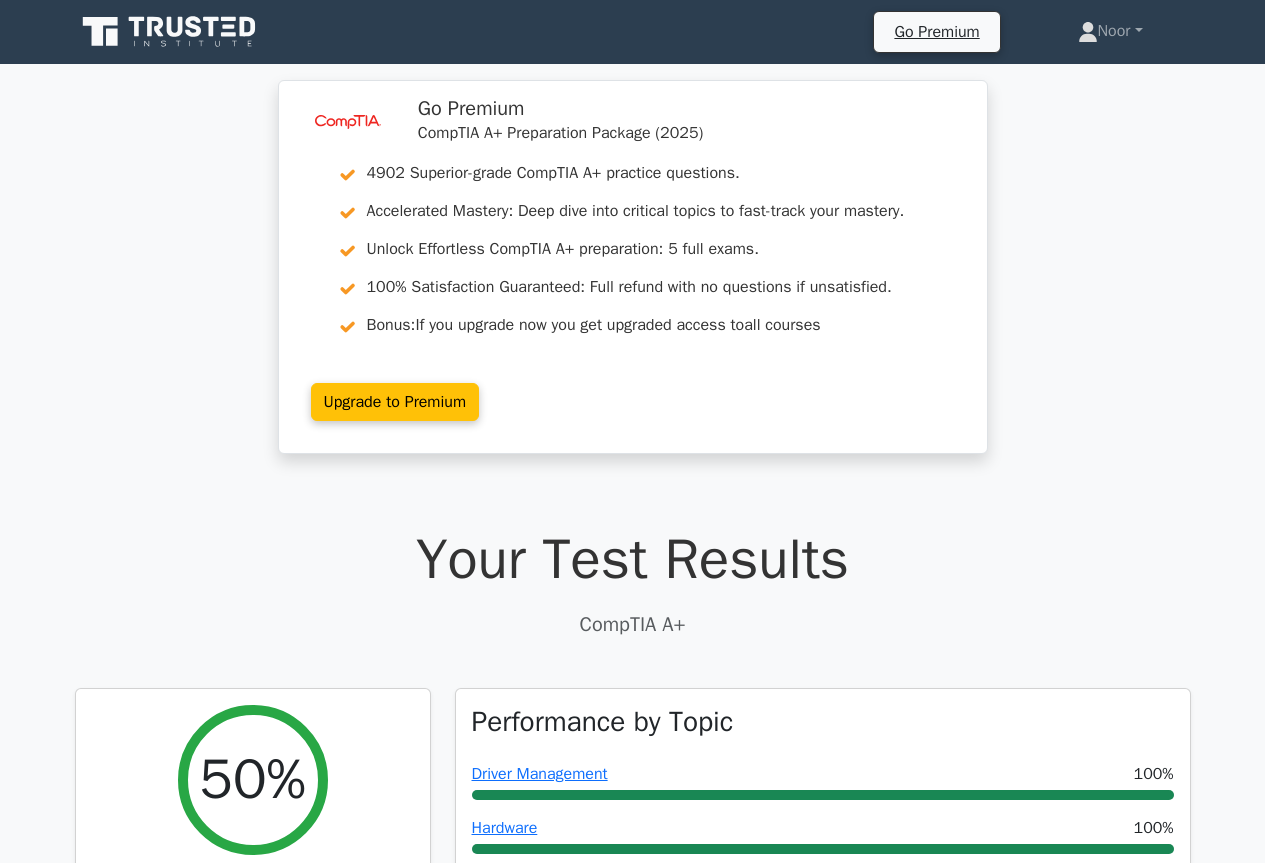 scroll, scrollTop: 4300, scrollLeft: 0, axis: vertical 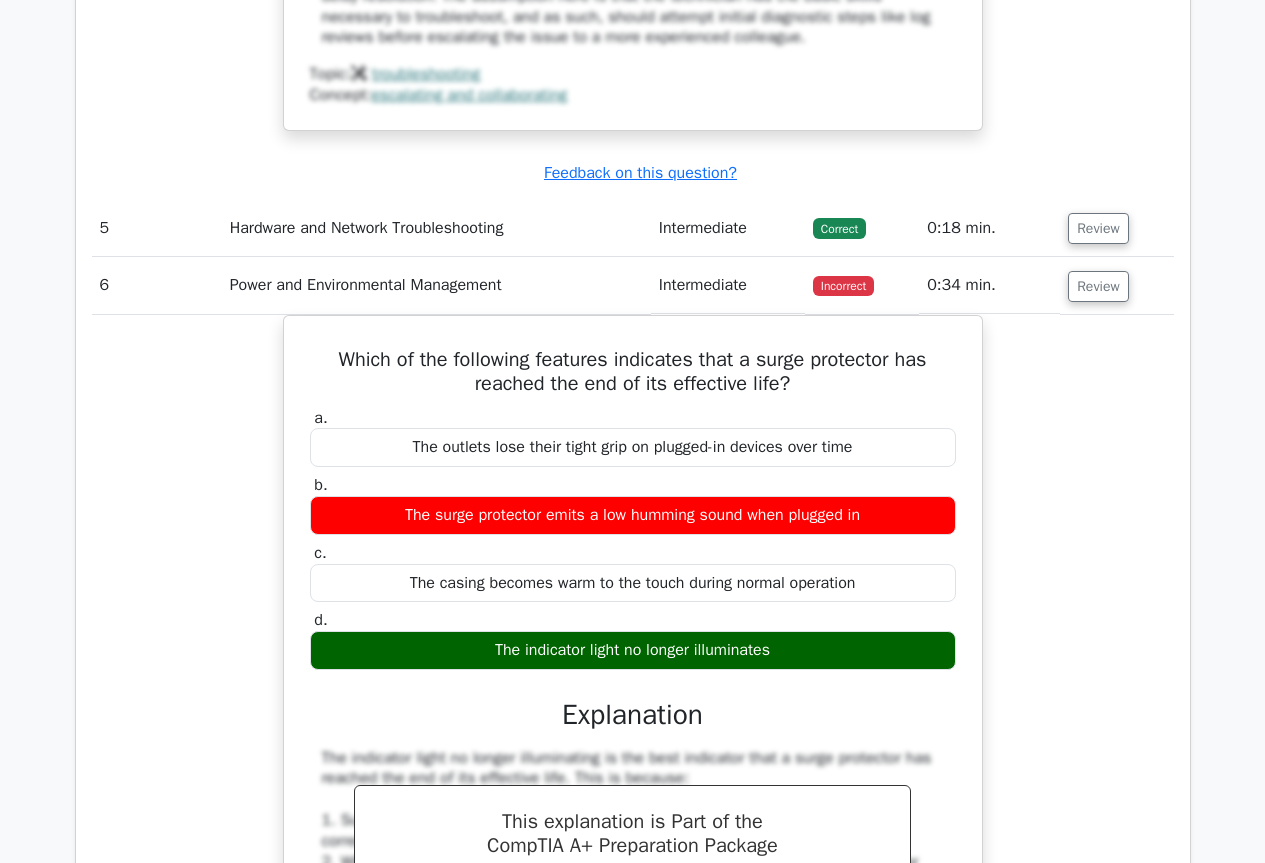 click on "Which of the following features indicates that a surge protector has reached the end of its effective life?
a.
The outlets lose their tight grip on plugged-in devices over time
b." at bounding box center [633, 824] 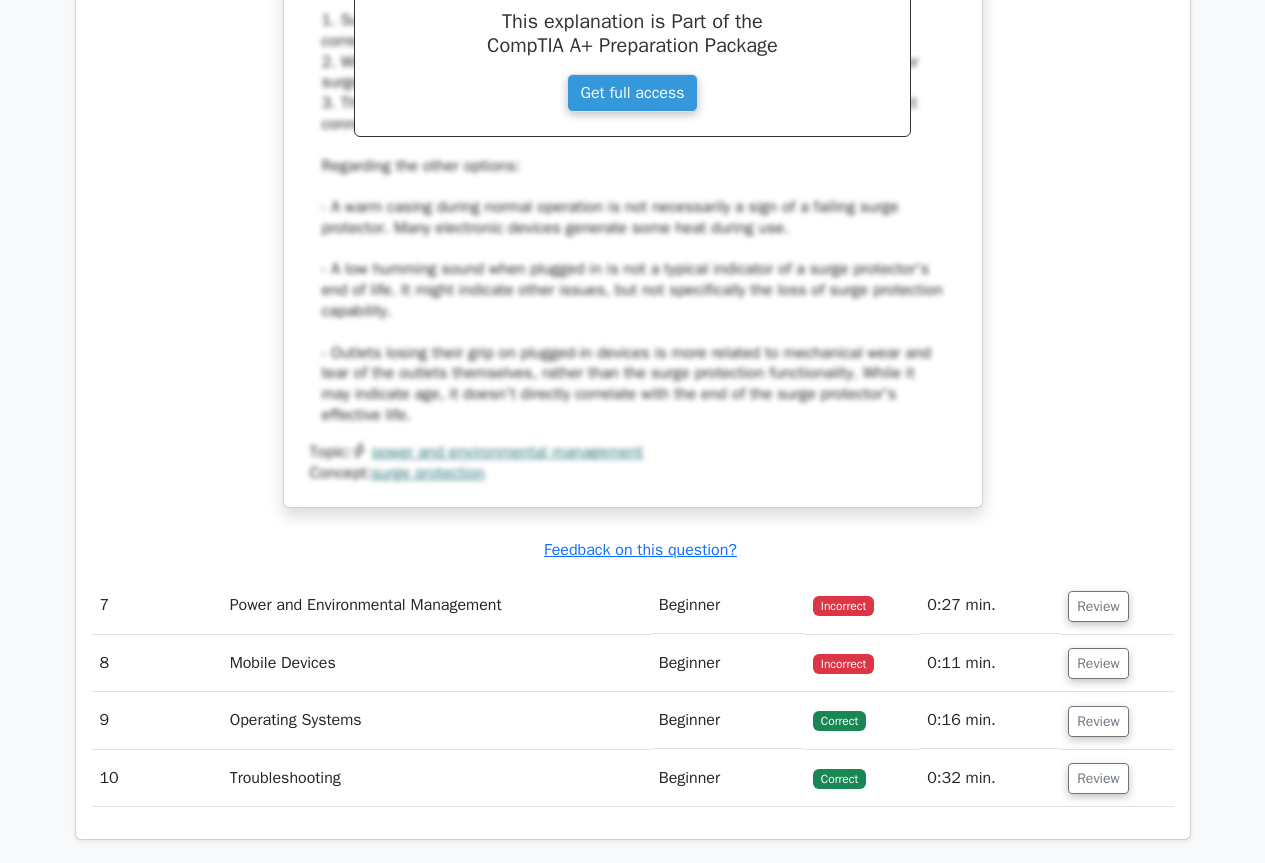 scroll, scrollTop: 5200, scrollLeft: 0, axis: vertical 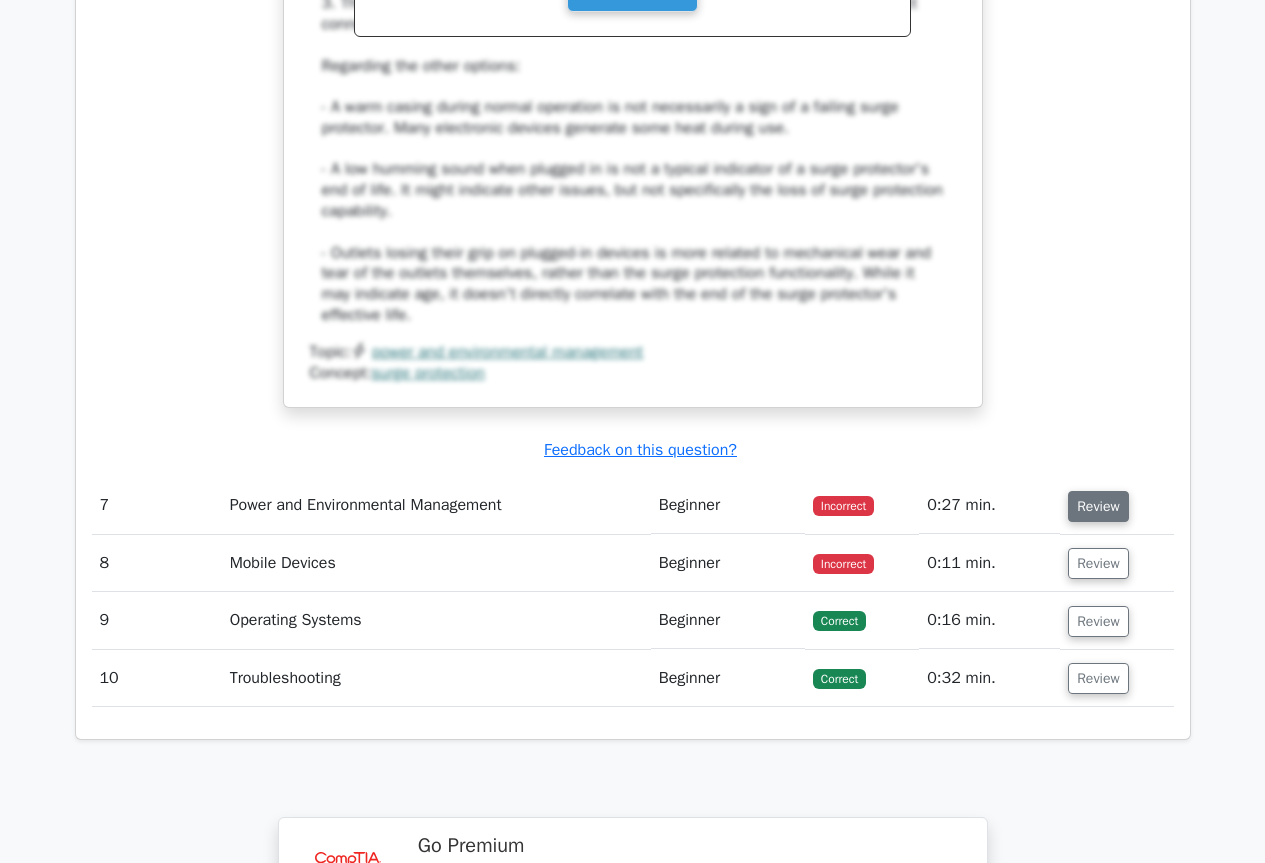 click on "Review" at bounding box center (1098, 506) 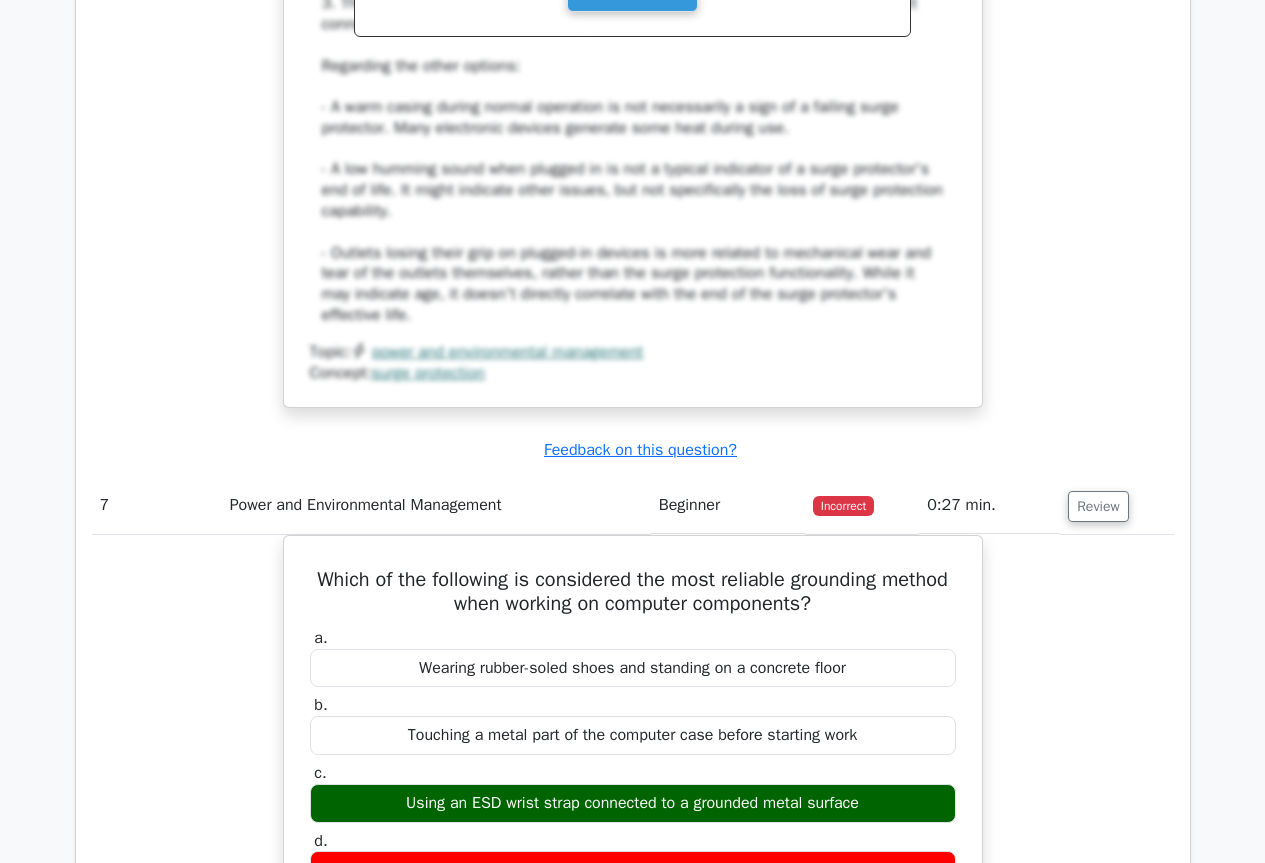 scroll, scrollTop: 5300, scrollLeft: 0, axis: vertical 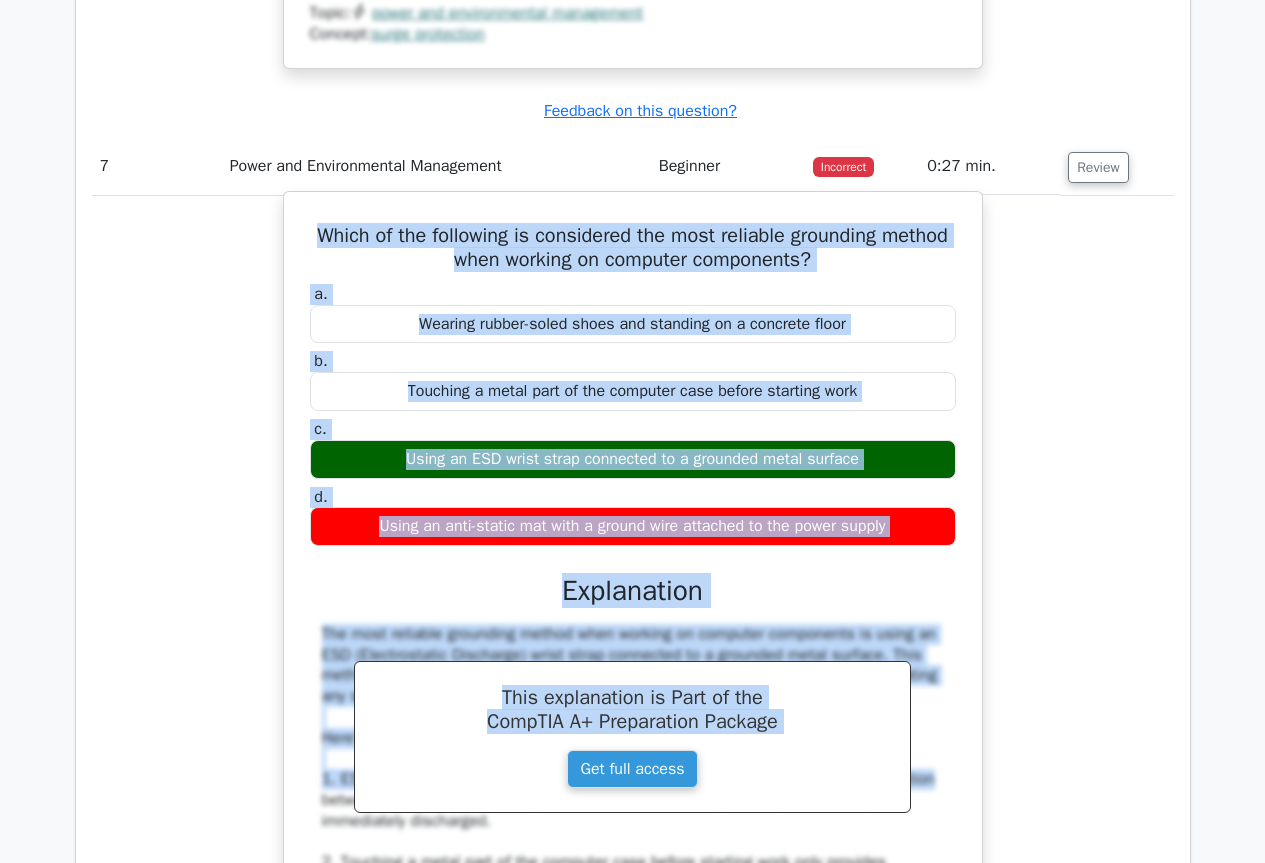 drag, startPoint x: 338, startPoint y: 475, endPoint x: 906, endPoint y: 538, distance: 571.48315 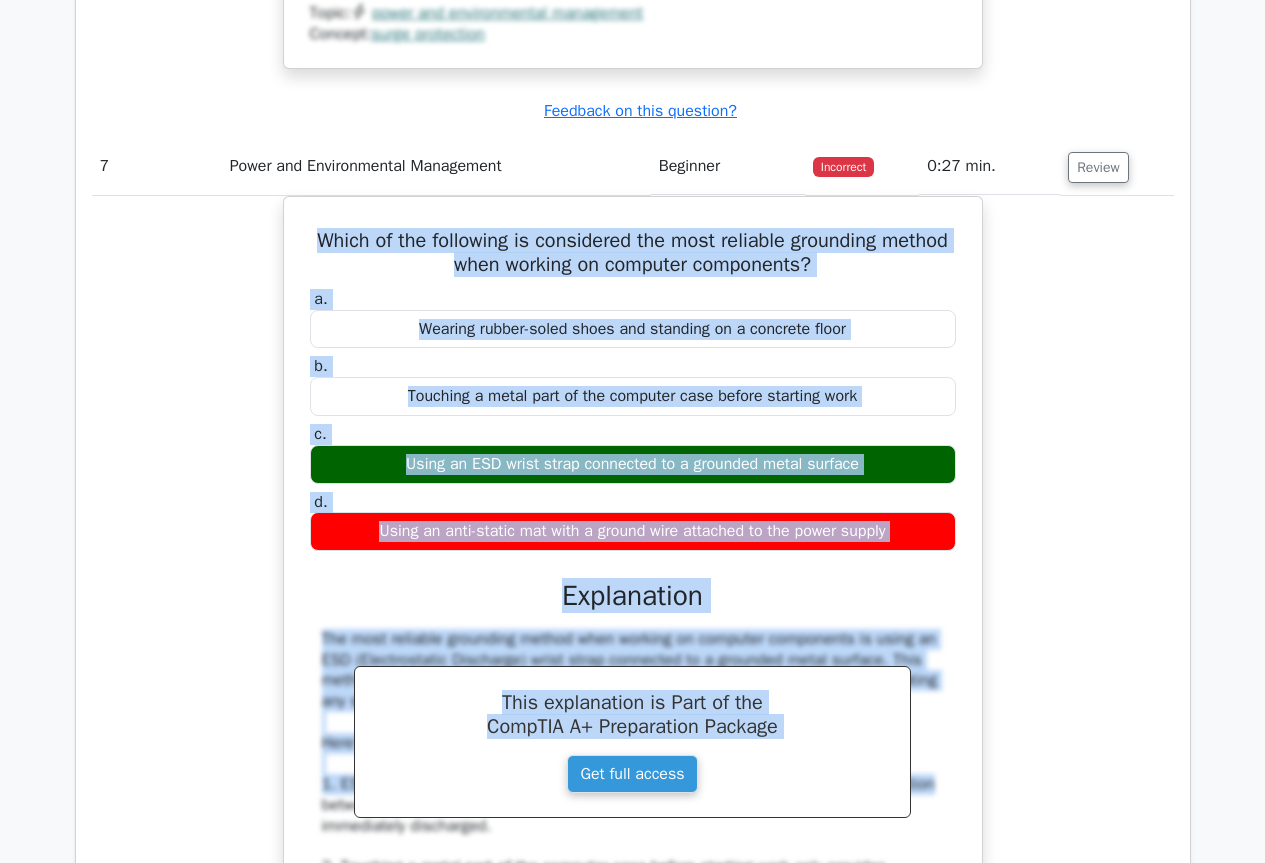 click on "Which of the following is considered the most reliable grounding method when working on computer components?
a.
Wearing rubber-soled shoes and standing on a concrete floor
b.
c." at bounding box center [633, 725] 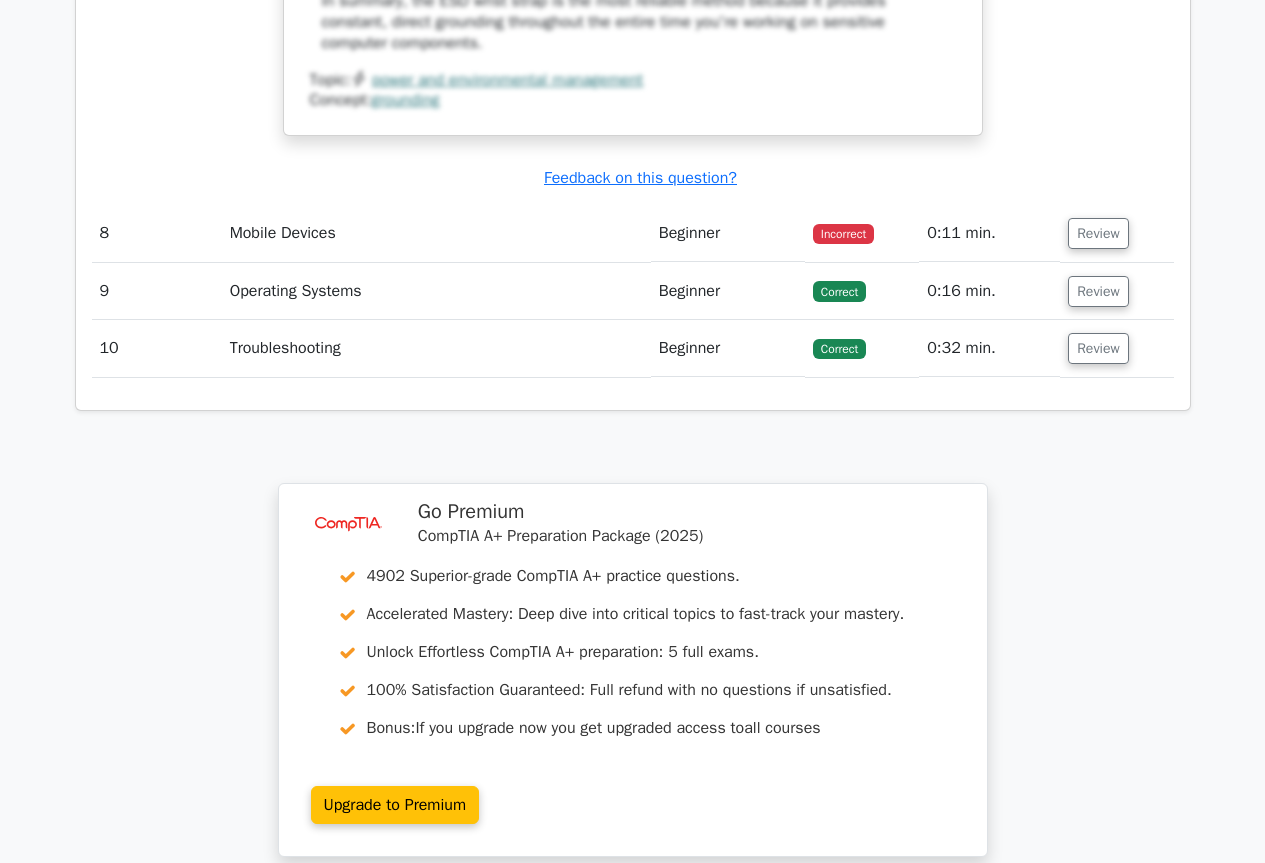 scroll, scrollTop: 6539, scrollLeft: 0, axis: vertical 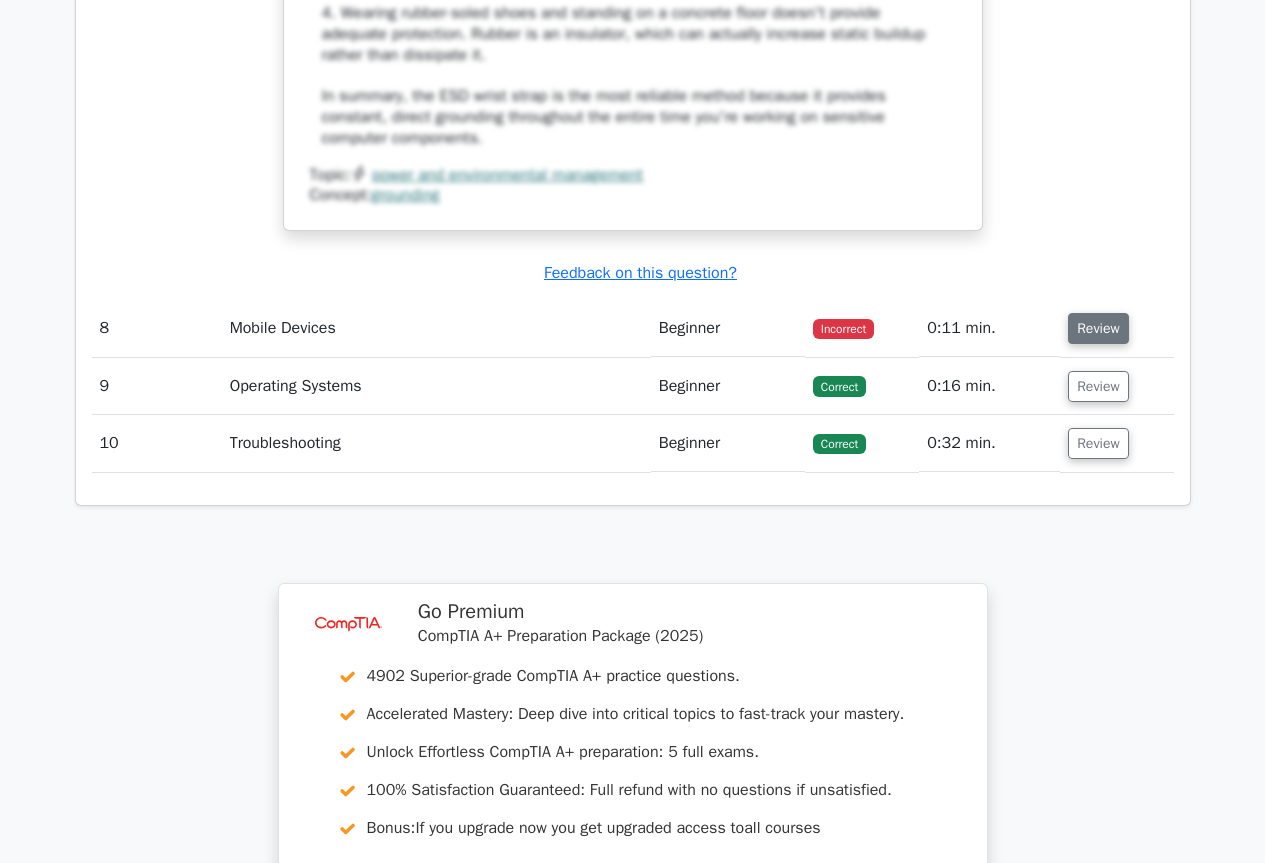 click on "Review" at bounding box center (1098, 328) 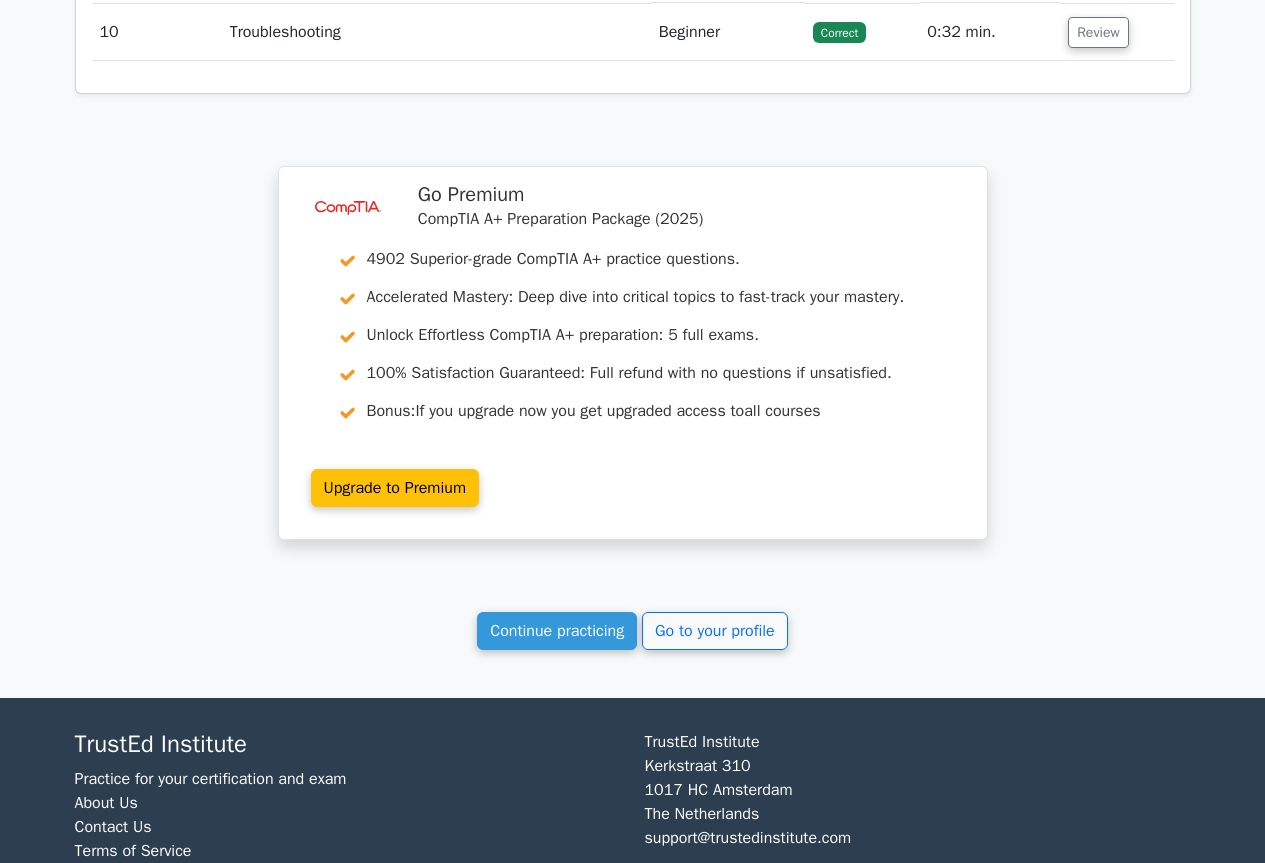 scroll, scrollTop: 8126, scrollLeft: 0, axis: vertical 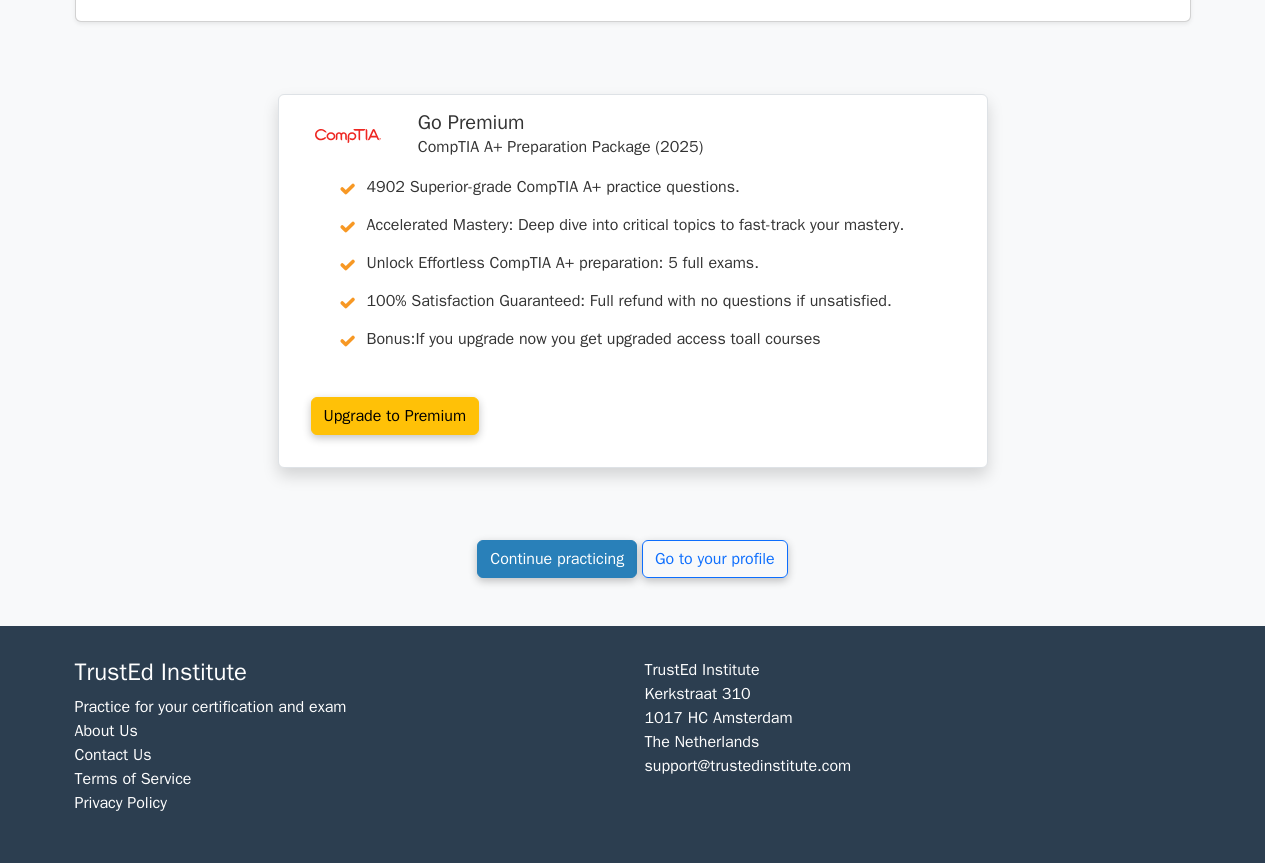 click on "Continue practicing" at bounding box center (557, 559) 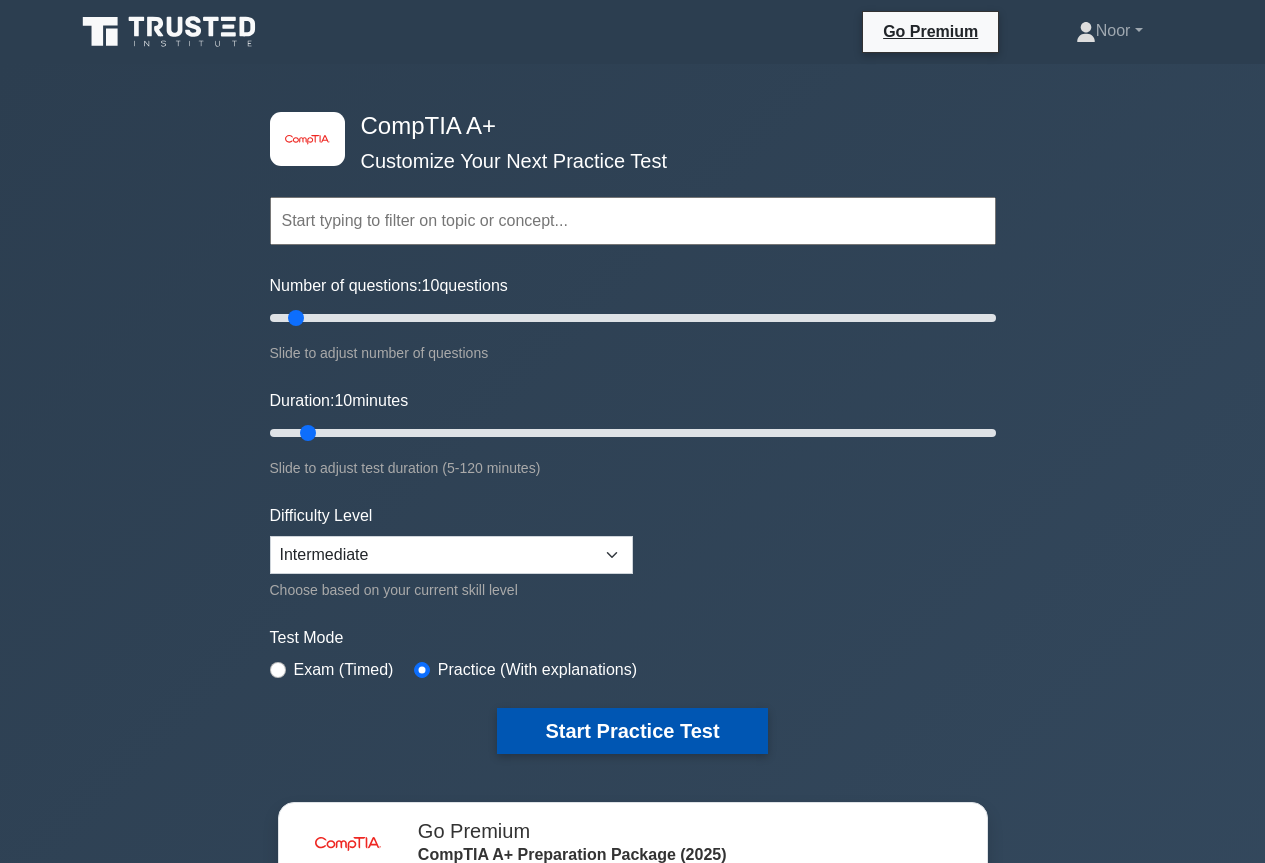 scroll, scrollTop: 200, scrollLeft: 0, axis: vertical 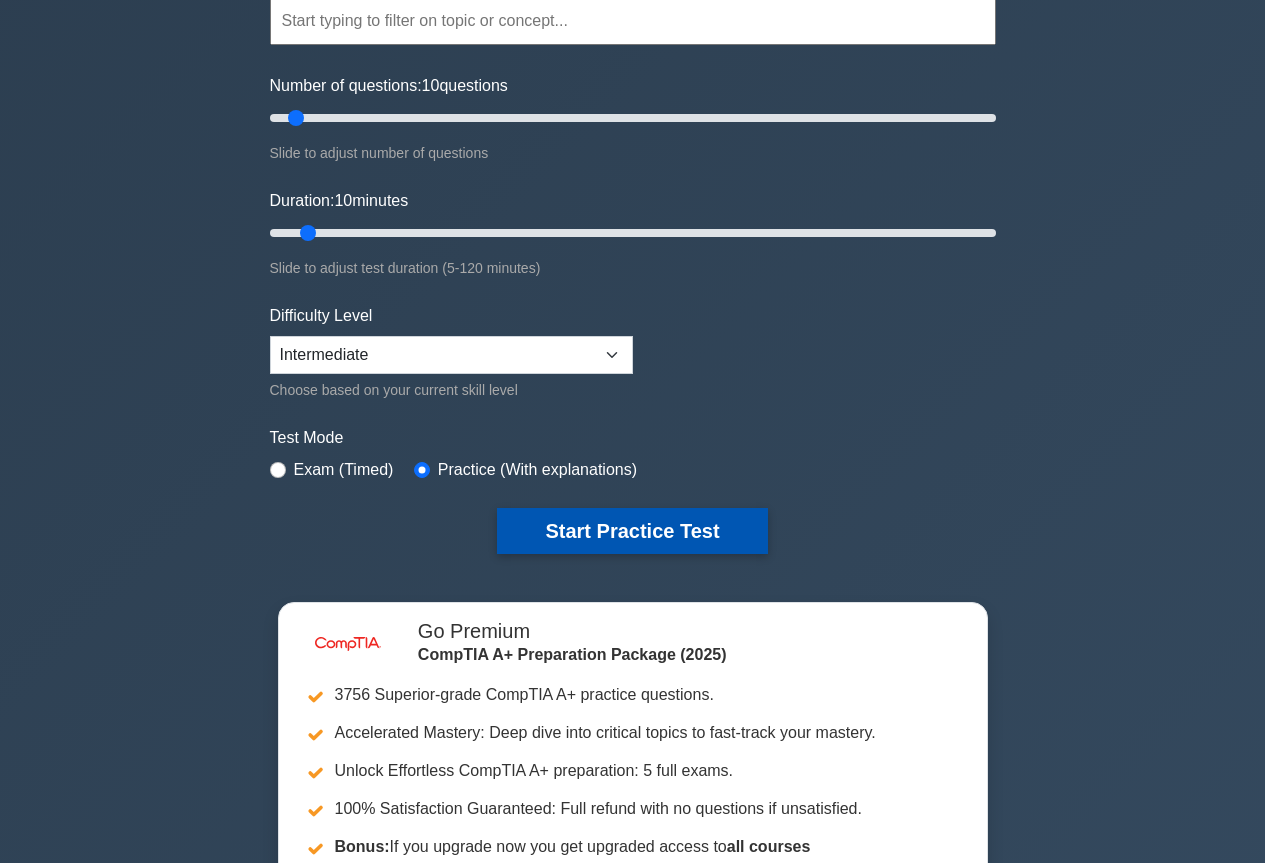 click on "Start Practice Test" at bounding box center (632, 531) 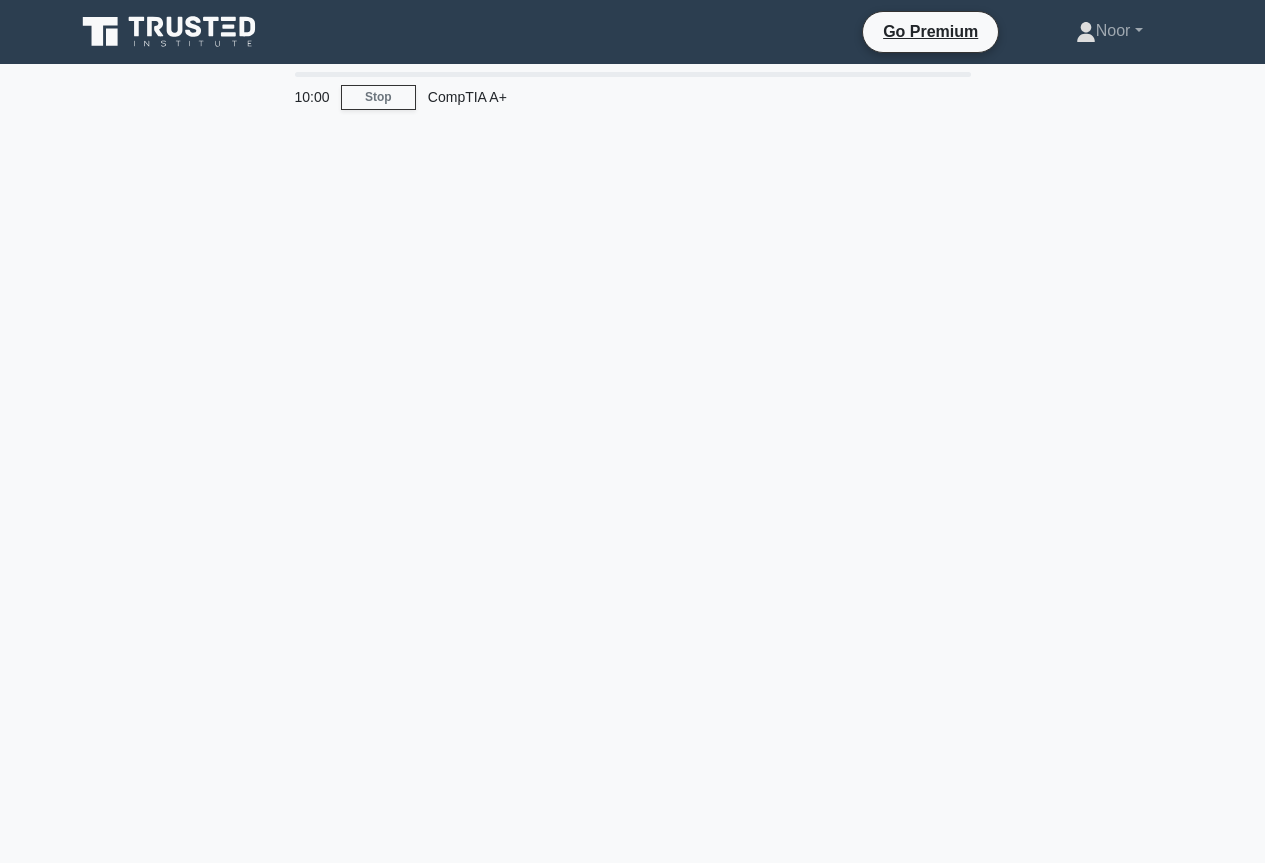 scroll, scrollTop: 0, scrollLeft: 0, axis: both 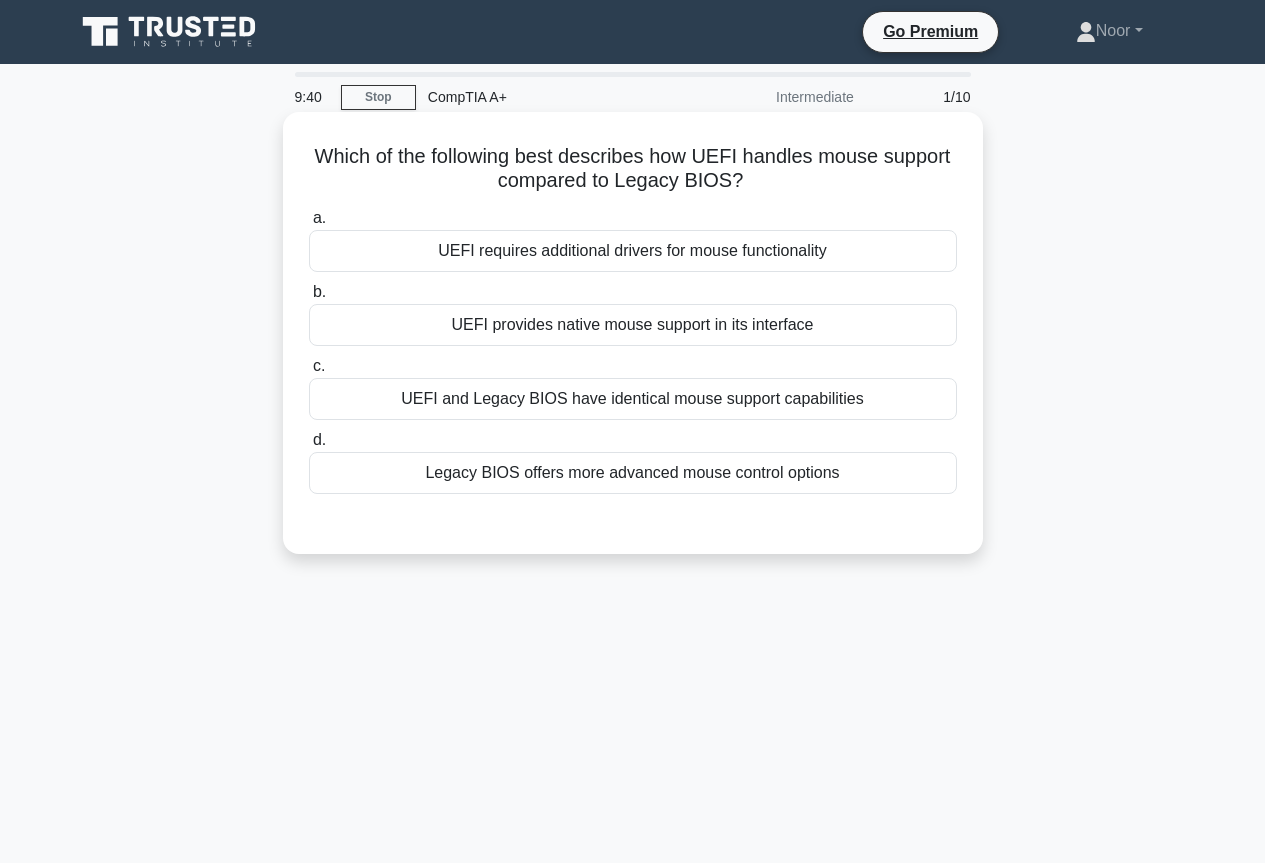 click on "UEFI provides native mouse support in its interface" at bounding box center [633, 325] 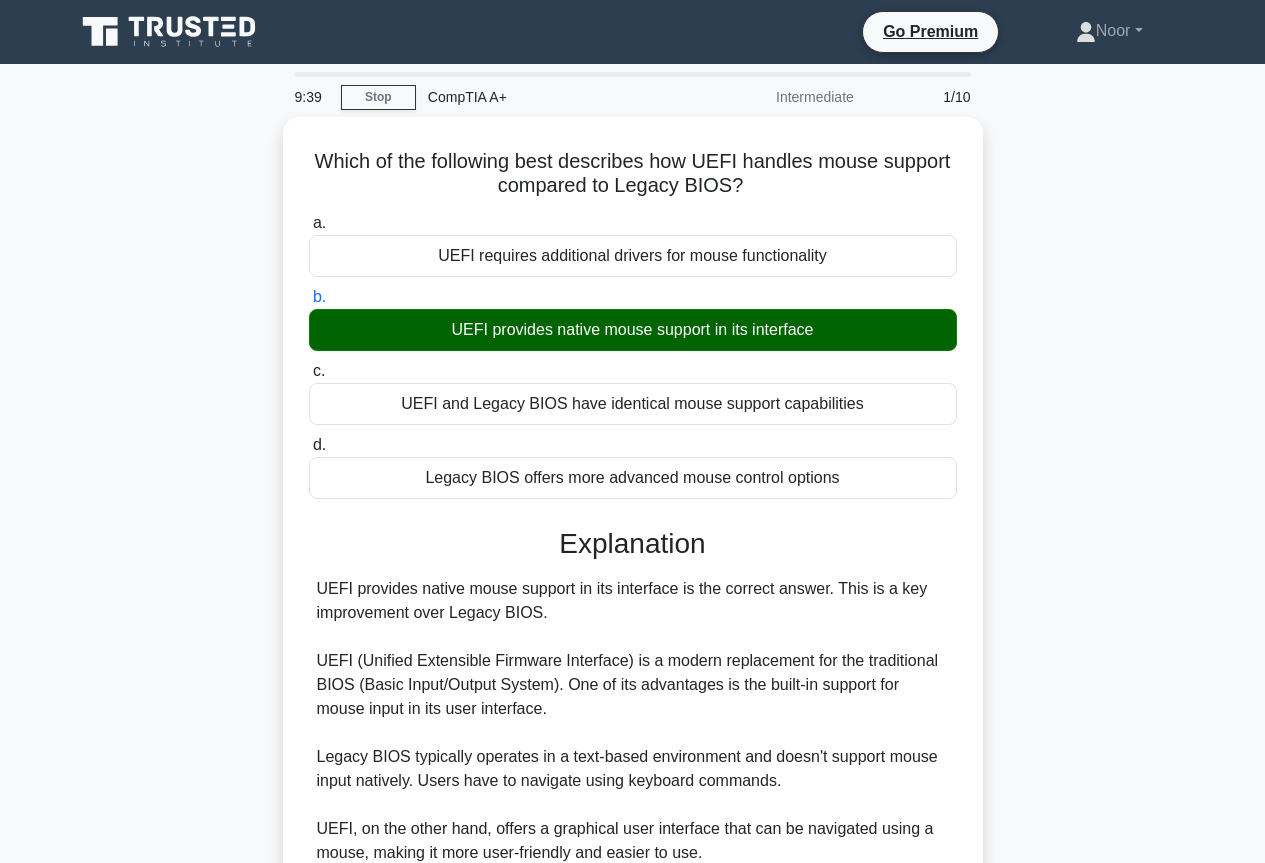 scroll, scrollTop: 443, scrollLeft: 0, axis: vertical 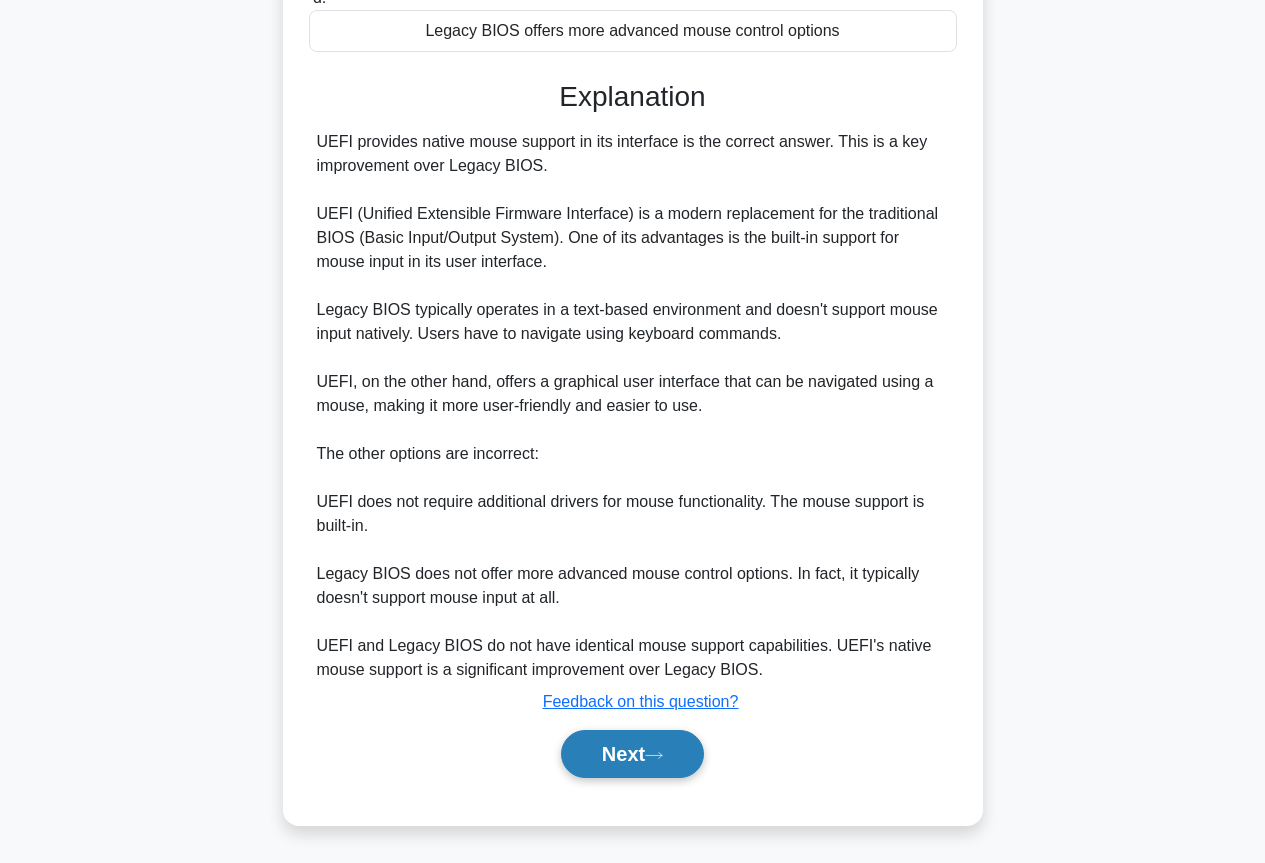 click on "Next" at bounding box center [632, 754] 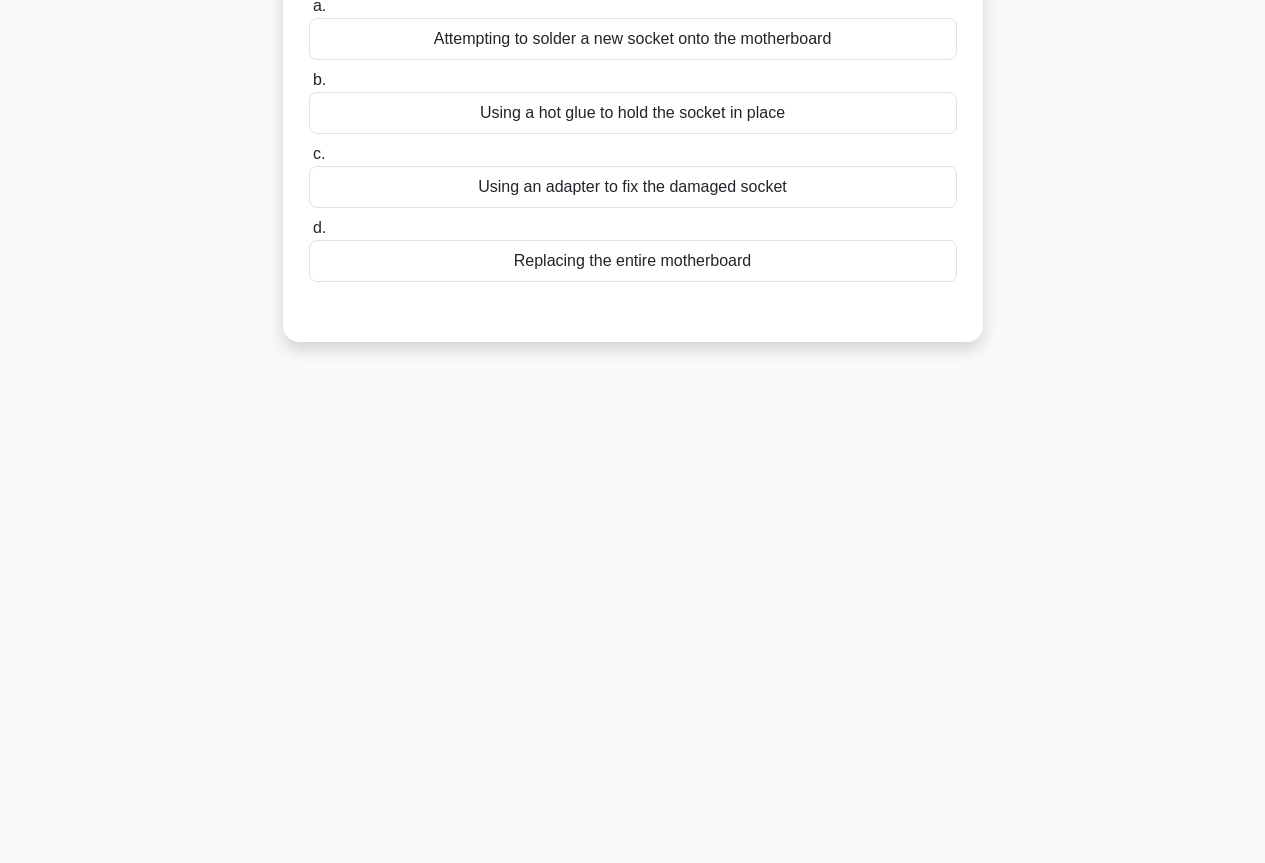 scroll, scrollTop: 0, scrollLeft: 0, axis: both 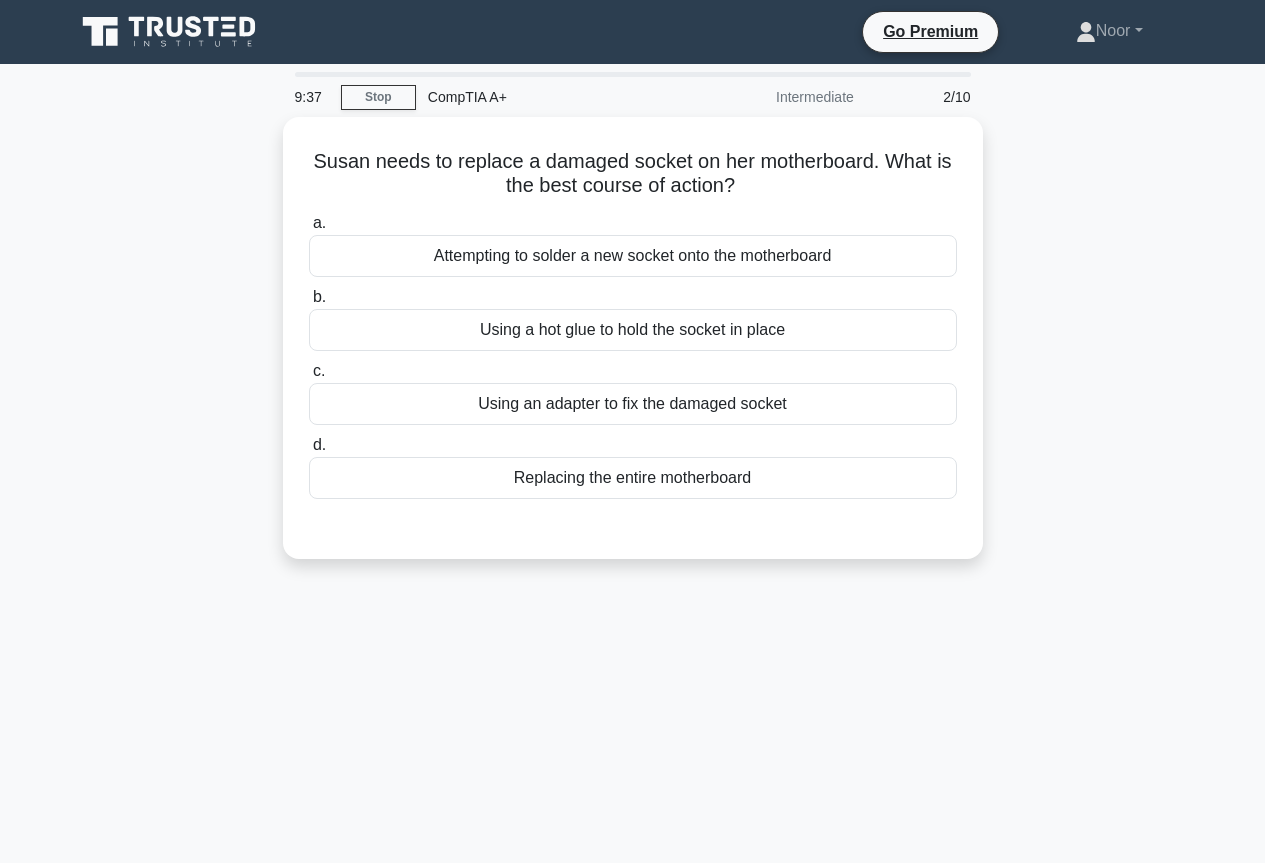 click on "Susan needs to replace a damaged socket on her motherboard. What is the best course of action?
.spinner_0XTQ{transform-origin:center;animation:spinner_y6GP .75s linear infinite}@keyframes spinner_y6GP{100%{transform:rotate(360deg)}}
a.
Attempting to solder a new socket onto the motherboard
b." at bounding box center [633, 350] 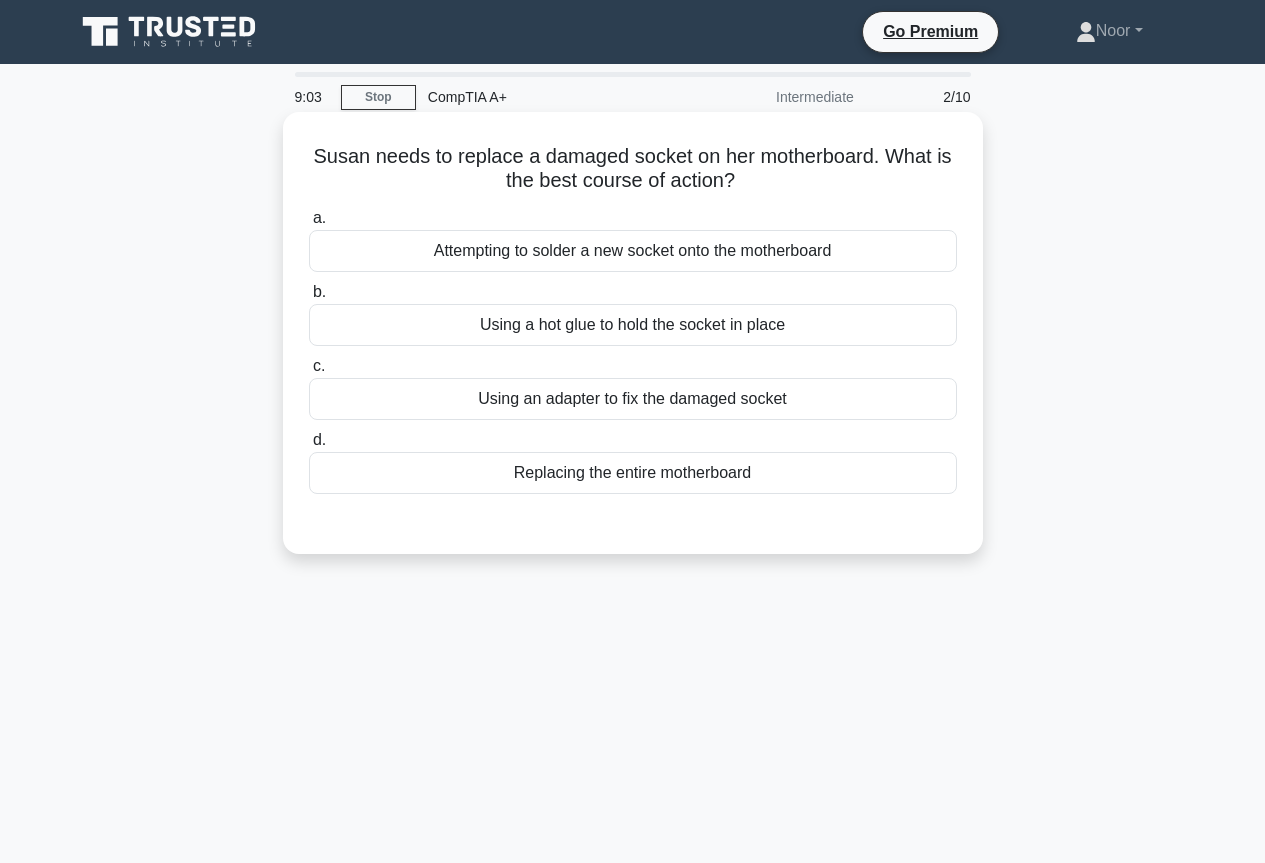 click on "Attempting to solder a new socket onto the motherboard" at bounding box center [633, 251] 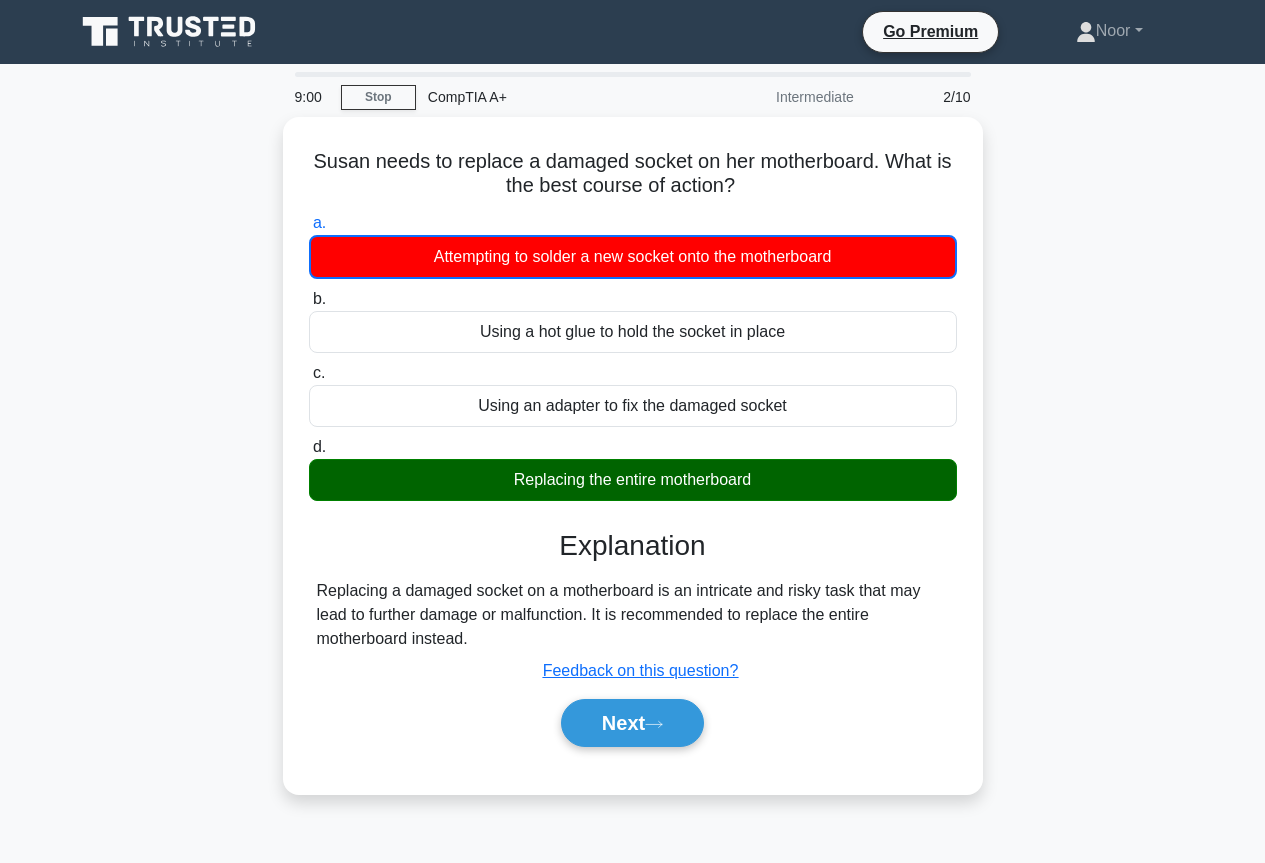 scroll, scrollTop: 217, scrollLeft: 0, axis: vertical 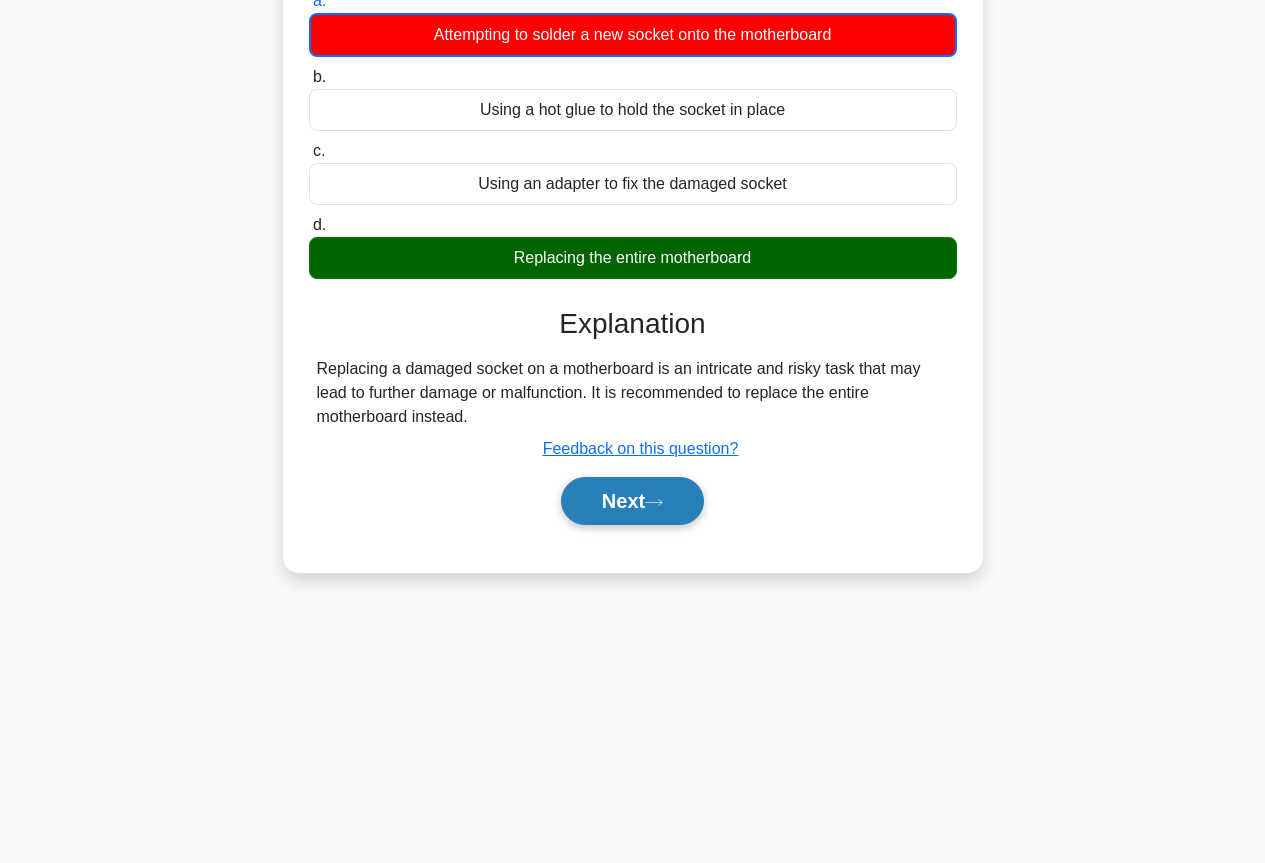 click on "Next" at bounding box center [632, 501] 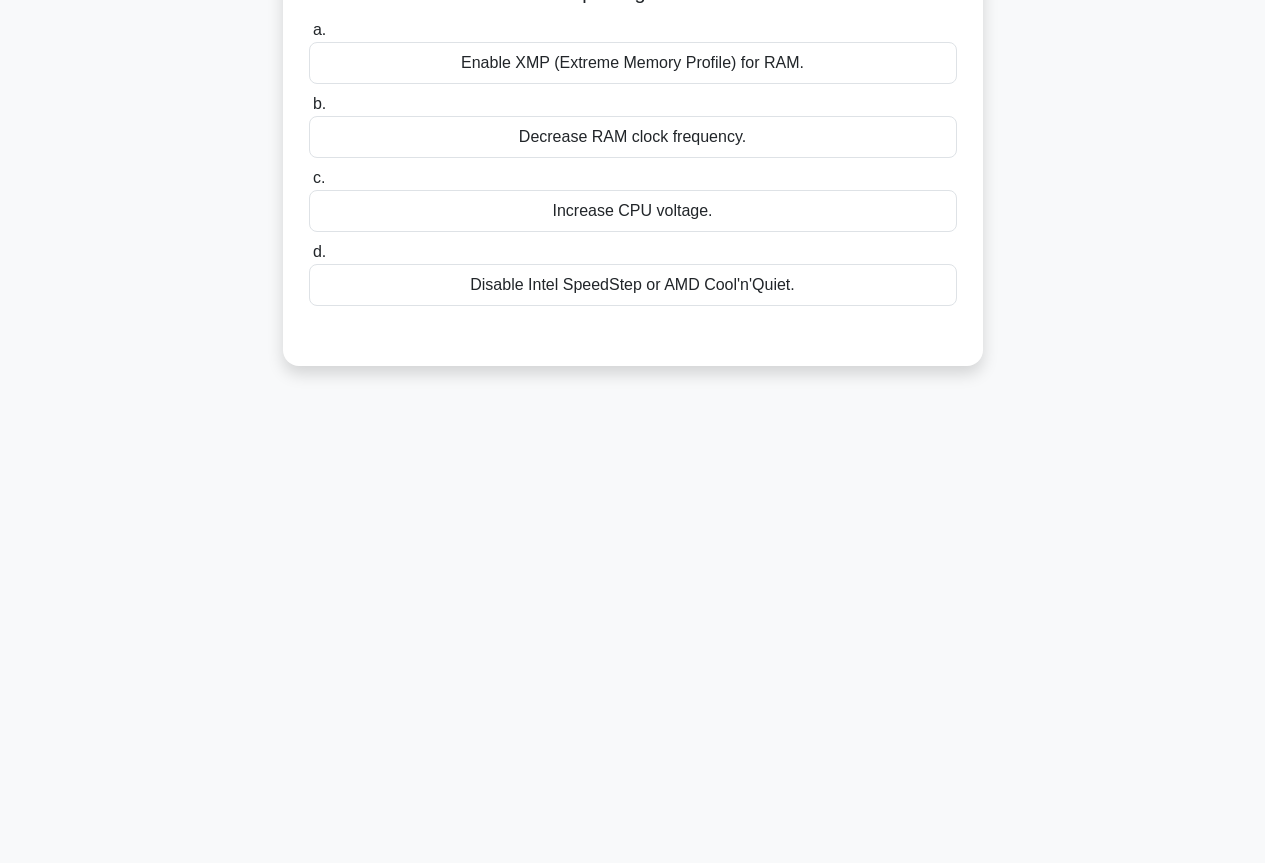 scroll, scrollTop: 0, scrollLeft: 0, axis: both 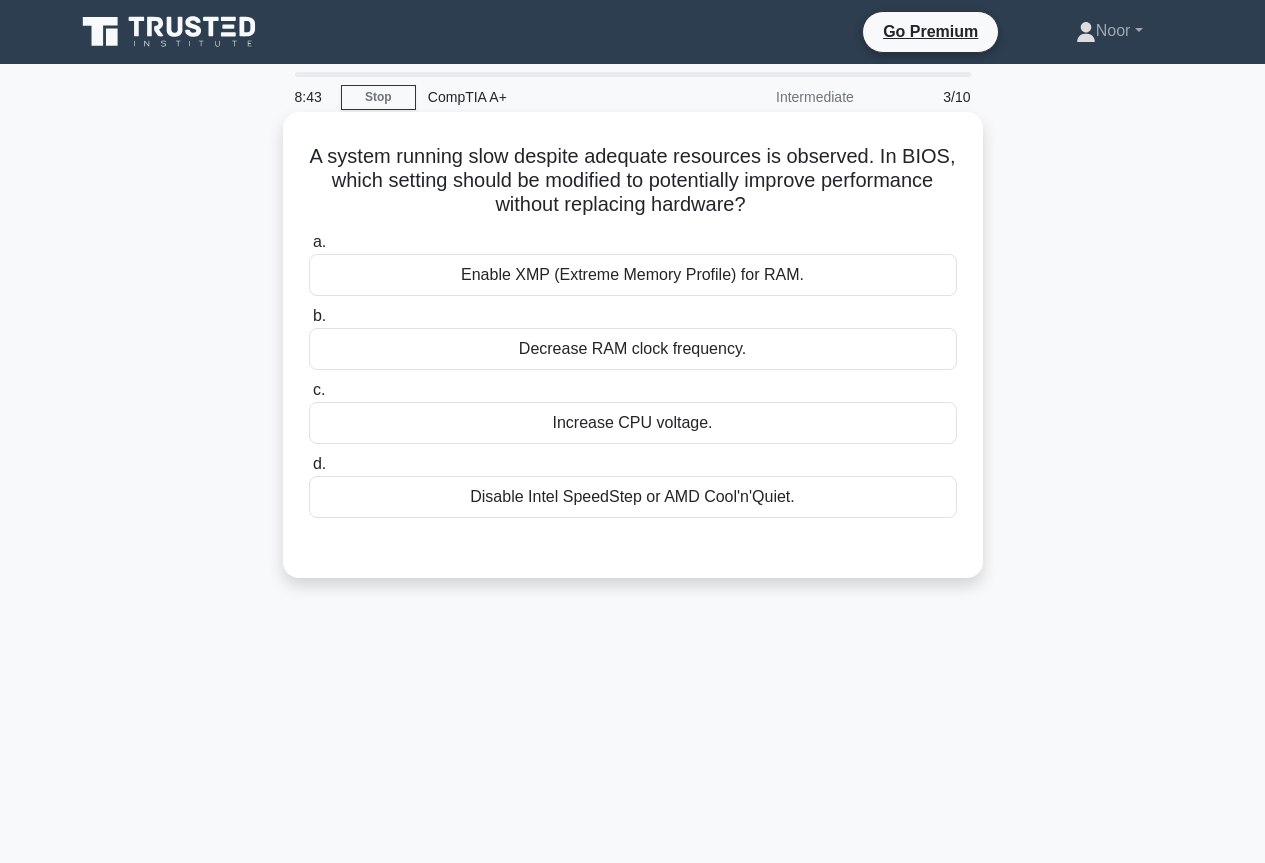 click on "Enable XMP (Extreme Memory Profile) for RAM." at bounding box center (633, 275) 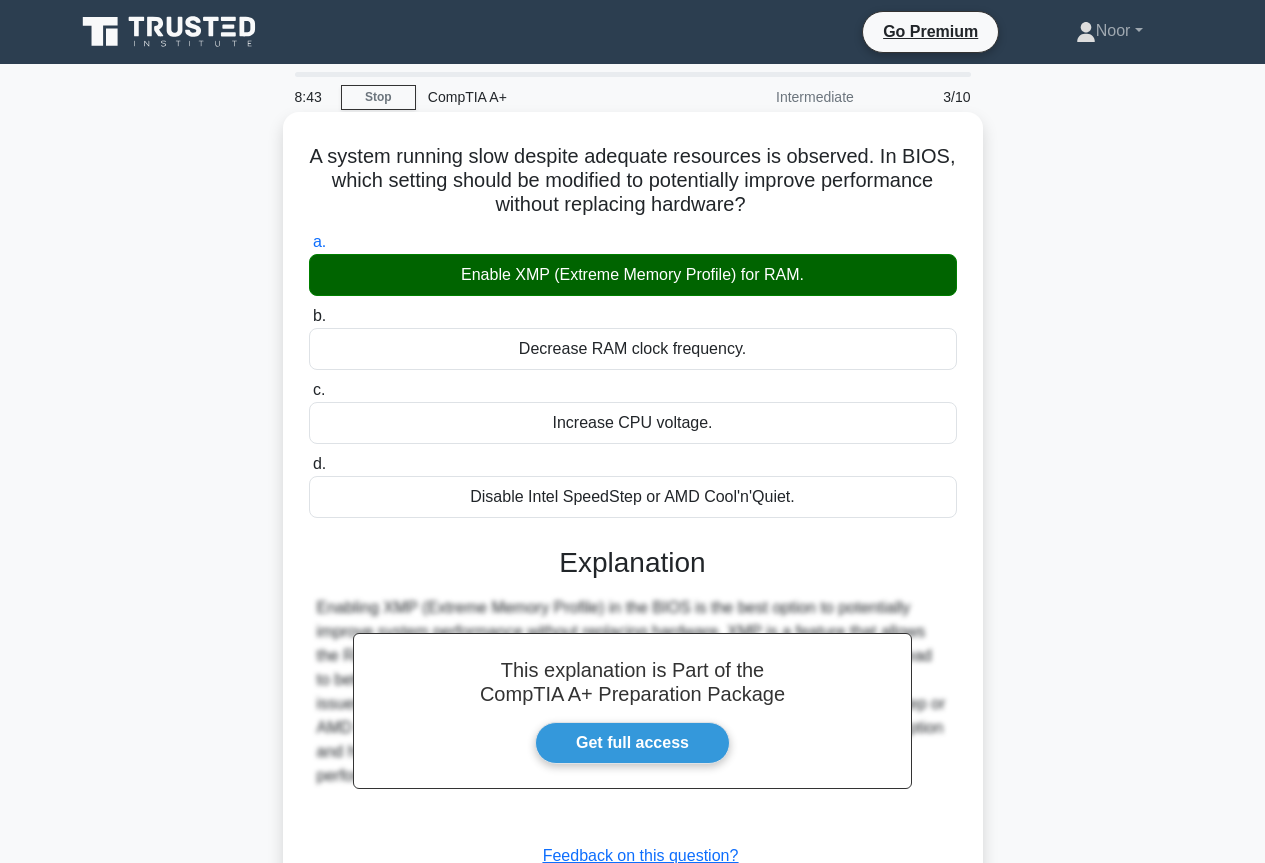 scroll, scrollTop: 217, scrollLeft: 0, axis: vertical 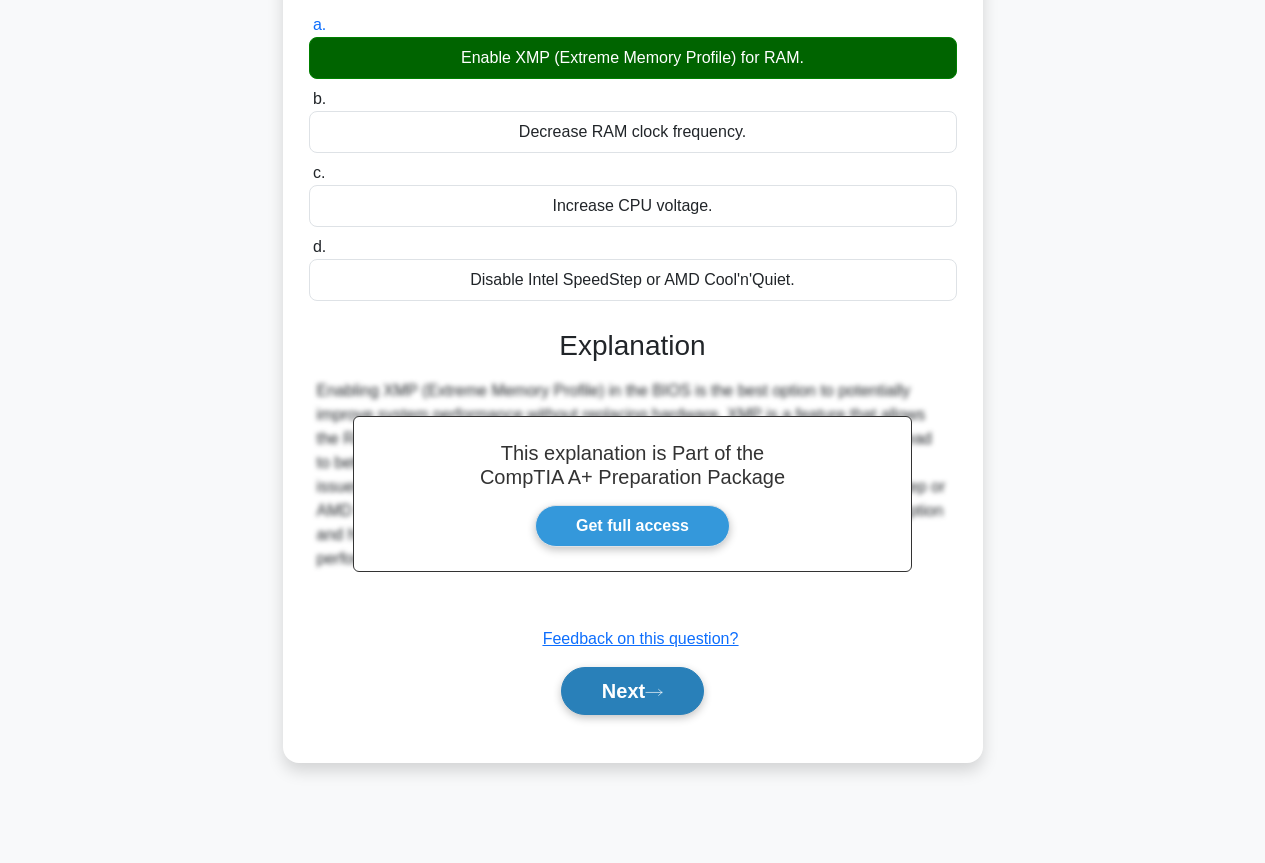 click 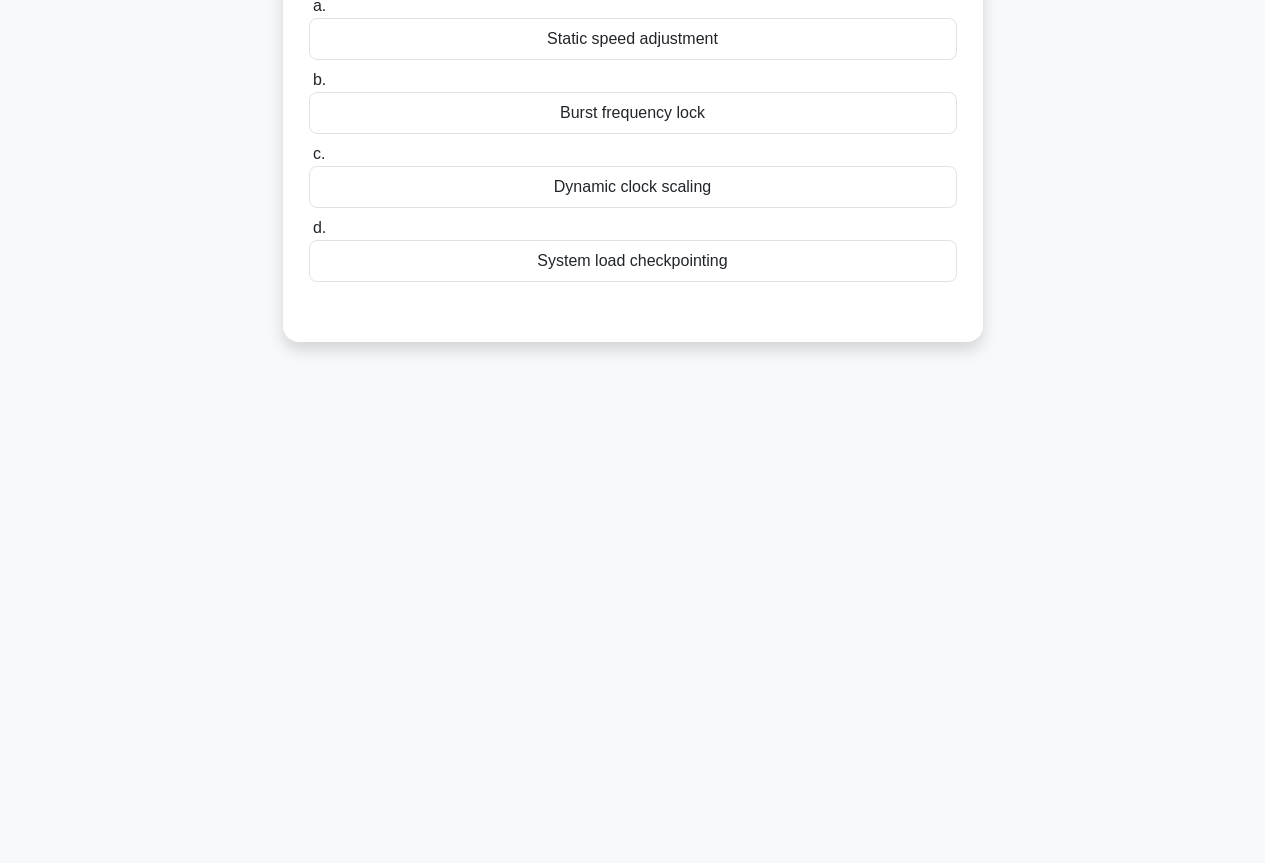 scroll, scrollTop: 0, scrollLeft: 0, axis: both 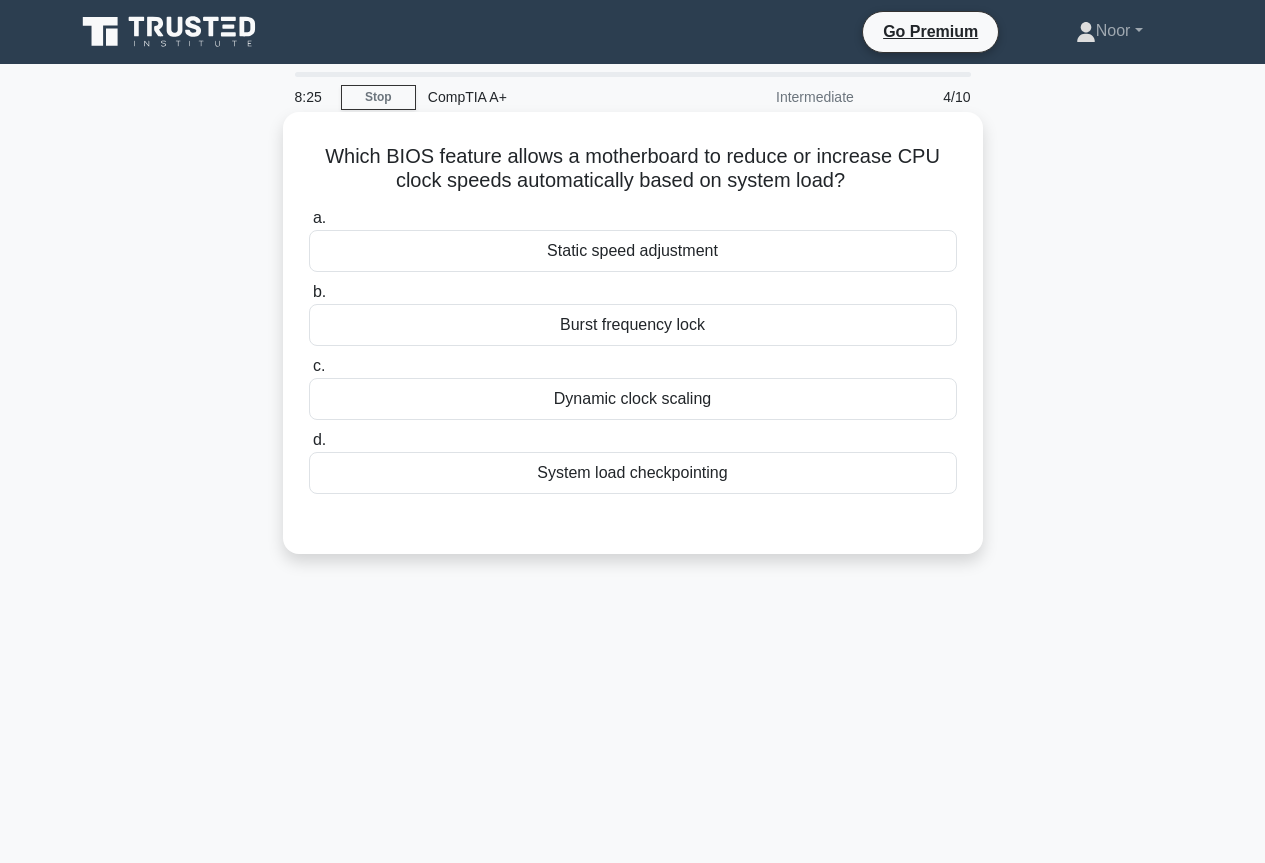 click on "Dynamic clock scaling" at bounding box center [633, 399] 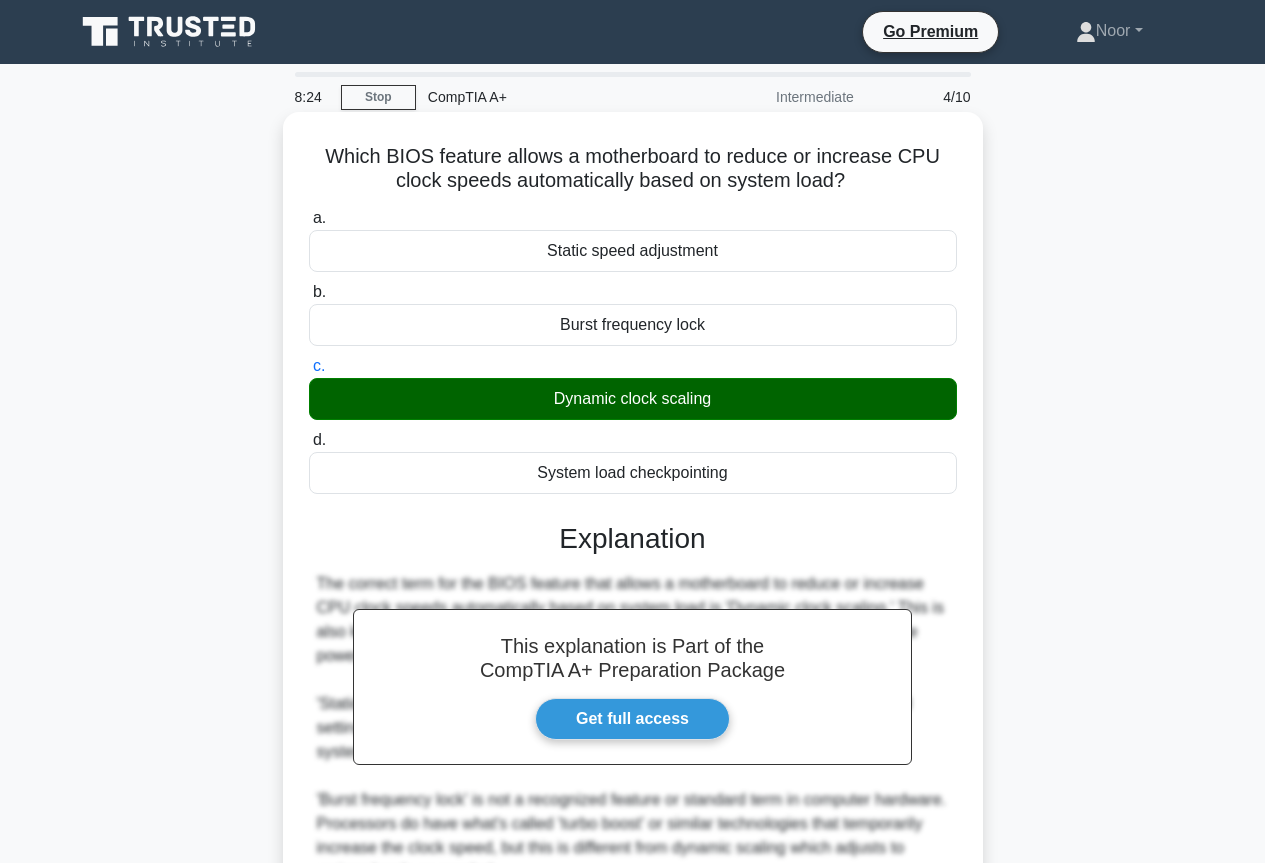 scroll, scrollTop: 299, scrollLeft: 0, axis: vertical 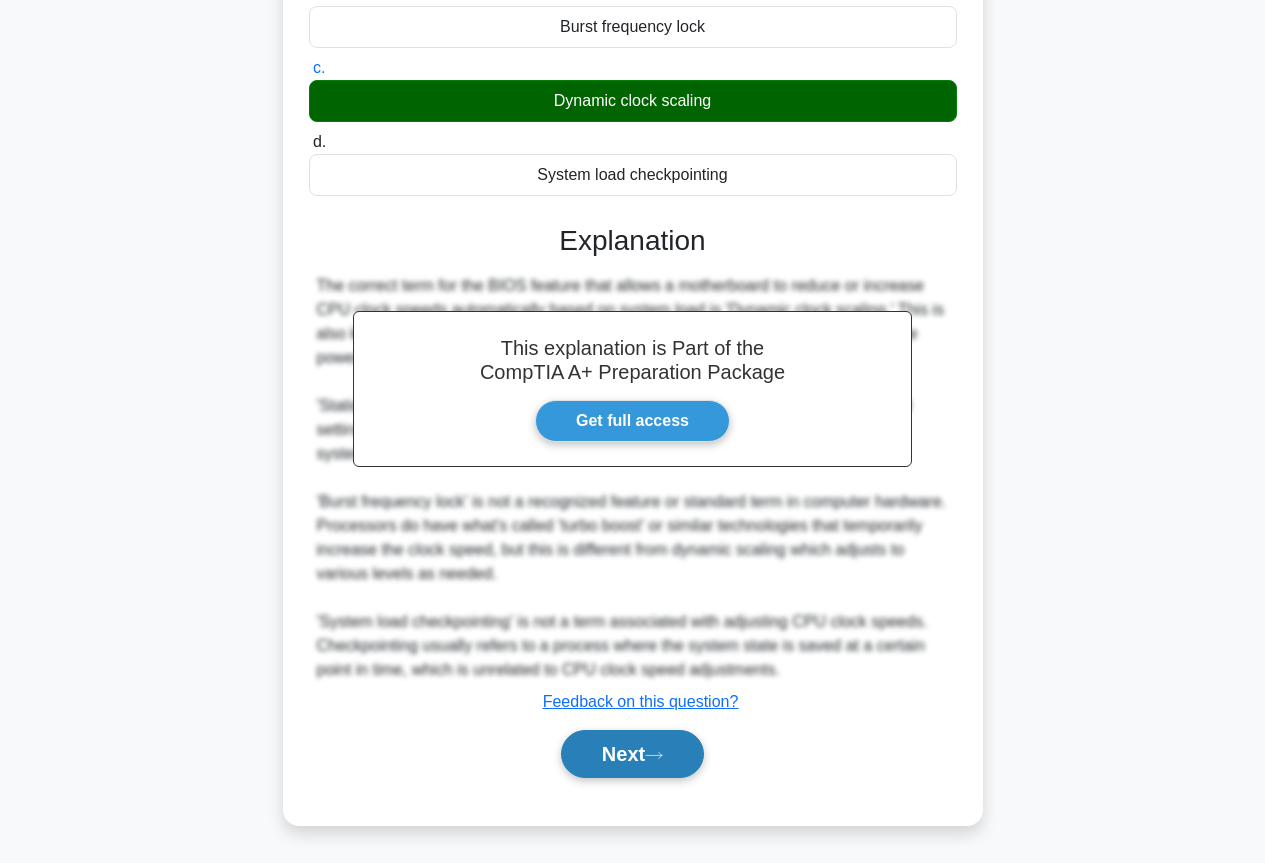 click on "Next" at bounding box center (632, 754) 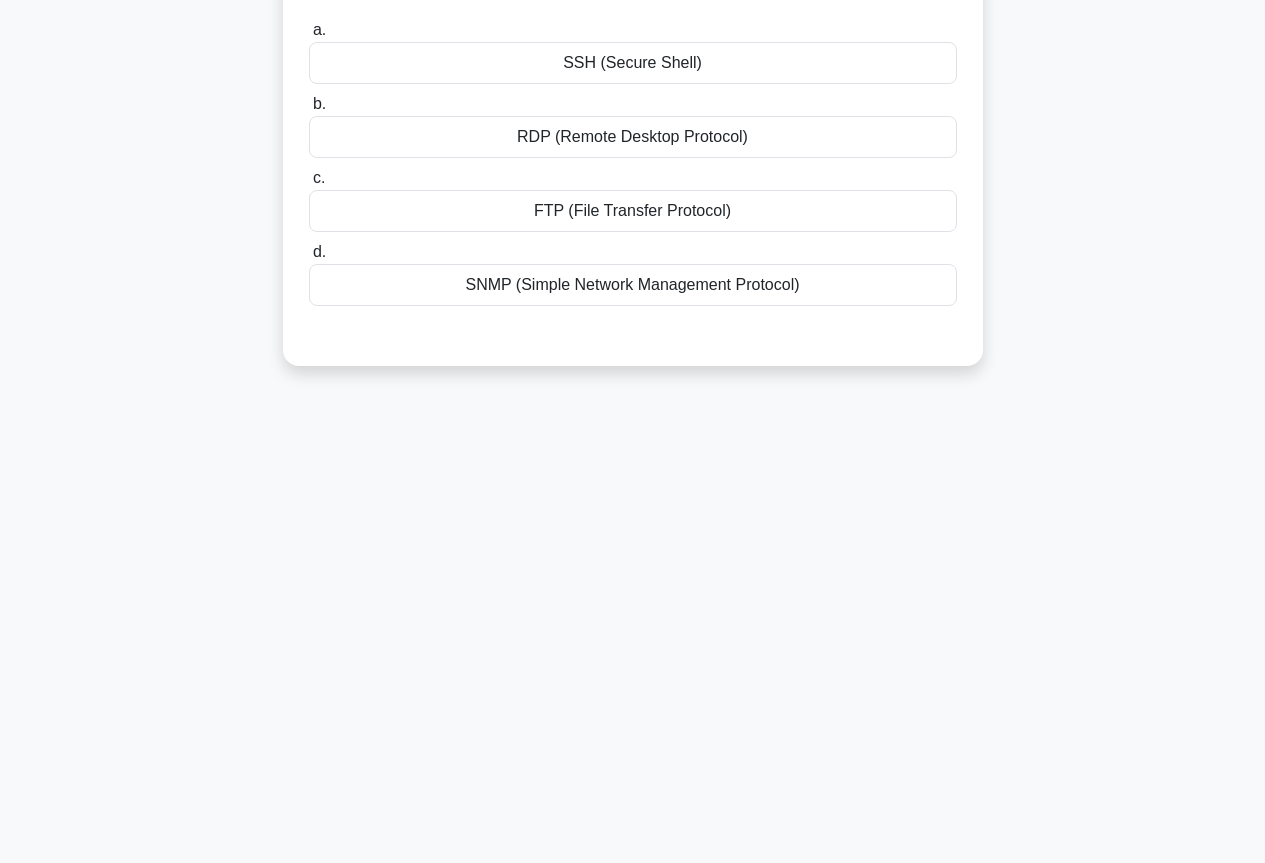 scroll, scrollTop: 0, scrollLeft: 0, axis: both 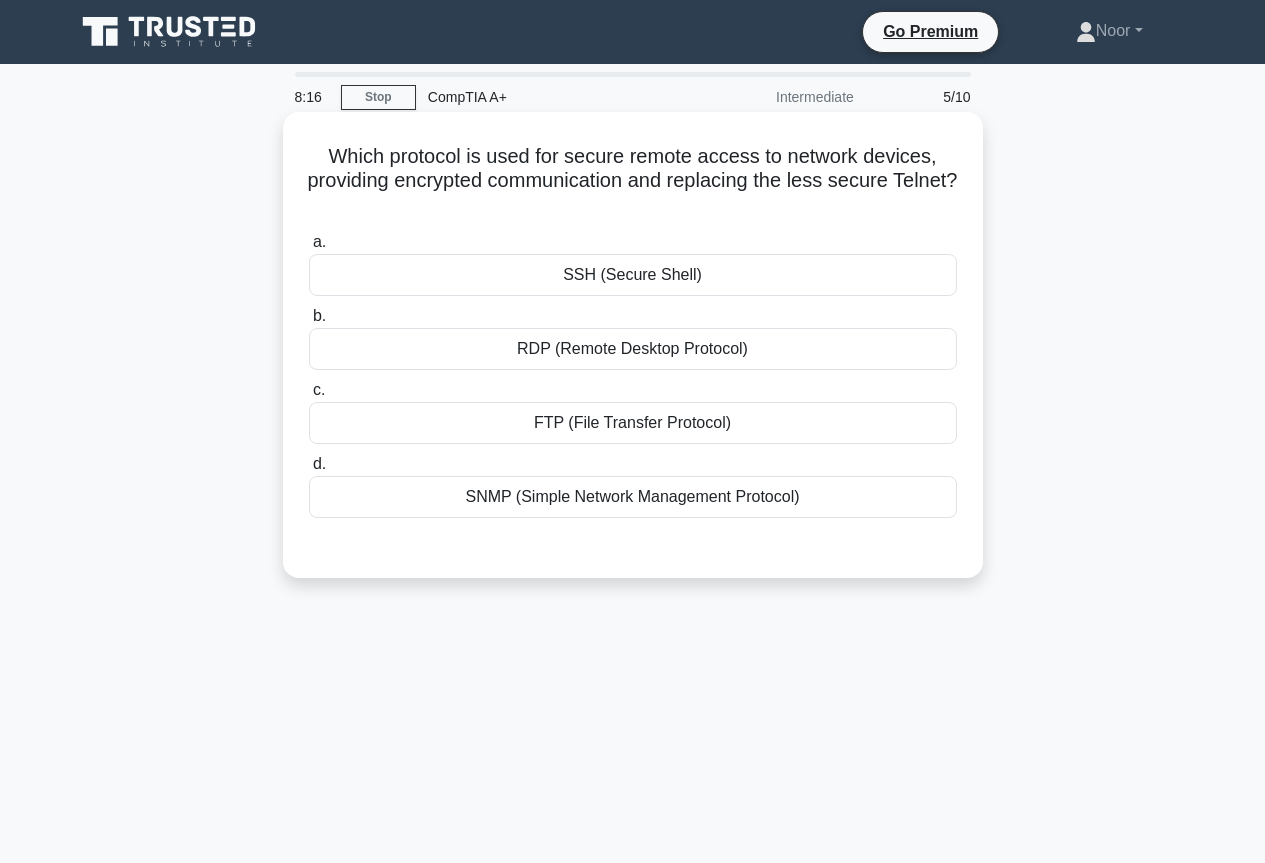 click on "RDP (Remote Desktop Protocol)" at bounding box center (633, 349) 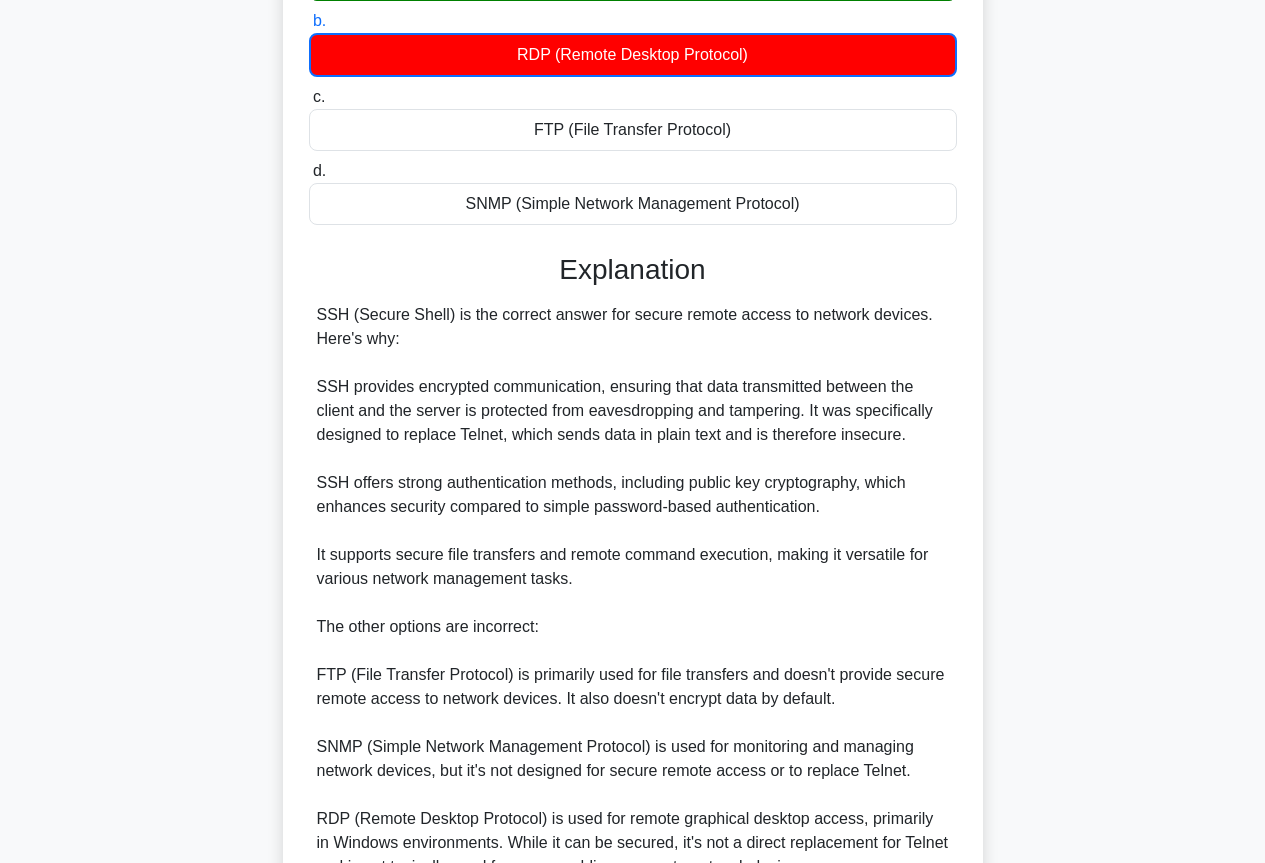 scroll, scrollTop: 493, scrollLeft: 0, axis: vertical 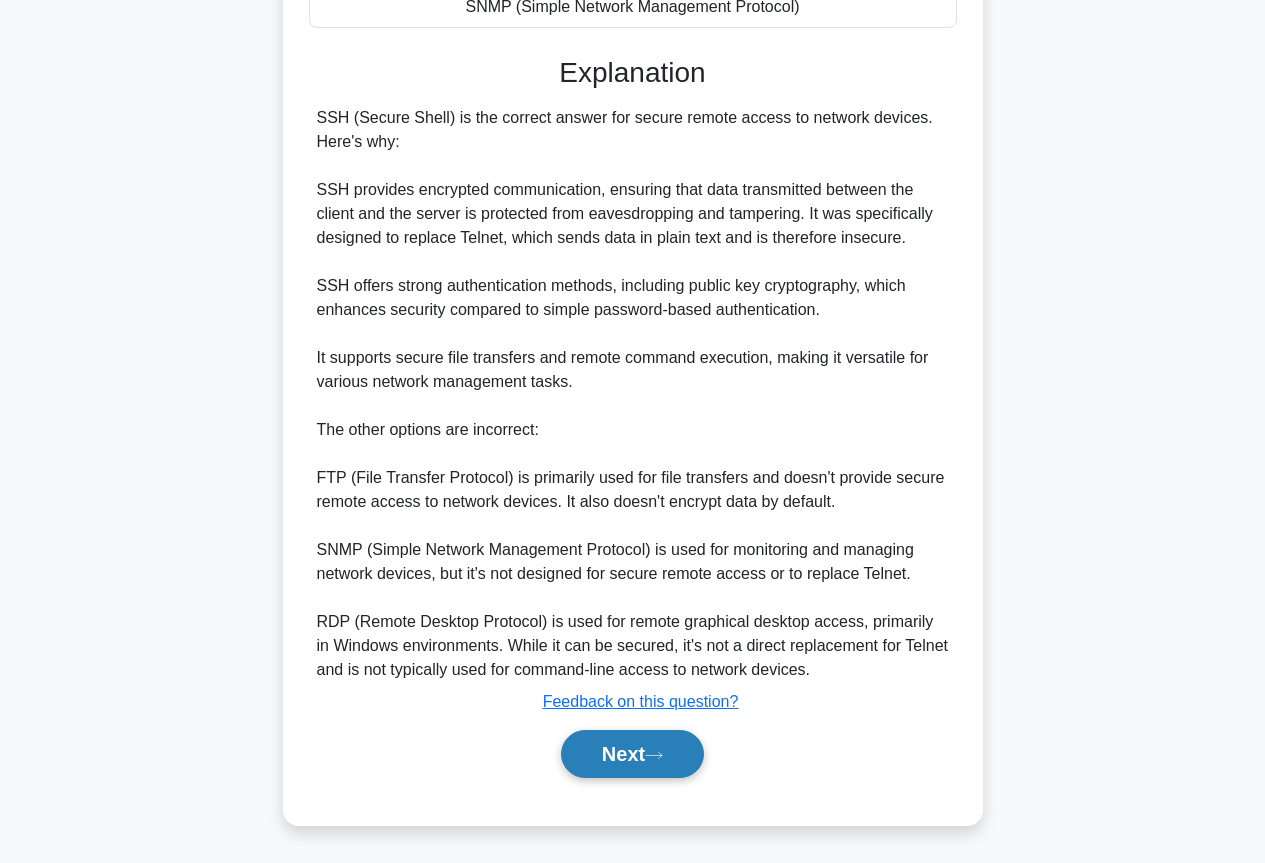 click on "Next" at bounding box center (632, 754) 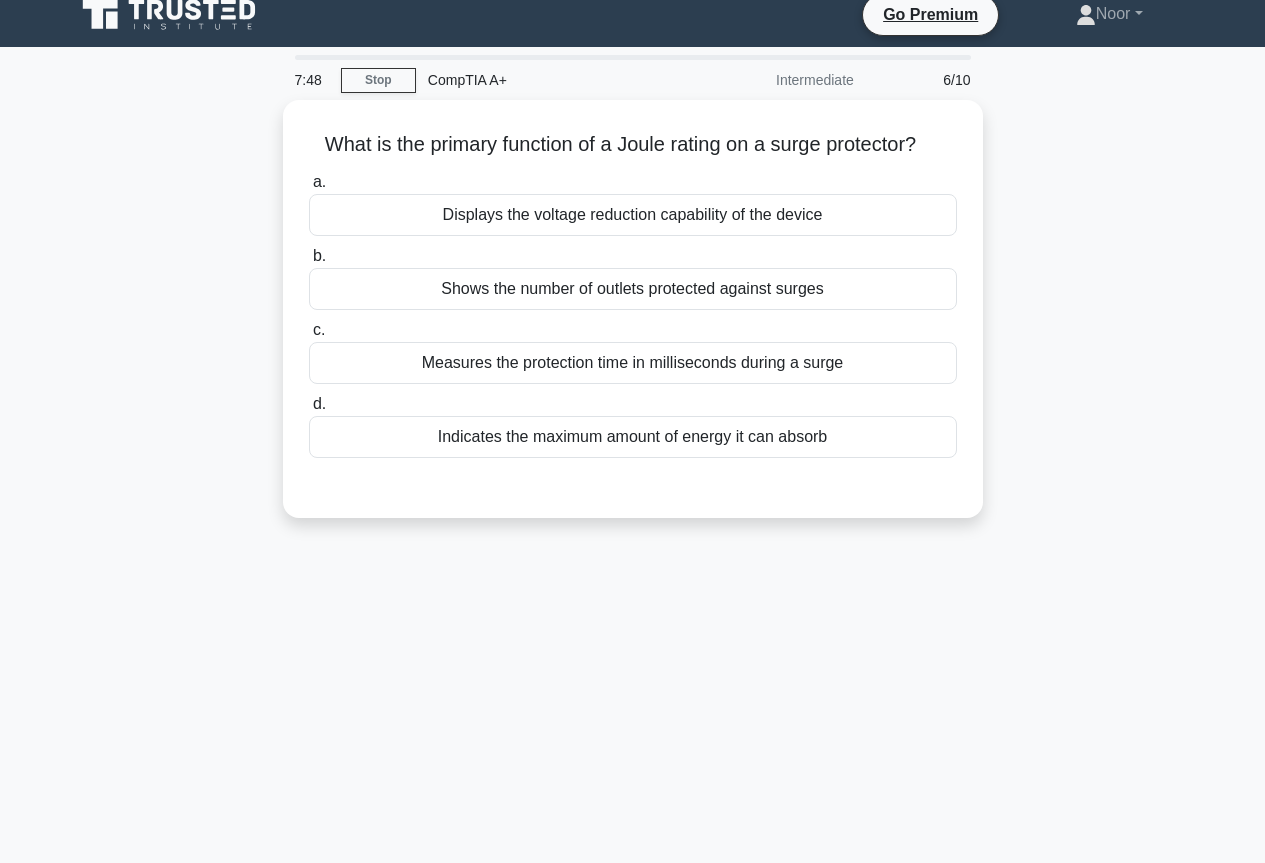 scroll, scrollTop: 0, scrollLeft: 0, axis: both 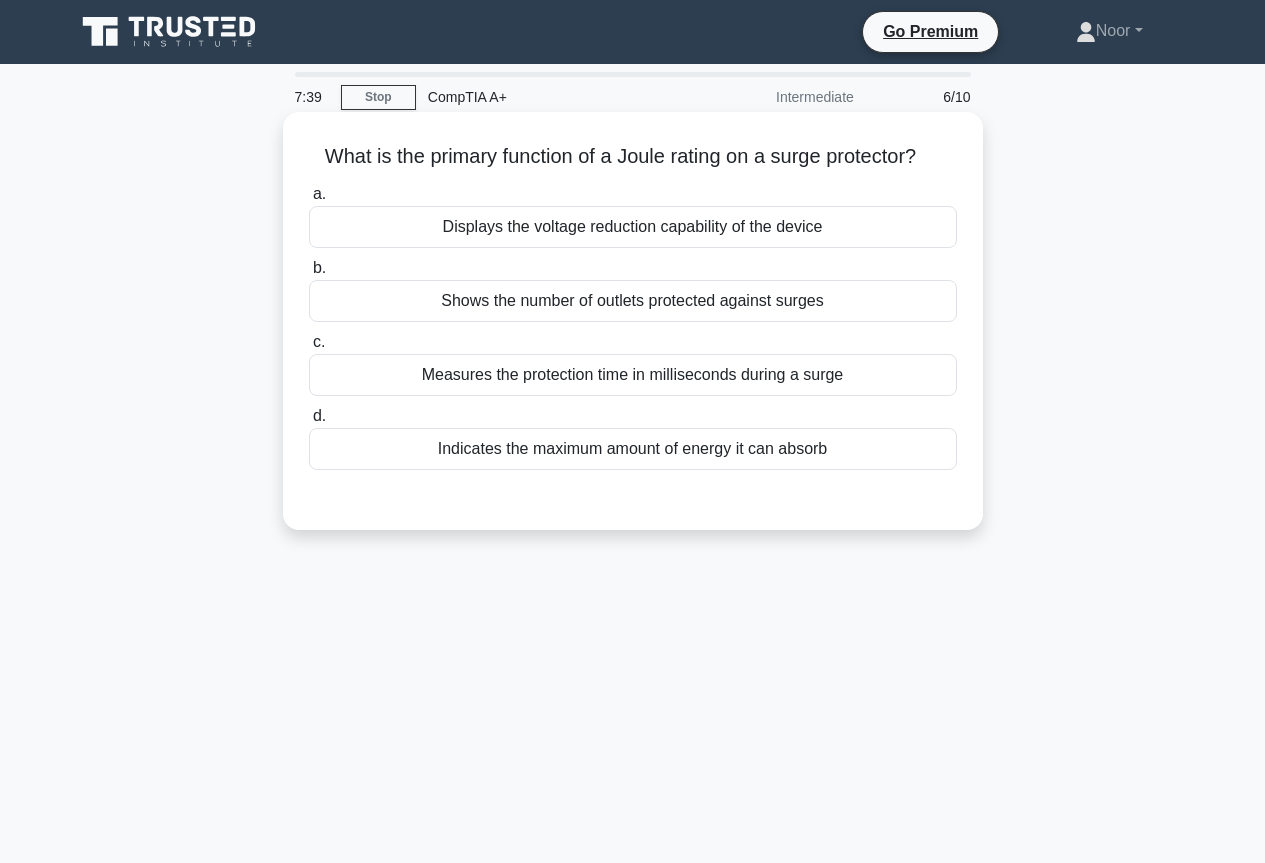 click on "Displays the voltage reduction capability of the device" at bounding box center (633, 227) 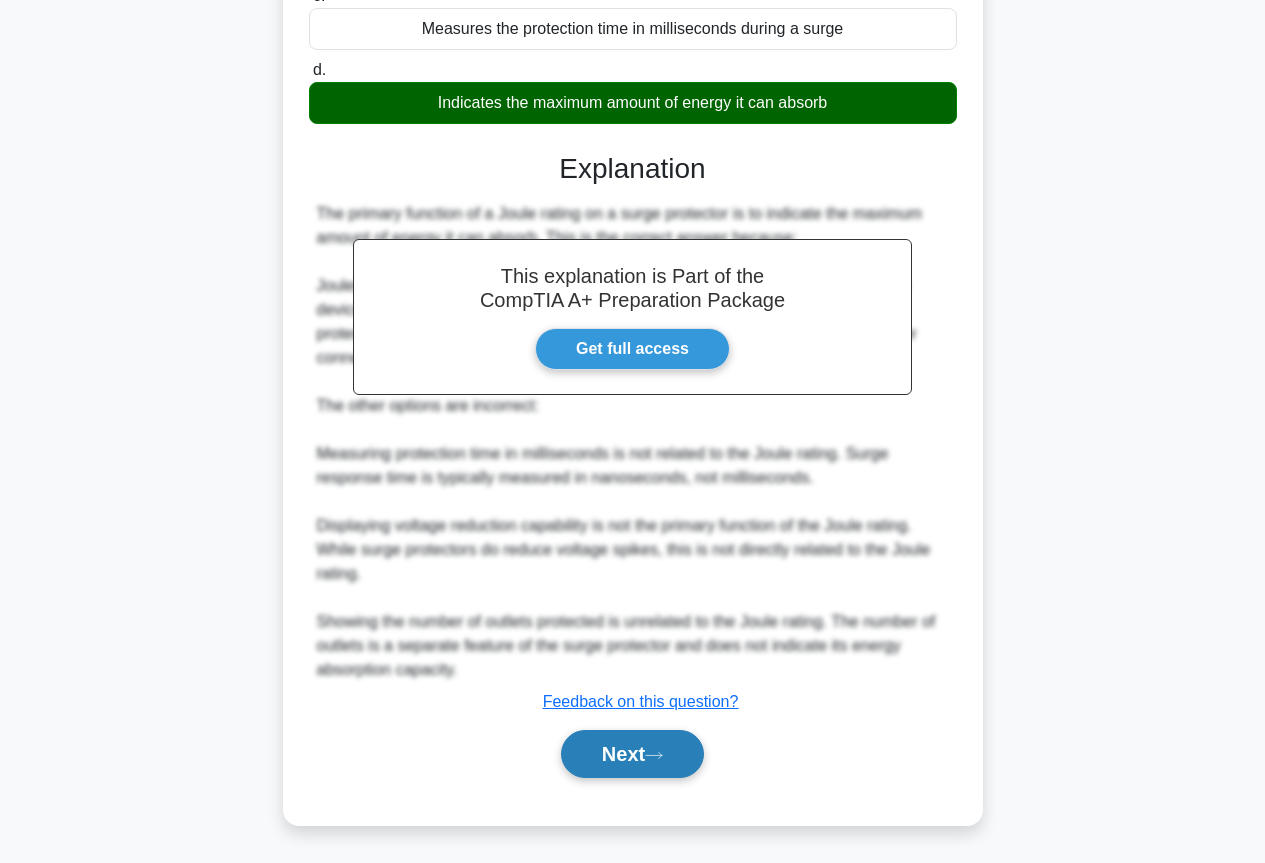 click 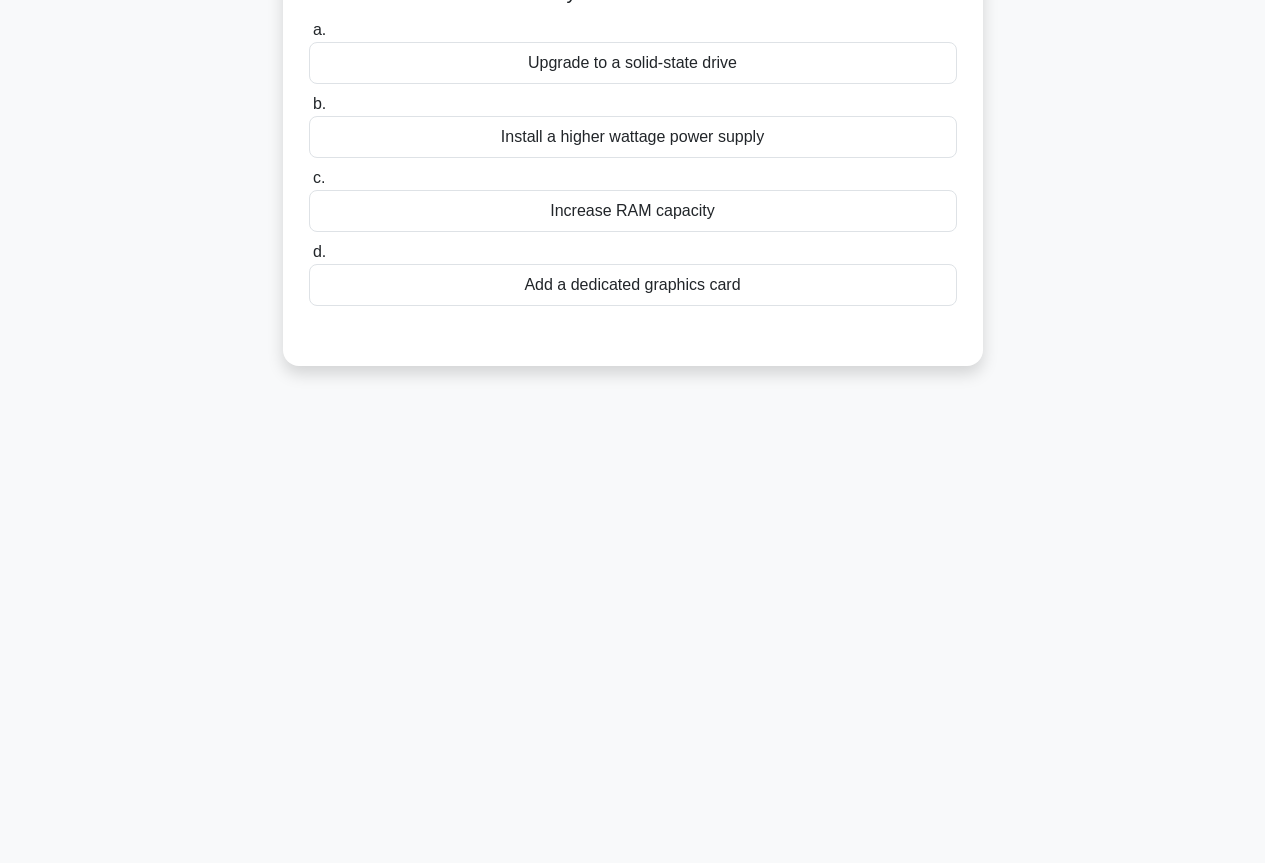 scroll, scrollTop: 0, scrollLeft: 0, axis: both 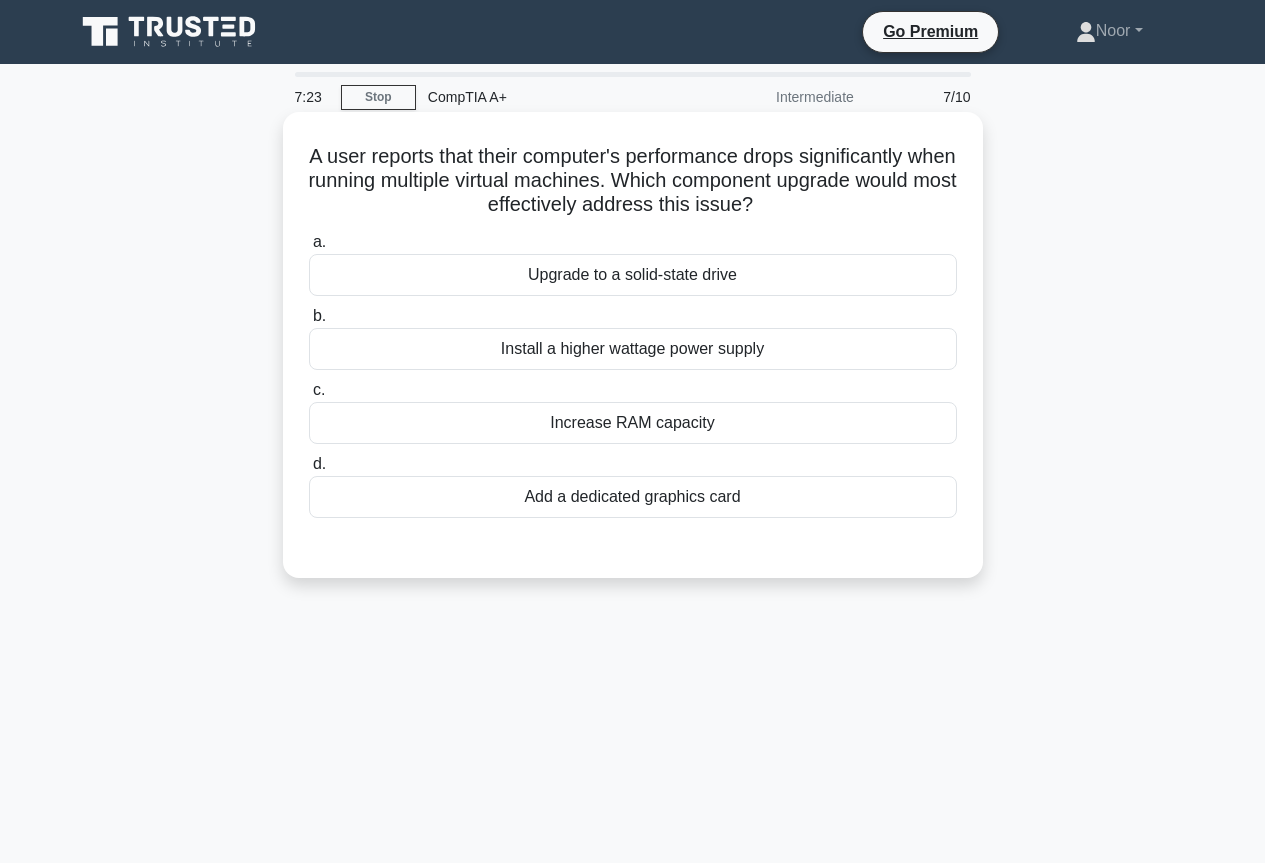 click on "Increase RAM capacity" at bounding box center [633, 423] 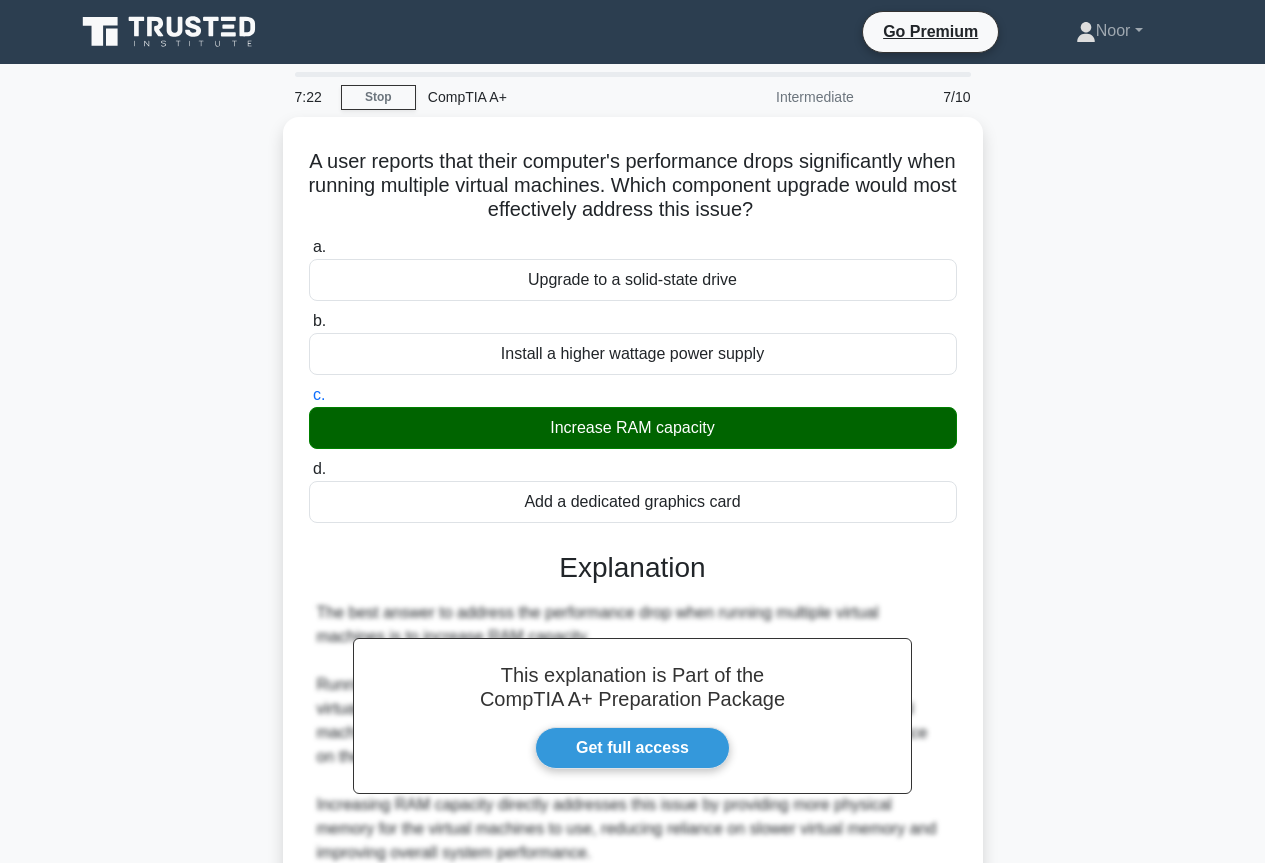 scroll, scrollTop: 443, scrollLeft: 0, axis: vertical 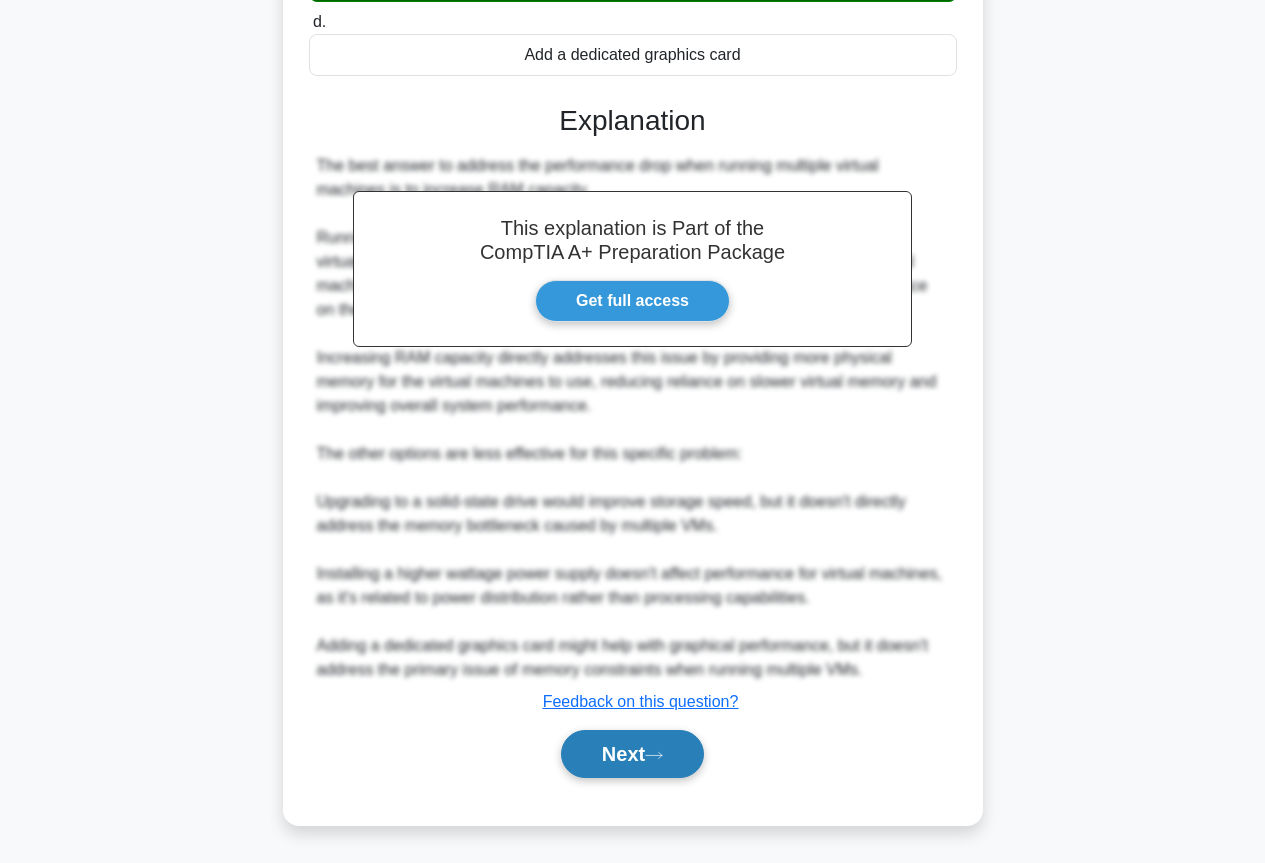click on "Next" at bounding box center (632, 754) 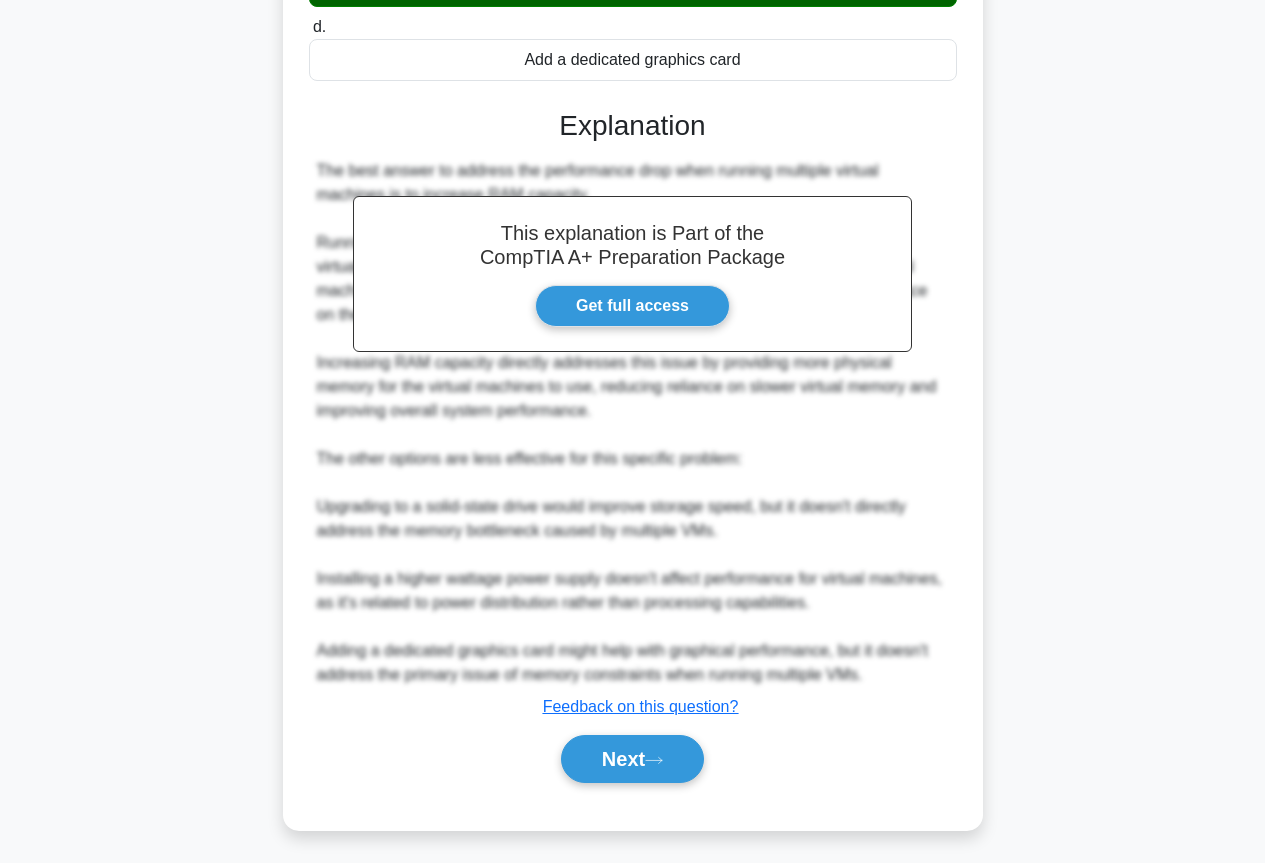 scroll, scrollTop: 0, scrollLeft: 0, axis: both 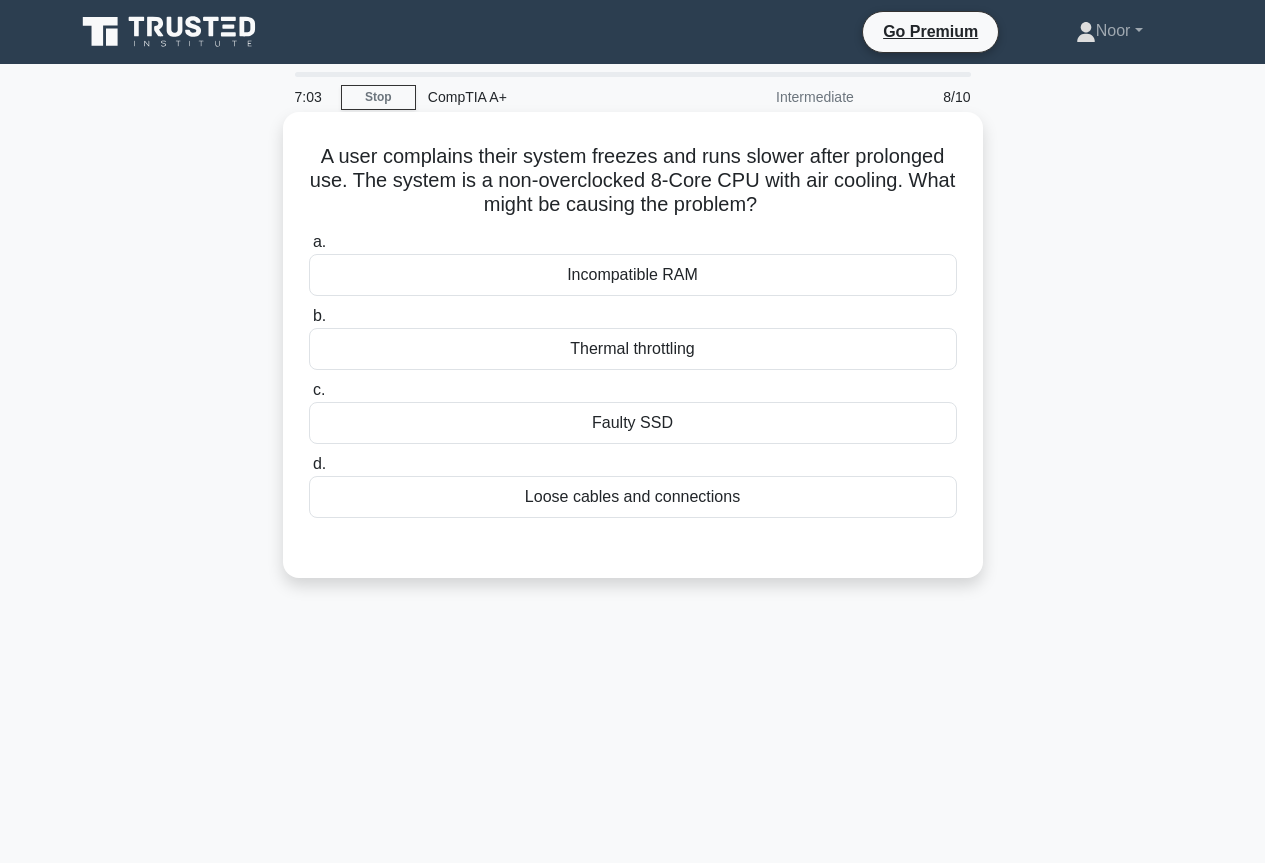 click on "Thermal throttling" at bounding box center [633, 349] 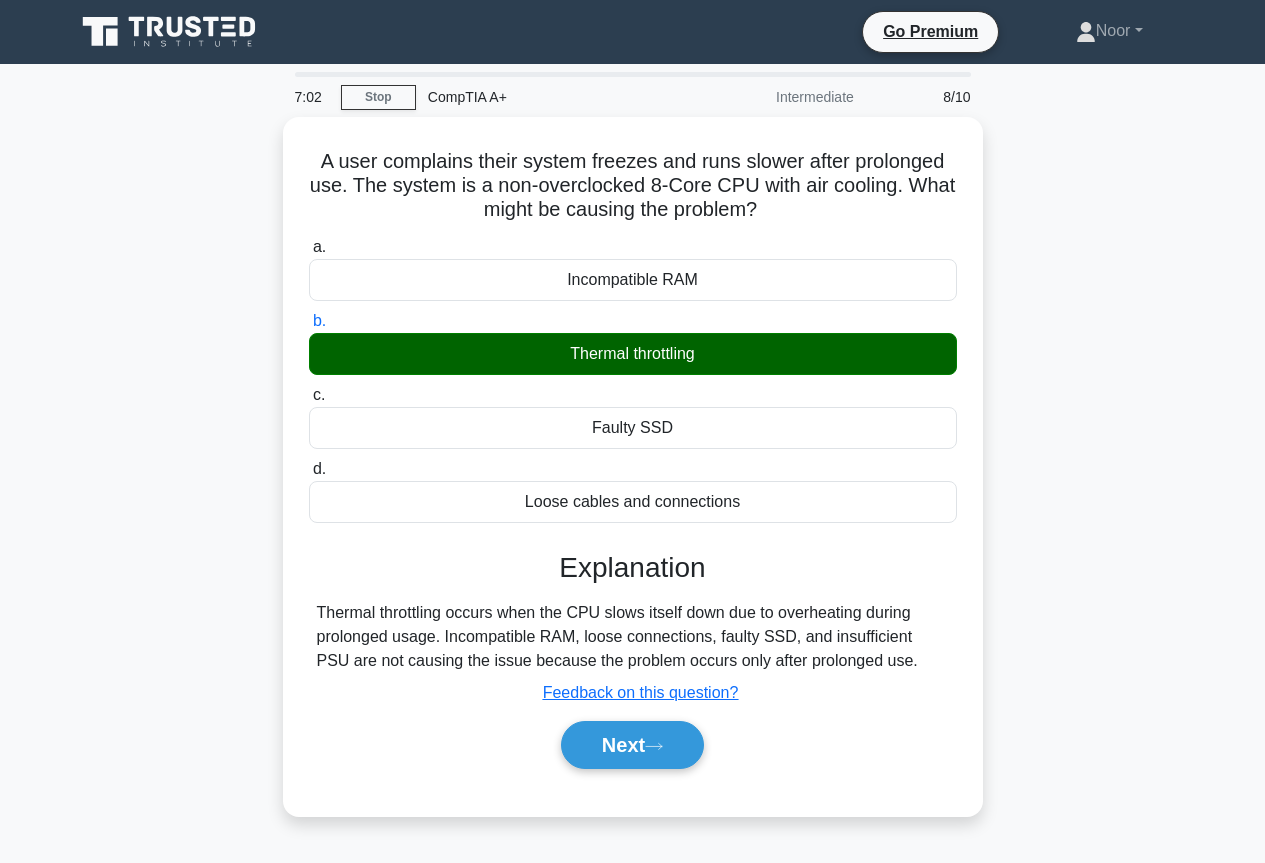 scroll, scrollTop: 217, scrollLeft: 0, axis: vertical 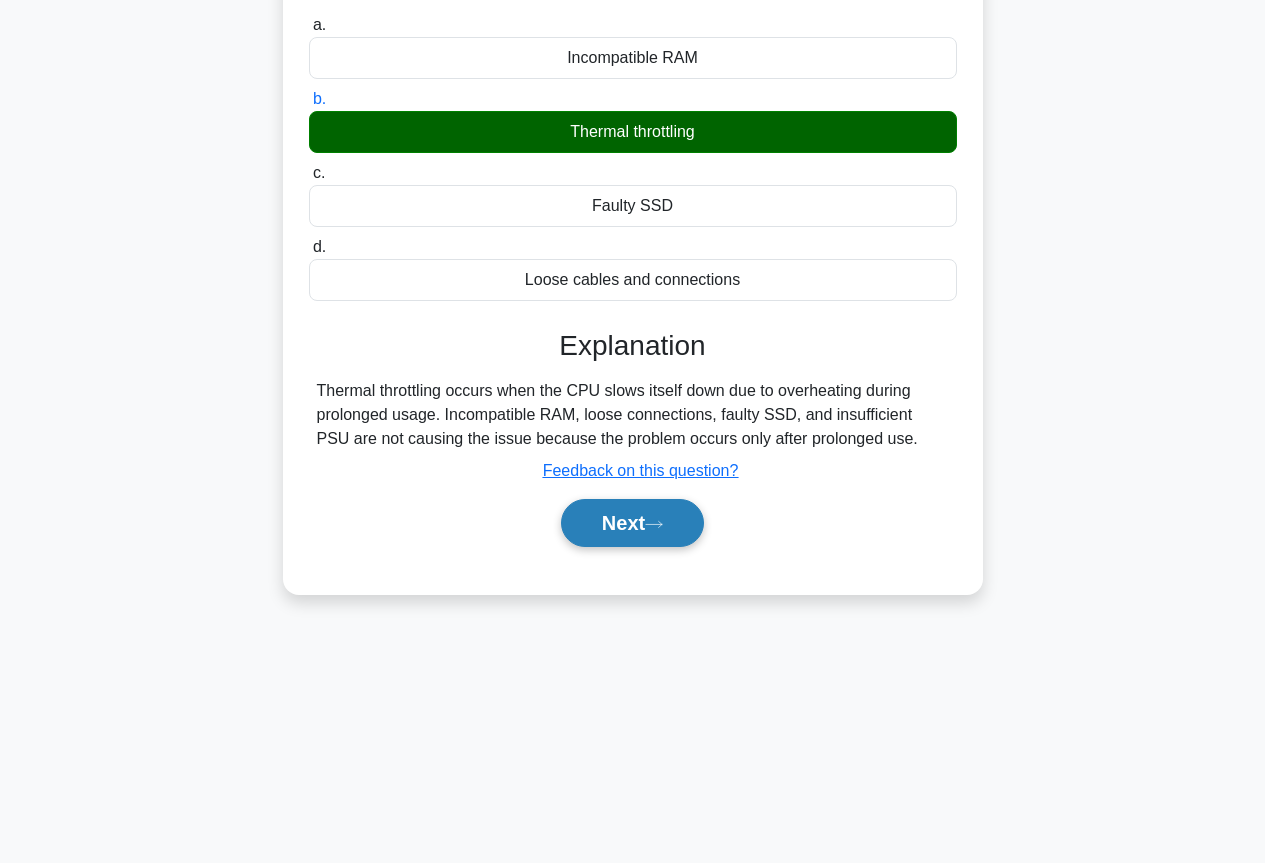 click on "Next" at bounding box center [632, 523] 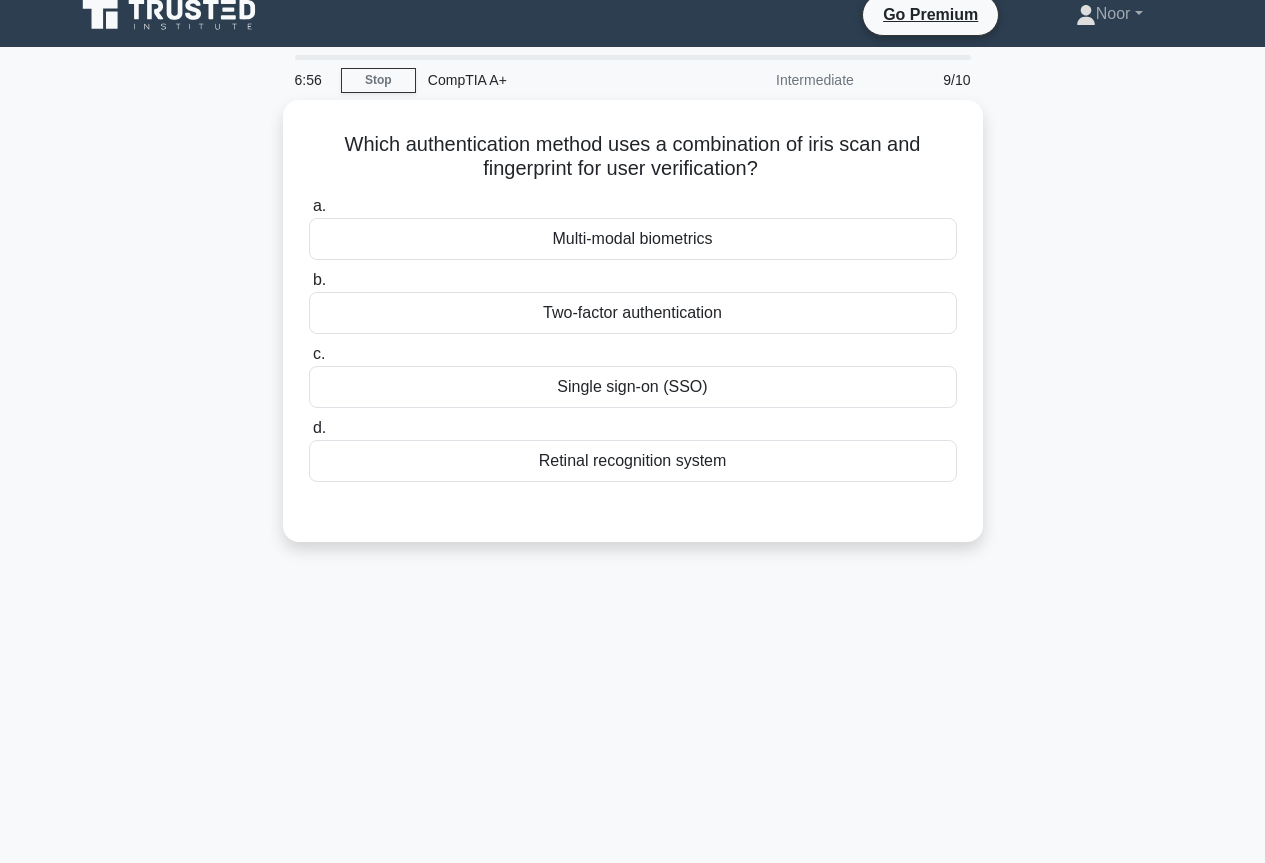 scroll, scrollTop: 0, scrollLeft: 0, axis: both 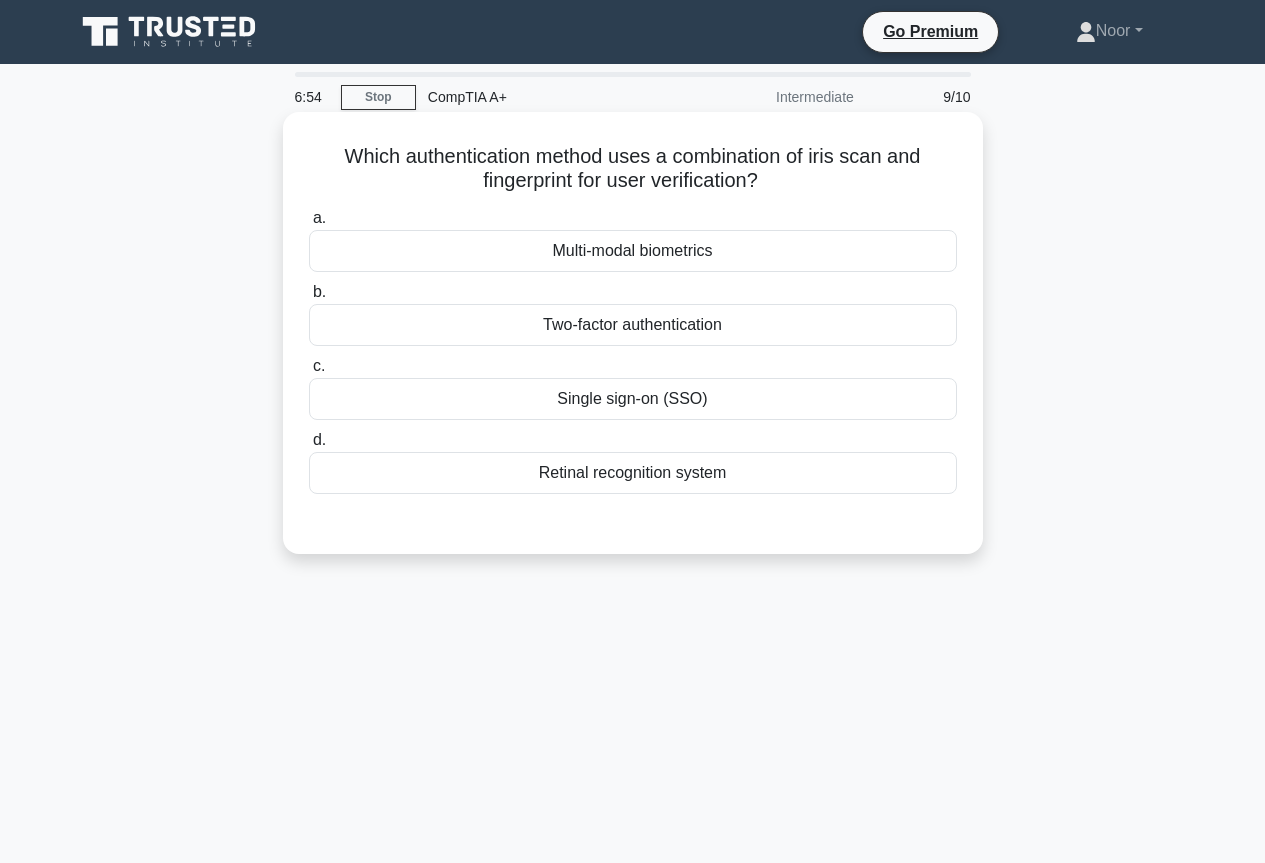 click on "Two-factor authentication" at bounding box center [633, 325] 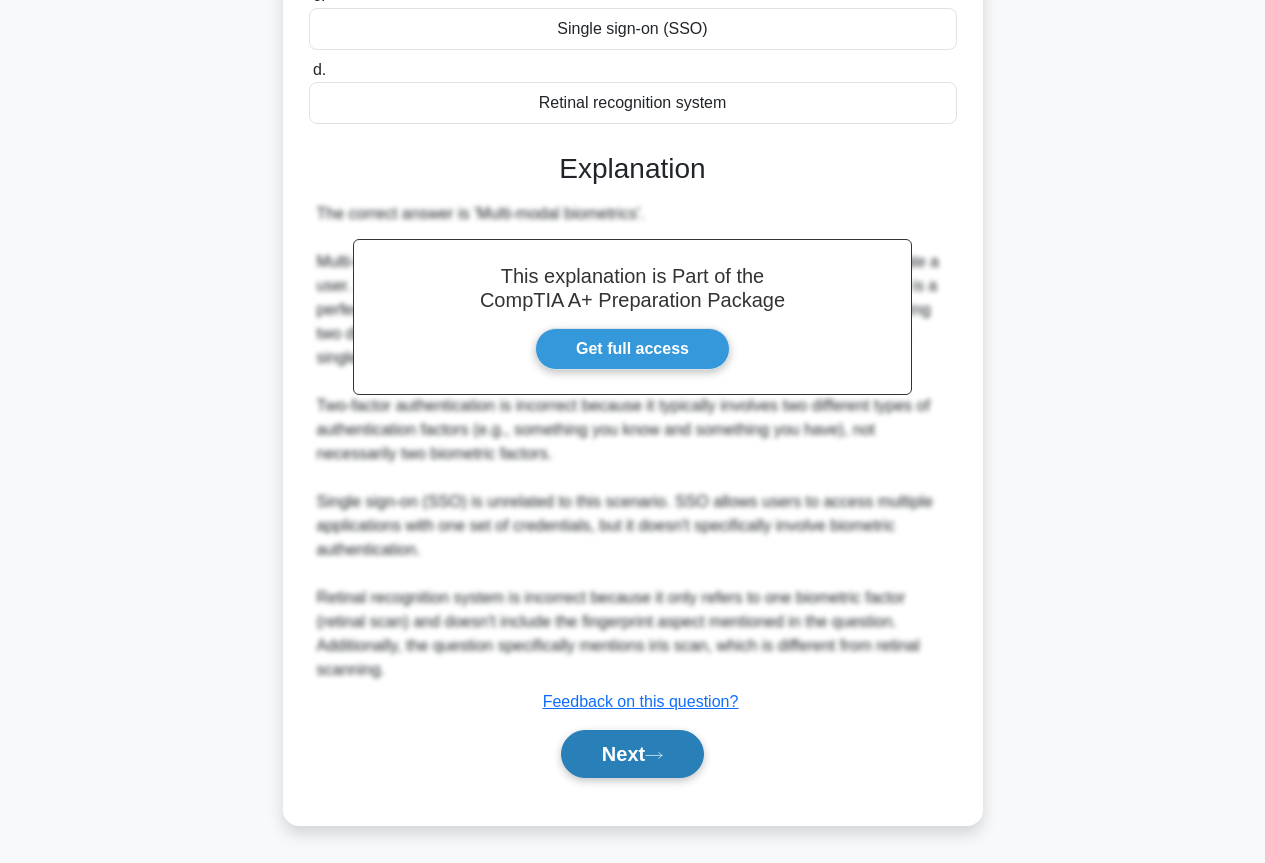 click on "Next" at bounding box center [632, 754] 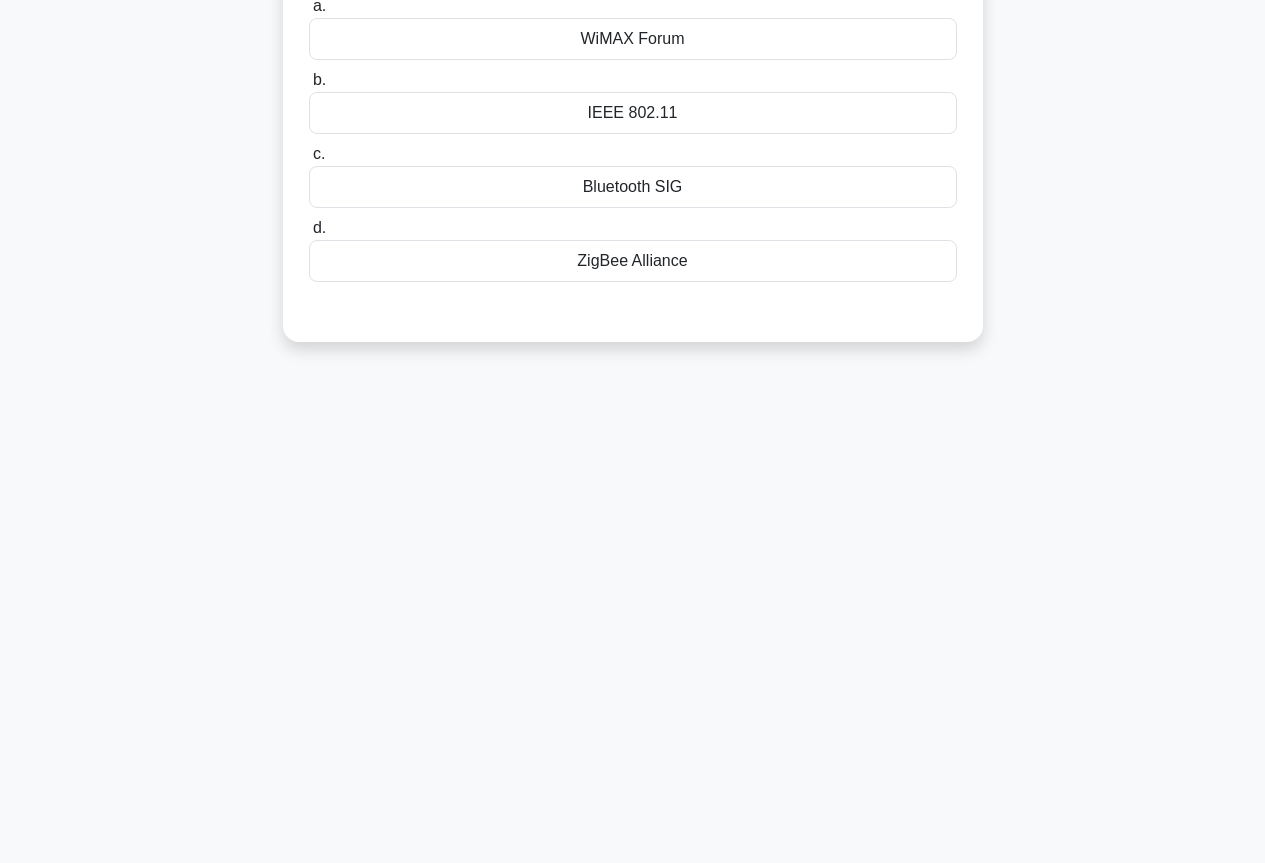 scroll, scrollTop: 0, scrollLeft: 0, axis: both 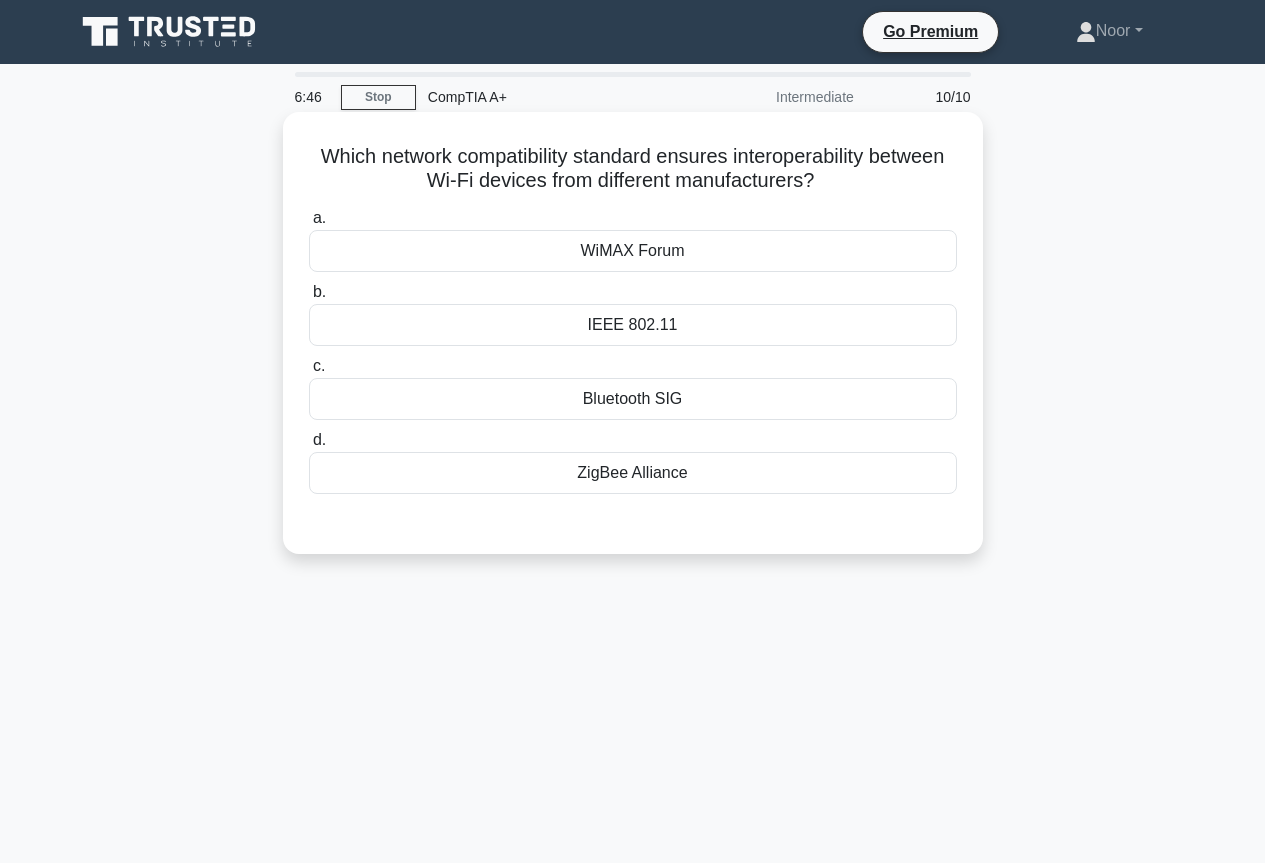 click on "a.
WiMAX Forum" at bounding box center (633, 239) 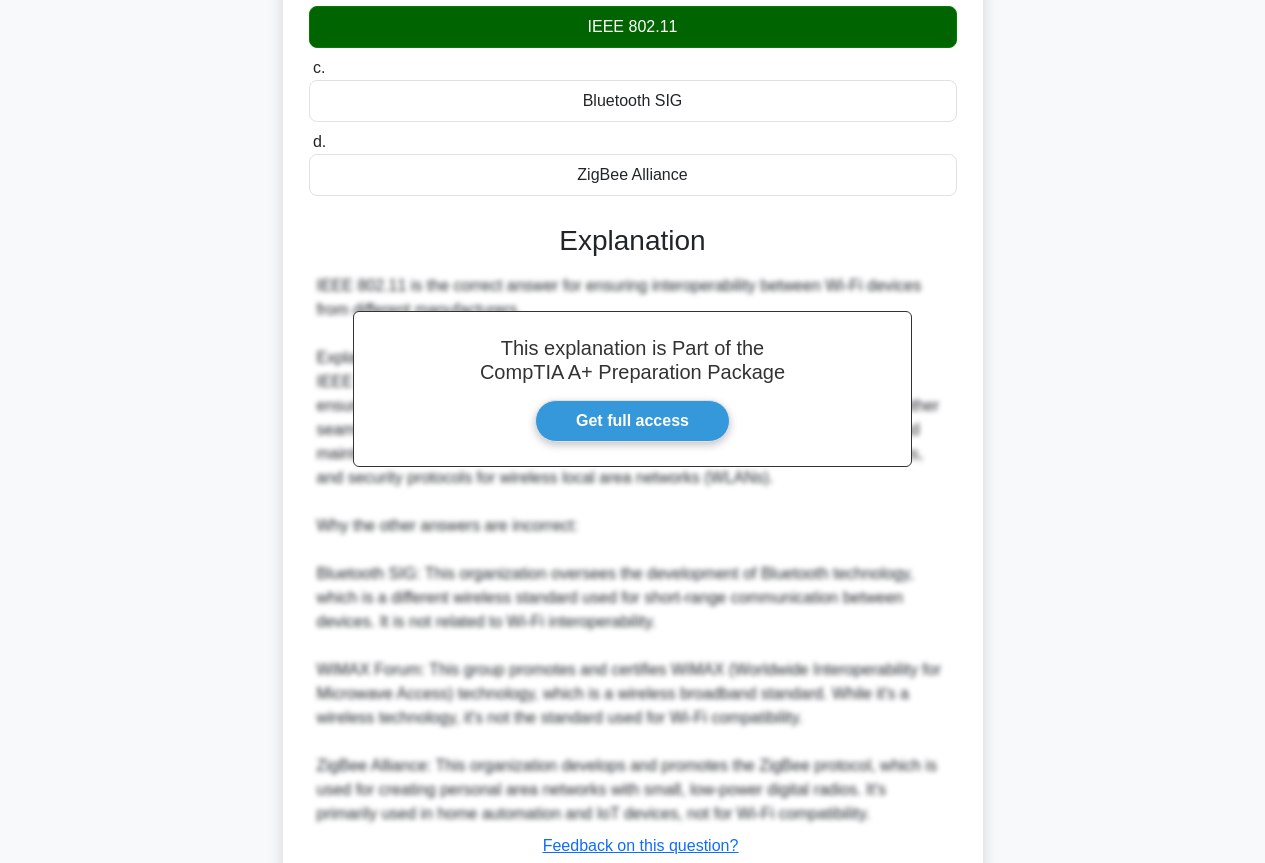 scroll, scrollTop: 445, scrollLeft: 0, axis: vertical 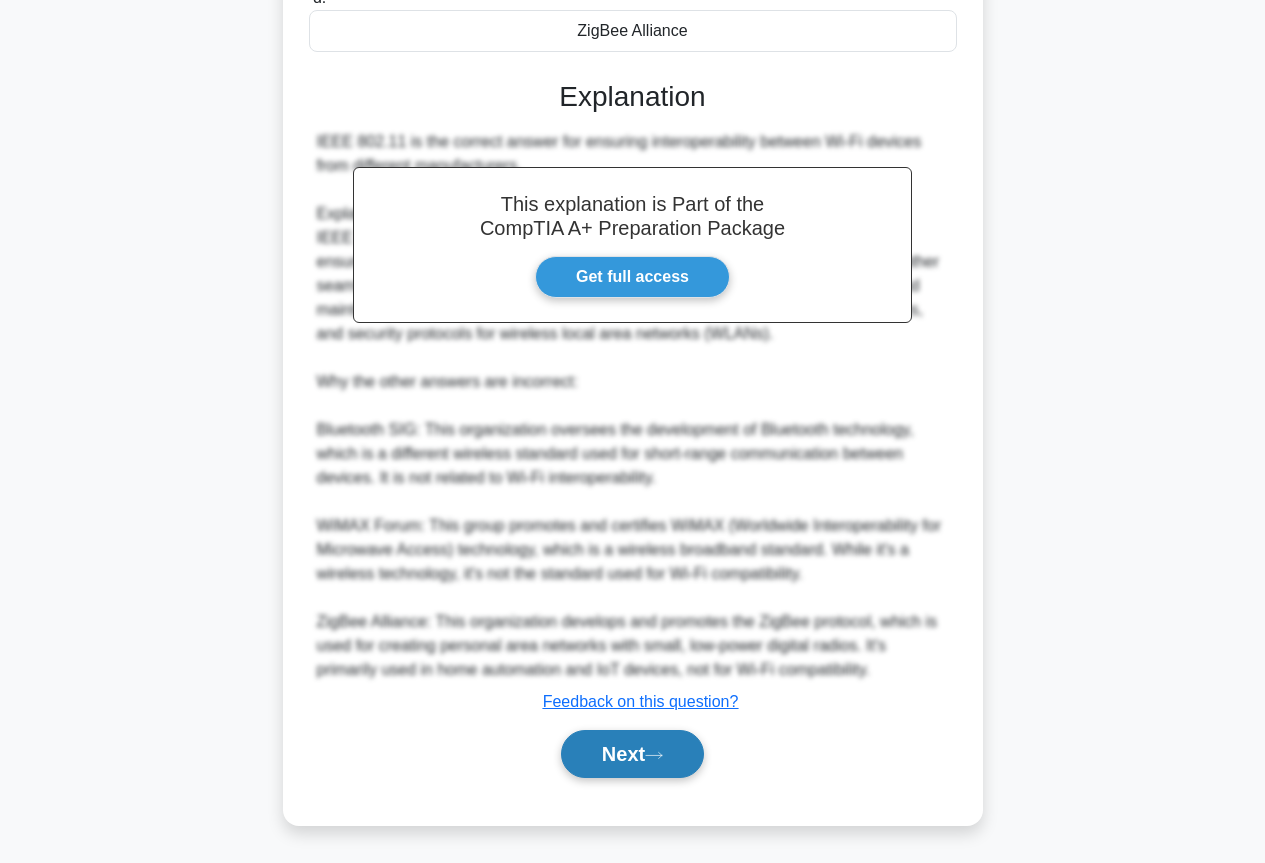 click on "Next" at bounding box center (632, 754) 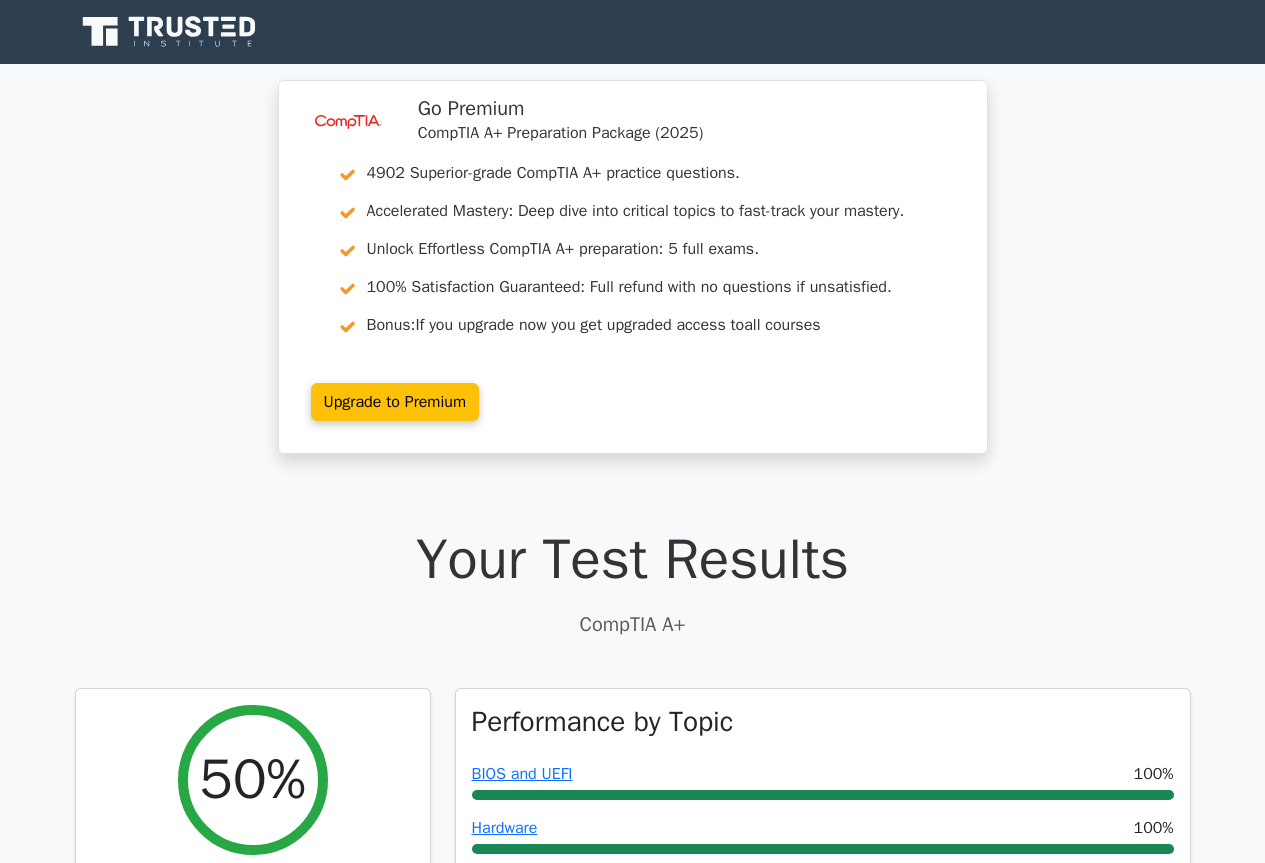 scroll, scrollTop: 200, scrollLeft: 0, axis: vertical 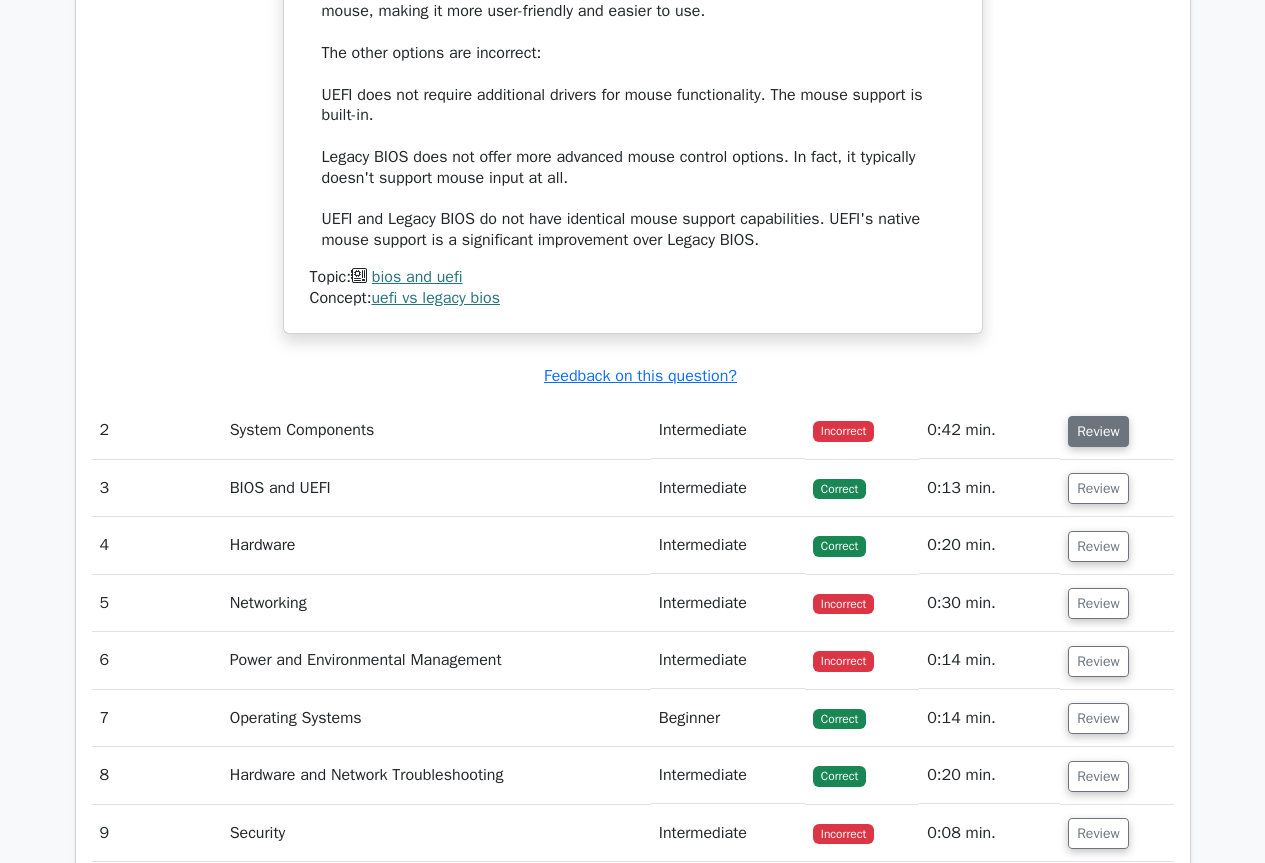 click on "Review" at bounding box center [1098, 431] 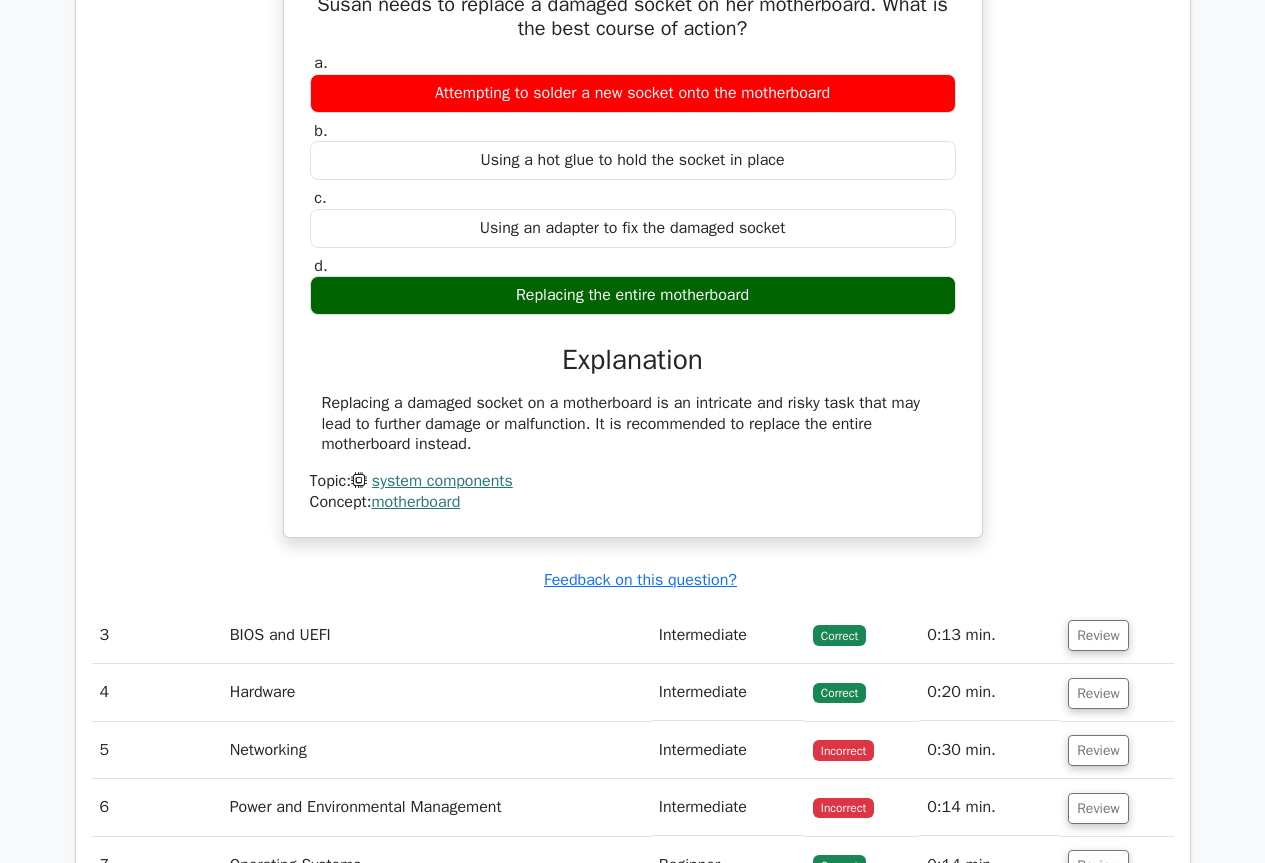 scroll, scrollTop: 3200, scrollLeft: 0, axis: vertical 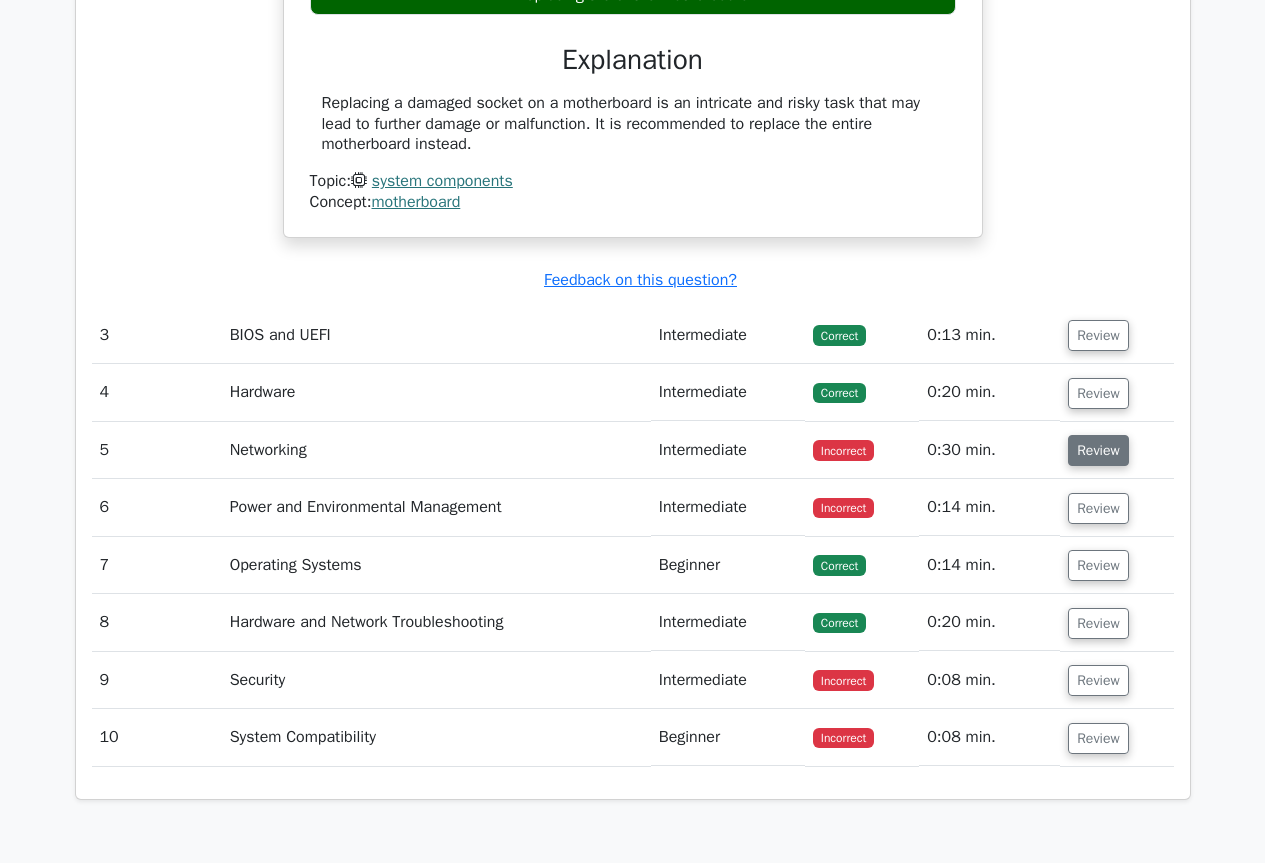click on "Review" at bounding box center [1098, 450] 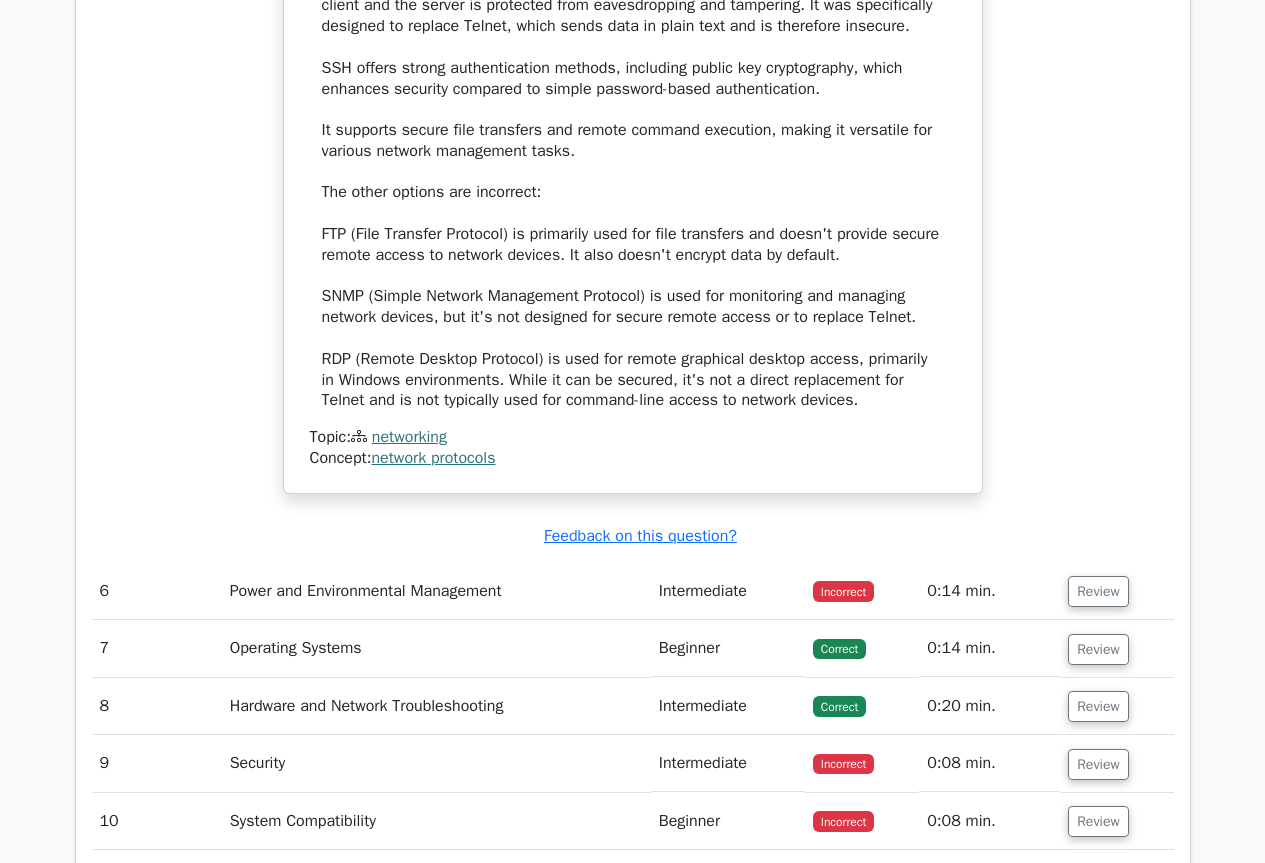 scroll, scrollTop: 4400, scrollLeft: 0, axis: vertical 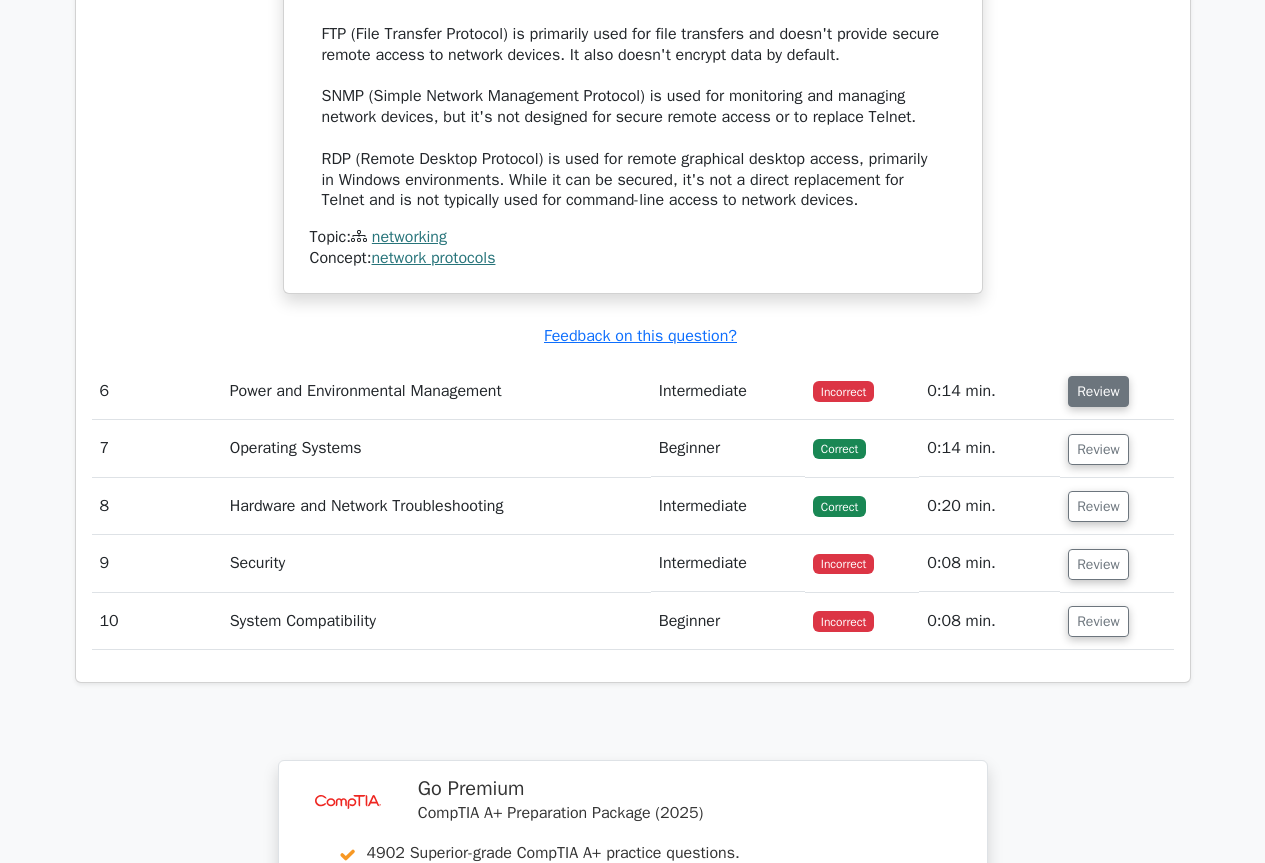 click on "Review" at bounding box center (1098, 391) 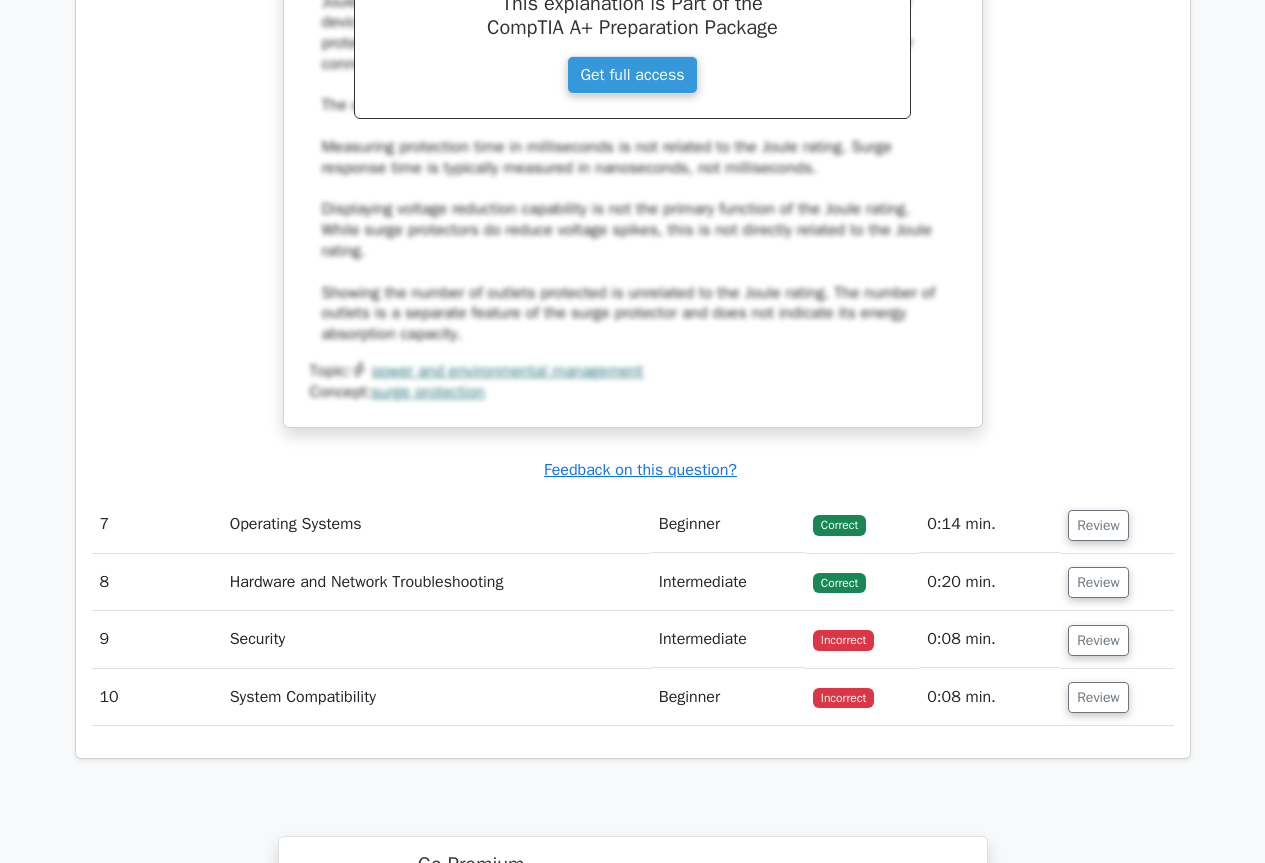 scroll, scrollTop: 5500, scrollLeft: 0, axis: vertical 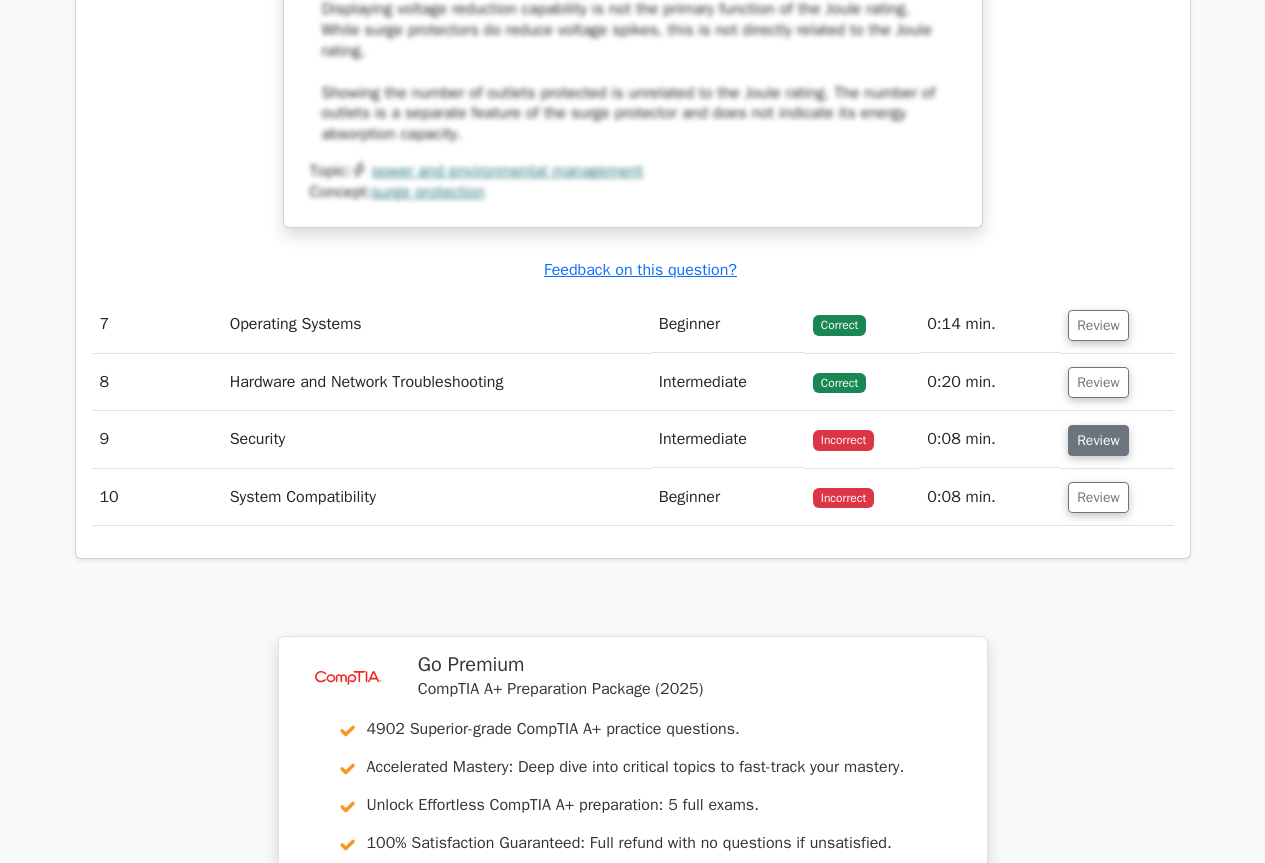 click on "Review" at bounding box center [1098, 440] 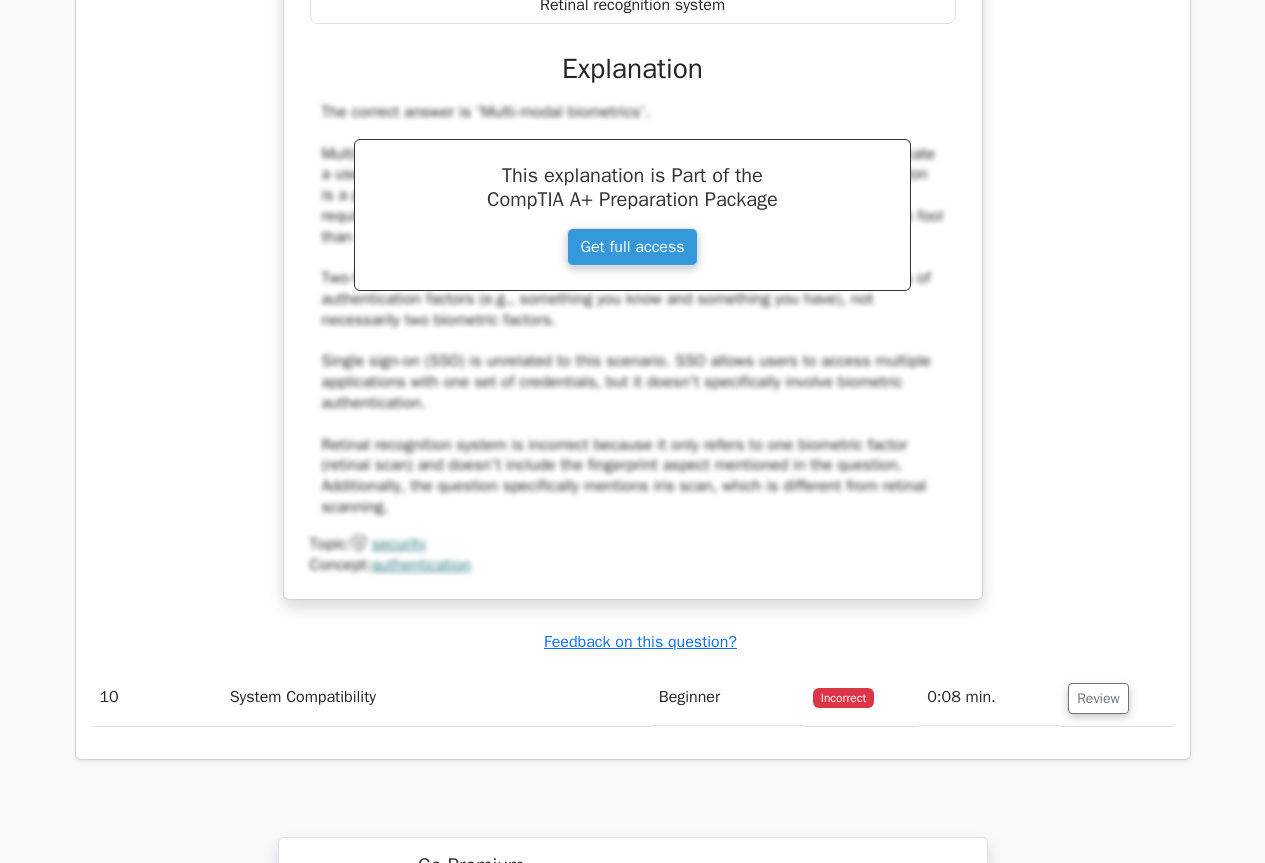 scroll, scrollTop: 6500, scrollLeft: 0, axis: vertical 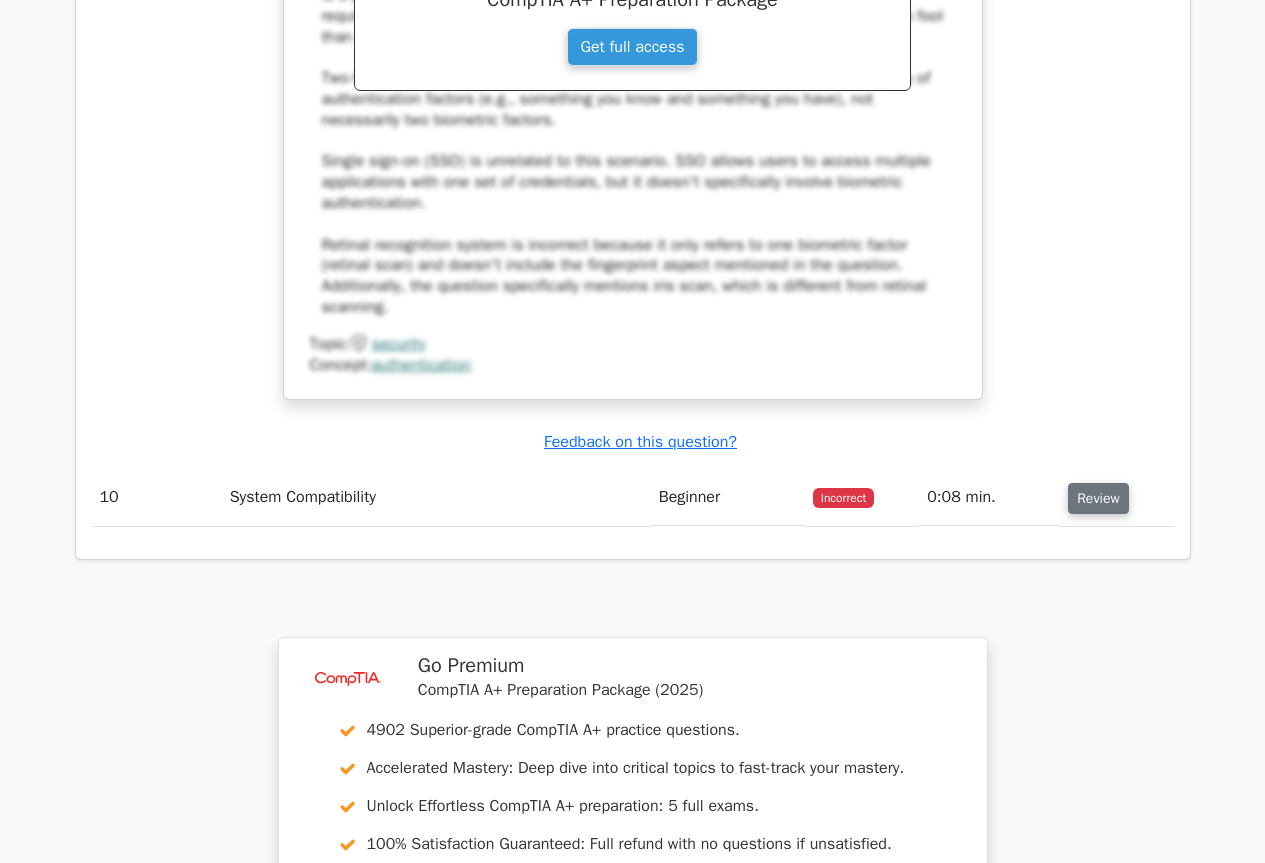 click on "Review" at bounding box center (1098, 498) 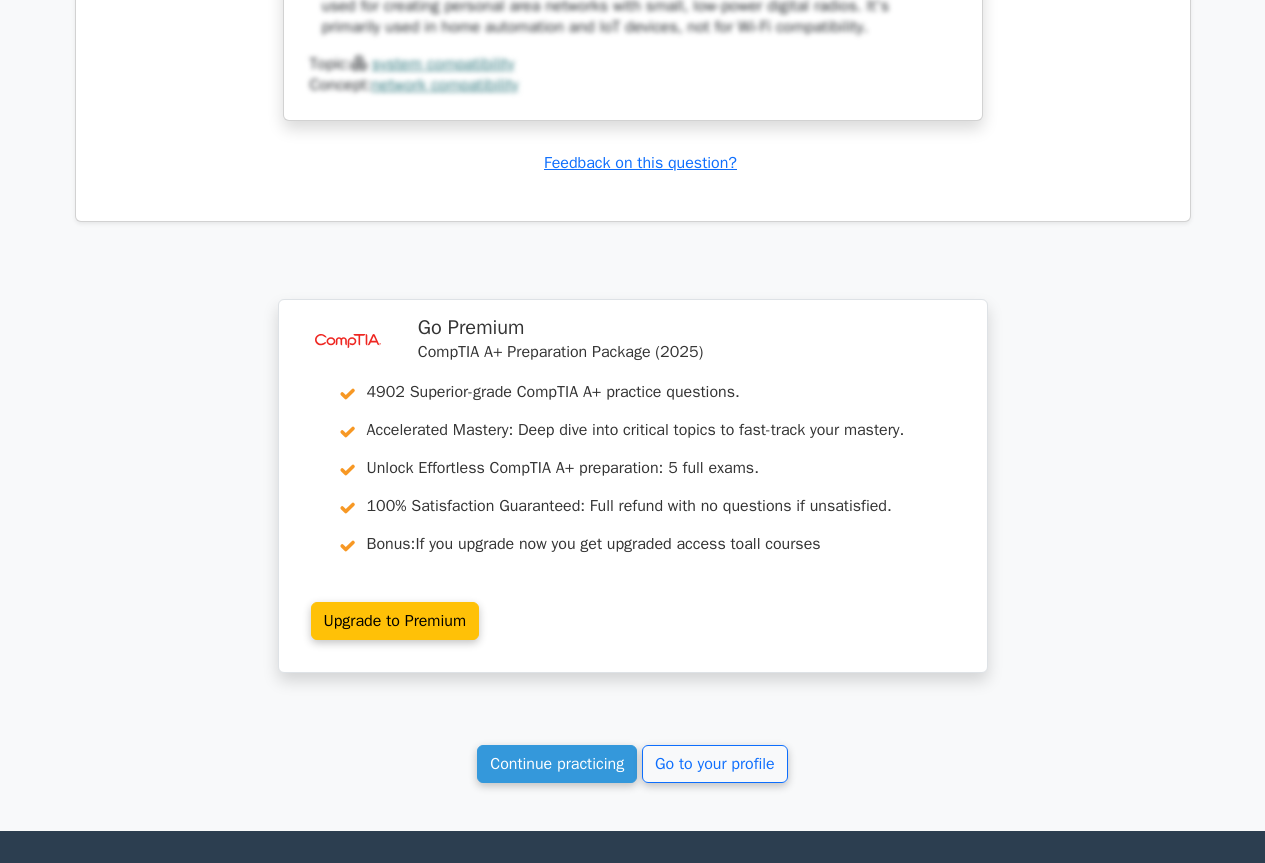 scroll, scrollTop: 8144, scrollLeft: 0, axis: vertical 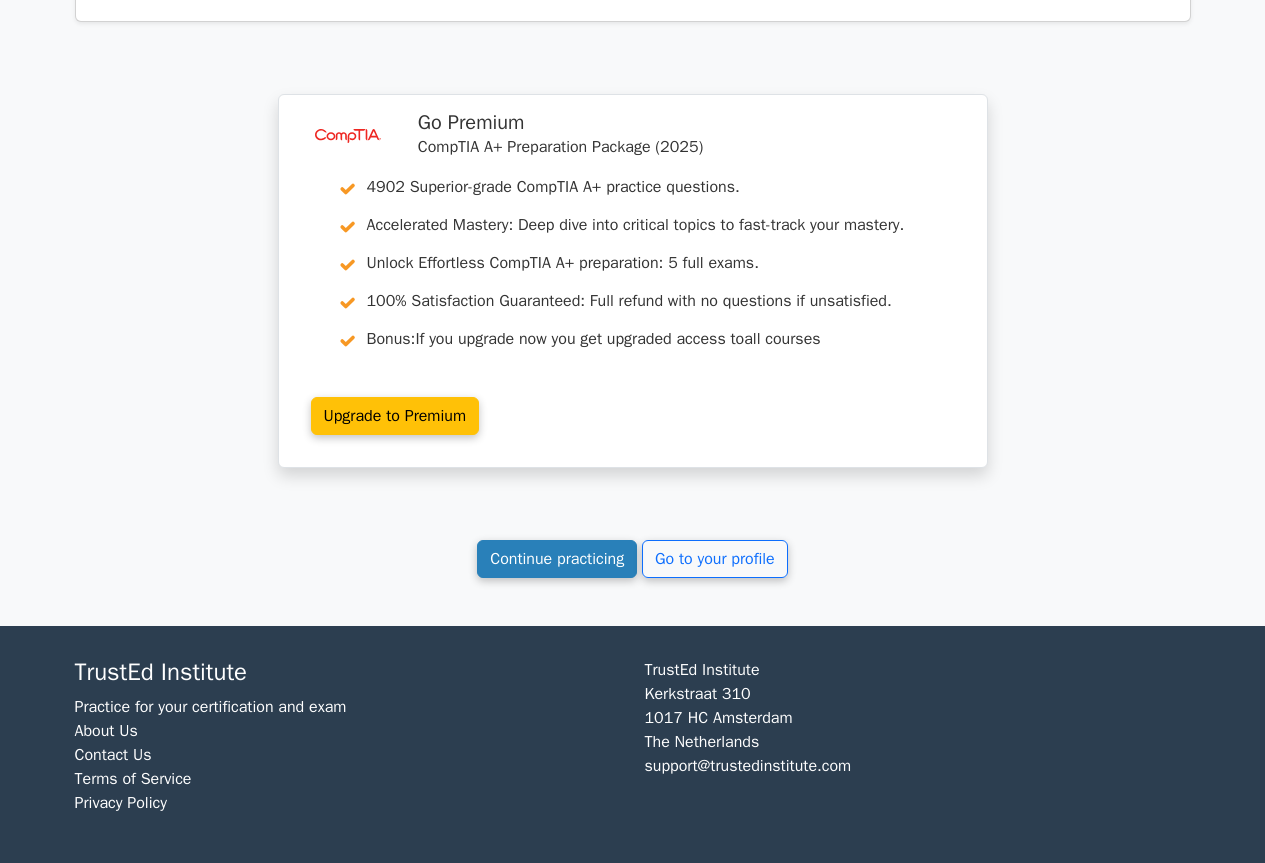 click on "Continue practicing" at bounding box center [557, 559] 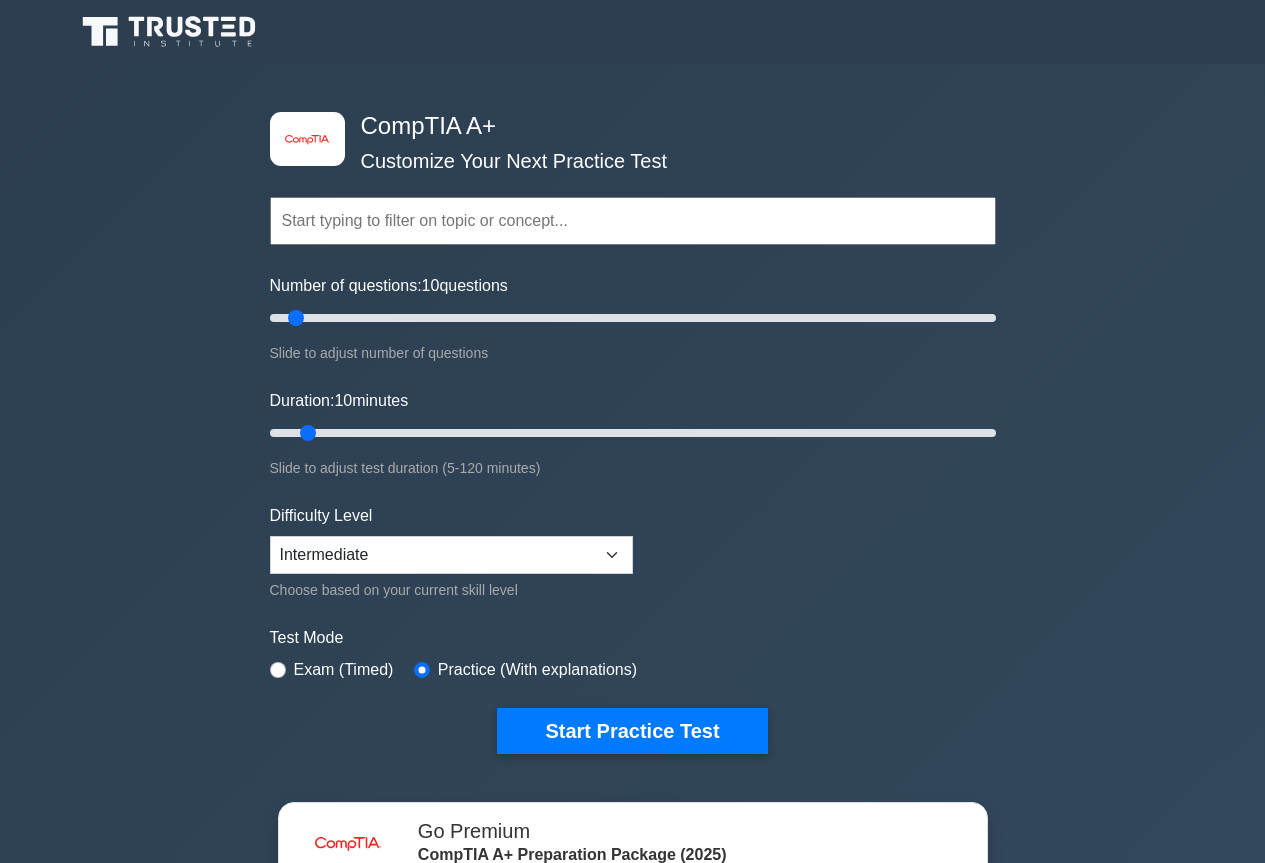 scroll, scrollTop: 0, scrollLeft: 0, axis: both 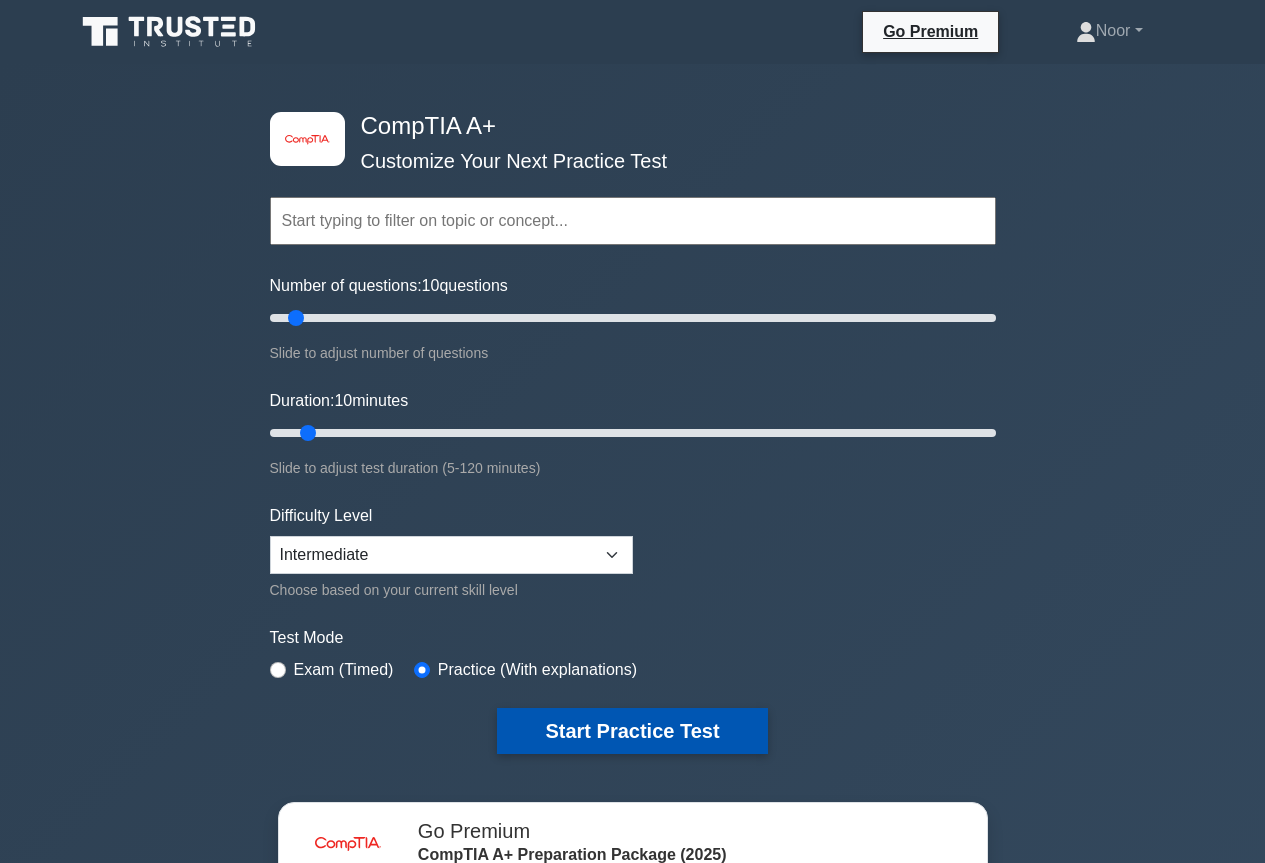 click on "Start Practice Test" at bounding box center (632, 731) 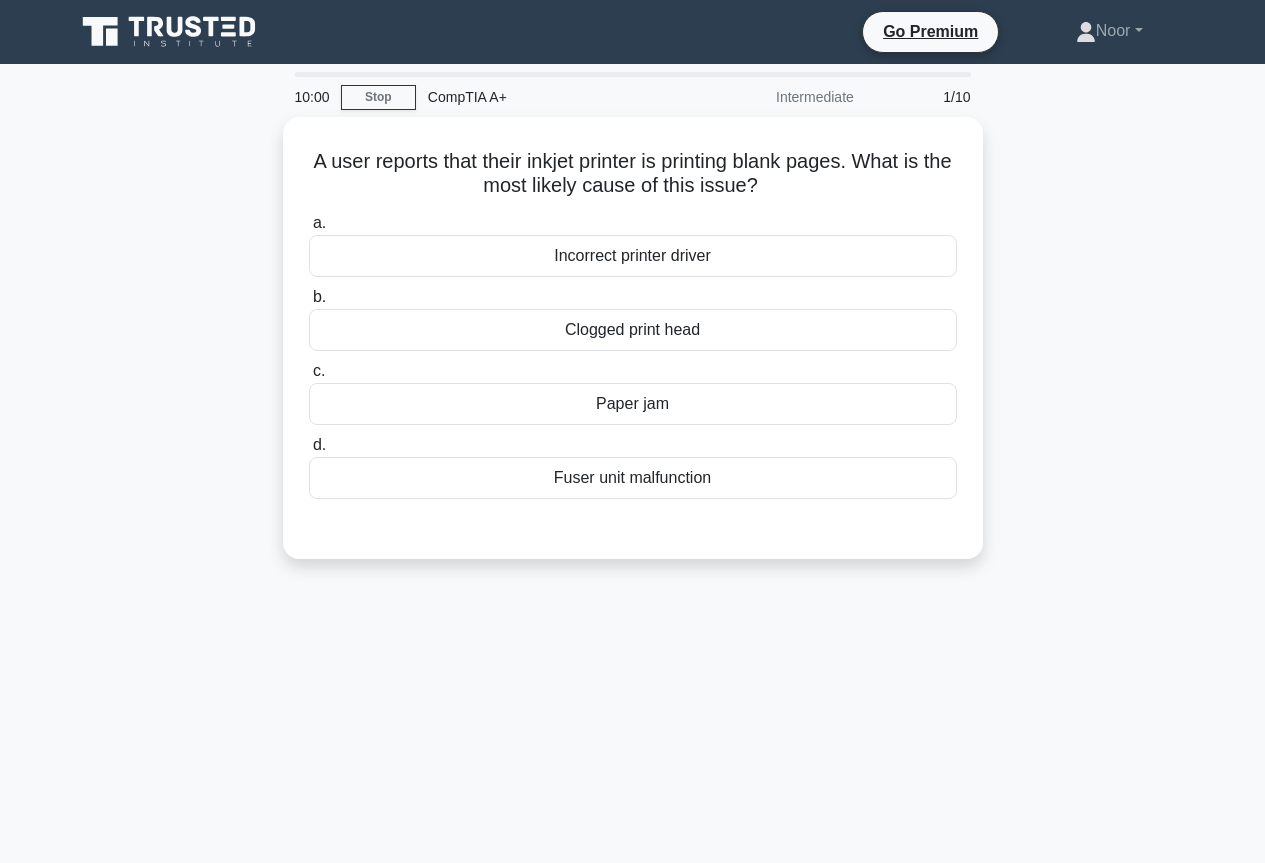 scroll, scrollTop: 0, scrollLeft: 0, axis: both 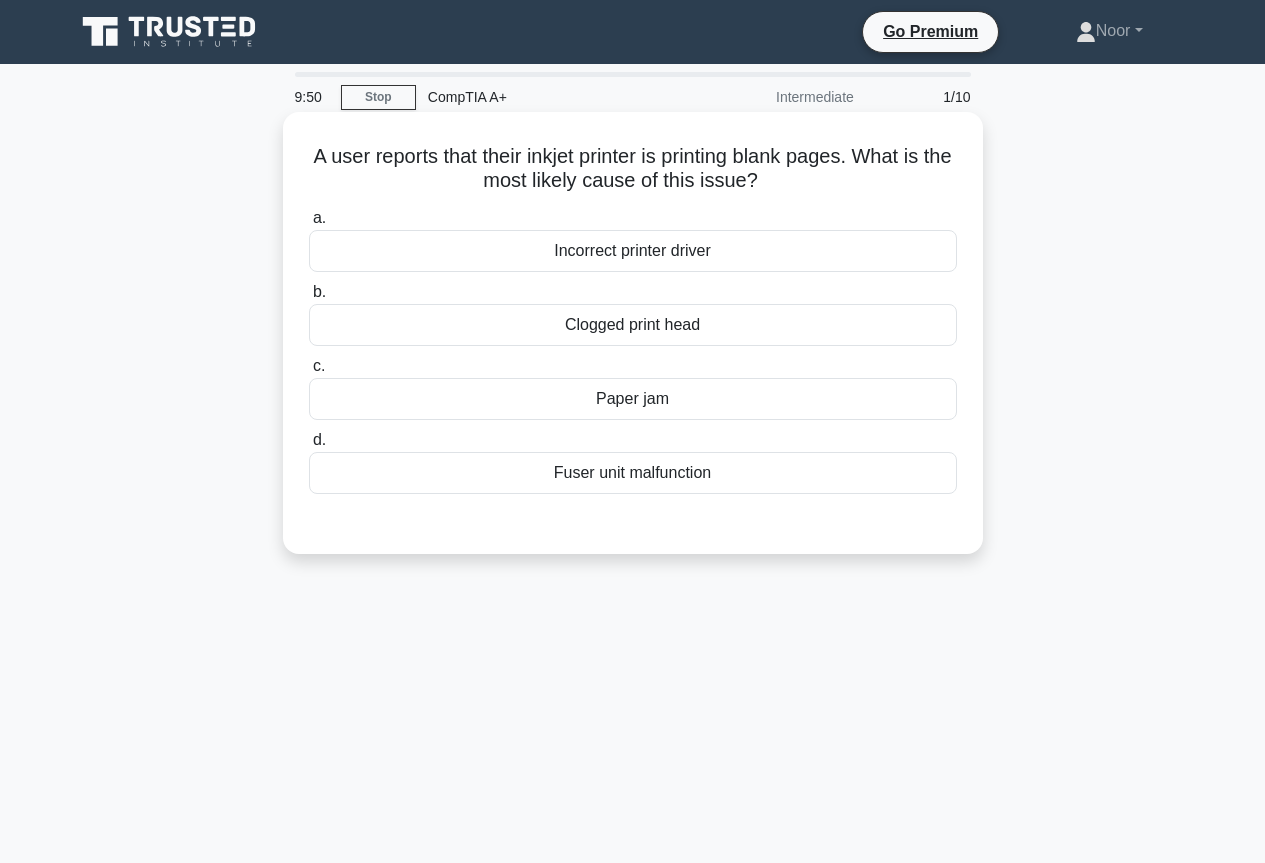 click on "A user reports that their inkjet printer is printing blank pages. What is the most likely cause of this issue?
.spinner_0XTQ{transform-origin:center;animation:spinner_y6GP .75s linear infinite}@keyframes spinner_y6GP{100%{transform:rotate(360deg)}}" at bounding box center [633, 169] 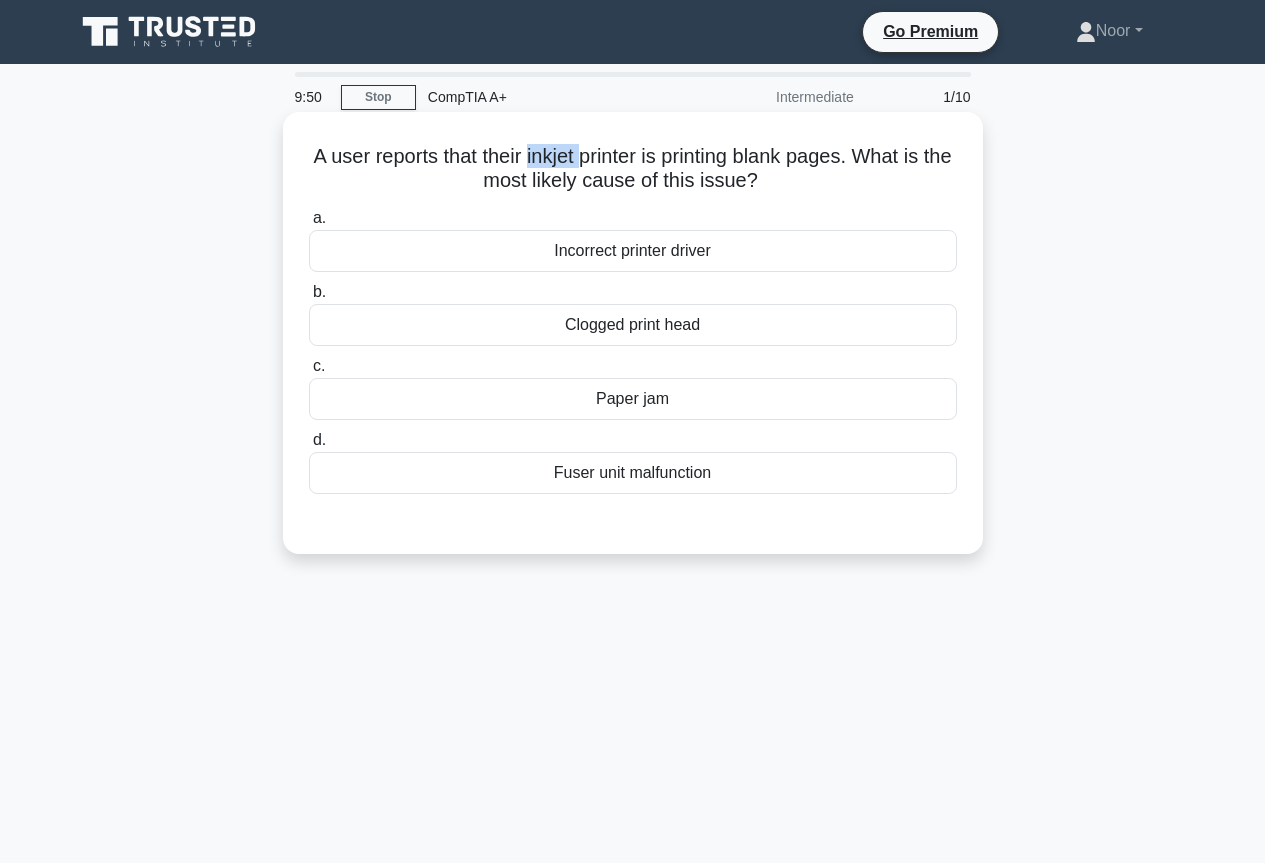 click on "A user reports that their inkjet printer is printing blank pages. What is the most likely cause of this issue?
.spinner_0XTQ{transform-origin:center;animation:spinner_y6GP .75s linear infinite}@keyframes spinner_y6GP{100%{transform:rotate(360deg)}}" at bounding box center (633, 169) 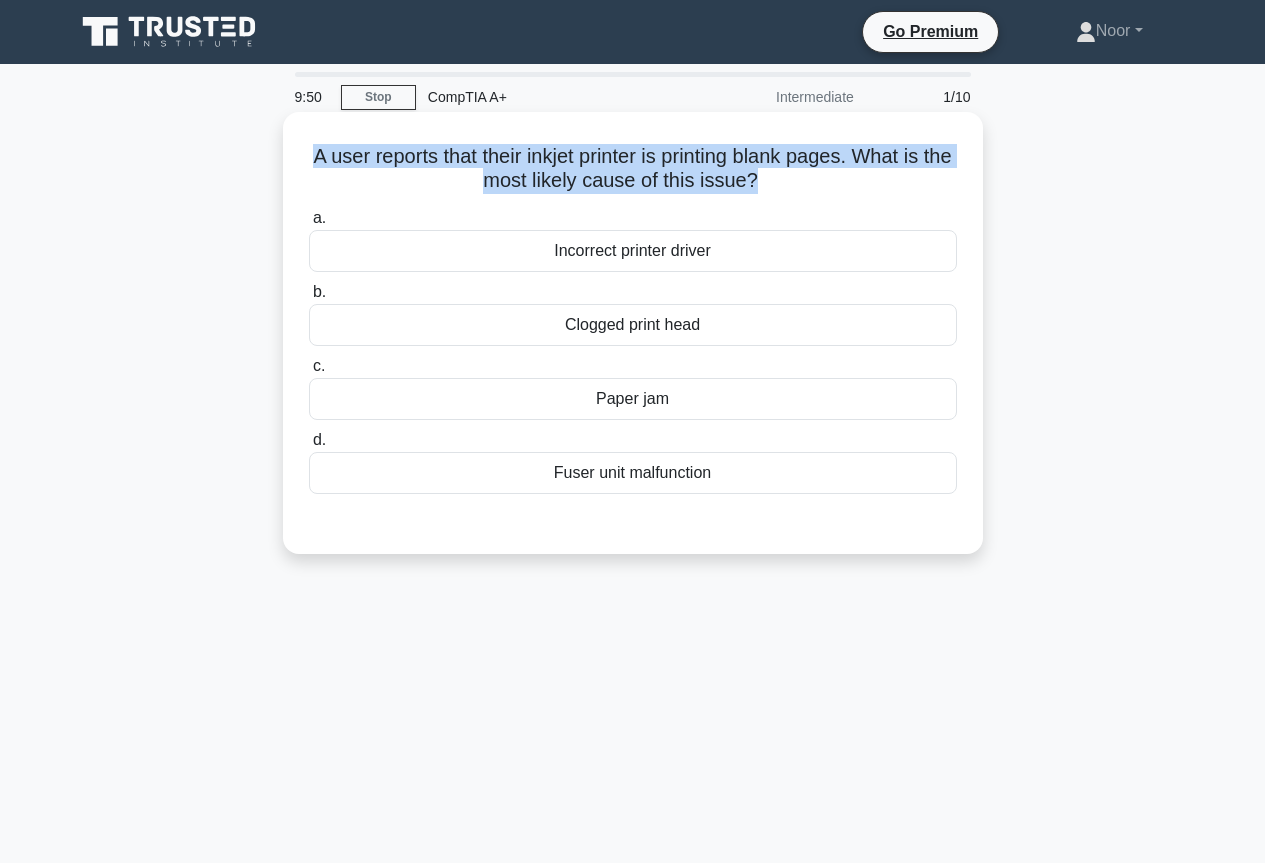 click on "A user reports that their inkjet printer is printing blank pages. What is the most likely cause of this issue?
.spinner_0XTQ{transform-origin:center;animation:spinner_y6GP .75s linear infinite}@keyframes spinner_y6GP{100%{transform:rotate(360deg)}}" at bounding box center (633, 169) 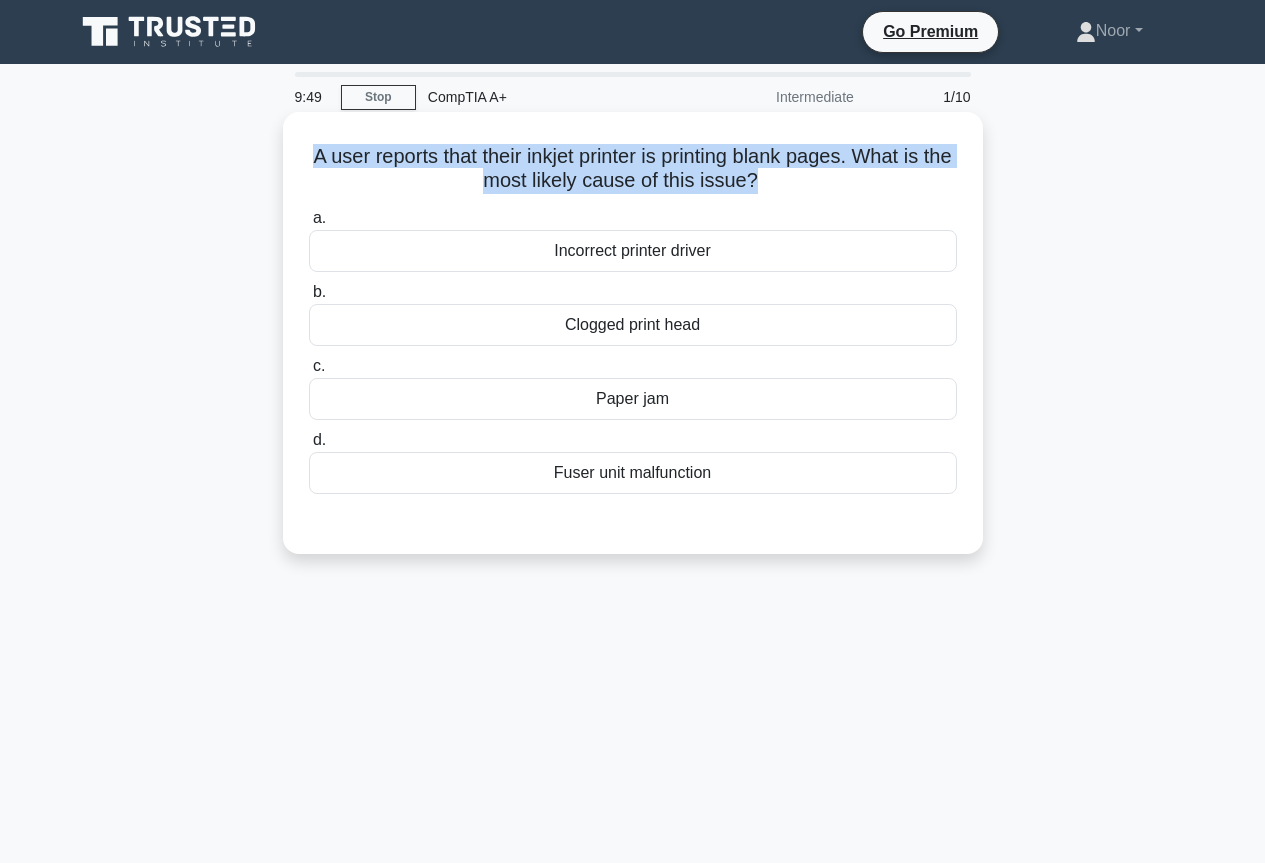 copy on "A user reports that their inkjet printer is printing blank pages. What is the most likely cause of this issue?
.spinner_0XTQ{transform-origin:center;animation:spinner_y6GP .75s linear infinite}@keyframes spinner_y6GP{100%{transform:rotate(360deg)}}" 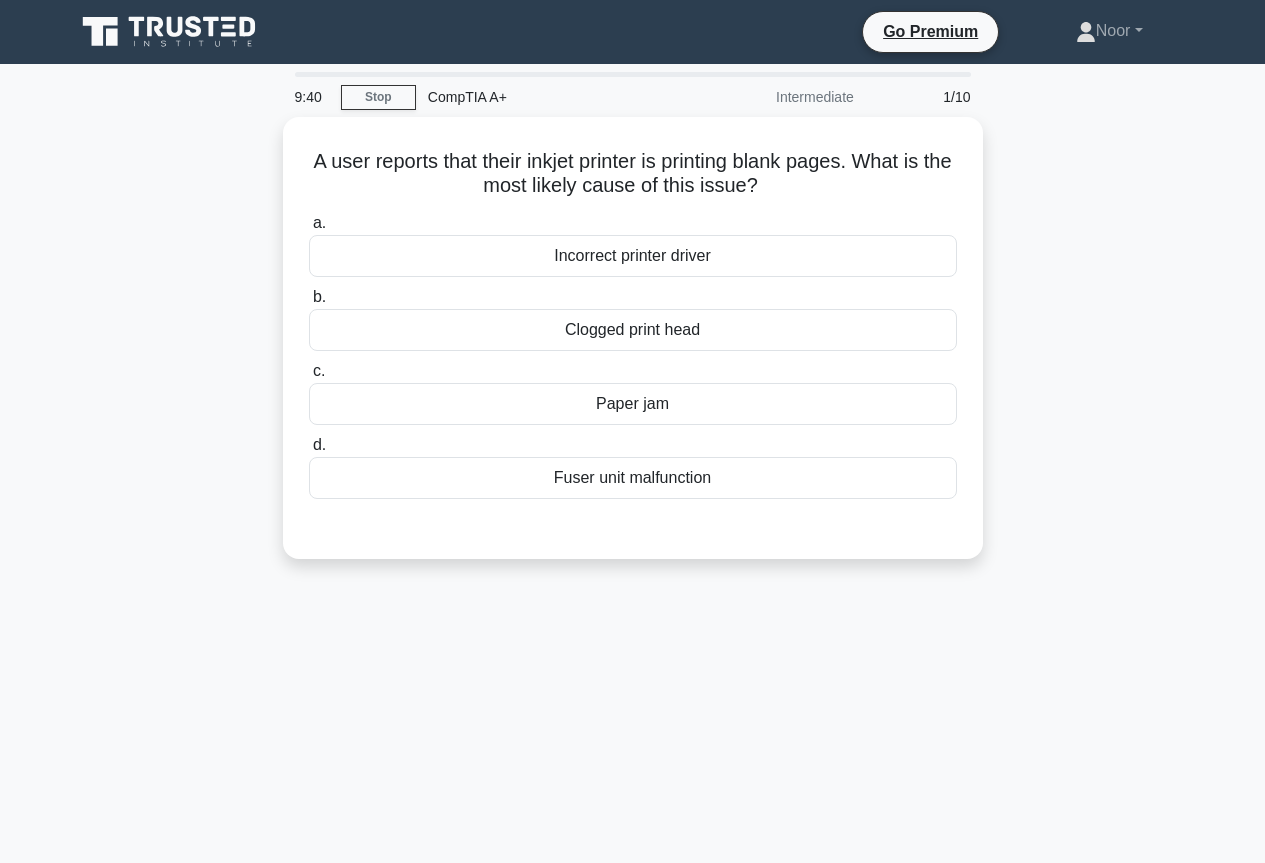click on "A user reports that their inkjet printer is printing blank pages. What is the most likely cause of this issue?
.spinner_0XTQ{transform-origin:center;animation:spinner_y6GP .75s linear infinite}@keyframes spinner_y6GP{100%{transform:rotate(360deg)}}
a.
Incorrect printer driver
b. c. d." at bounding box center [633, 350] 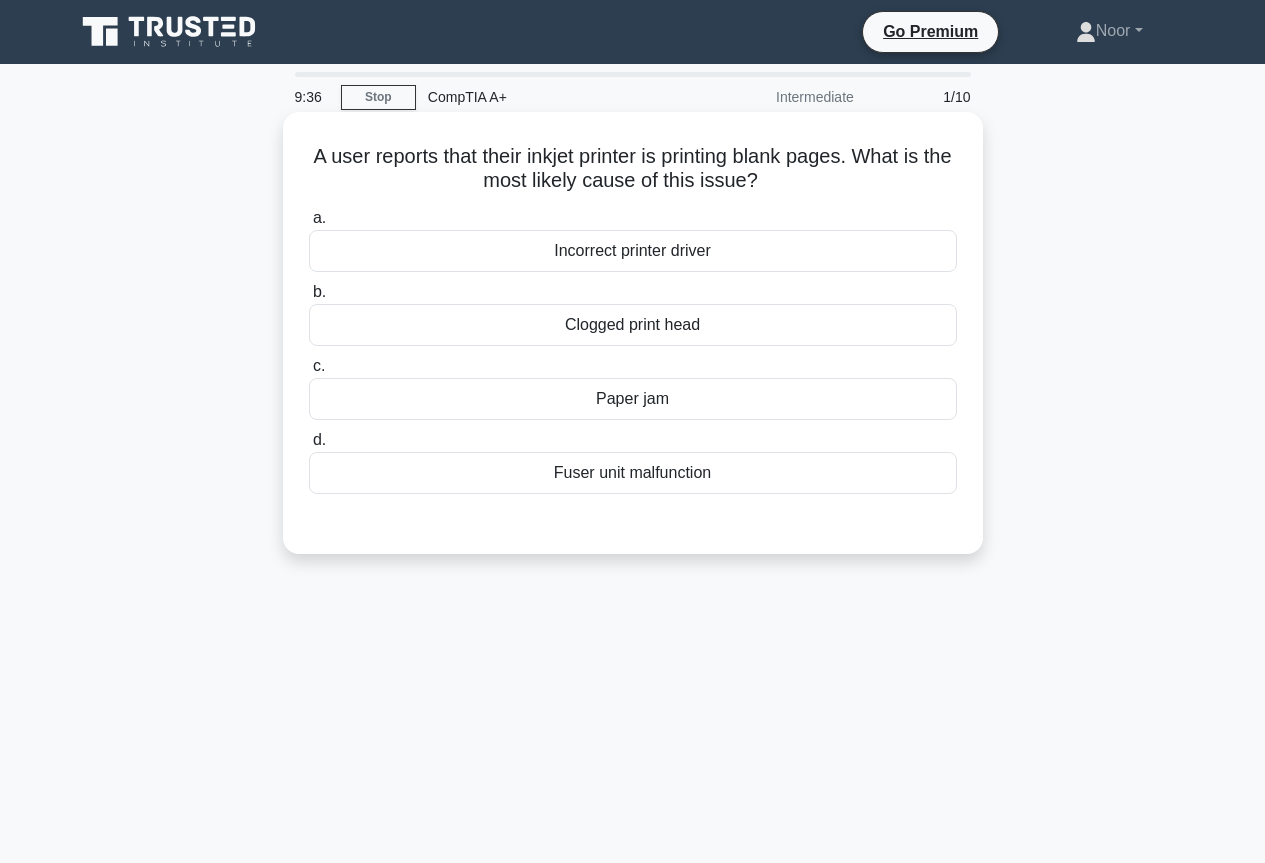 drag, startPoint x: 780, startPoint y: 338, endPoint x: 555, endPoint y: 341, distance: 225.02 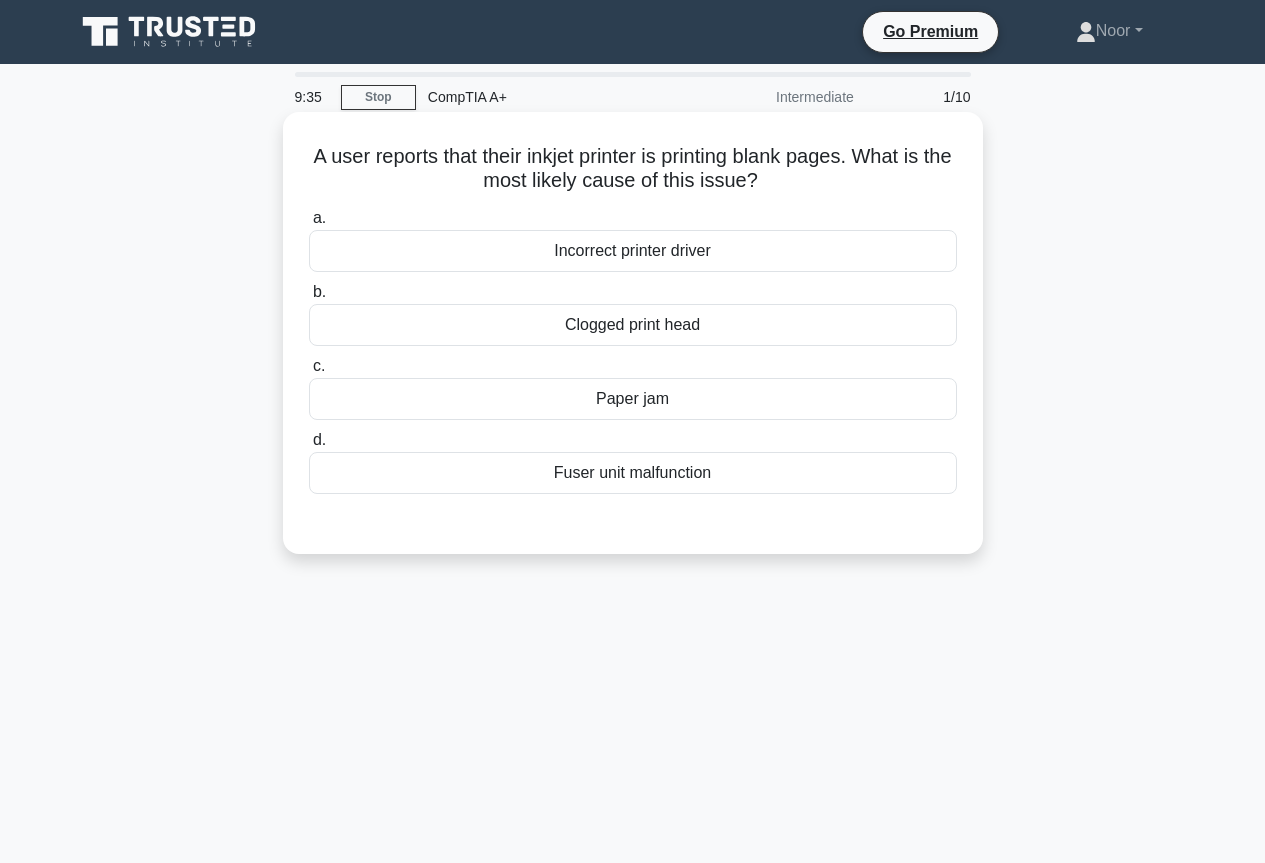 copy on "Clogged print head" 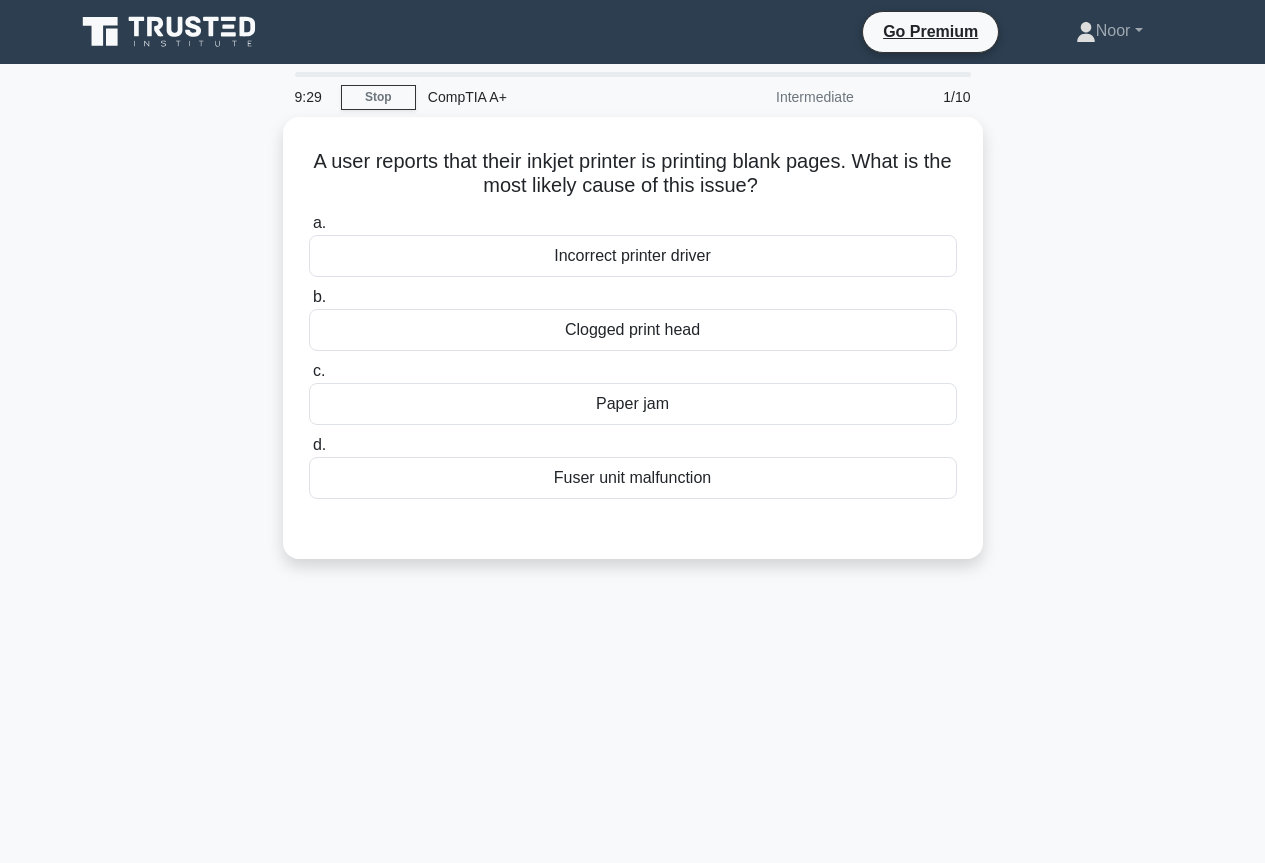 click on "A user reports that their inkjet printer is printing blank pages. What is the most likely cause of this issue?
.spinner_0XTQ{transform-origin:center;animation:spinner_y6GP .75s linear infinite}@keyframes spinner_y6GP{100%{transform:rotate(360deg)}}
a.
Incorrect printer driver
b. c. d." at bounding box center (633, 350) 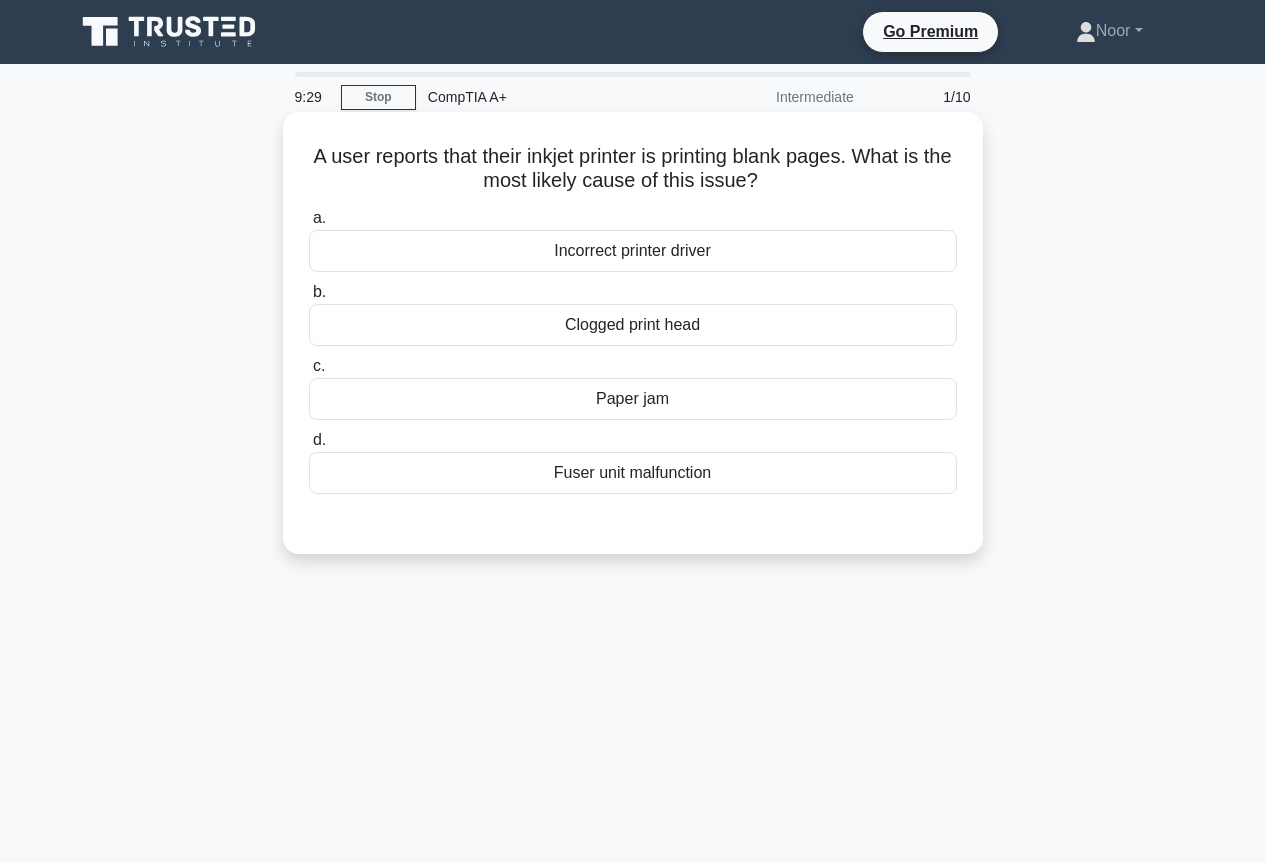 click on "Clogged print head" at bounding box center [633, 325] 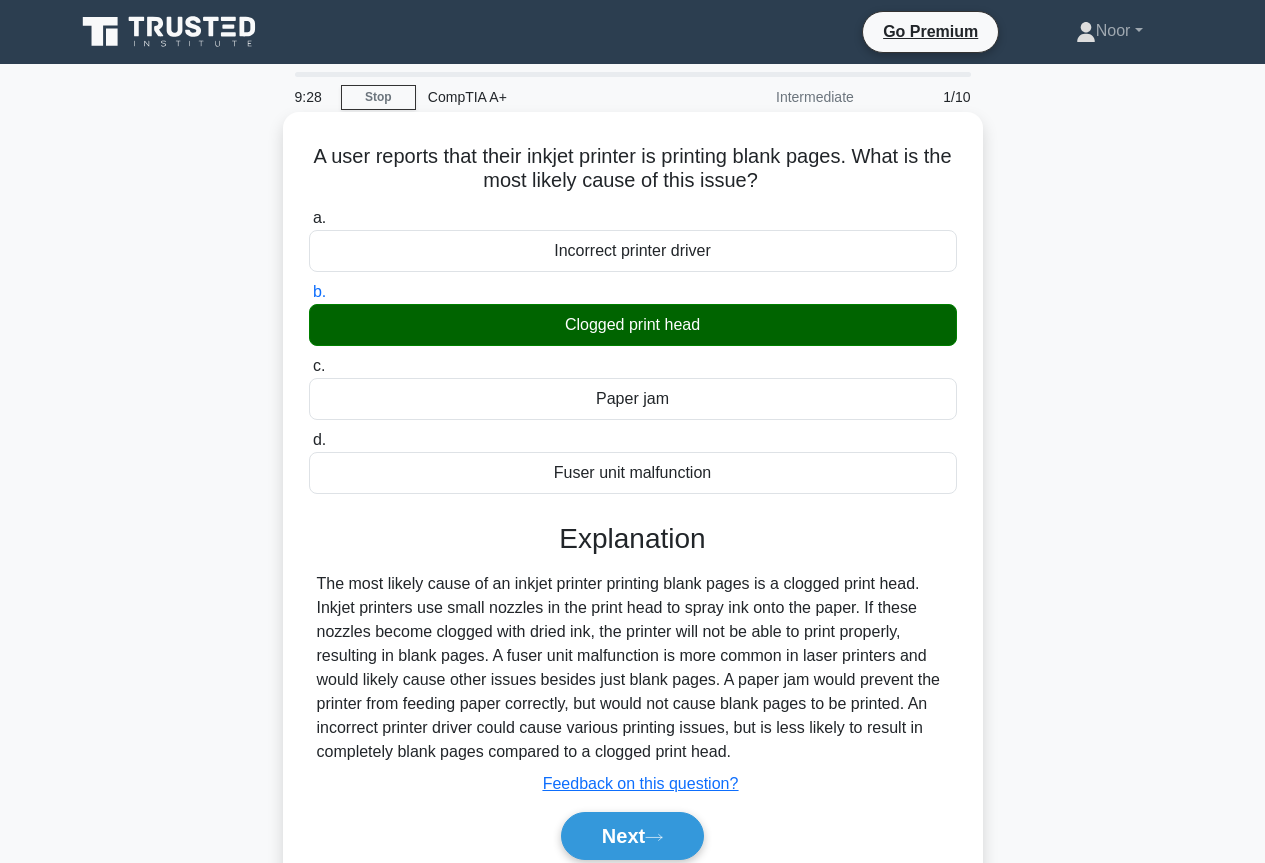scroll, scrollTop: 217, scrollLeft: 0, axis: vertical 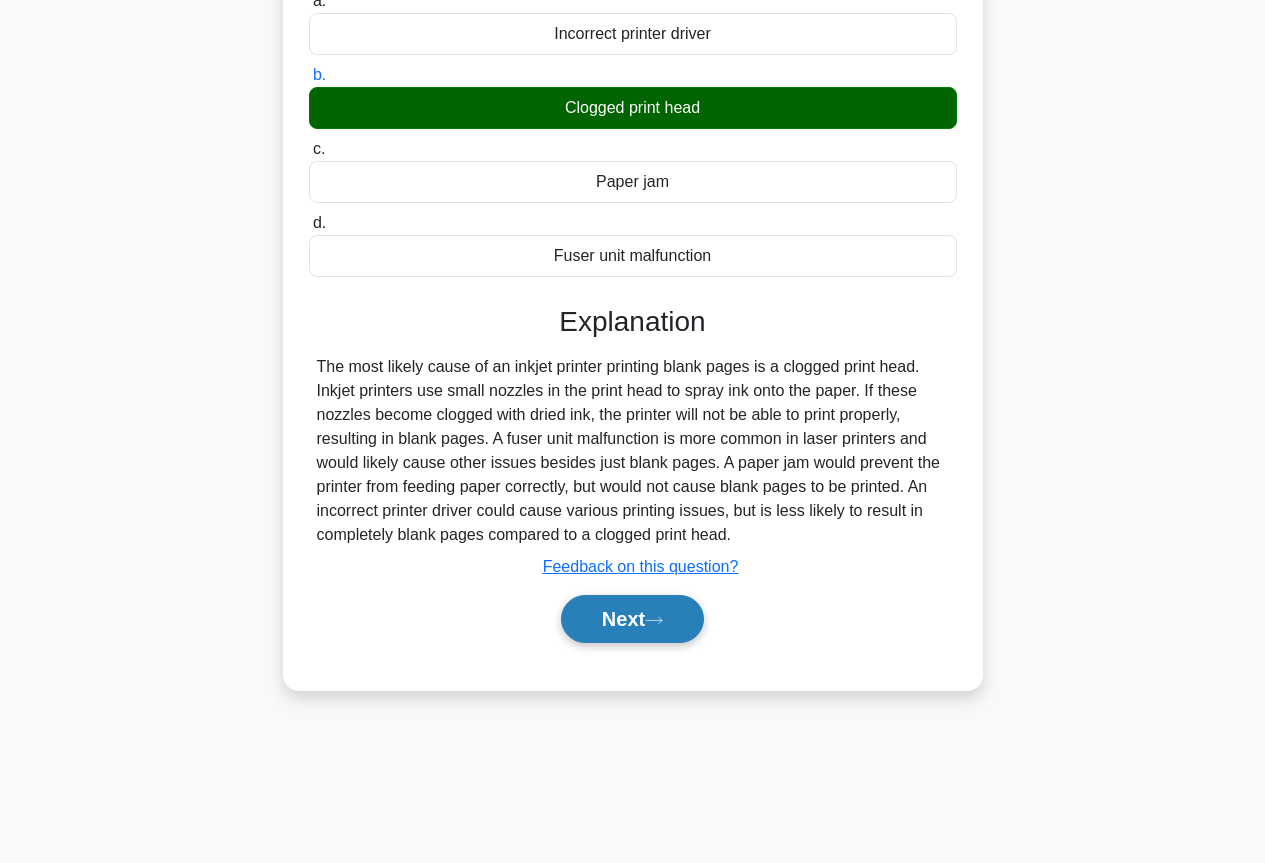 click on "Next" at bounding box center [632, 619] 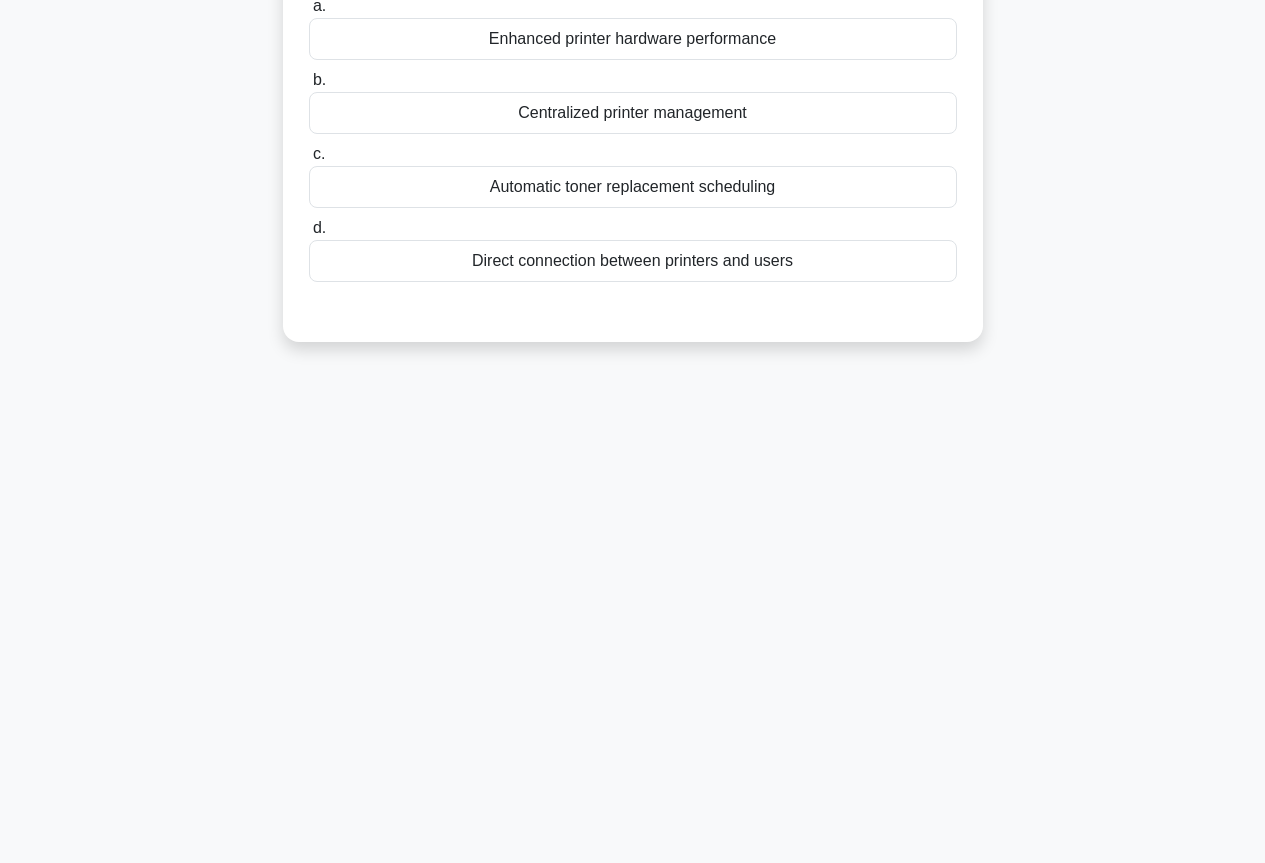 scroll, scrollTop: 0, scrollLeft: 0, axis: both 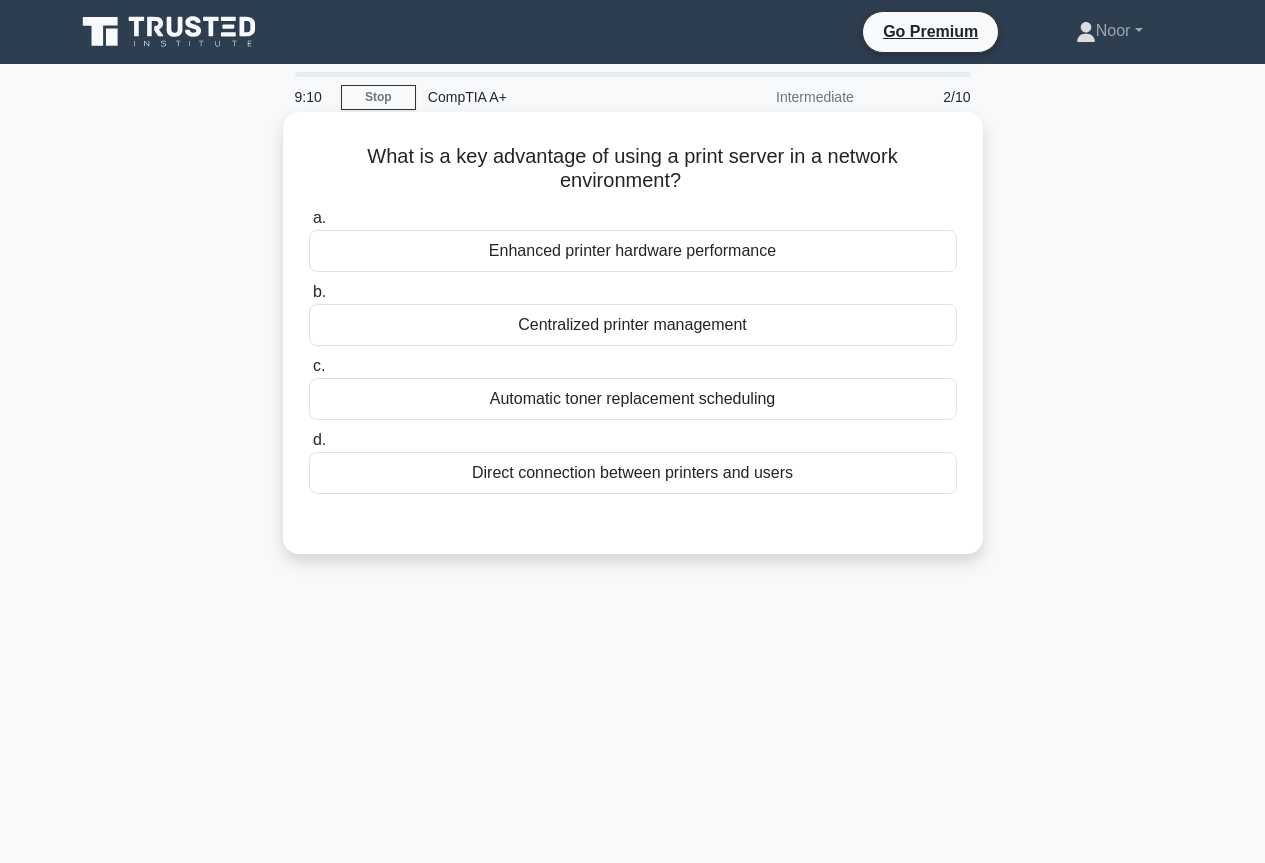 click on "Centralized printer management" at bounding box center [633, 325] 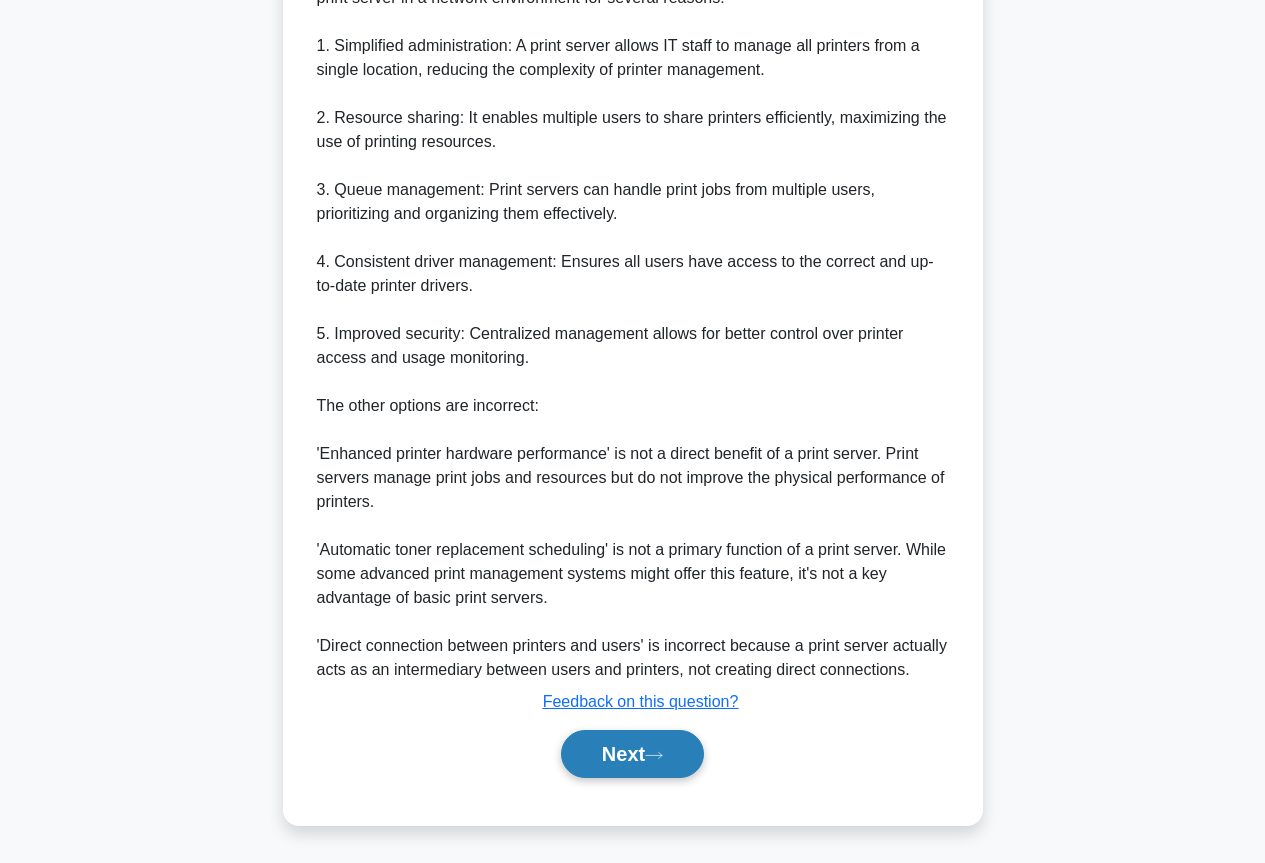 click on "Next" at bounding box center [632, 754] 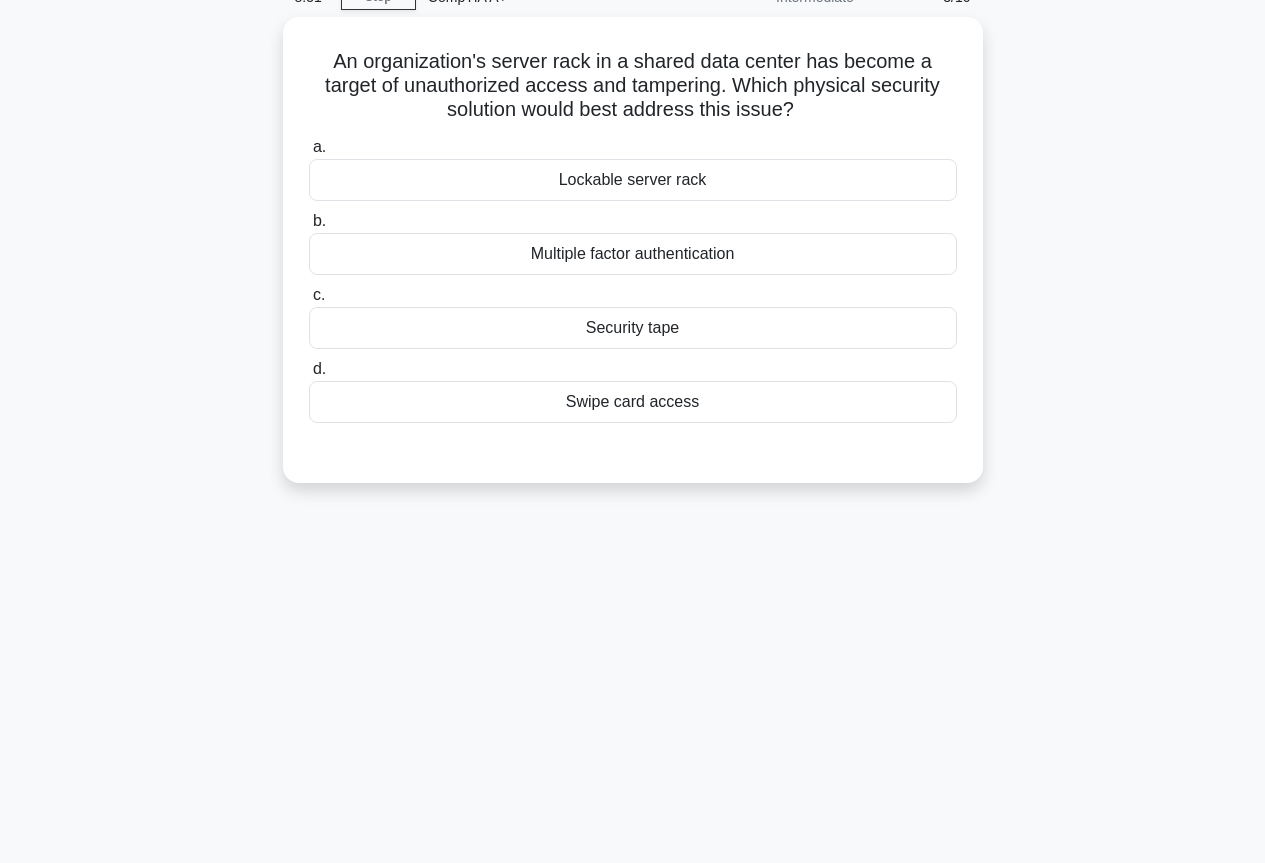 scroll, scrollTop: 0, scrollLeft: 0, axis: both 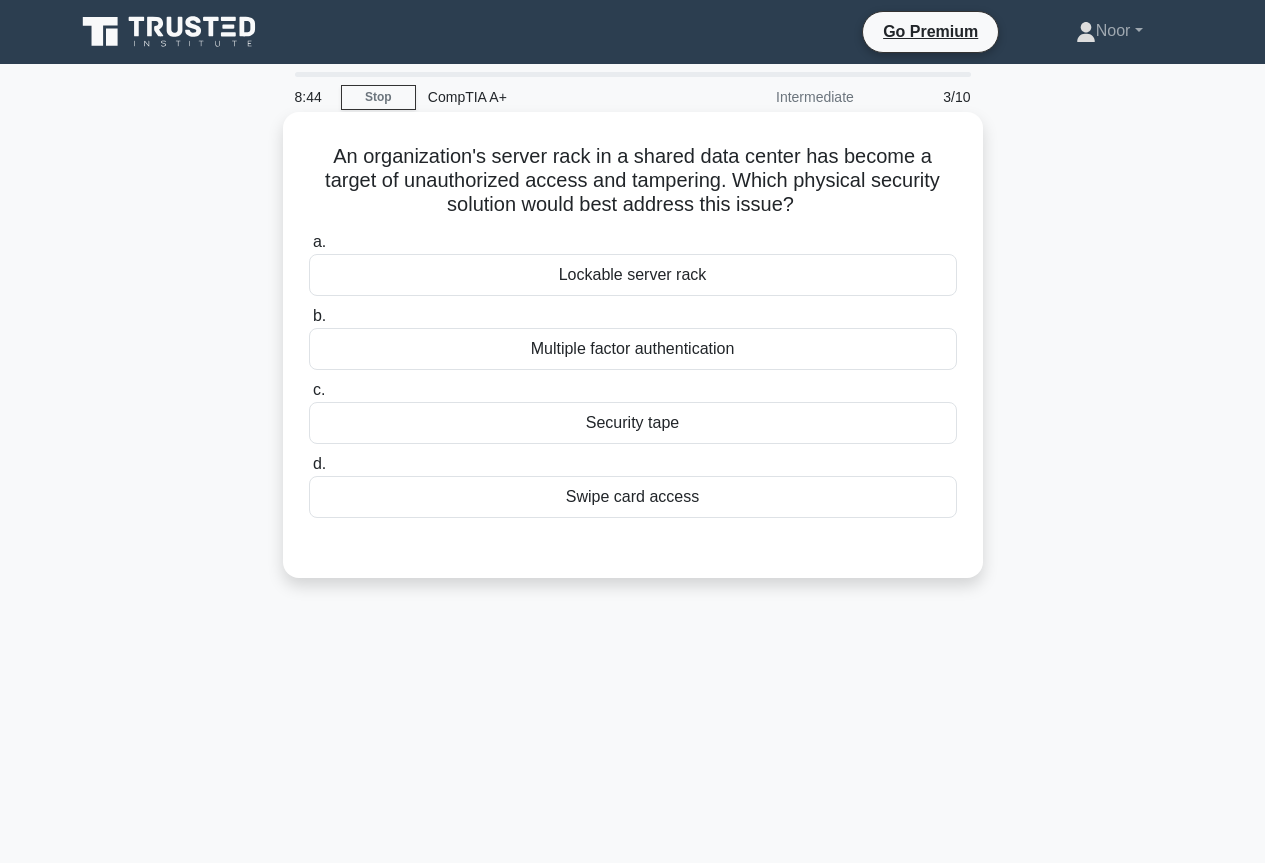 click on "An organization's server rack in a shared data center has become a target of unauthorized access and tampering. Which physical security solution would best address this issue?
.spinner_0XTQ{transform-origin:center;animation:spinner_y6GP .75s linear infinite}@keyframes spinner_y6GP{100%{transform:rotate(360deg)}}" at bounding box center [633, 181] 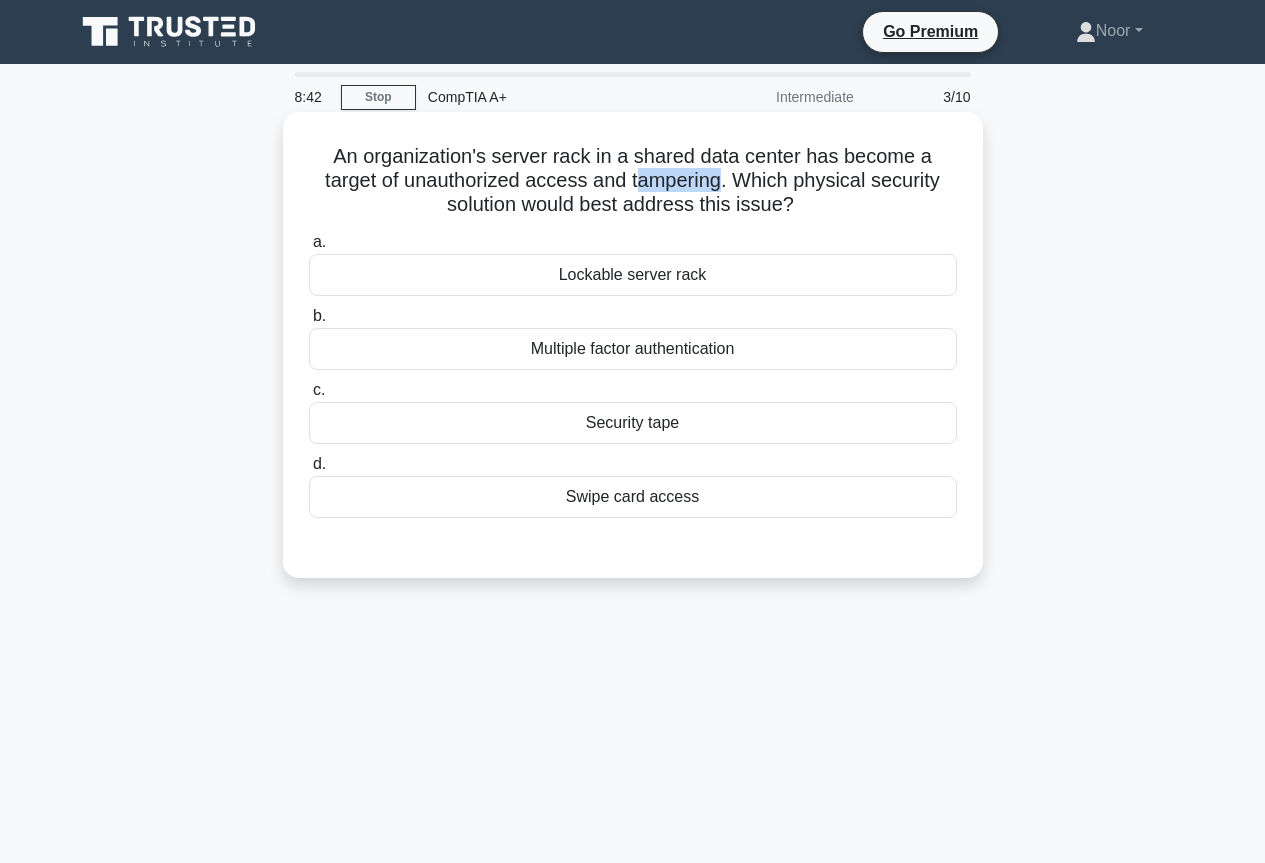 drag, startPoint x: 640, startPoint y: 178, endPoint x: 721, endPoint y: 182, distance: 81.09871 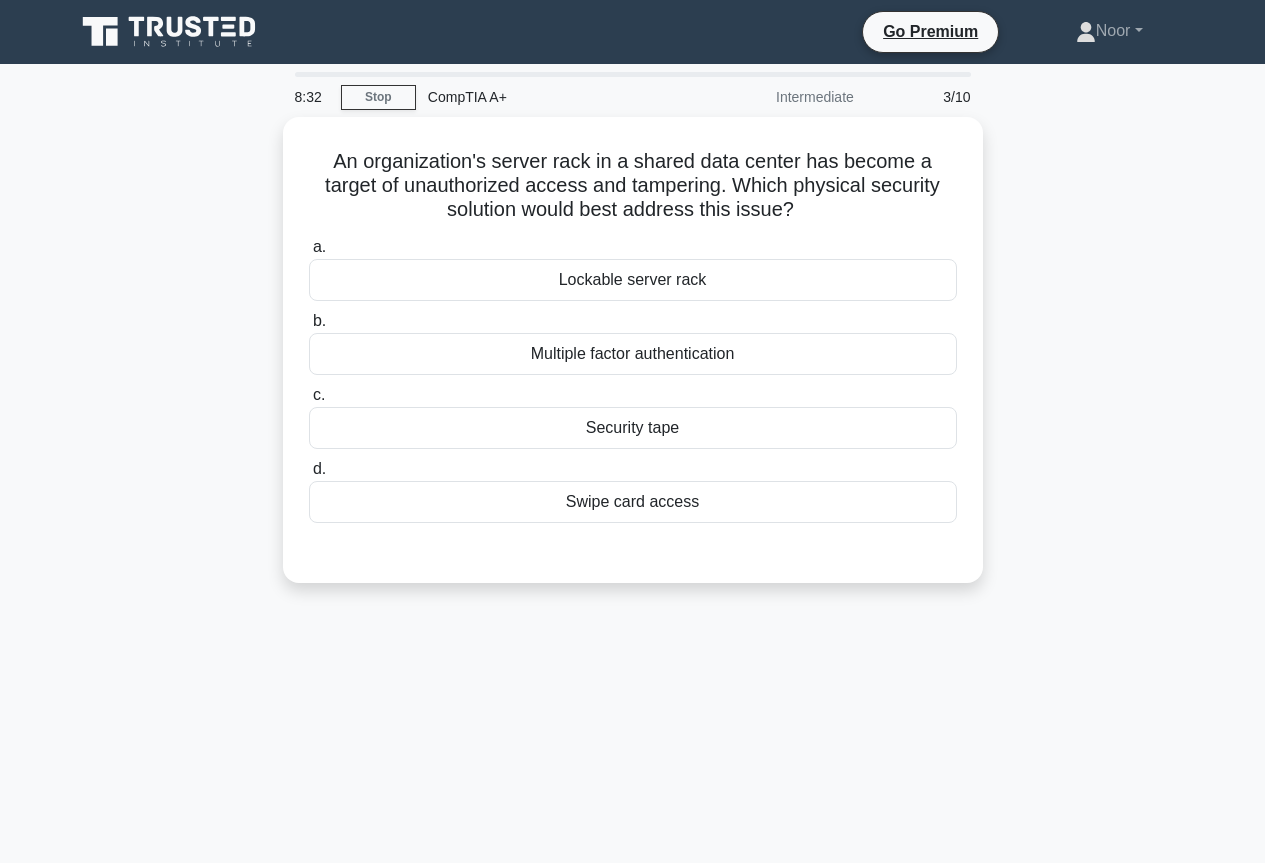 click on "An organization's server rack in a shared data center has become a target of unauthorized access and tampering. Which physical security solution would best address this issue?
.spinner_0XTQ{transform-origin:center;animation:spinner_y6GP .75s linear infinite}@keyframes spinner_y6GP{100%{transform:rotate(360deg)}}
a.
Lockable server rack
b. c." at bounding box center (633, 362) 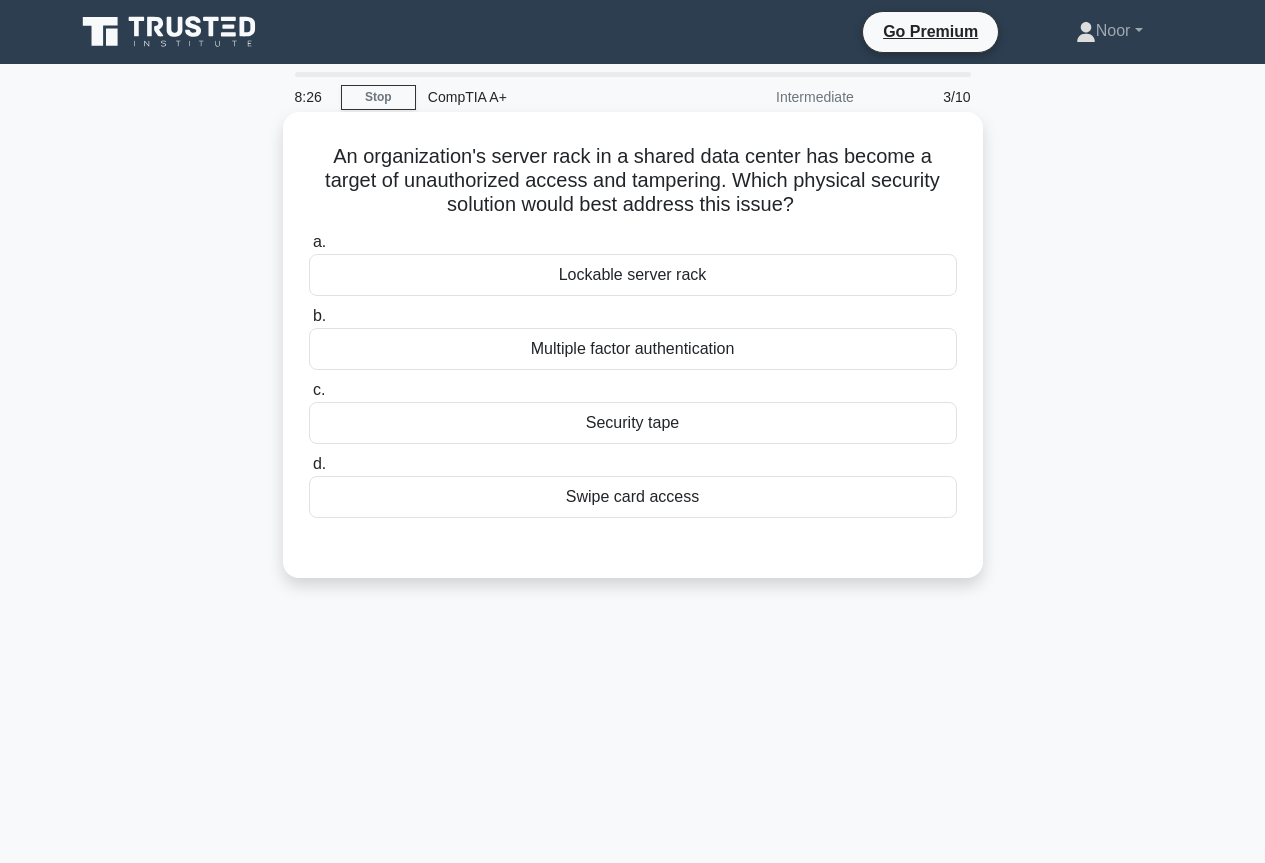 click on "Swipe card access" at bounding box center (633, 497) 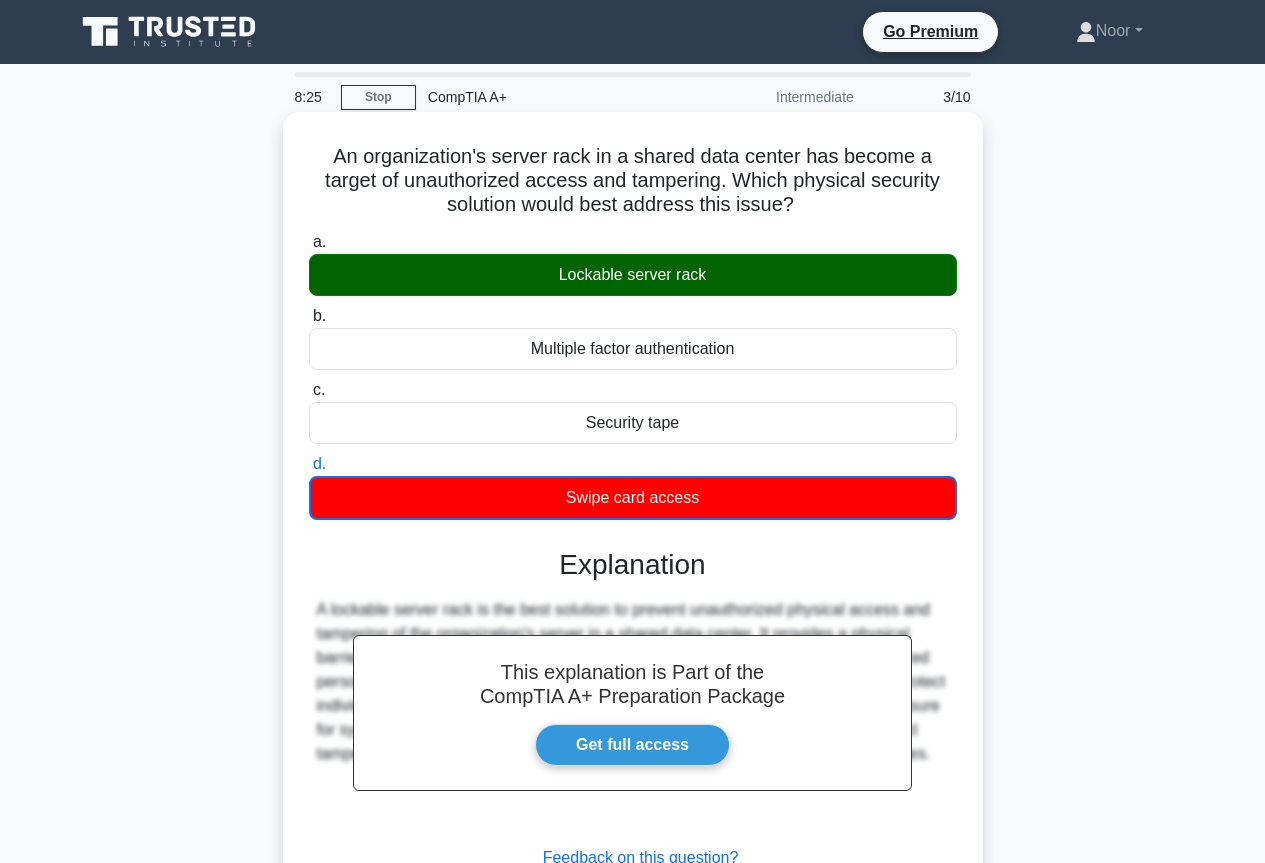 scroll, scrollTop: 217, scrollLeft: 0, axis: vertical 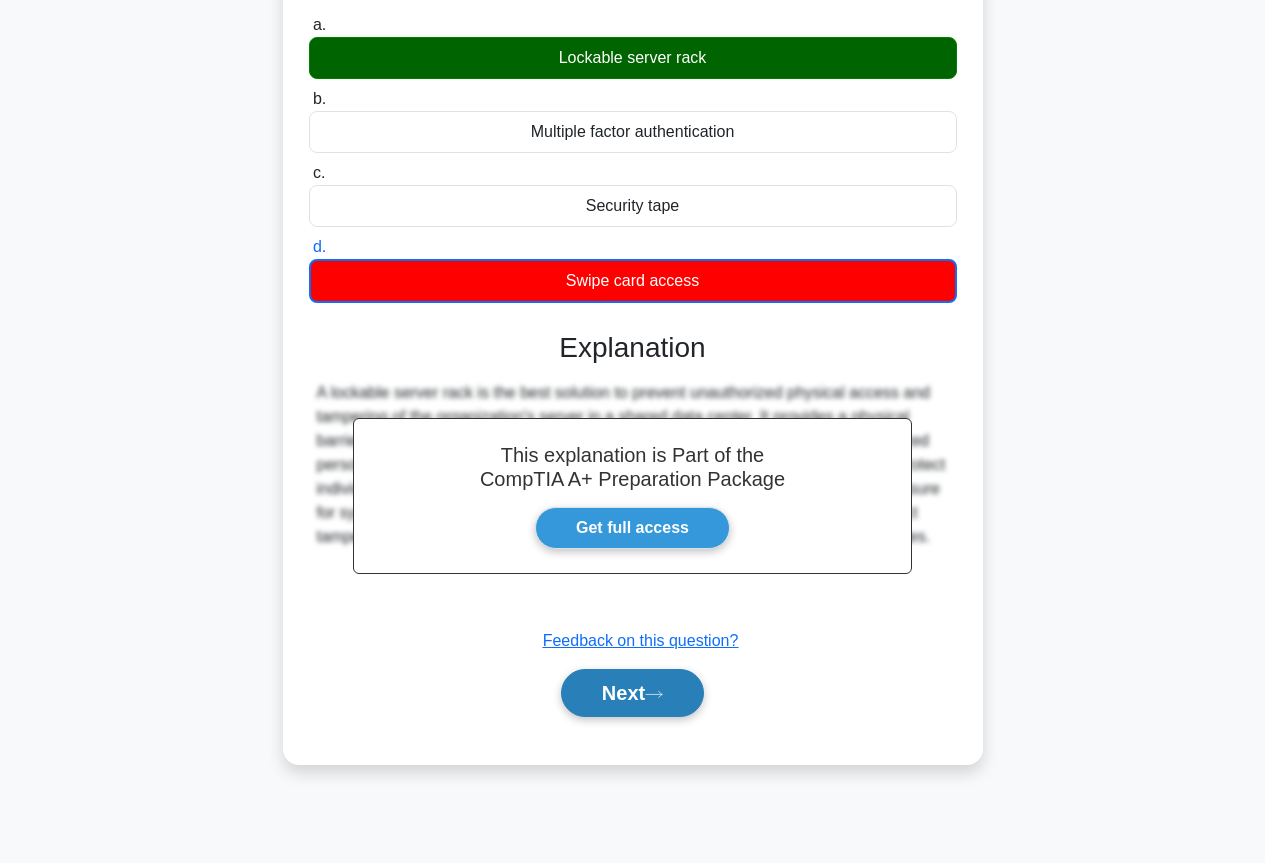 click on "Next" at bounding box center [632, 693] 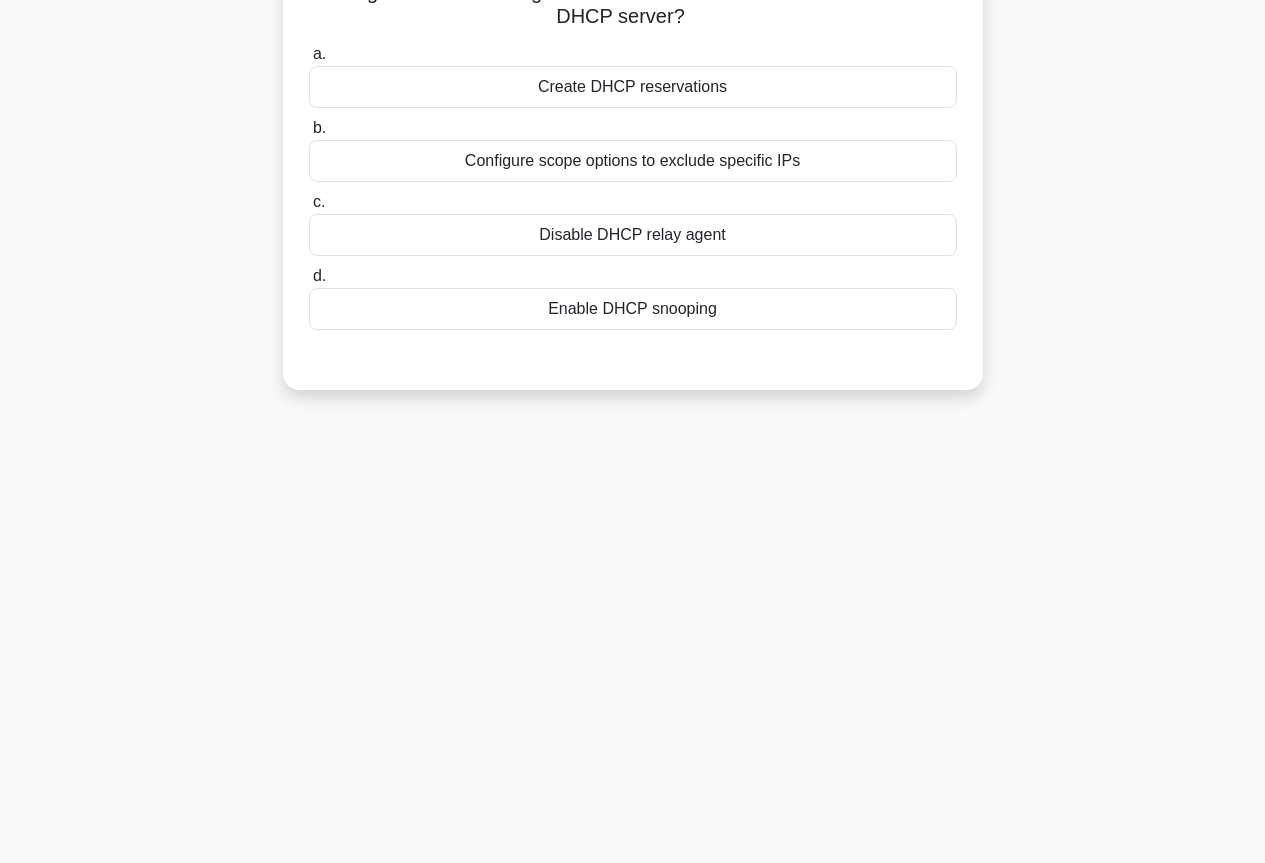 scroll, scrollTop: 0, scrollLeft: 0, axis: both 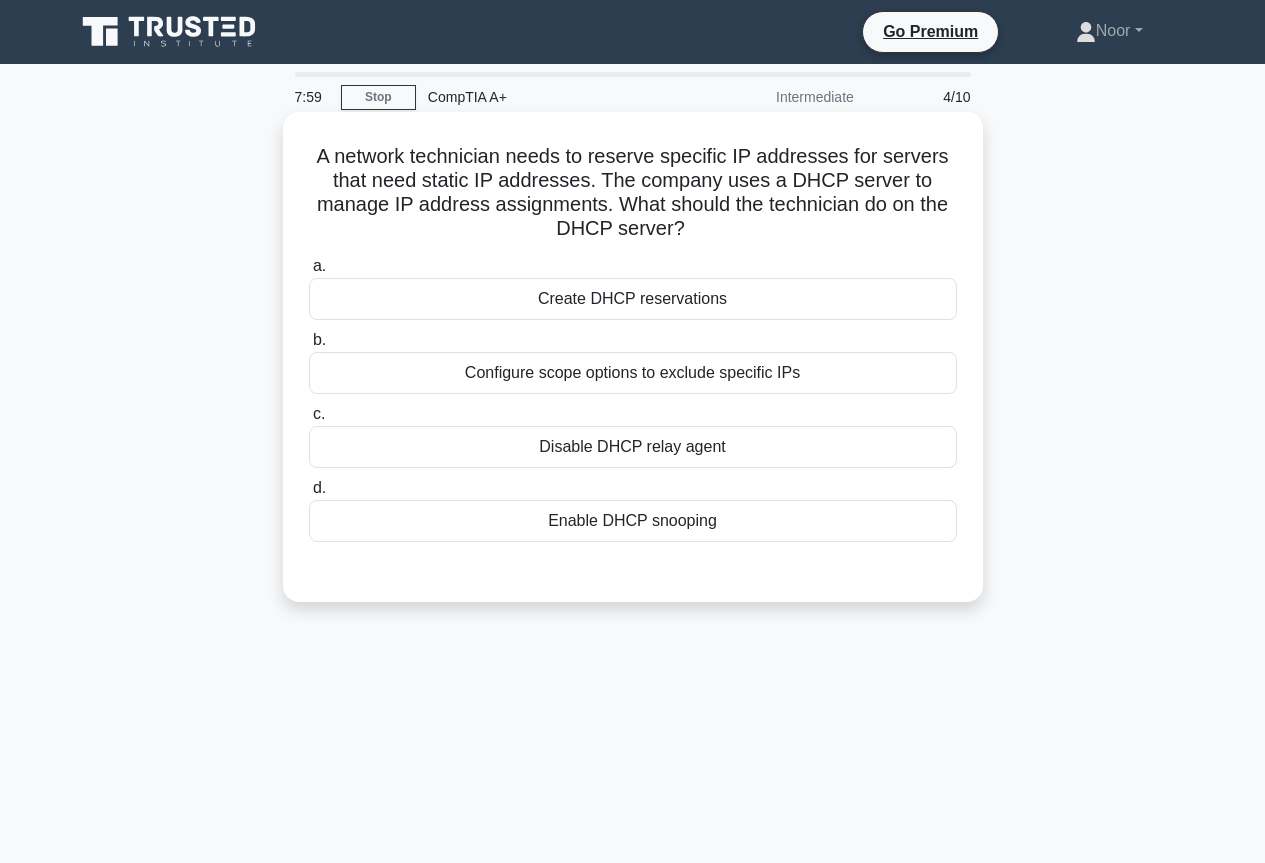 click on "Configure scope options to exclude specific IPs" at bounding box center (633, 373) 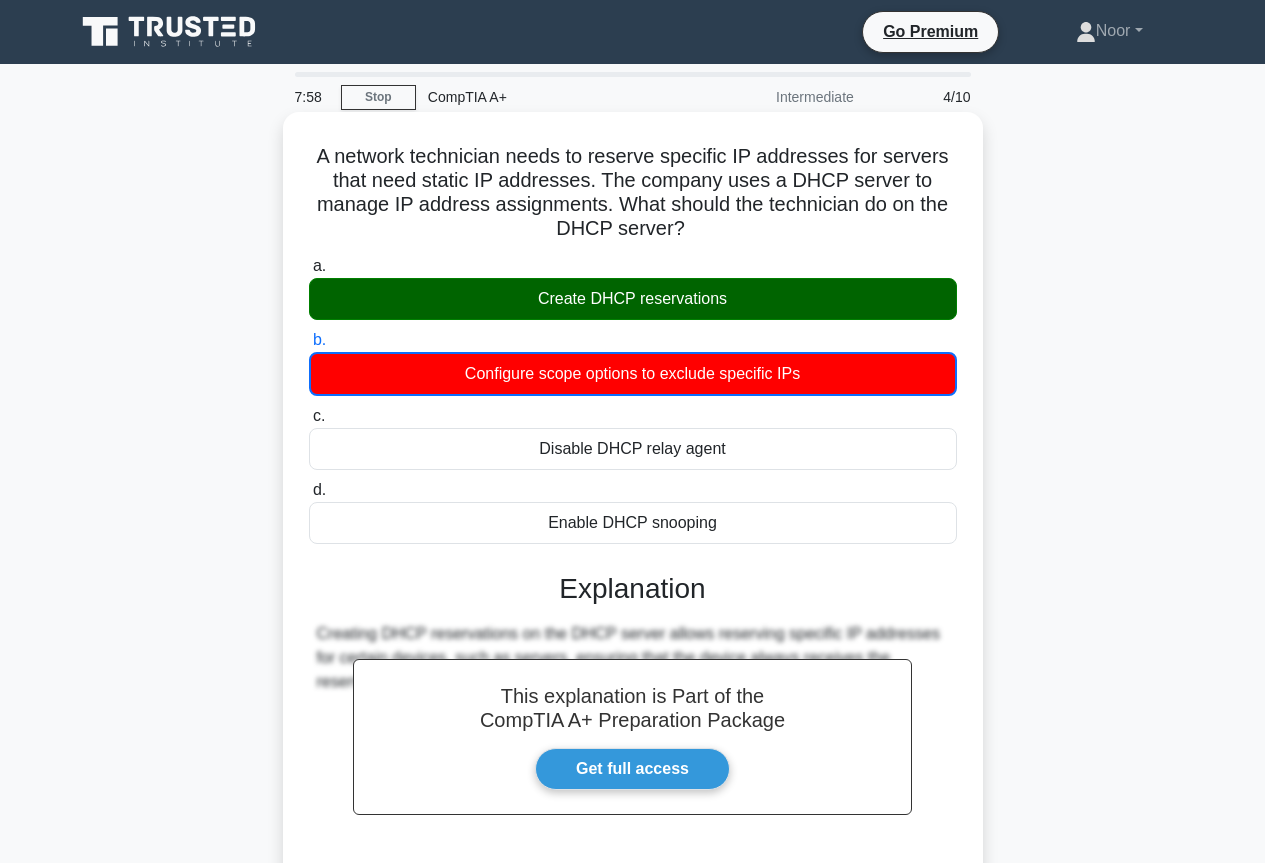 scroll, scrollTop: 217, scrollLeft: 0, axis: vertical 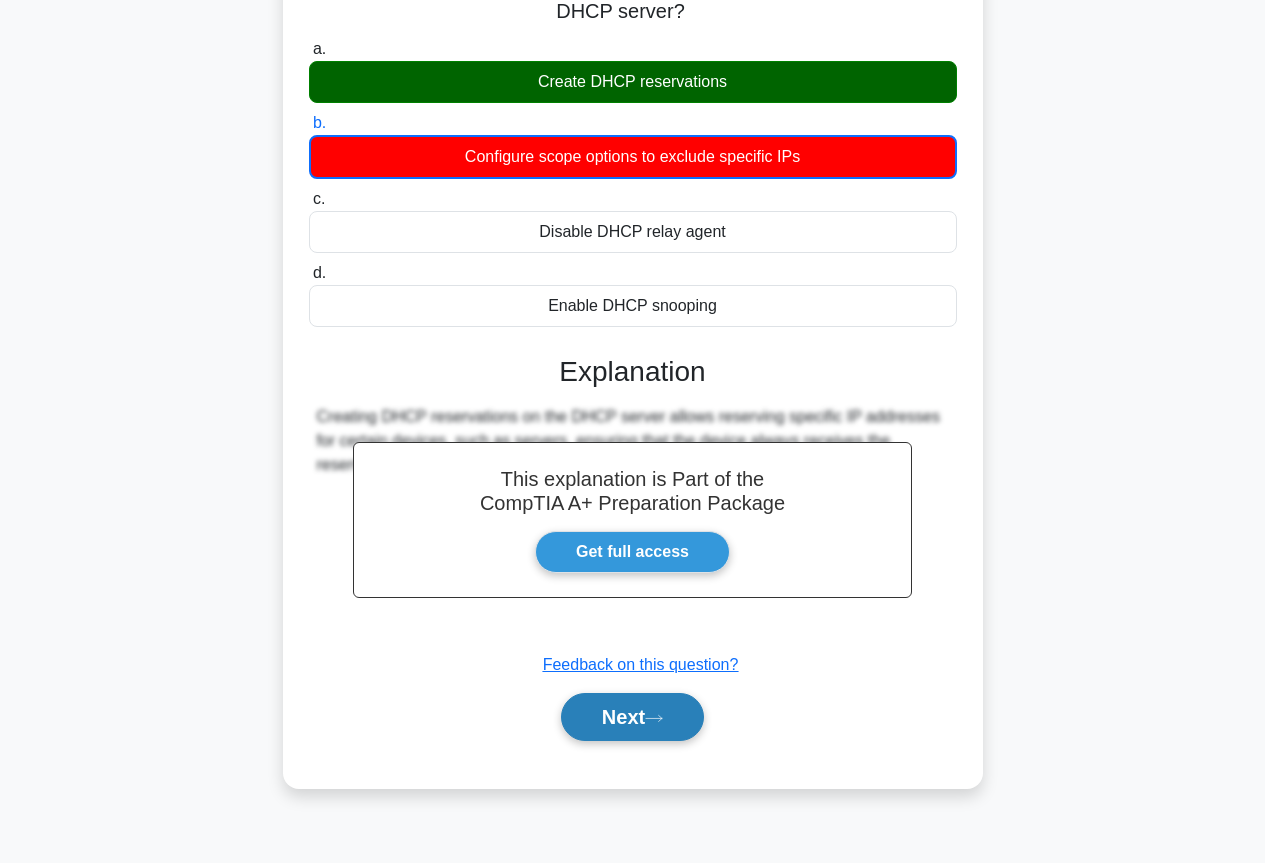 drag, startPoint x: 714, startPoint y: 715, endPoint x: 703, endPoint y: 719, distance: 11.7046995 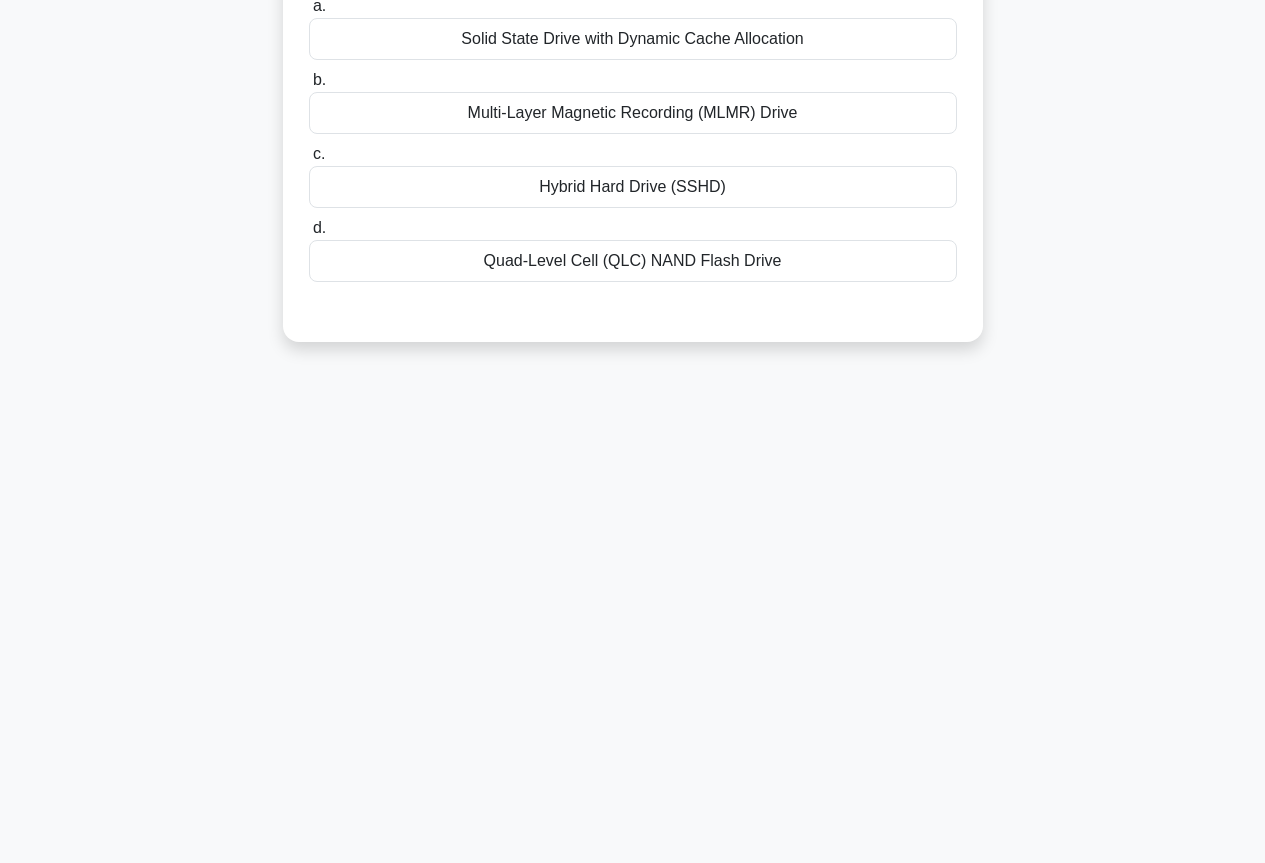 scroll, scrollTop: 0, scrollLeft: 0, axis: both 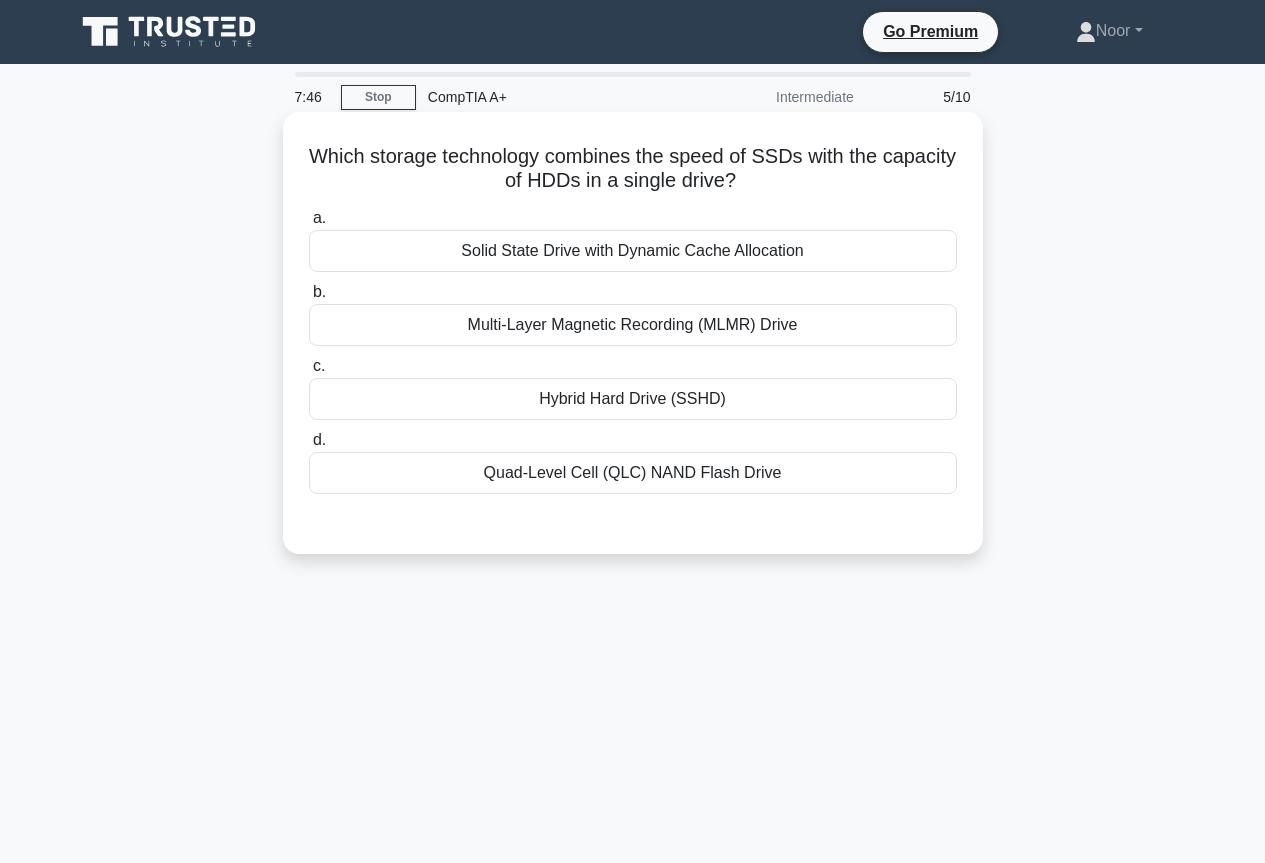 click on "Hybrid Hard Drive (SSHD)" at bounding box center (633, 399) 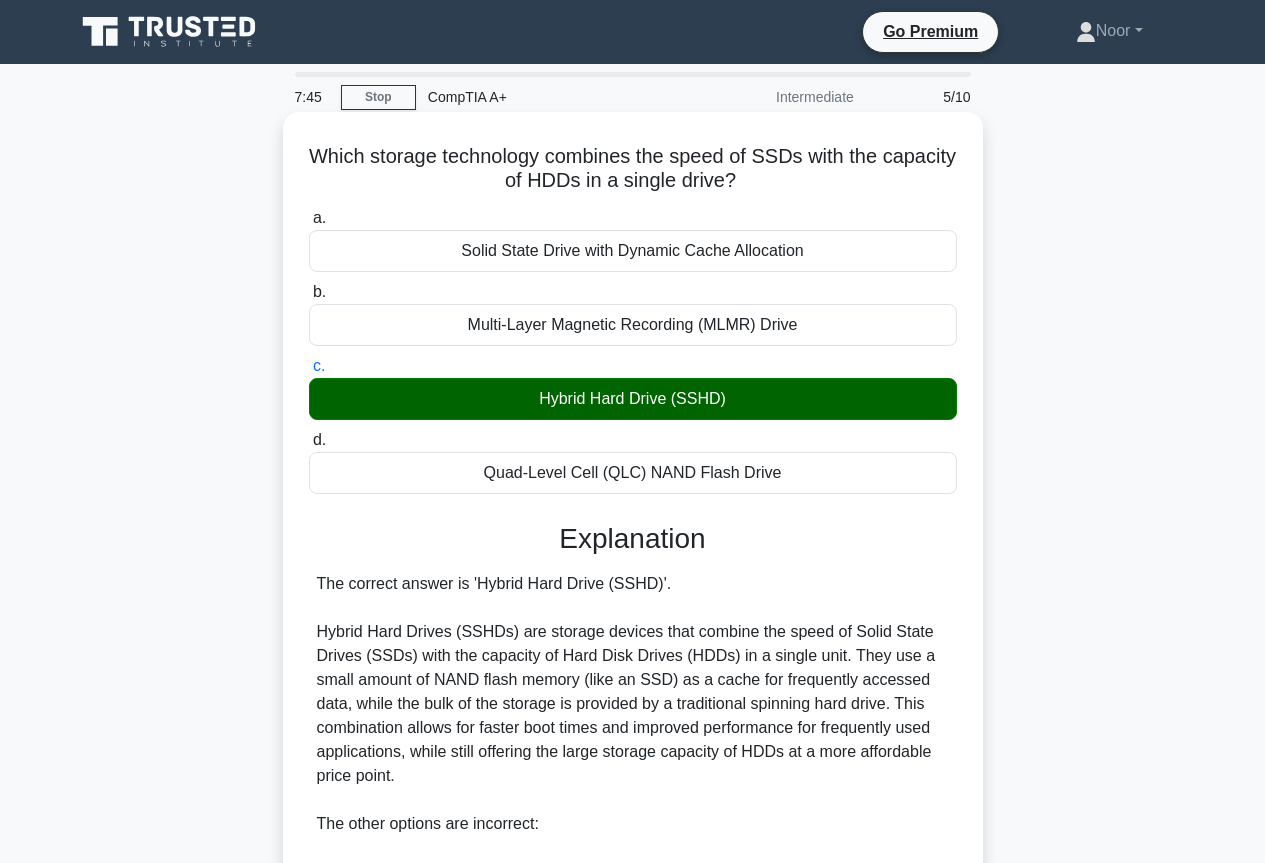 scroll, scrollTop: 419, scrollLeft: 0, axis: vertical 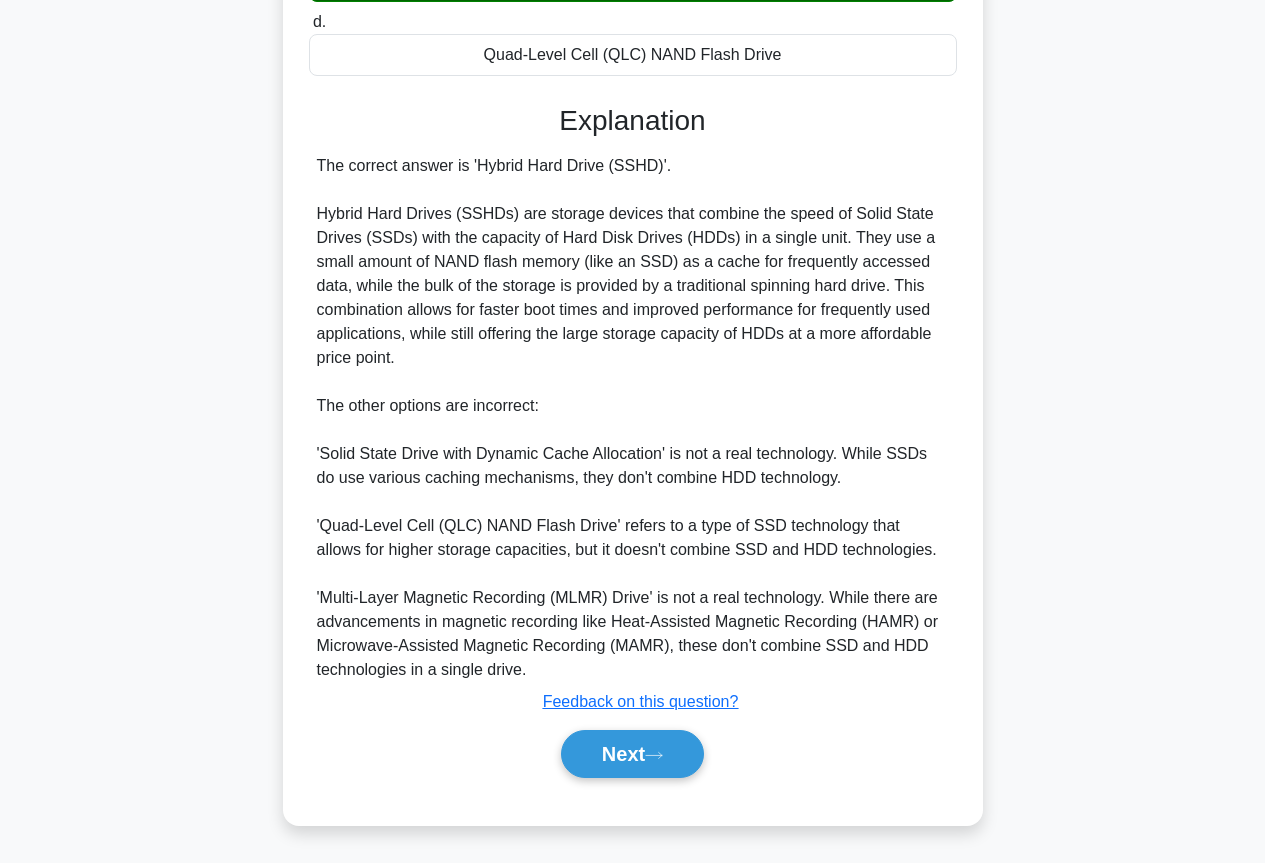 drag, startPoint x: 696, startPoint y: 751, endPoint x: 713, endPoint y: 743, distance: 18.788294 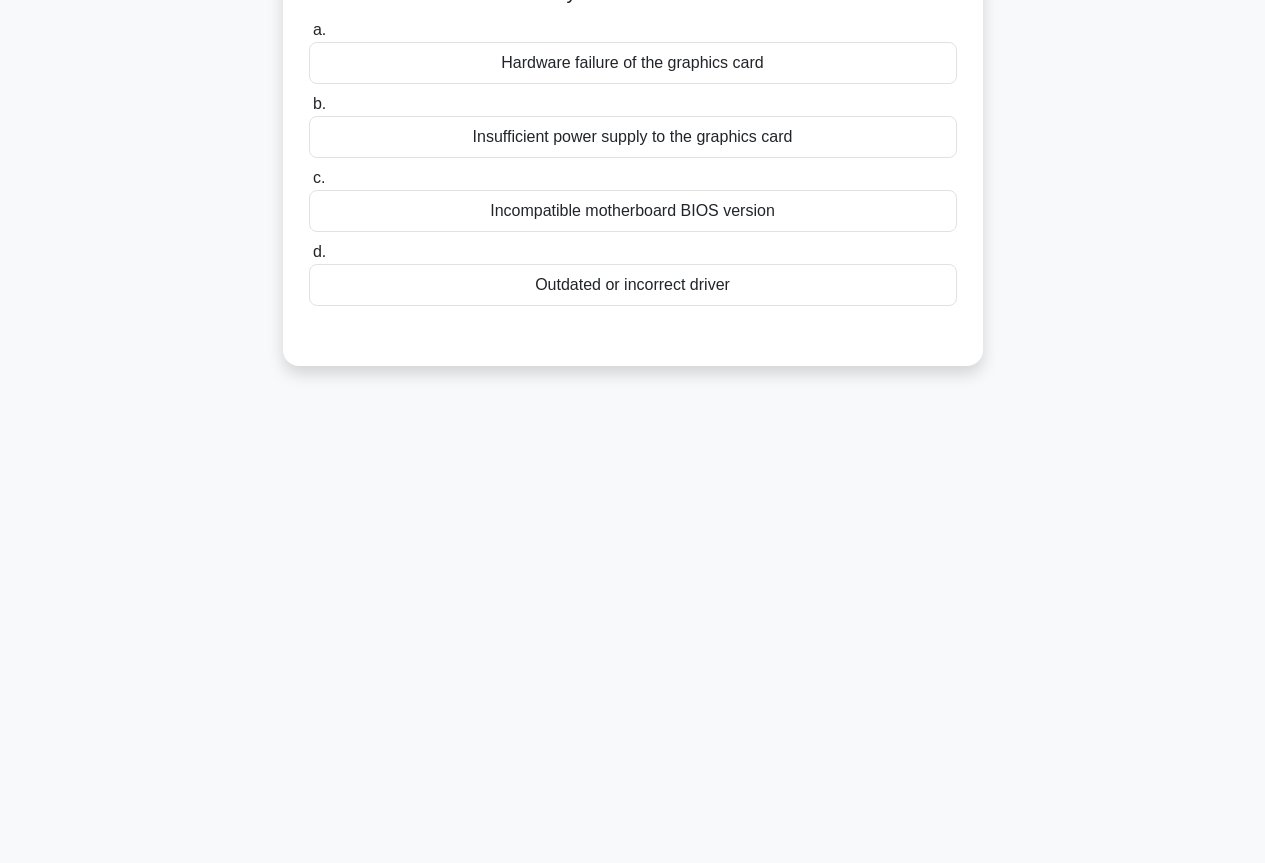 scroll, scrollTop: 17, scrollLeft: 0, axis: vertical 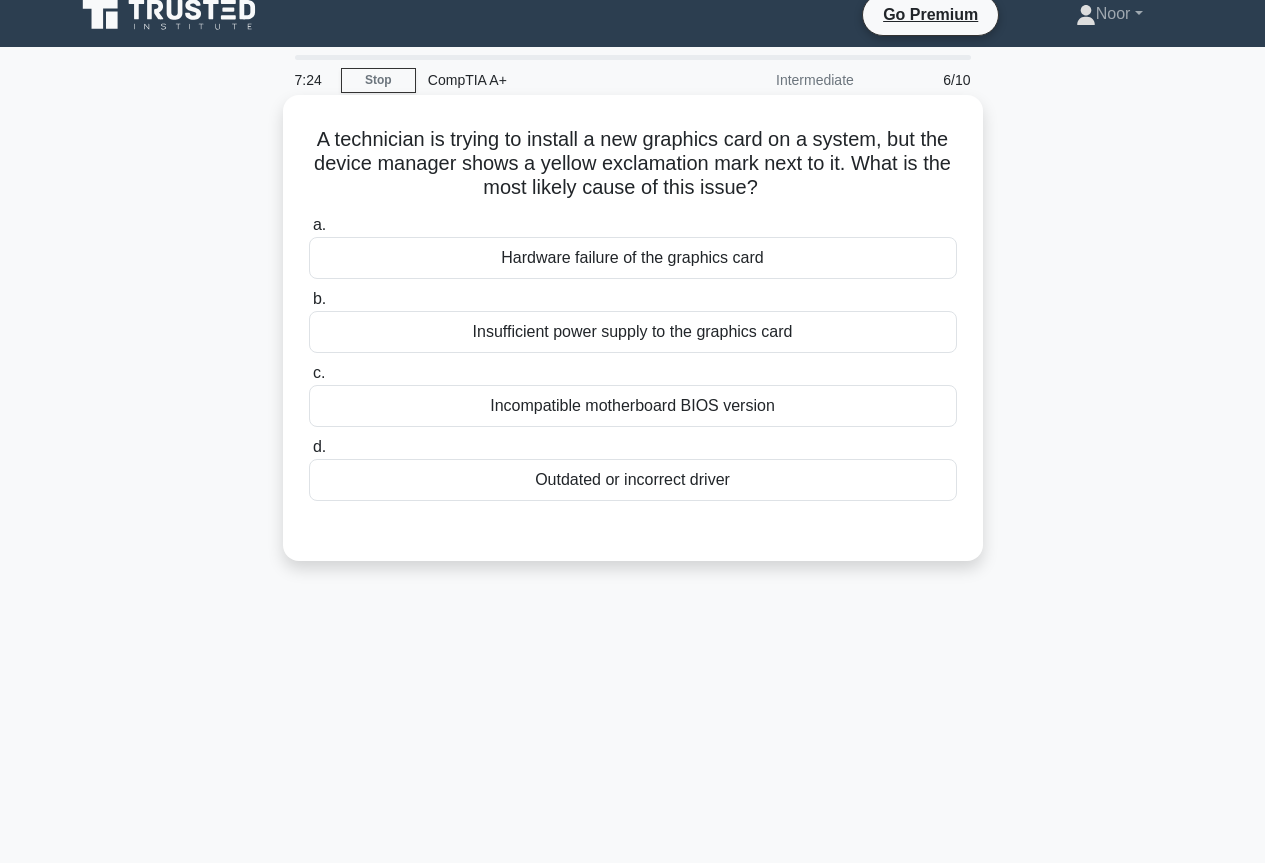 click on "Outdated or incorrect driver" at bounding box center (633, 480) 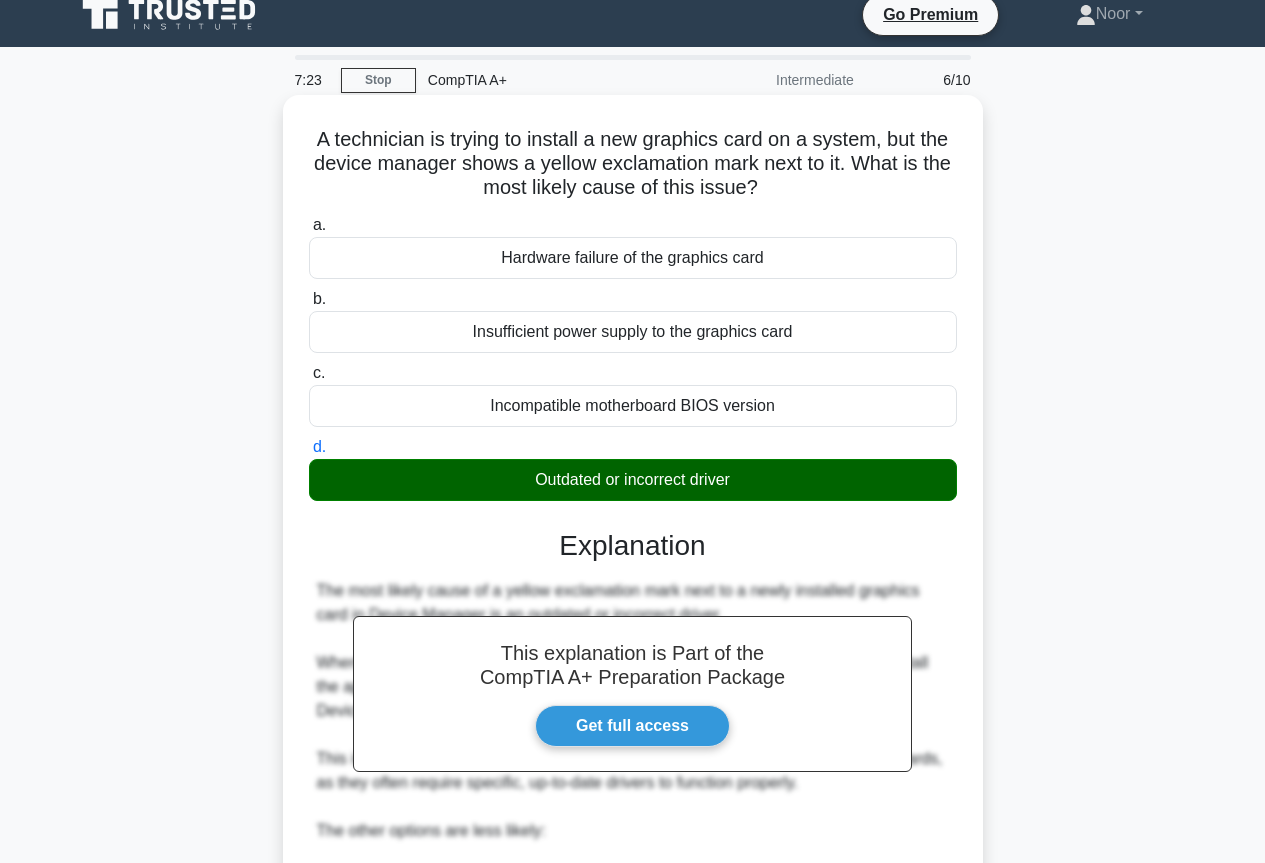 scroll, scrollTop: 515, scrollLeft: 0, axis: vertical 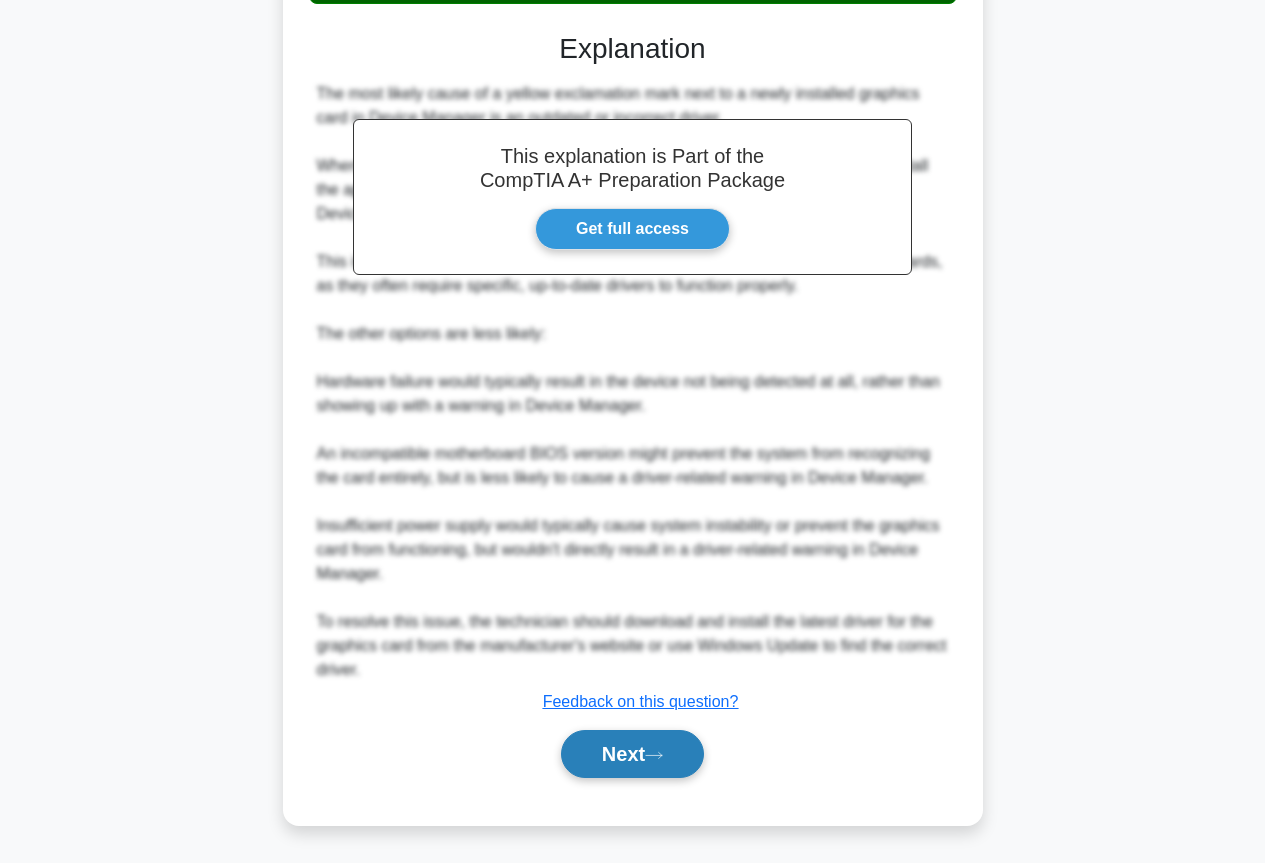 click on "Next" at bounding box center [632, 754] 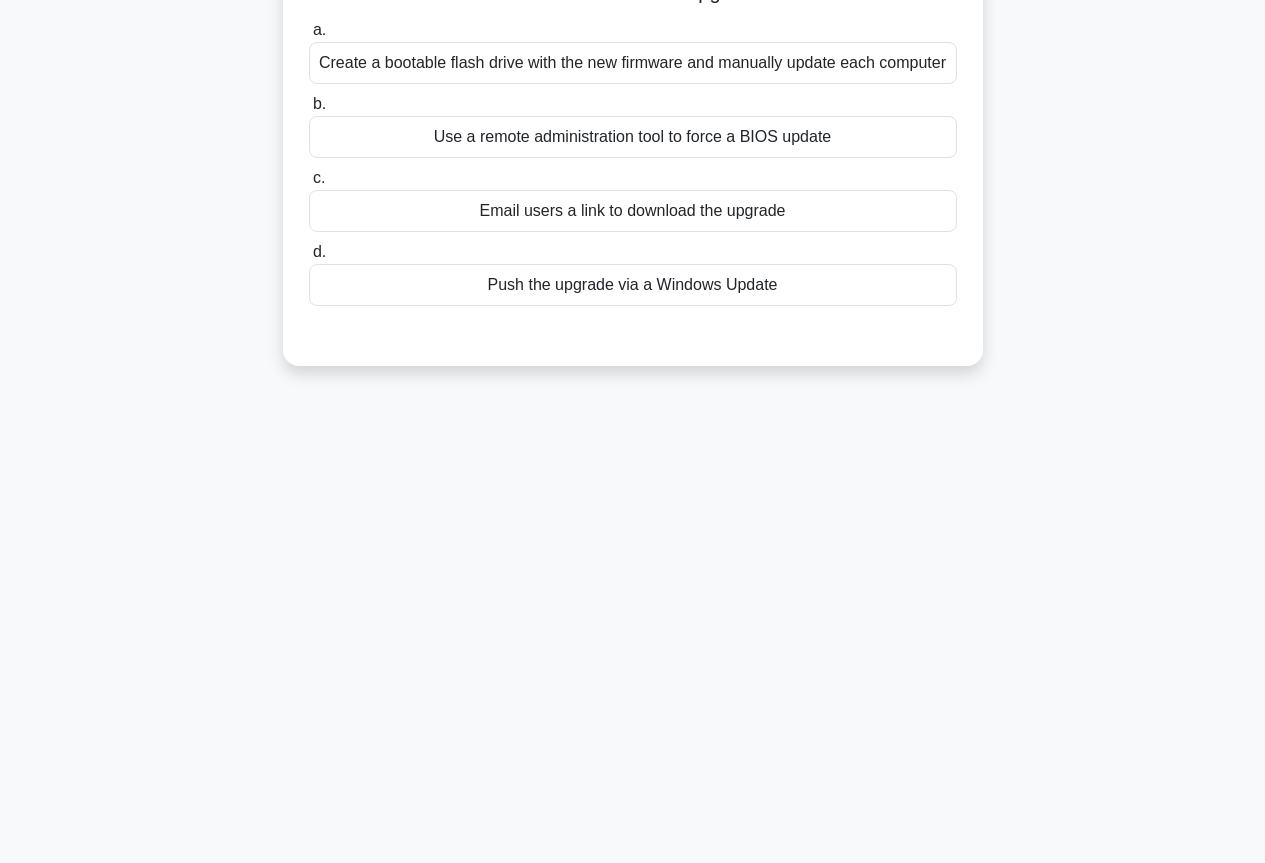 scroll, scrollTop: 0, scrollLeft: 0, axis: both 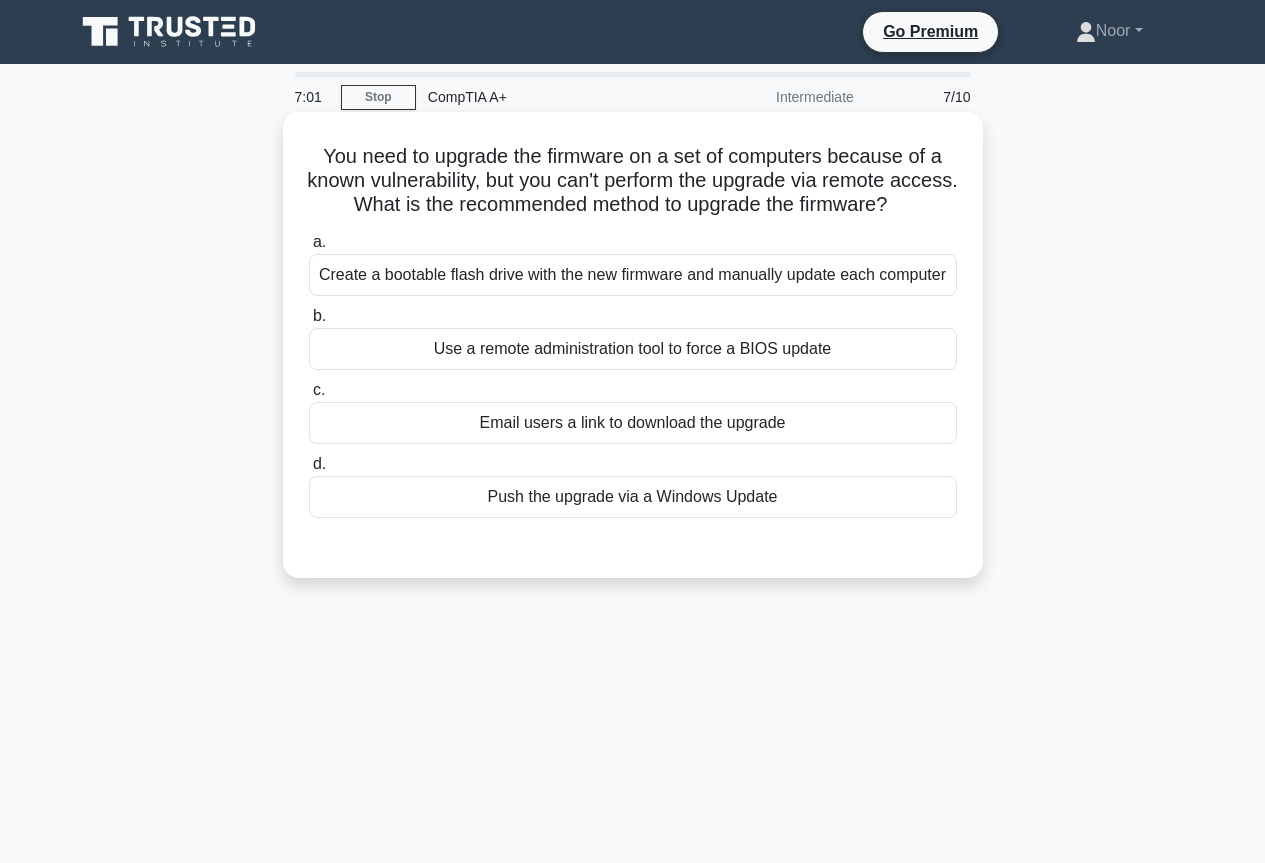 click on "Create a bootable flash drive with the new firmware and manually update each computer" at bounding box center [633, 275] 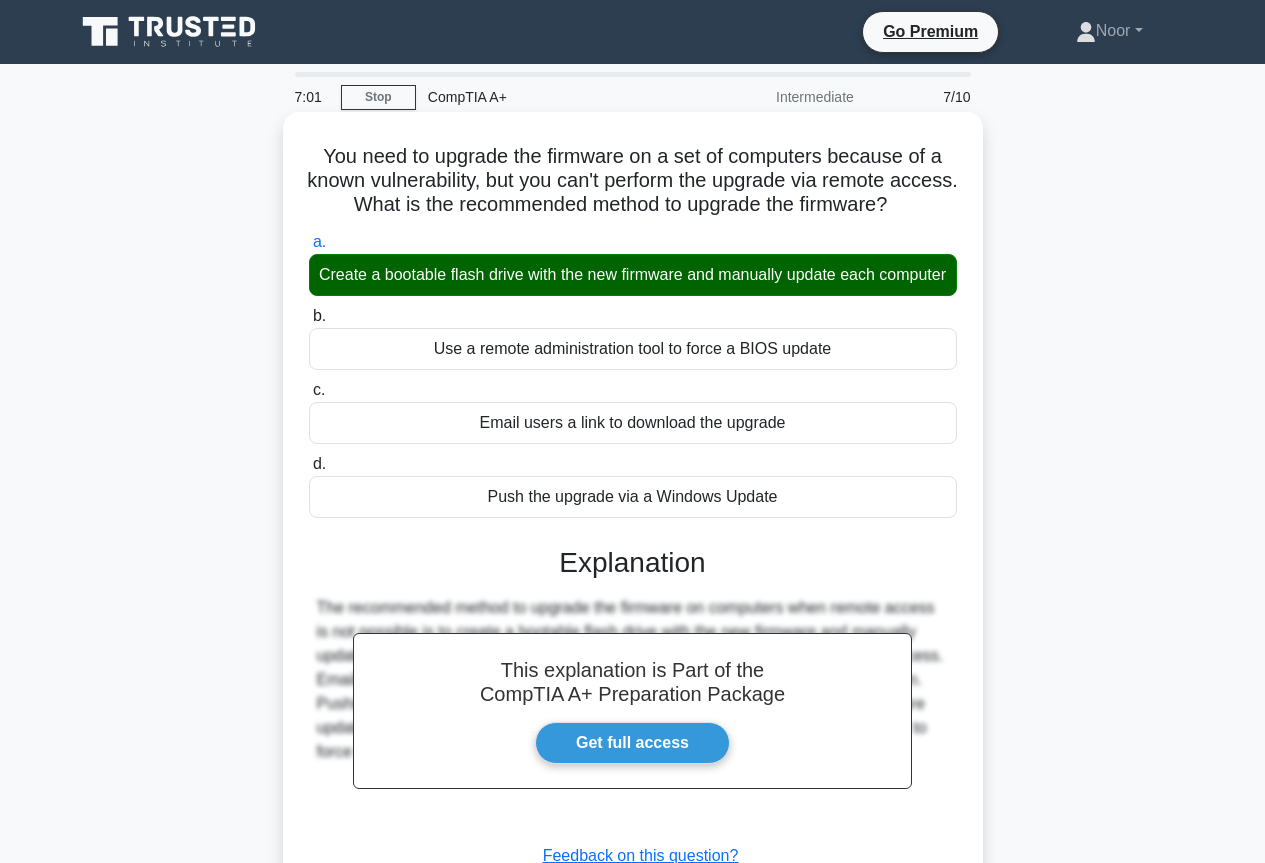 scroll, scrollTop: 217, scrollLeft: 0, axis: vertical 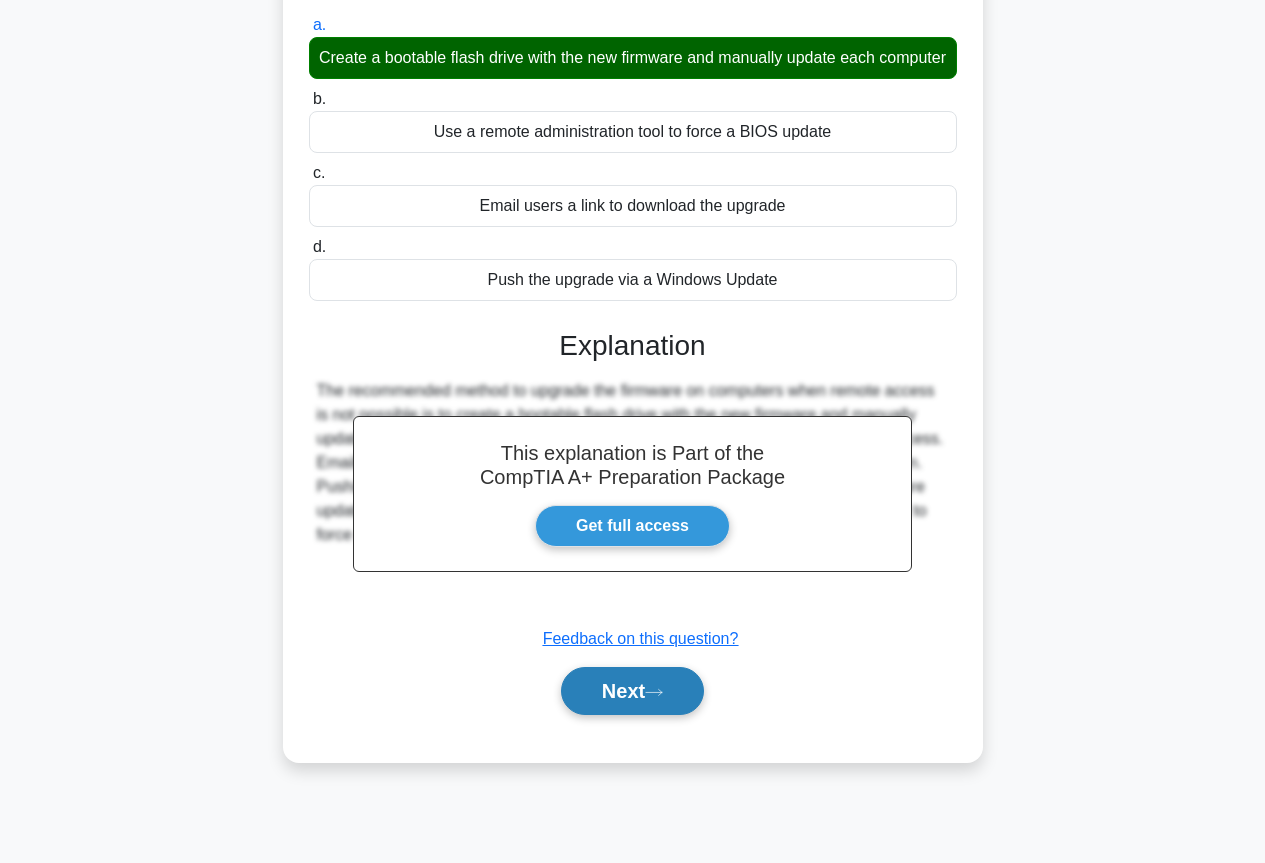 click on "Next" at bounding box center (632, 691) 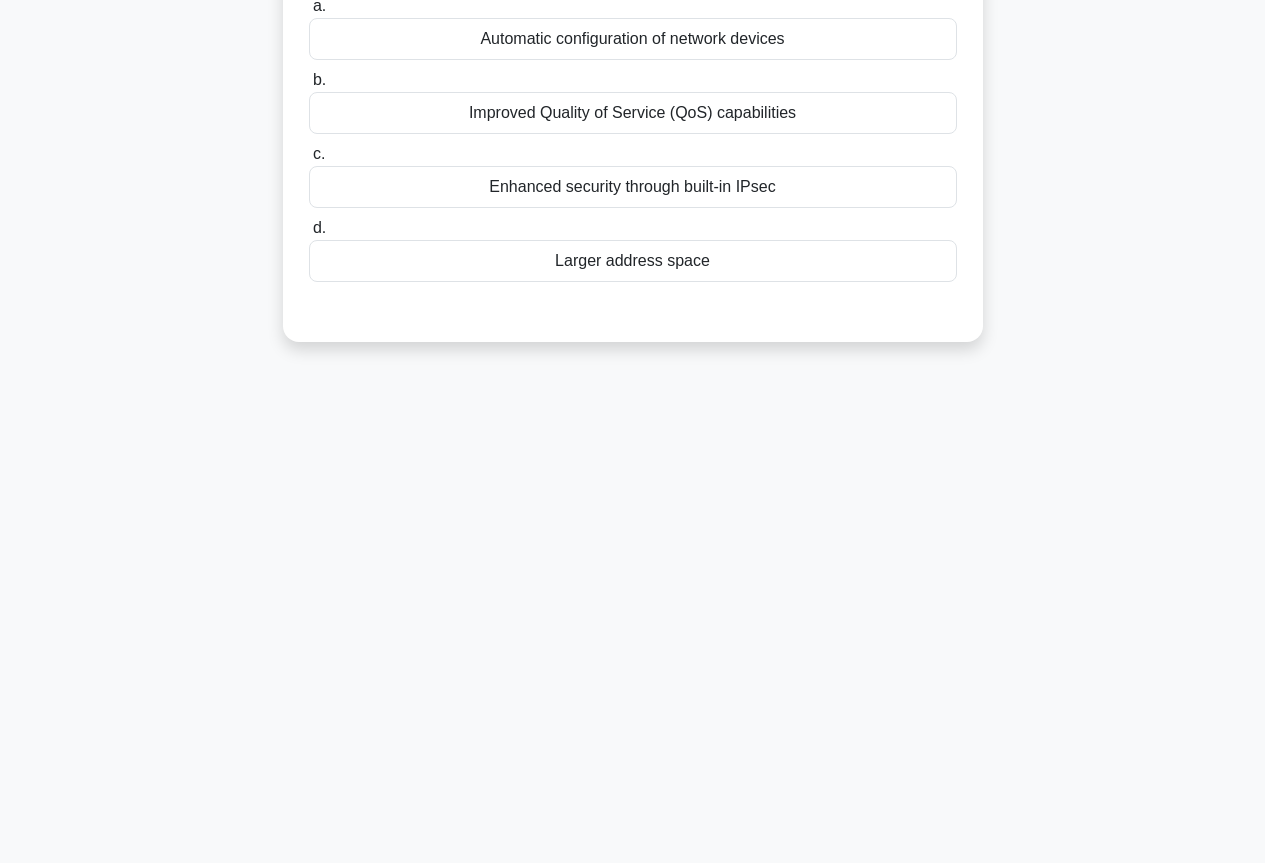 scroll, scrollTop: 0, scrollLeft: 0, axis: both 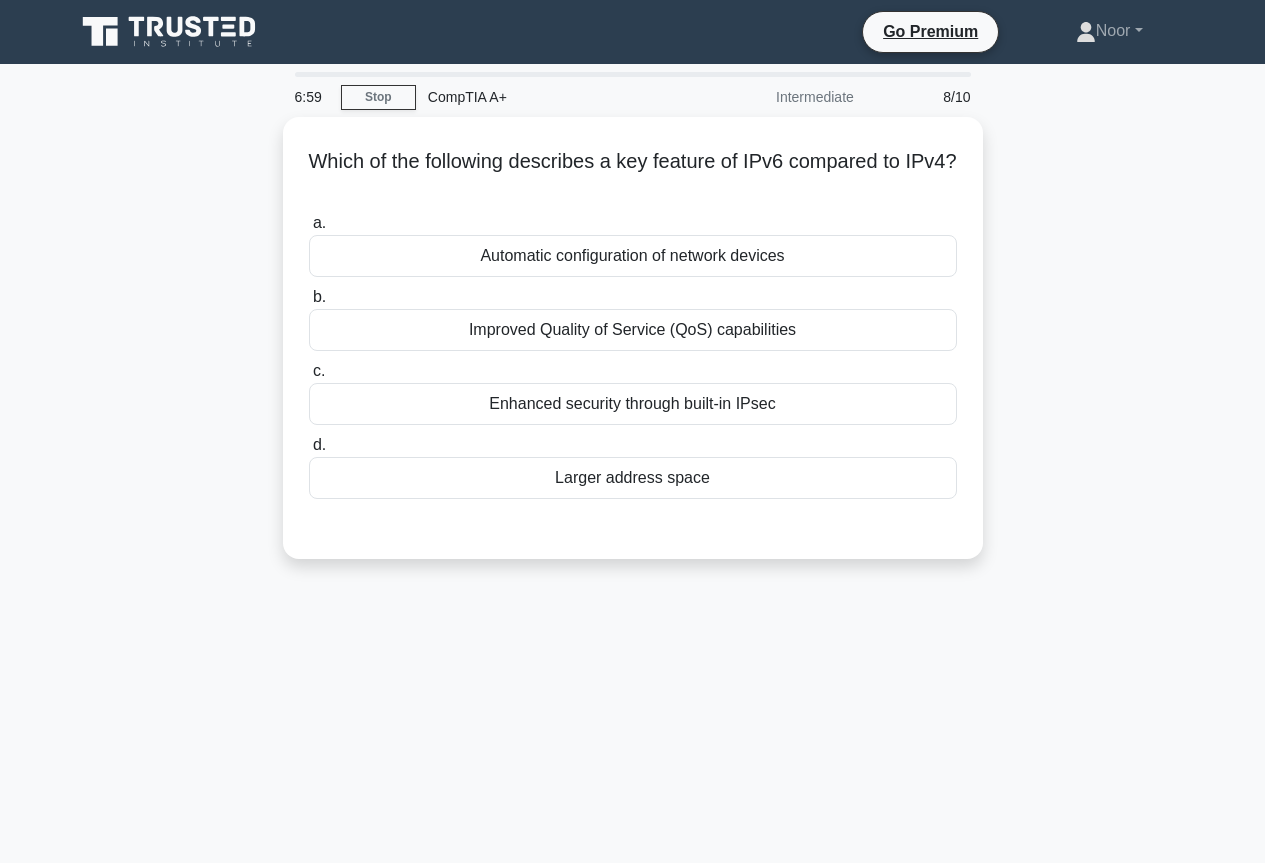 click on "6:59
Stop
CompTIA A+
Intermediate
8/10
Which of the following describes a key feature of IPv6 compared to IPv4?
.spinner_0XTQ{transform-origin:center;animation:spinner_y6GP .75s linear infinite}@keyframes spinner_y6GP{100%{transform:rotate(360deg)}}
a.
b." at bounding box center (633, 572) 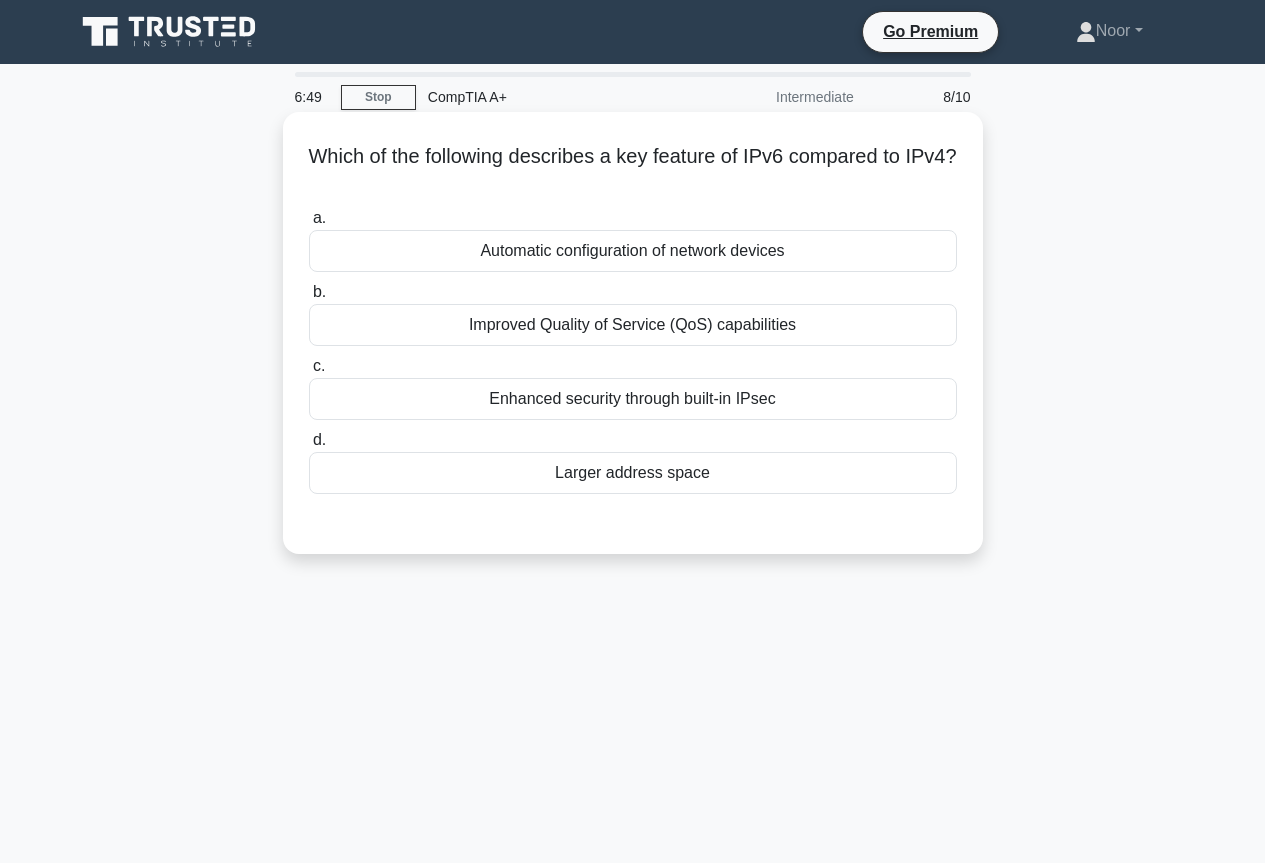 click on "Enhanced security through built-in IPsec" at bounding box center [633, 399] 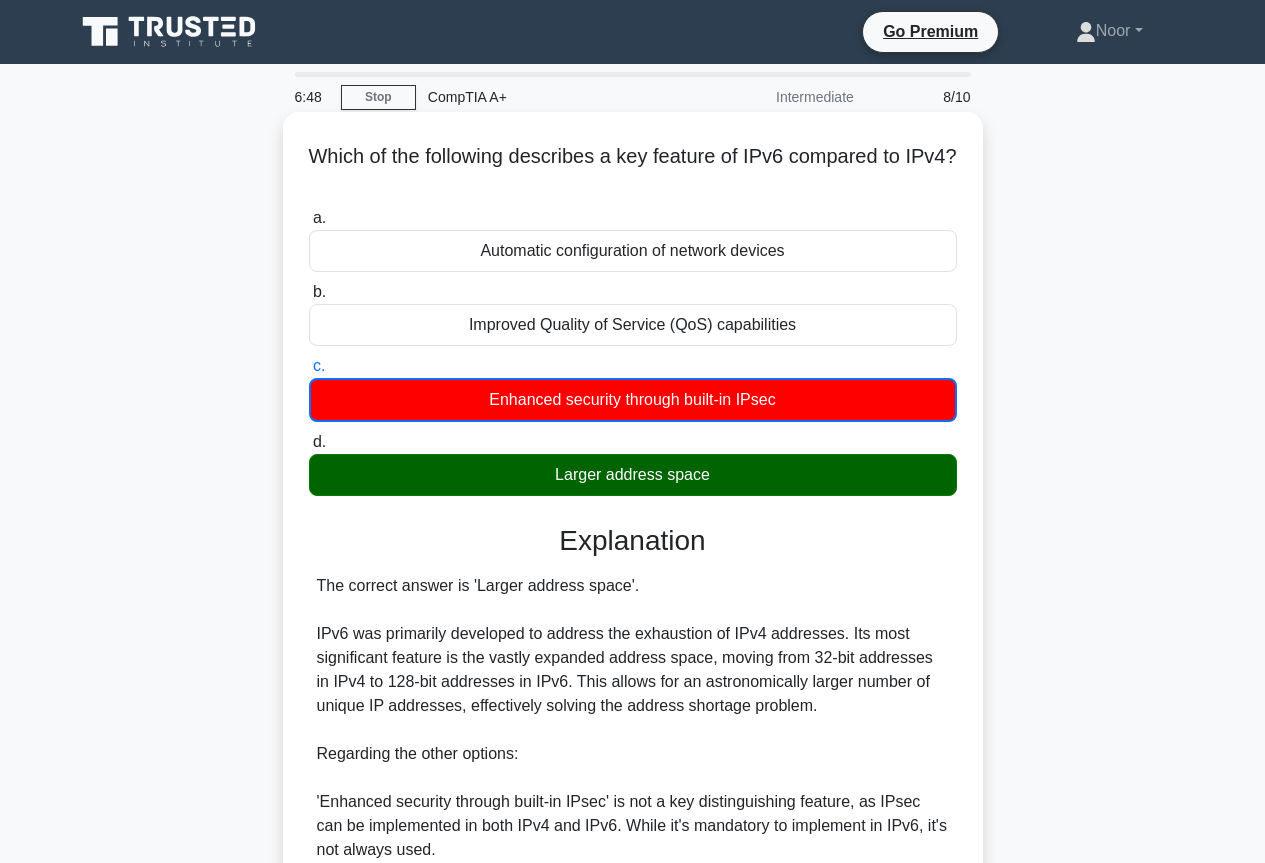 scroll, scrollTop: 373, scrollLeft: 0, axis: vertical 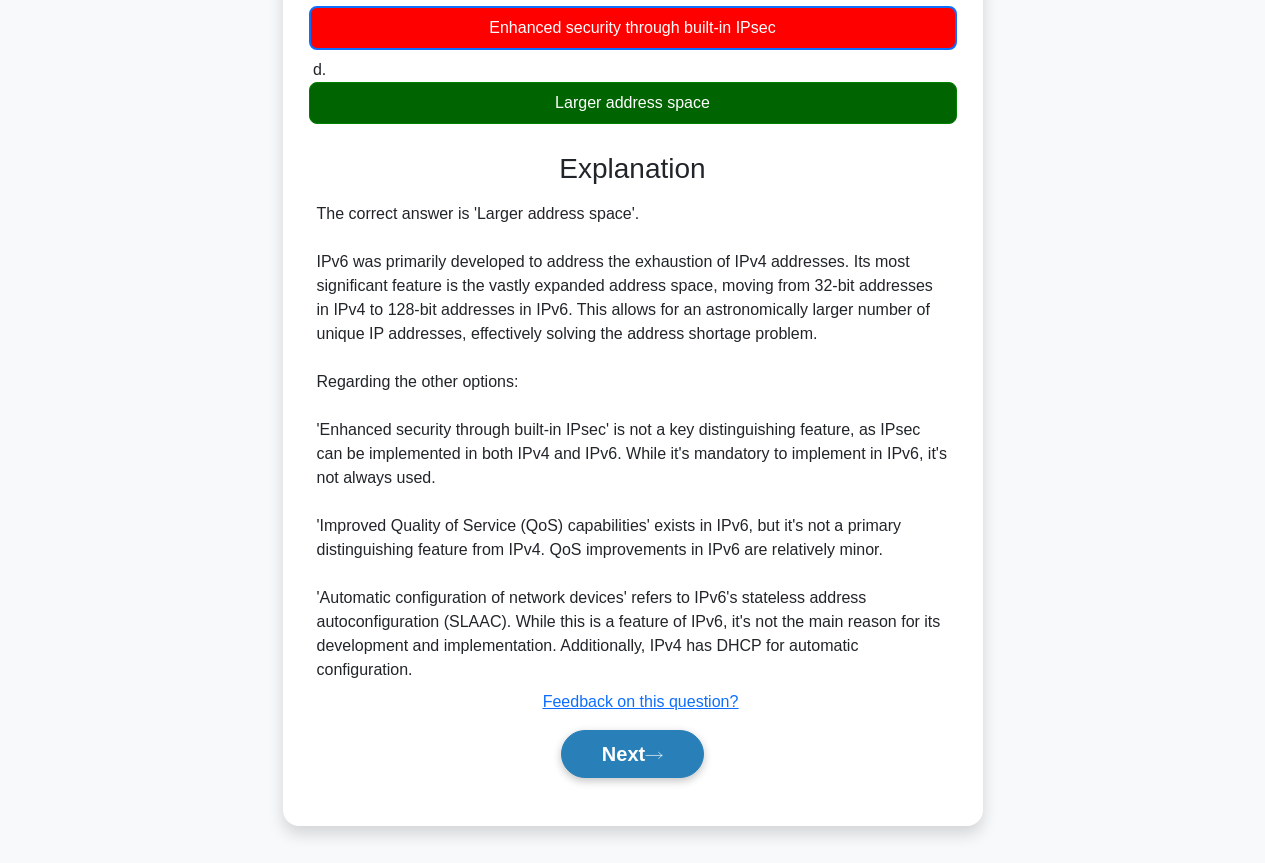 click on "Next" at bounding box center (632, 754) 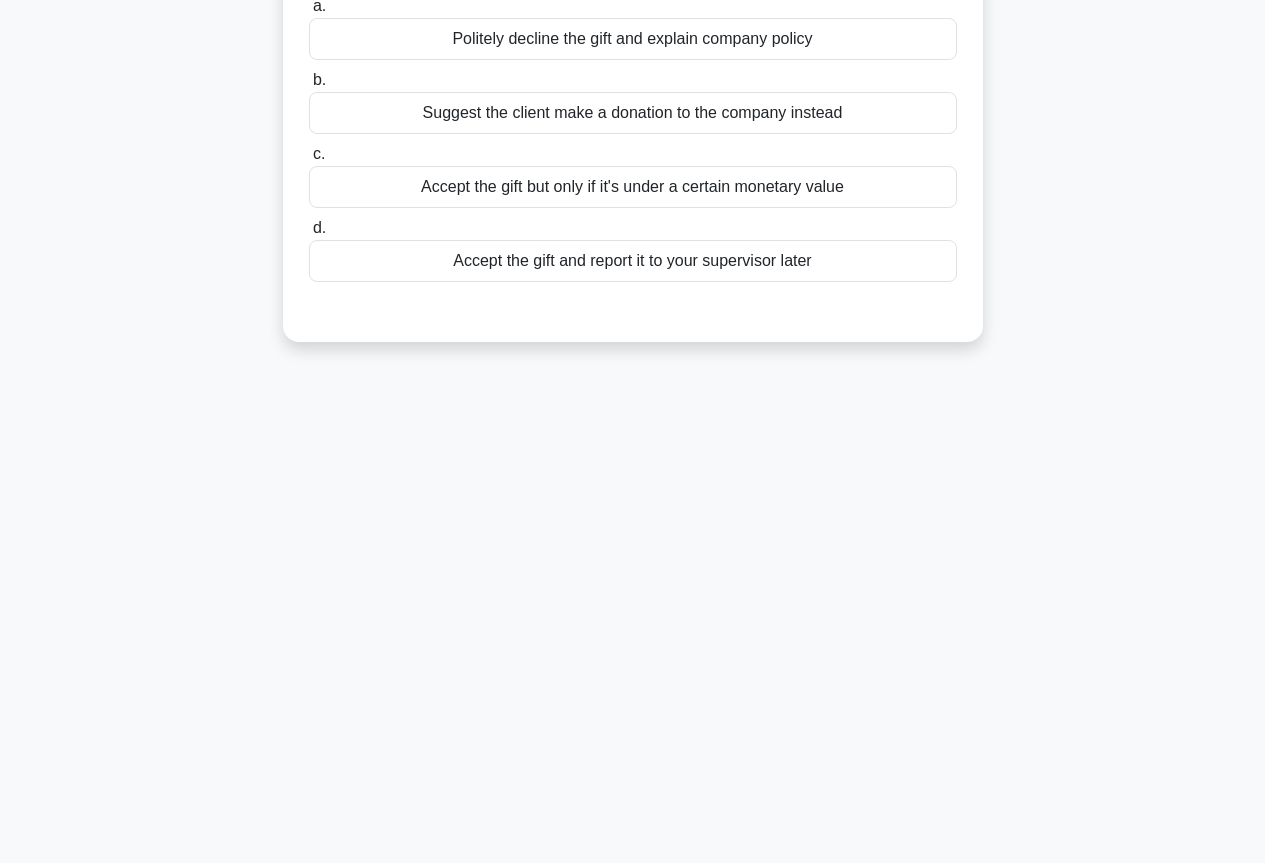 scroll, scrollTop: 0, scrollLeft: 0, axis: both 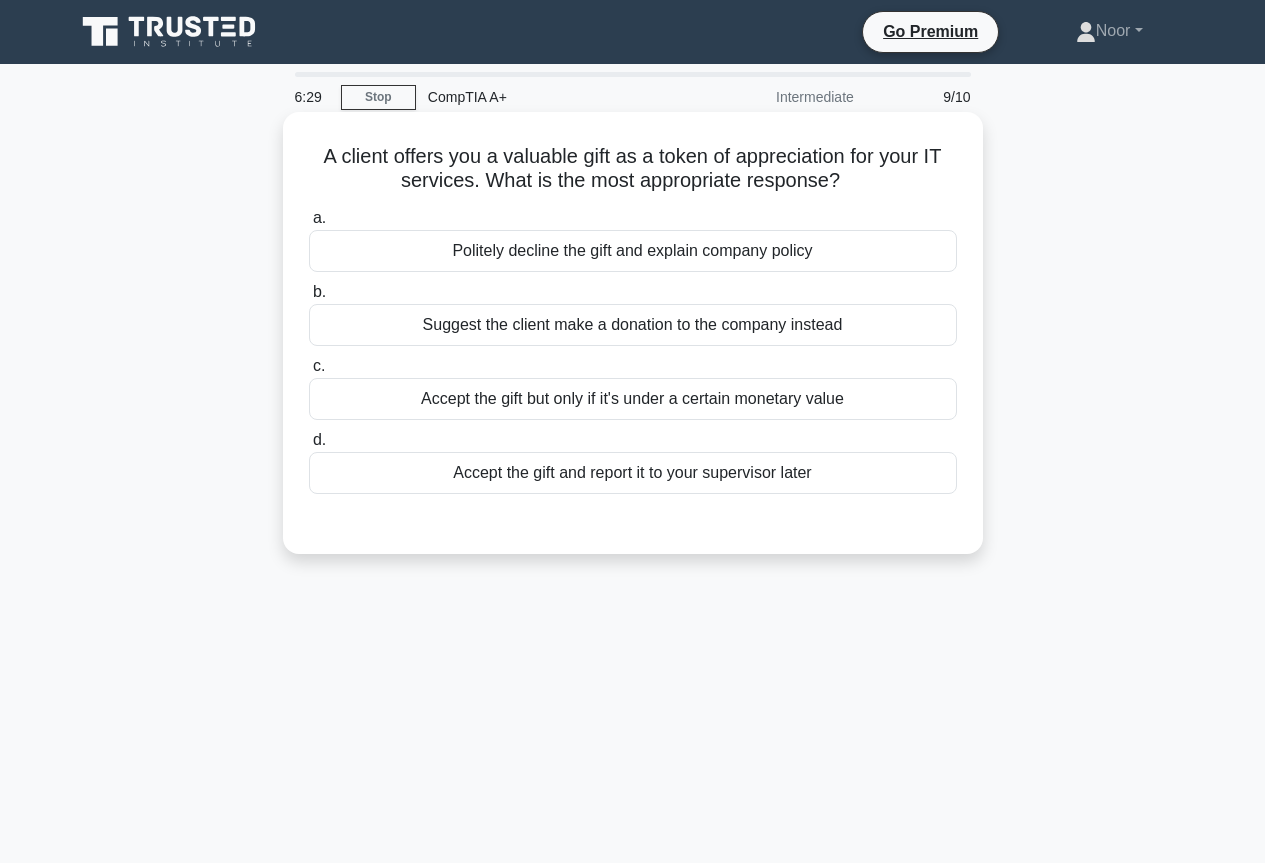 click on "Accept the gift but only if it's under a certain monetary value" at bounding box center [633, 399] 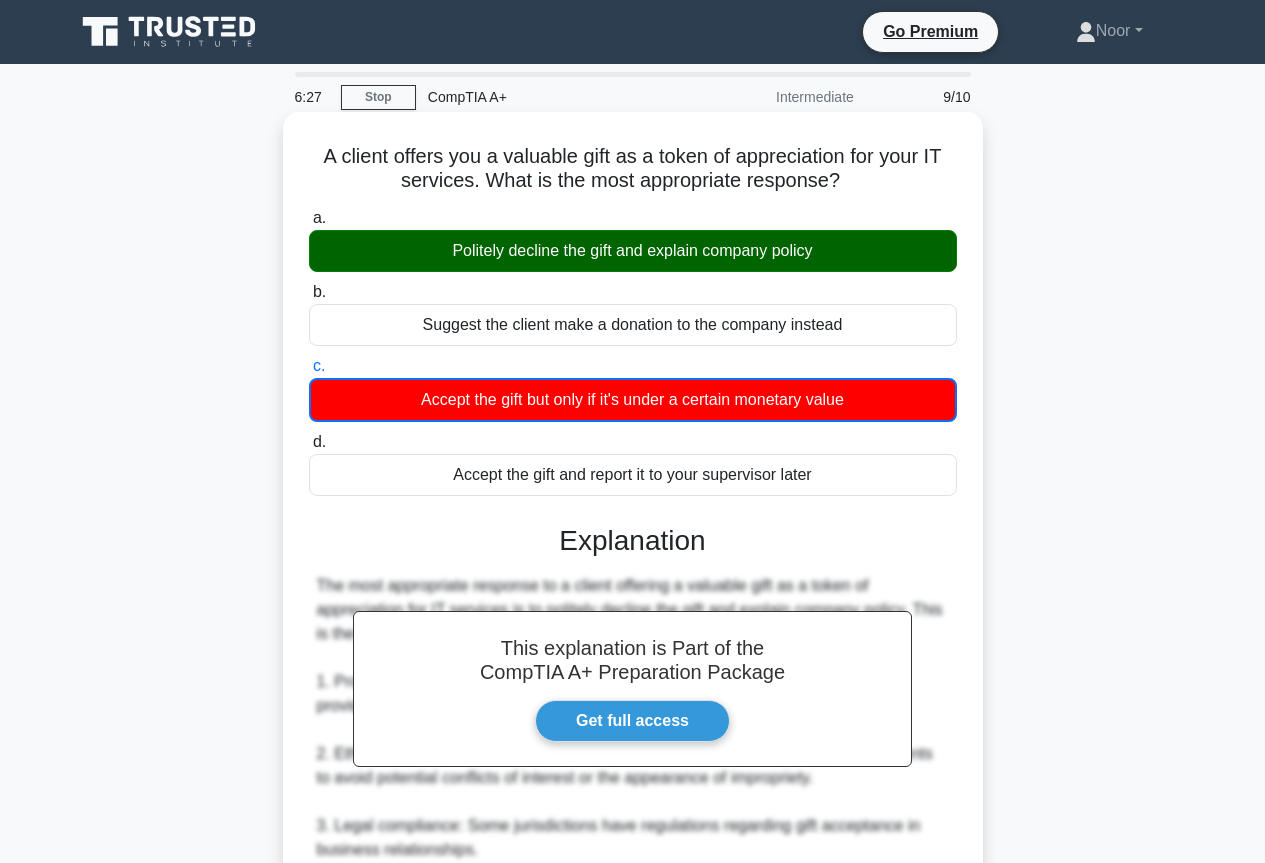 scroll, scrollTop: 500, scrollLeft: 0, axis: vertical 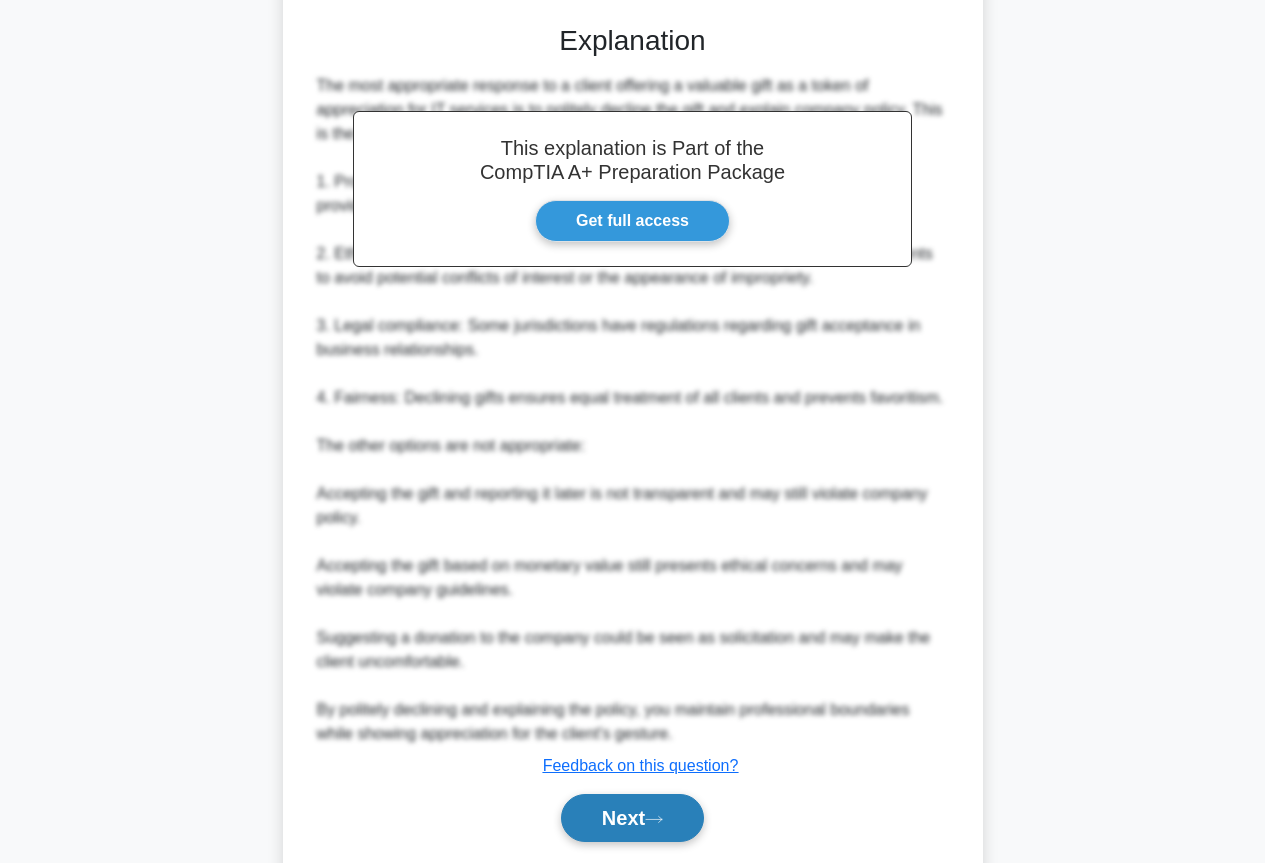 click on "Next" at bounding box center (632, 818) 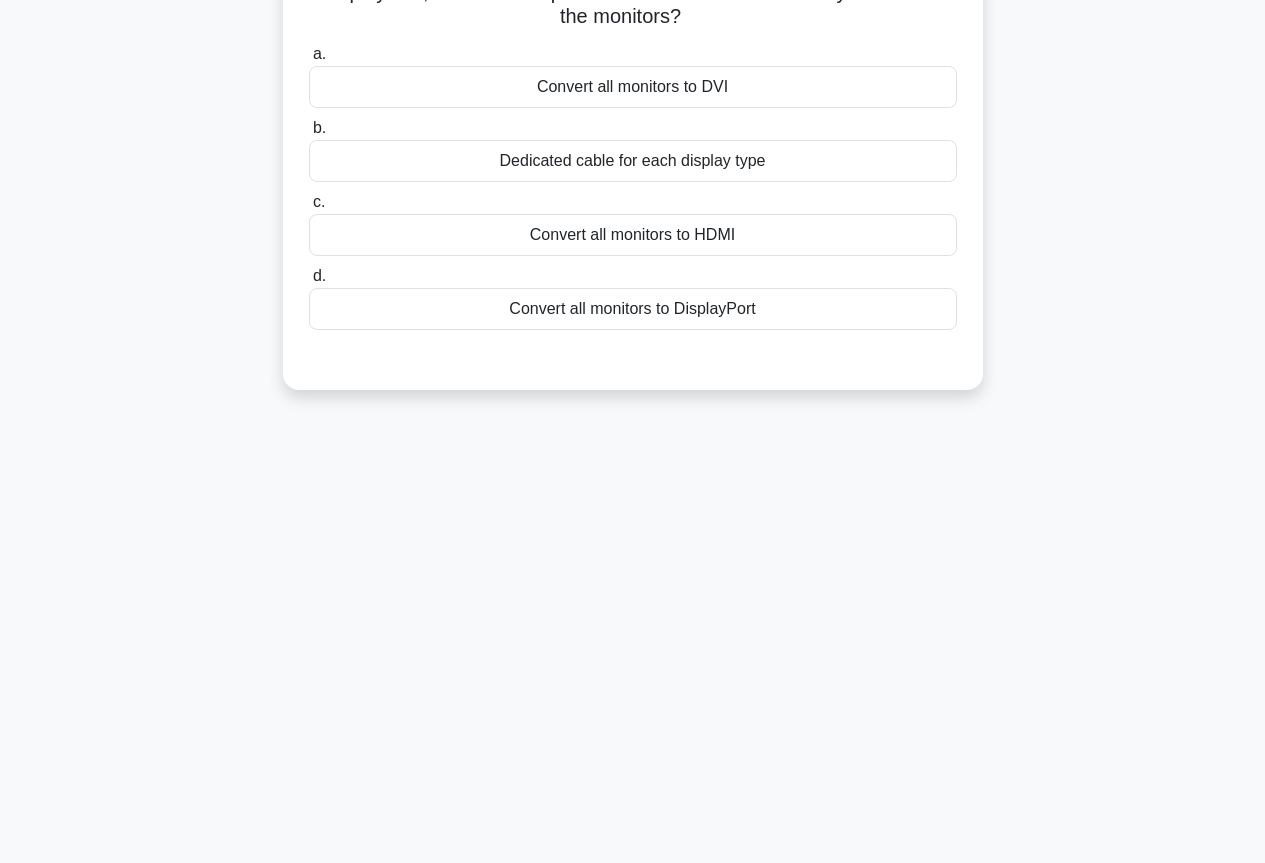 scroll, scrollTop: 0, scrollLeft: 0, axis: both 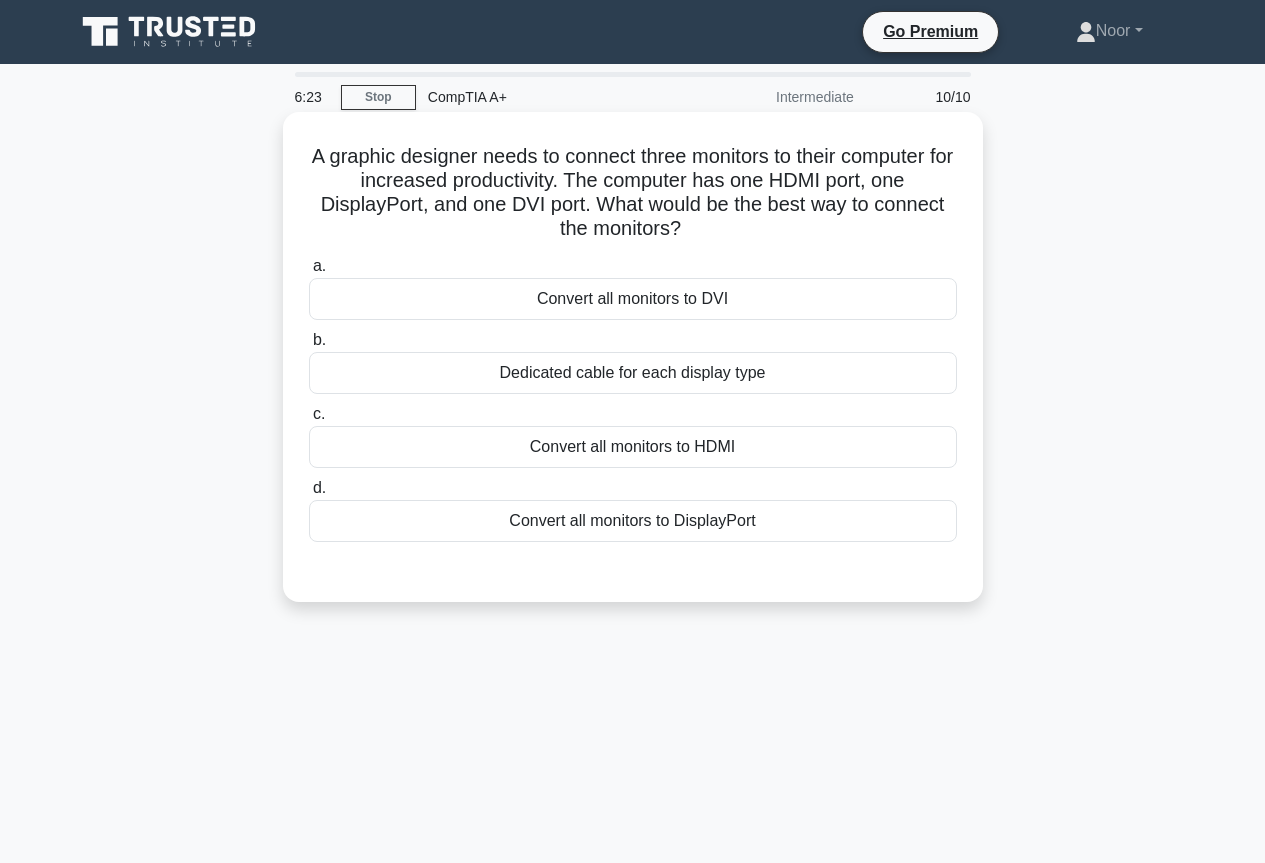 click on "Convert all monitors to HDMI" at bounding box center (633, 447) 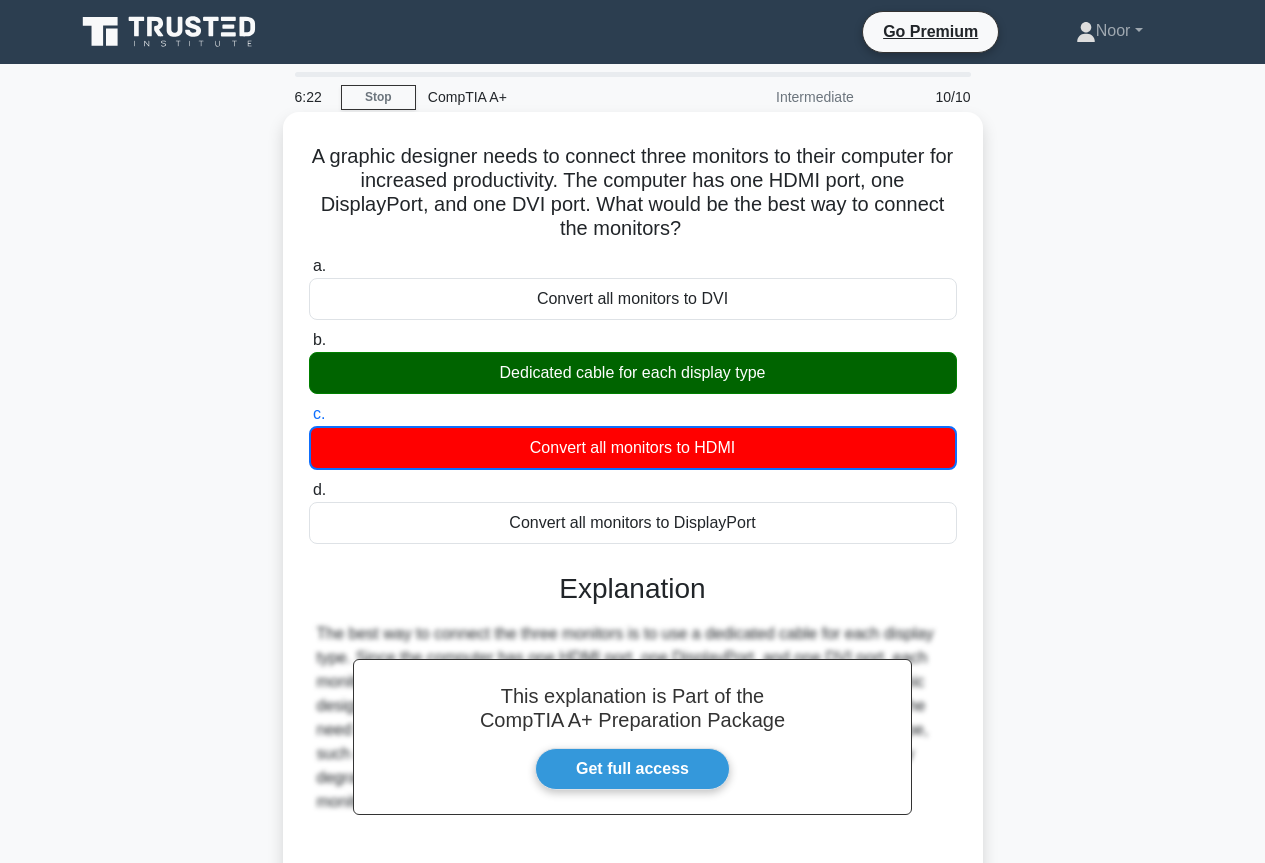 scroll, scrollTop: 217, scrollLeft: 0, axis: vertical 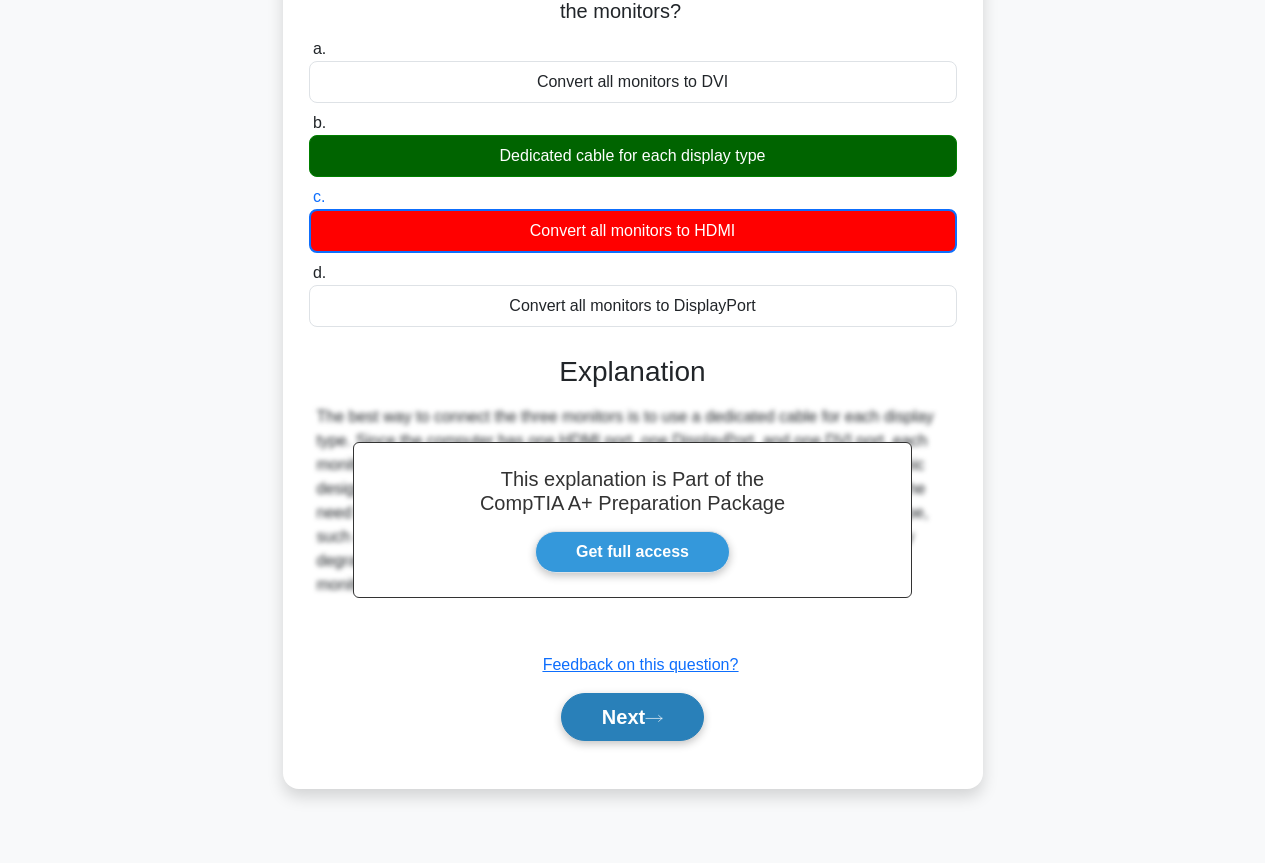 click 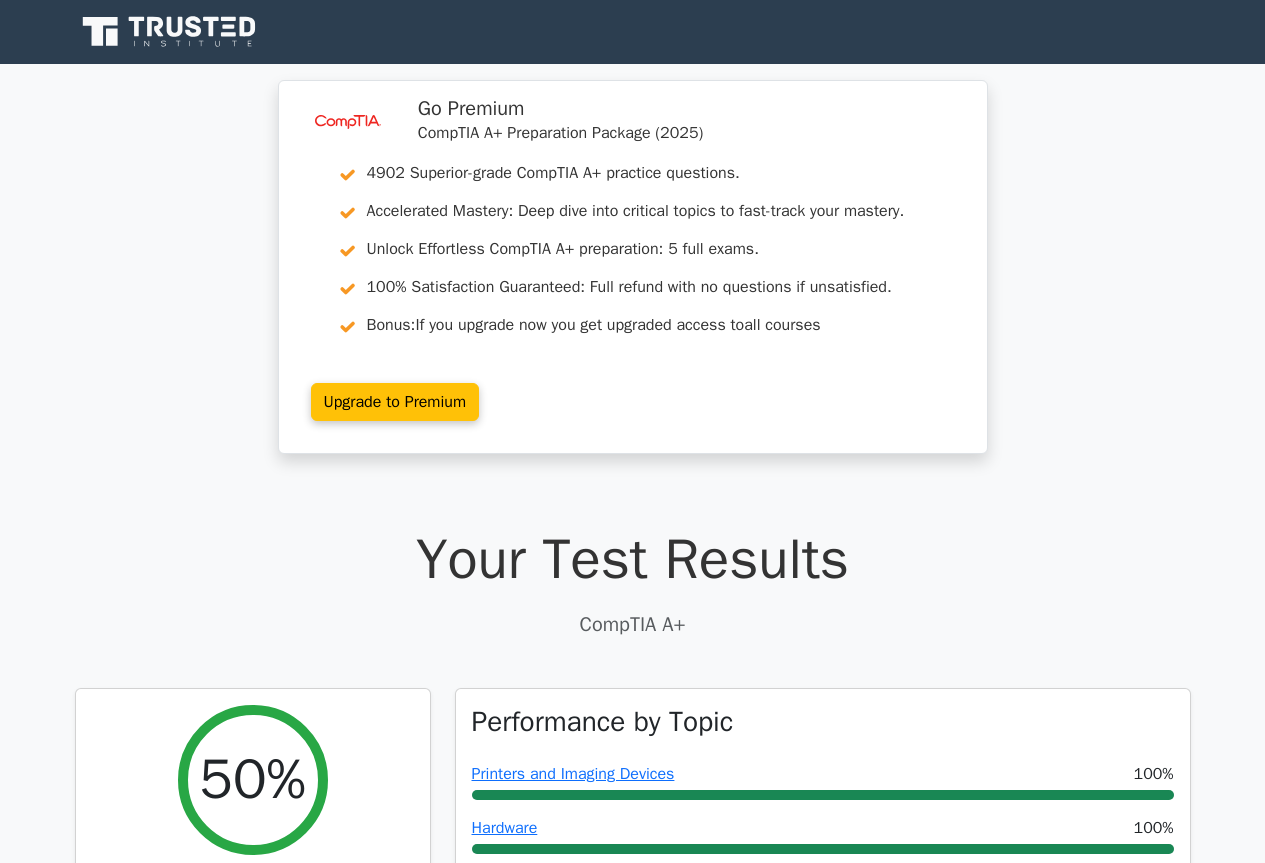 scroll, scrollTop: 0, scrollLeft: 0, axis: both 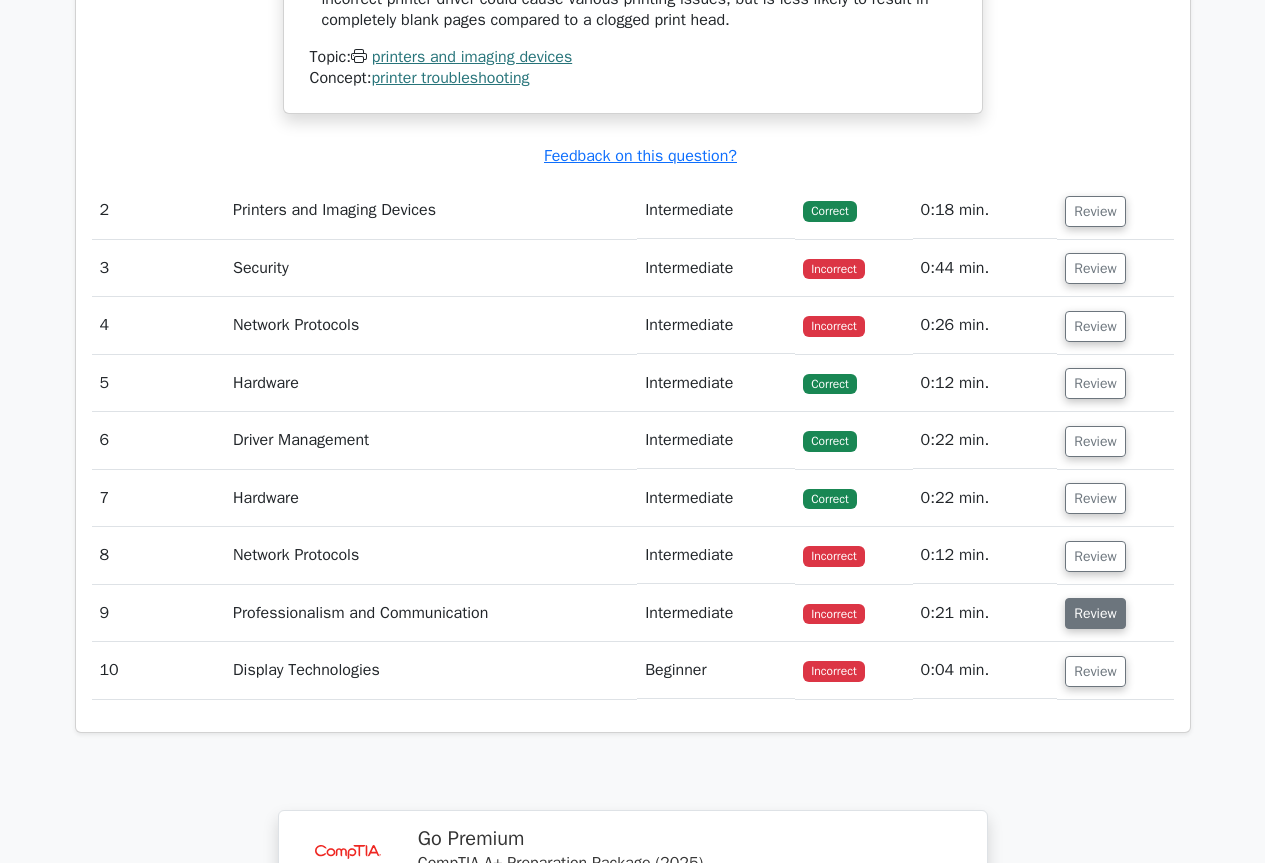 click on "Review" at bounding box center (1095, 613) 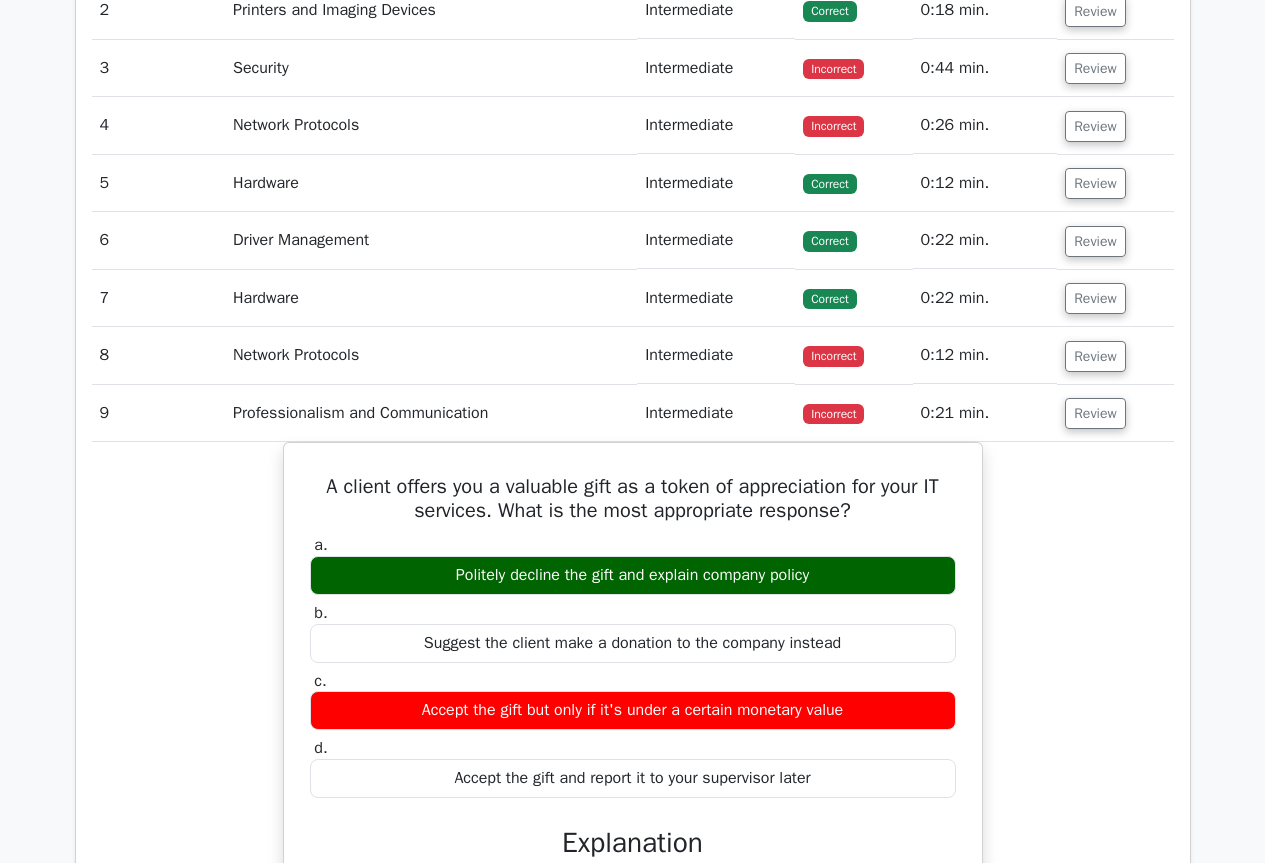 scroll, scrollTop: 2300, scrollLeft: 0, axis: vertical 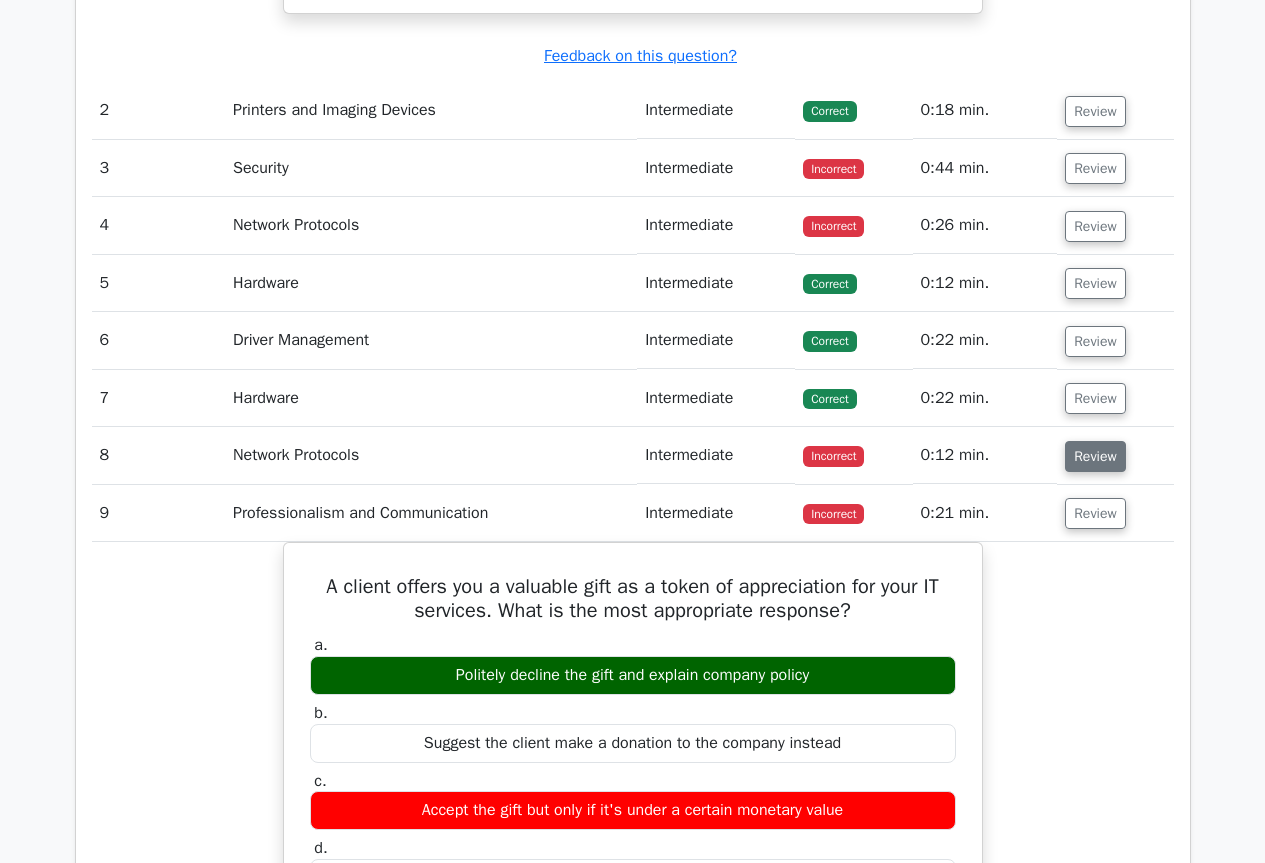 click on "Review" at bounding box center (1095, 456) 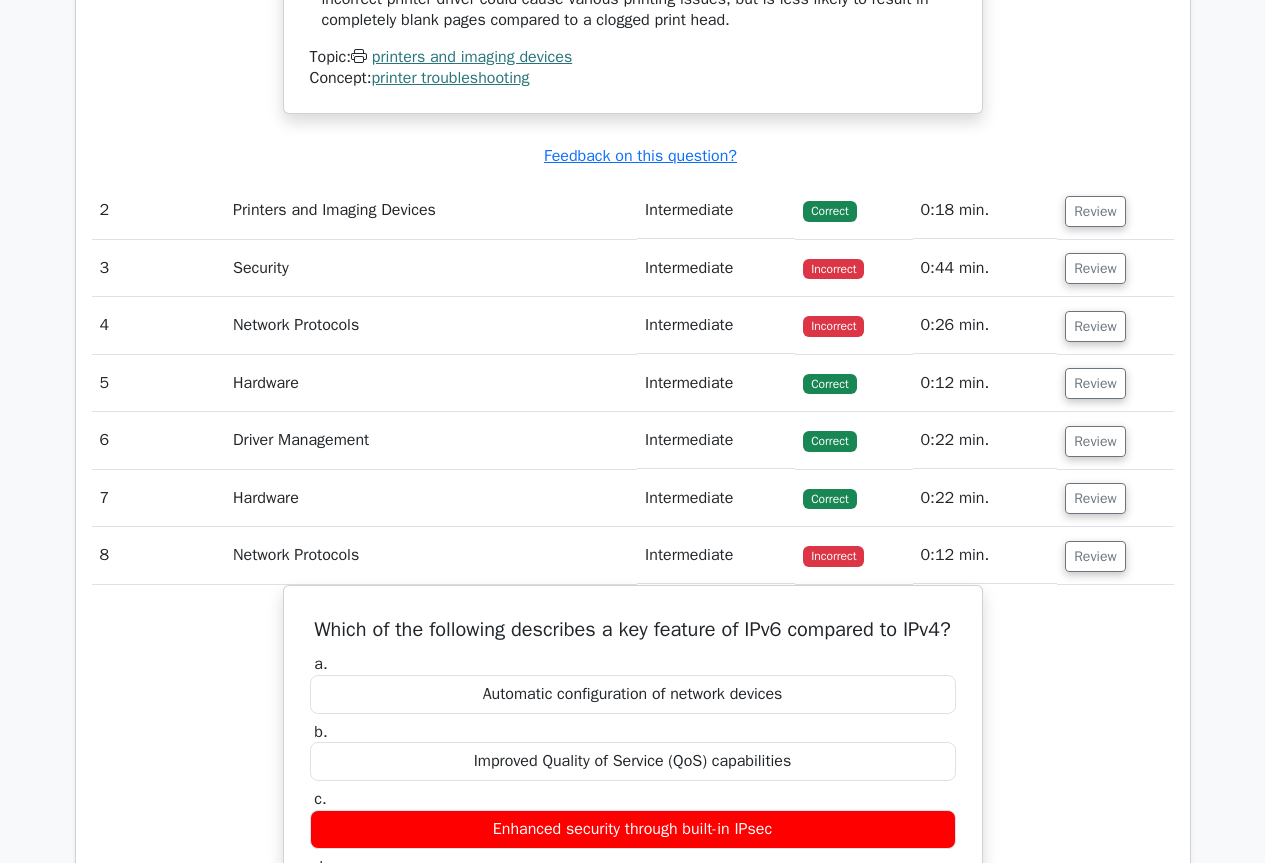scroll, scrollTop: 2000, scrollLeft: 0, axis: vertical 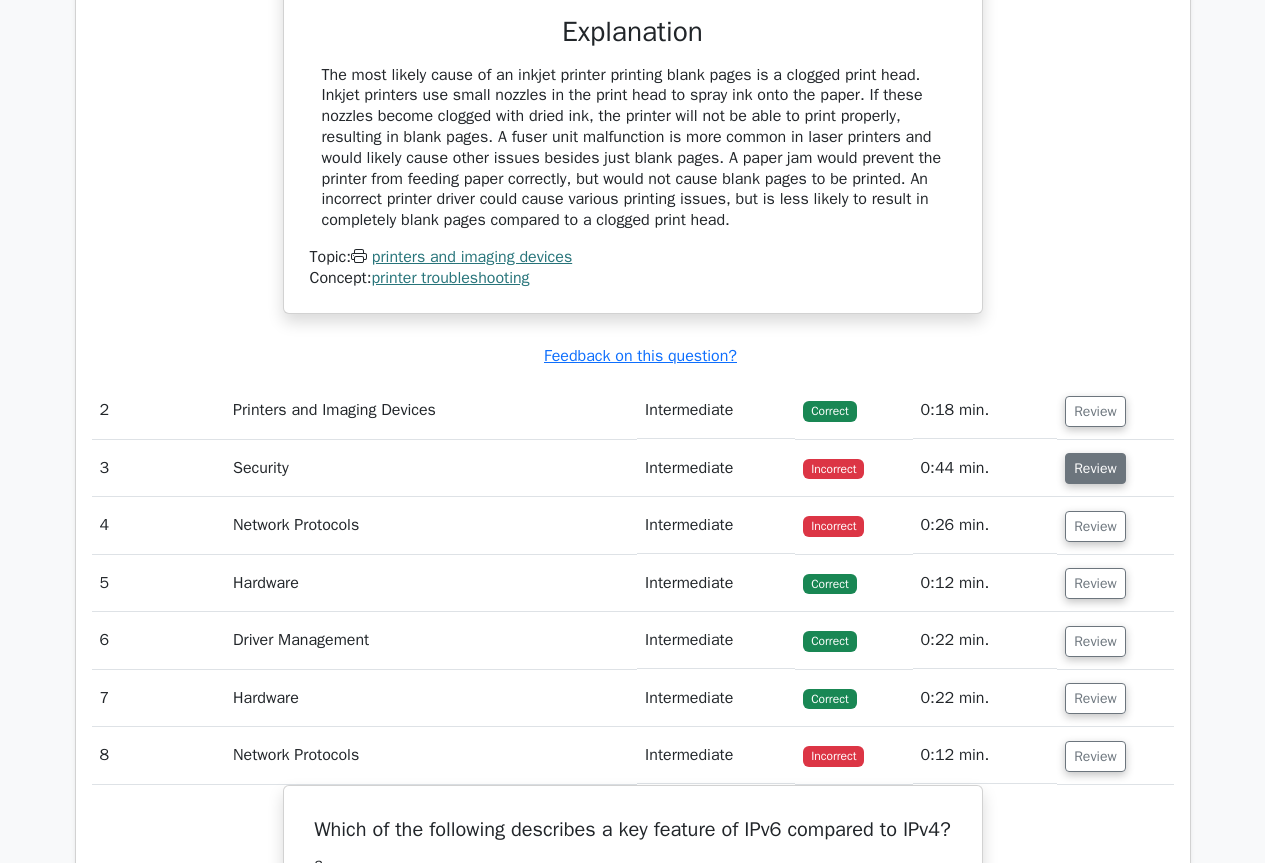 click on "Review" at bounding box center [1095, 468] 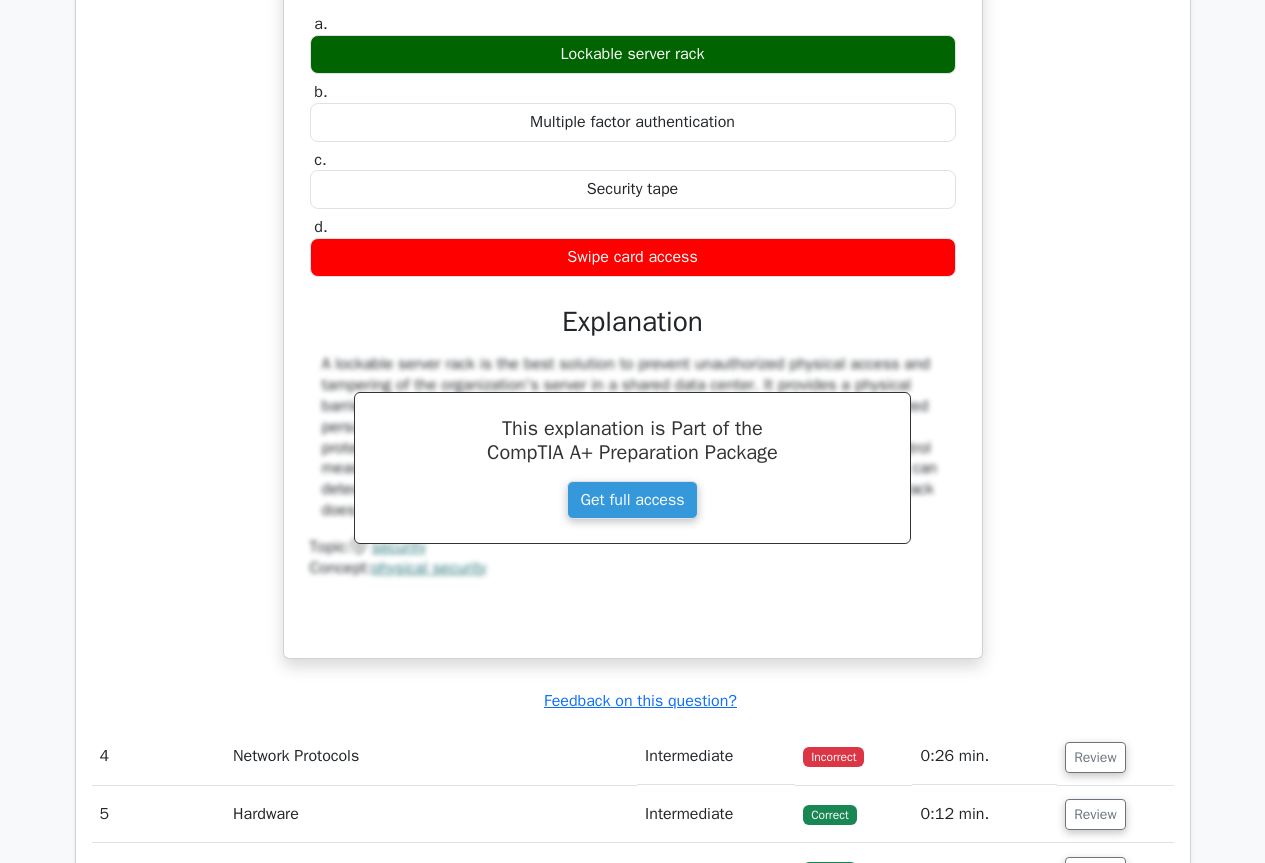 scroll, scrollTop: 2800, scrollLeft: 0, axis: vertical 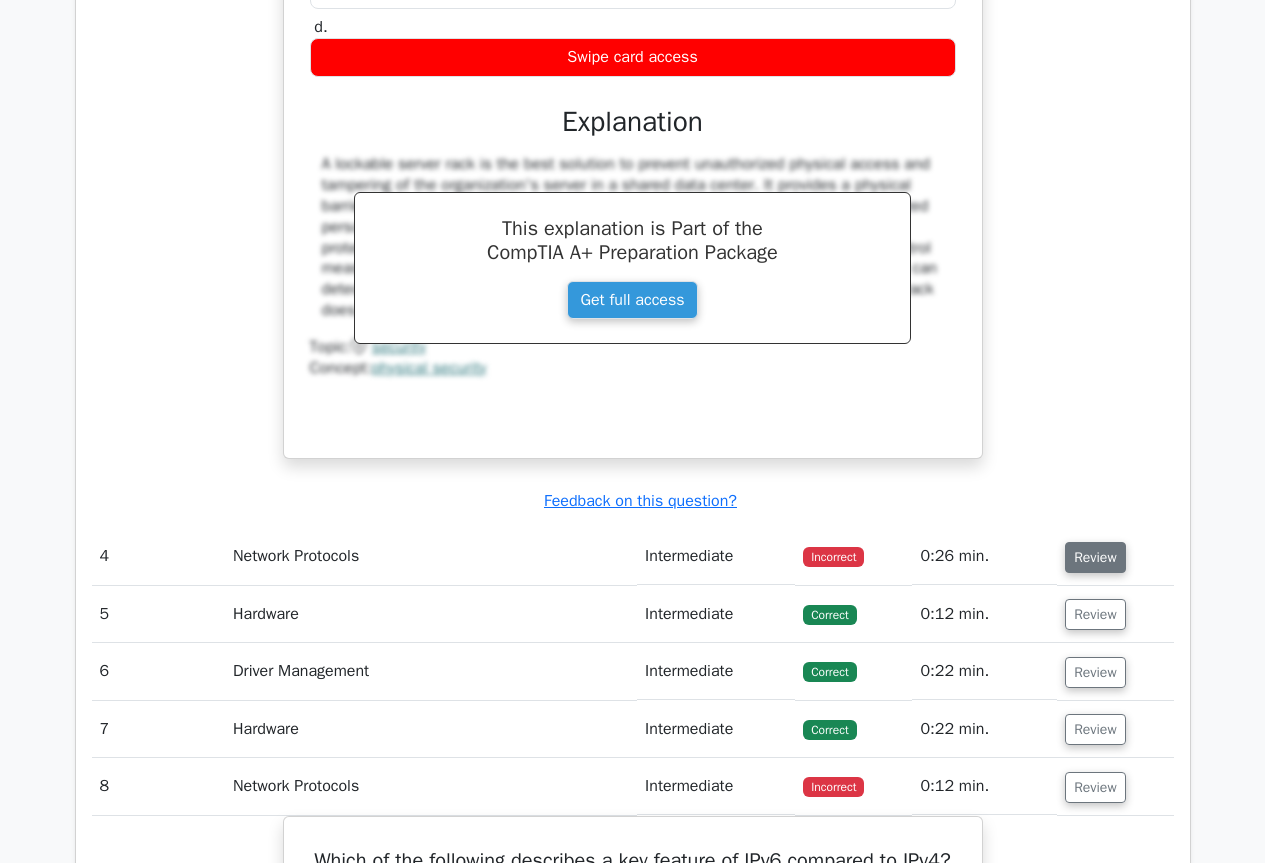 click on "Review" at bounding box center [1095, 557] 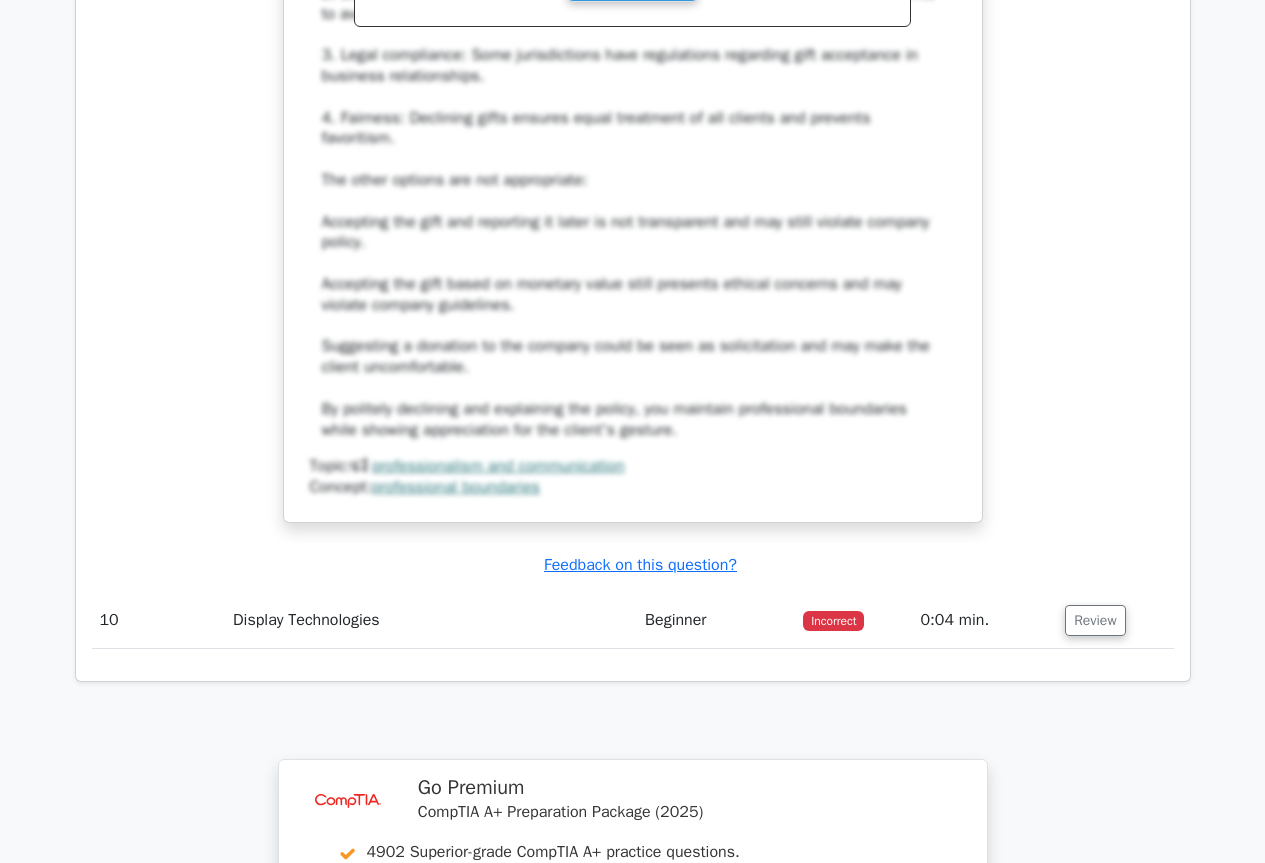scroll, scrollTop: 6300, scrollLeft: 0, axis: vertical 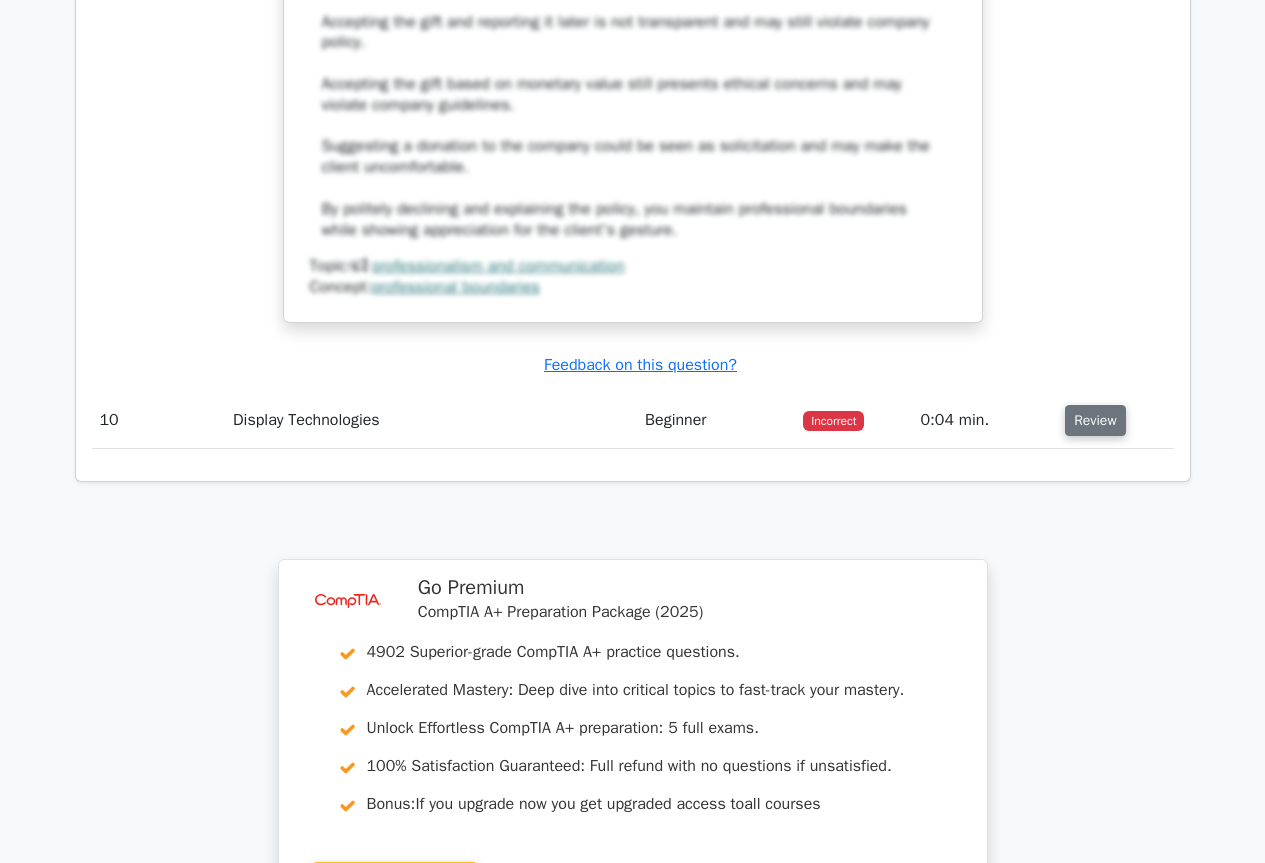 click on "Review" at bounding box center [1095, 420] 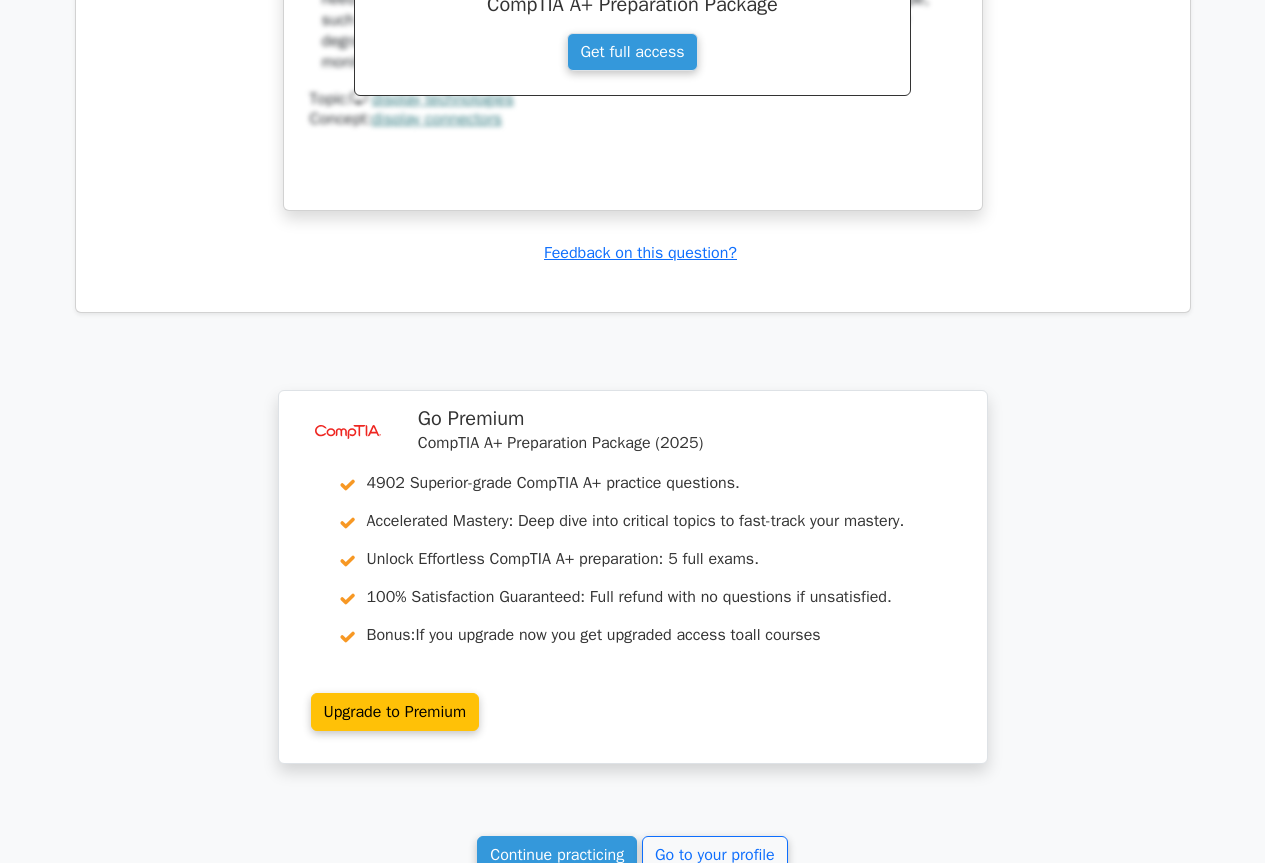 scroll, scrollTop: 7638, scrollLeft: 0, axis: vertical 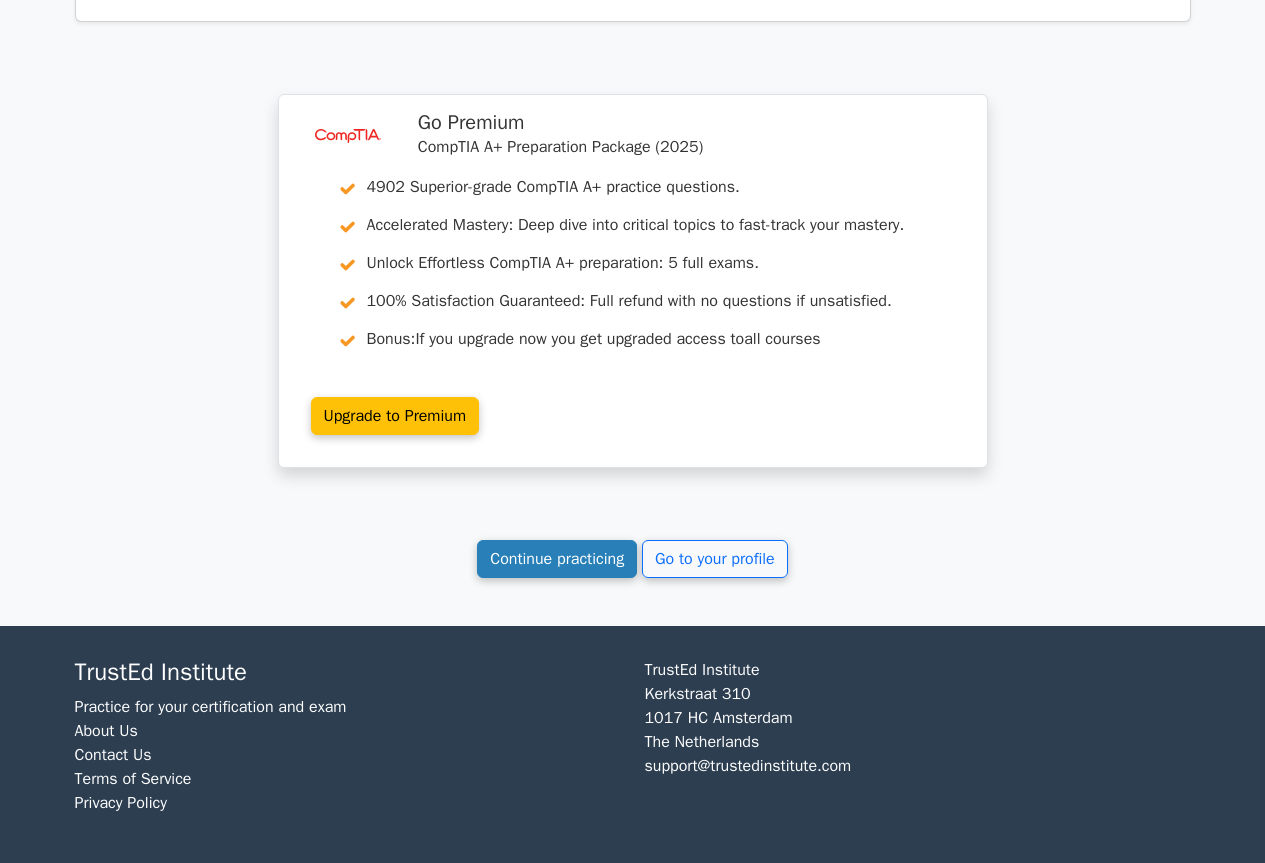 click on "Continue practicing" at bounding box center (557, 559) 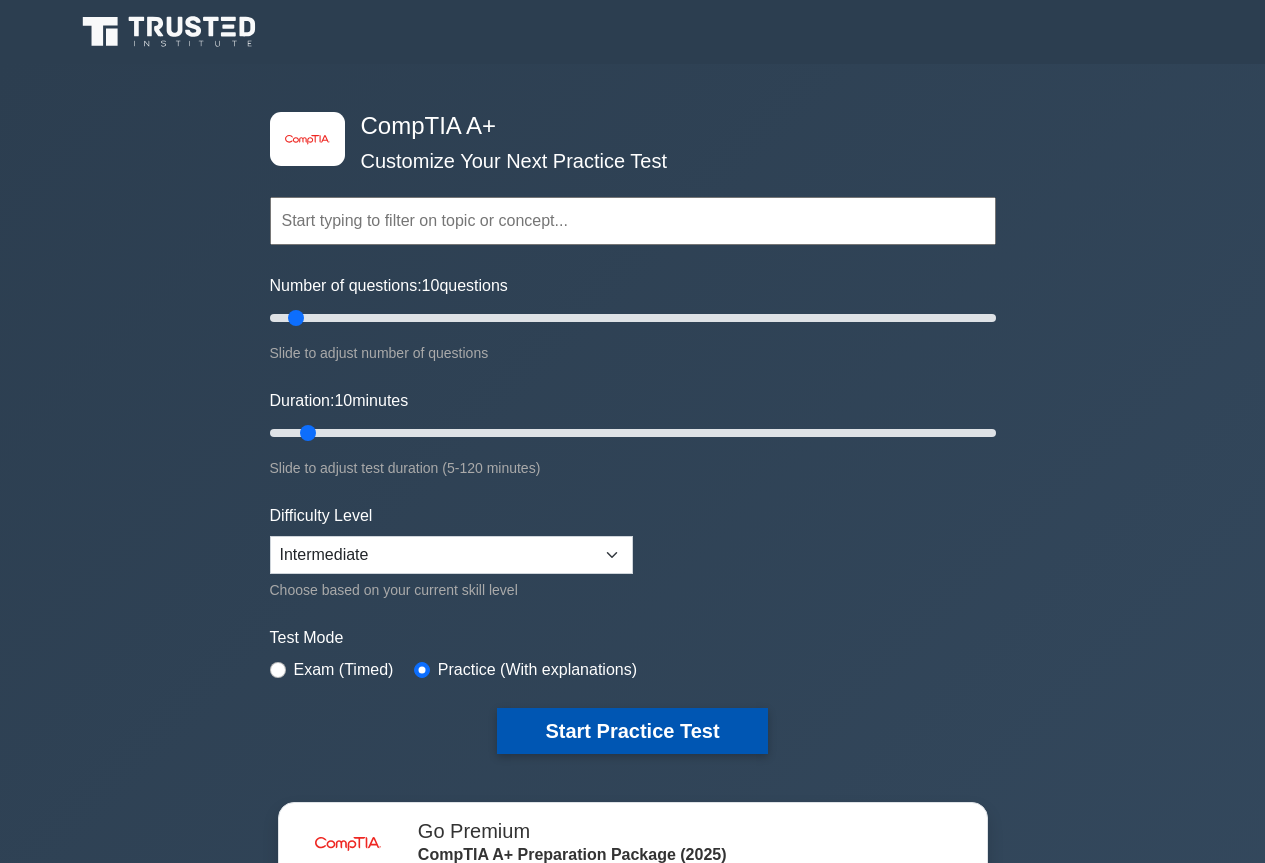 scroll, scrollTop: 0, scrollLeft: 0, axis: both 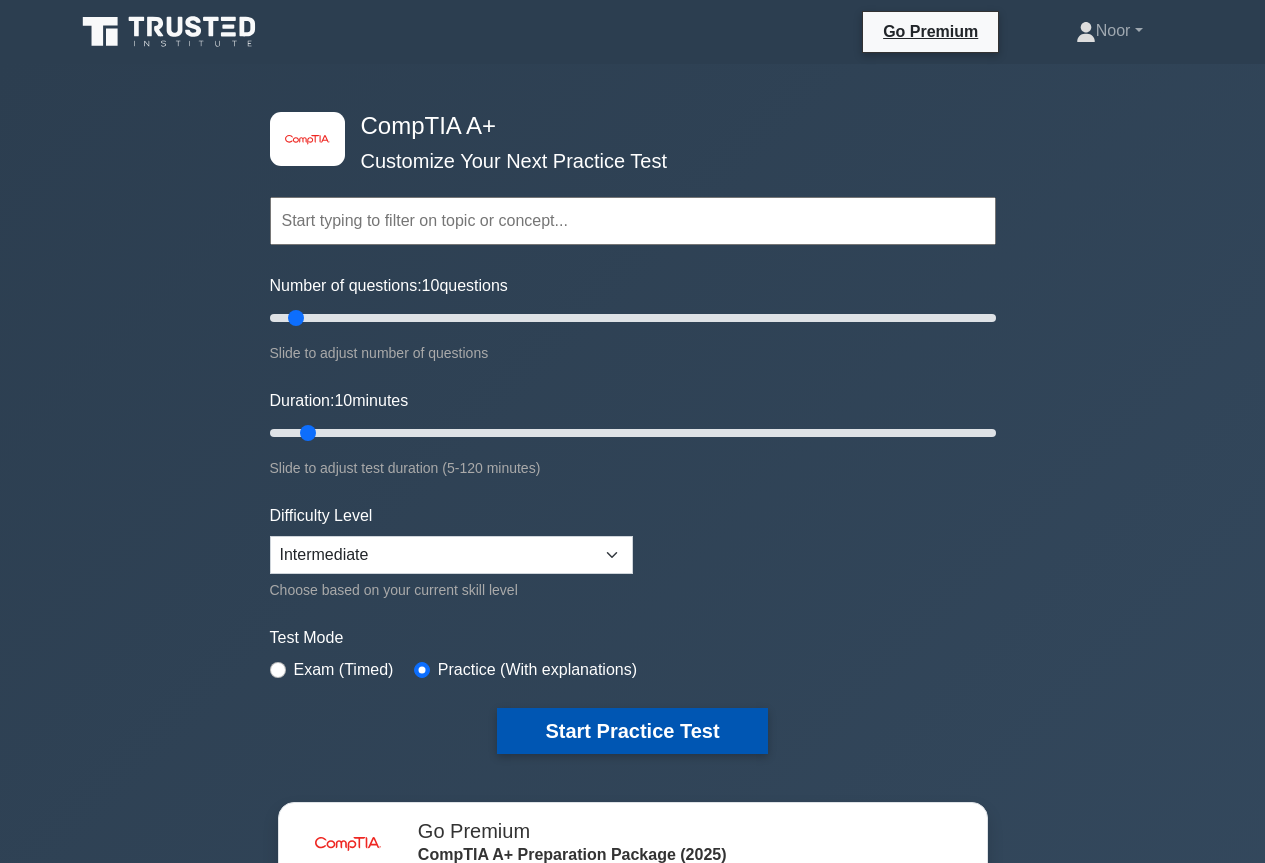 click on "Start Practice Test" at bounding box center [632, 731] 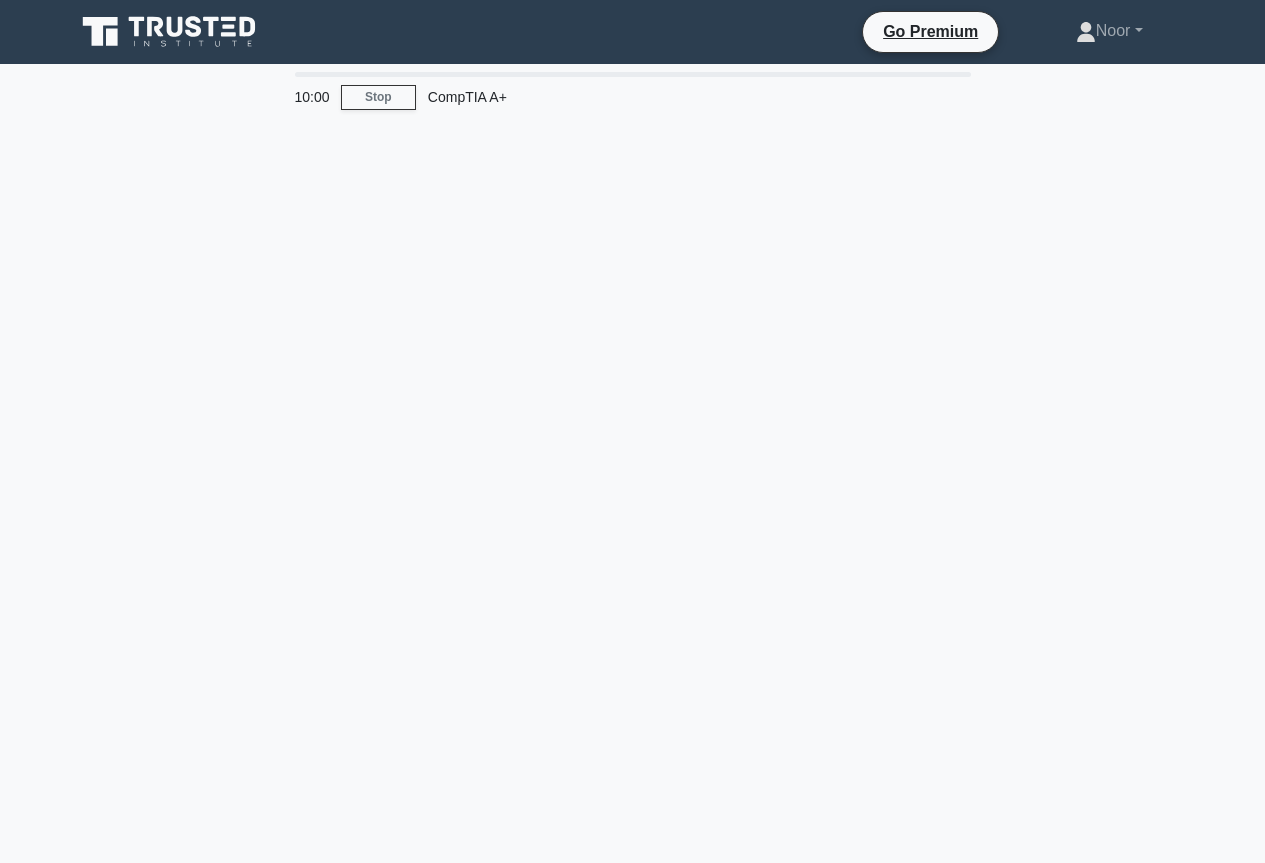 scroll, scrollTop: 0, scrollLeft: 0, axis: both 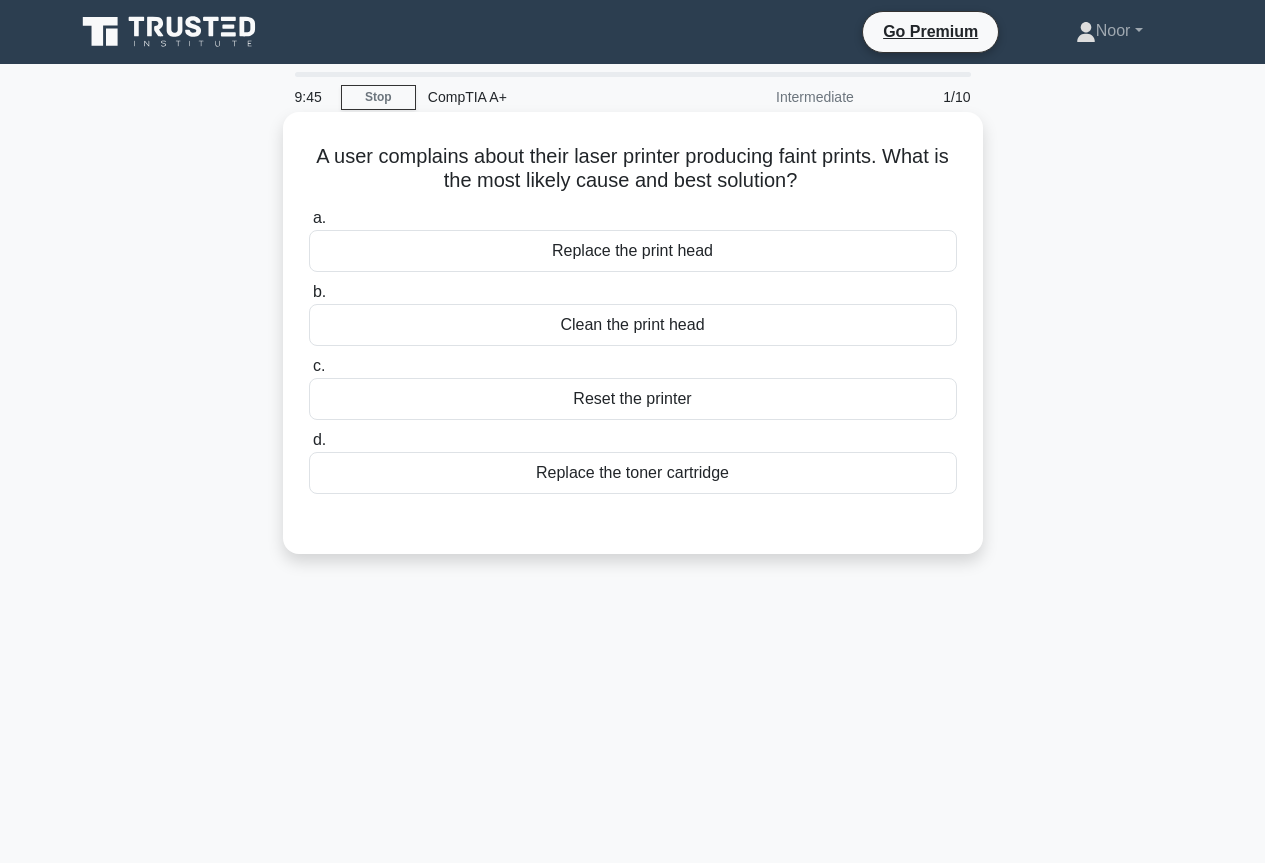 click on "A user complains about their laser printer producing faint prints. What is the most likely cause and best solution?
.spinner_0XTQ{transform-origin:center;animation:spinner_y6GP .75s linear infinite}@keyframes spinner_y6GP{100%{transform:rotate(360deg)}}" at bounding box center [633, 169] 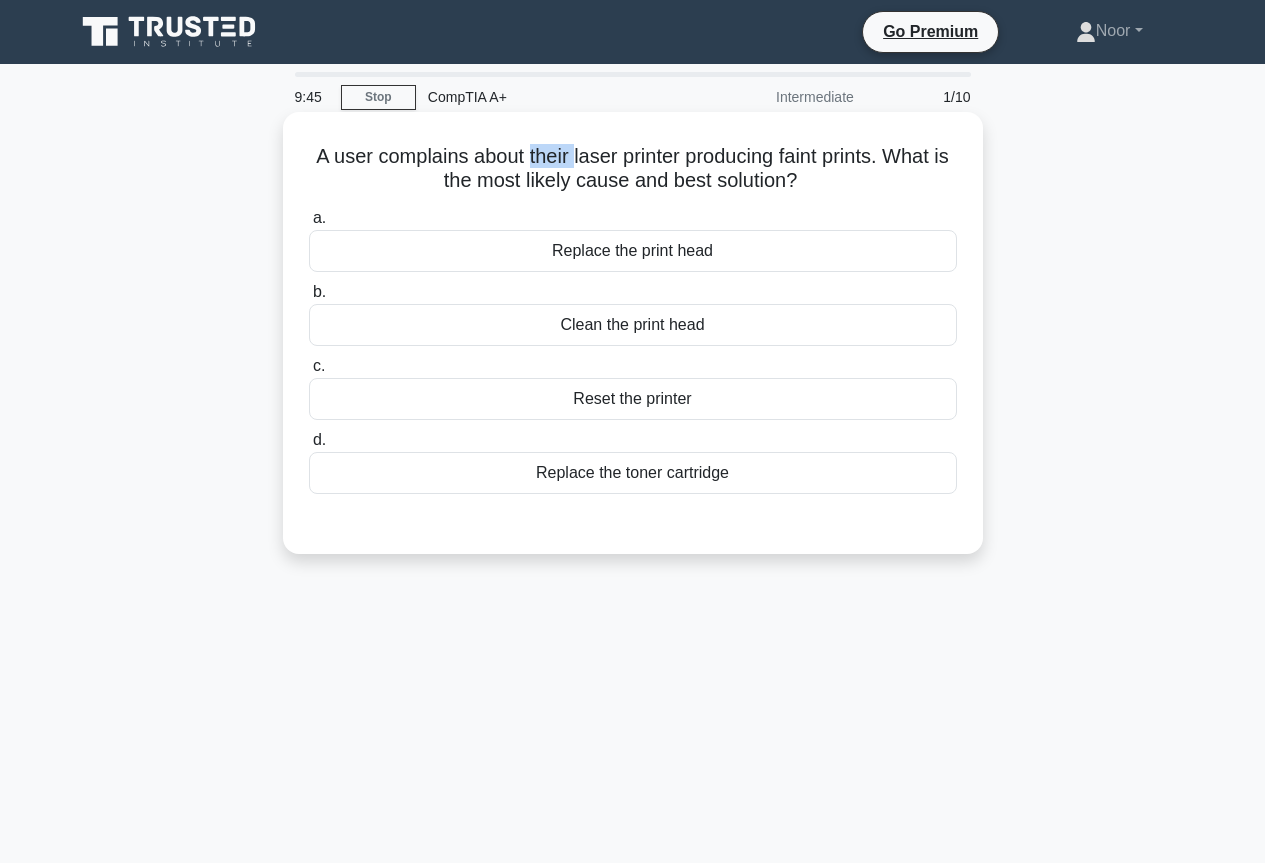 click on "A user complains about their laser printer producing faint prints. What is the most likely cause and best solution?
.spinner_0XTQ{transform-origin:center;animation:spinner_y6GP .75s linear infinite}@keyframes spinner_y6GP{100%{transform:rotate(360deg)}}" at bounding box center [633, 169] 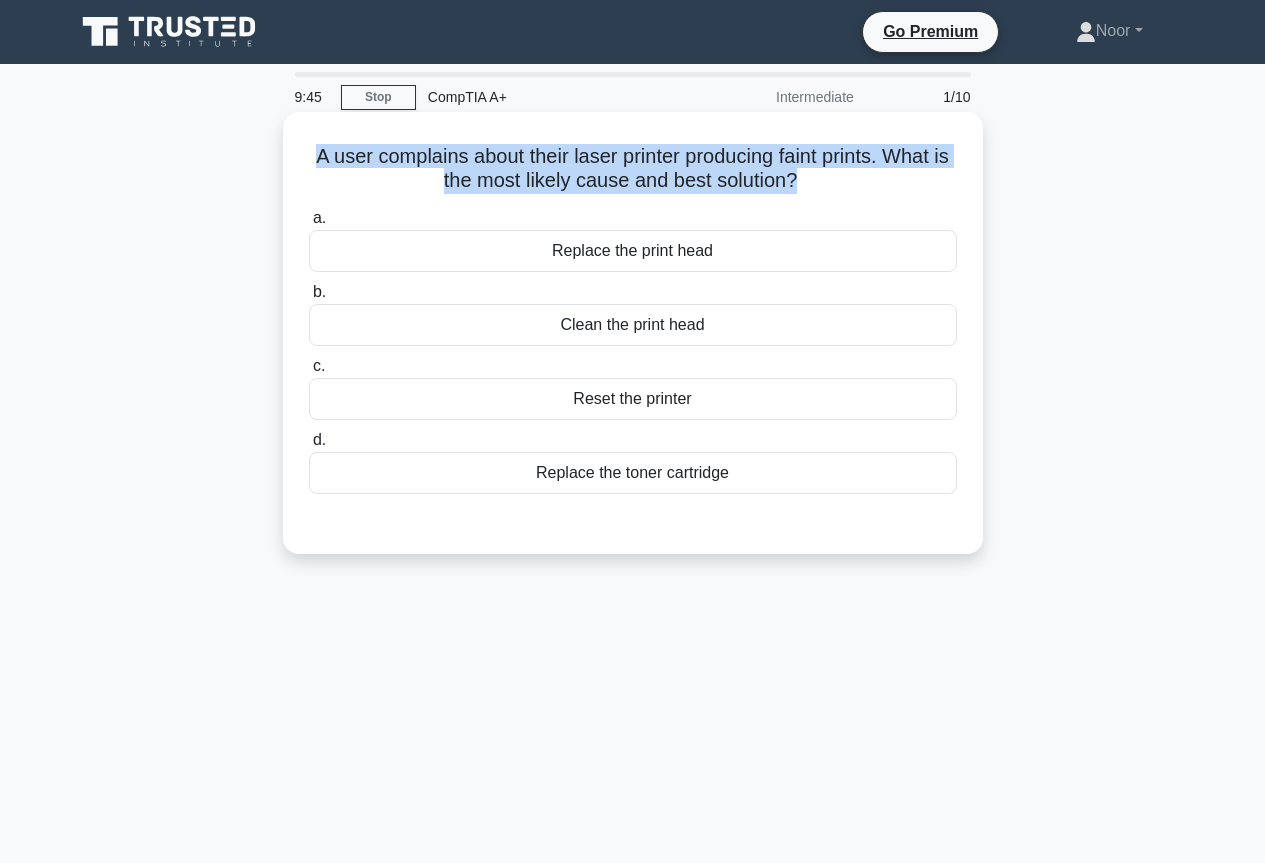 click on "A user complains about their laser printer producing faint prints. What is the most likely cause and best solution?
.spinner_0XTQ{transform-origin:center;animation:spinner_y6GP .75s linear infinite}@keyframes spinner_y6GP{100%{transform:rotate(360deg)}}" at bounding box center (633, 169) 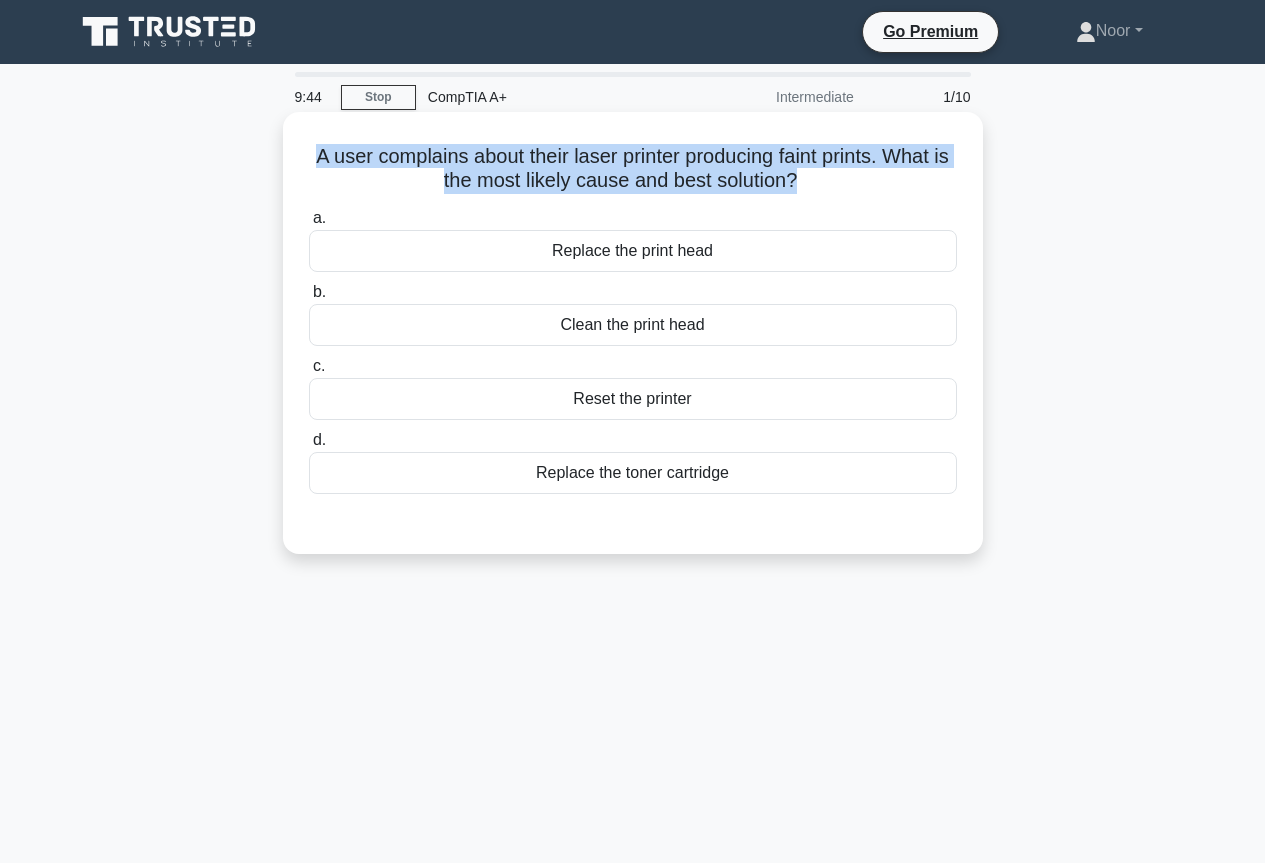 copy on "A user complains about their laser printer producing faint prints. What is the most likely cause and best solution?
.spinner_0XTQ{transform-origin:center;animation:spinner_y6GP .75s linear infinite}@keyframes spinner_y6GP{100%{transform:rotate(360deg)}}" 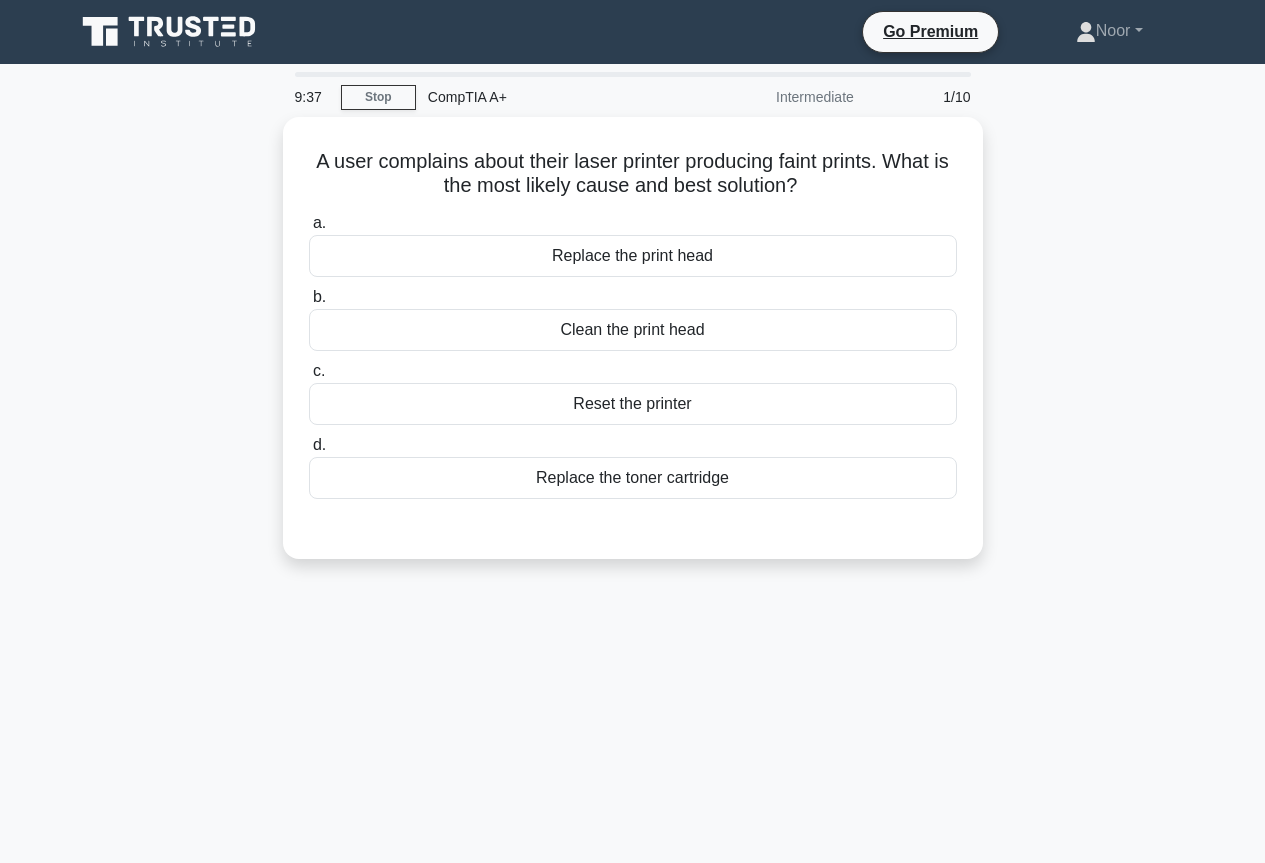click on "A user complains about their laser printer producing faint prints. What is the most likely cause and best solution?
.spinner_0XTQ{transform-origin:center;animation:spinner_y6GP .75s linear infinite}@keyframes spinner_y6GP{100%{transform:rotate(360deg)}}
a.
Replace the print head
b. c. d." at bounding box center [633, 350] 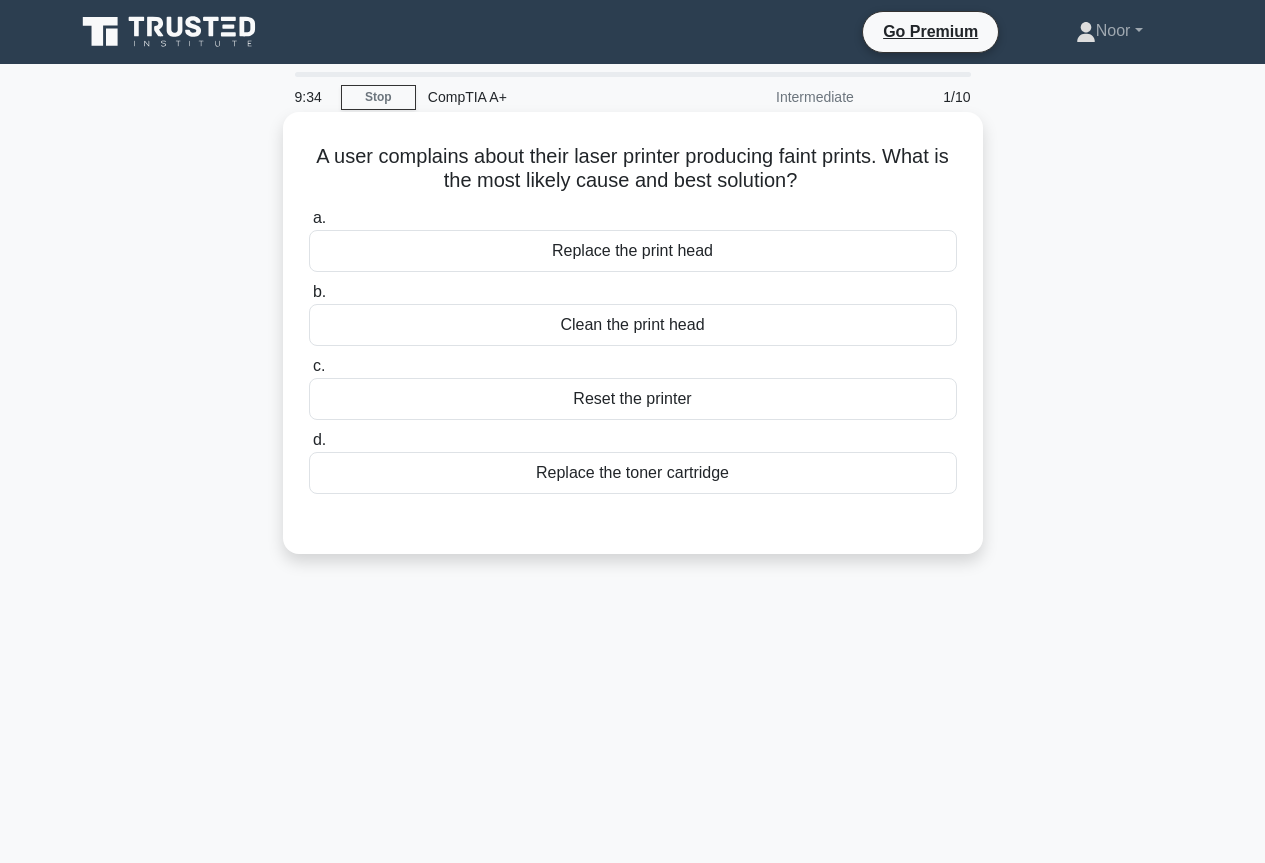 click on "Clean the print head" at bounding box center [633, 325] 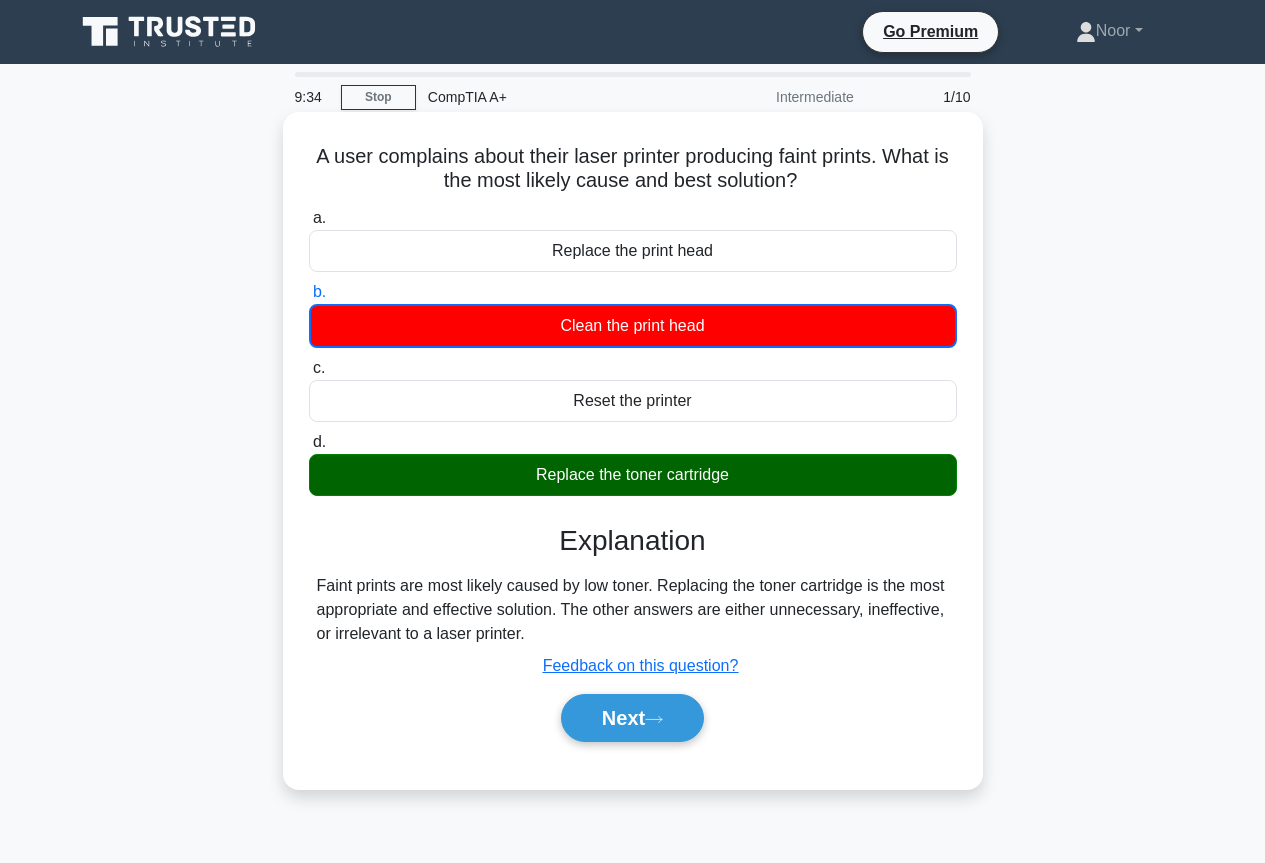 scroll, scrollTop: 200, scrollLeft: 0, axis: vertical 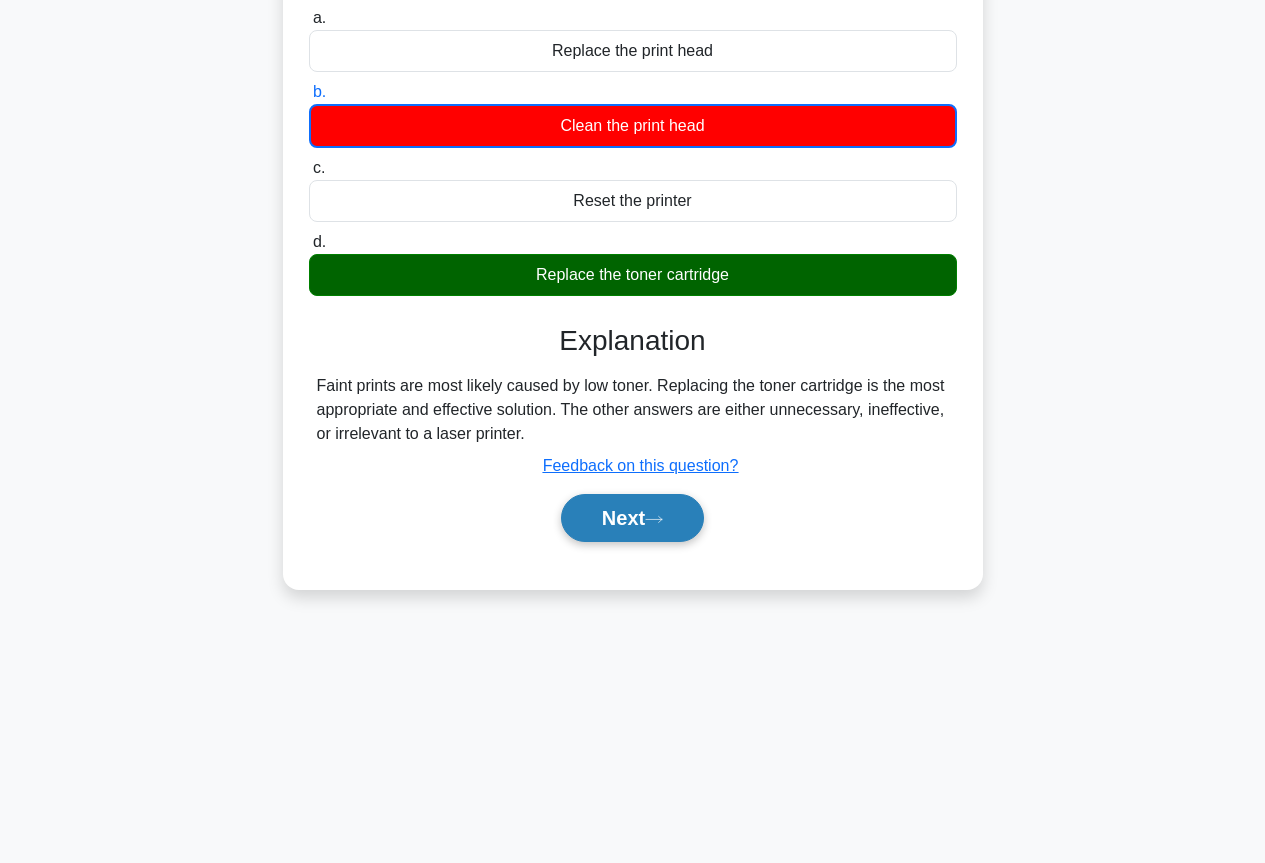 click on "Next" at bounding box center (632, 518) 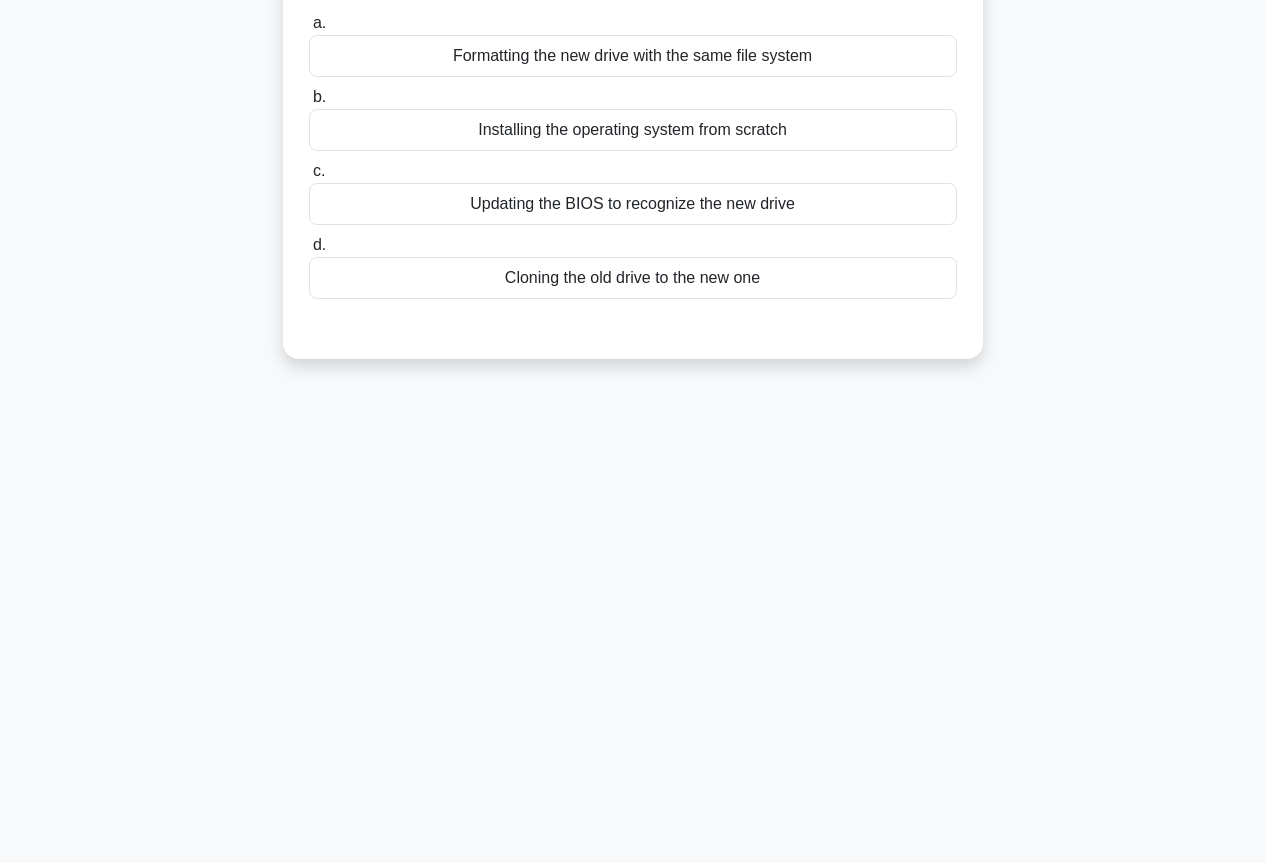scroll, scrollTop: 0, scrollLeft: 0, axis: both 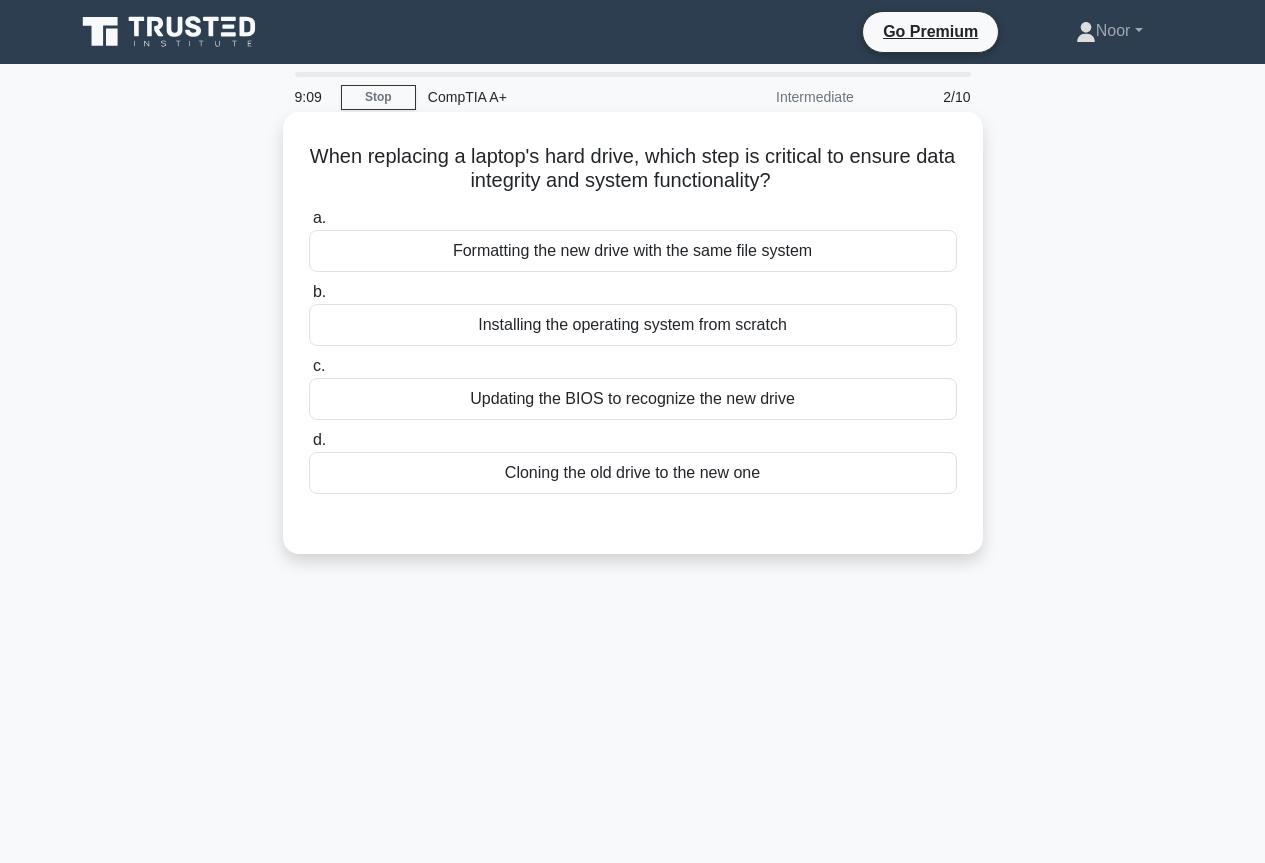 click on "Installing the operating system from scratch" at bounding box center (633, 325) 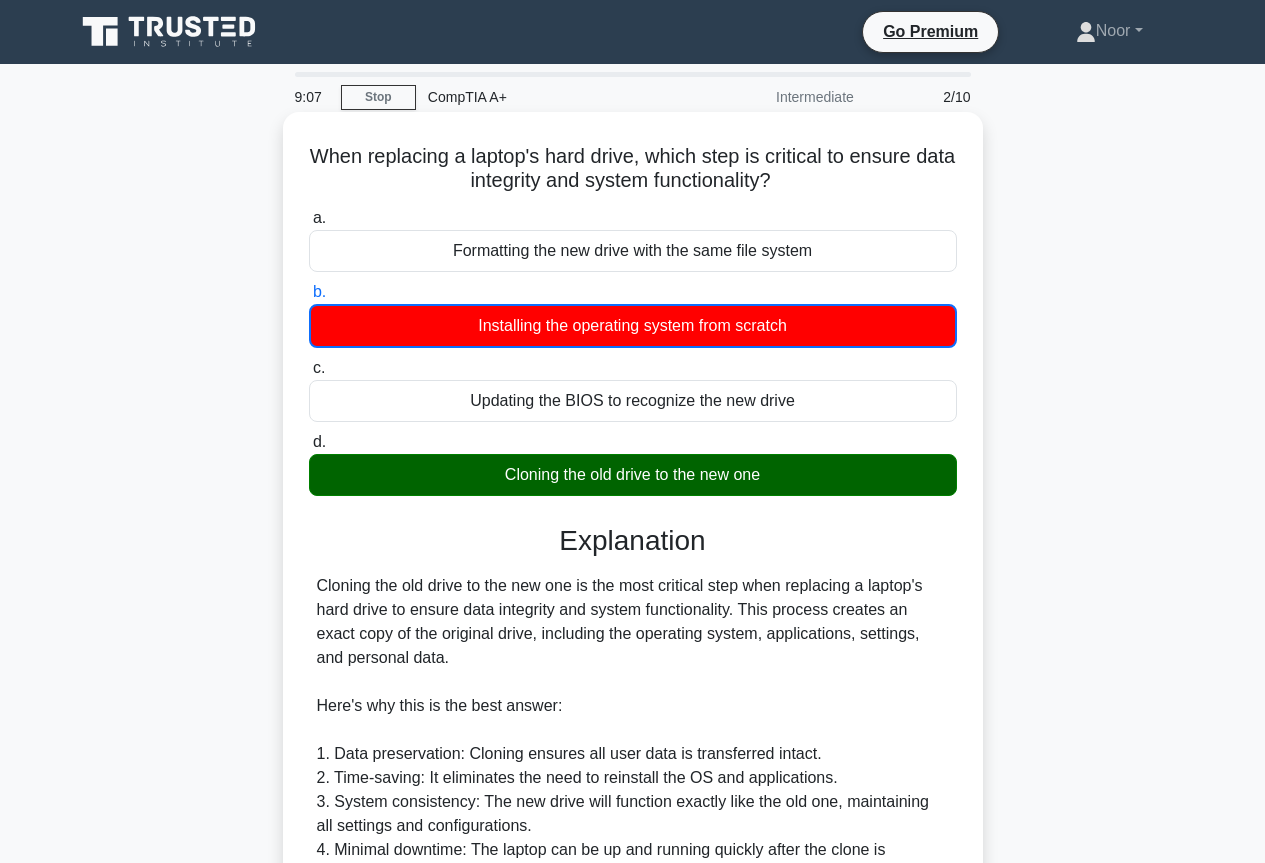 scroll, scrollTop: 469, scrollLeft: 0, axis: vertical 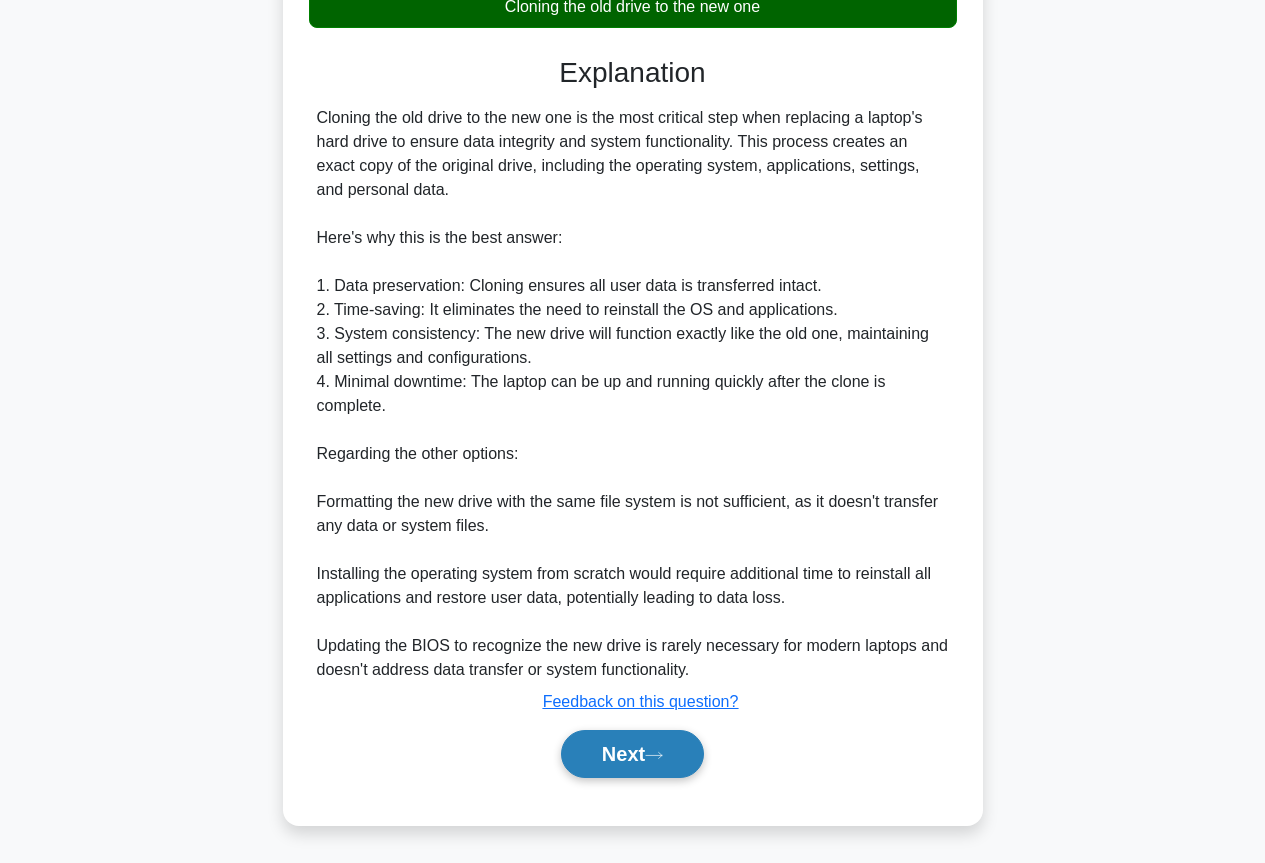 click on "Next" at bounding box center [632, 754] 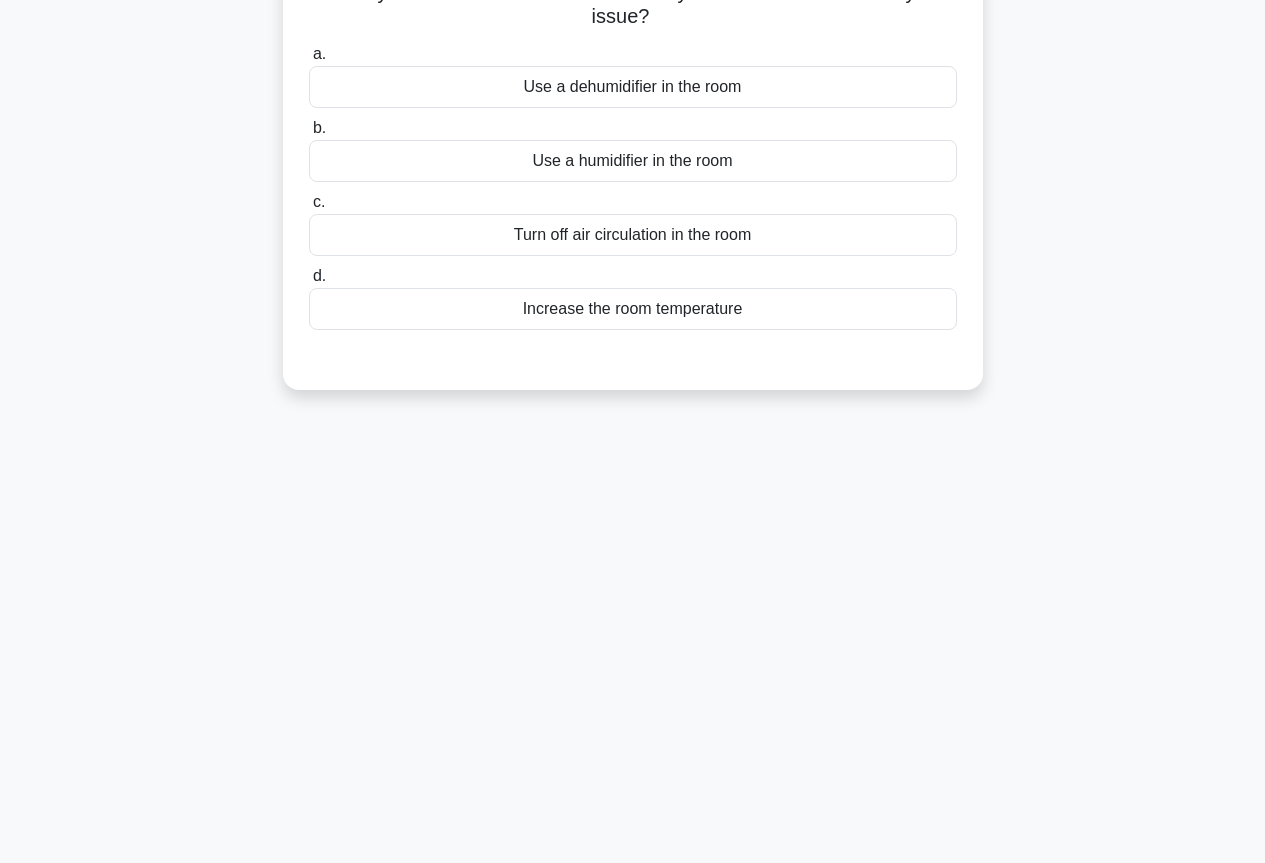 scroll, scrollTop: 0, scrollLeft: 0, axis: both 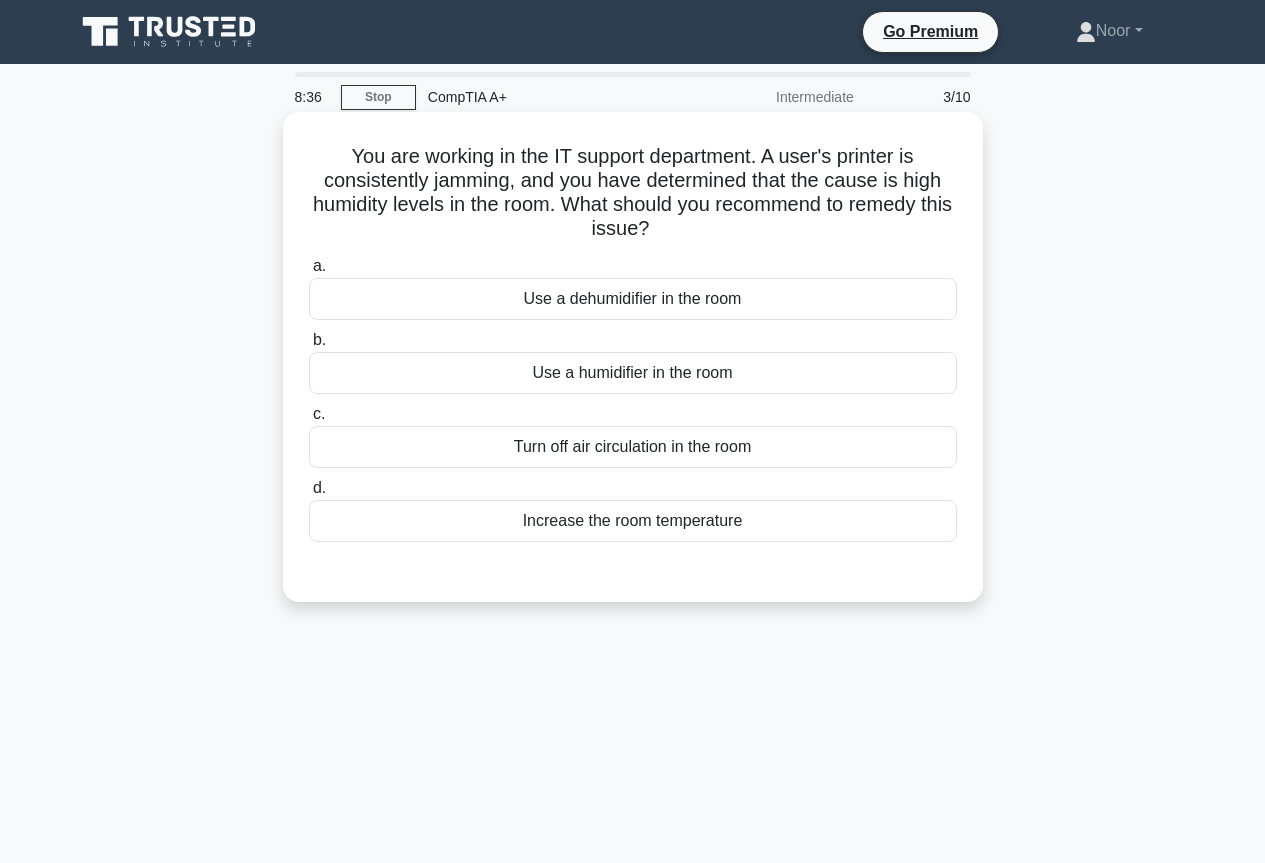 click on "Increase the room temperature" at bounding box center [633, 521] 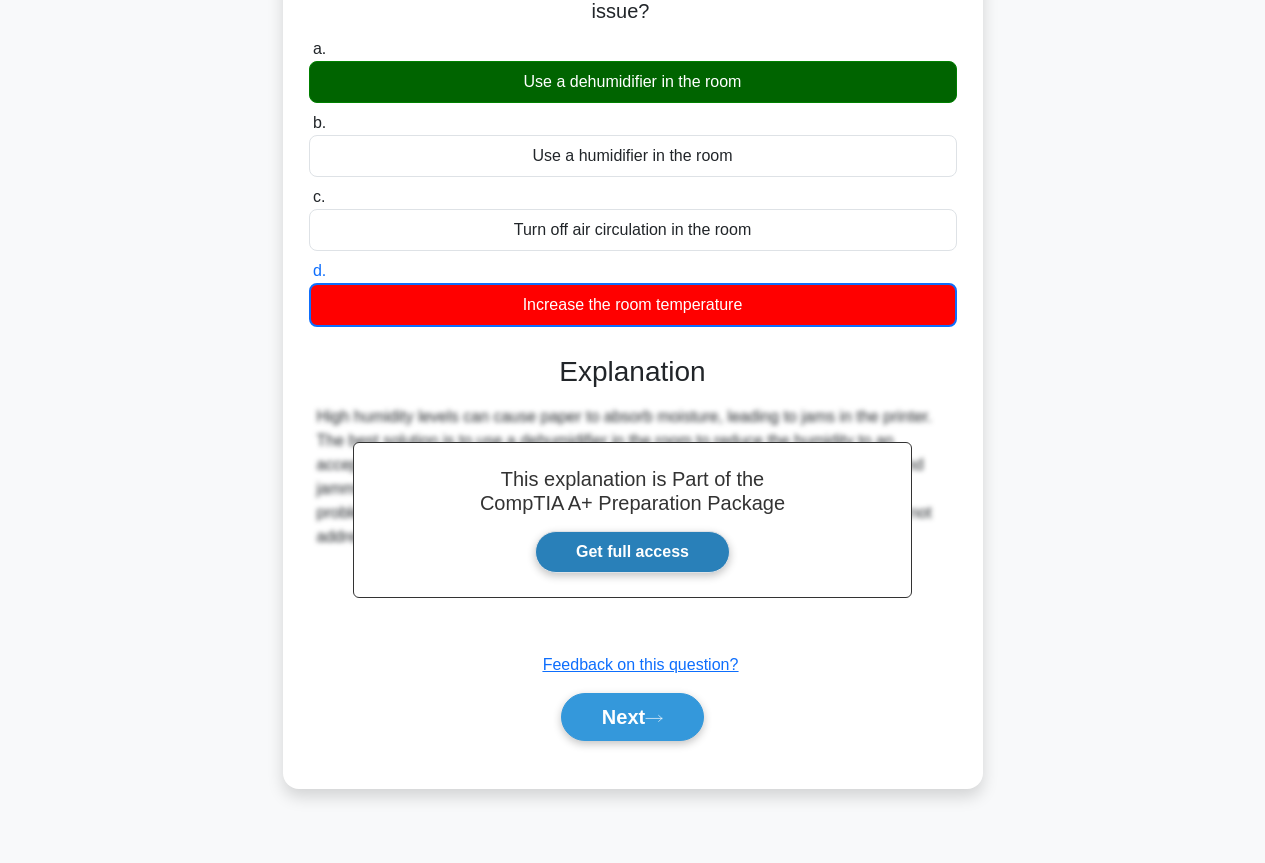scroll, scrollTop: 0, scrollLeft: 0, axis: both 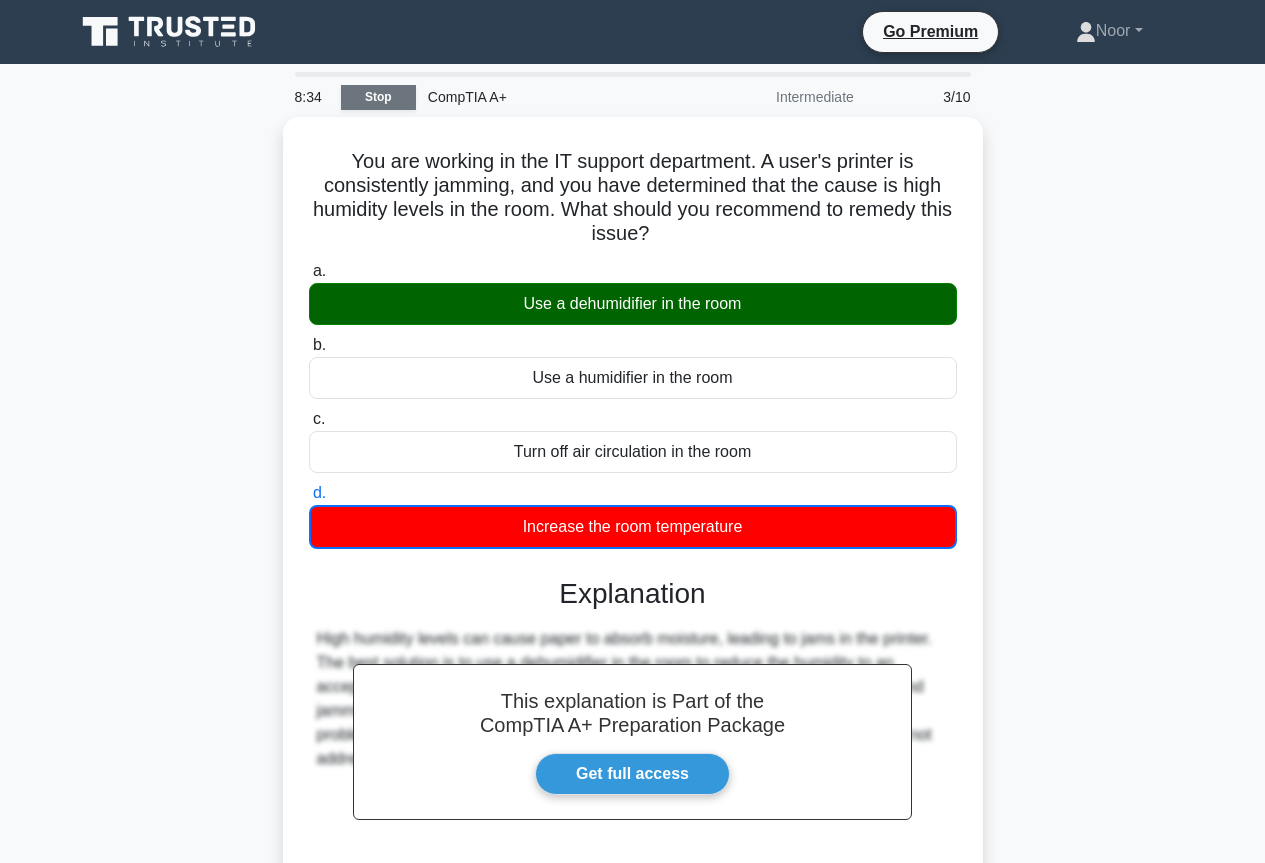 click on "Stop" at bounding box center [378, 97] 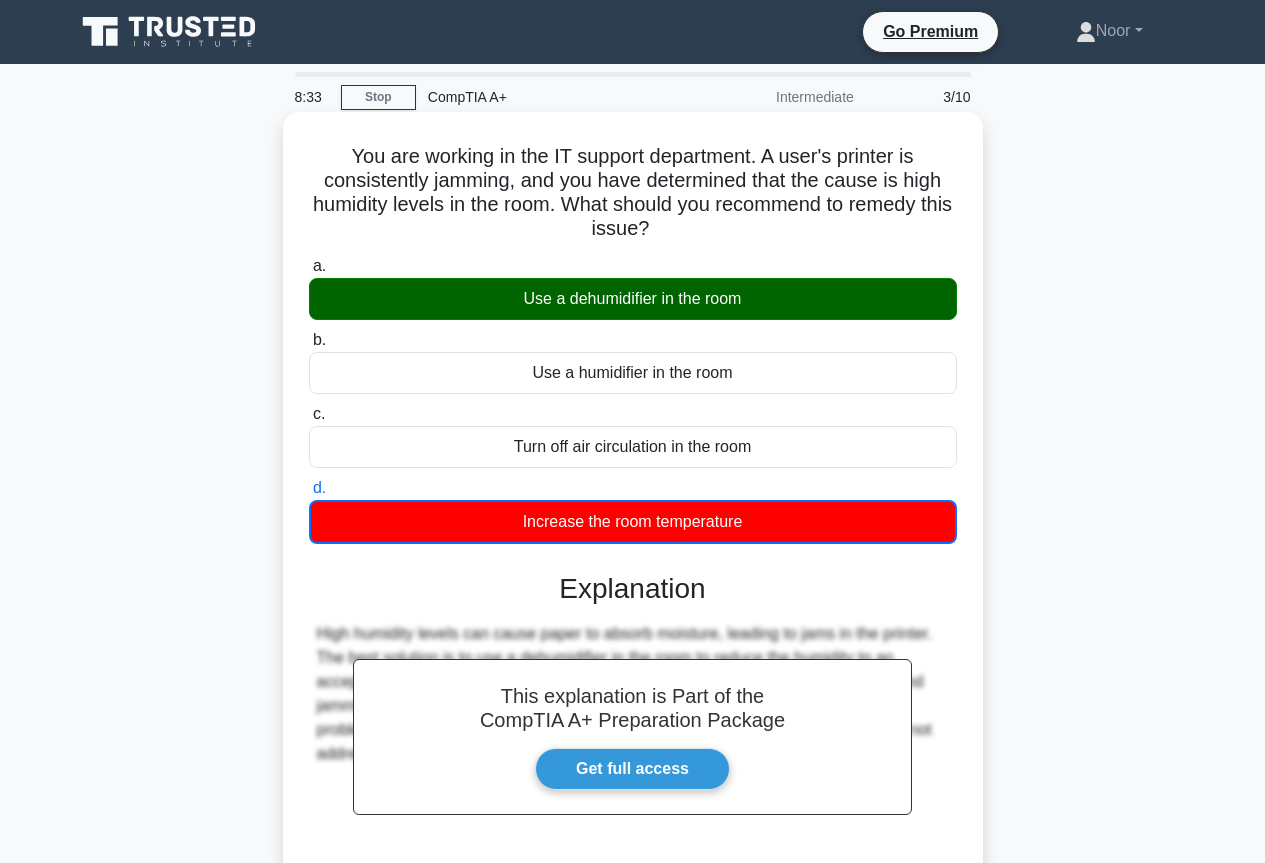 scroll, scrollTop: 217, scrollLeft: 0, axis: vertical 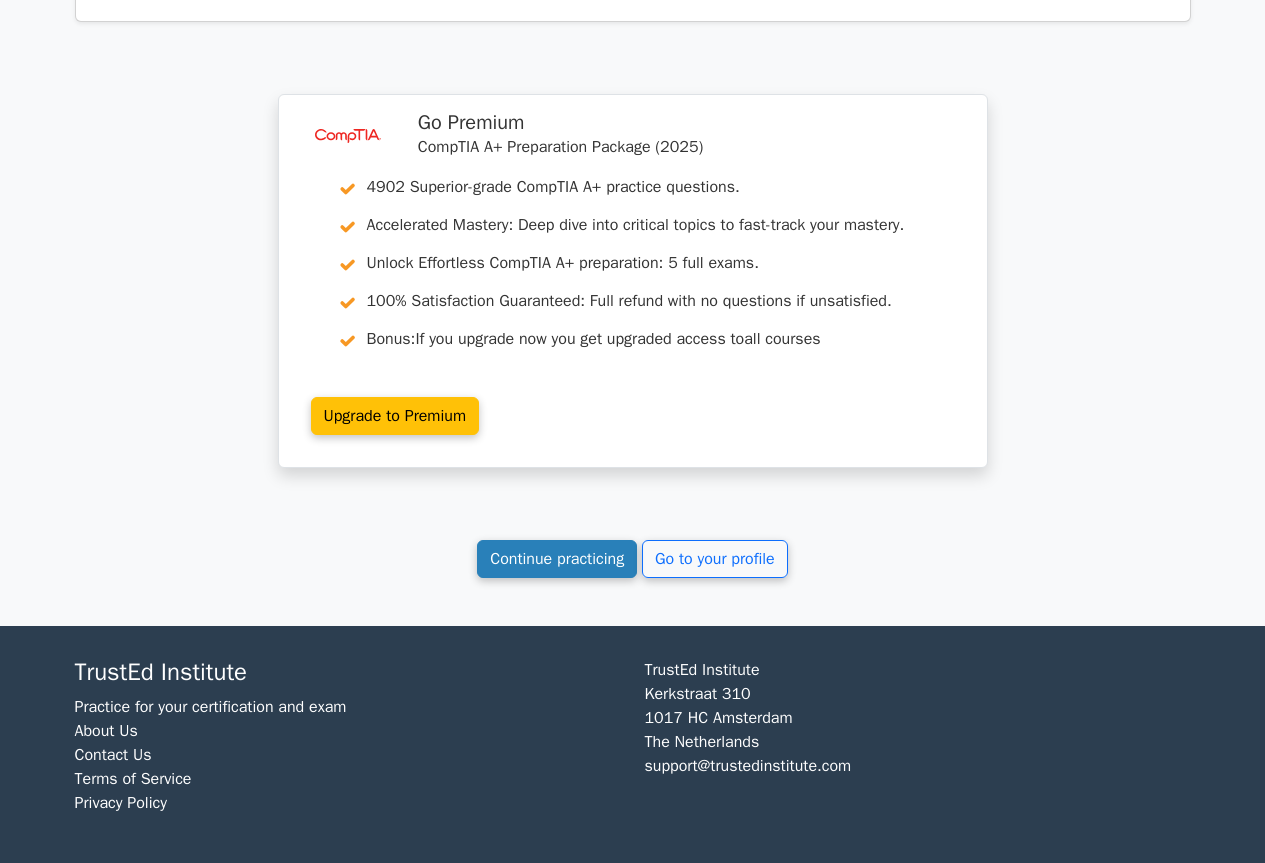 click on "Continue practicing" at bounding box center (557, 559) 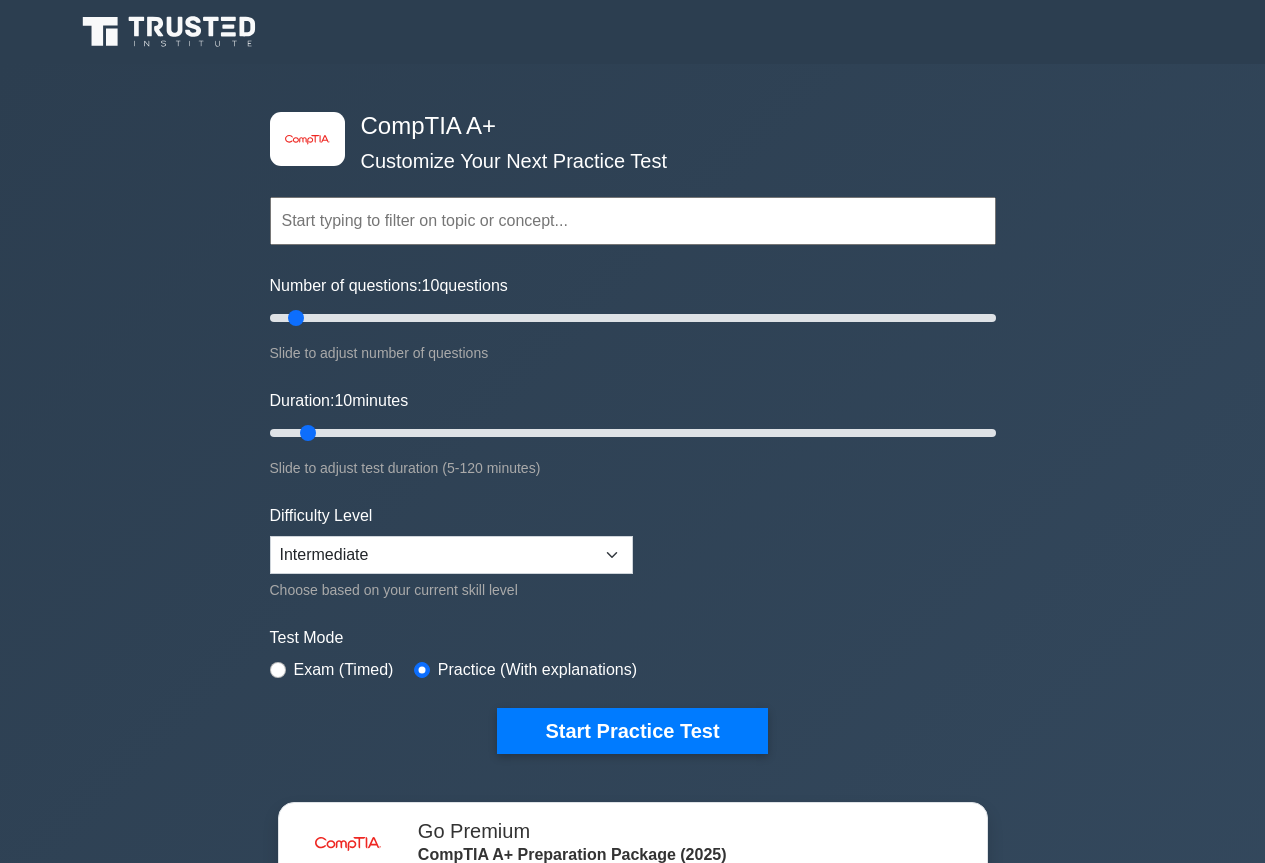 scroll, scrollTop: 0, scrollLeft: 0, axis: both 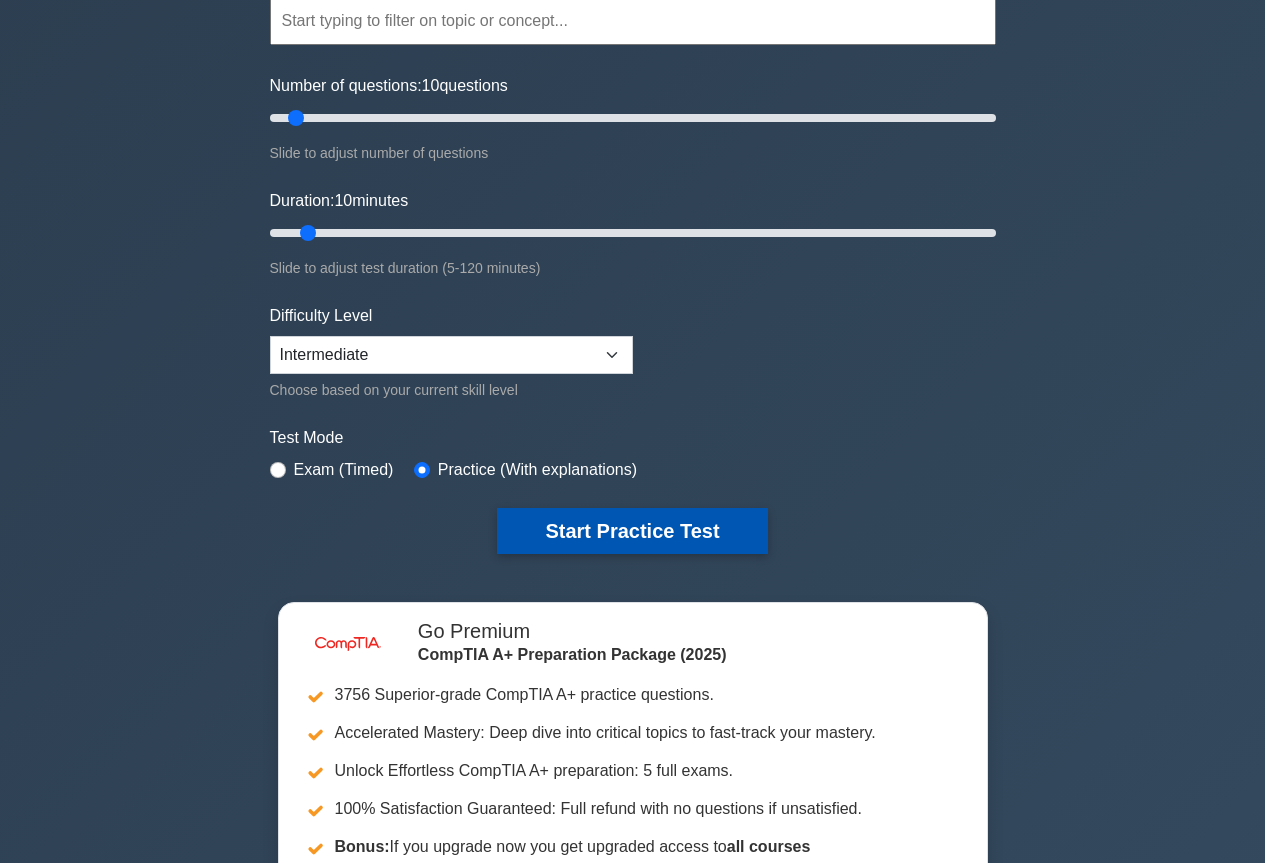 click on "Start Practice Test" at bounding box center [632, 531] 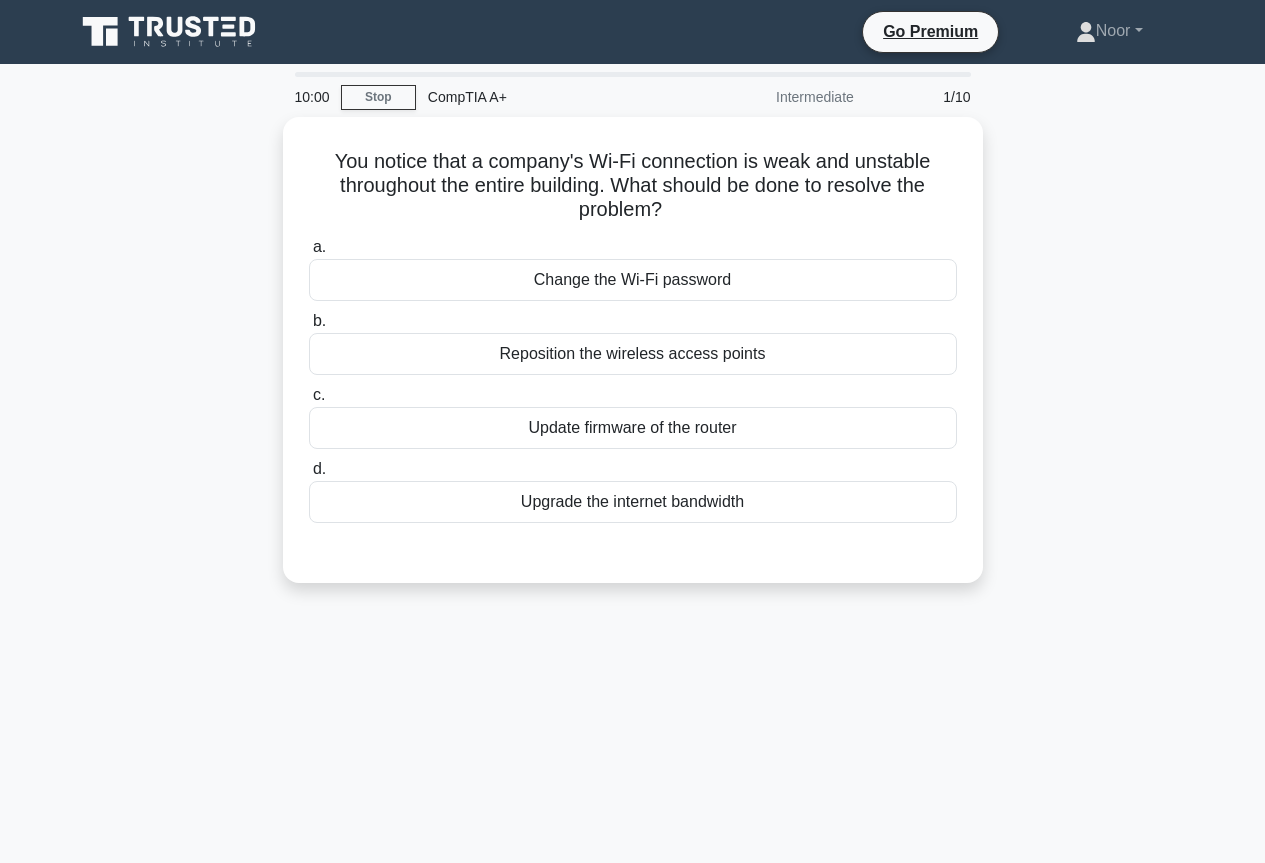 scroll, scrollTop: 0, scrollLeft: 0, axis: both 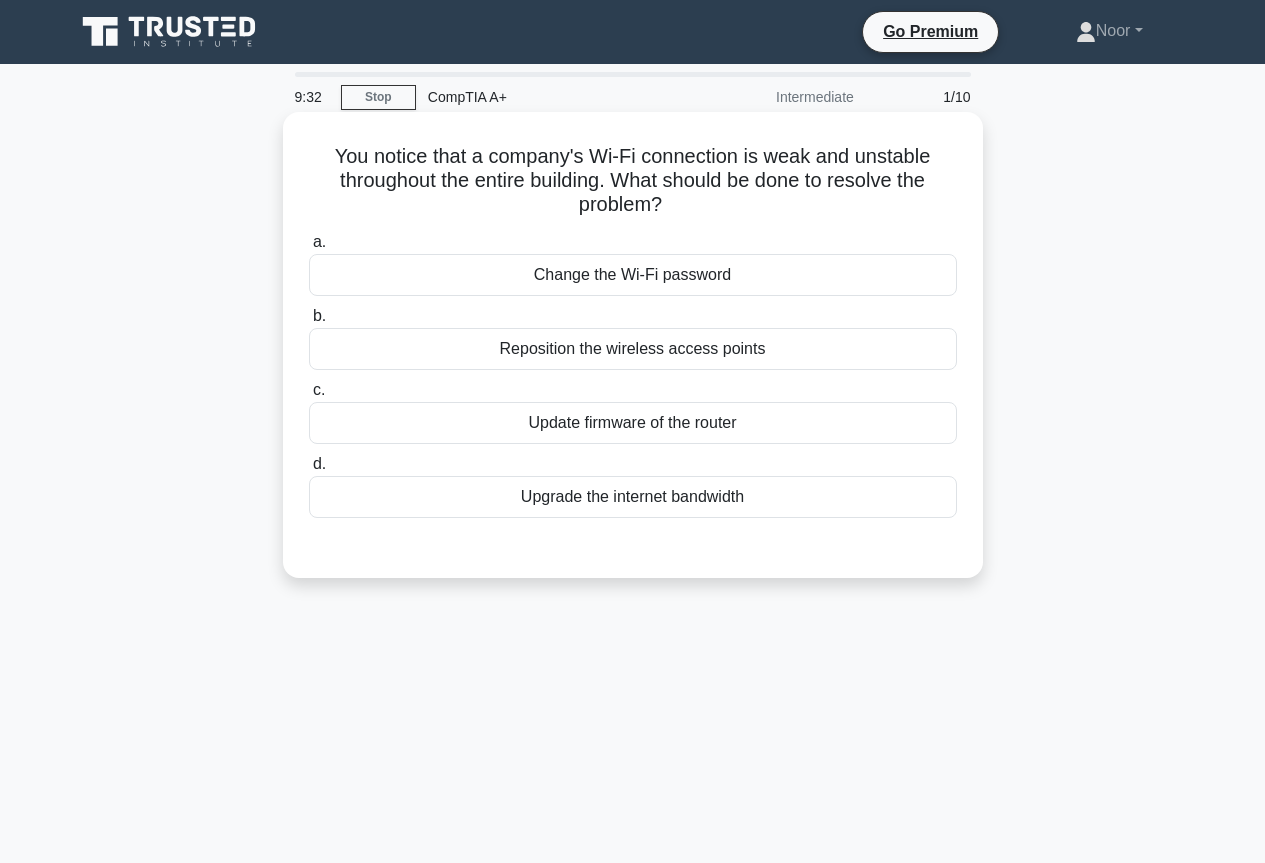 click on "Upgrade the internet bandwidth" at bounding box center [633, 497] 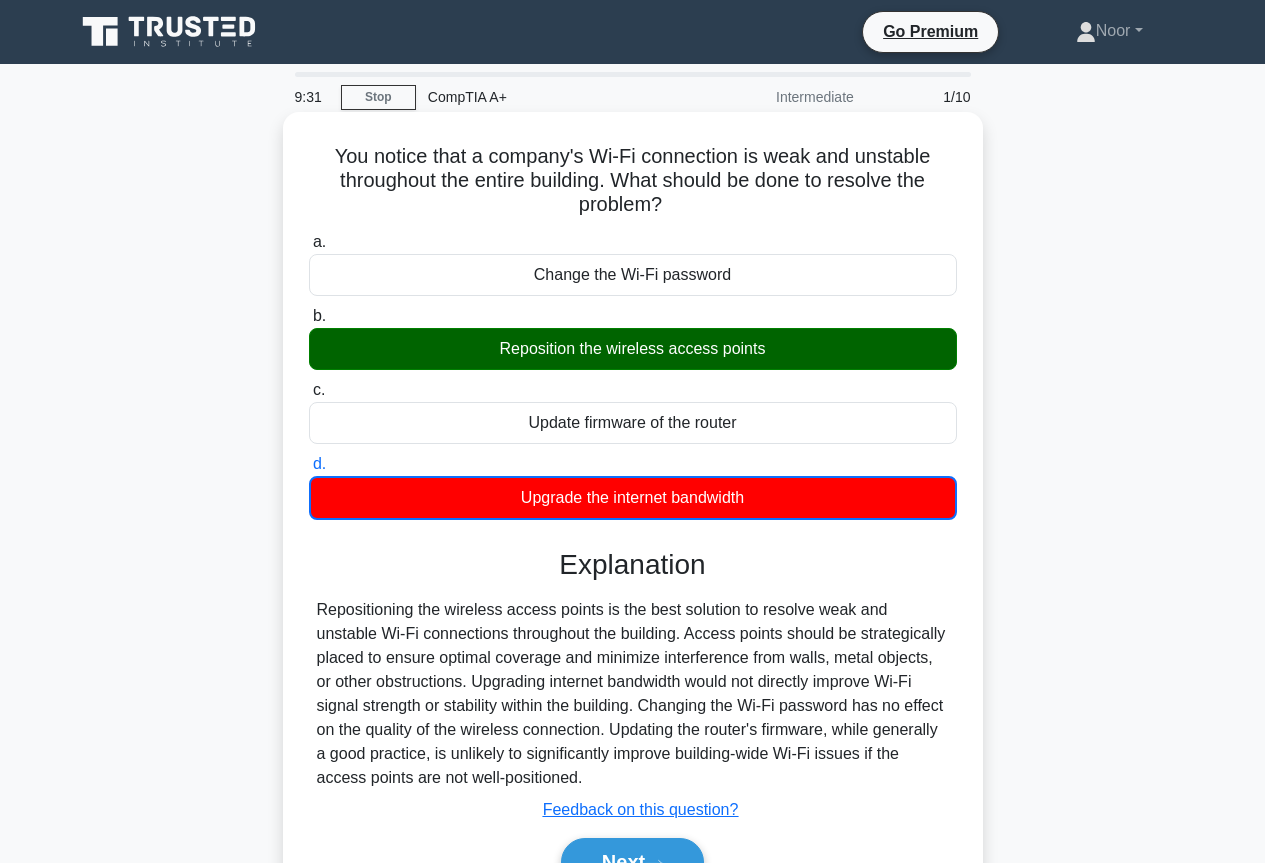 scroll, scrollTop: 217, scrollLeft: 0, axis: vertical 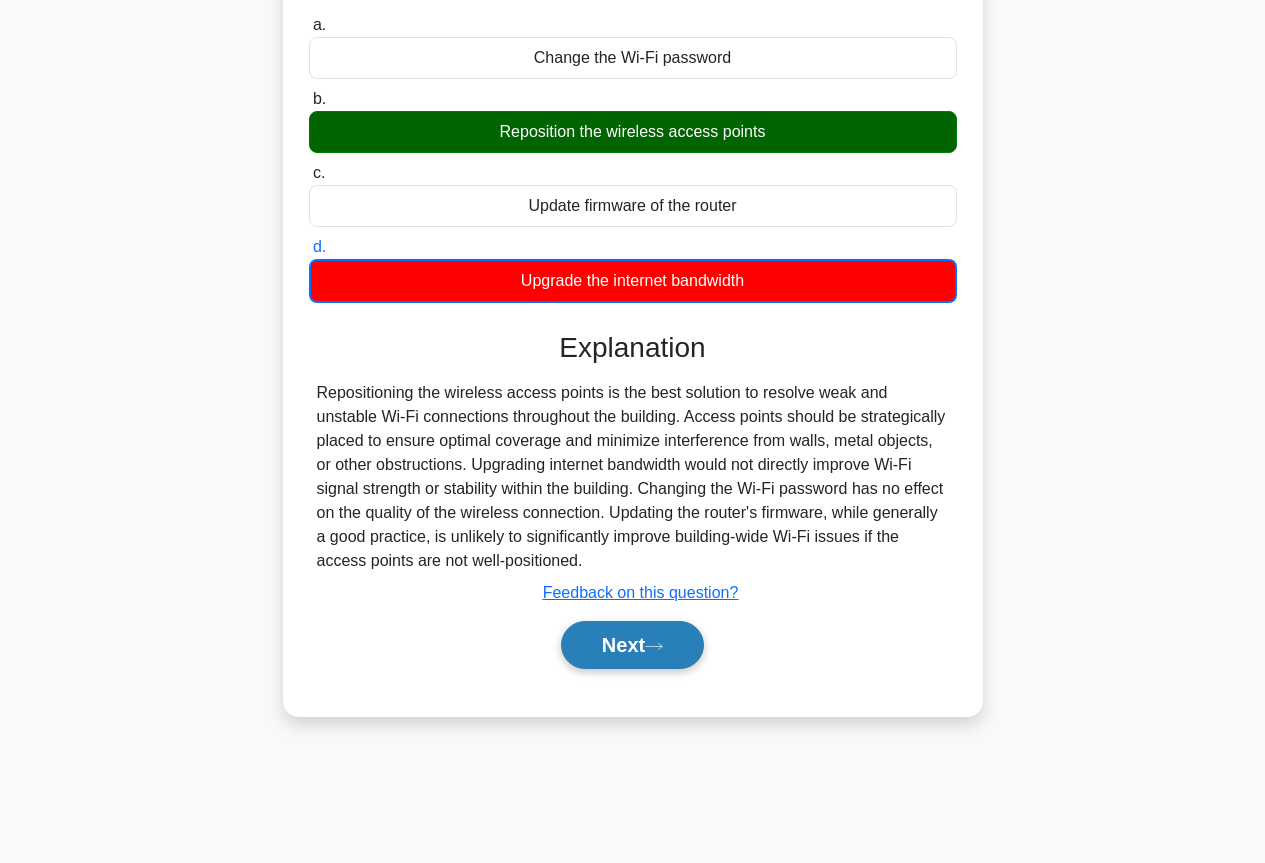 click on "Next" at bounding box center (632, 645) 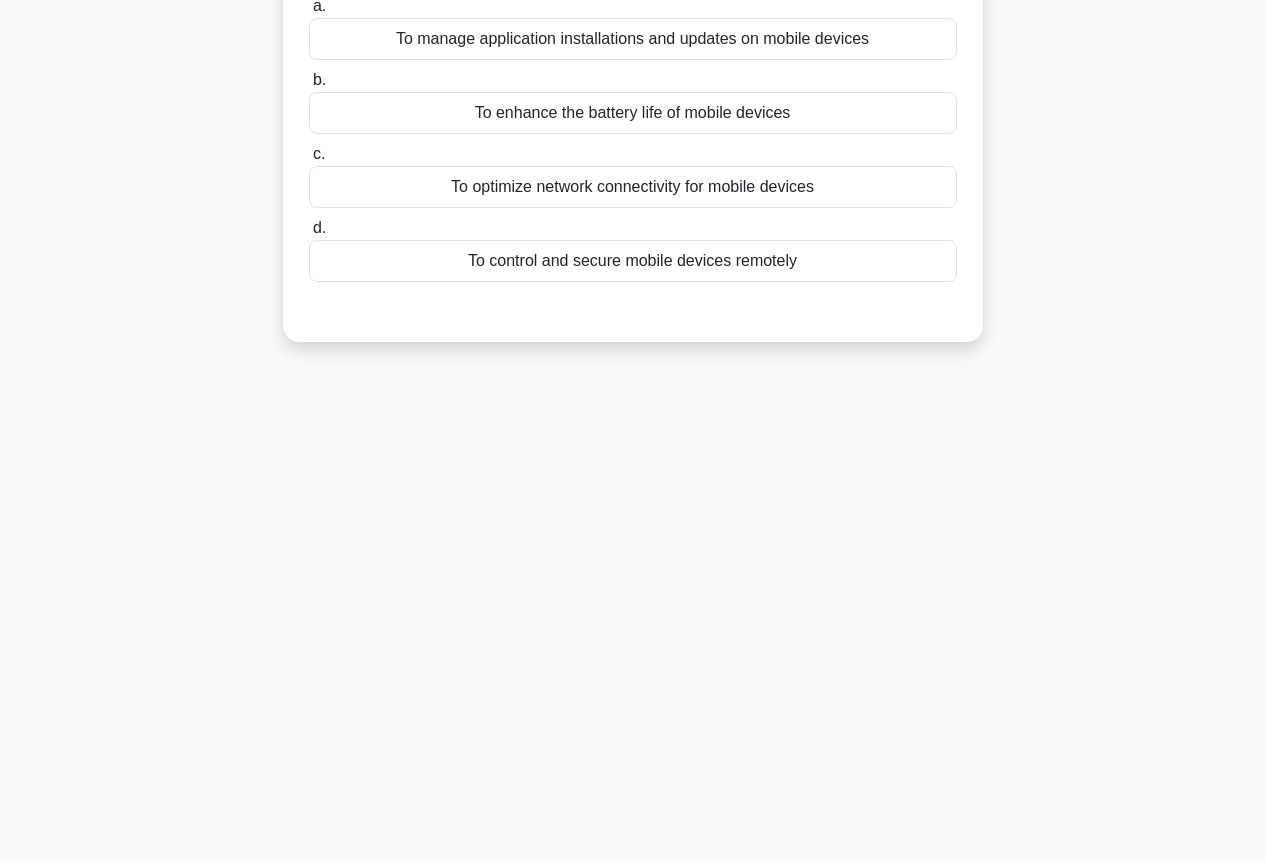 scroll, scrollTop: 0, scrollLeft: 0, axis: both 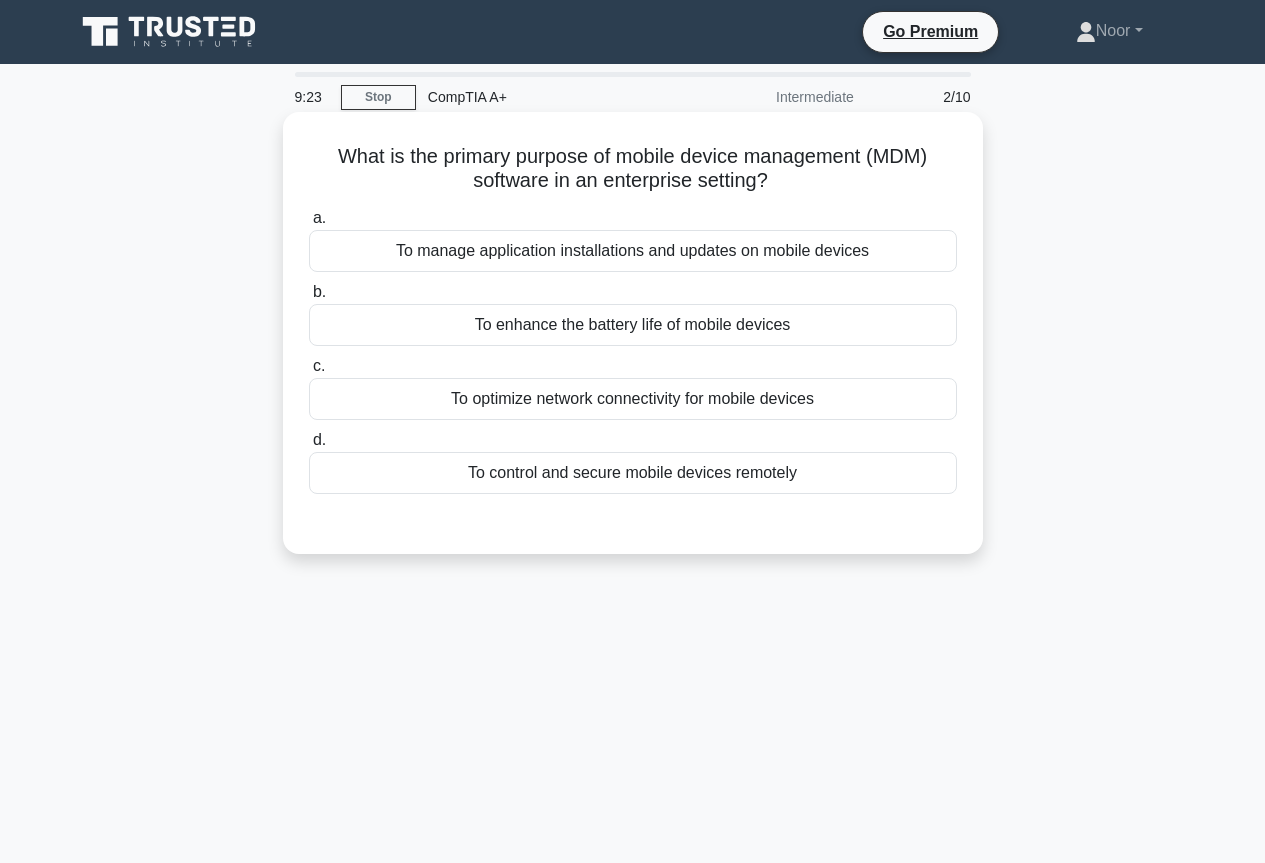 click on "To enhance the battery life of mobile devices" at bounding box center [633, 325] 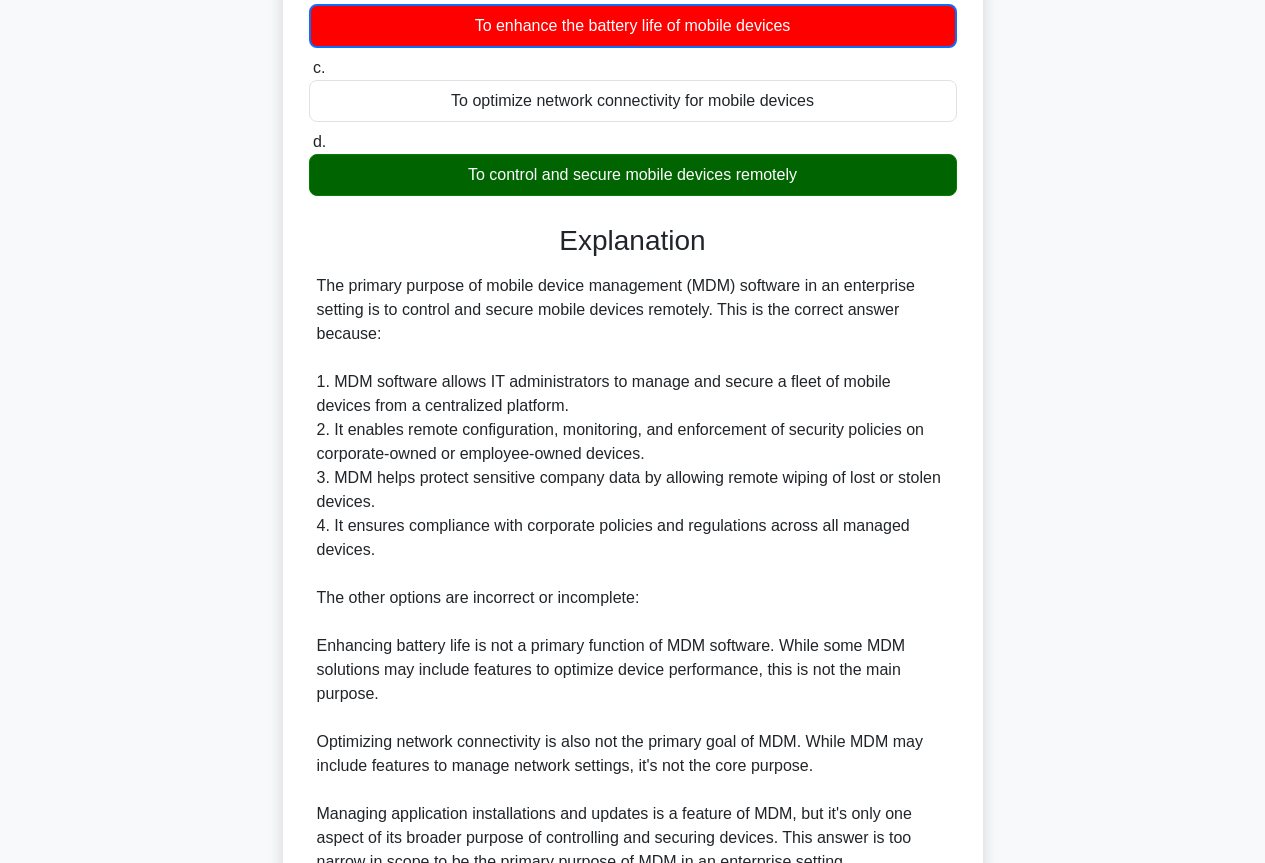 scroll, scrollTop: 493, scrollLeft: 0, axis: vertical 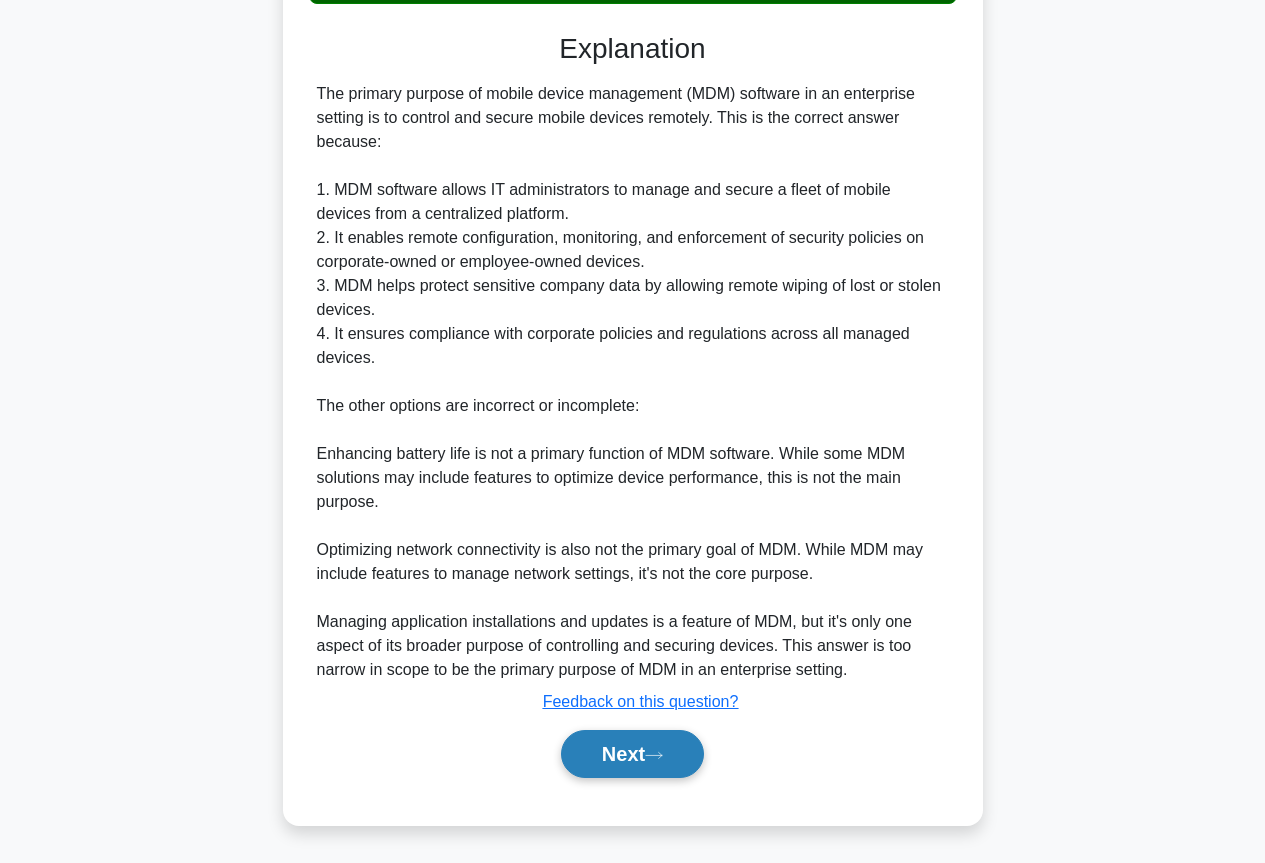 click on "Next" at bounding box center (632, 754) 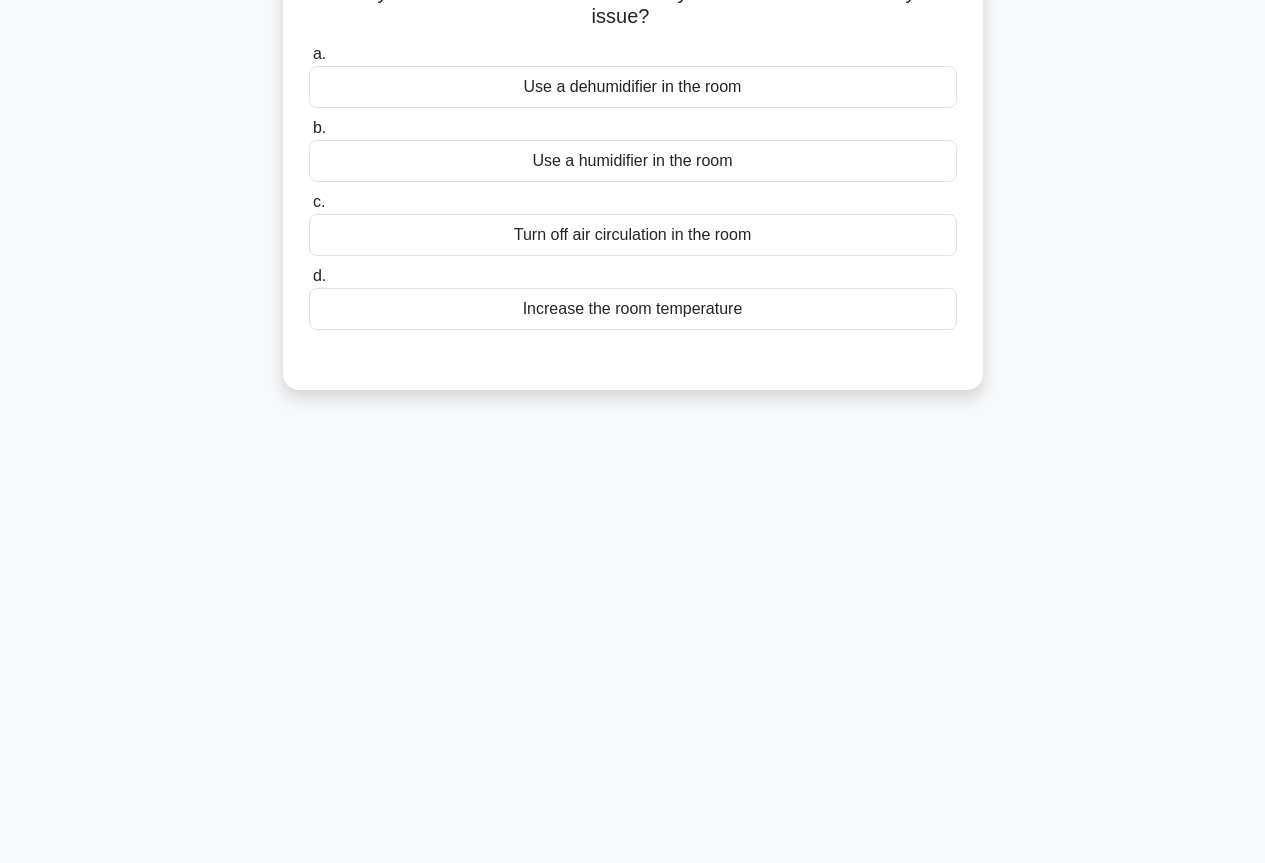 scroll, scrollTop: 0, scrollLeft: 0, axis: both 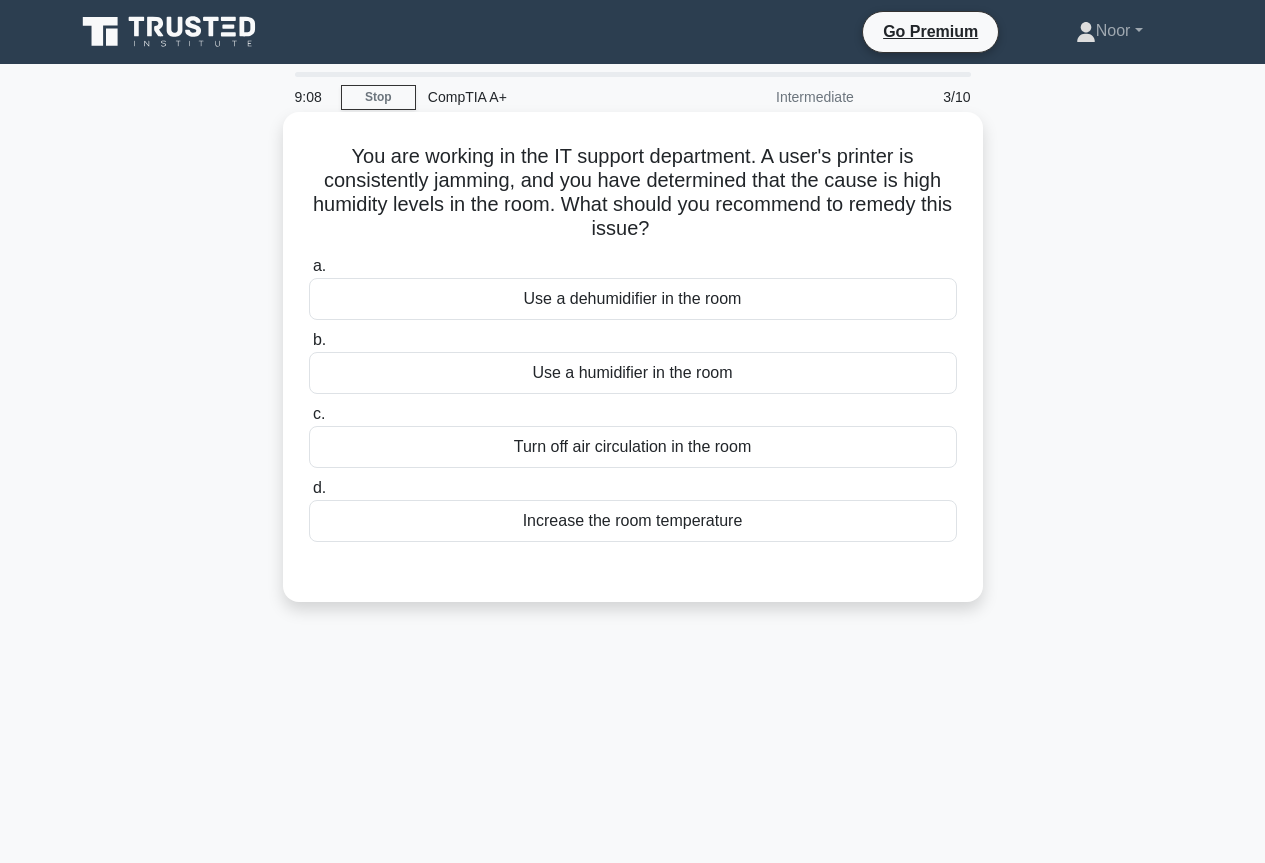 click on "Use a humidifier in the room" at bounding box center [633, 373] 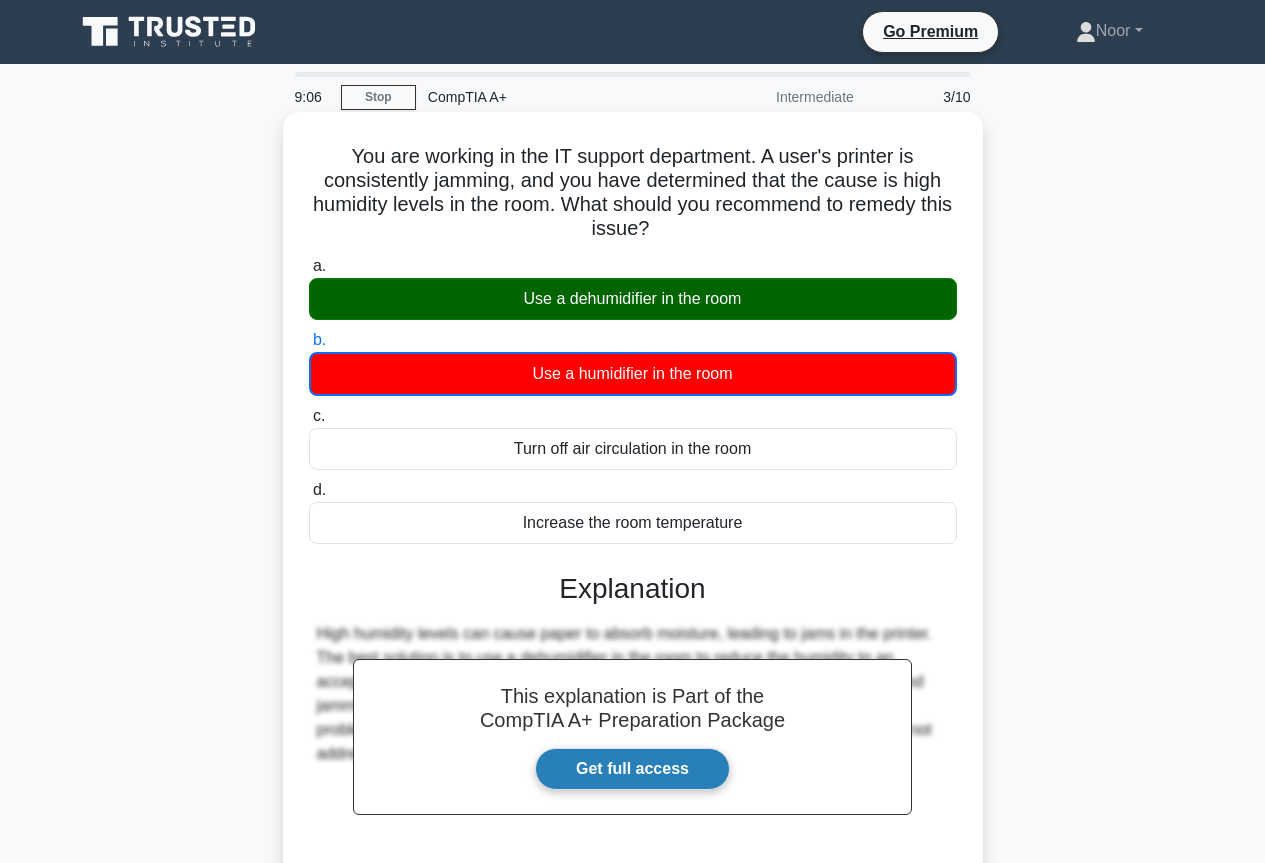 scroll, scrollTop: 217, scrollLeft: 0, axis: vertical 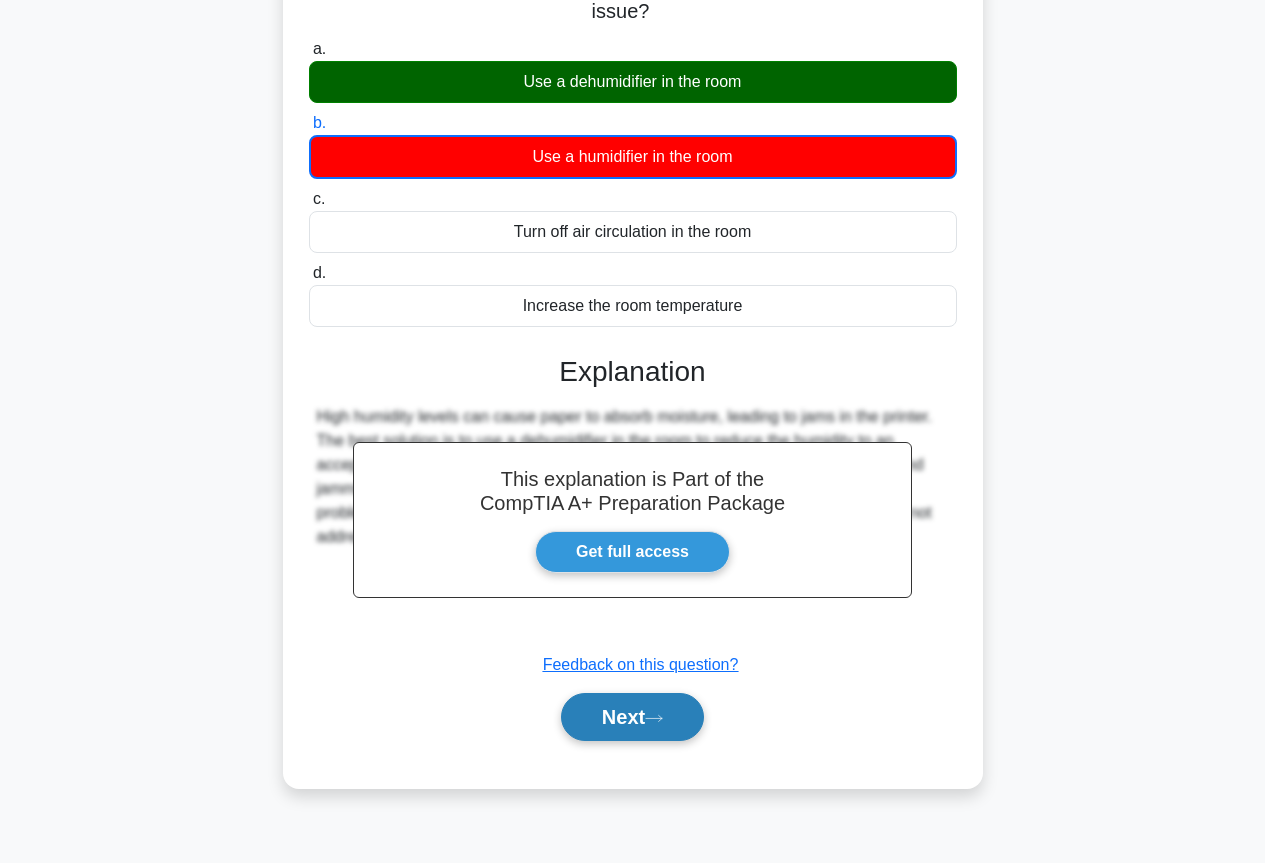 click on "Next" at bounding box center [632, 717] 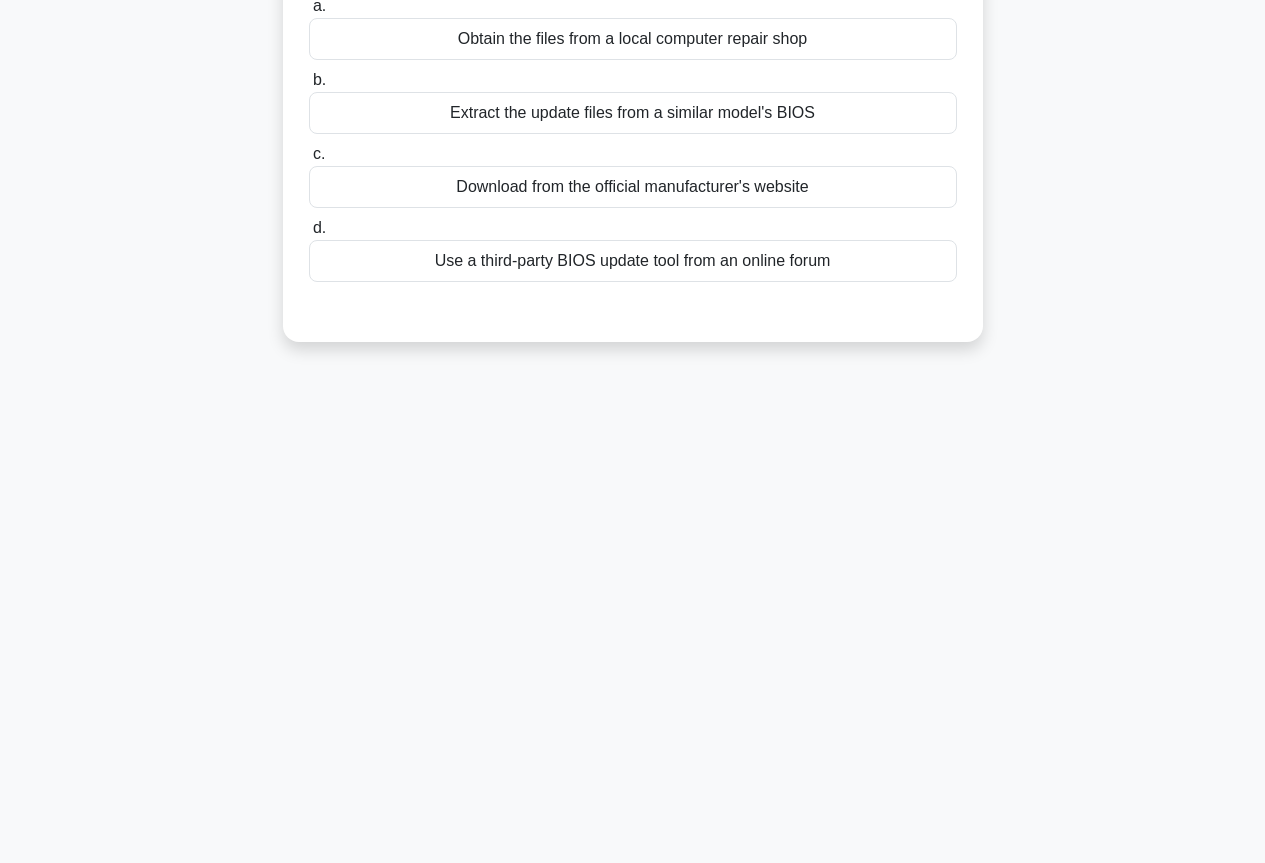 scroll, scrollTop: 0, scrollLeft: 0, axis: both 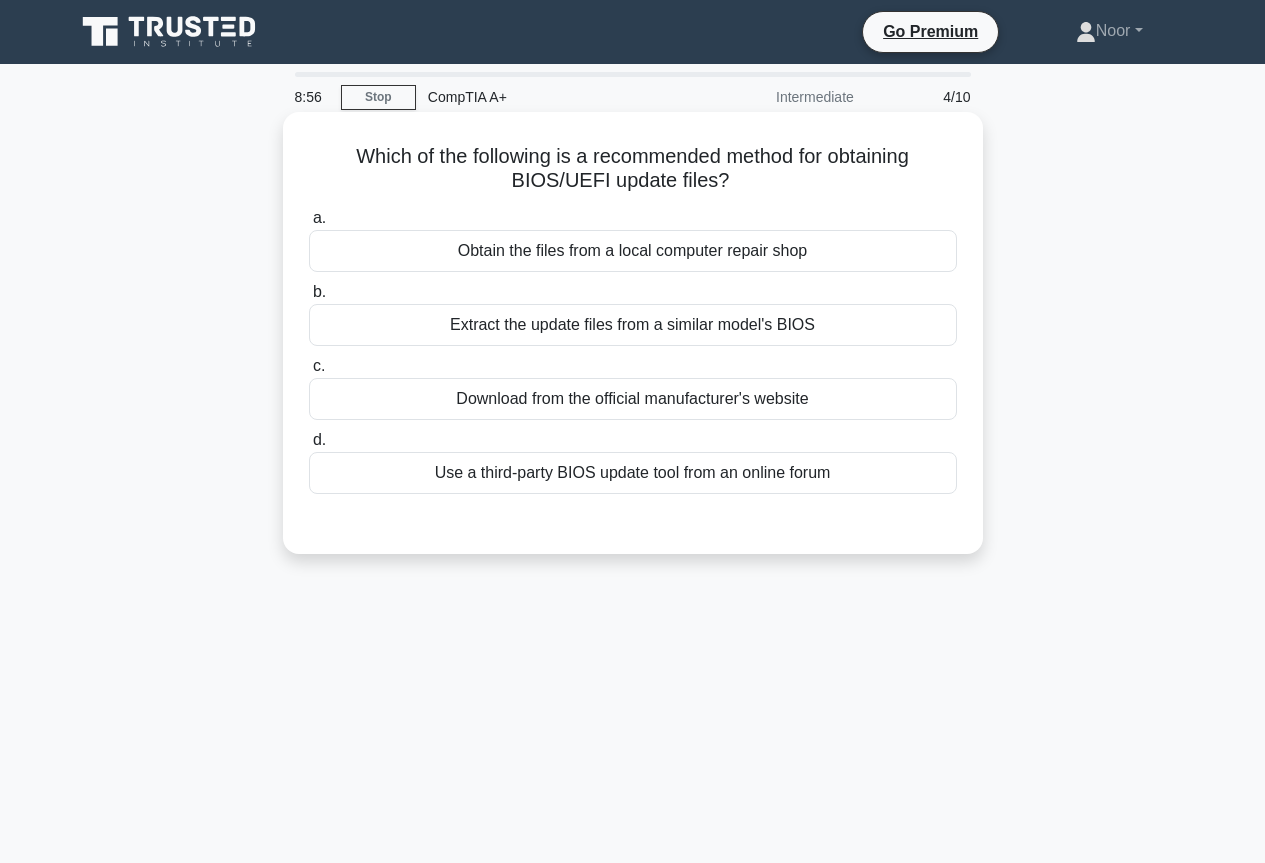 click on "Download from the official manufacturer's website" at bounding box center (633, 399) 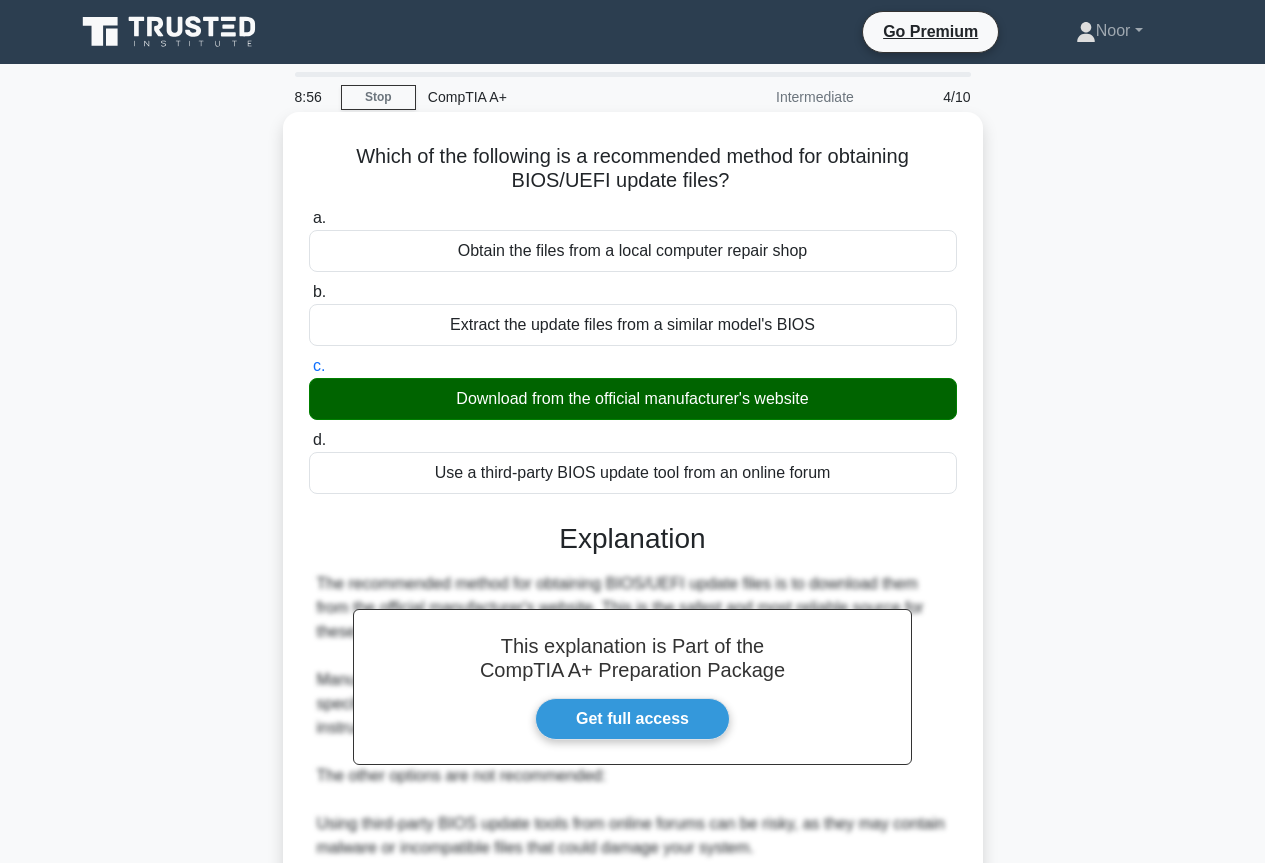 scroll, scrollTop: 300, scrollLeft: 0, axis: vertical 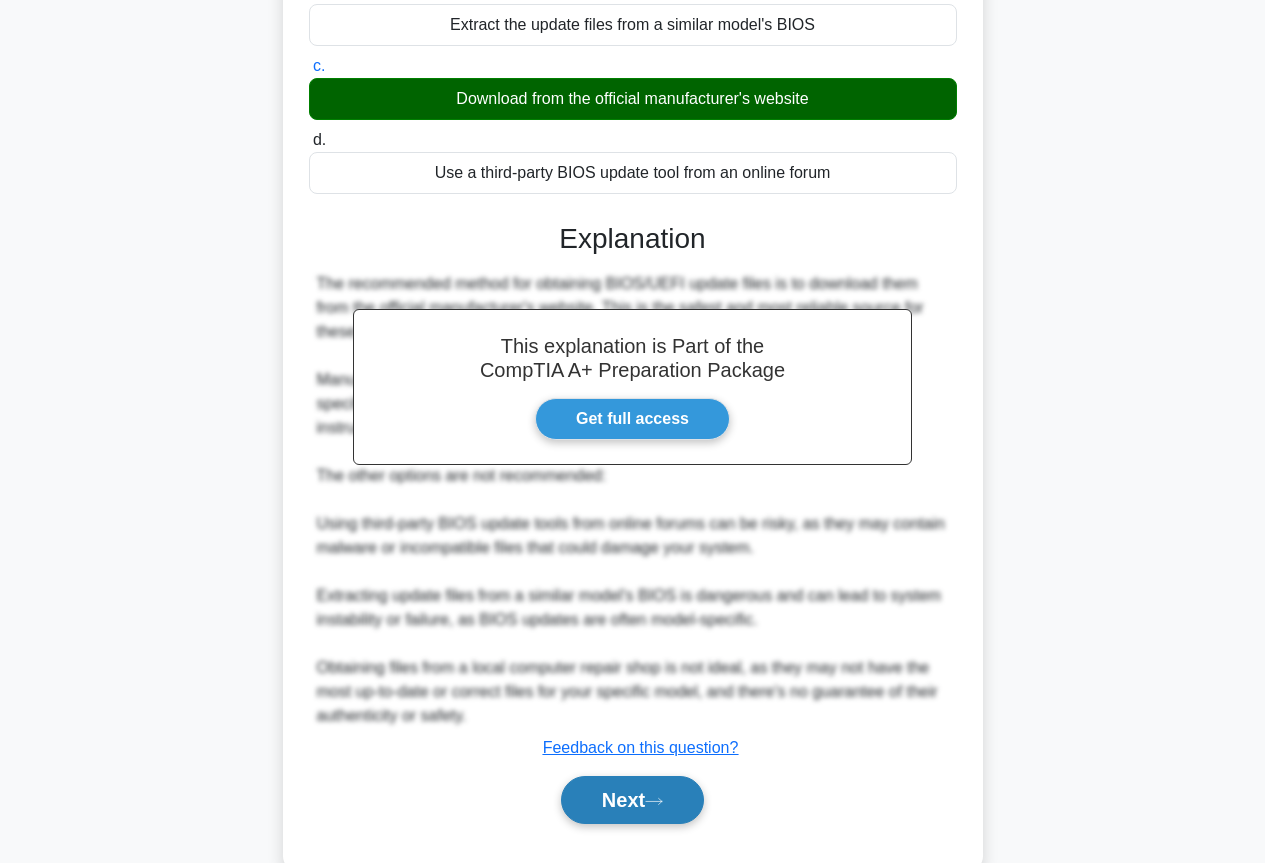 click on "Next" at bounding box center (632, 800) 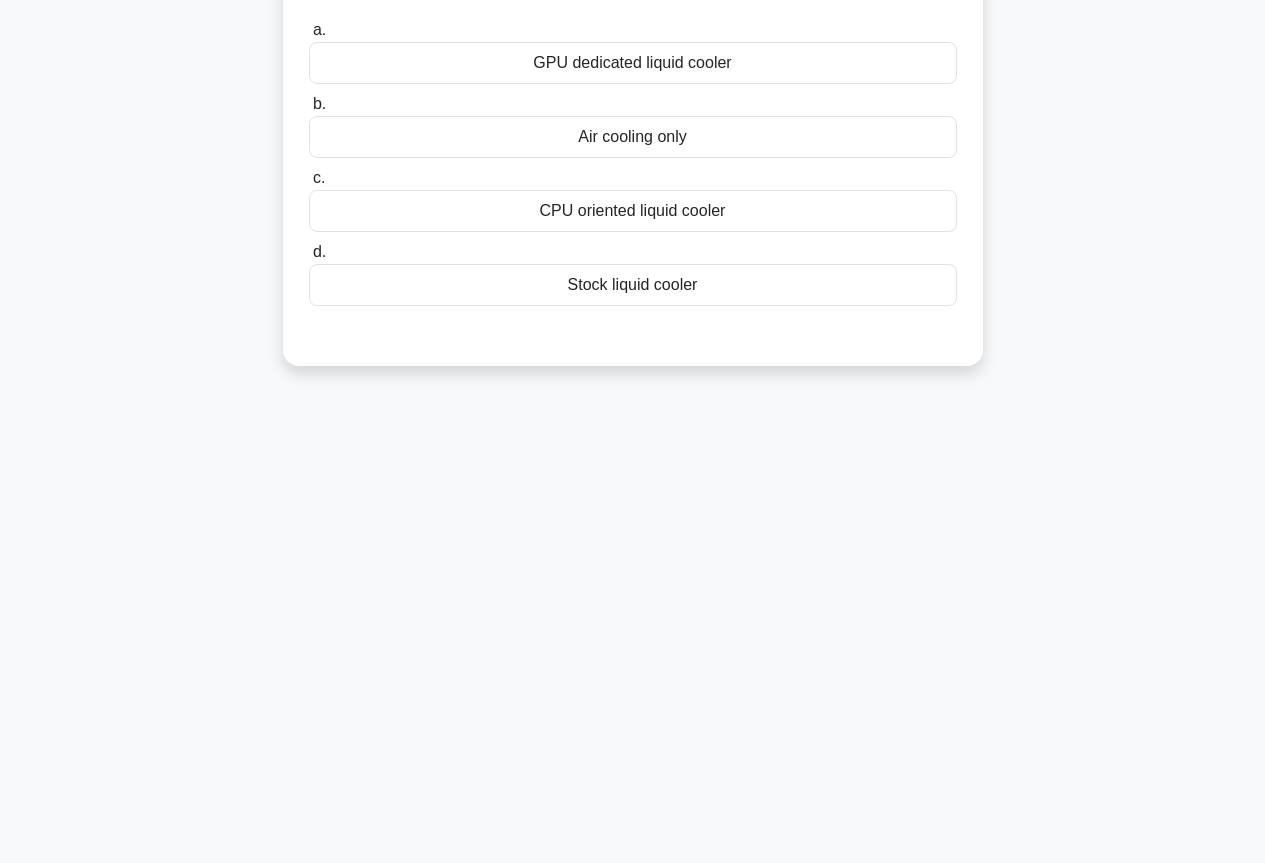 scroll, scrollTop: 0, scrollLeft: 0, axis: both 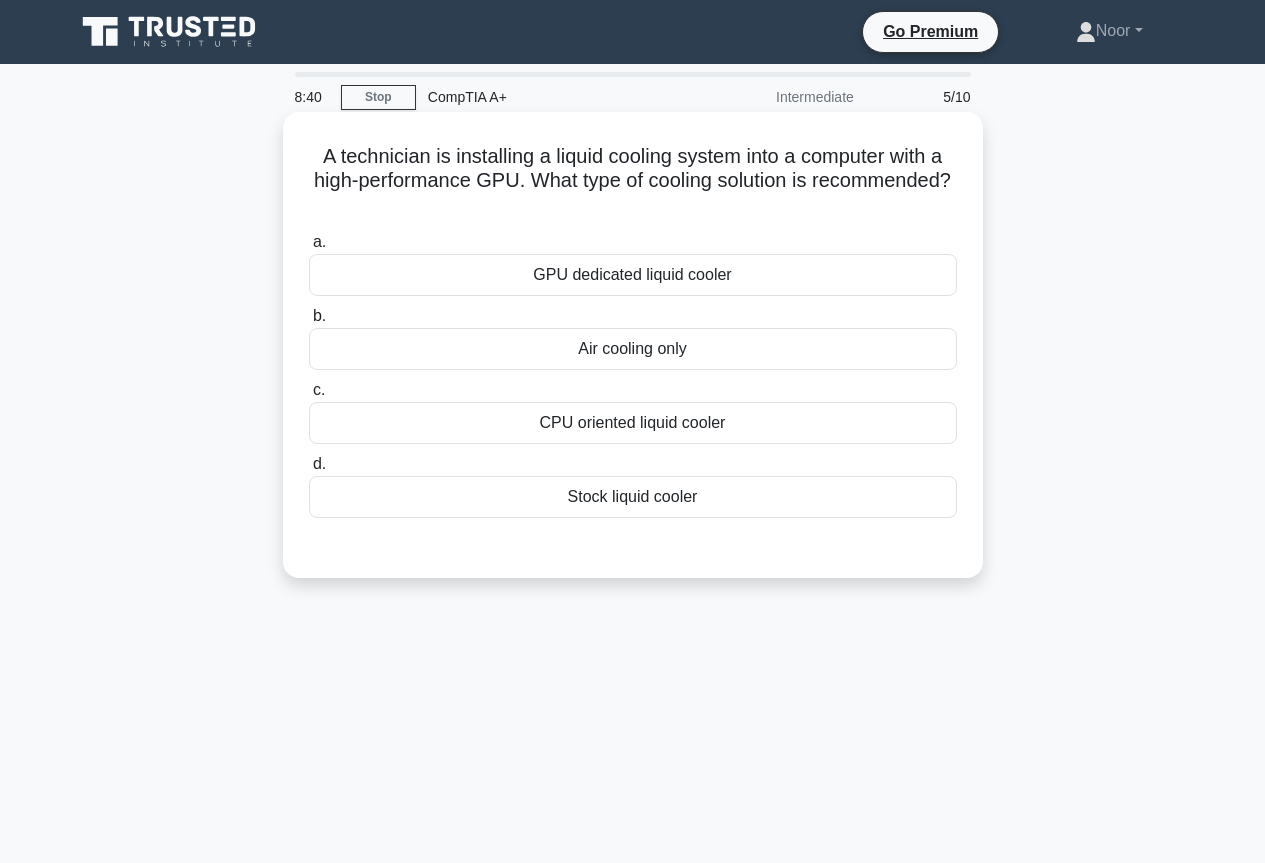click on "CPU oriented liquid cooler" at bounding box center (633, 423) 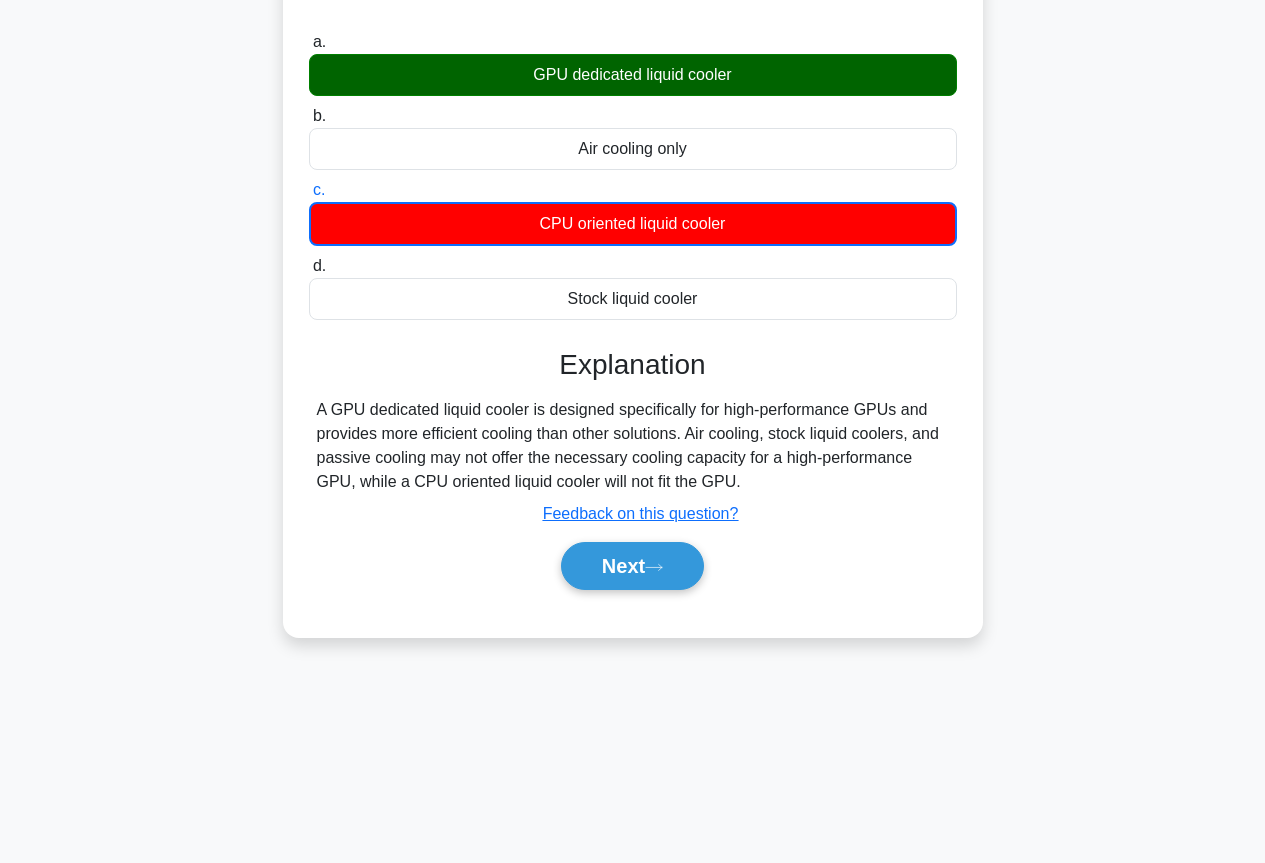scroll, scrollTop: 217, scrollLeft: 0, axis: vertical 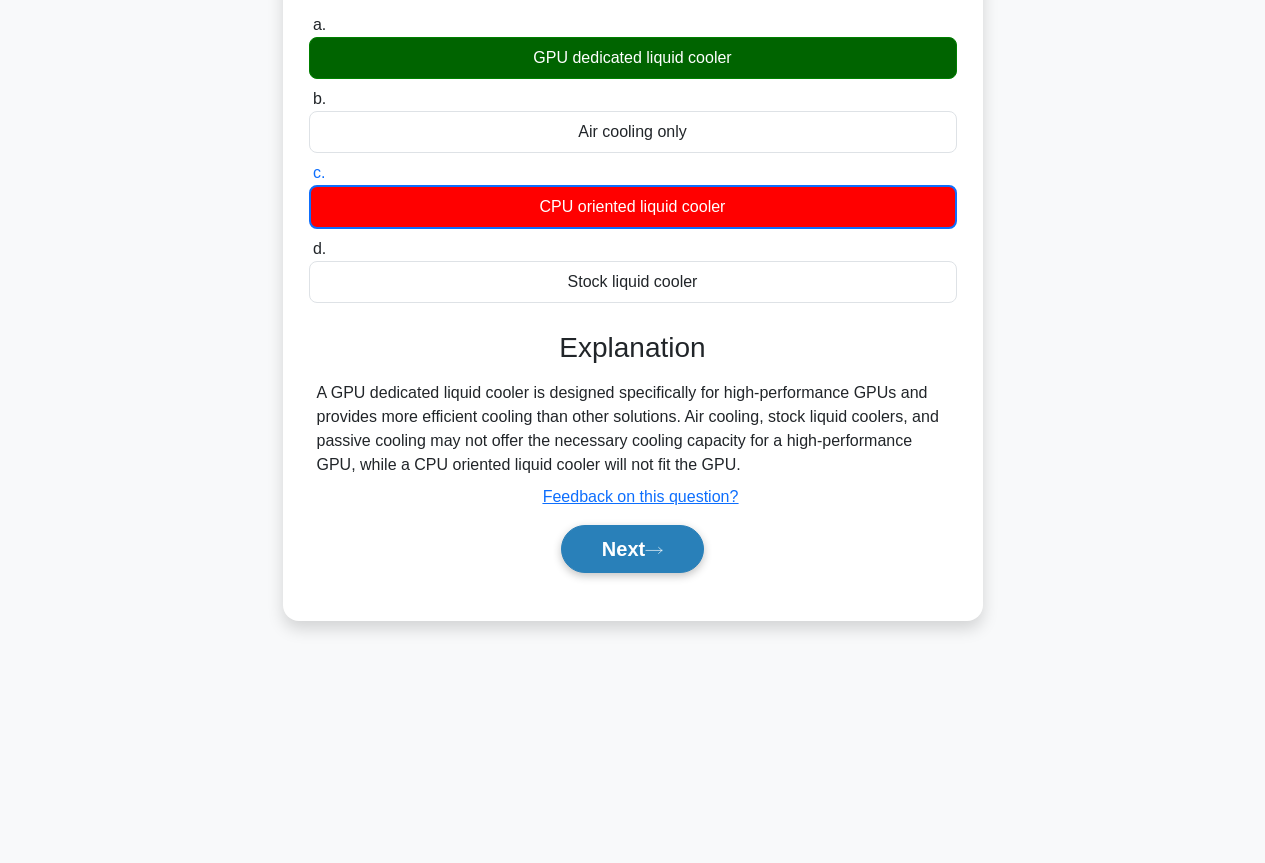 click on "Next" at bounding box center [632, 549] 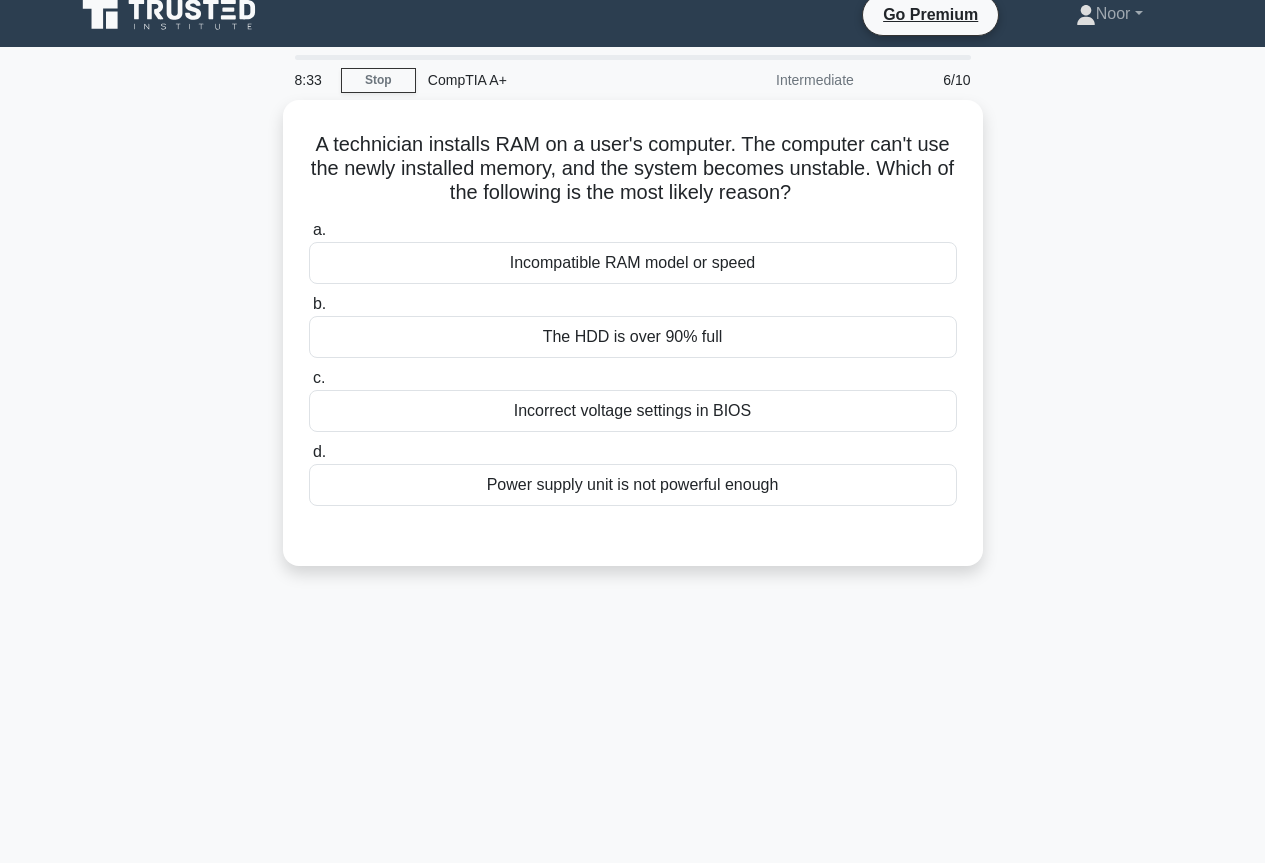 scroll, scrollTop: 0, scrollLeft: 0, axis: both 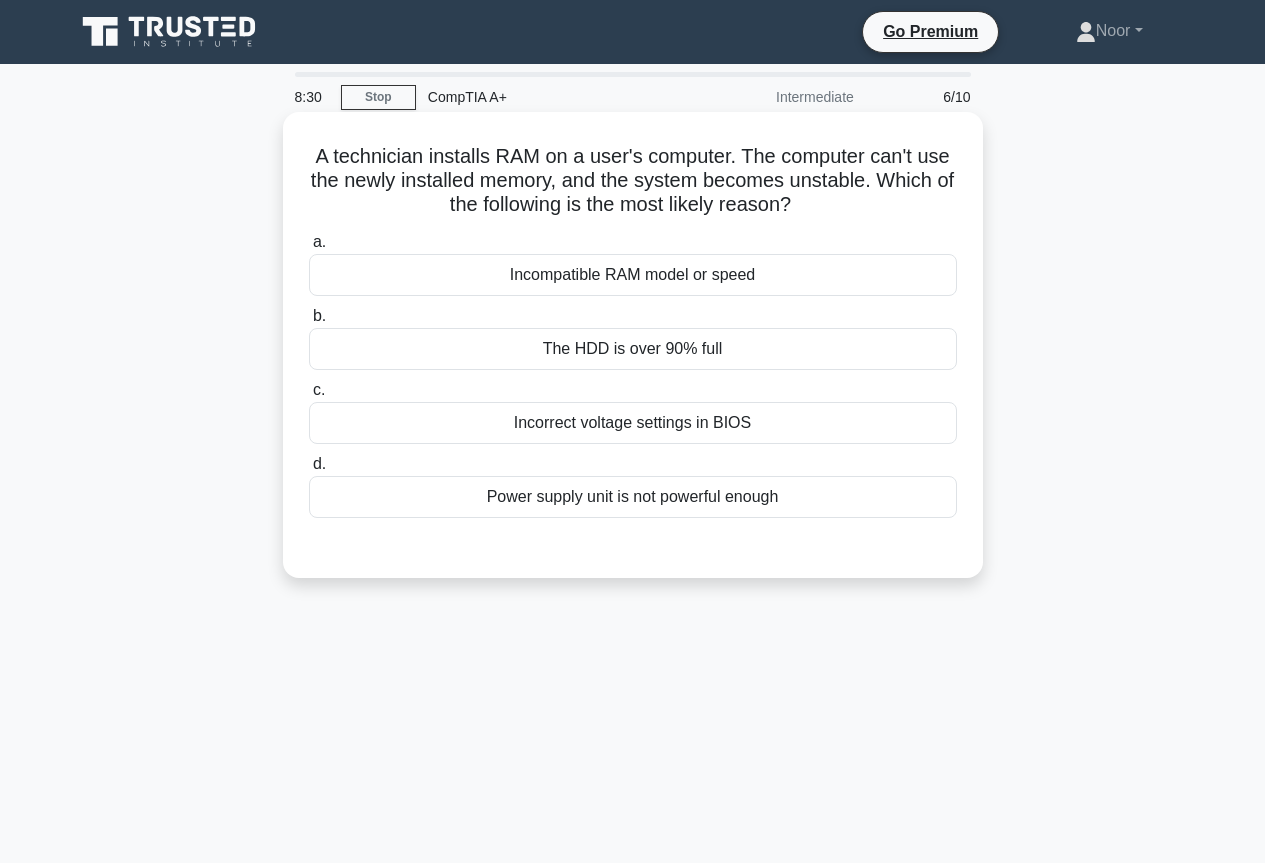 click on "Power supply unit is not powerful enough" at bounding box center (633, 497) 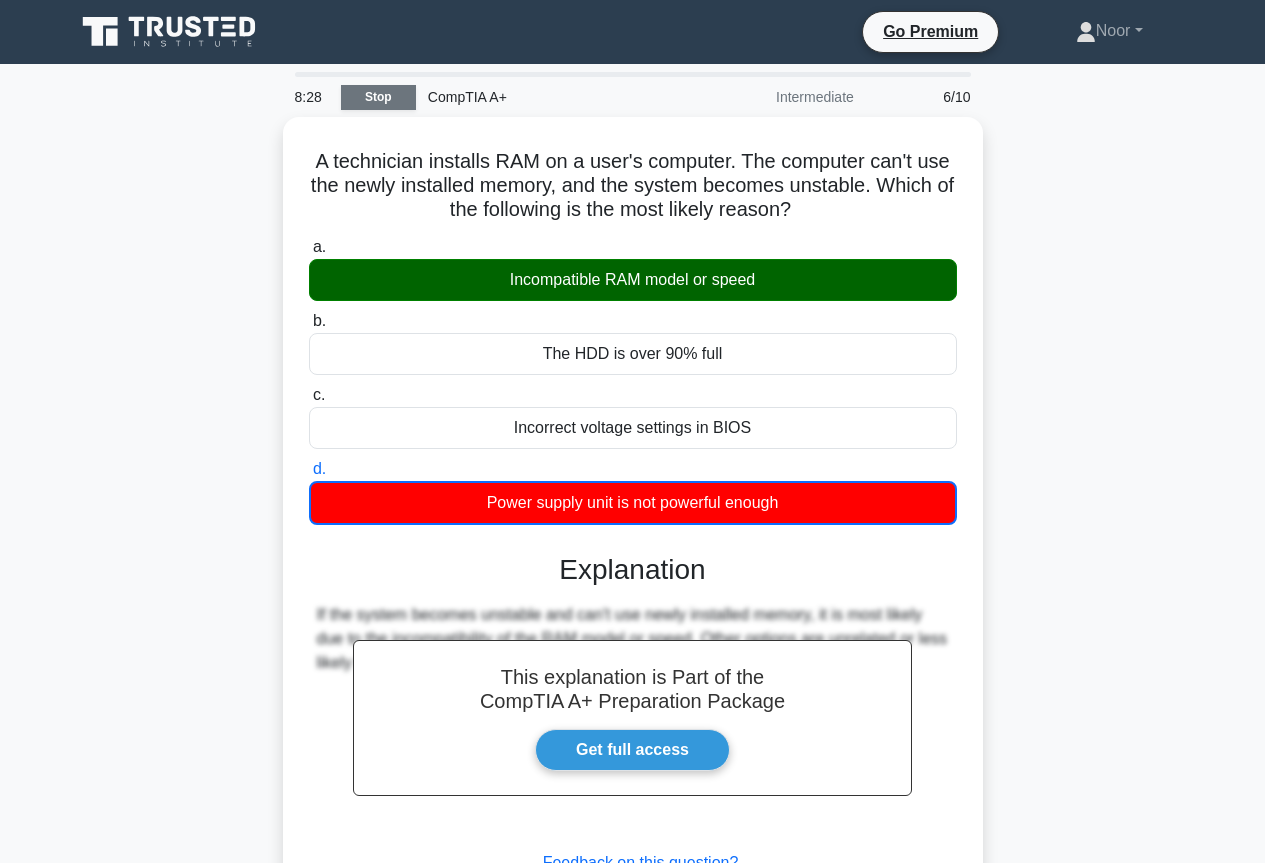 click on "Stop" at bounding box center [378, 97] 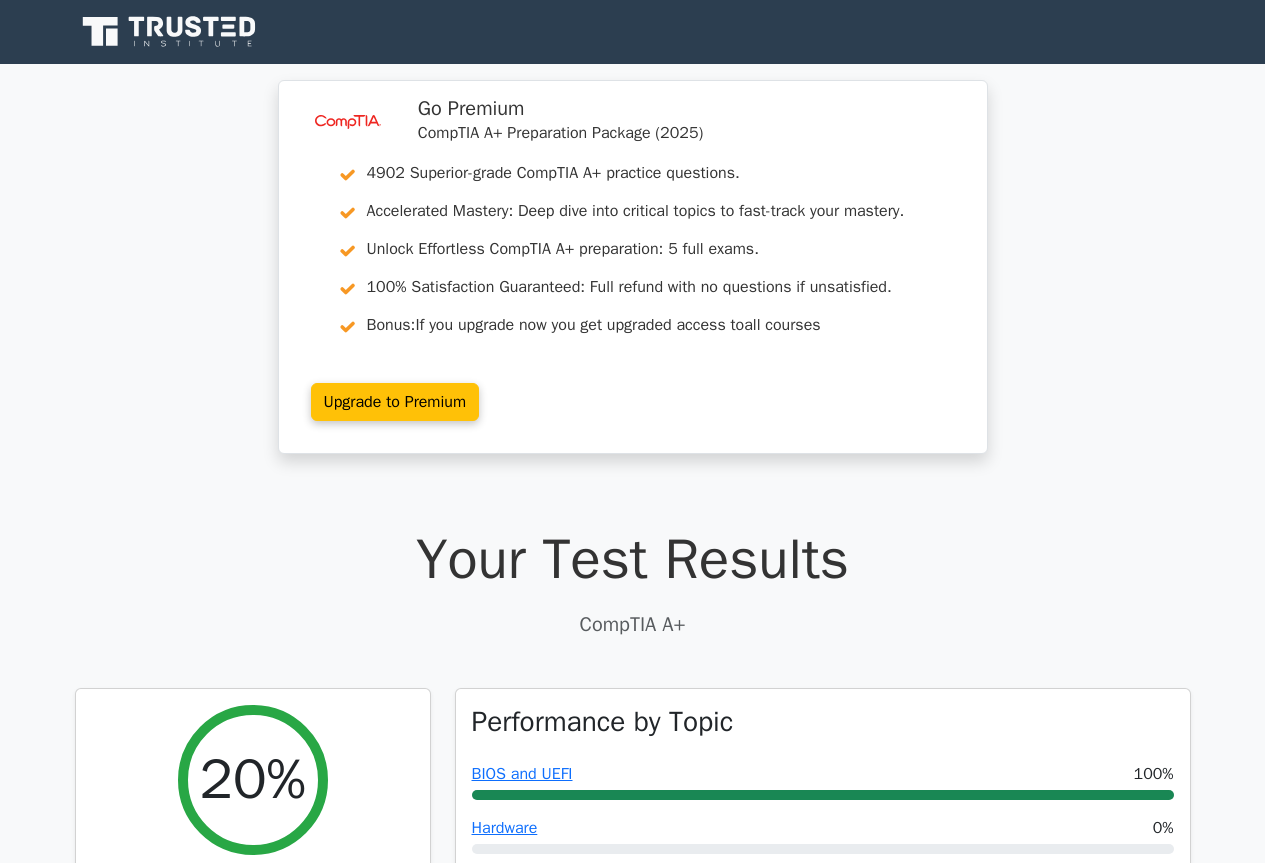 scroll, scrollTop: 300, scrollLeft: 0, axis: vertical 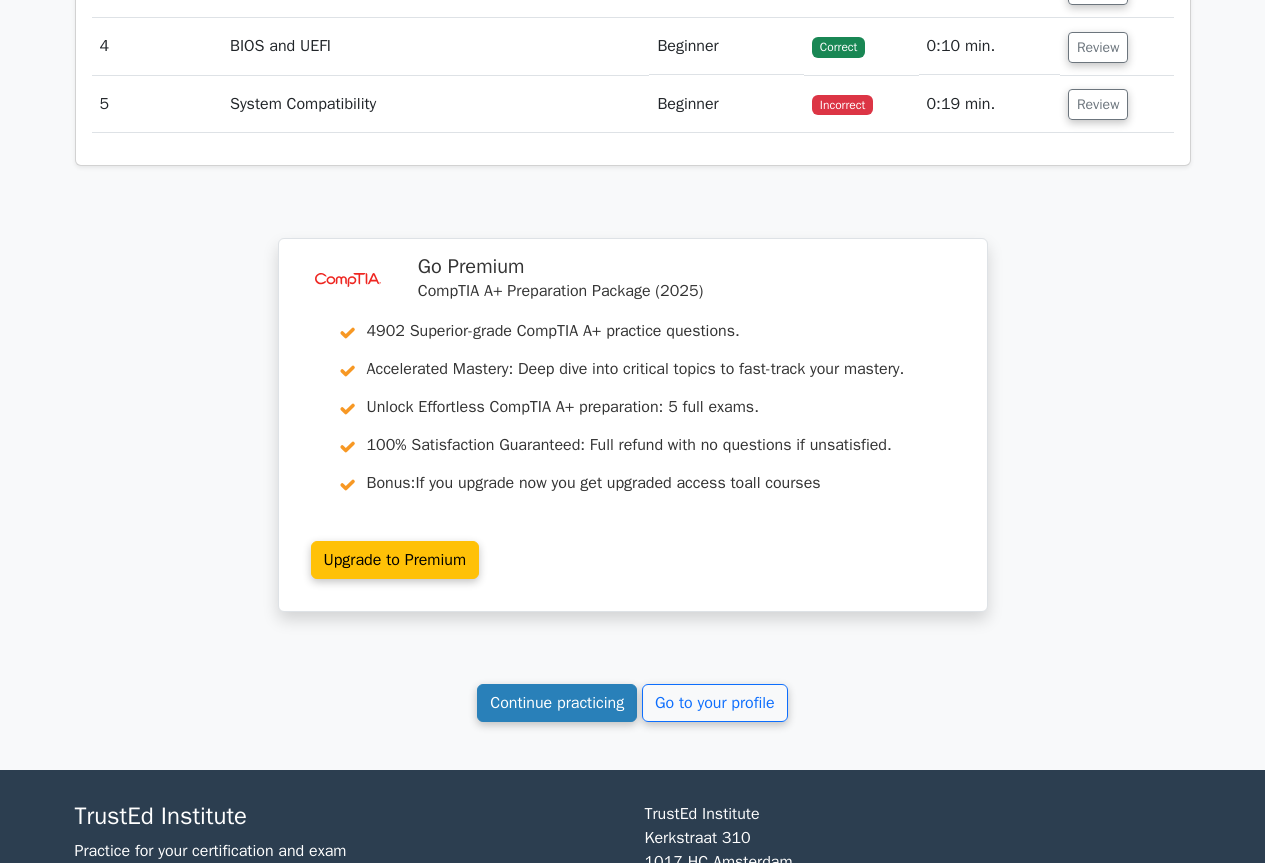 click on "Continue practicing" at bounding box center [557, 703] 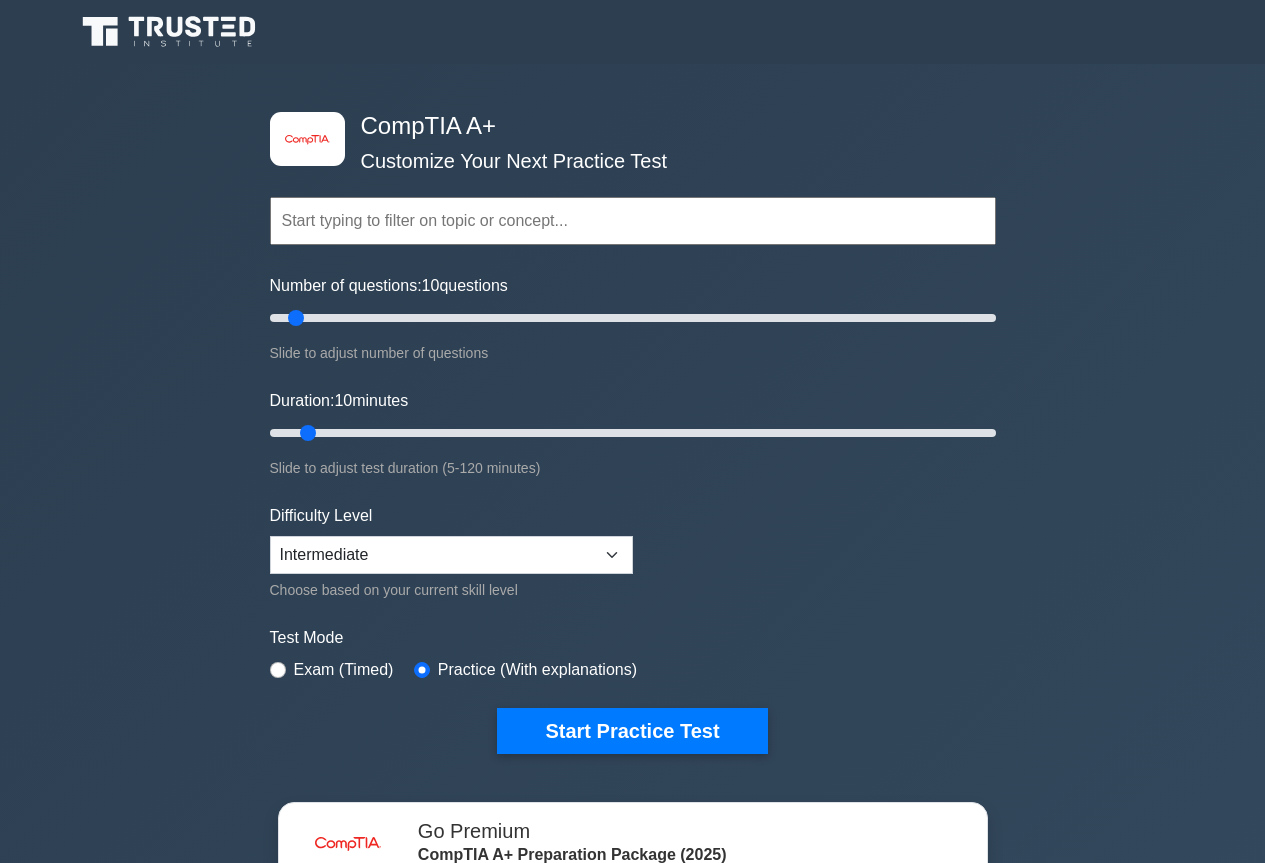 scroll, scrollTop: 0, scrollLeft: 0, axis: both 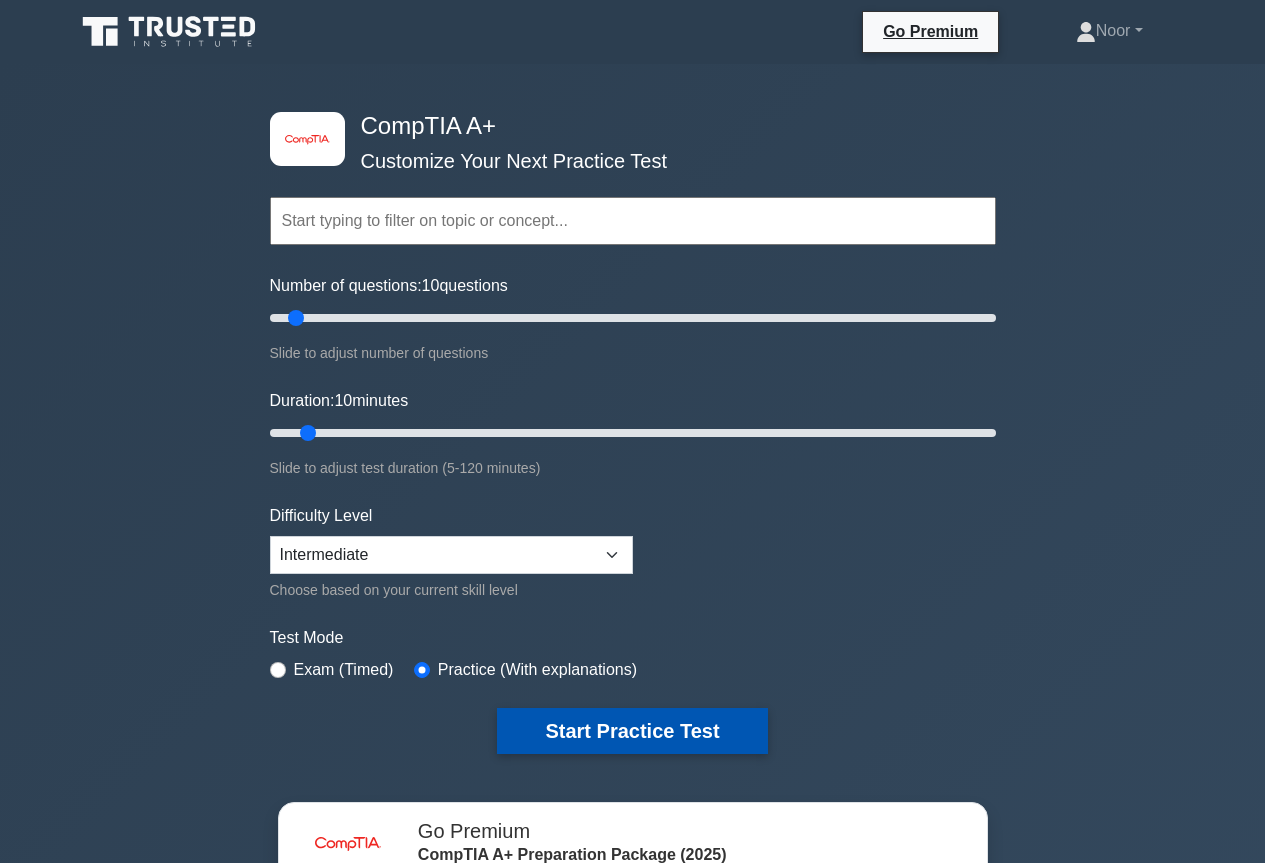 click on "Start Practice Test" at bounding box center [632, 731] 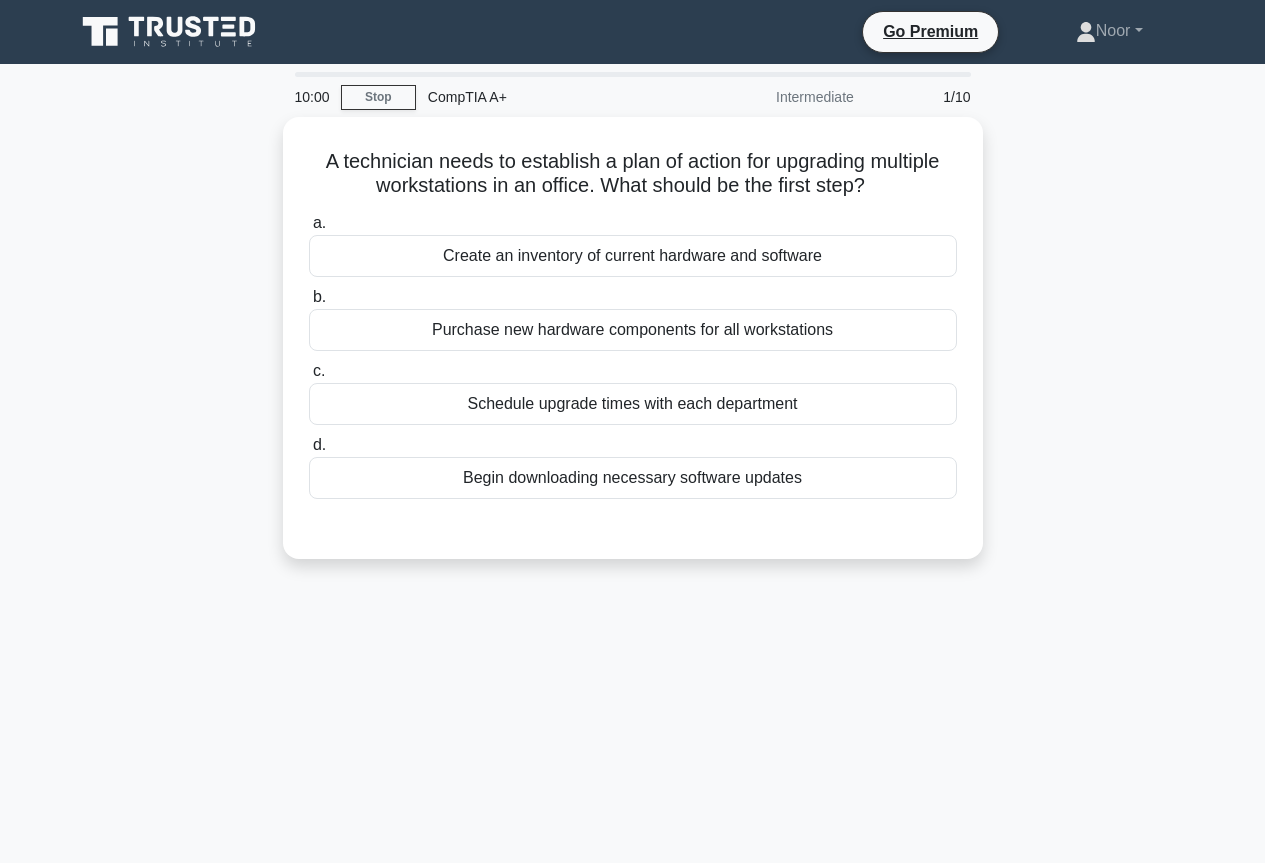 scroll, scrollTop: 0, scrollLeft: 0, axis: both 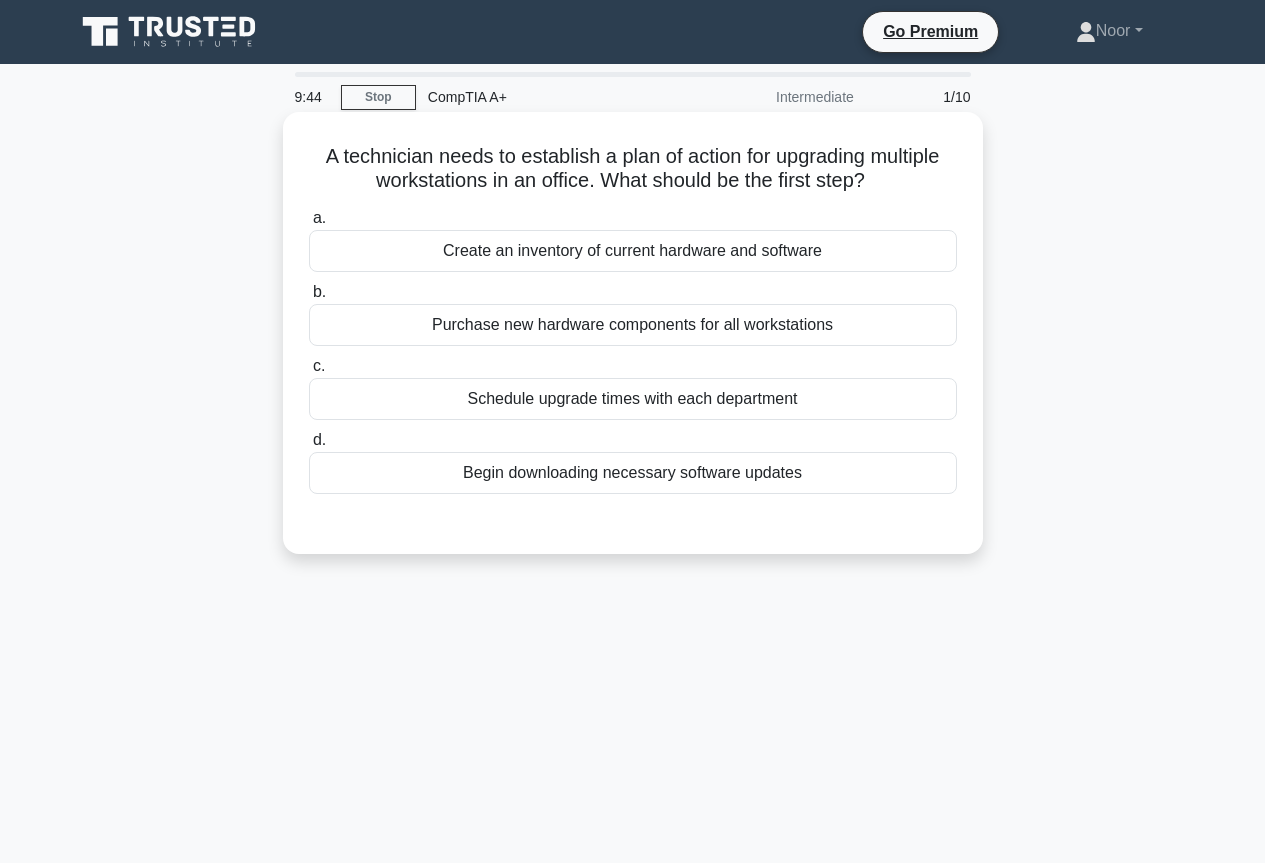 click on "a.
Create an inventory of current hardware and software
b.
Purchase new hardware components for all workstations
c. d." at bounding box center [633, 350] 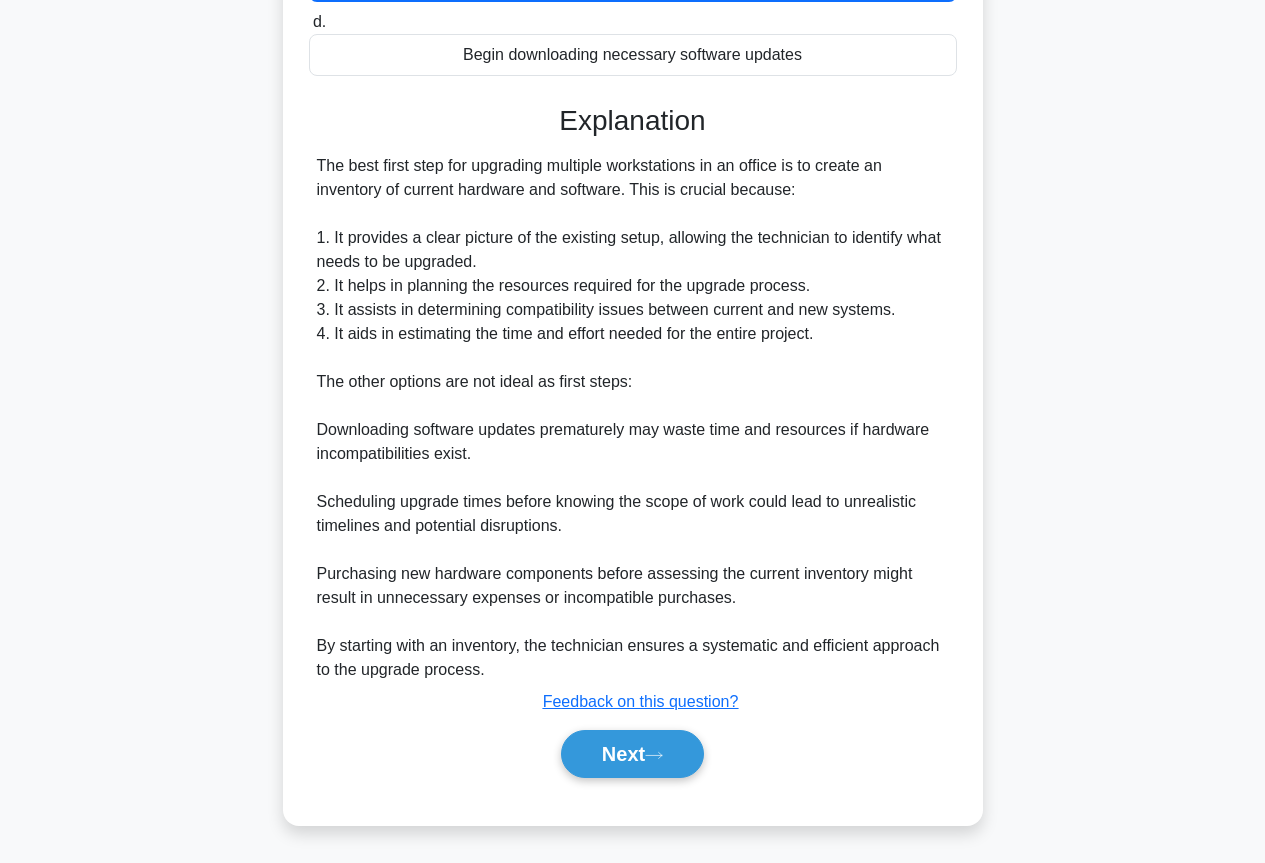 scroll, scrollTop: 21, scrollLeft: 0, axis: vertical 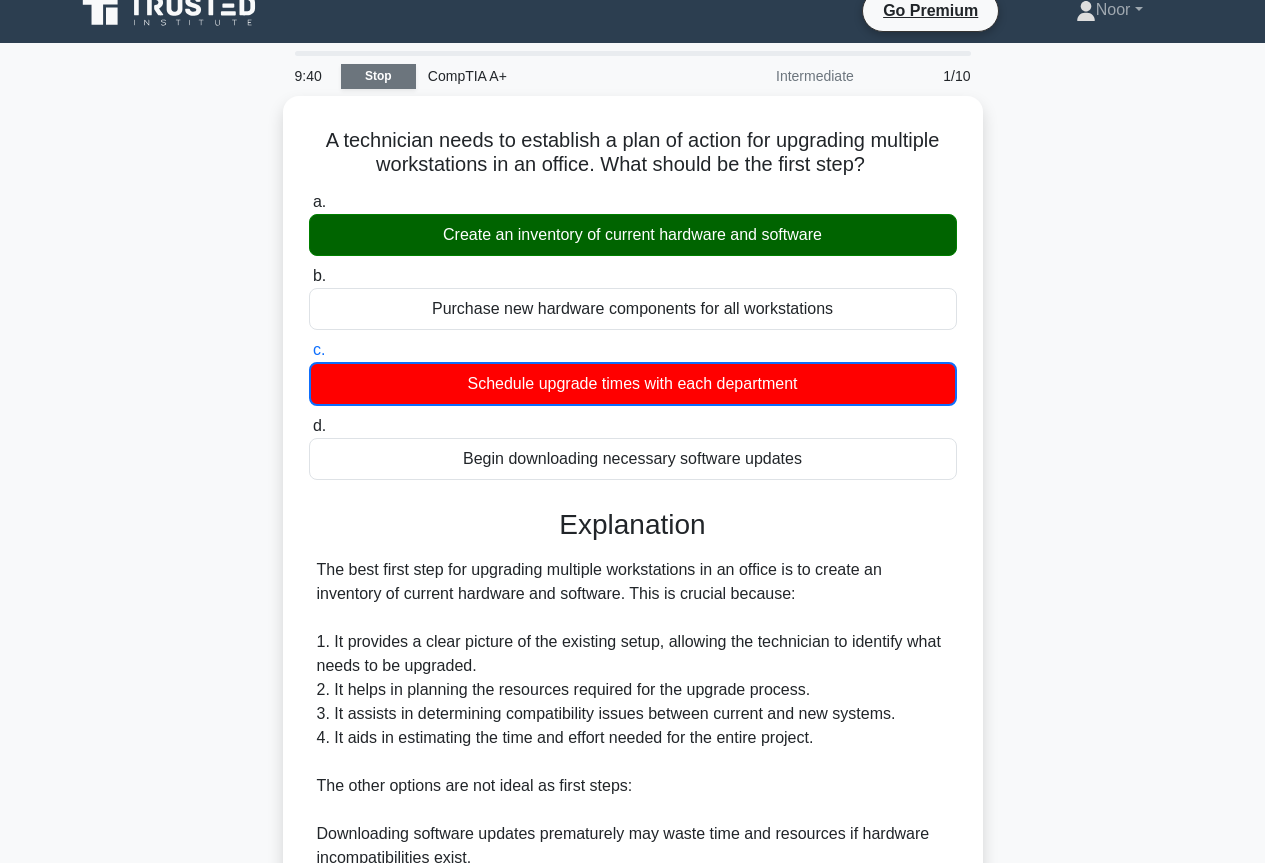 click on "Stop" at bounding box center (378, 76) 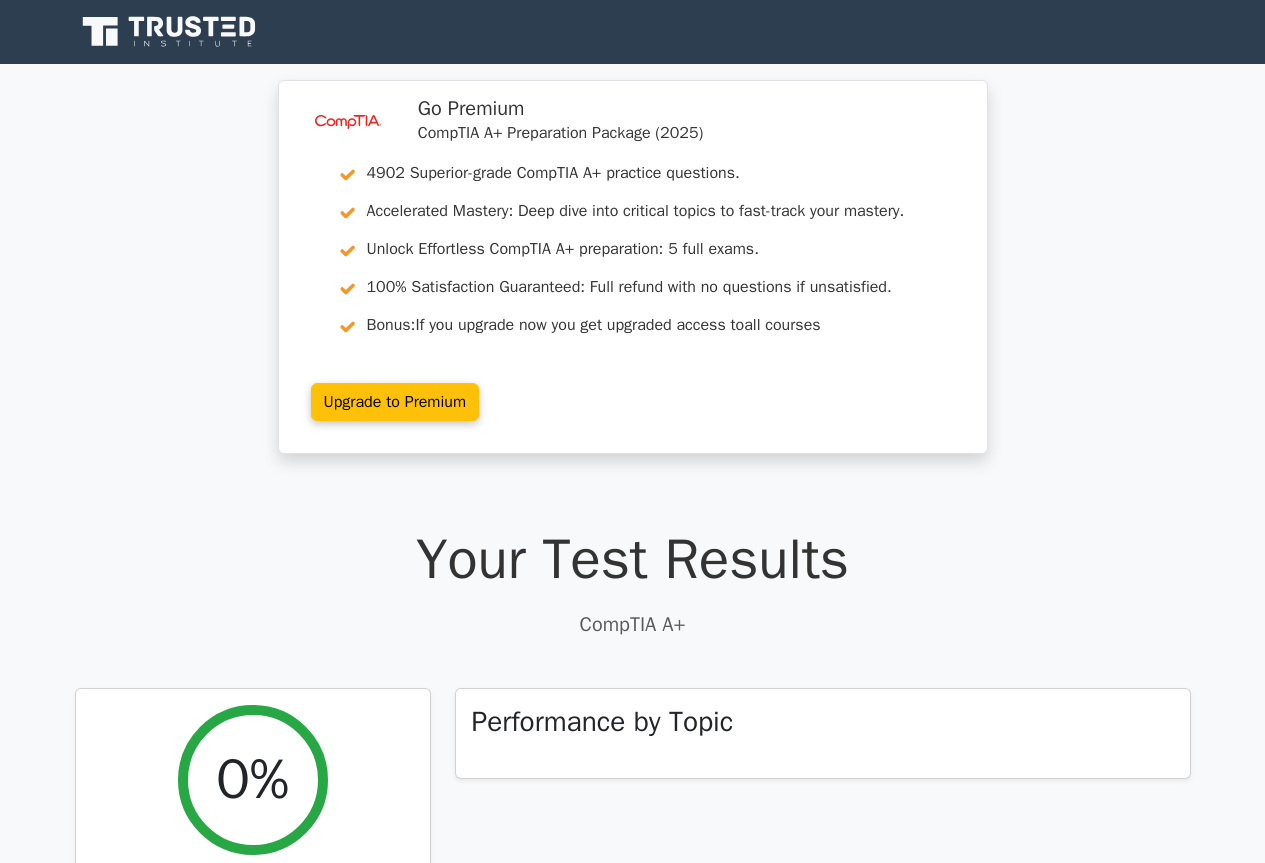 scroll, scrollTop: 500, scrollLeft: 0, axis: vertical 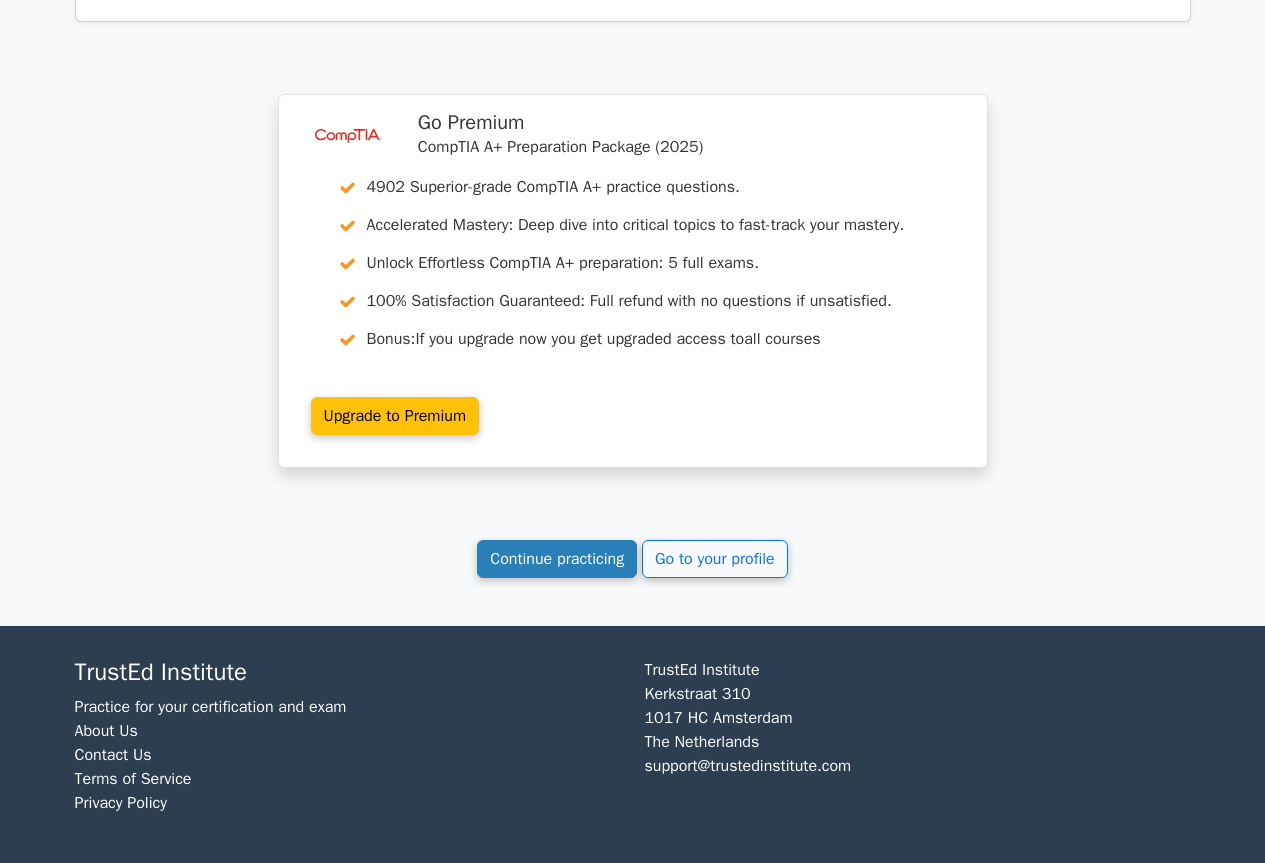 click on "Continue practicing" at bounding box center (557, 559) 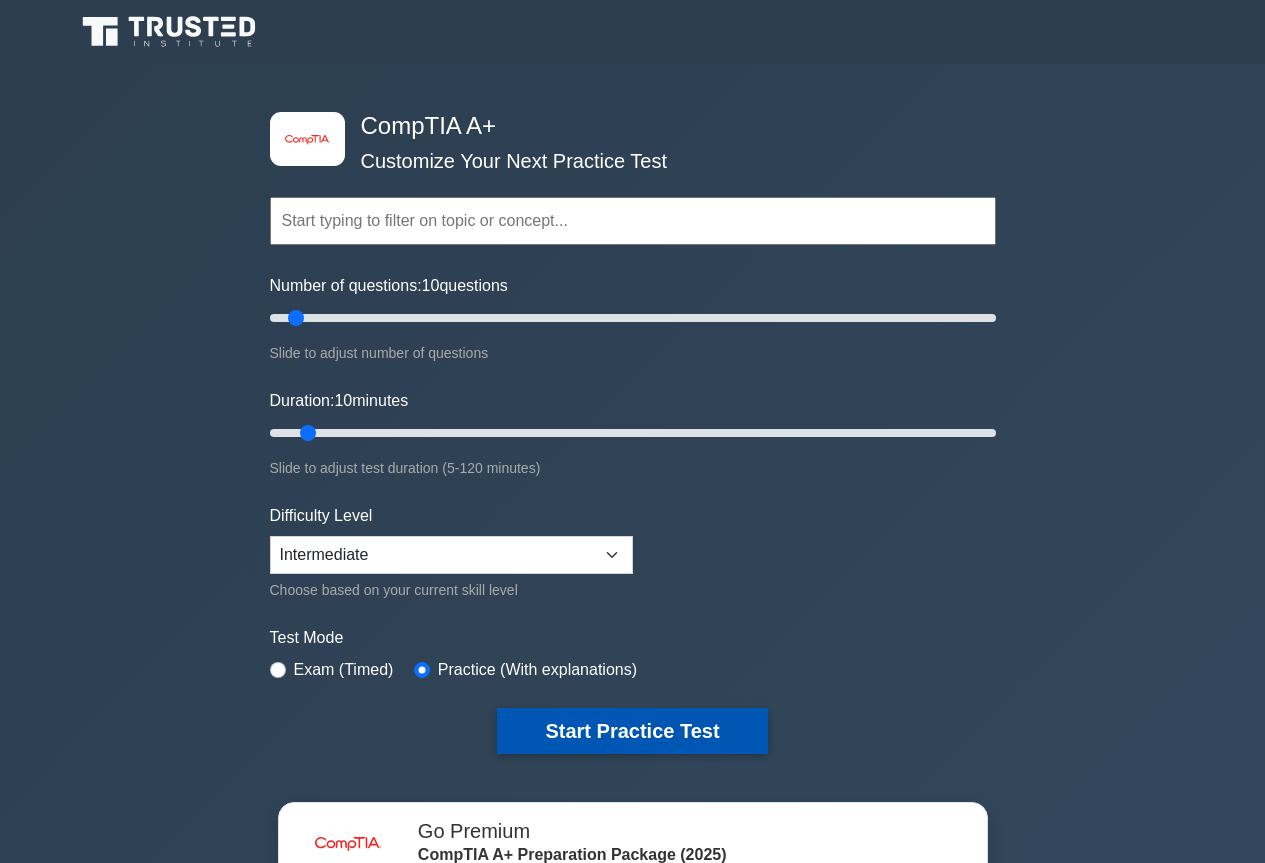 scroll, scrollTop: 0, scrollLeft: 0, axis: both 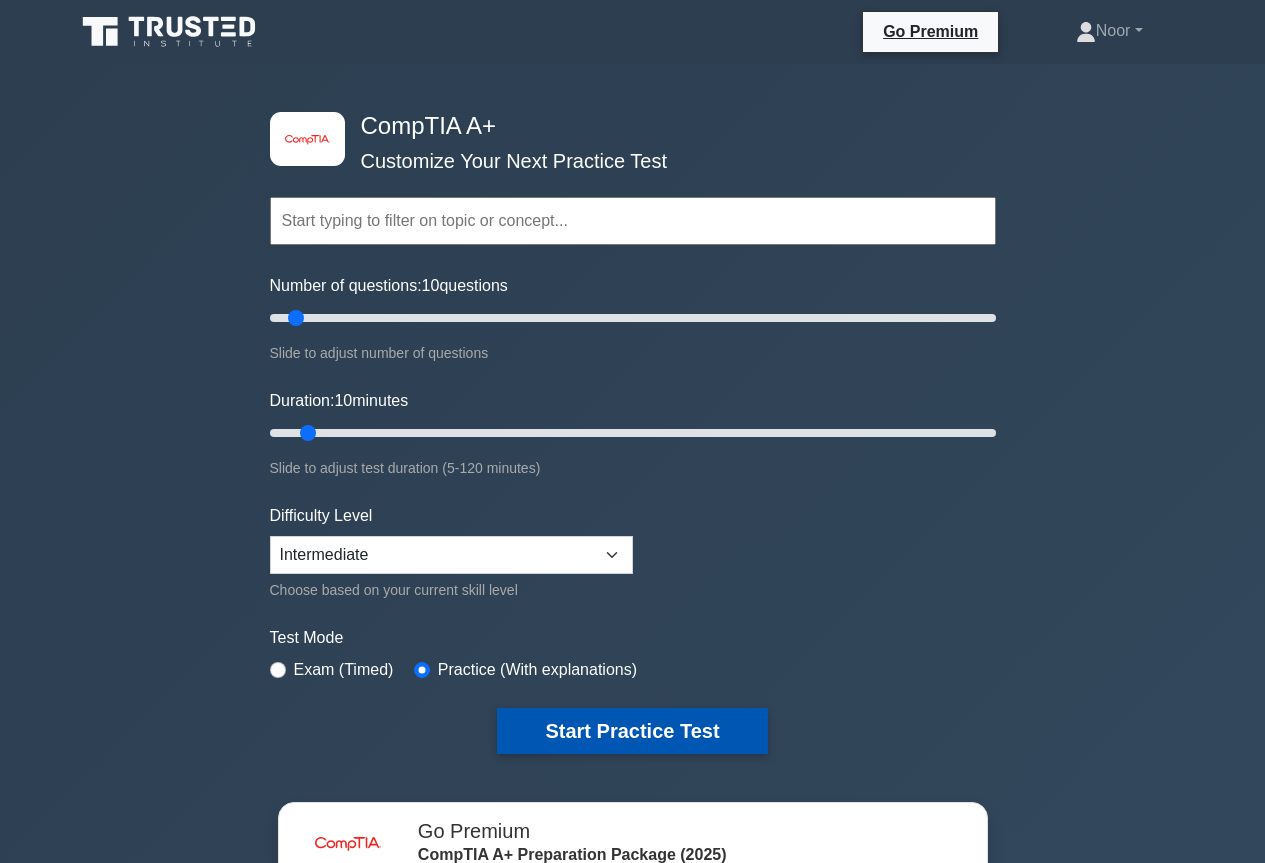 click on "Start Practice Test" at bounding box center [632, 731] 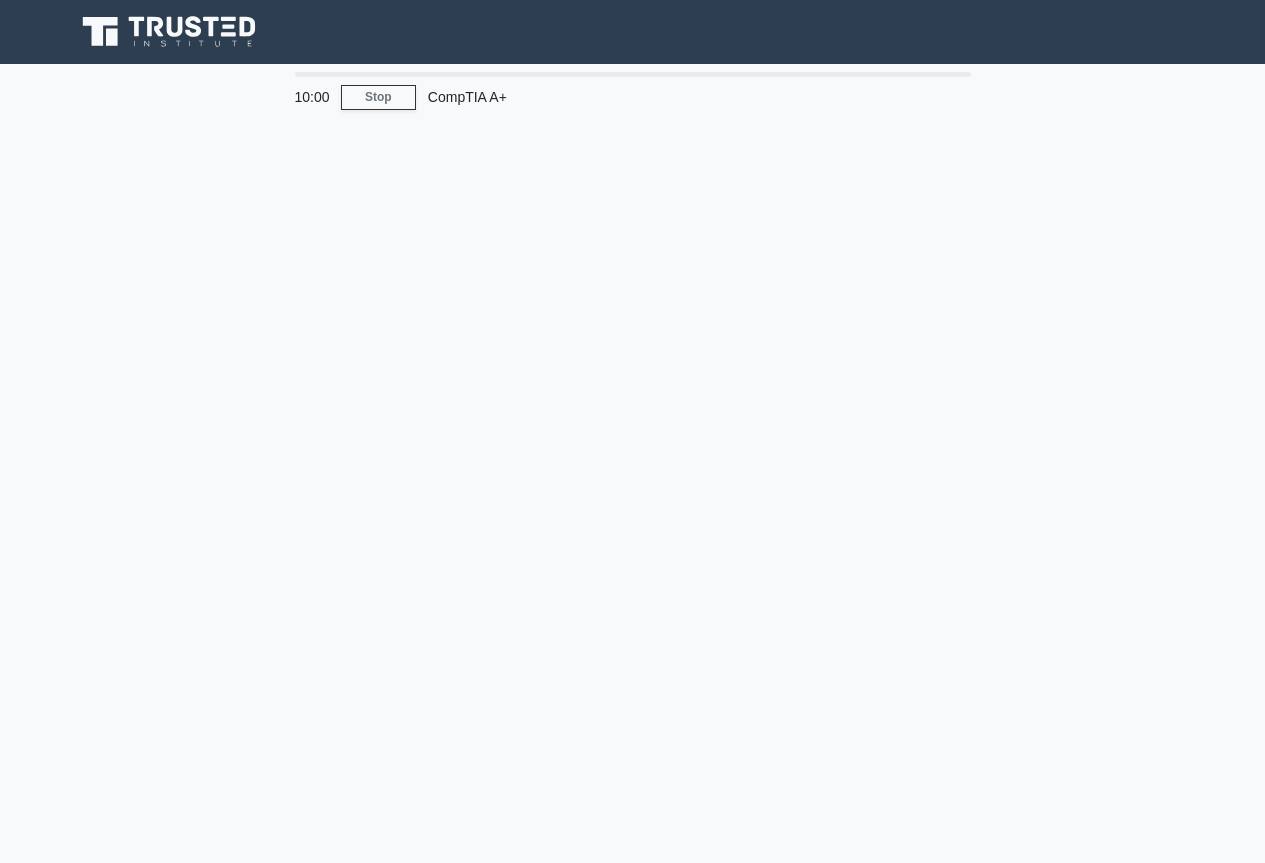 scroll, scrollTop: 0, scrollLeft: 0, axis: both 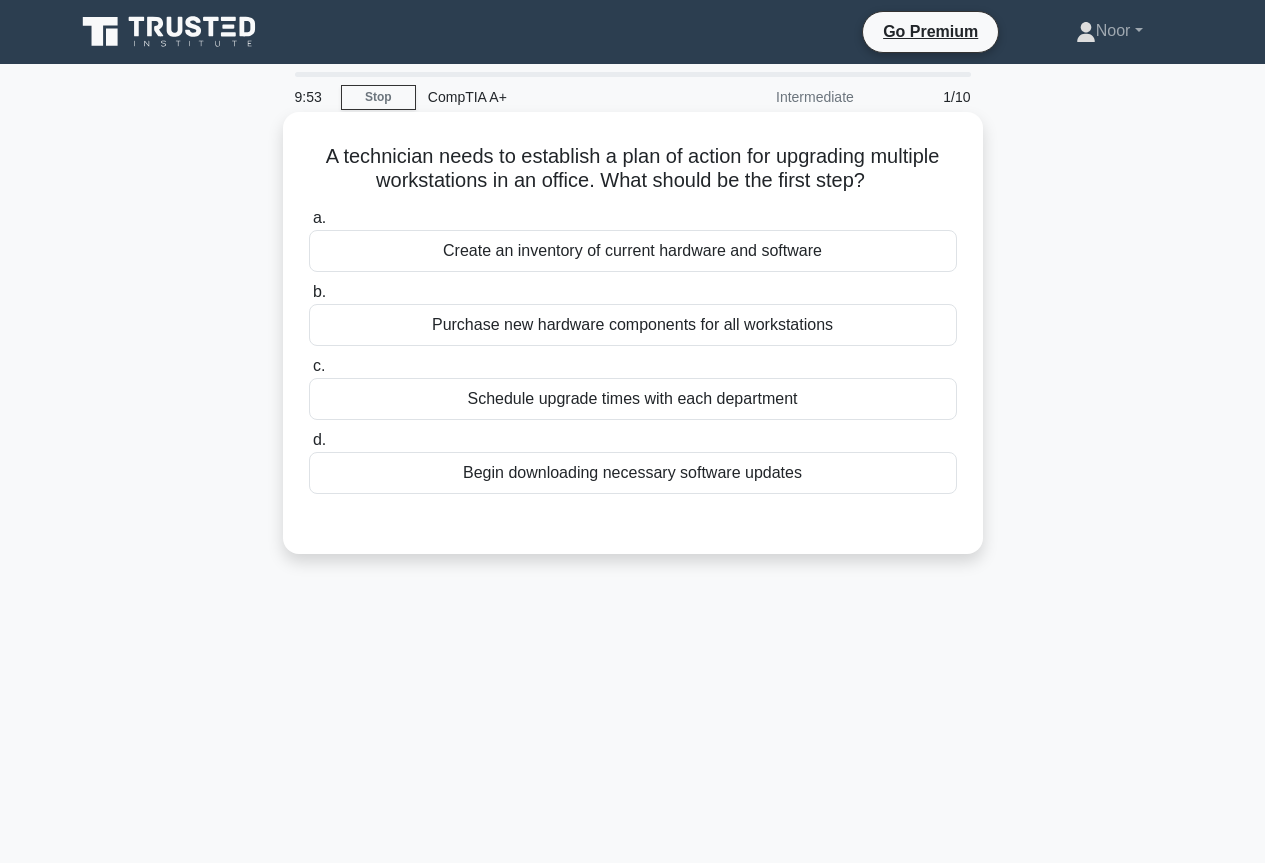 click on "Create an inventory of current hardware and software" at bounding box center [633, 251] 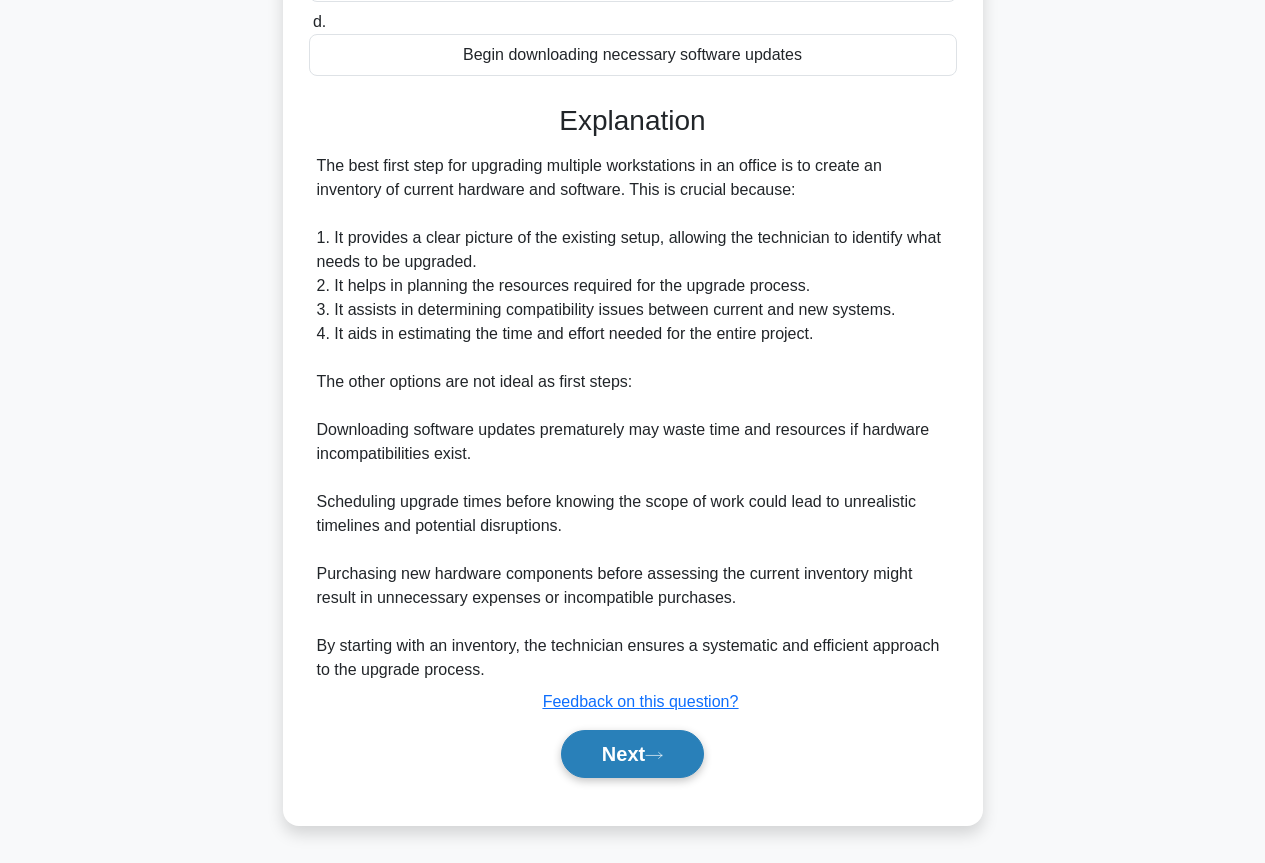 click 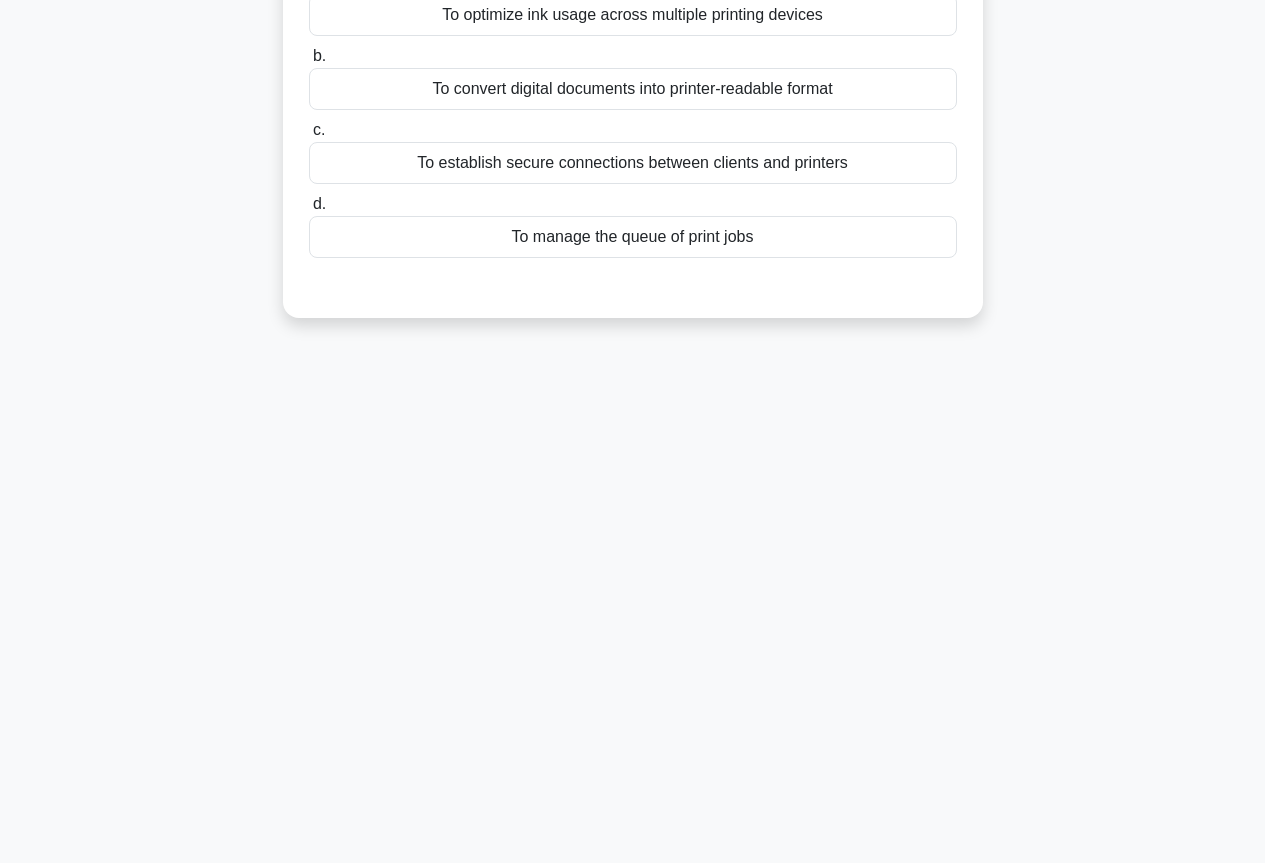 scroll, scrollTop: 0, scrollLeft: 0, axis: both 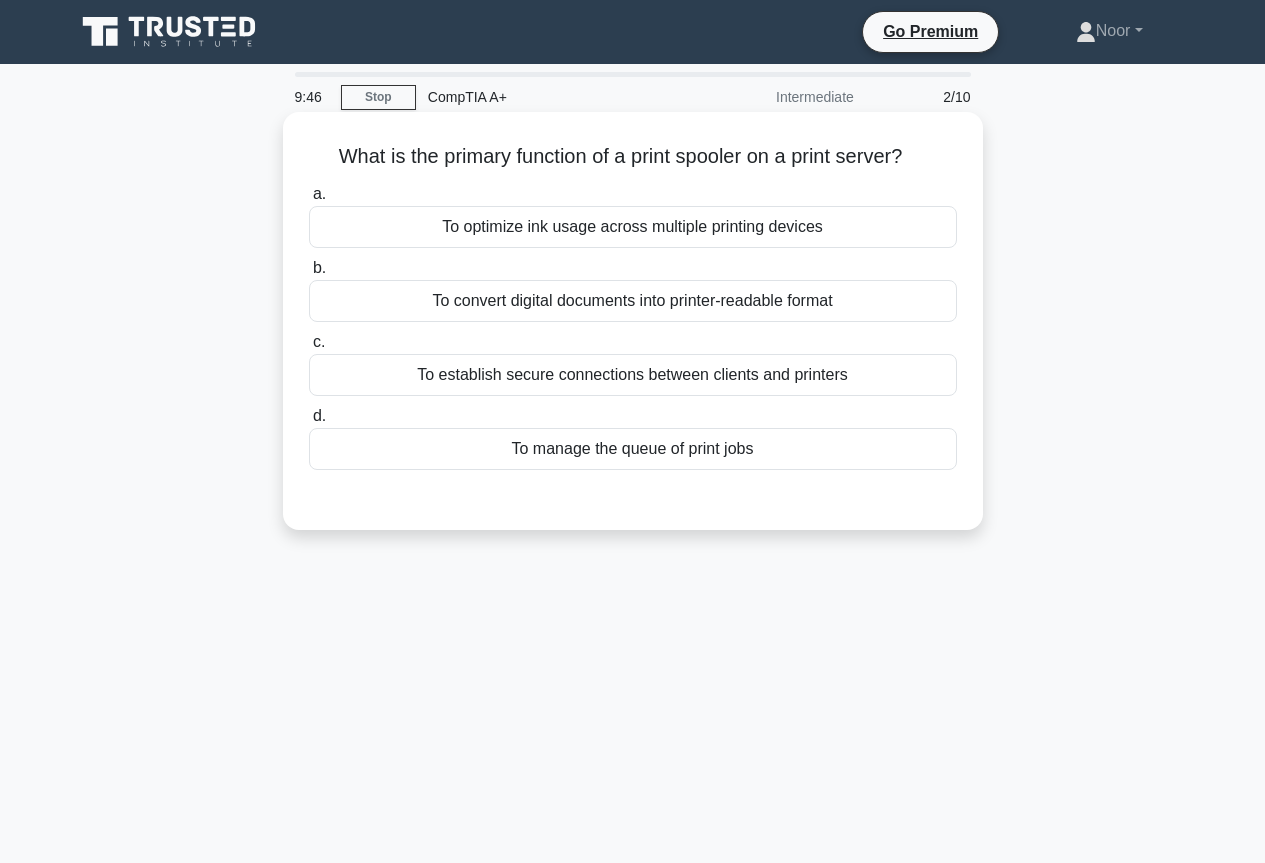 click on "What is the primary function of a print spooler on a print server?
.spinner_0XTQ{transform-origin:center;animation:spinner_y6GP .75s linear infinite}@keyframes spinner_y6GP{100%{transform:rotate(360deg)}}" at bounding box center [633, 157] 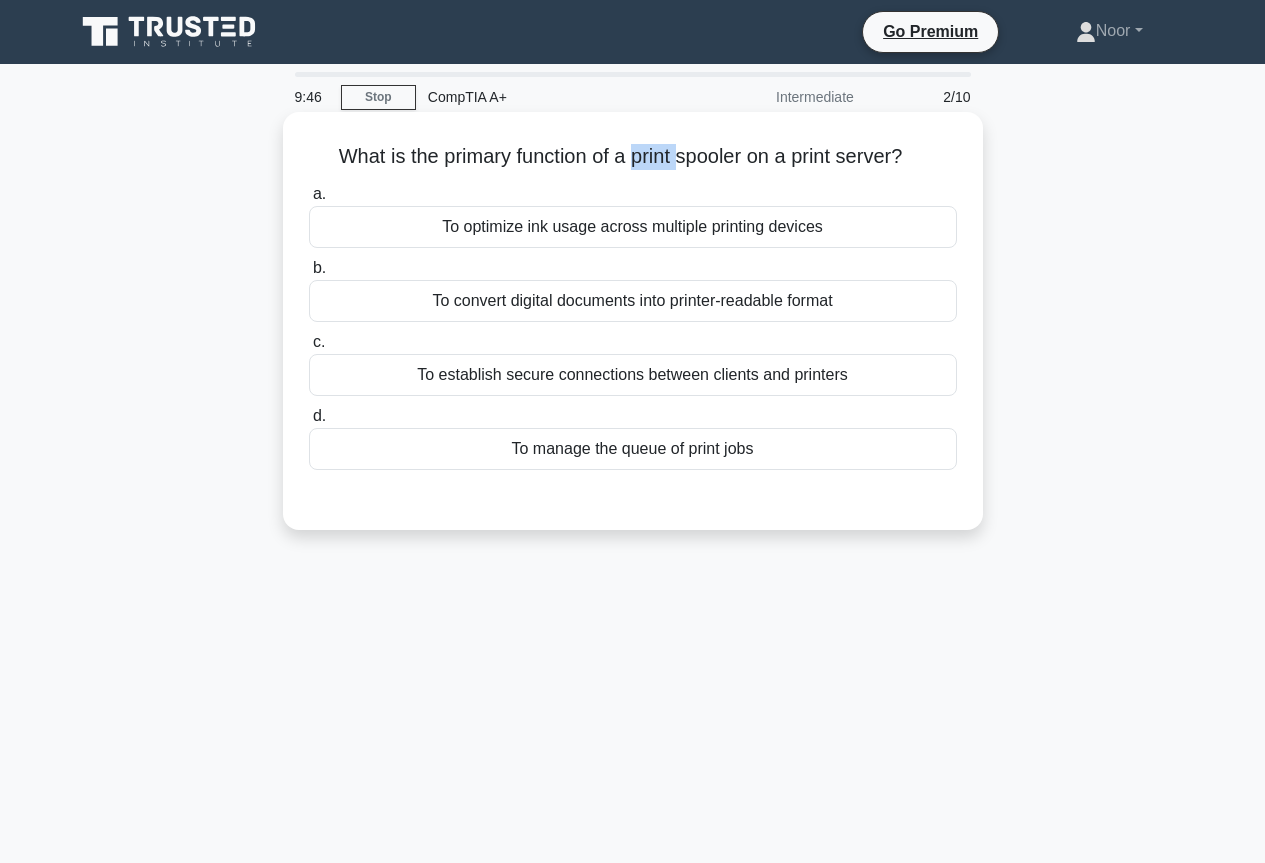 click on "What is the primary function of a print spooler on a print server?
.spinner_0XTQ{transform-origin:center;animation:spinner_y6GP .75s linear infinite}@keyframes spinner_y6GP{100%{transform:rotate(360deg)}}" at bounding box center [633, 157] 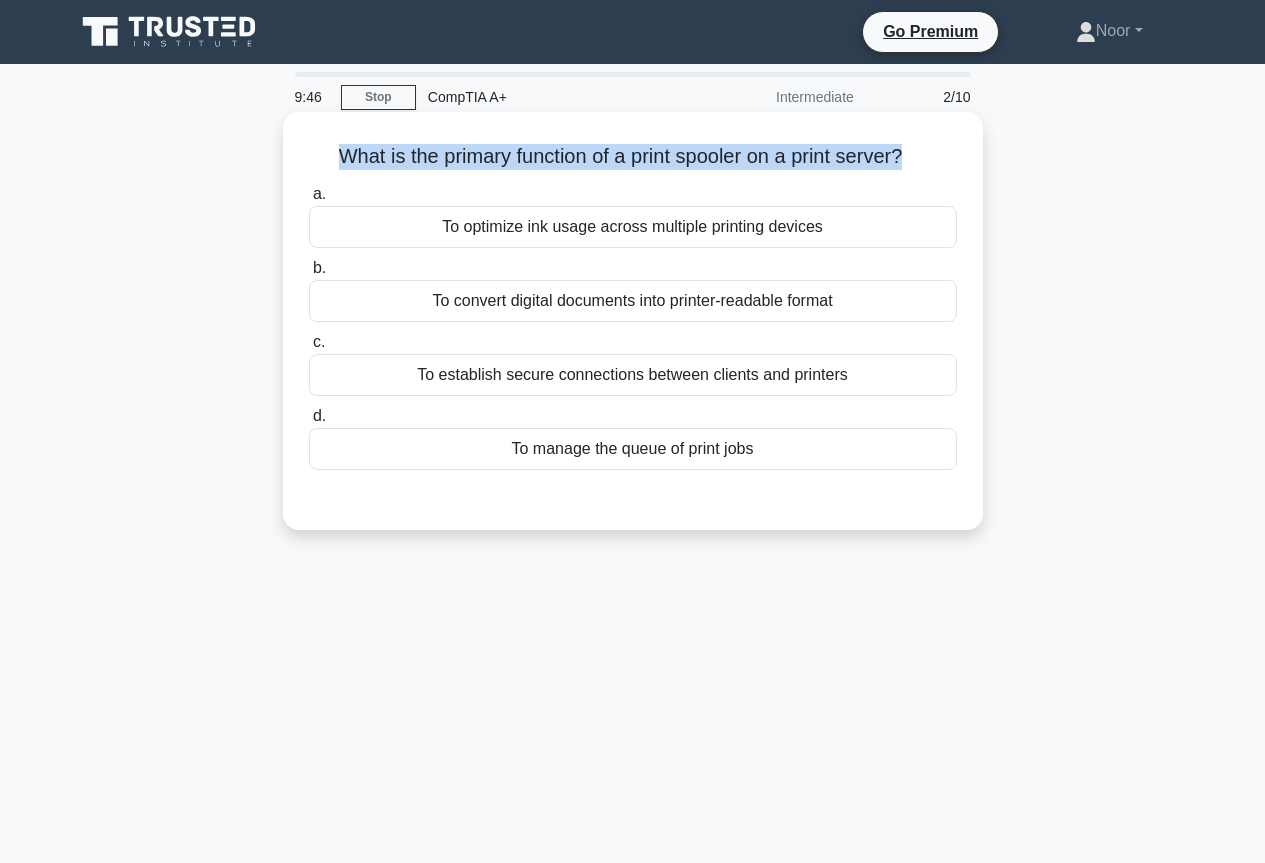 click on "What is the primary function of a print spooler on a print server?
.spinner_0XTQ{transform-origin:center;animation:spinner_y6GP .75s linear infinite}@keyframes spinner_y6GP{100%{transform:rotate(360deg)}}" at bounding box center (633, 157) 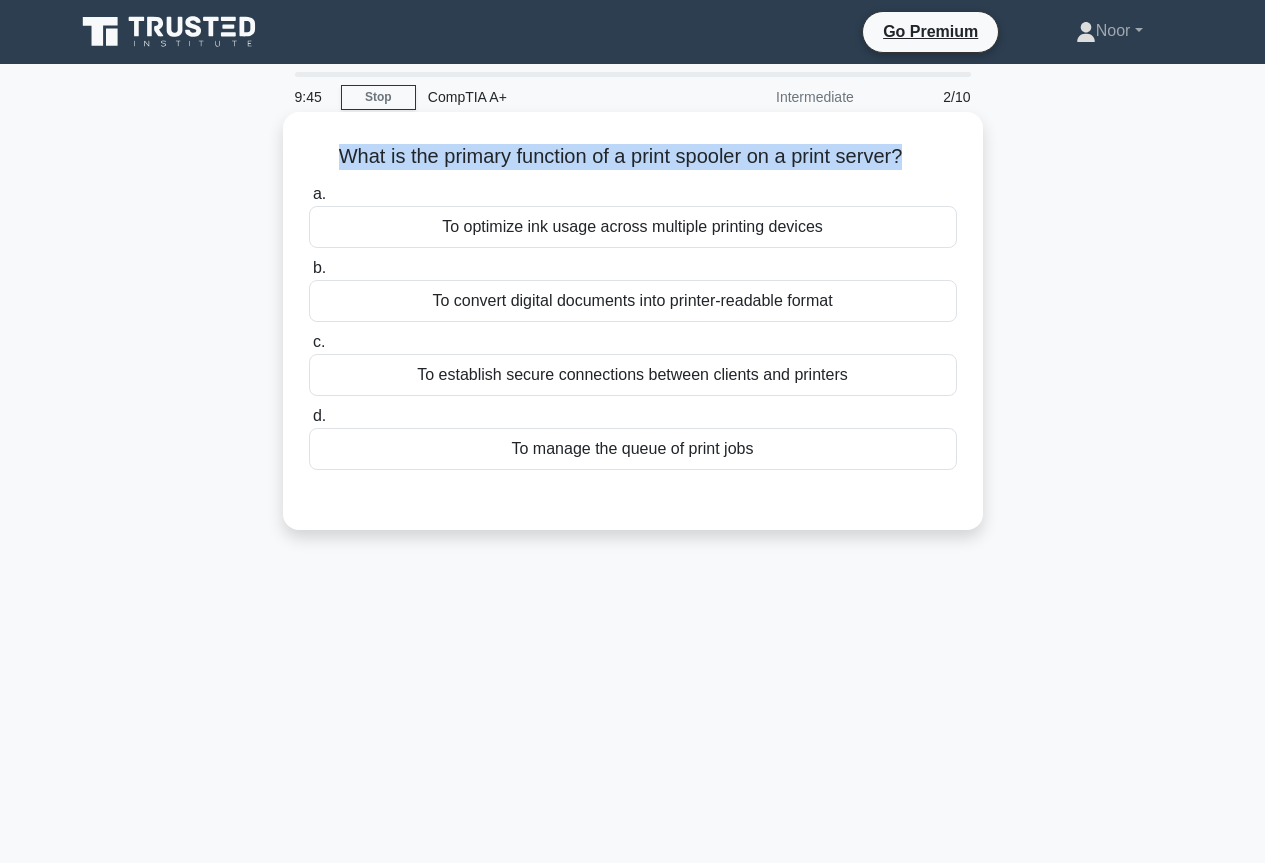 copy on "What is the primary function of a print spooler on a print server?
.spinner_0XTQ{transform-origin:center;animation:spinner_y6GP .75s linear infinite}@keyframes spinner_y6GP{100%{transform:rotate(360deg)}}" 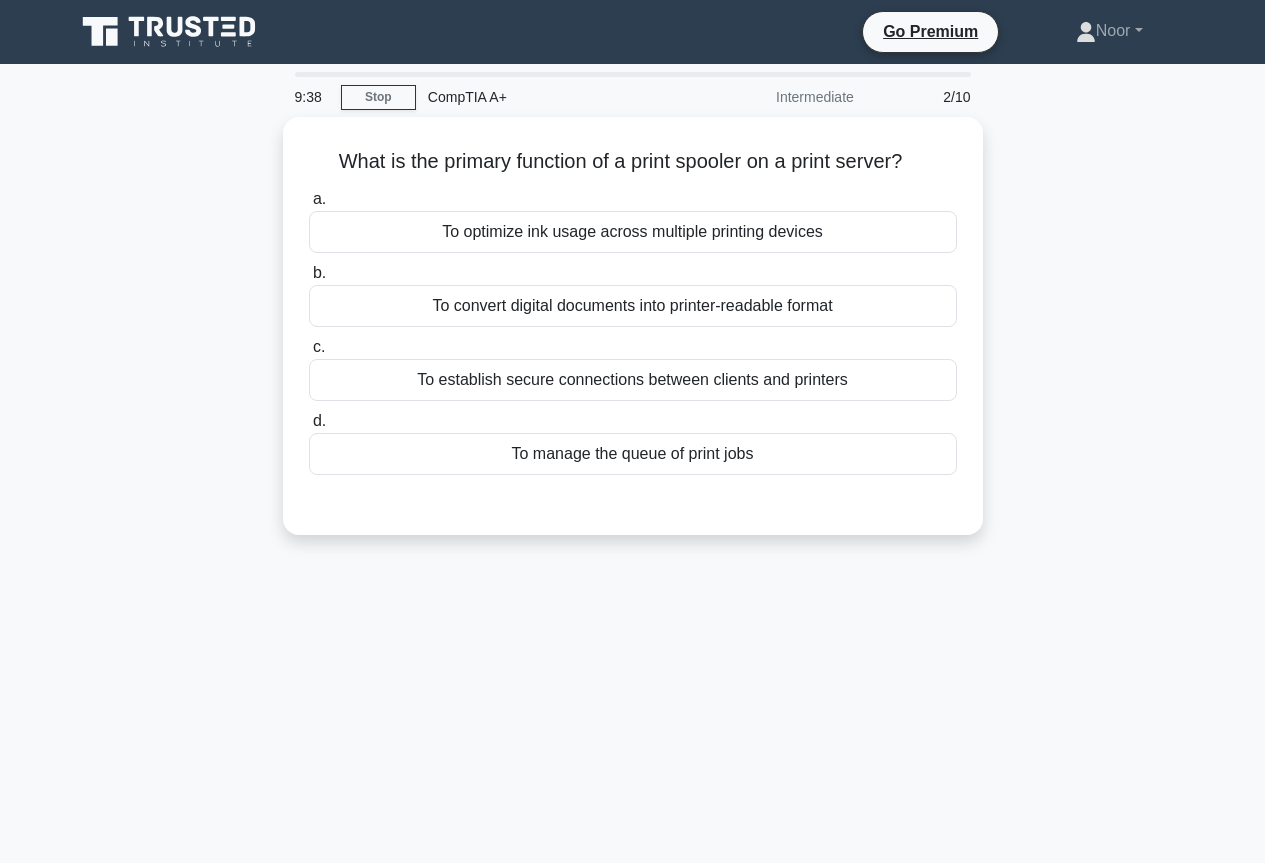 click on "What is the primary function of a print spooler on a print server?
.spinner_0XTQ{transform-origin:center;animation:spinner_y6GP .75s linear infinite}@keyframes spinner_y6GP{100%{transform:rotate(360deg)}}
a.
To optimize ink usage across multiple printing devices" at bounding box center (633, 338) 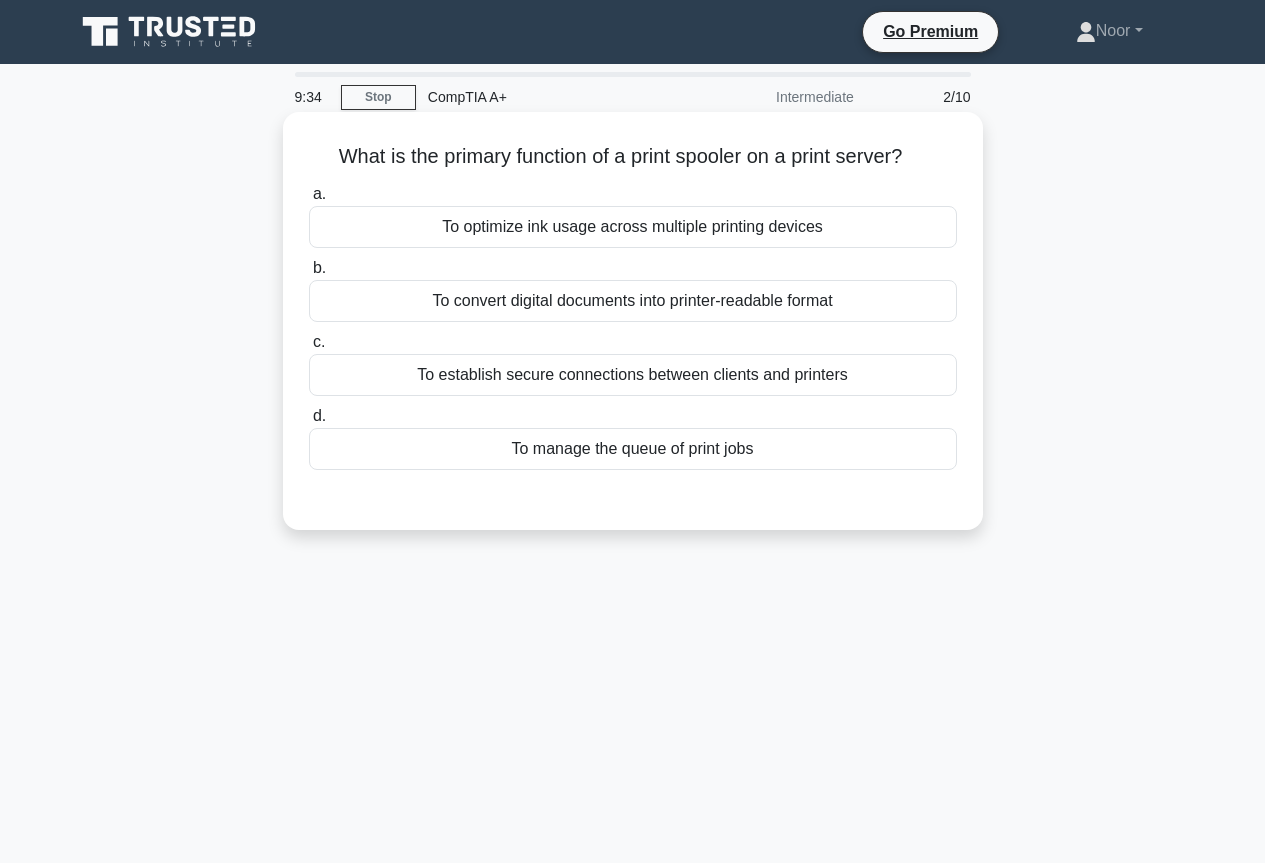click on "To optimize ink usage across multiple printing devices" at bounding box center (633, 227) 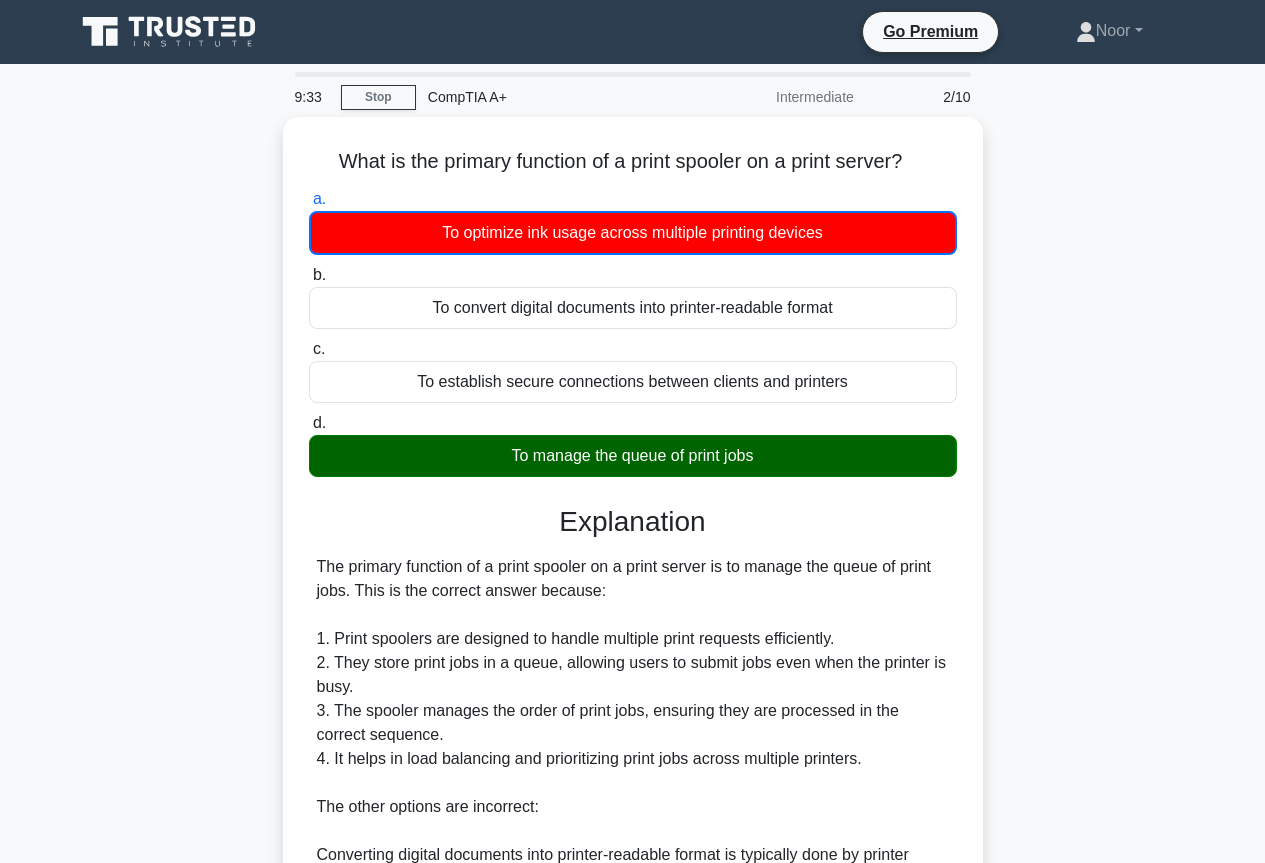 scroll, scrollTop: 349, scrollLeft: 0, axis: vertical 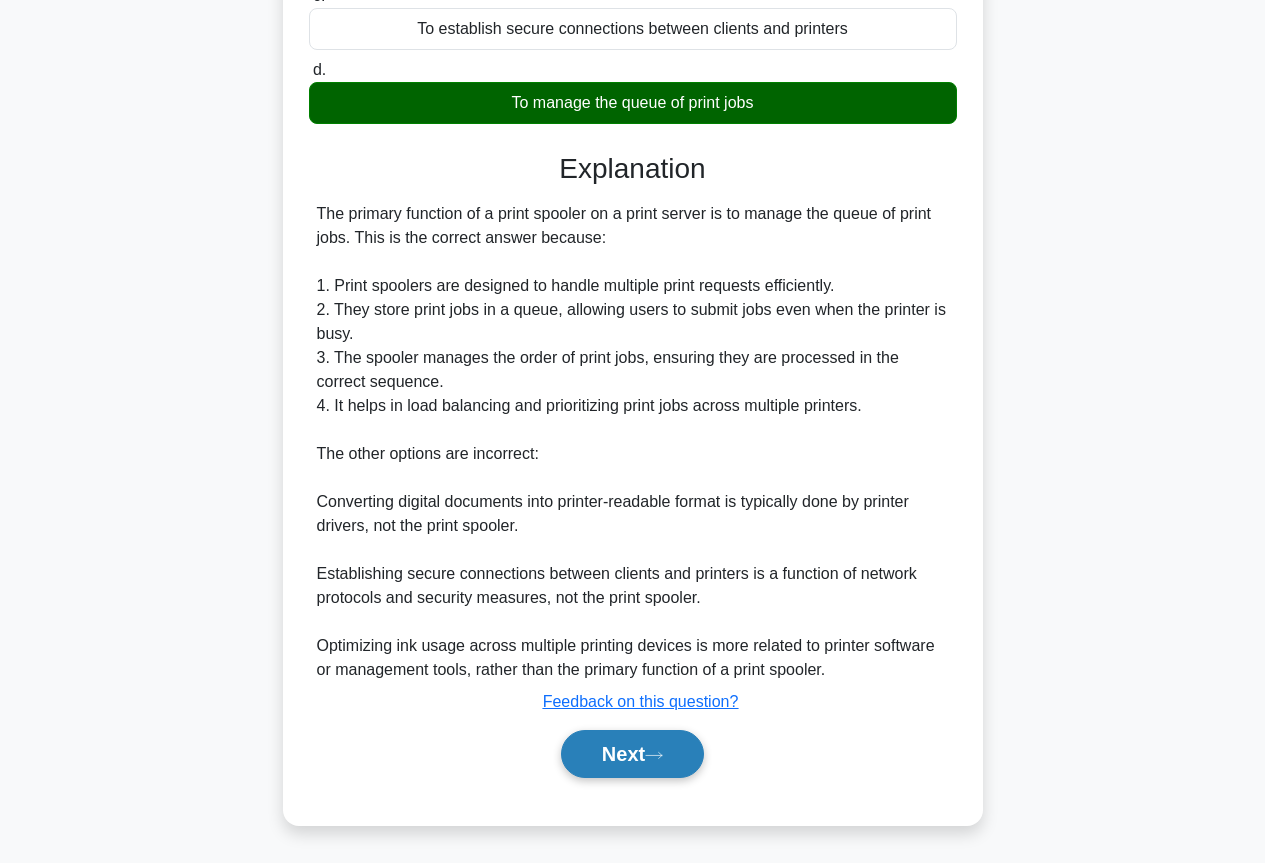 click on "Next" at bounding box center (632, 754) 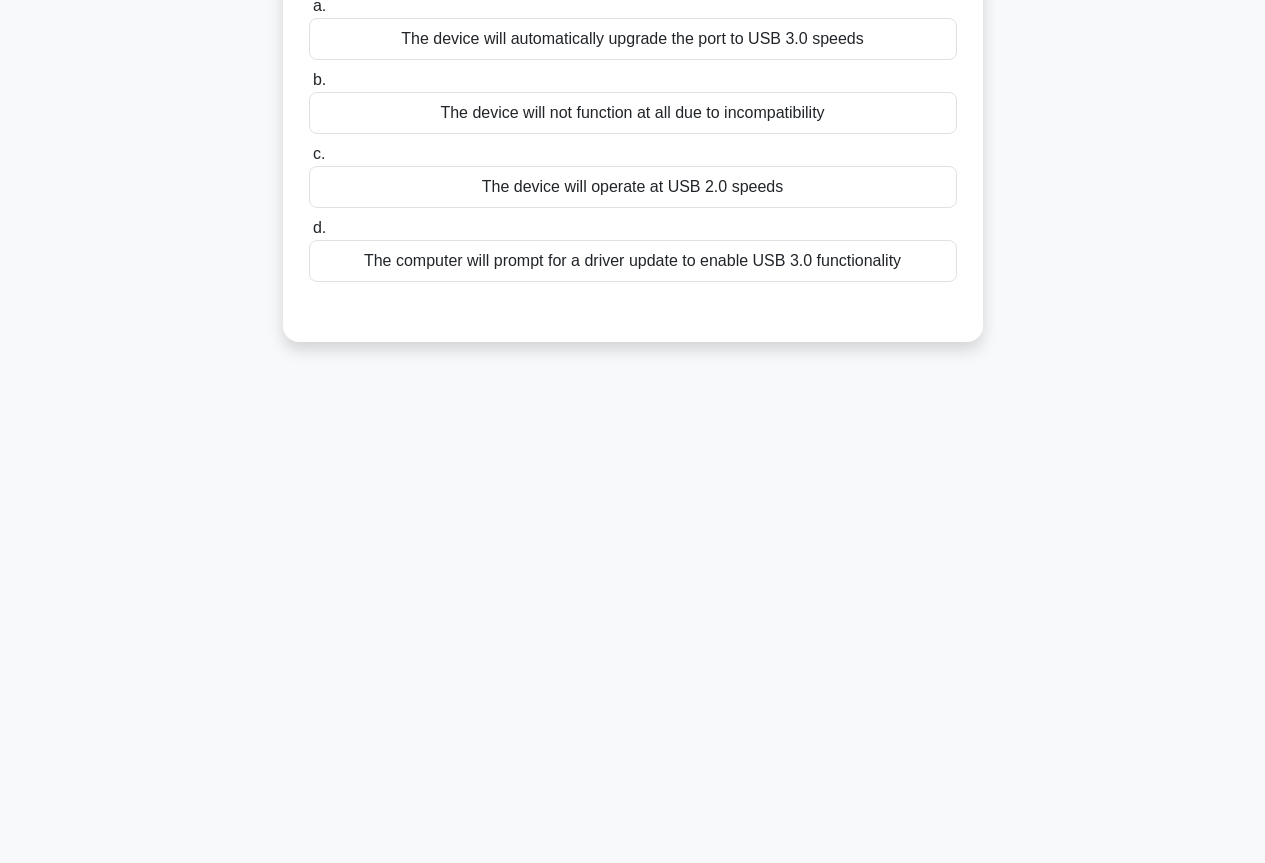 scroll, scrollTop: 0, scrollLeft: 0, axis: both 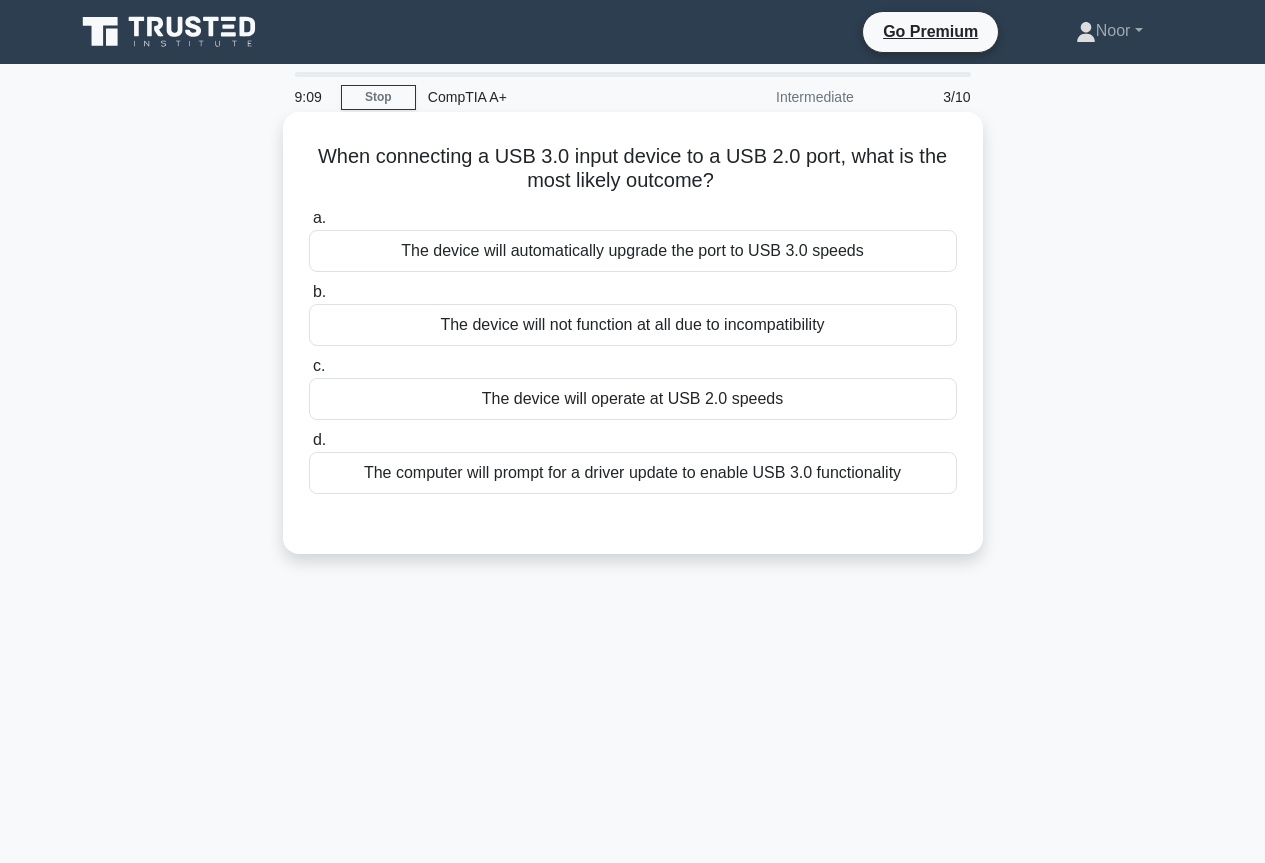 click on "The device will operate at USB 2.0 speeds" at bounding box center (633, 399) 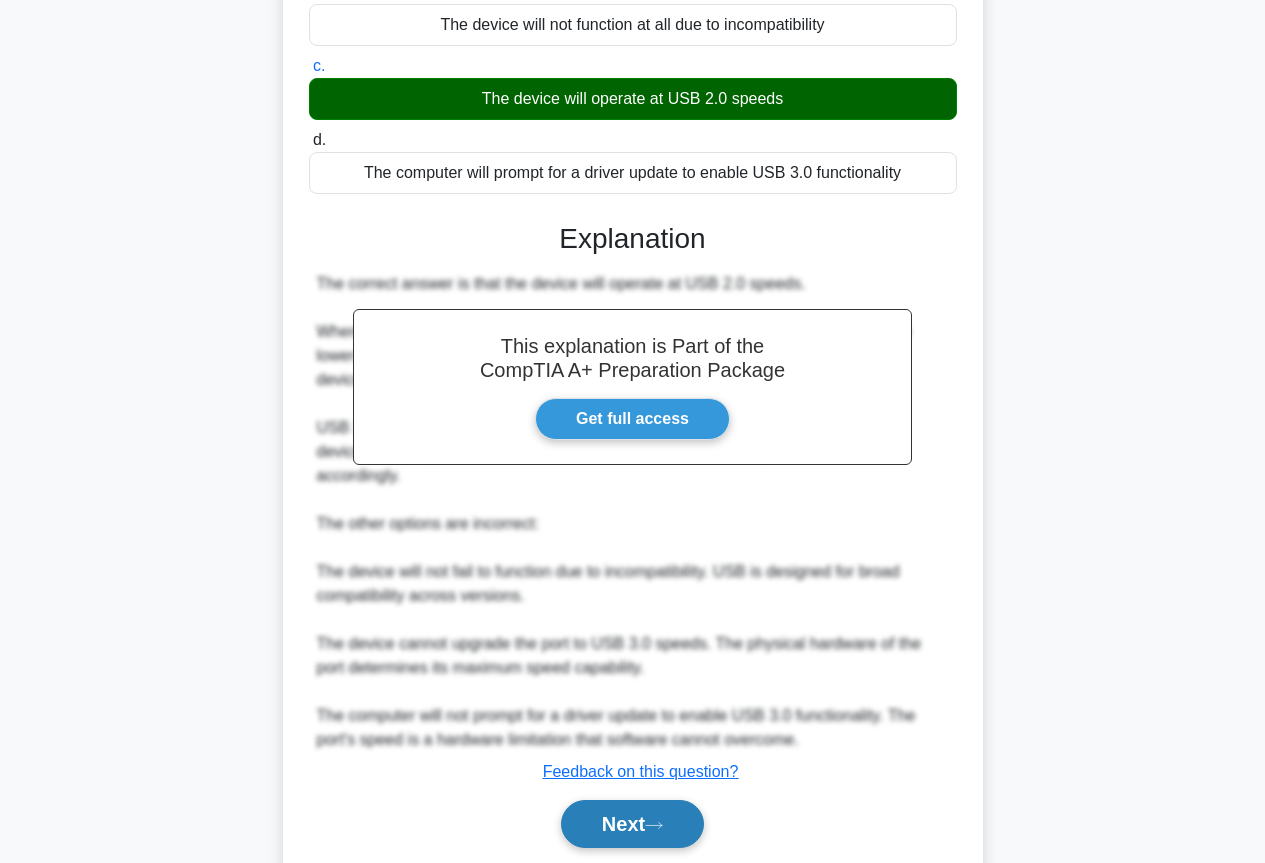 click on "Next" at bounding box center (632, 824) 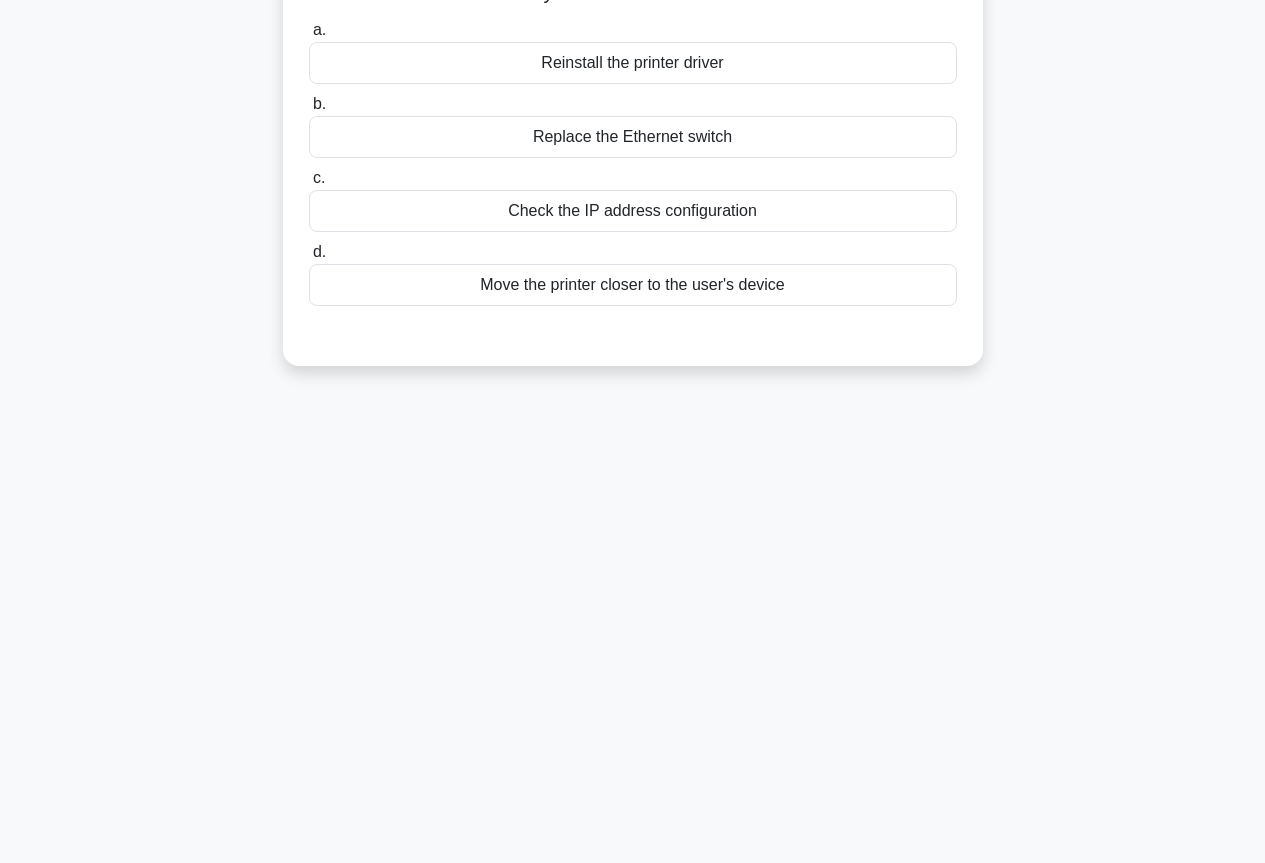 scroll, scrollTop: 17, scrollLeft: 0, axis: vertical 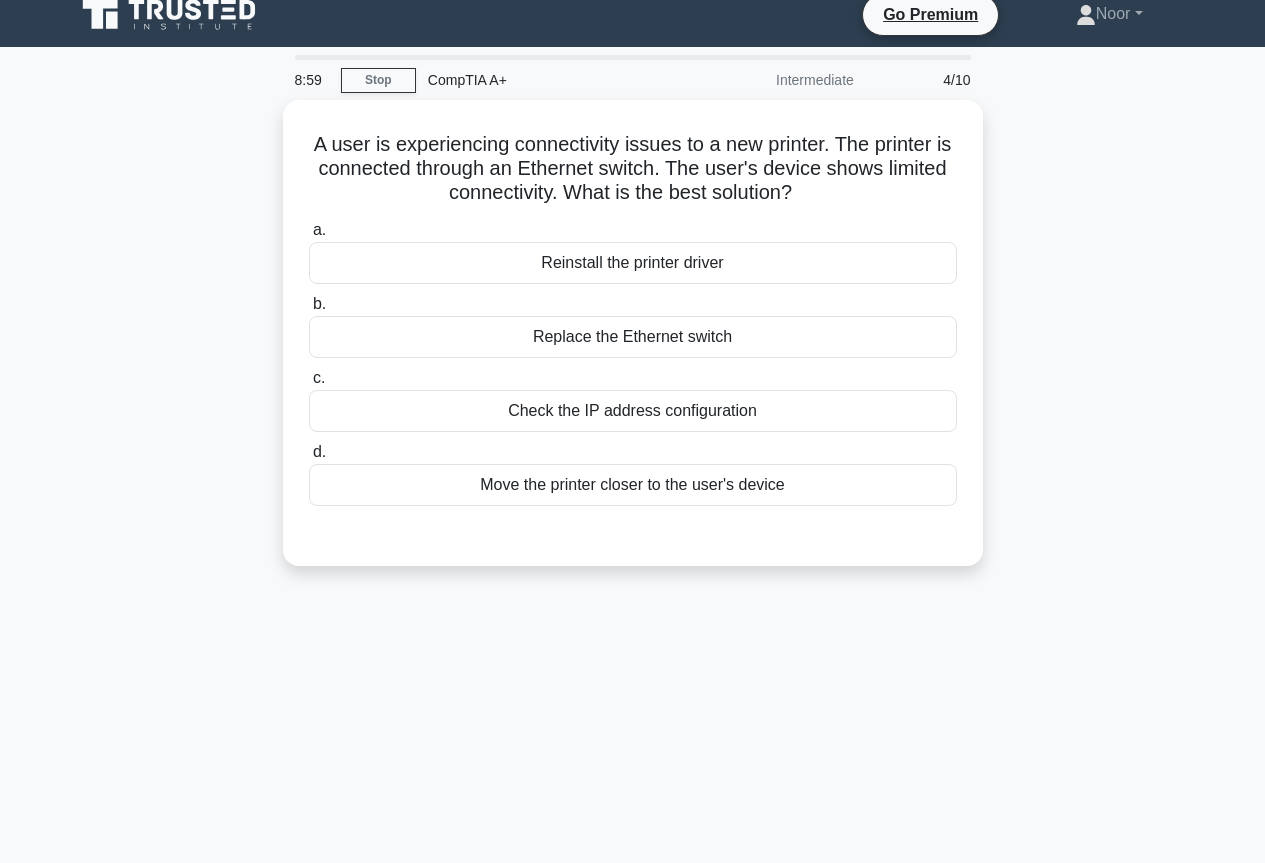 click on "A user is experiencing connectivity issues to a new printer. The printer is connected through an Ethernet switch. The user's device shows limited connectivity. What is the best solution?
.spinner_0XTQ{transform-origin:center;animation:spinner_y6GP .75s linear infinite}@keyframes spinner_y6GP{100%{transform:rotate(360deg)}}
a.
Reinstall the printer driver
b. c. d." at bounding box center [633, 345] 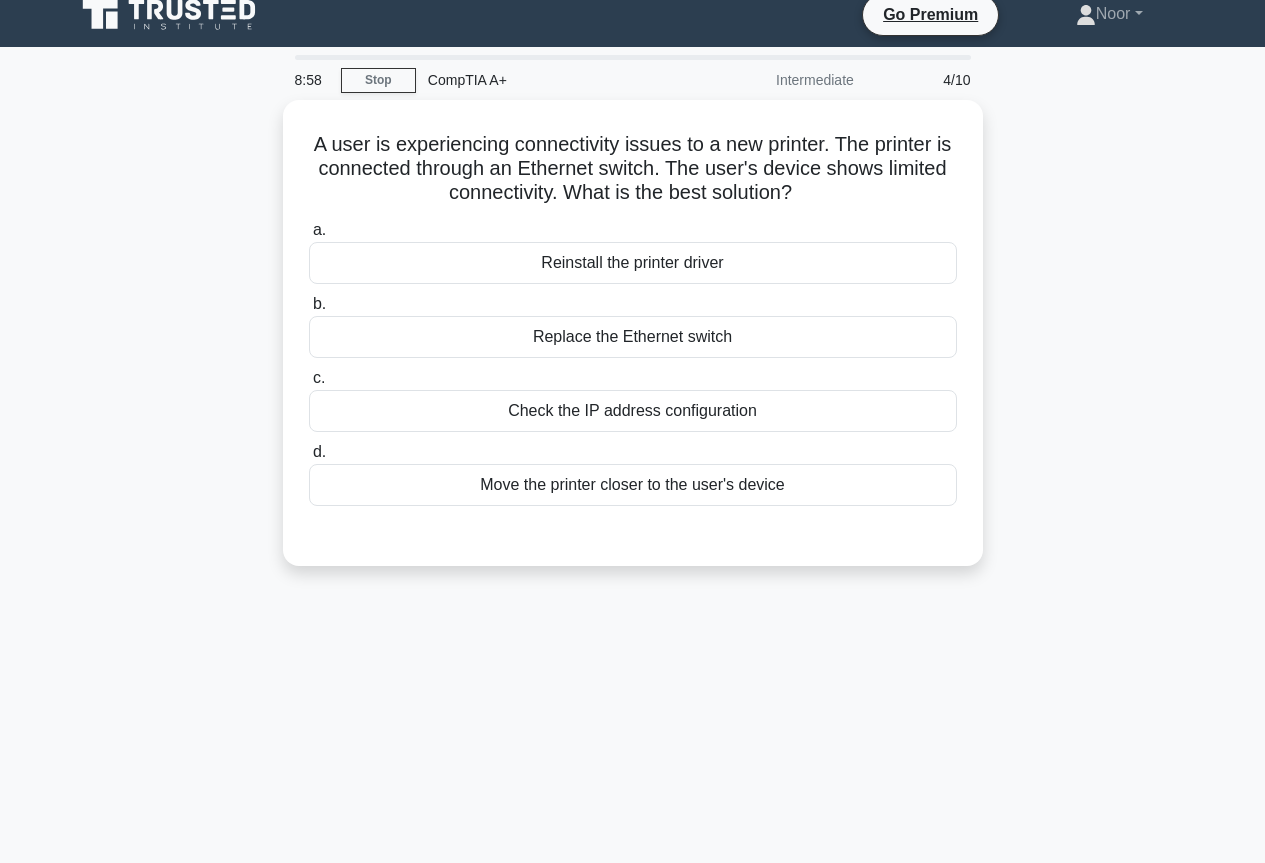 click on "A user is experiencing connectivity issues to a new printer. The printer is connected through an Ethernet switch. The user's device shows limited connectivity. What is the best solution?
.spinner_0XTQ{transform-origin:center;animation:spinner_y6GP .75s linear infinite}@keyframes spinner_y6GP{100%{transform:rotate(360deg)}}
a.
Reinstall the printer driver
b. c. d." at bounding box center (633, 345) 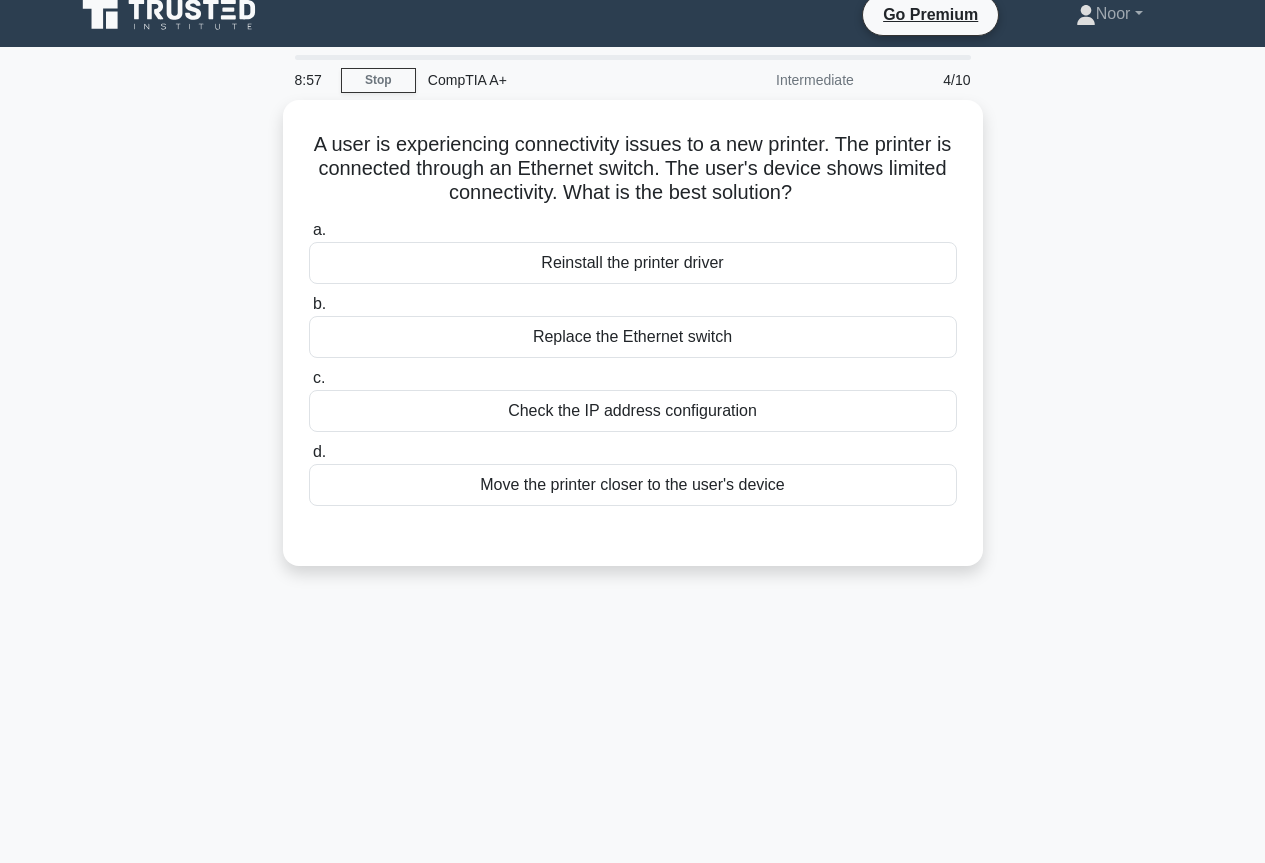 drag, startPoint x: 1153, startPoint y: 454, endPoint x: 1164, endPoint y: 509, distance: 56.089214 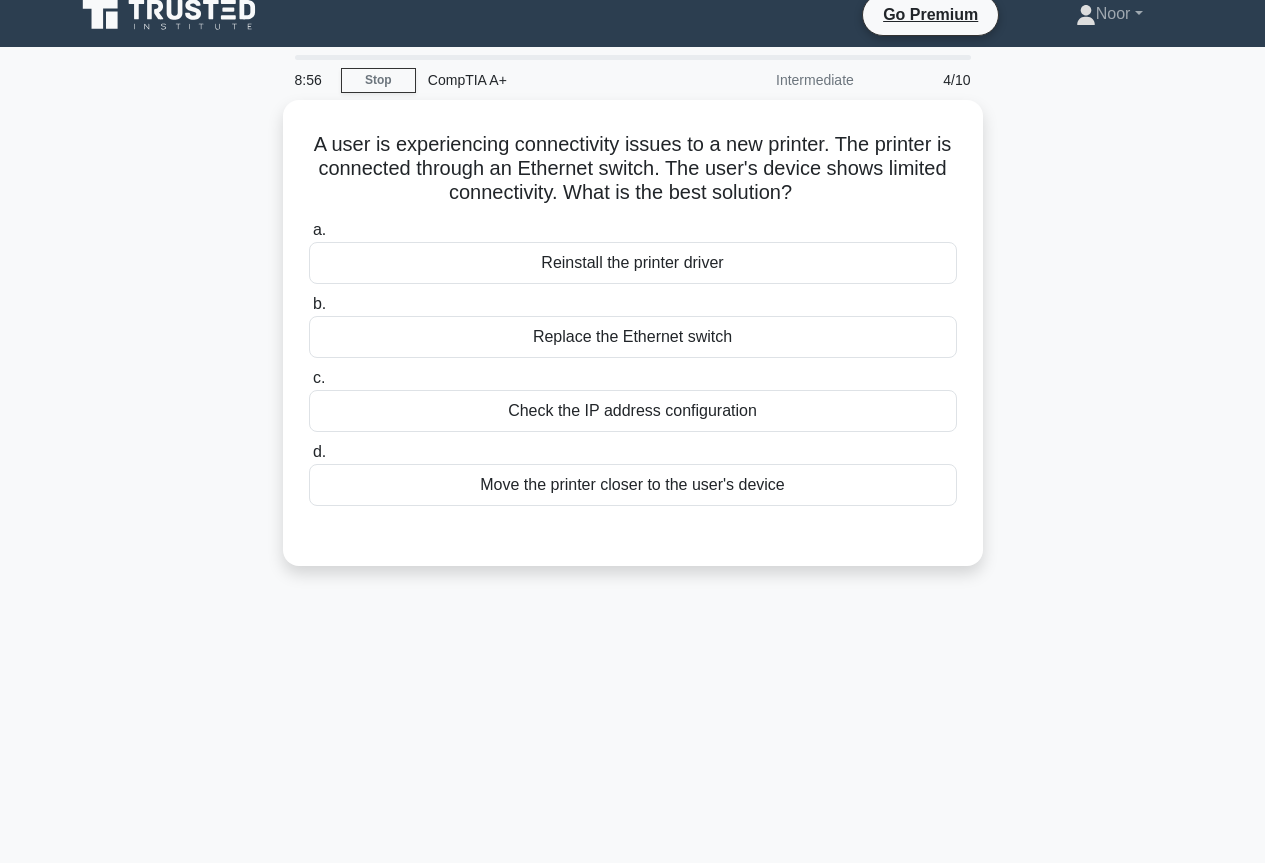 click on "A user is experiencing connectivity issues to a new printer. The printer is connected through an Ethernet switch. The user's device shows limited connectivity. What is the best solution?
.spinner_0XTQ{transform-origin:center;animation:spinner_y6GP .75s linear infinite}@keyframes spinner_y6GP{100%{transform:rotate(360deg)}}
a.
Reinstall the printer driver
b. c. d." at bounding box center (633, 345) 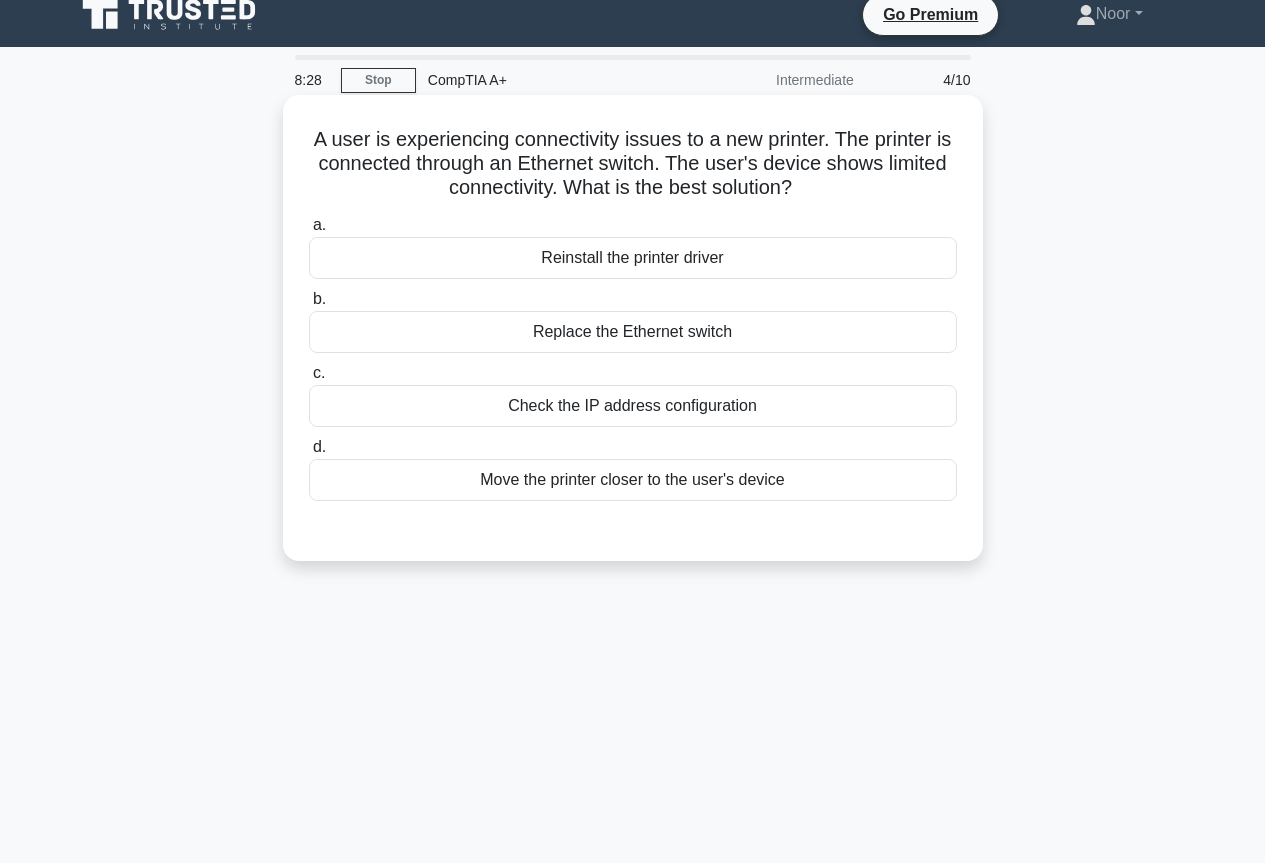 click on "Replace the Ethernet switch" at bounding box center [633, 332] 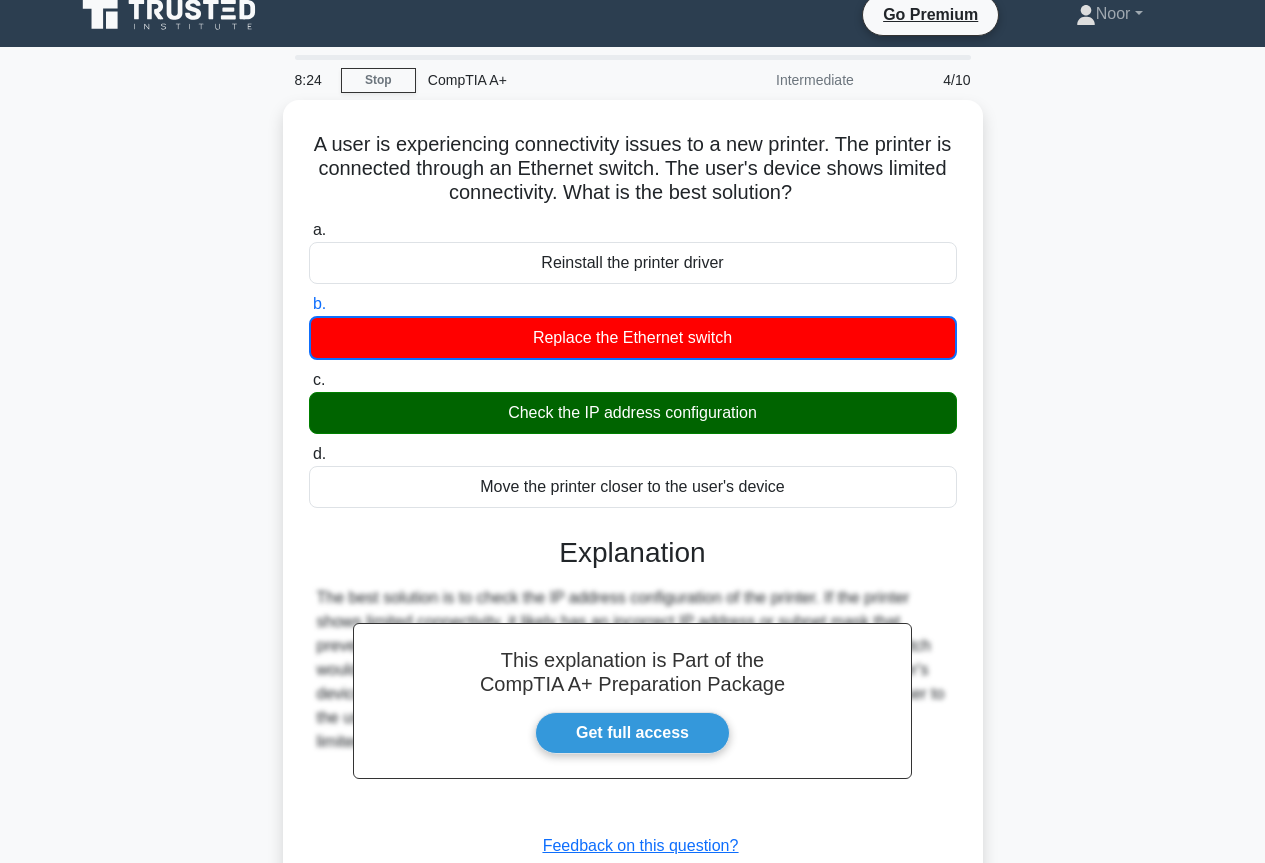 scroll, scrollTop: 217, scrollLeft: 0, axis: vertical 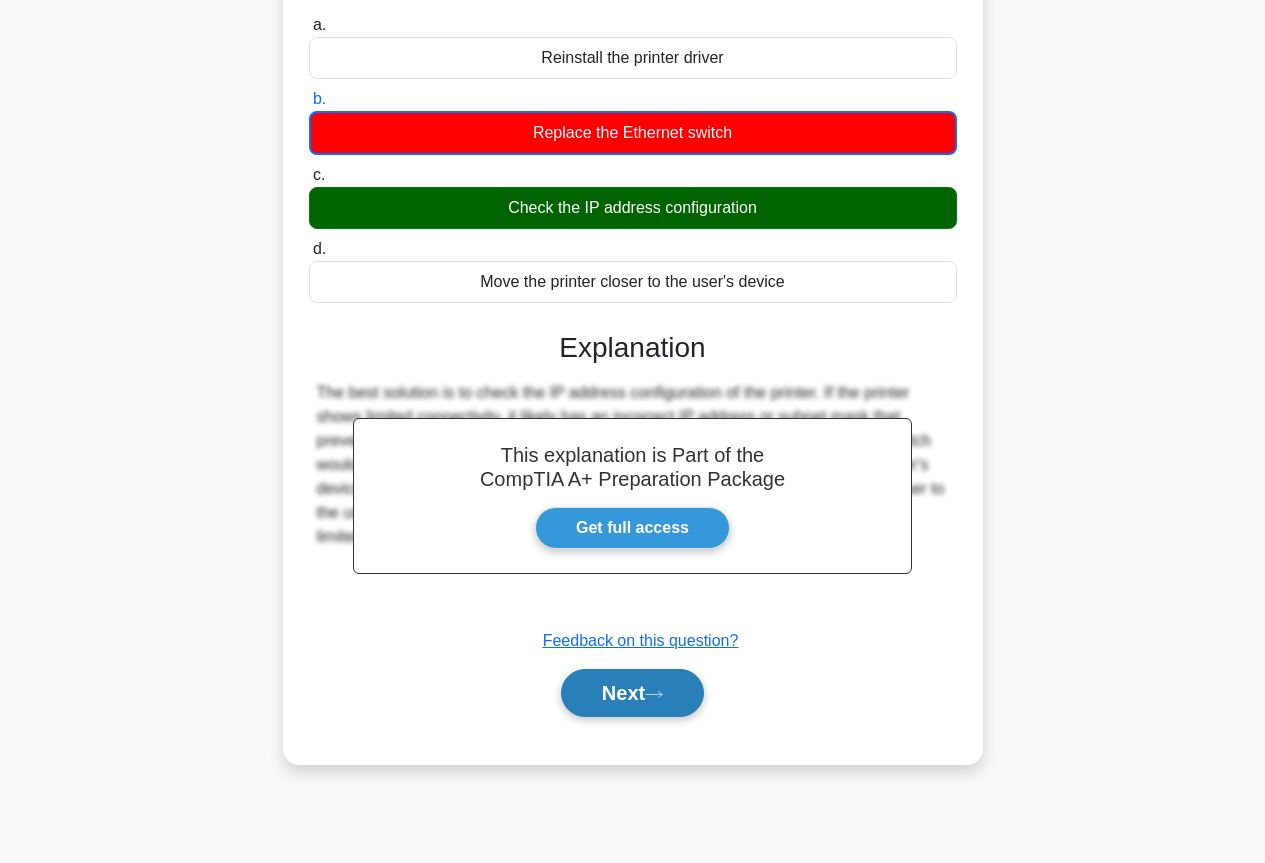 click on "Next" at bounding box center [632, 693] 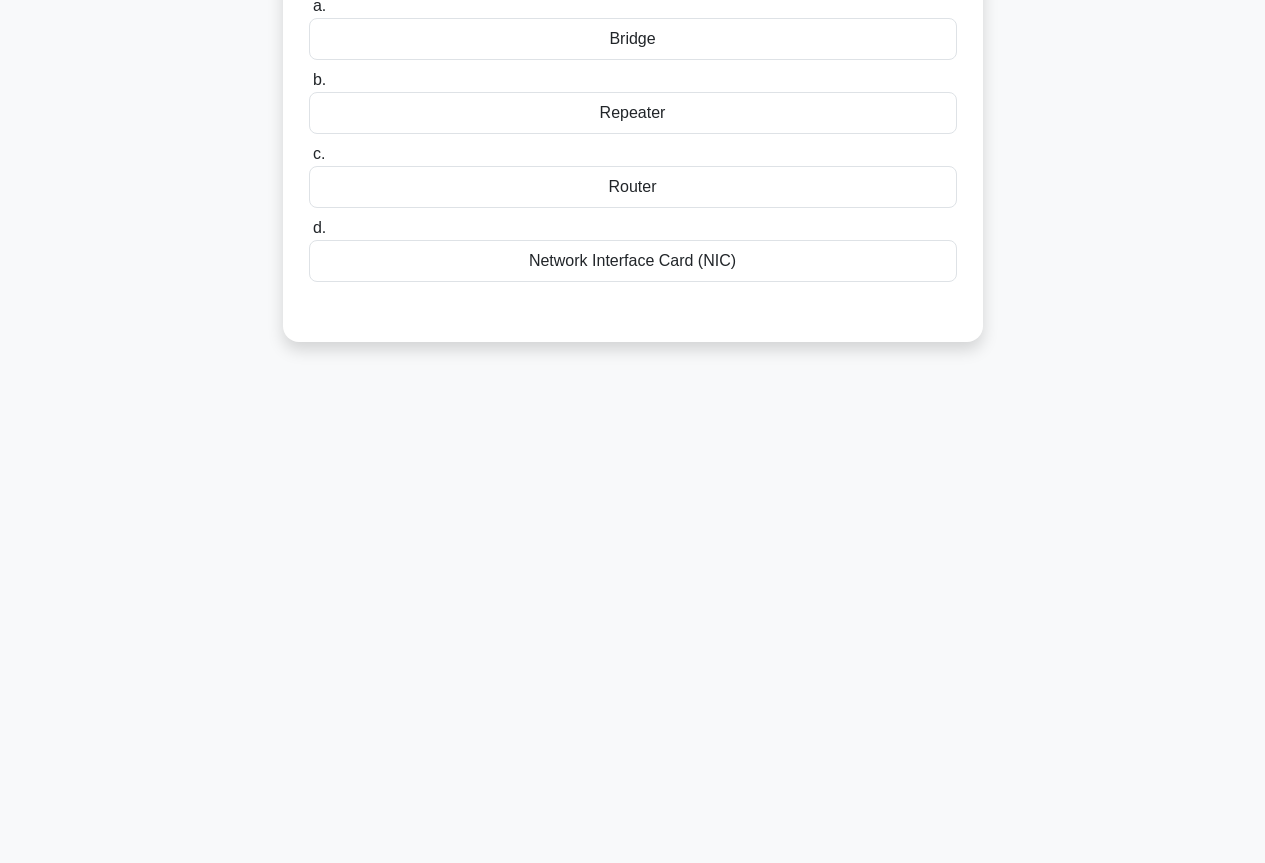 scroll, scrollTop: 17, scrollLeft: 0, axis: vertical 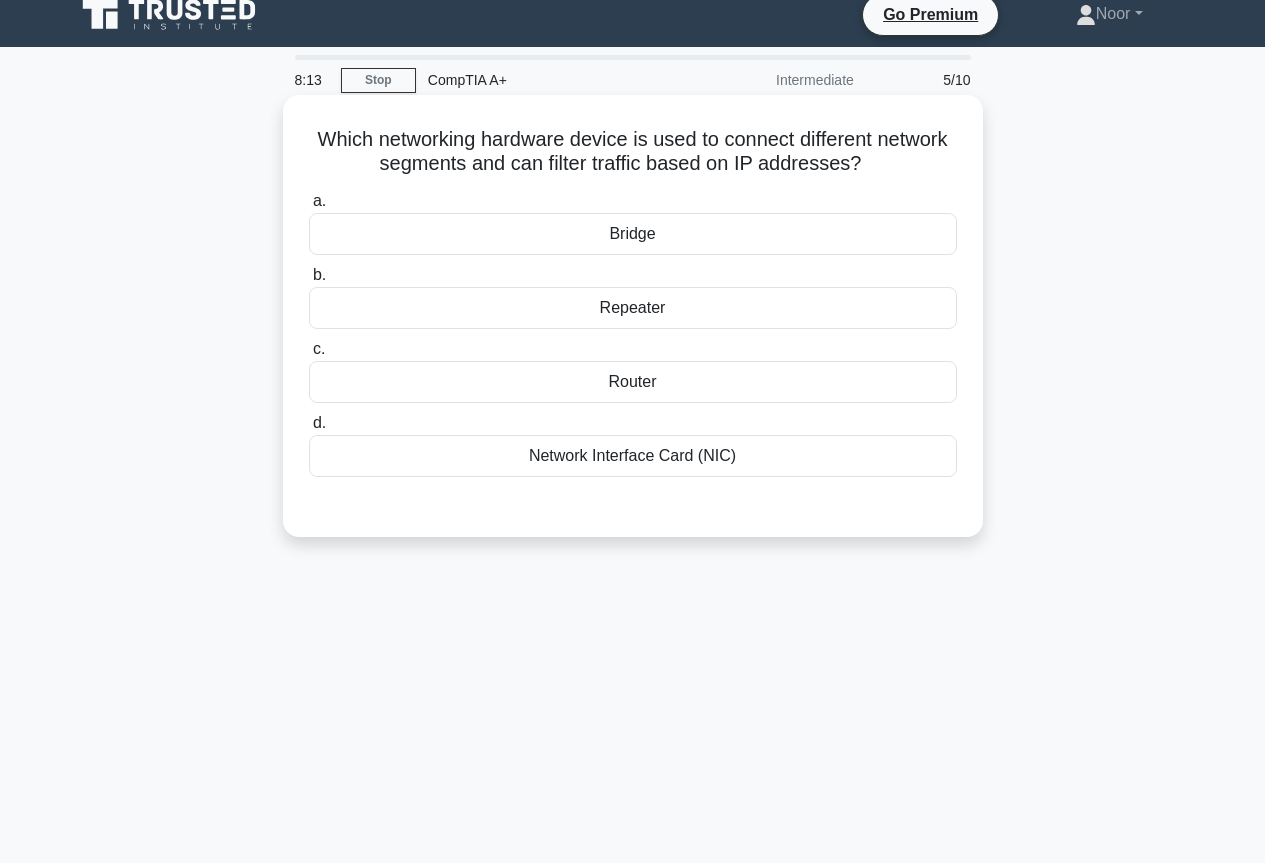 click on "c.
Router" at bounding box center (633, 370) 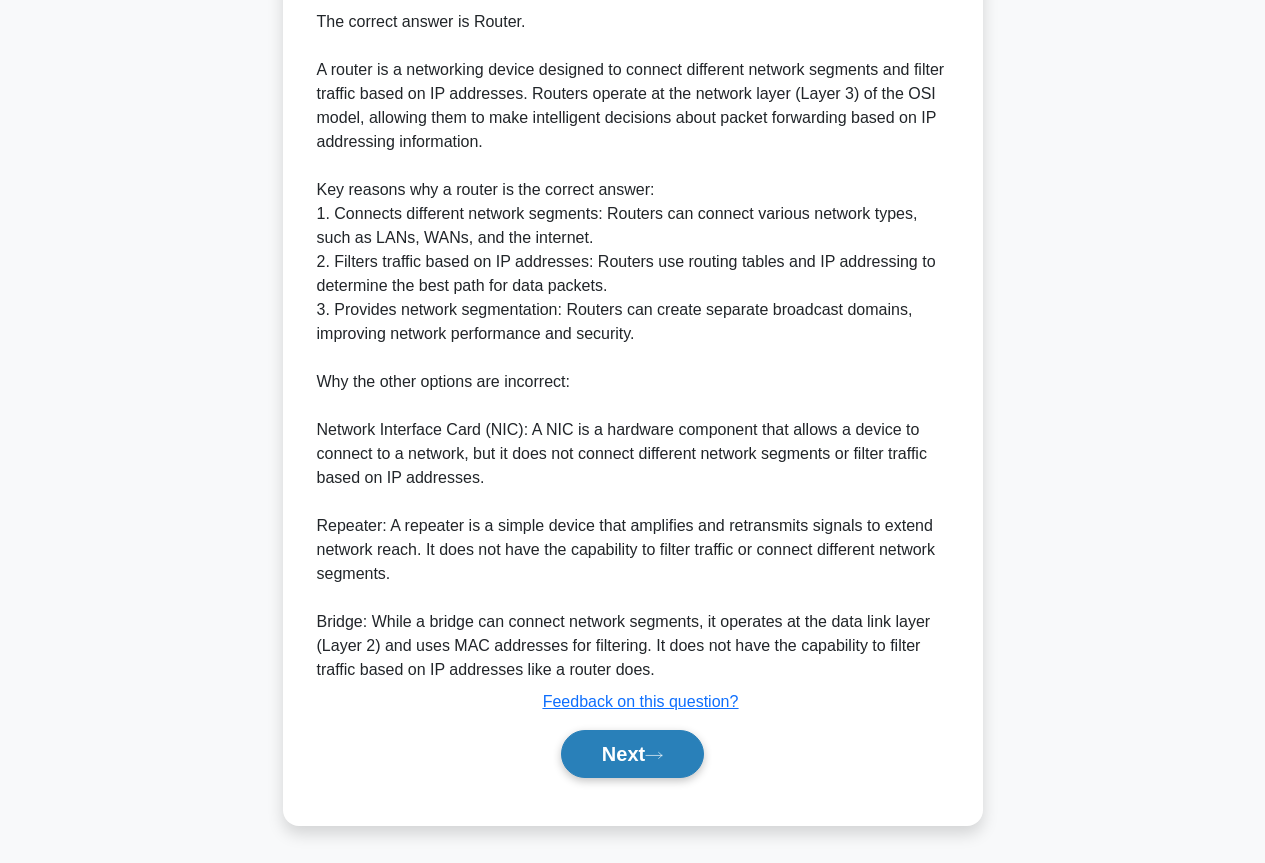 click on "Next" at bounding box center [632, 754] 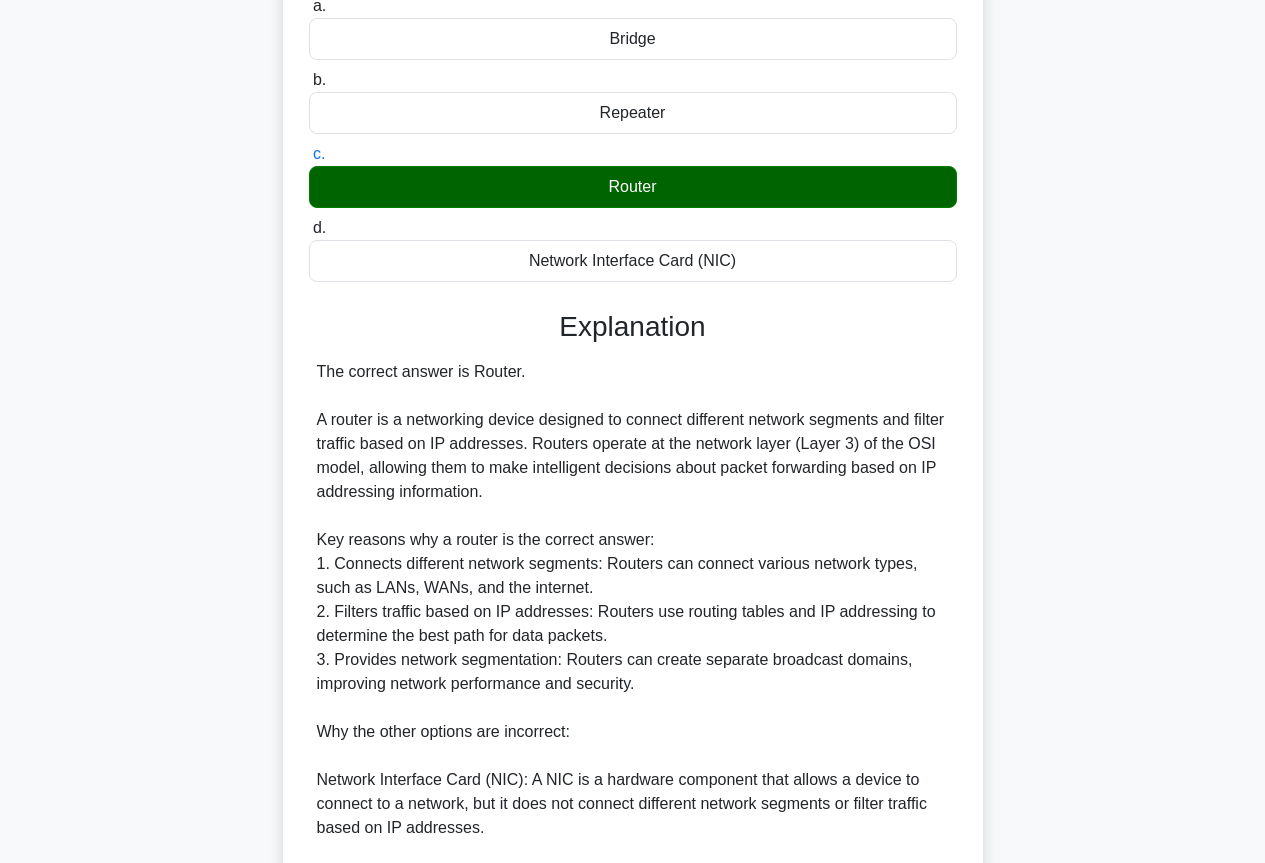 scroll, scrollTop: 0, scrollLeft: 0, axis: both 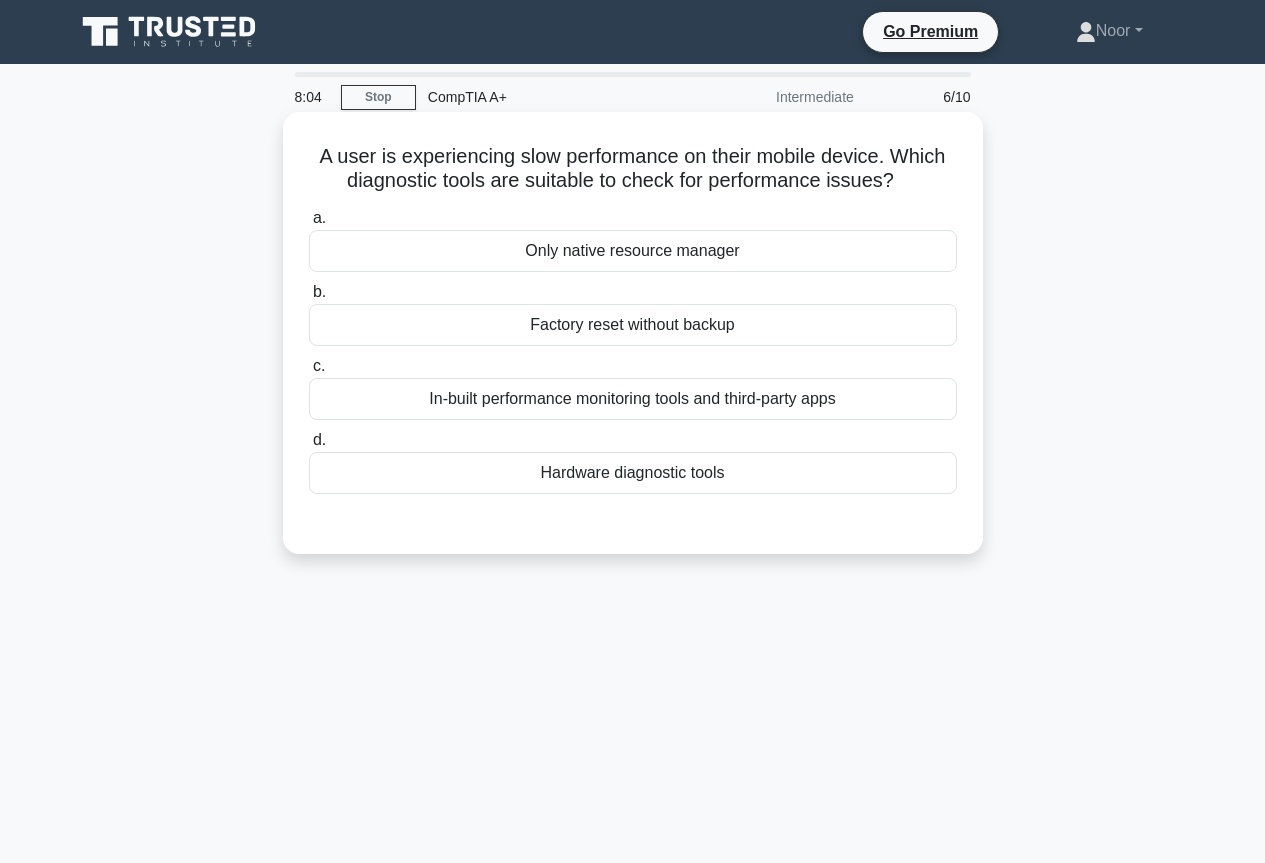 click on "In-built performance monitoring tools and third-party apps" at bounding box center (633, 399) 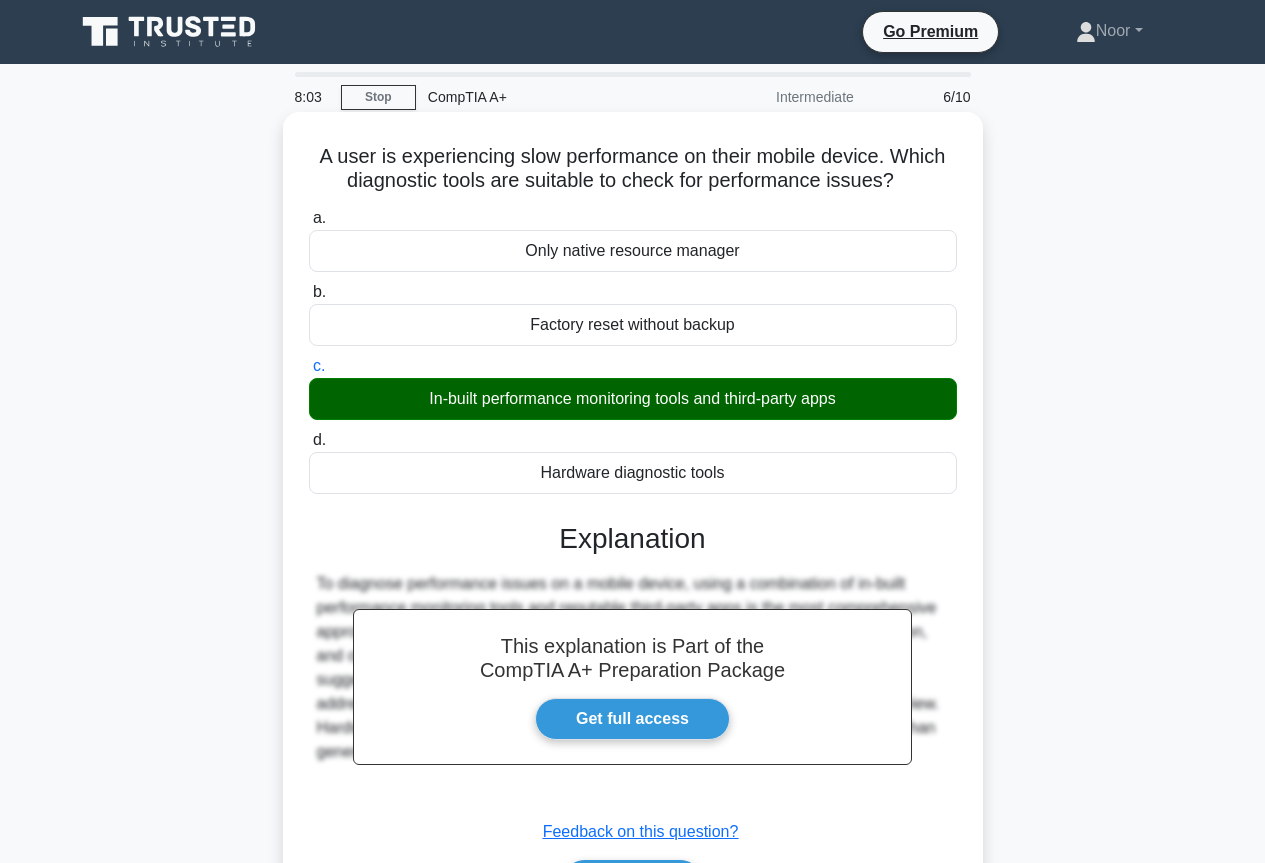 scroll, scrollTop: 217, scrollLeft: 0, axis: vertical 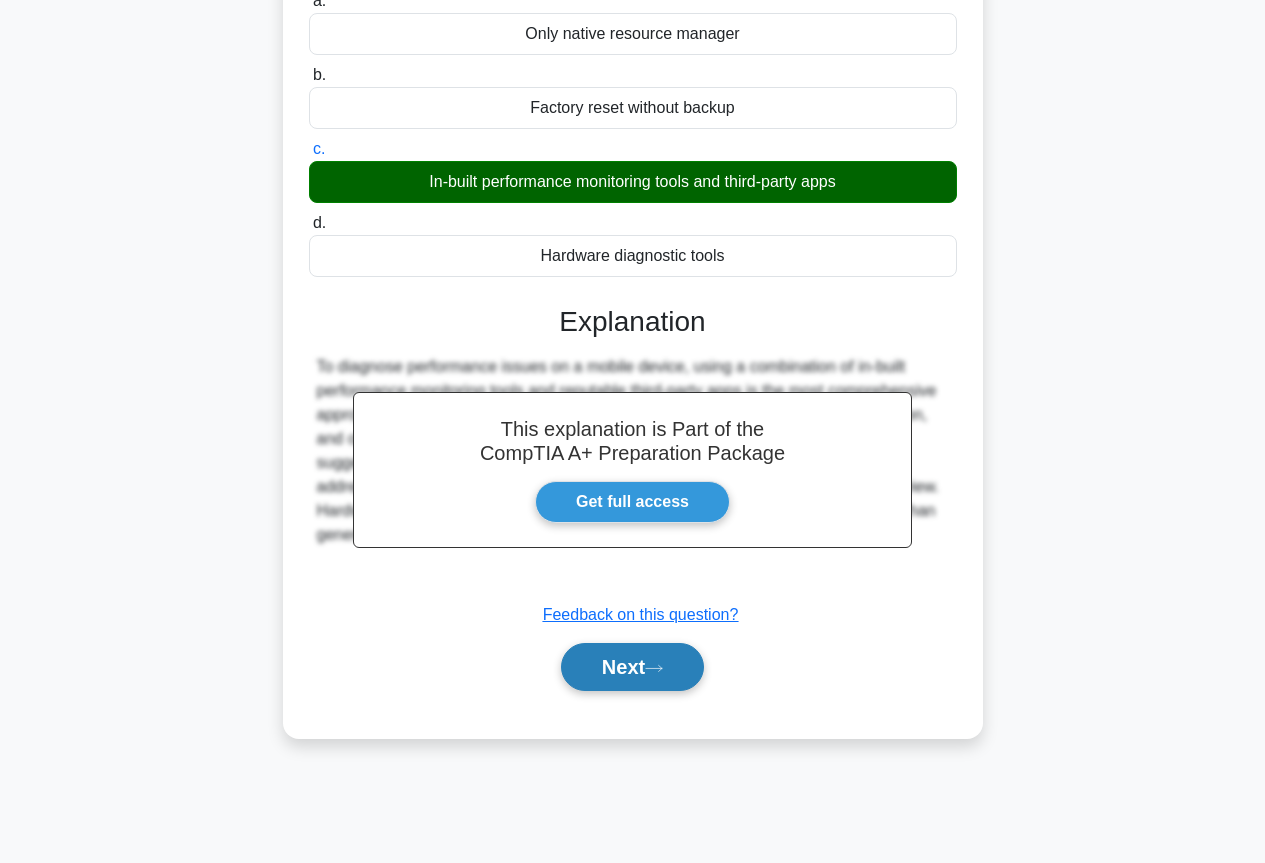 click on "Next" at bounding box center (632, 667) 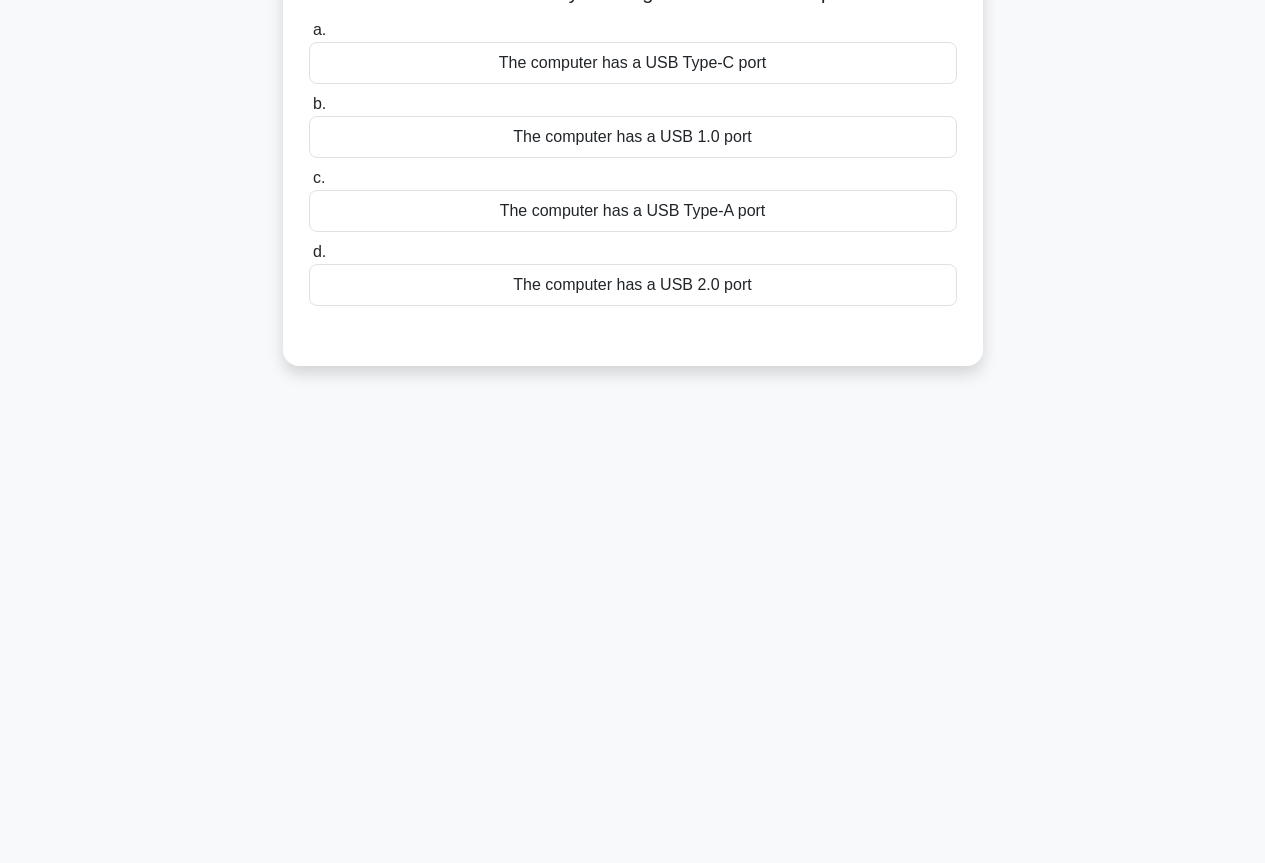 scroll, scrollTop: 0, scrollLeft: 0, axis: both 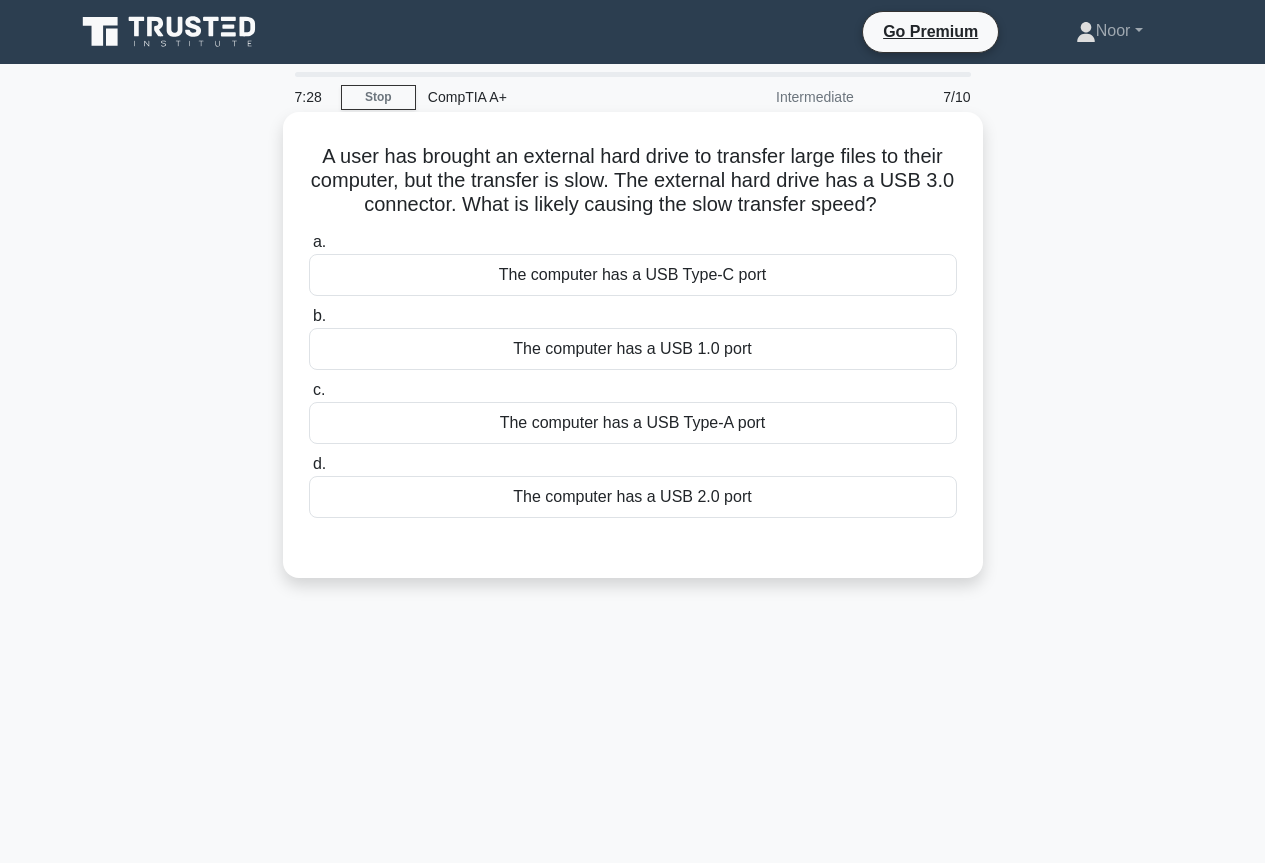 click on "The computer has a USB 1.0 port" at bounding box center (633, 349) 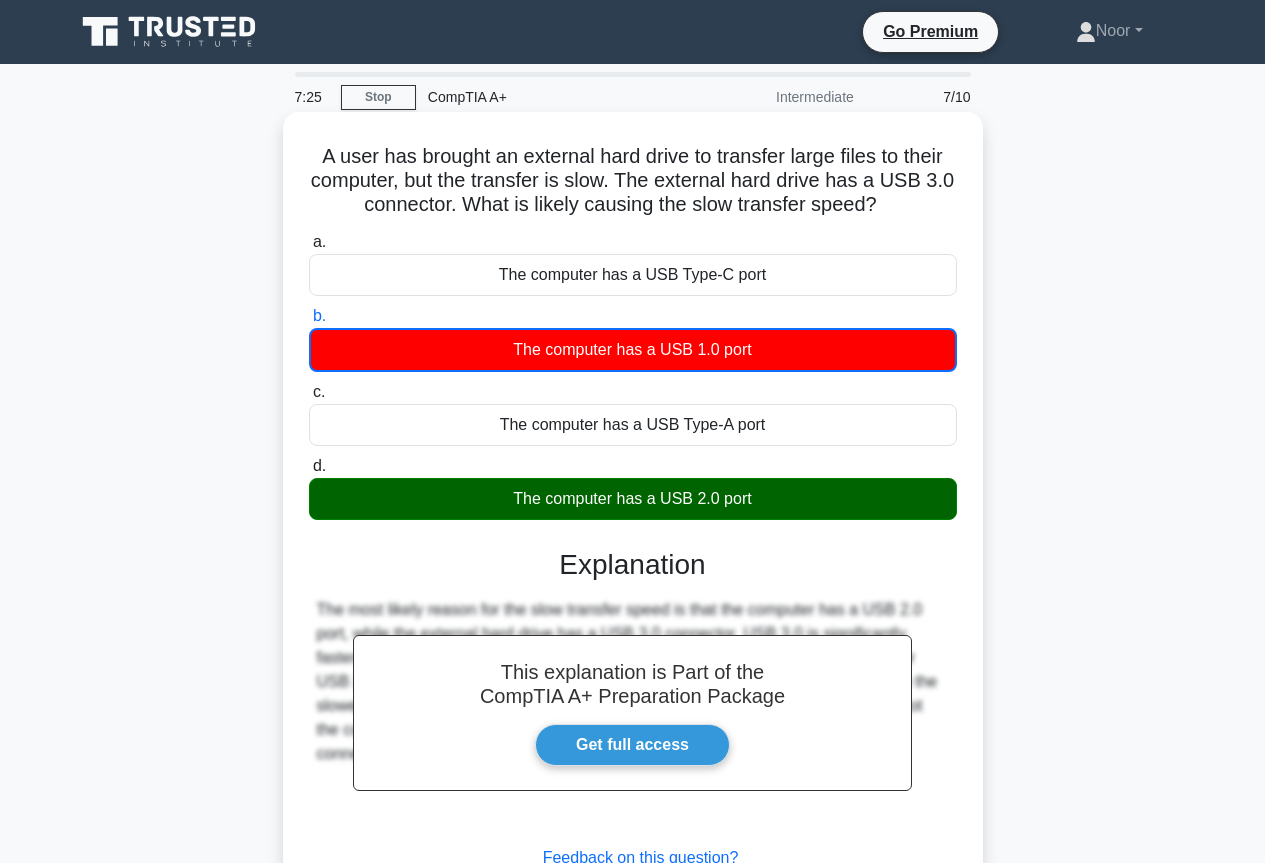 scroll, scrollTop: 217, scrollLeft: 0, axis: vertical 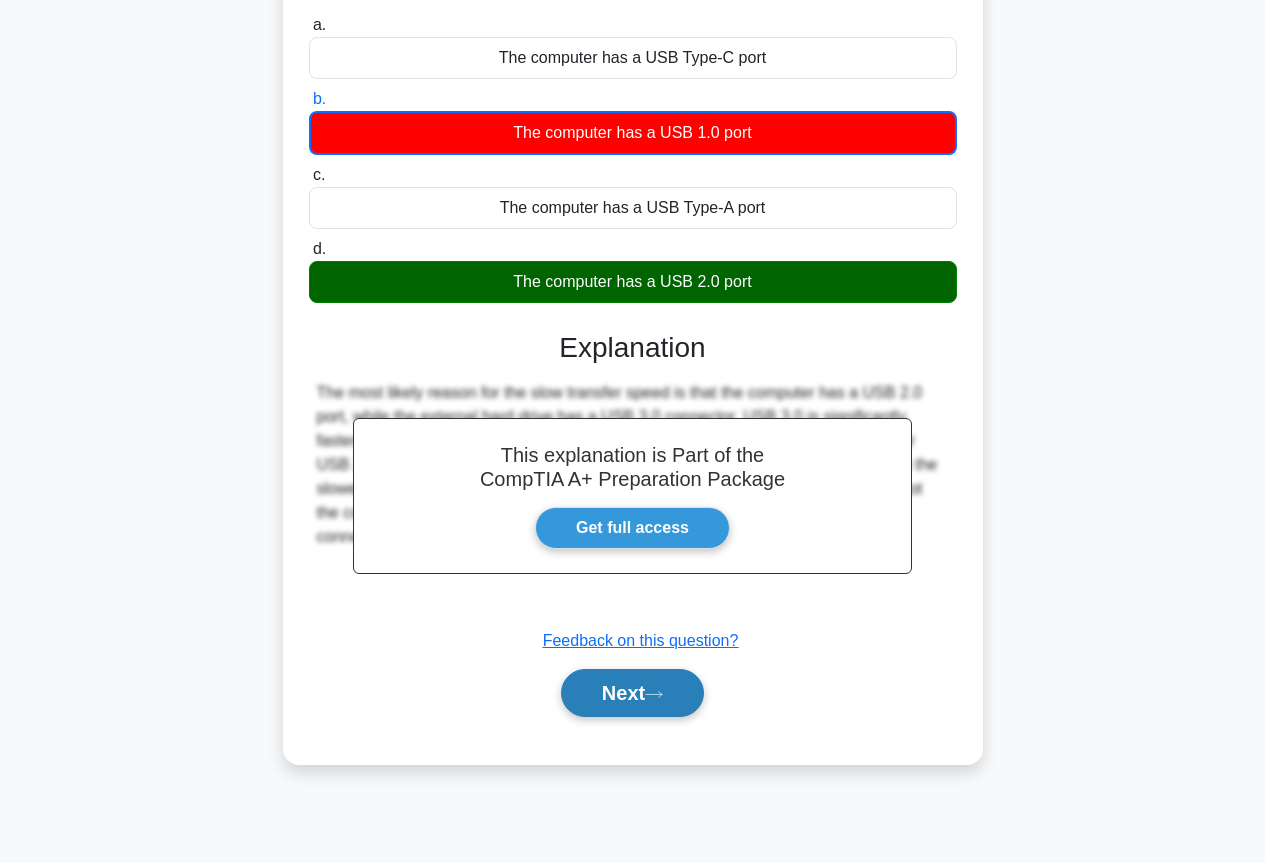 click on "Next" at bounding box center (632, 693) 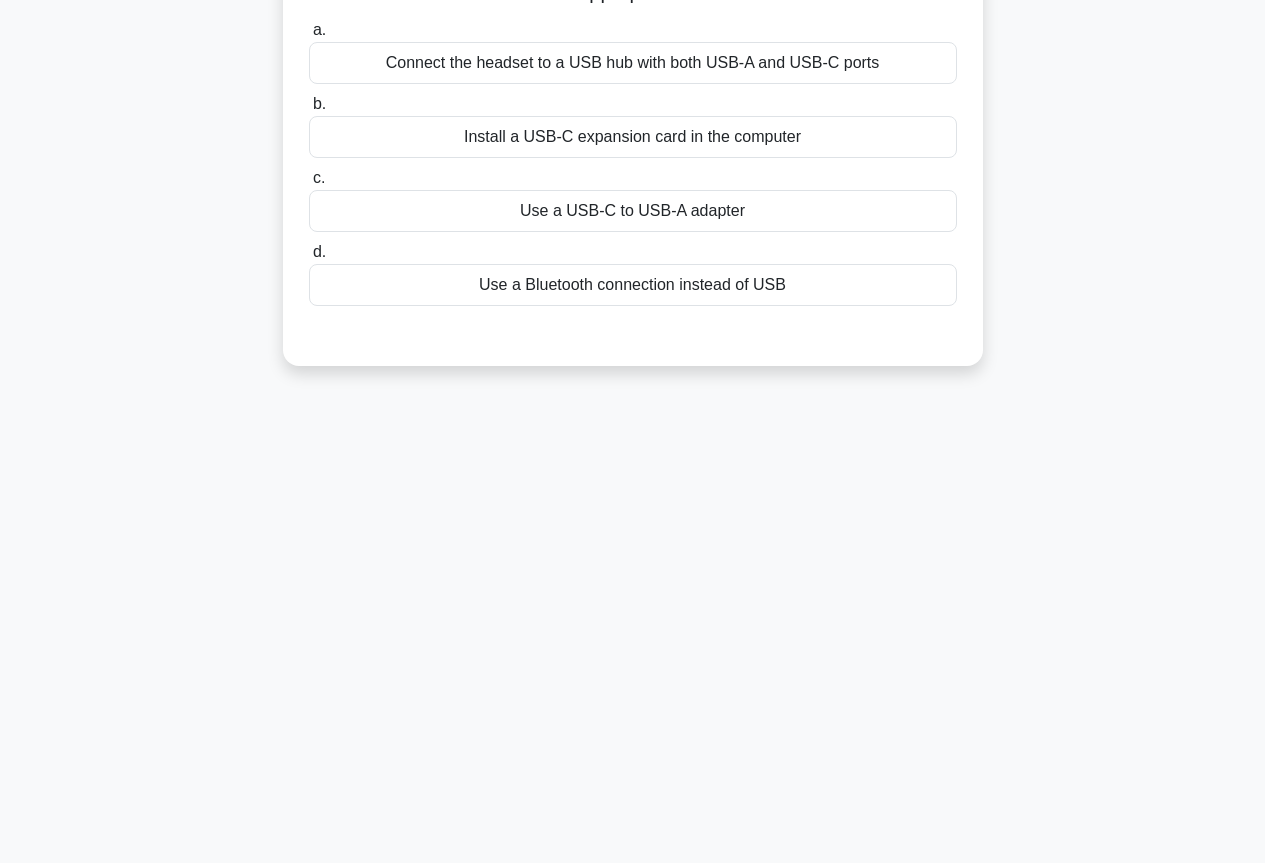 scroll, scrollTop: 0, scrollLeft: 0, axis: both 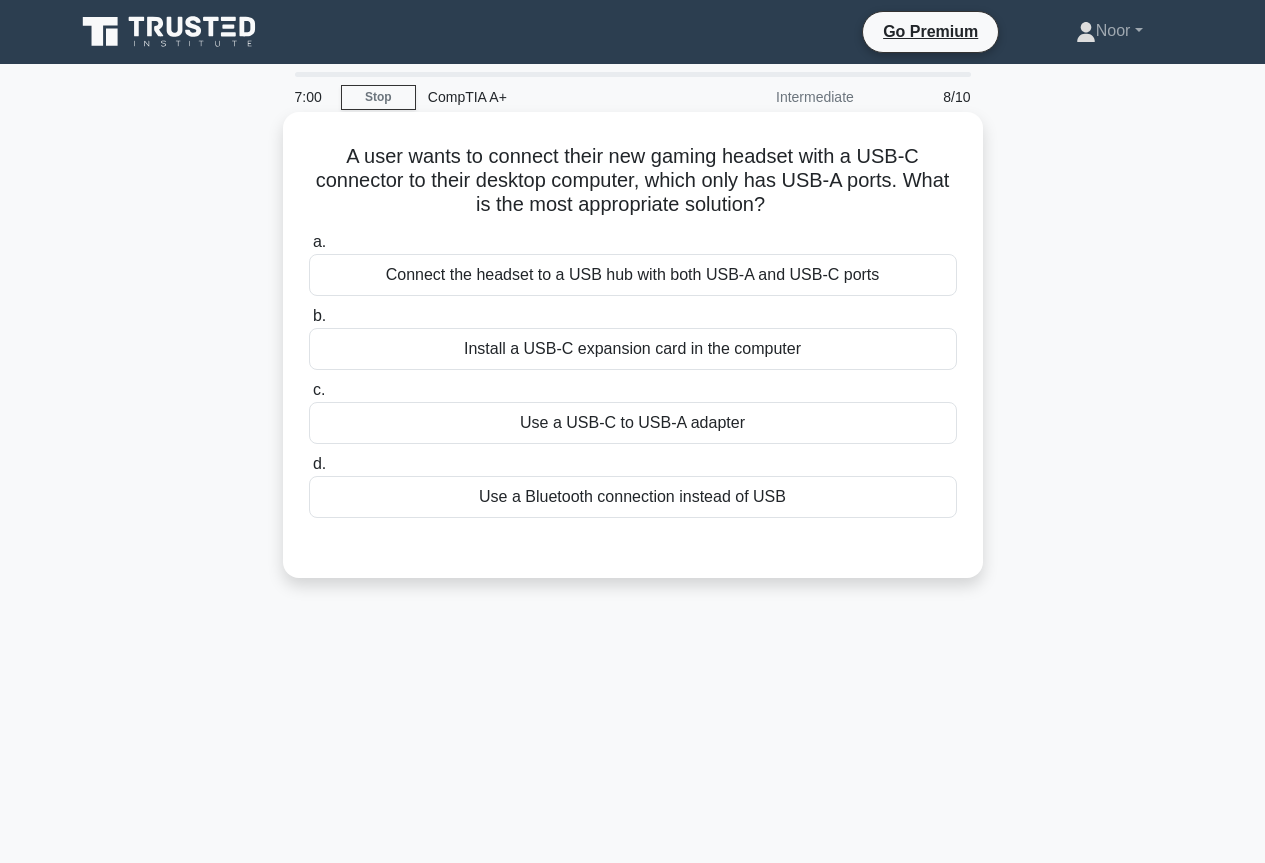 click on "Use a USB-C to USB-A adapter" at bounding box center [633, 423] 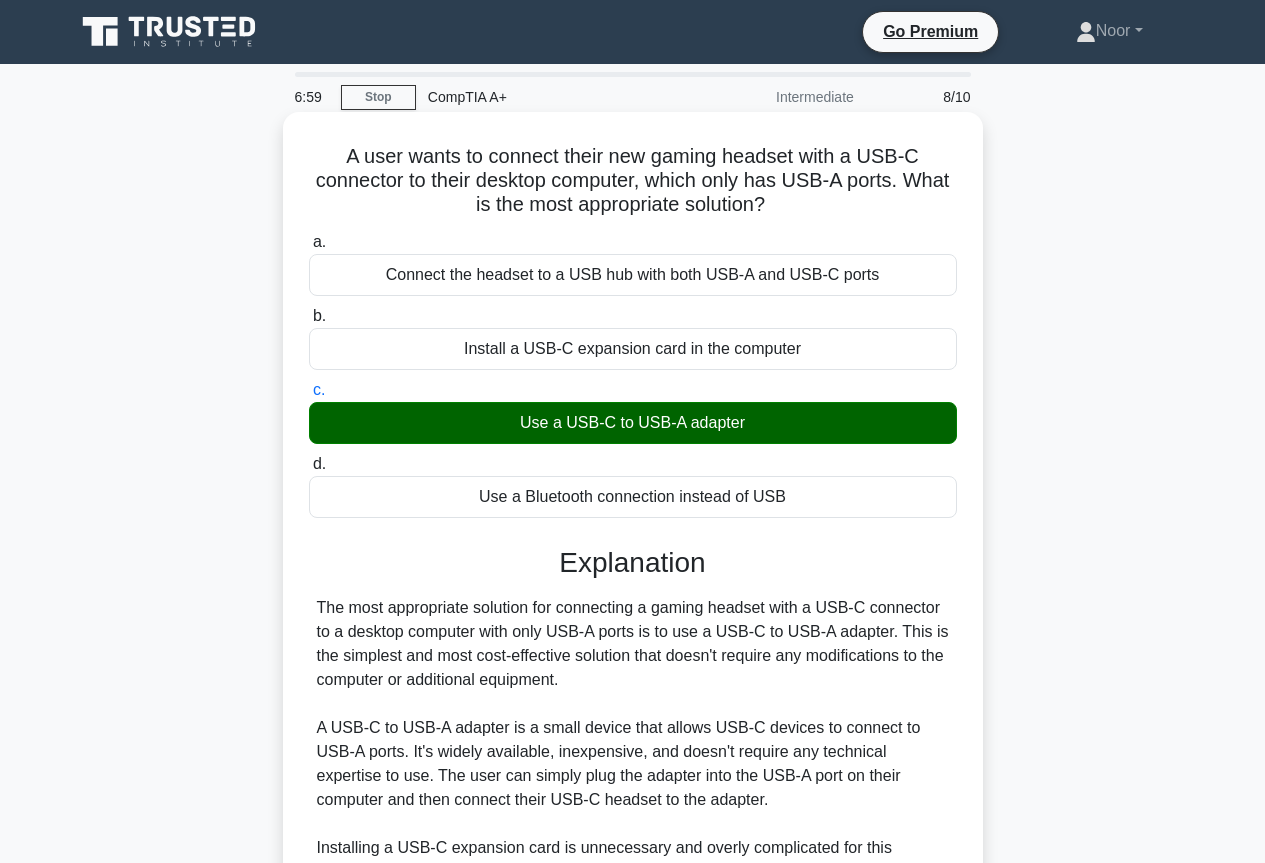 scroll, scrollTop: 400, scrollLeft: 0, axis: vertical 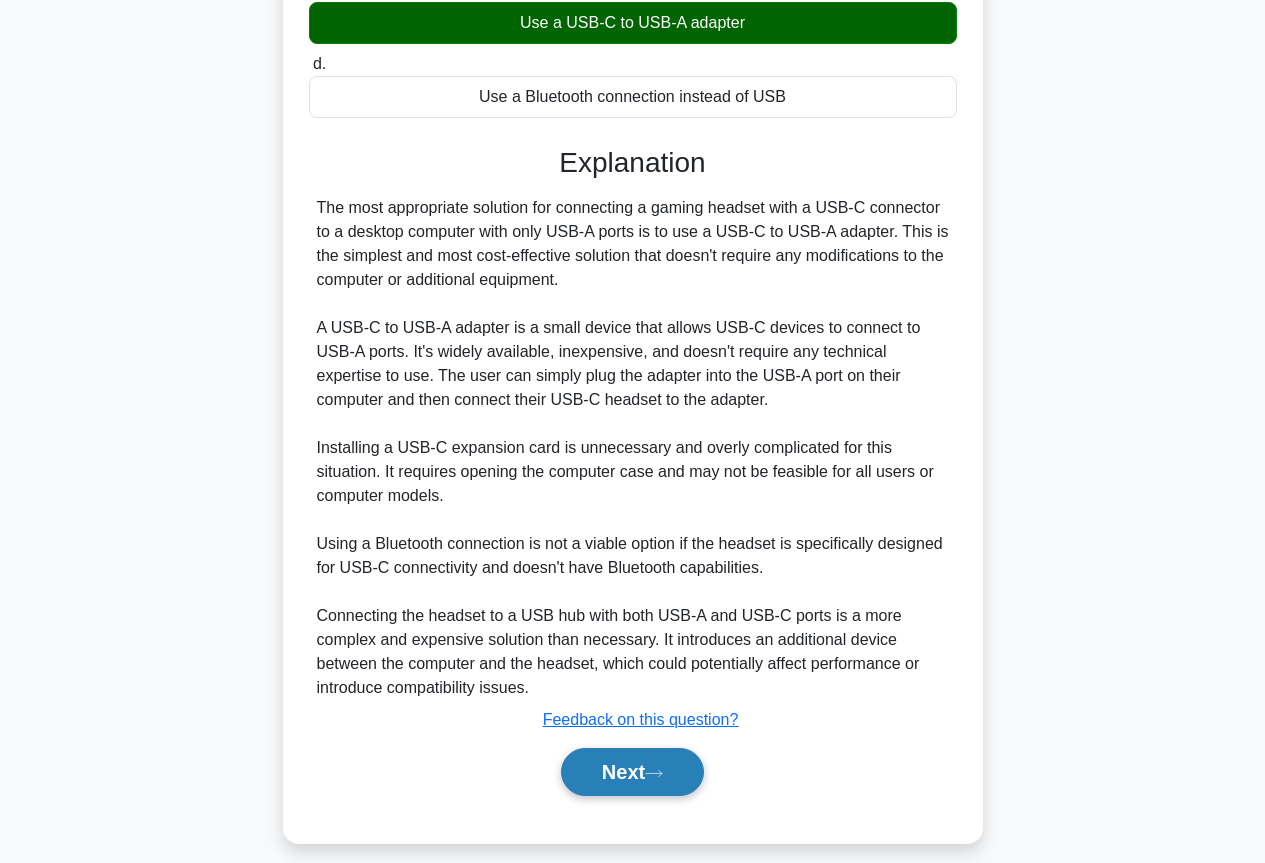 click on "Next" at bounding box center [632, 772] 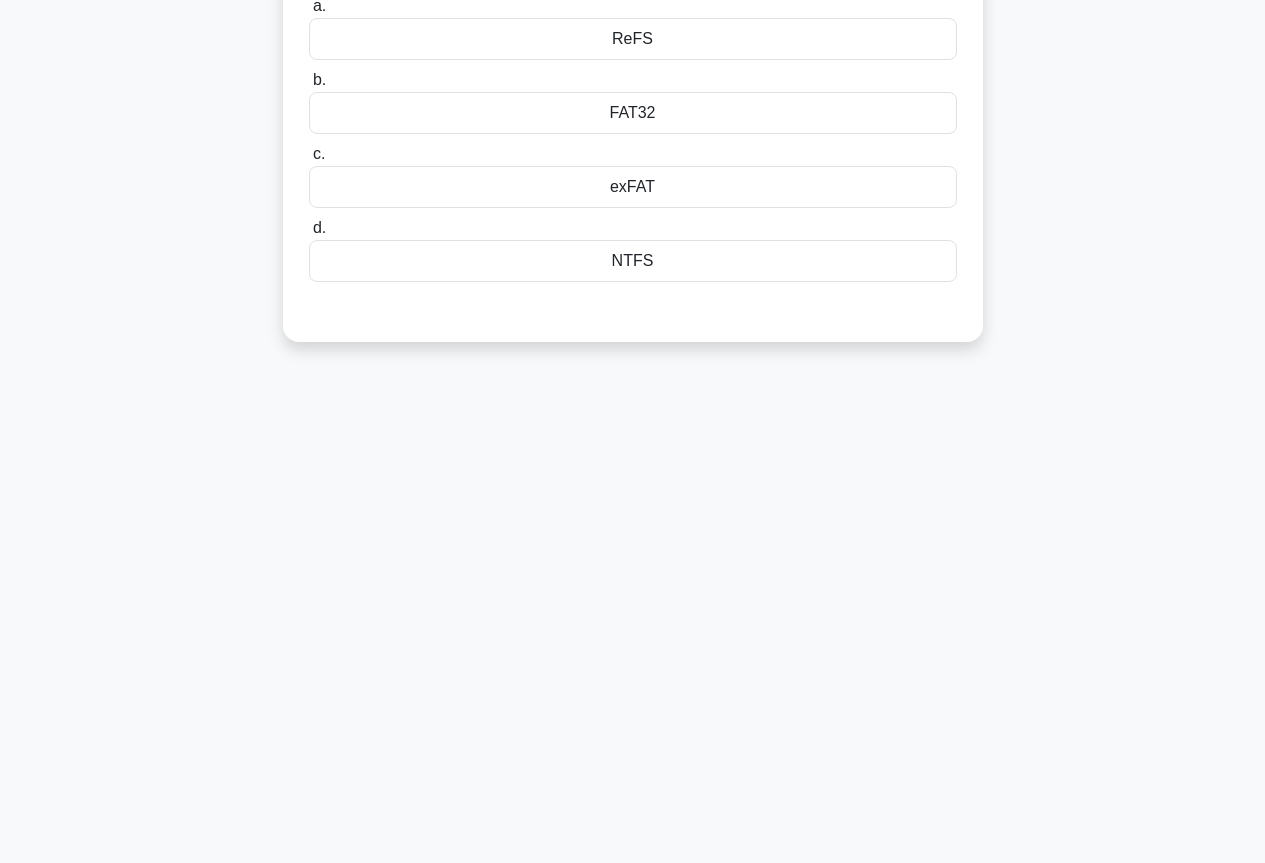 scroll, scrollTop: 0, scrollLeft: 0, axis: both 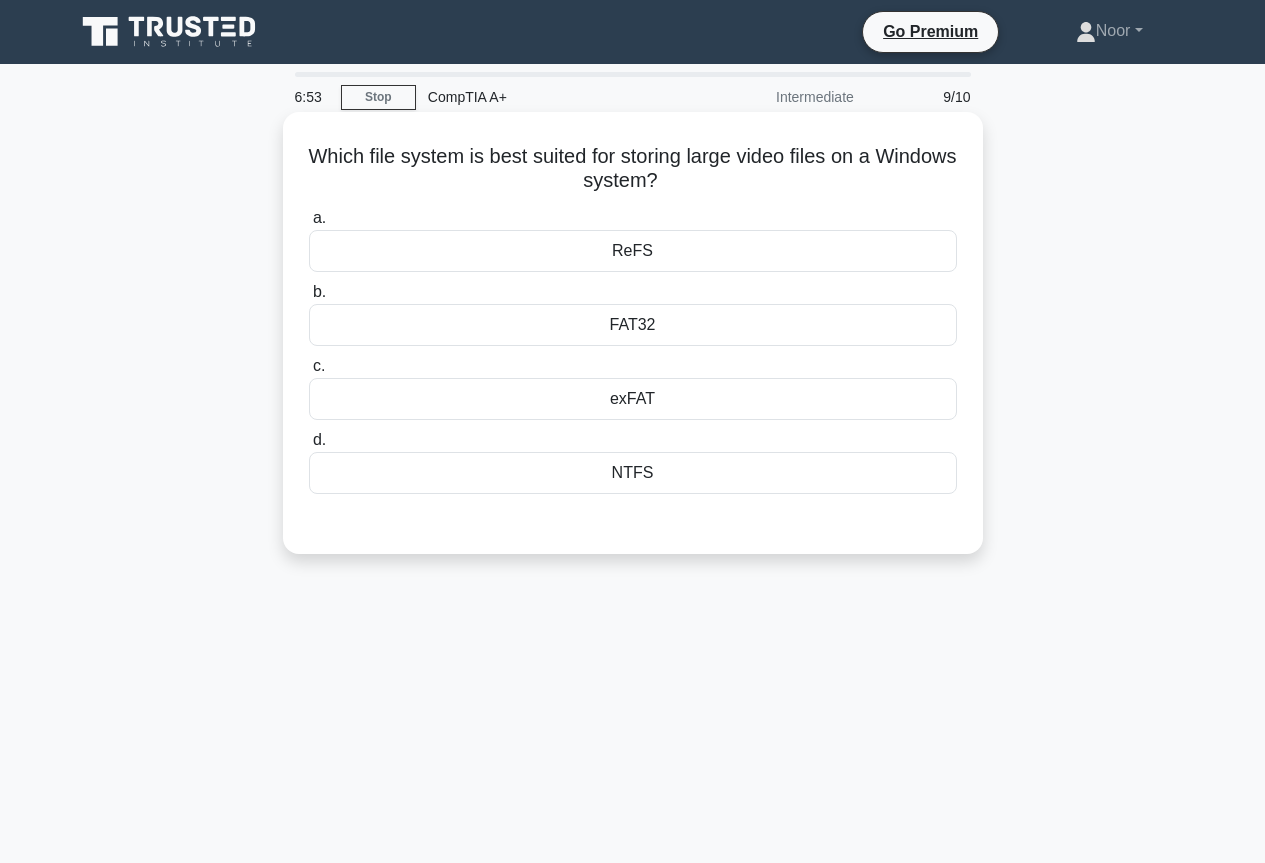 click on "NTFS" at bounding box center (633, 473) 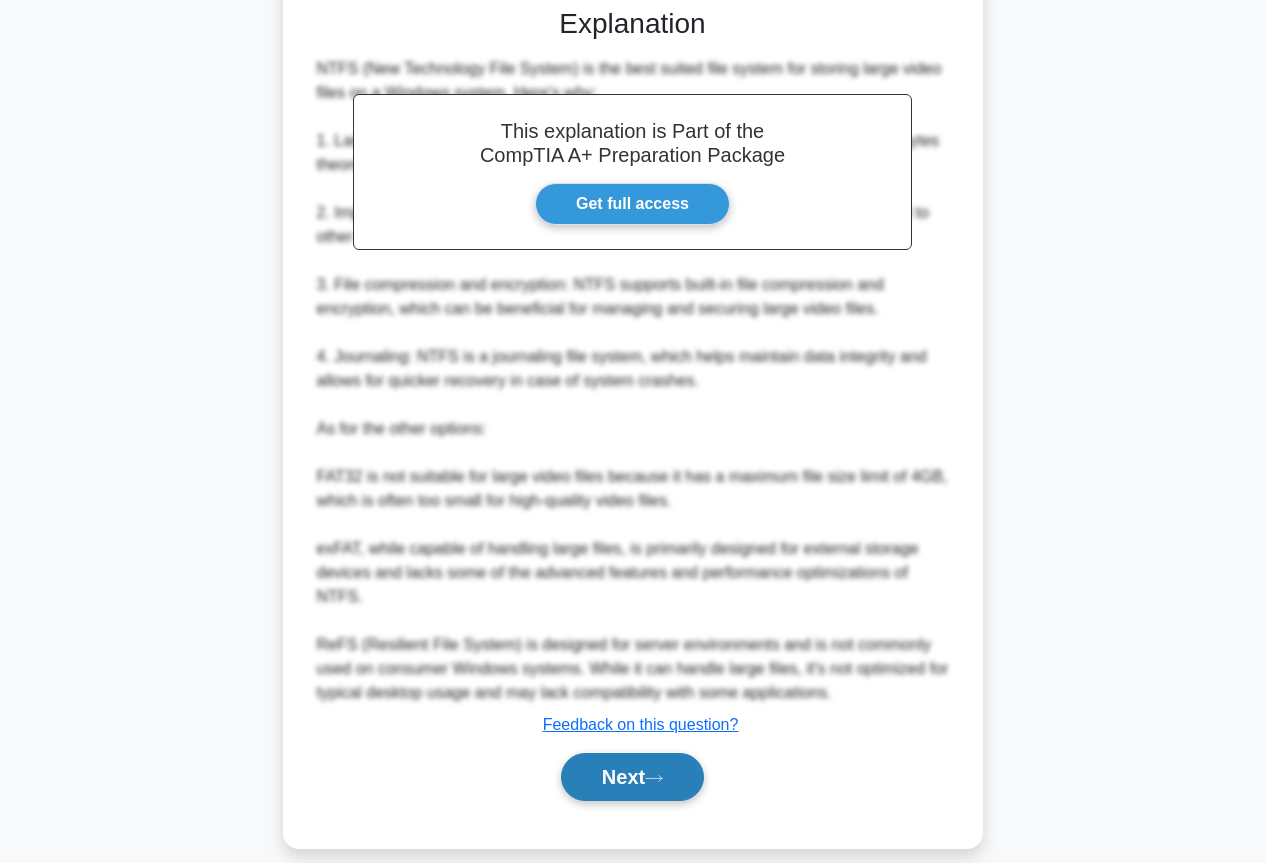 click on "Next" at bounding box center [632, 777] 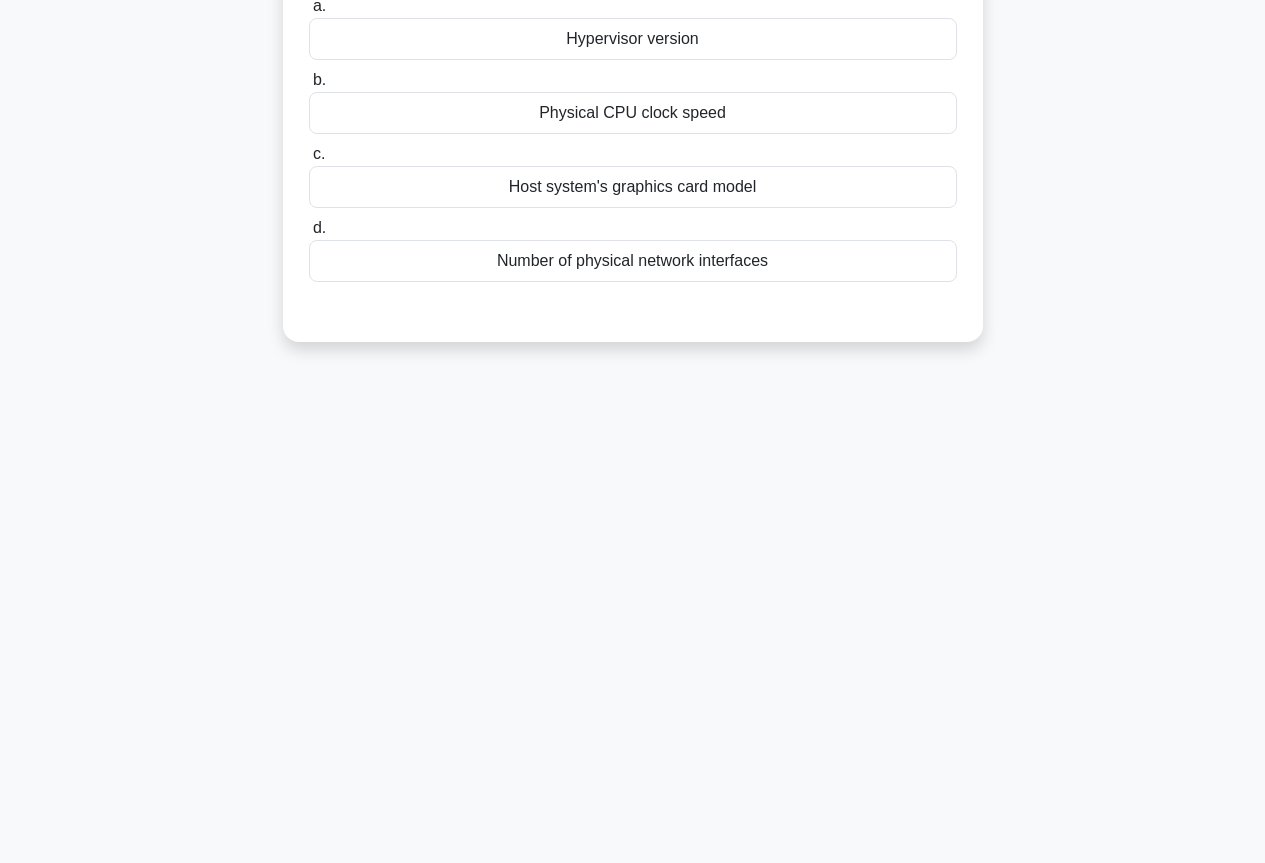 scroll, scrollTop: 0, scrollLeft: 0, axis: both 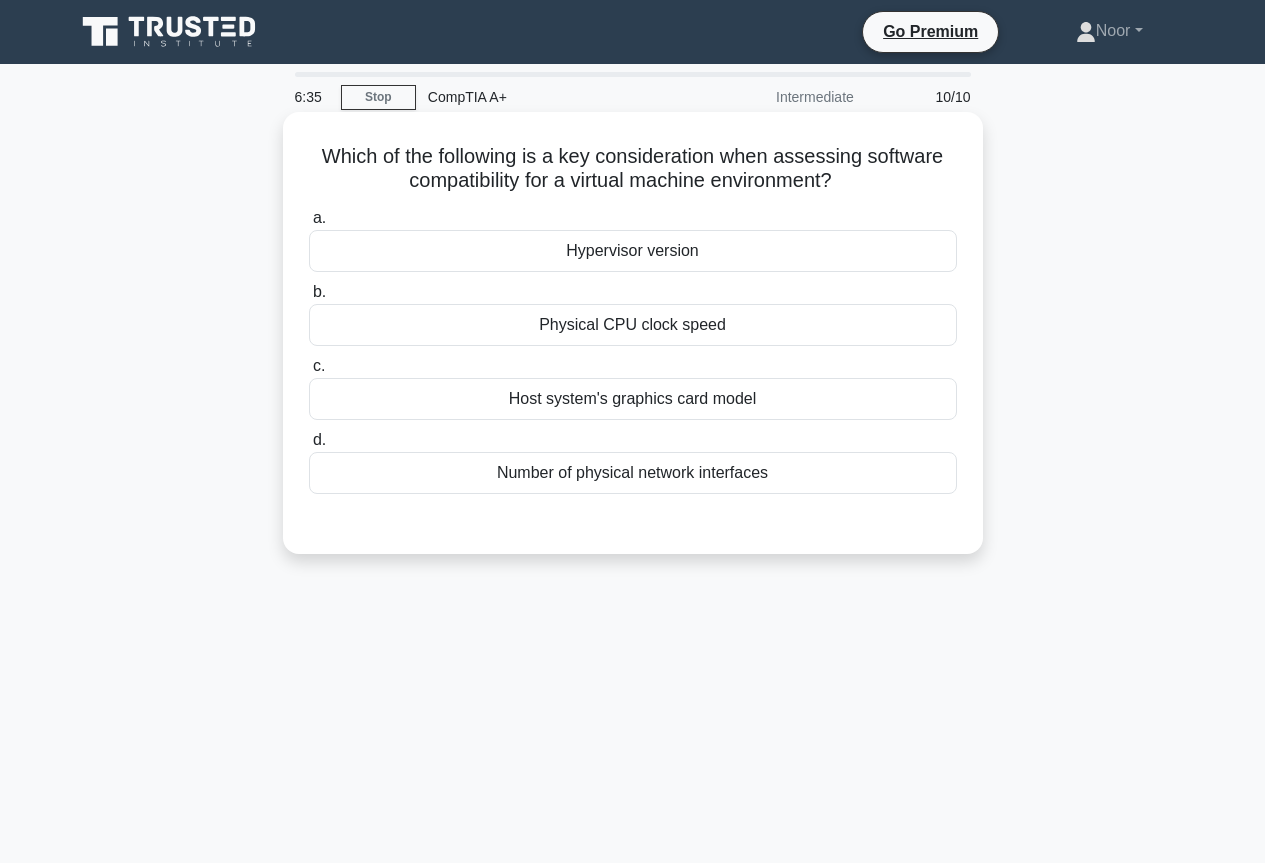 click on "Which of the following is a key consideration when assessing software compatibility for a virtual machine environment?
.spinner_0XTQ{transform-origin:center;animation:spinner_y6GP .75s linear infinite}@keyframes spinner_y6GP{100%{transform:rotate(360deg)}}" at bounding box center [633, 169] 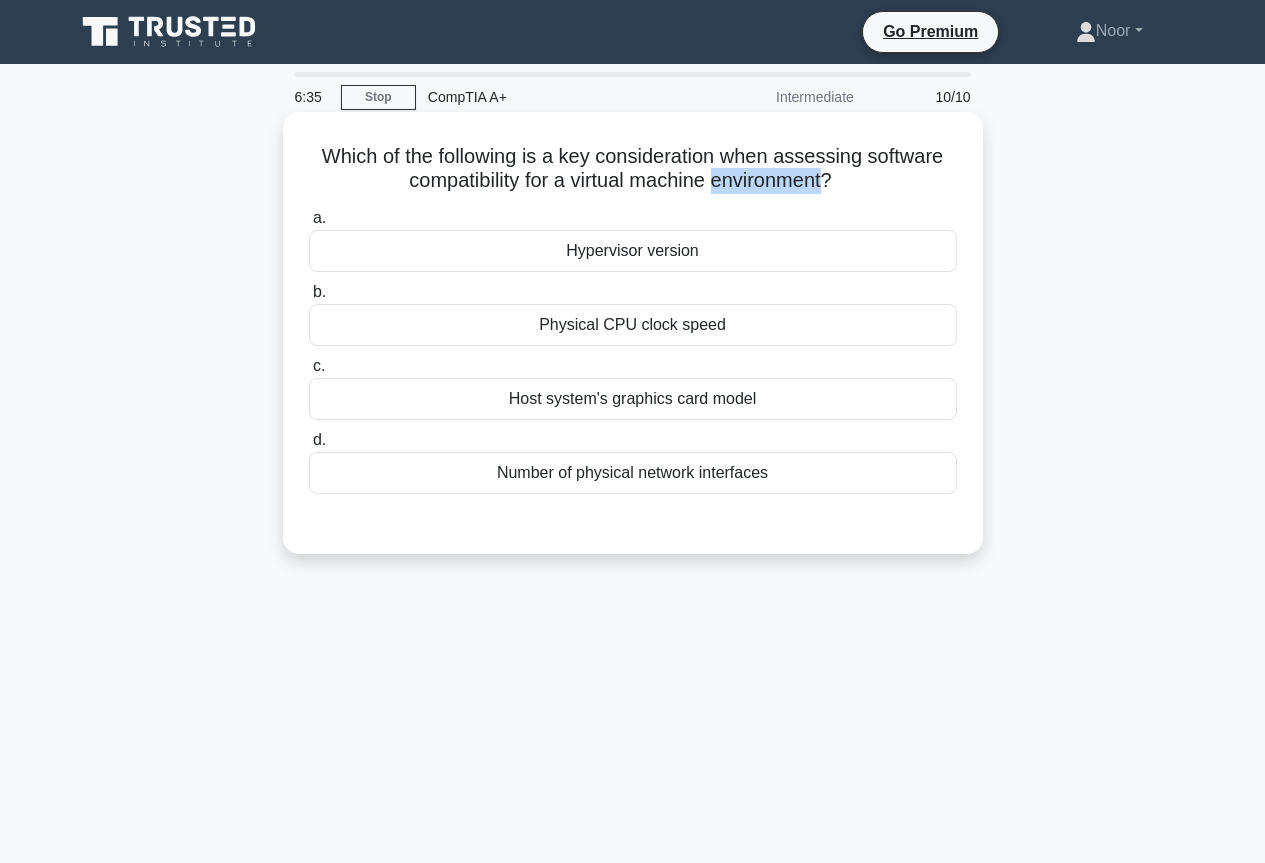 click on "Which of the following is a key consideration when assessing software compatibility for a virtual machine environment?
.spinner_0XTQ{transform-origin:center;animation:spinner_y6GP .75s linear infinite}@keyframes spinner_y6GP{100%{transform:rotate(360deg)}}" at bounding box center (633, 169) 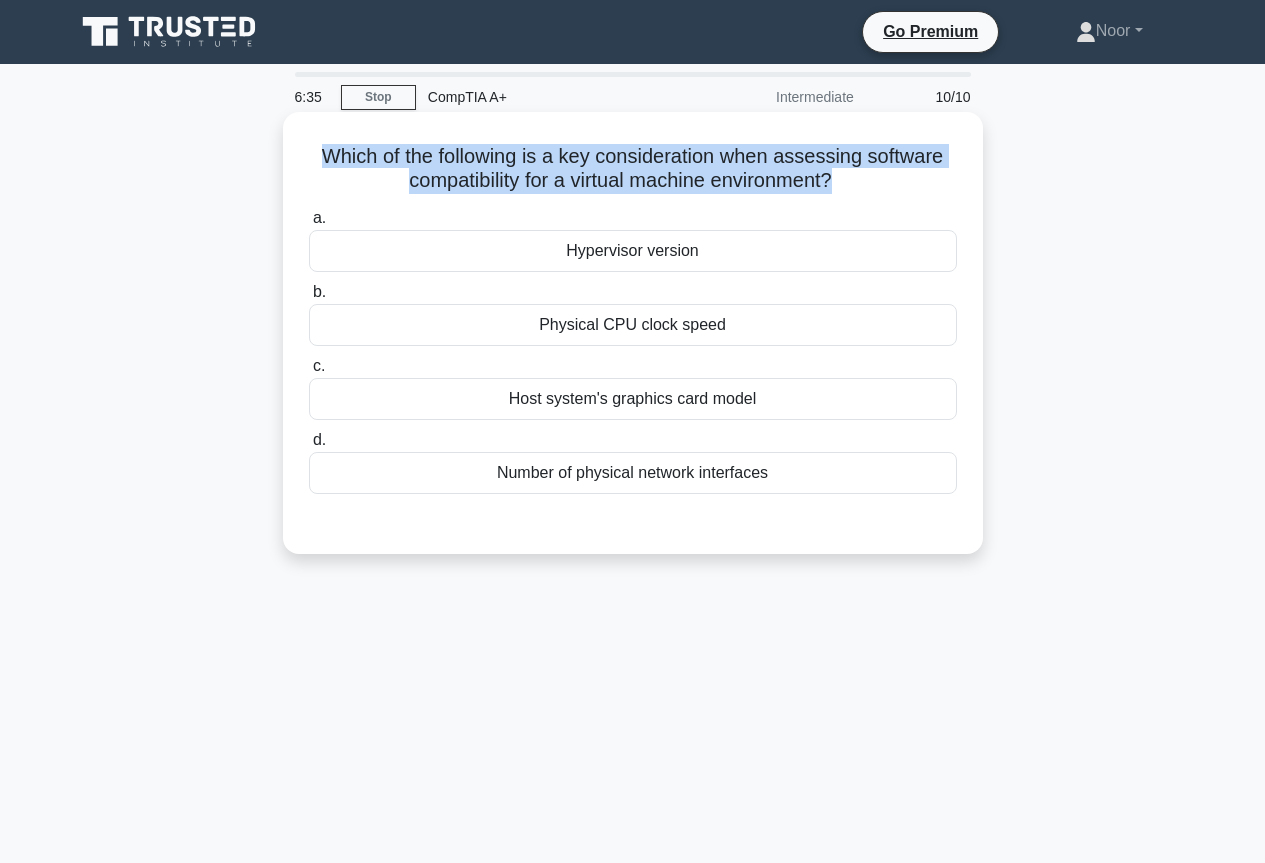 click on "Which of the following is a key consideration when assessing software compatibility for a virtual machine environment?
.spinner_0XTQ{transform-origin:center;animation:spinner_y6GP .75s linear infinite}@keyframes spinner_y6GP{100%{transform:rotate(360deg)}}" at bounding box center (633, 169) 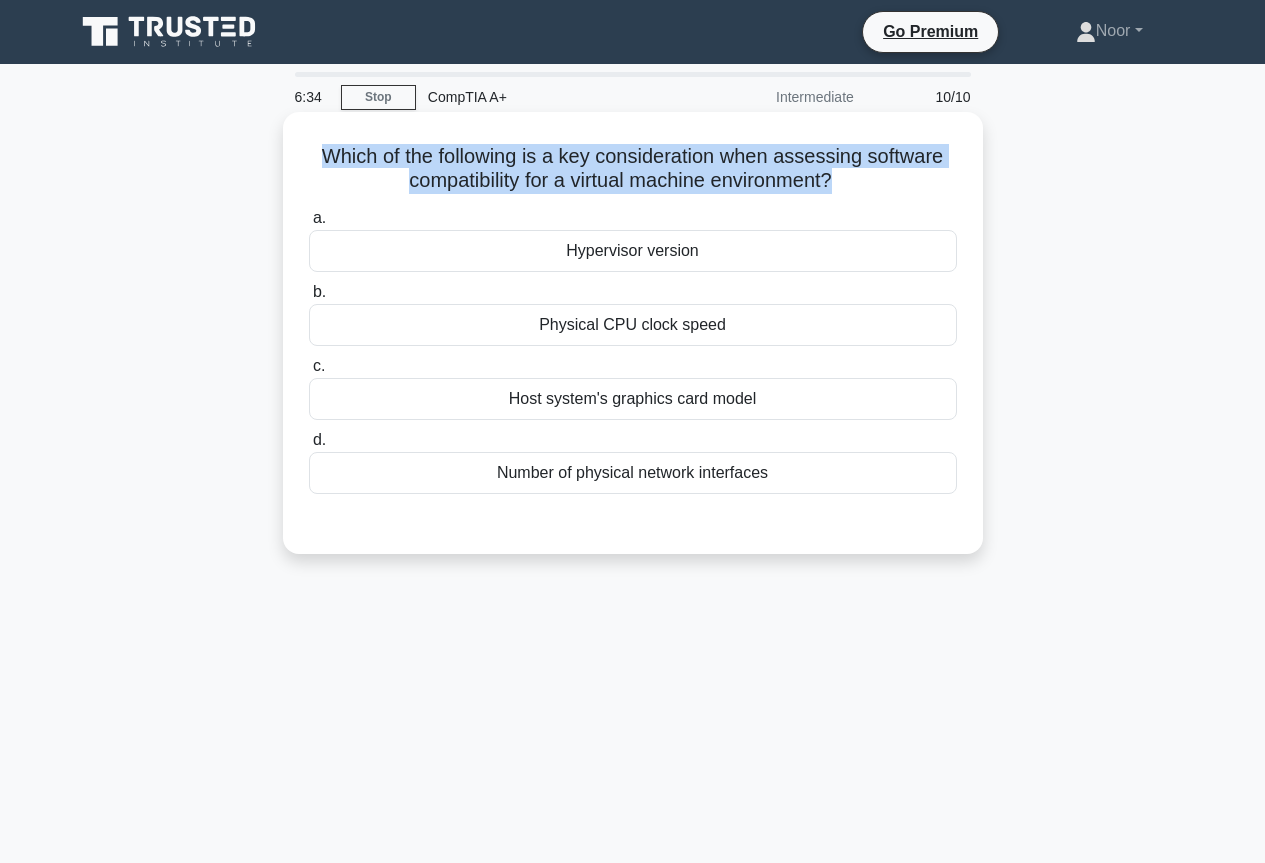 copy on "Which of the following is a key consideration when assessing software compatibility for a virtual machine environment?
.spinner_0XTQ{transform-origin:center;animation:spinner_y6GP .75s linear infinite}@keyframes spinner_y6GP{100%{transform:rotate(360deg)}}" 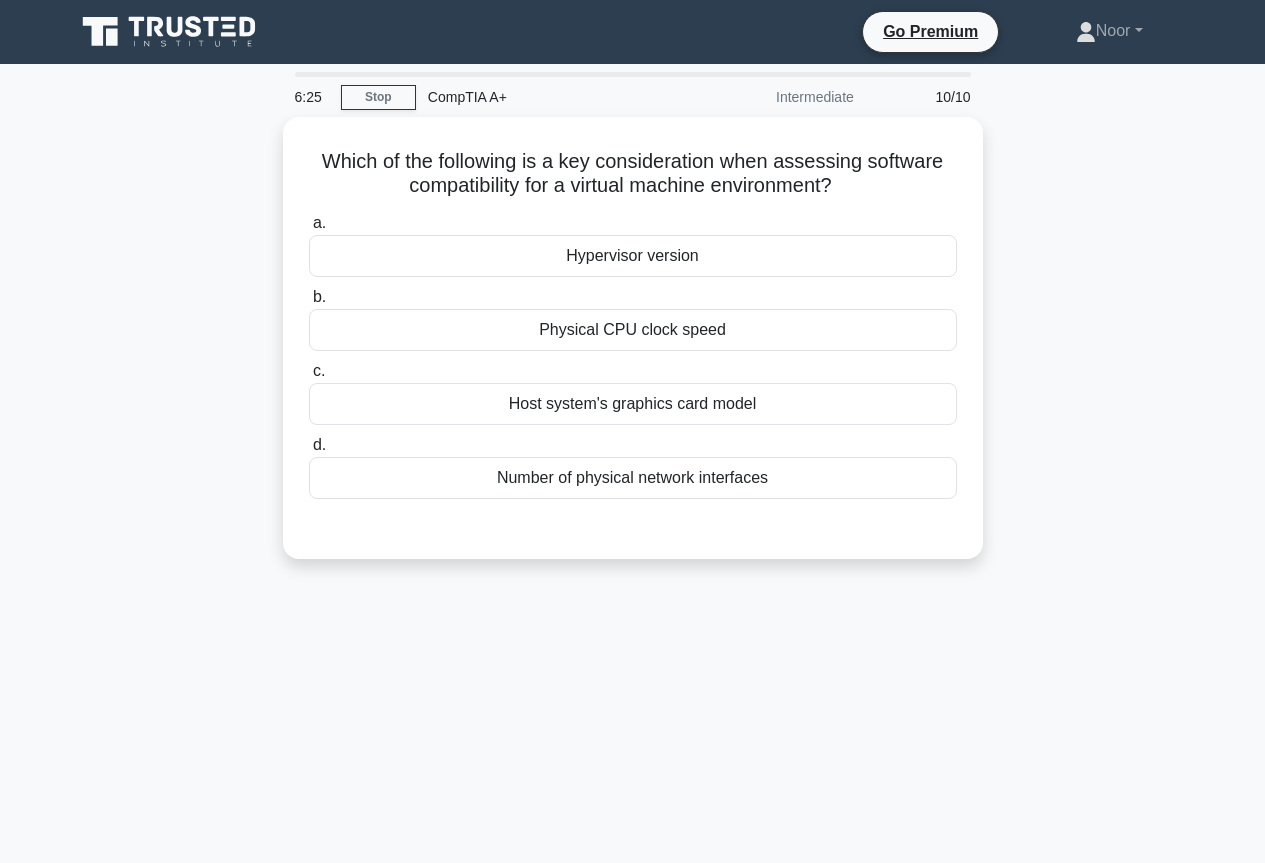 click on "Which of the following is a key consideration when assessing software compatibility for a virtual machine environment?
.spinner_0XTQ{transform-origin:center;animation:spinner_y6GP .75s linear infinite}@keyframes spinner_y6GP{100%{transform:rotate(360deg)}}
a.
Hypervisor version
b. c. d." at bounding box center (633, 350) 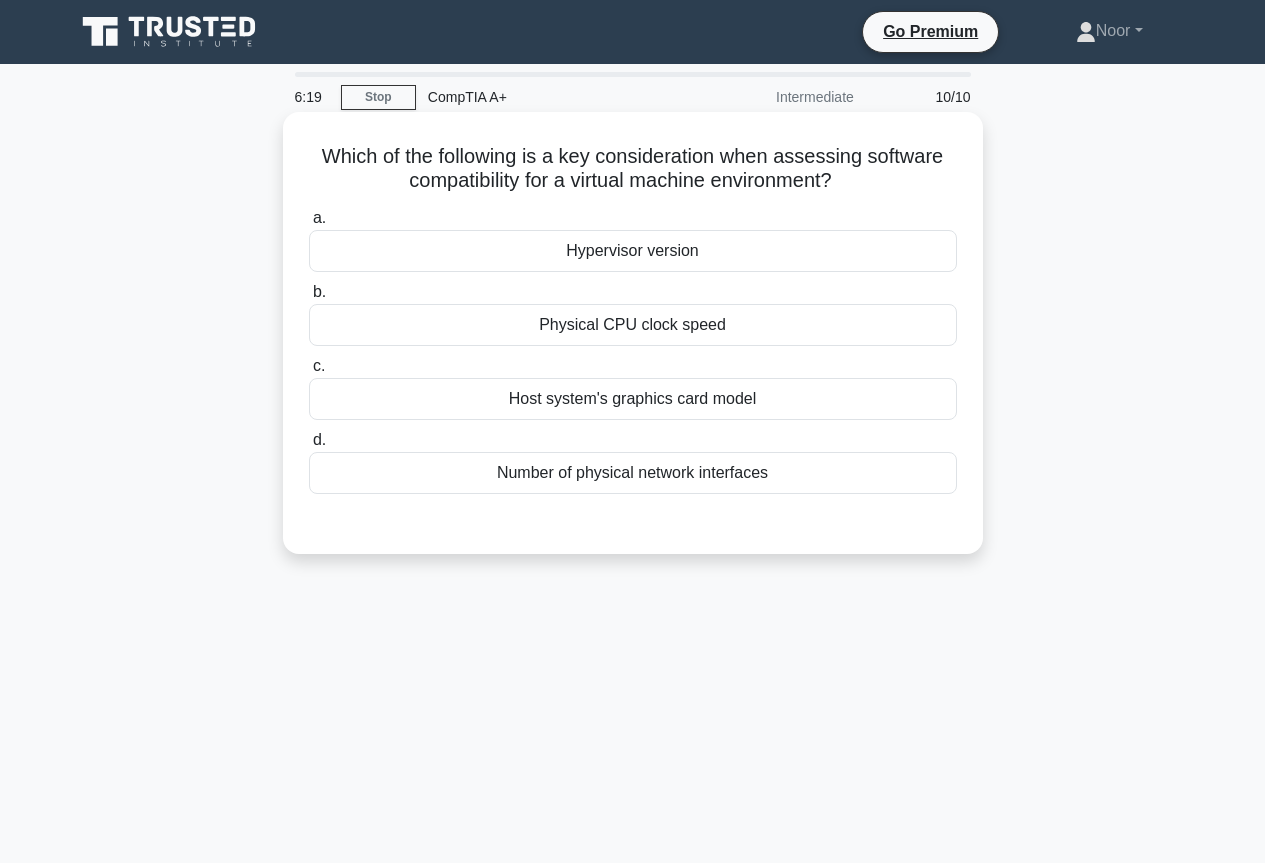 click on "Number of physical network interfaces" at bounding box center (633, 473) 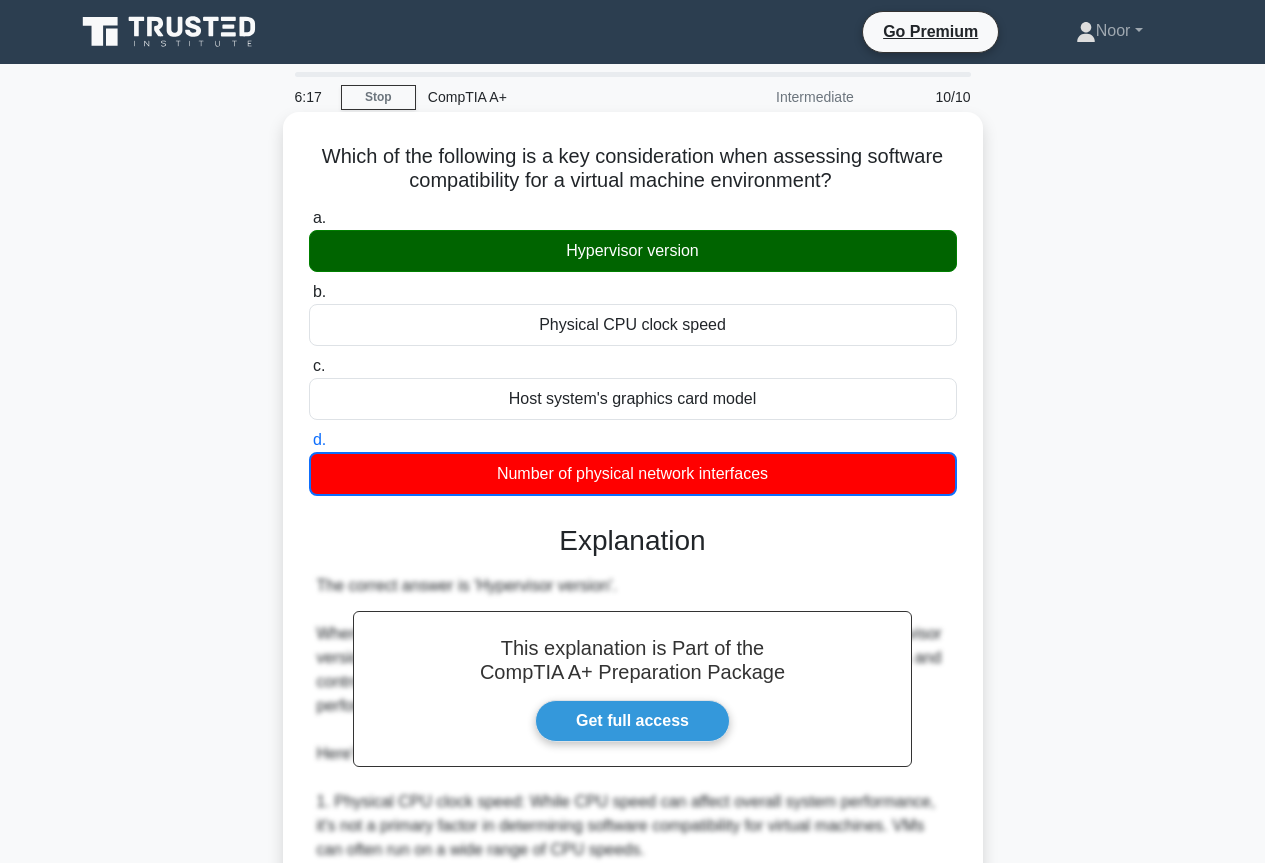 scroll, scrollTop: 500, scrollLeft: 0, axis: vertical 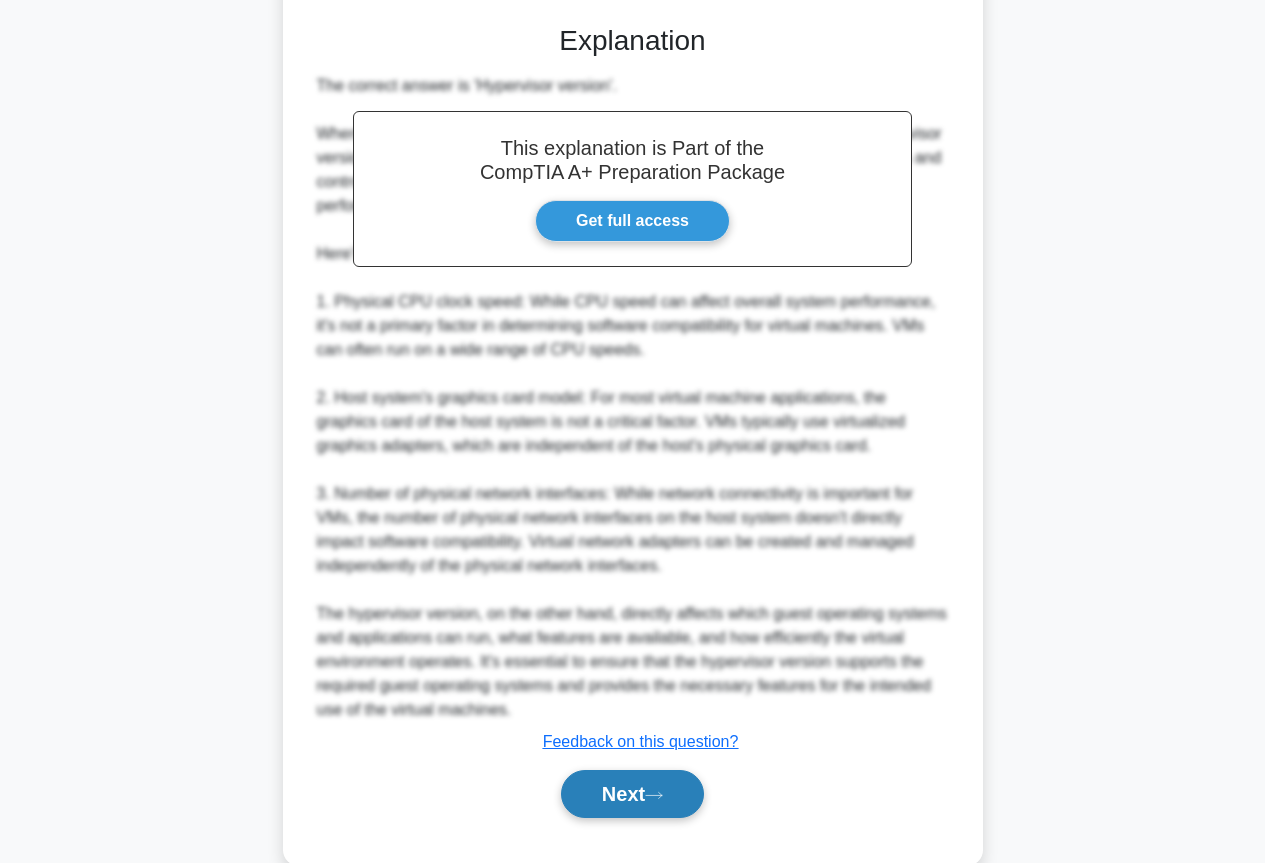 click on "Next" at bounding box center (632, 794) 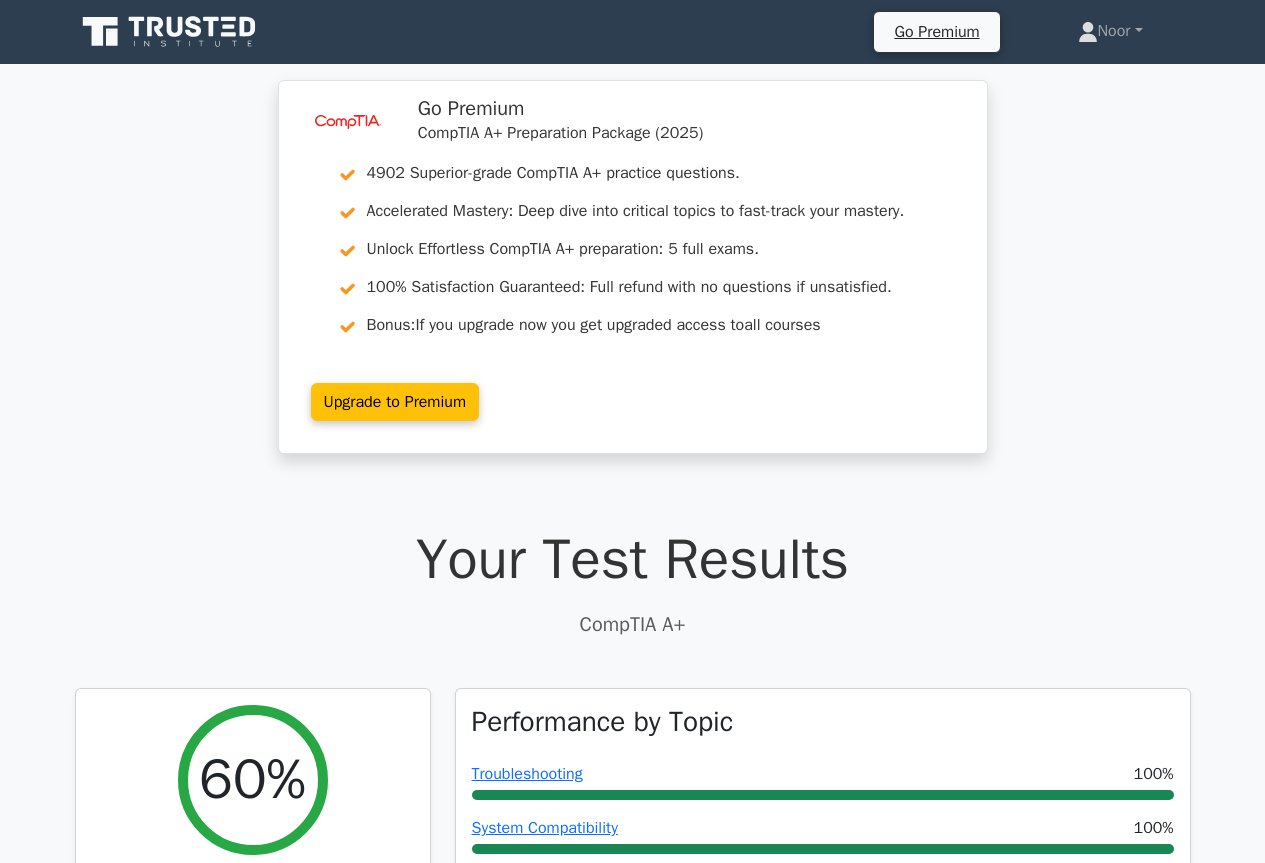 scroll, scrollTop: 500, scrollLeft: 0, axis: vertical 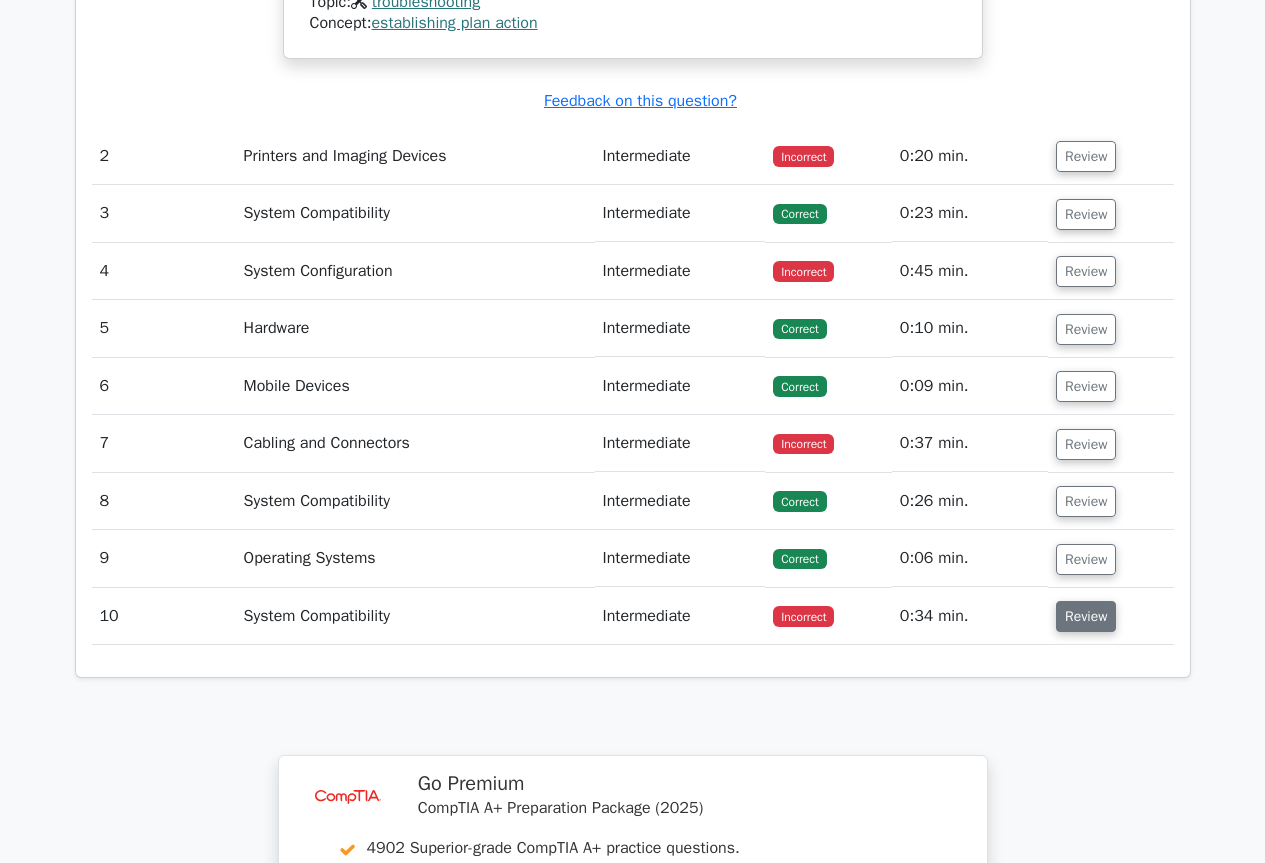 click on "Review" at bounding box center [1086, 616] 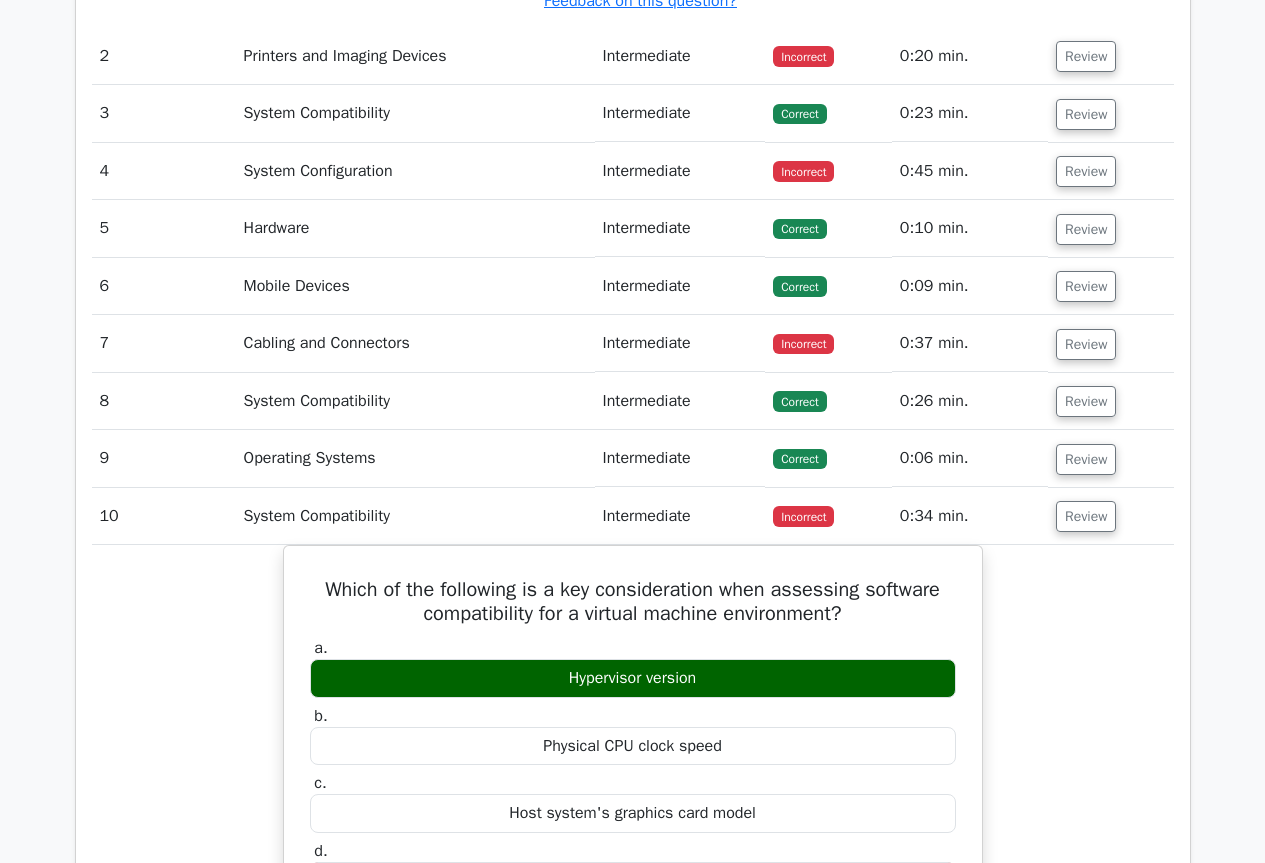 scroll, scrollTop: 2600, scrollLeft: 0, axis: vertical 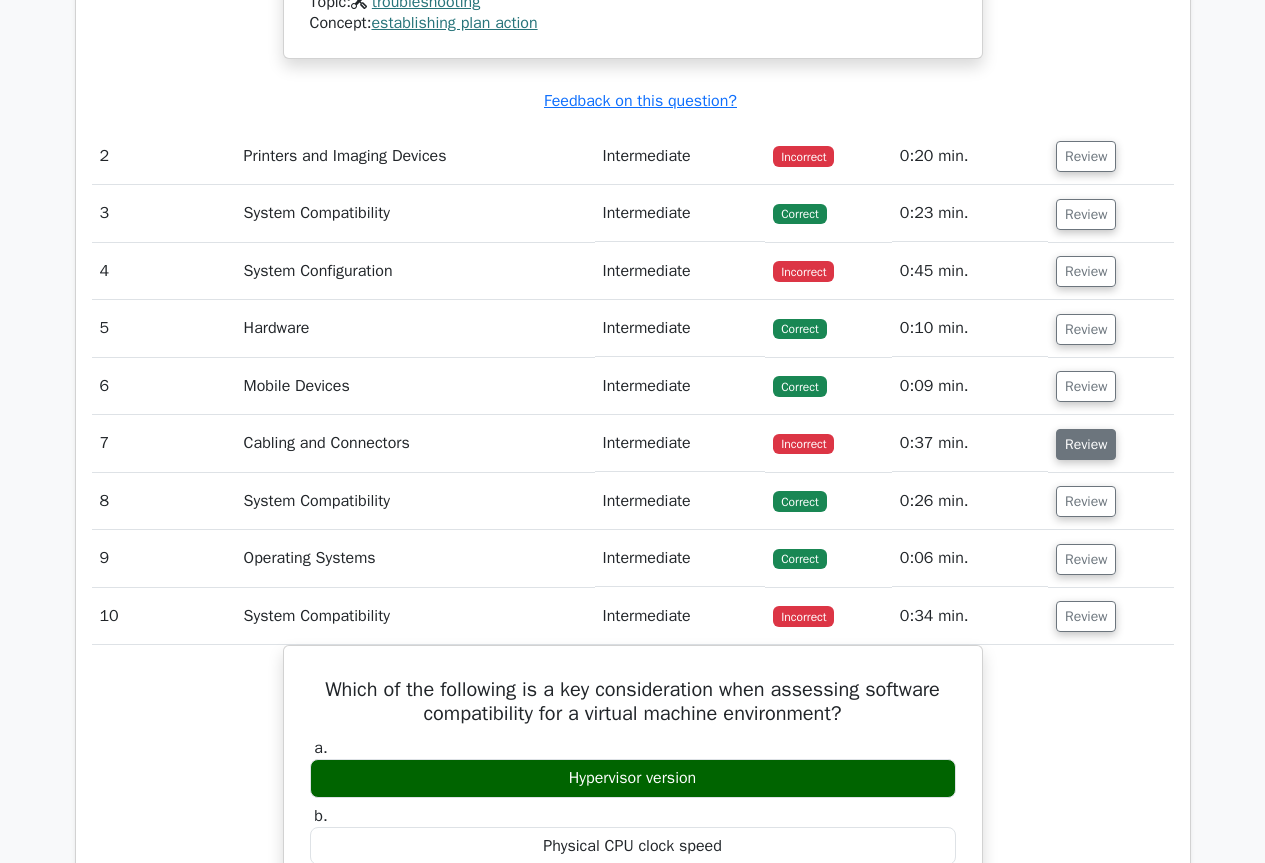click on "Review" at bounding box center (1086, 444) 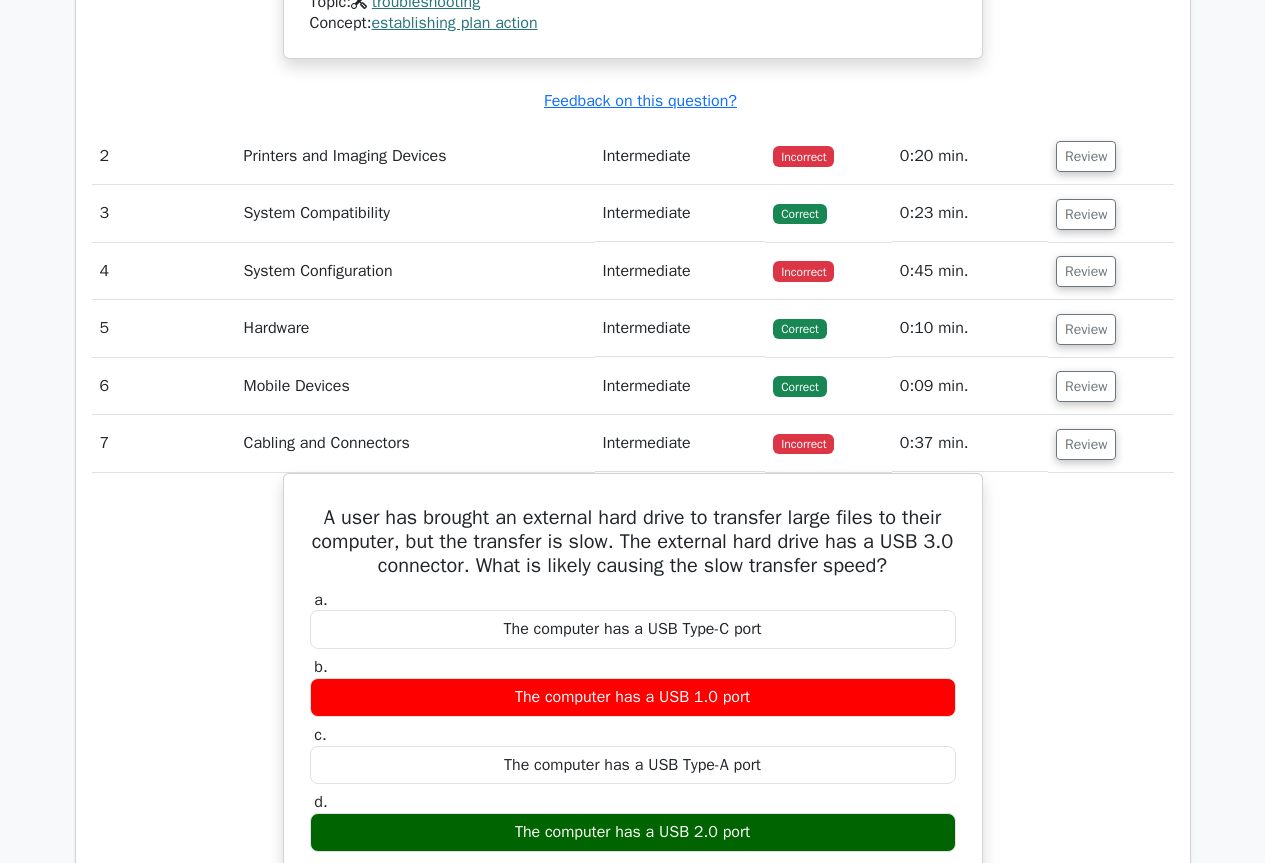 scroll, scrollTop: 2400, scrollLeft: 0, axis: vertical 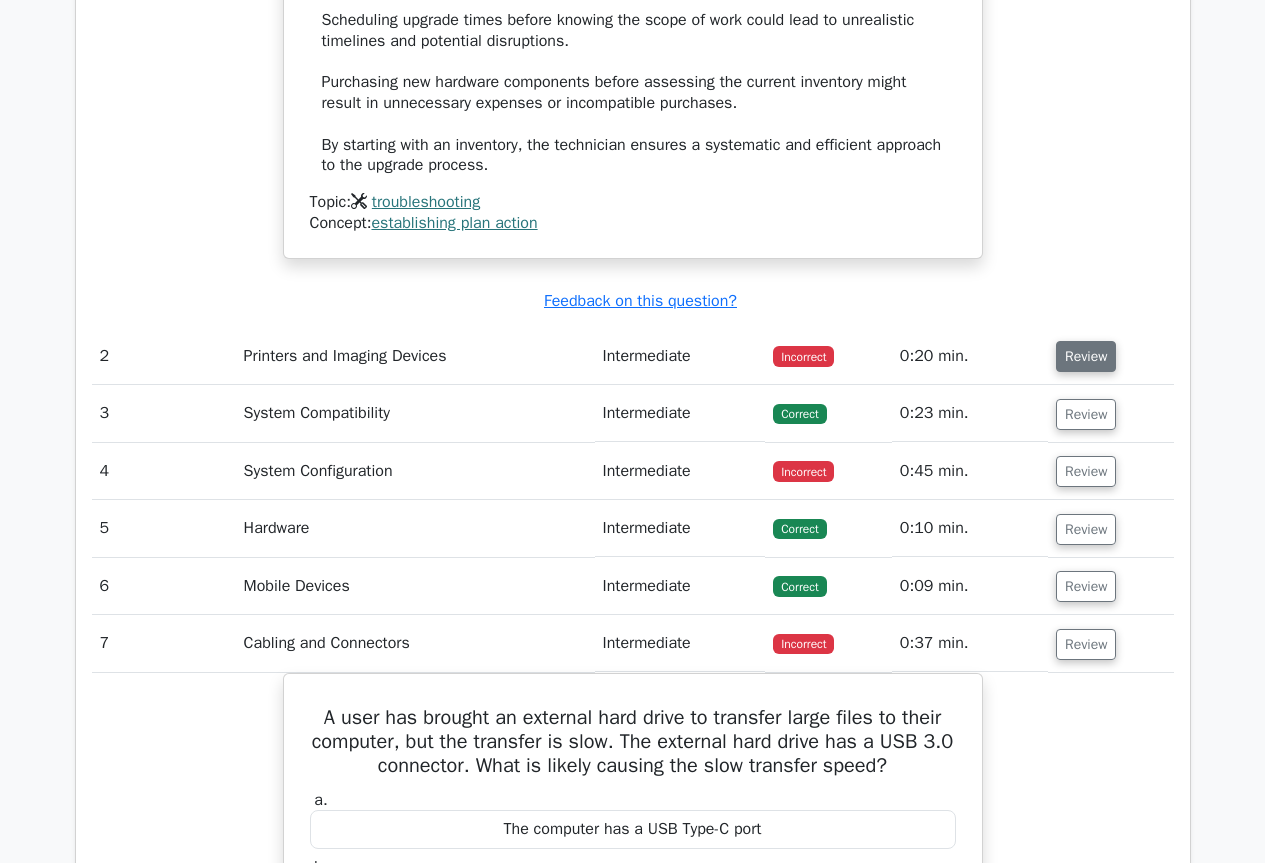 click on "Review" at bounding box center (1086, 356) 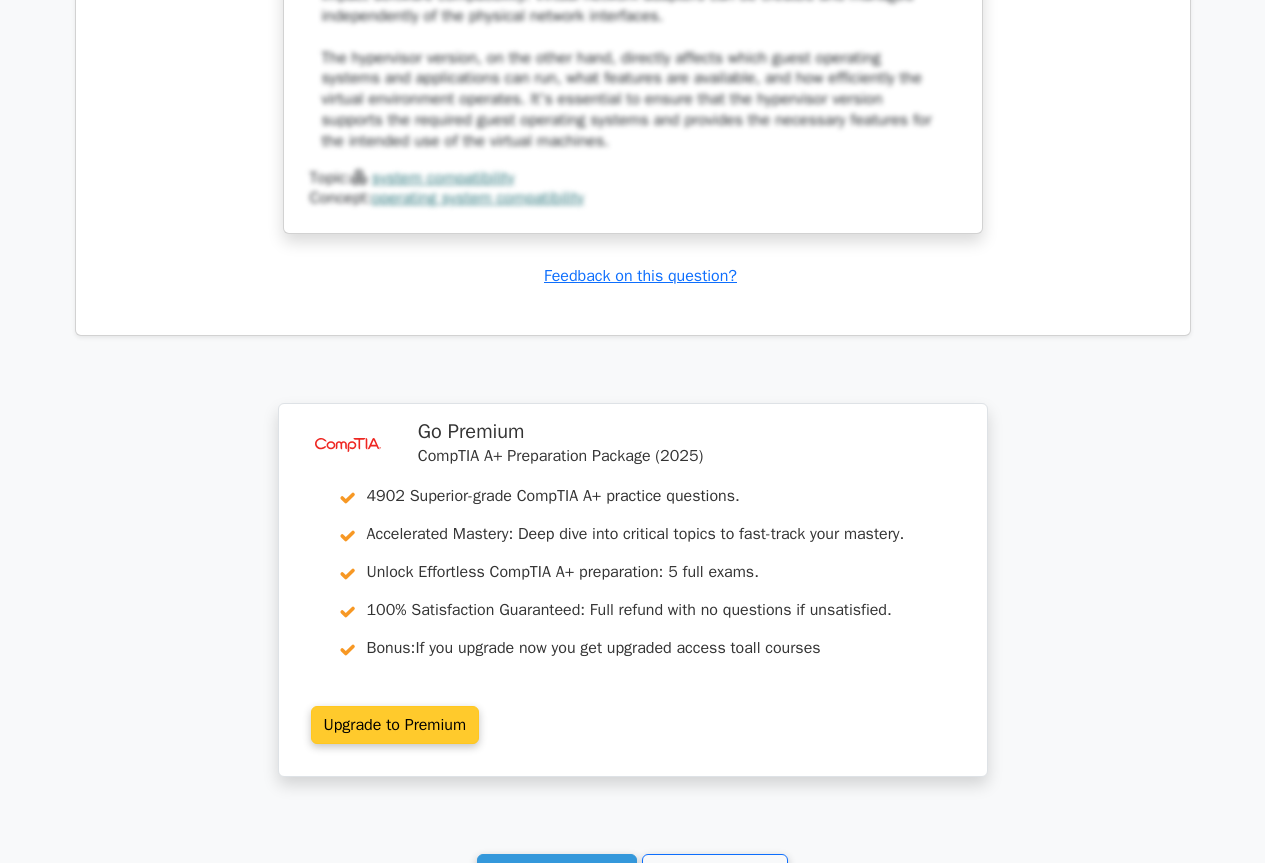 scroll, scrollTop: 6200, scrollLeft: 0, axis: vertical 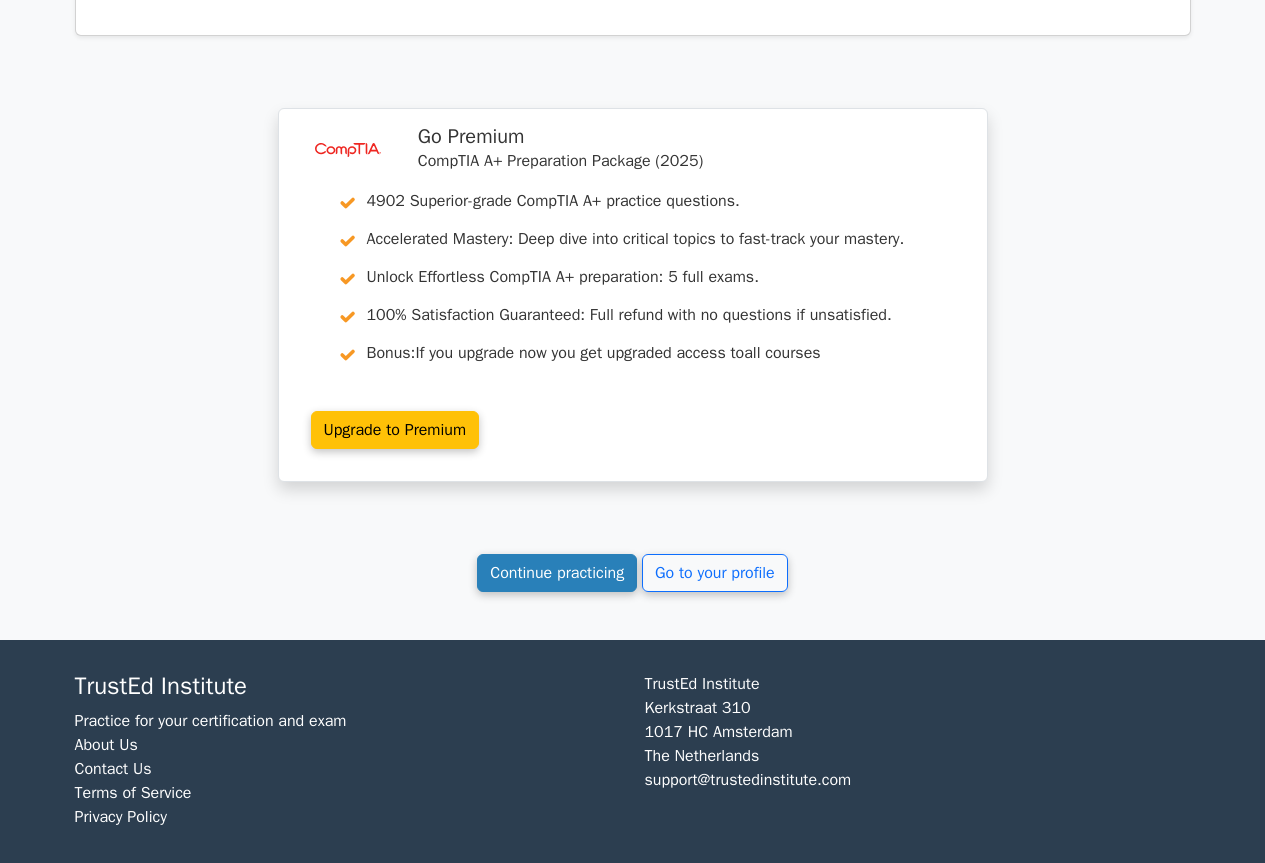 click on "Continue practicing" at bounding box center [557, 573] 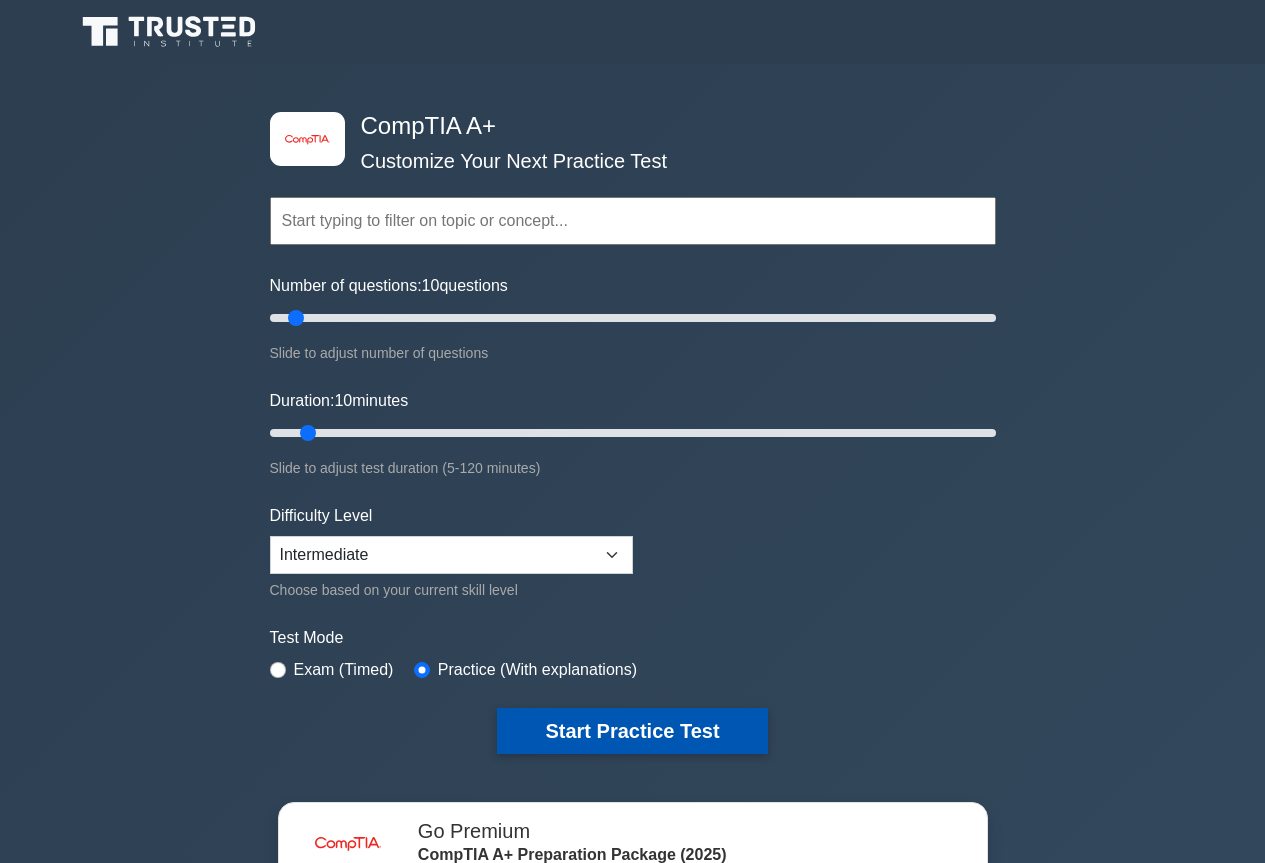 scroll, scrollTop: 0, scrollLeft: 0, axis: both 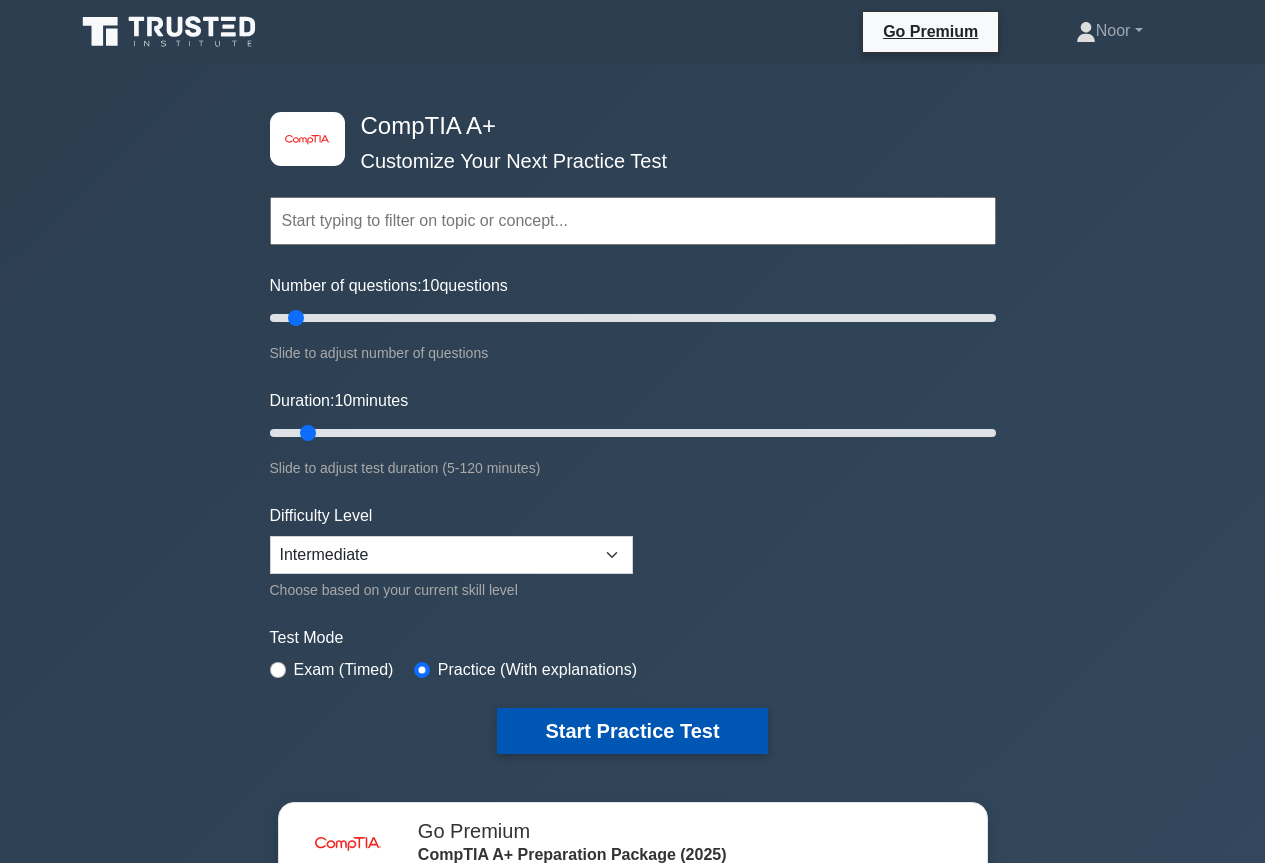 click on "Start Practice Test" at bounding box center [632, 731] 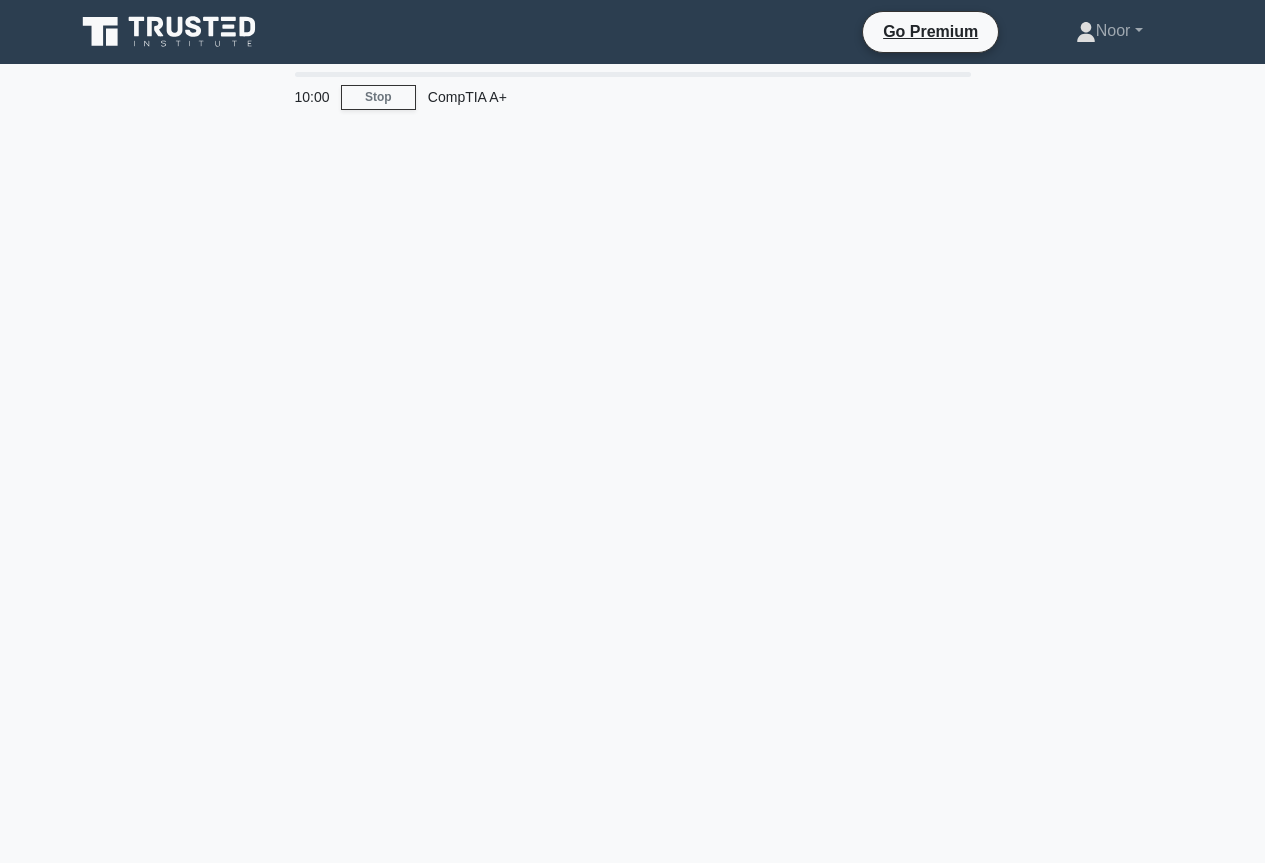 scroll, scrollTop: 0, scrollLeft: 0, axis: both 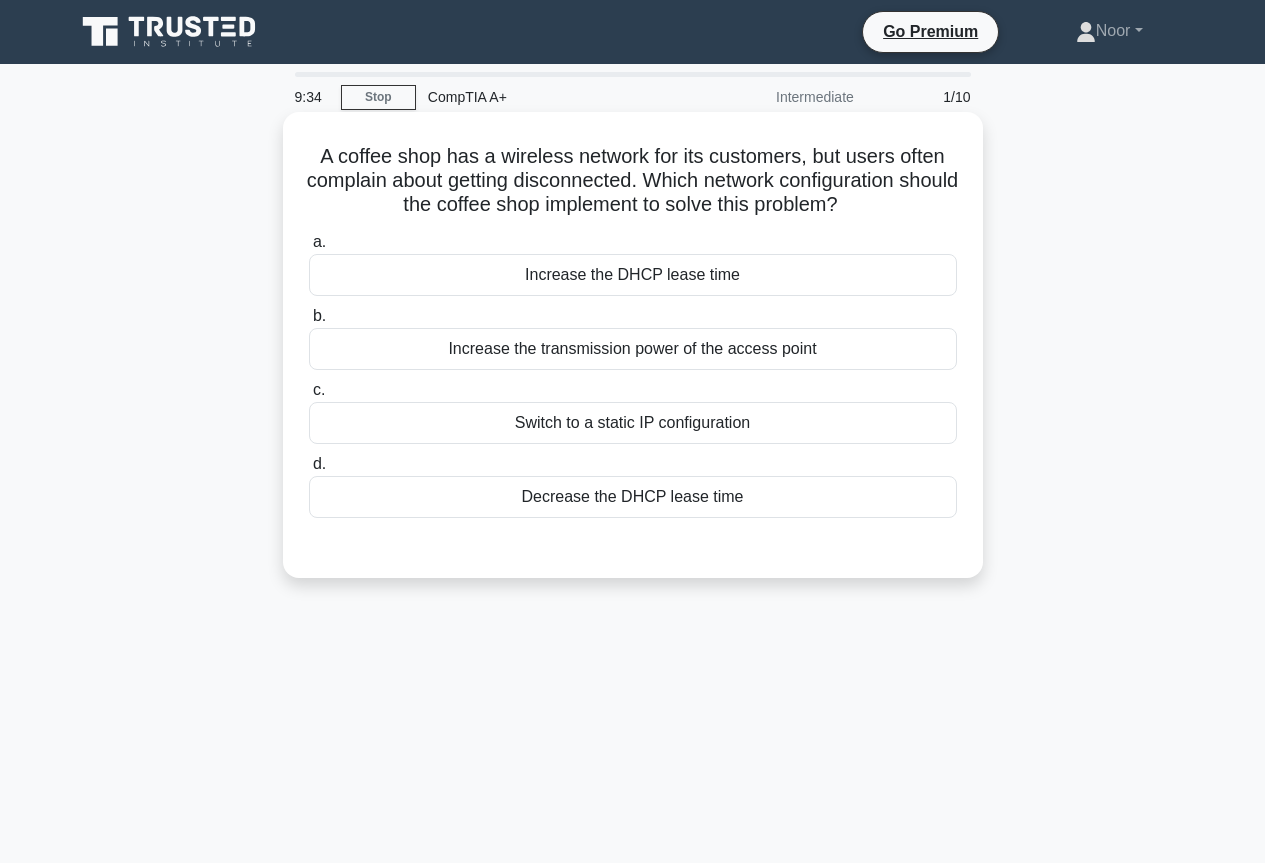 click on "Switch to a static IP configuration" at bounding box center (633, 423) 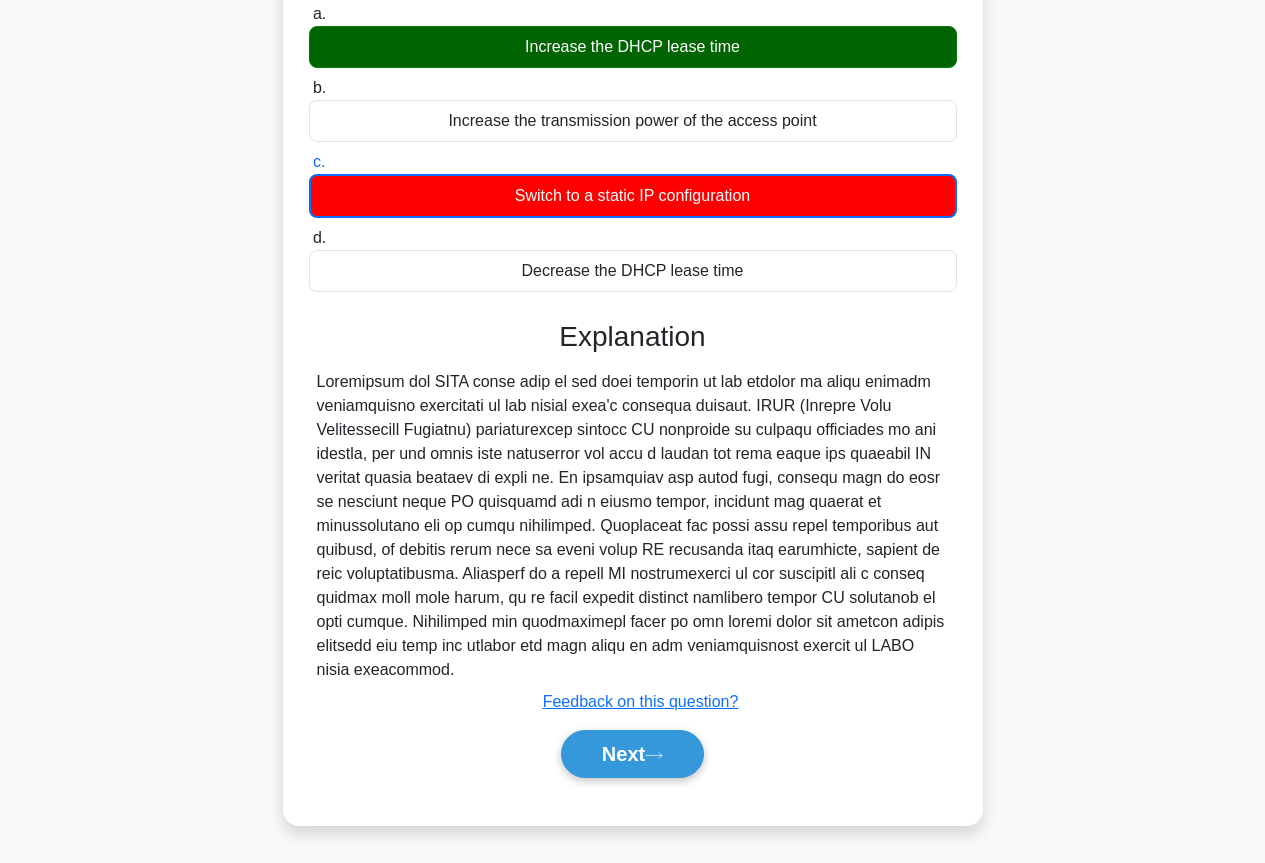 scroll, scrollTop: 29, scrollLeft: 0, axis: vertical 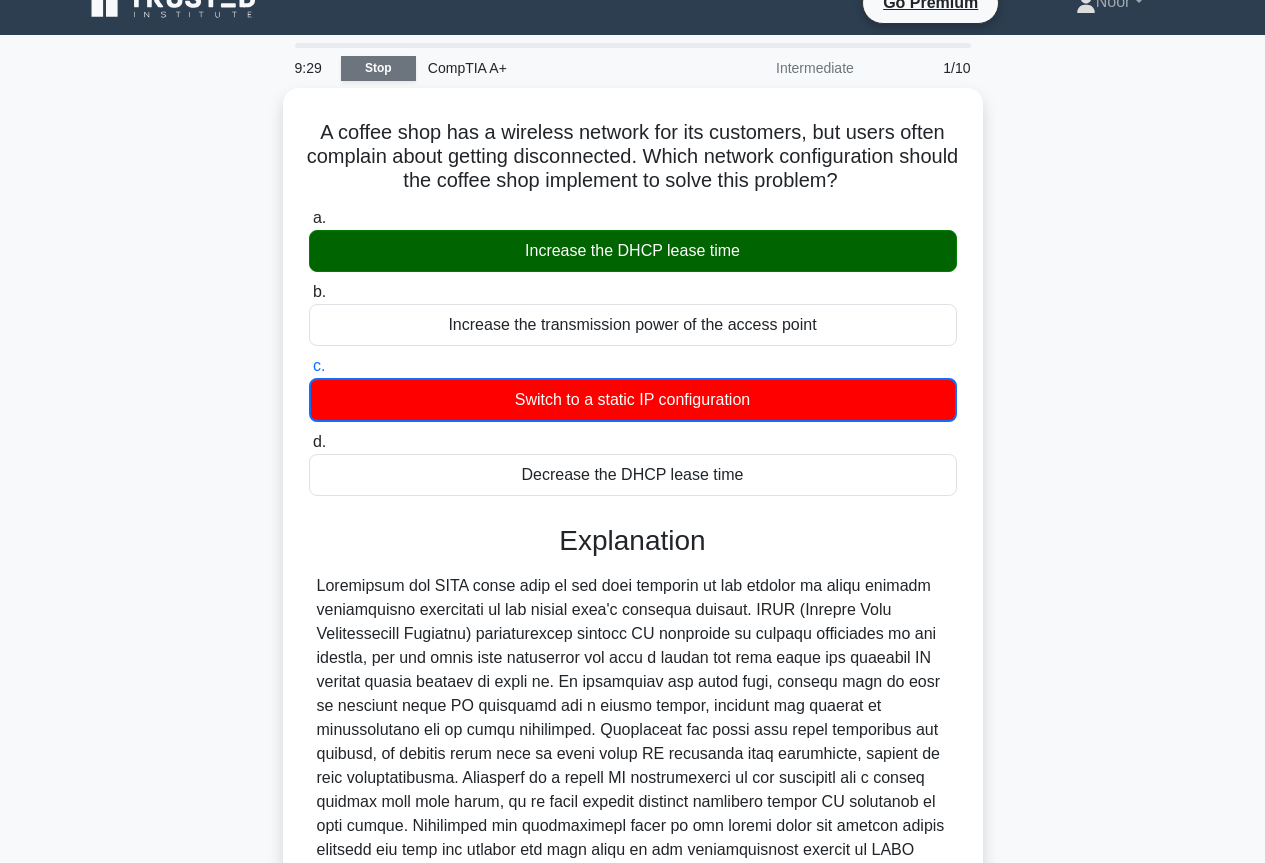 click on "Stop" at bounding box center (378, 68) 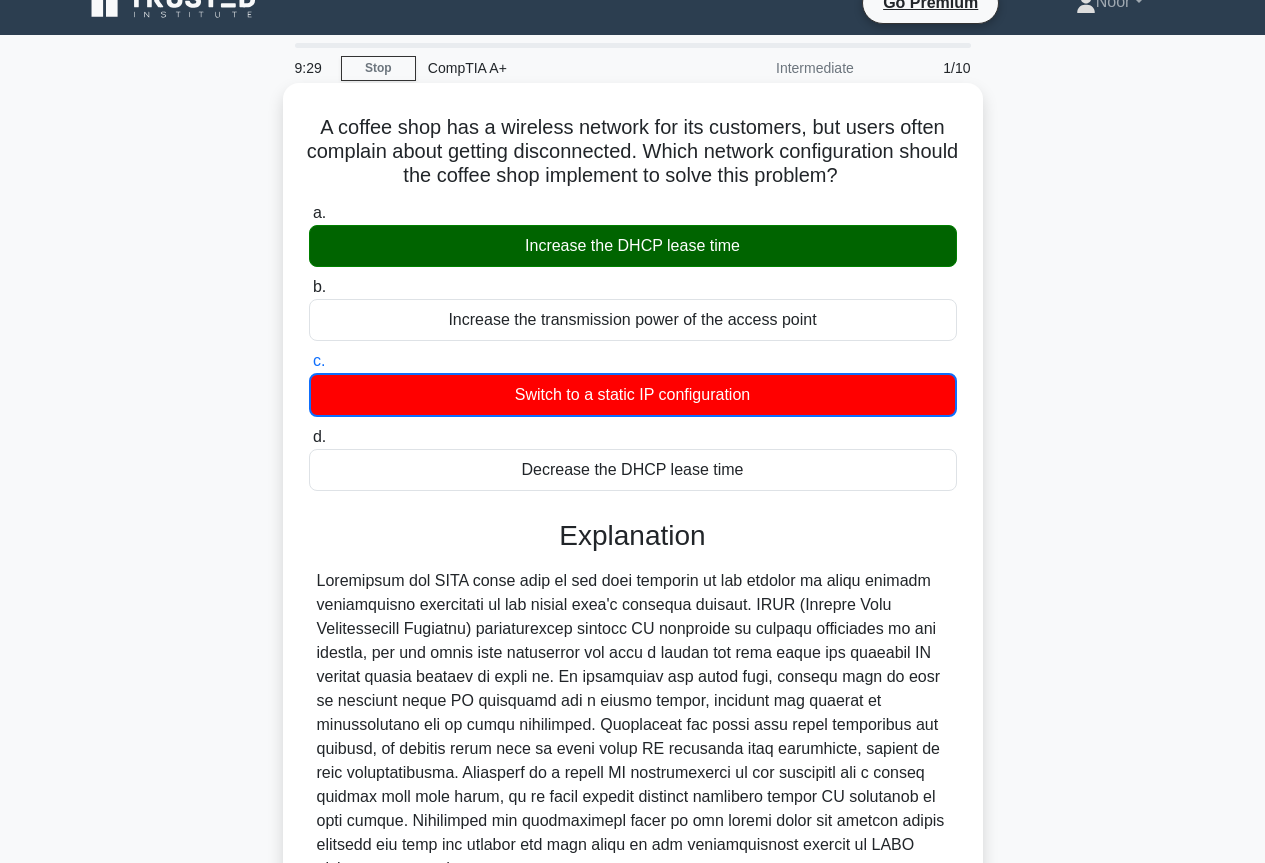scroll, scrollTop: 229, scrollLeft: 0, axis: vertical 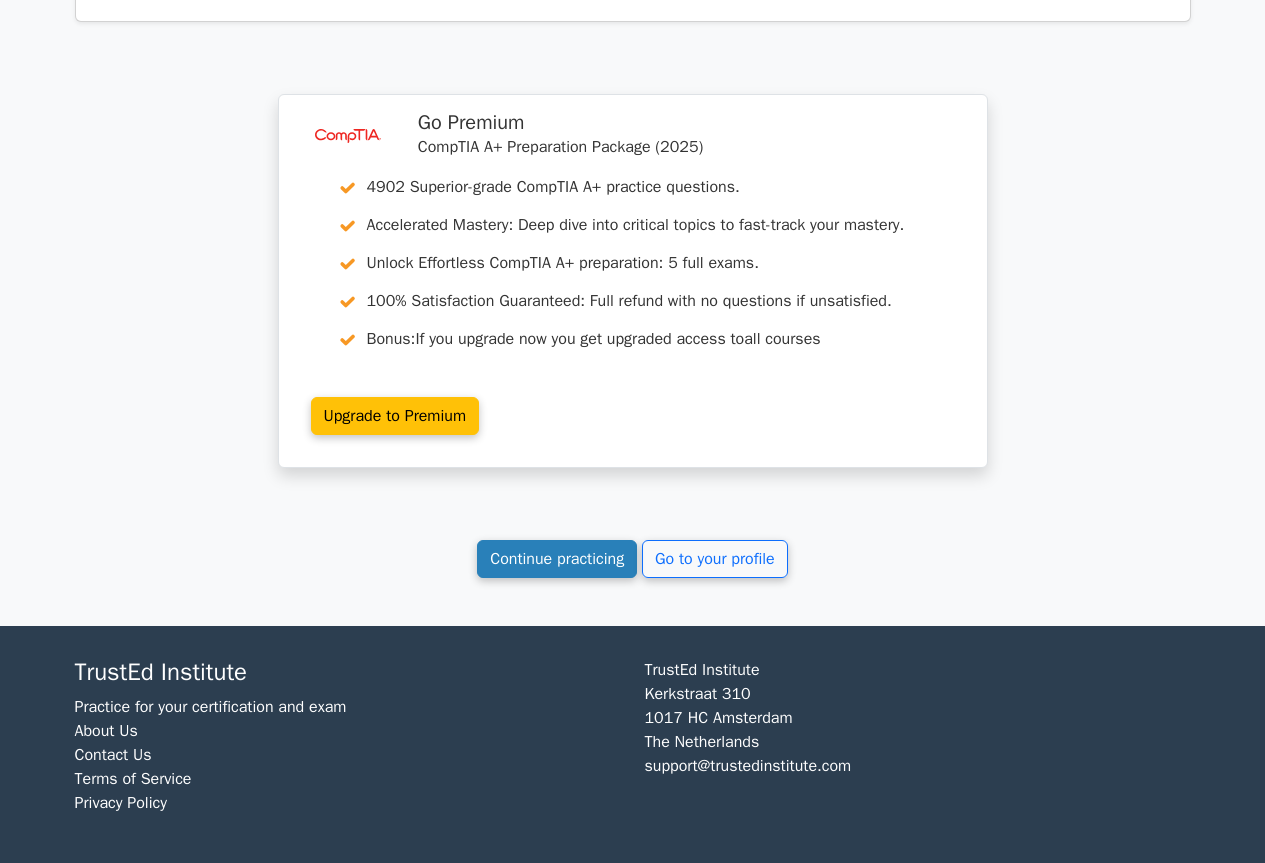 click on "Continue practicing" at bounding box center (557, 559) 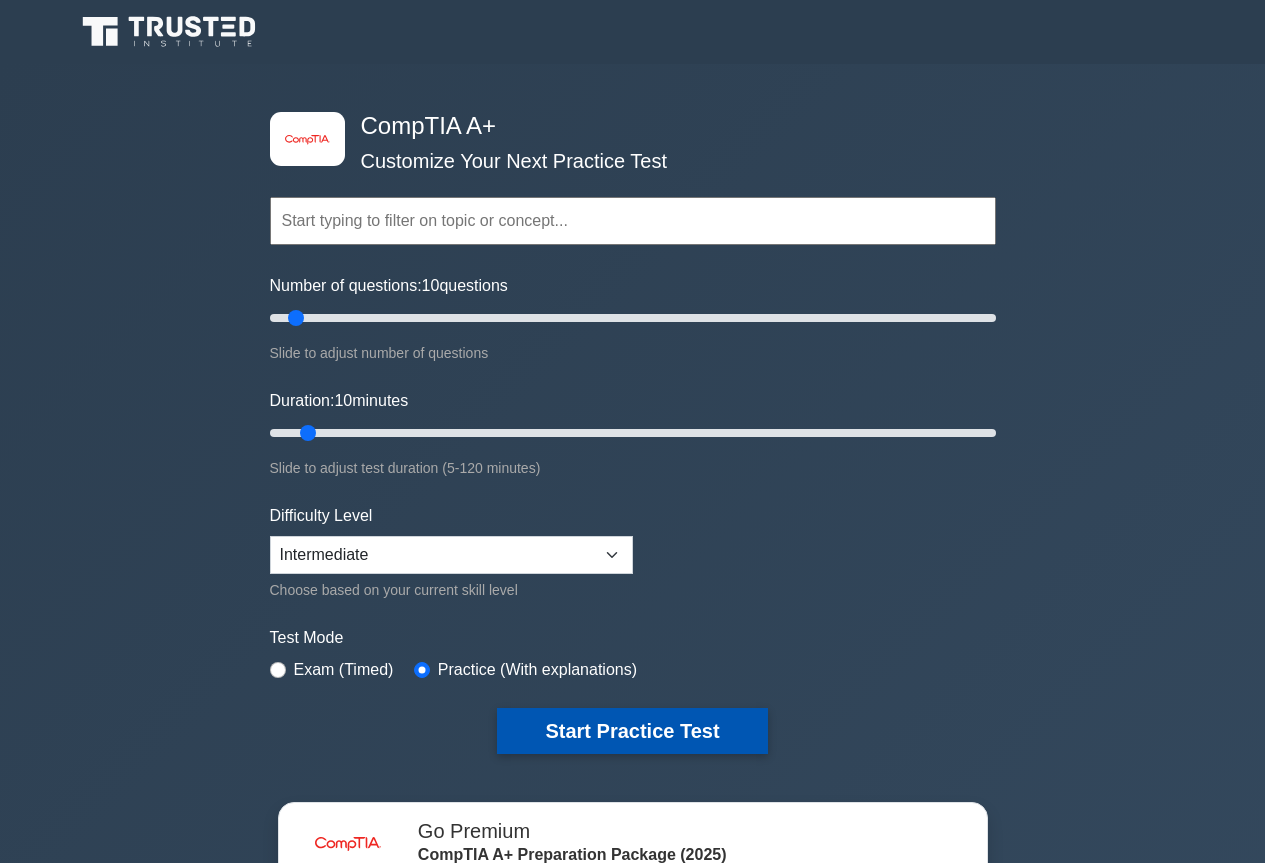 click on "Start Practice Test" at bounding box center [632, 731] 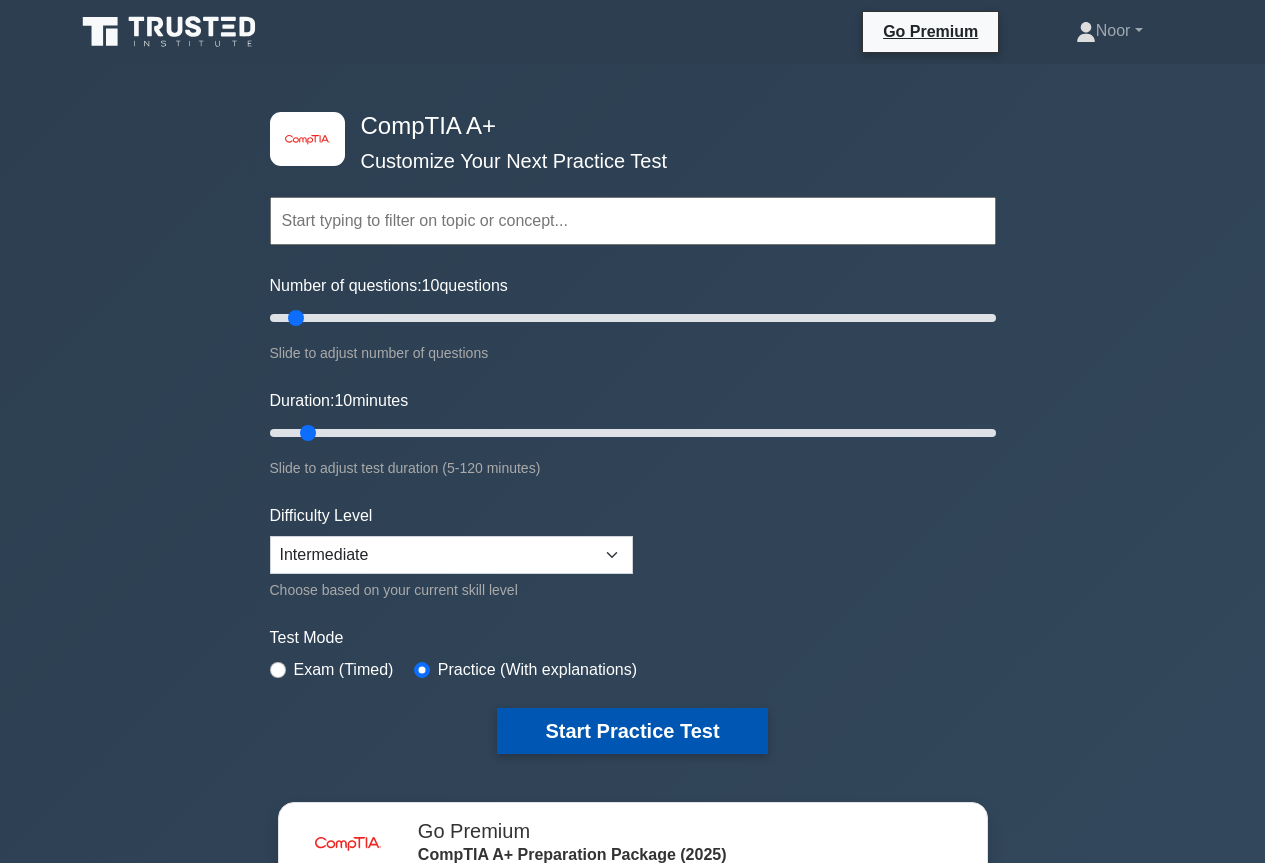 scroll, scrollTop: 0, scrollLeft: 0, axis: both 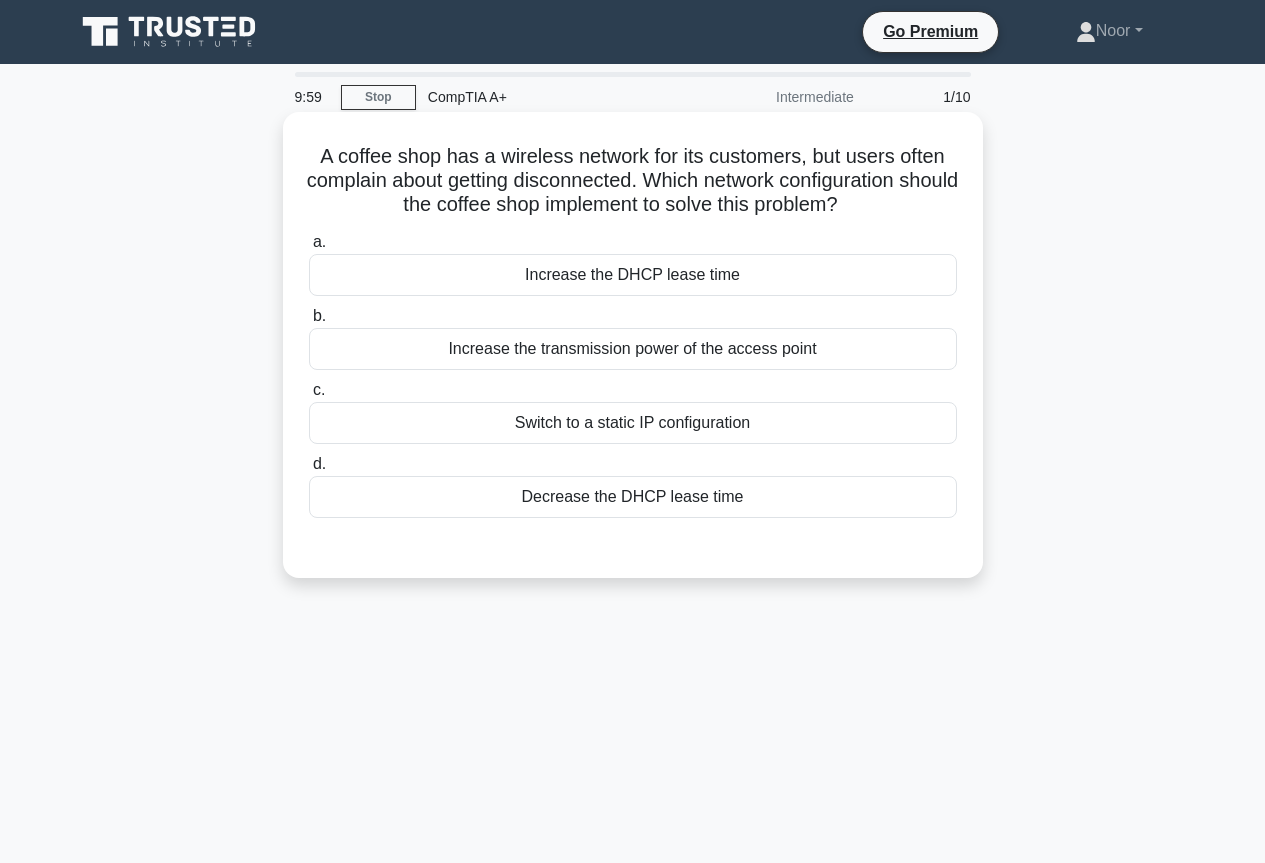 click on "Increase the DHCP lease time" at bounding box center [633, 275] 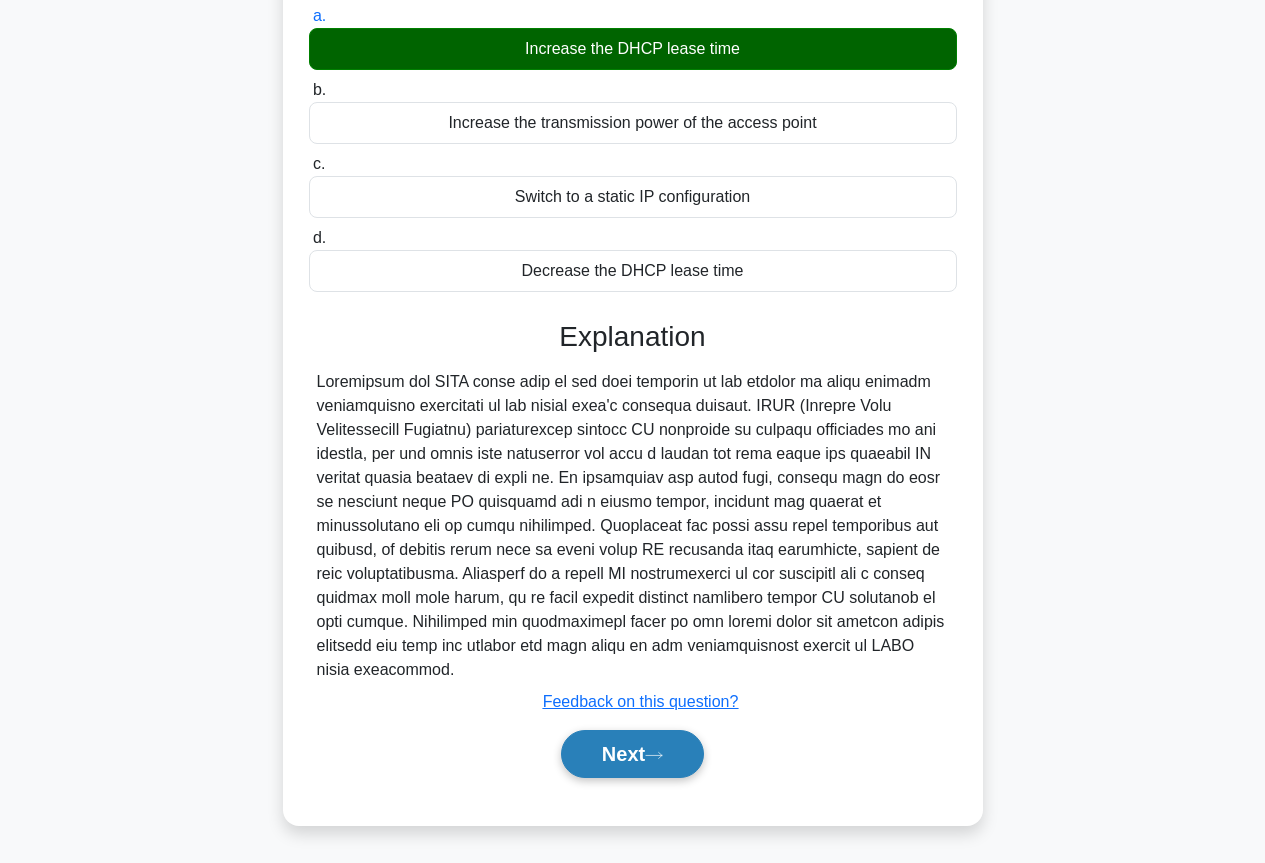 click on "Next" at bounding box center (632, 754) 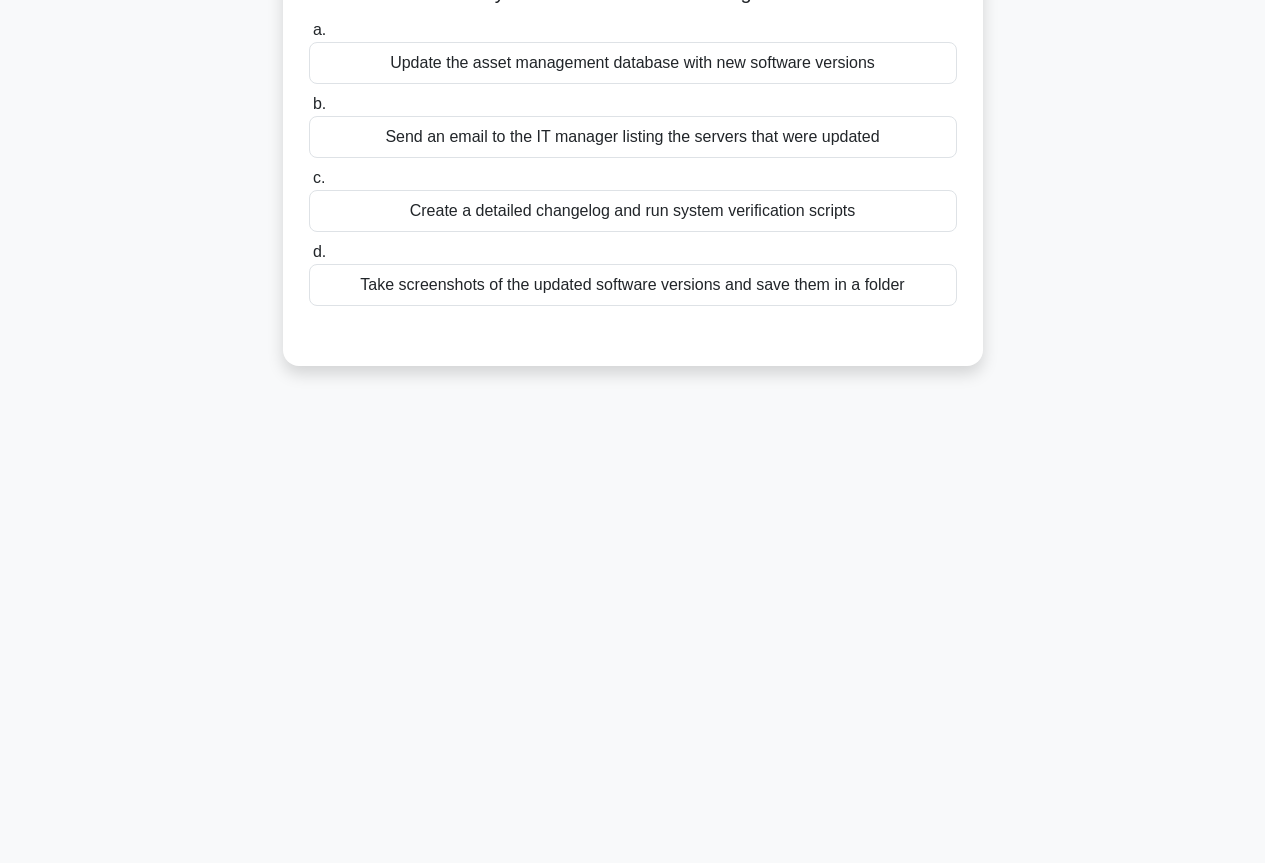 scroll, scrollTop: 0, scrollLeft: 0, axis: both 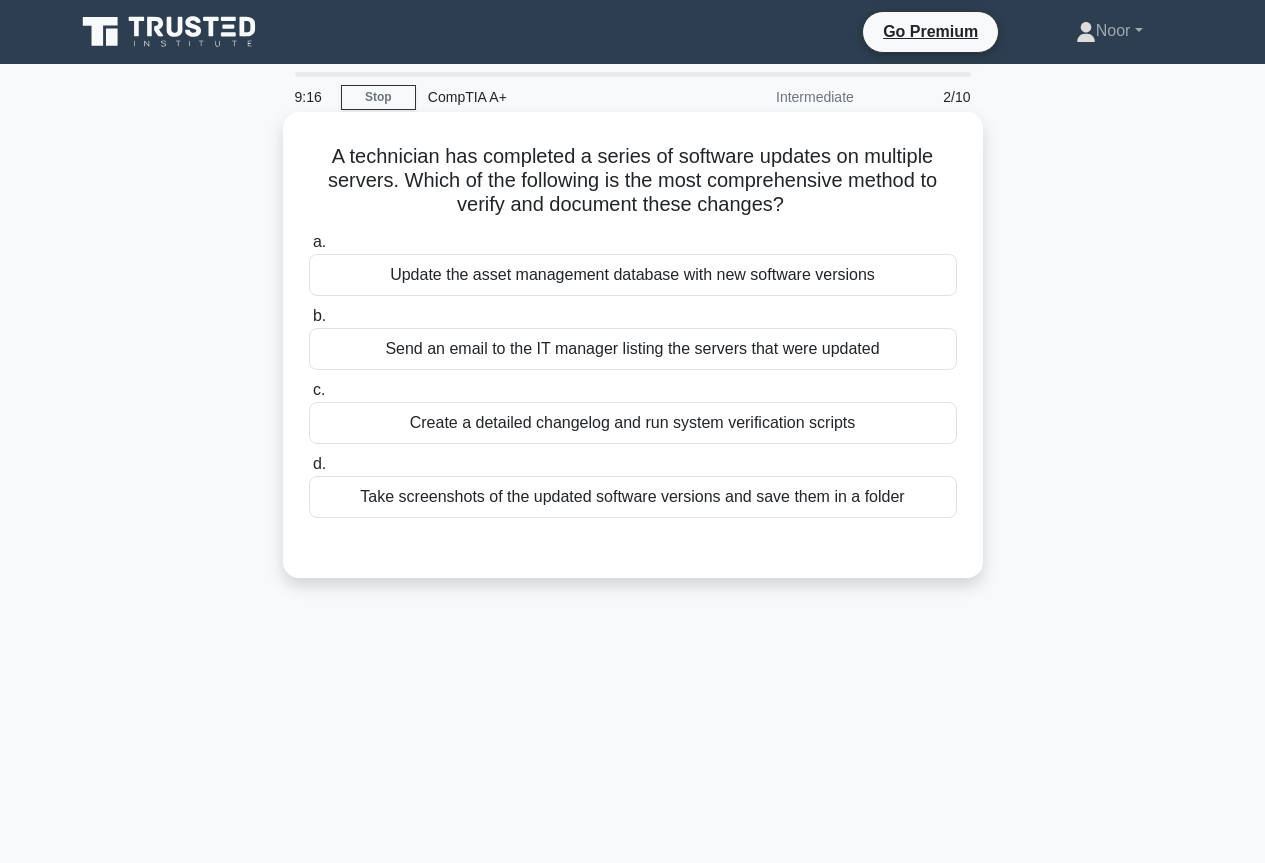 click on "Create a detailed changelog and run system verification scripts" at bounding box center [633, 423] 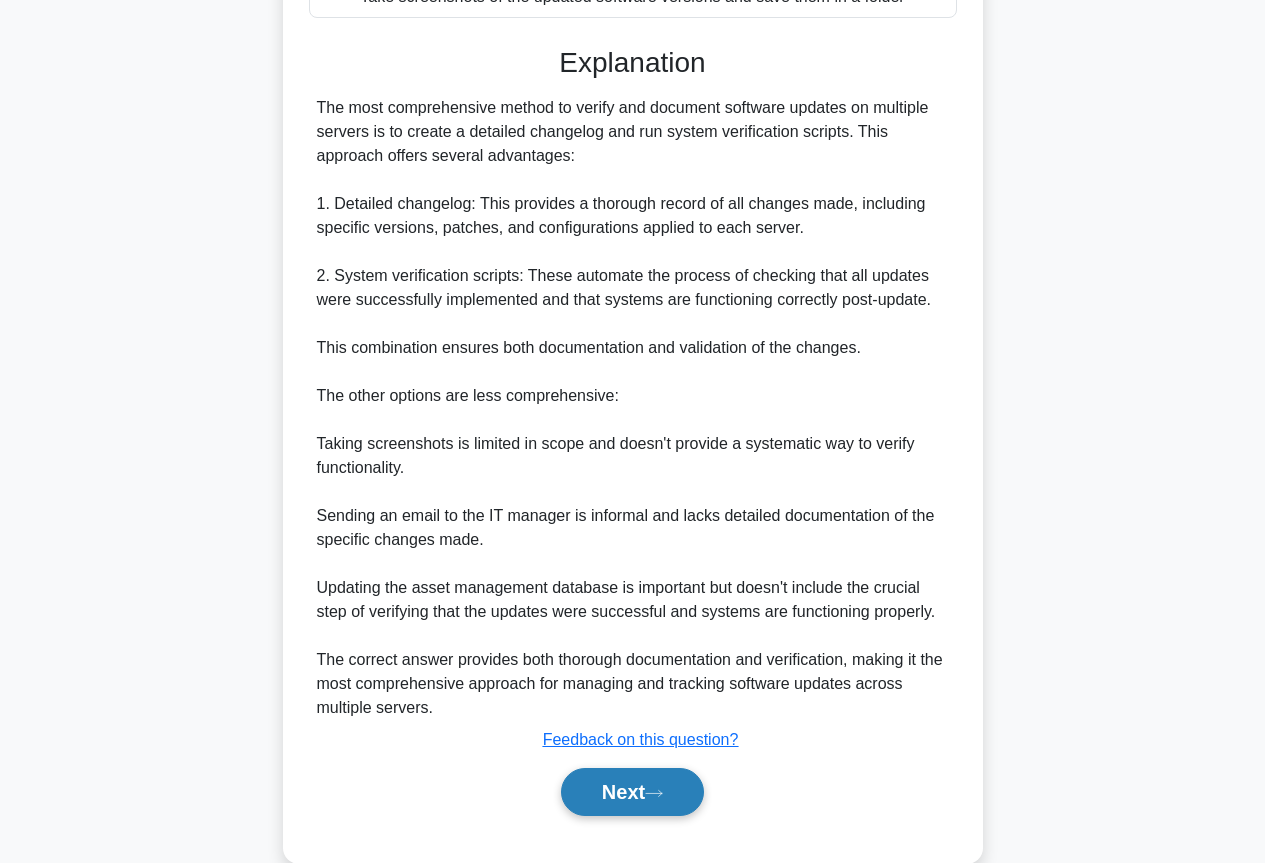 click on "Next" at bounding box center [632, 792] 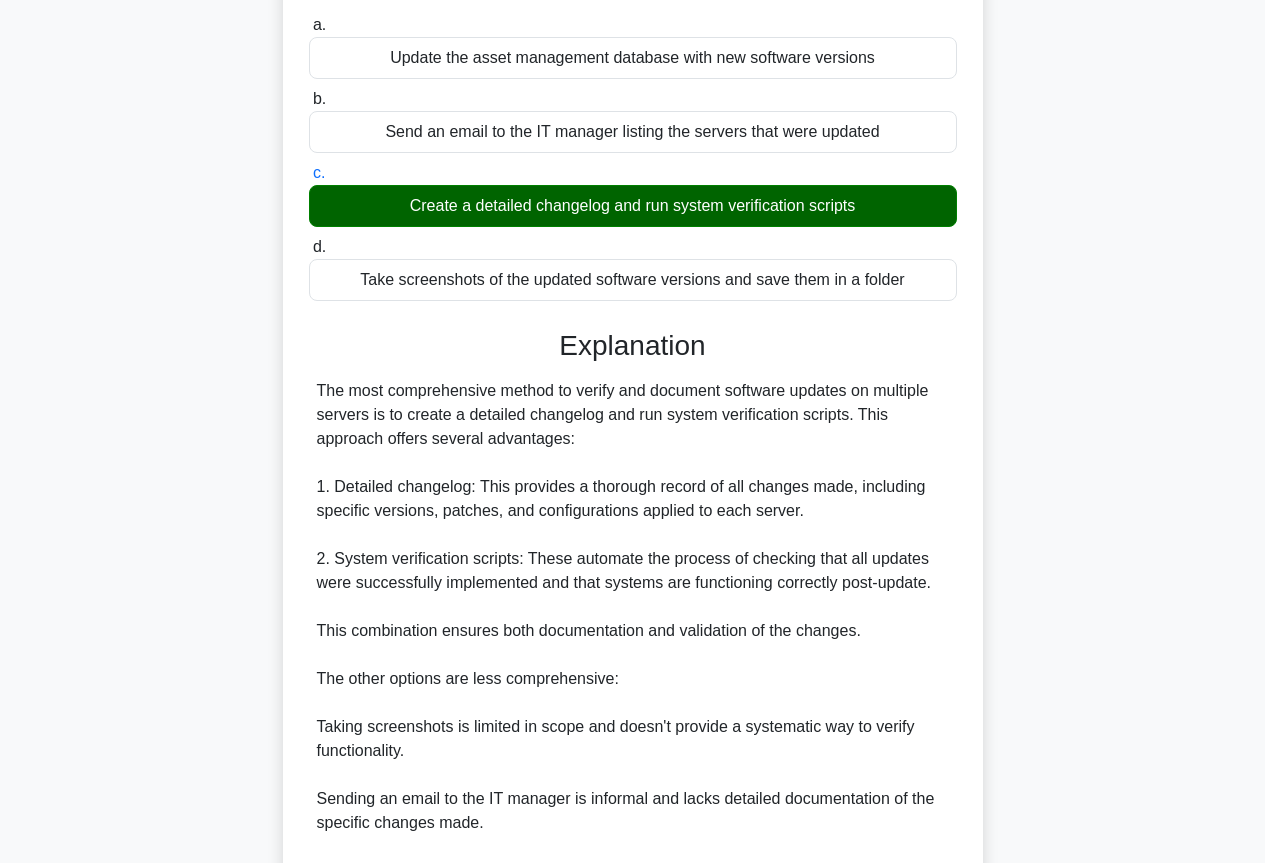 scroll, scrollTop: 0, scrollLeft: 0, axis: both 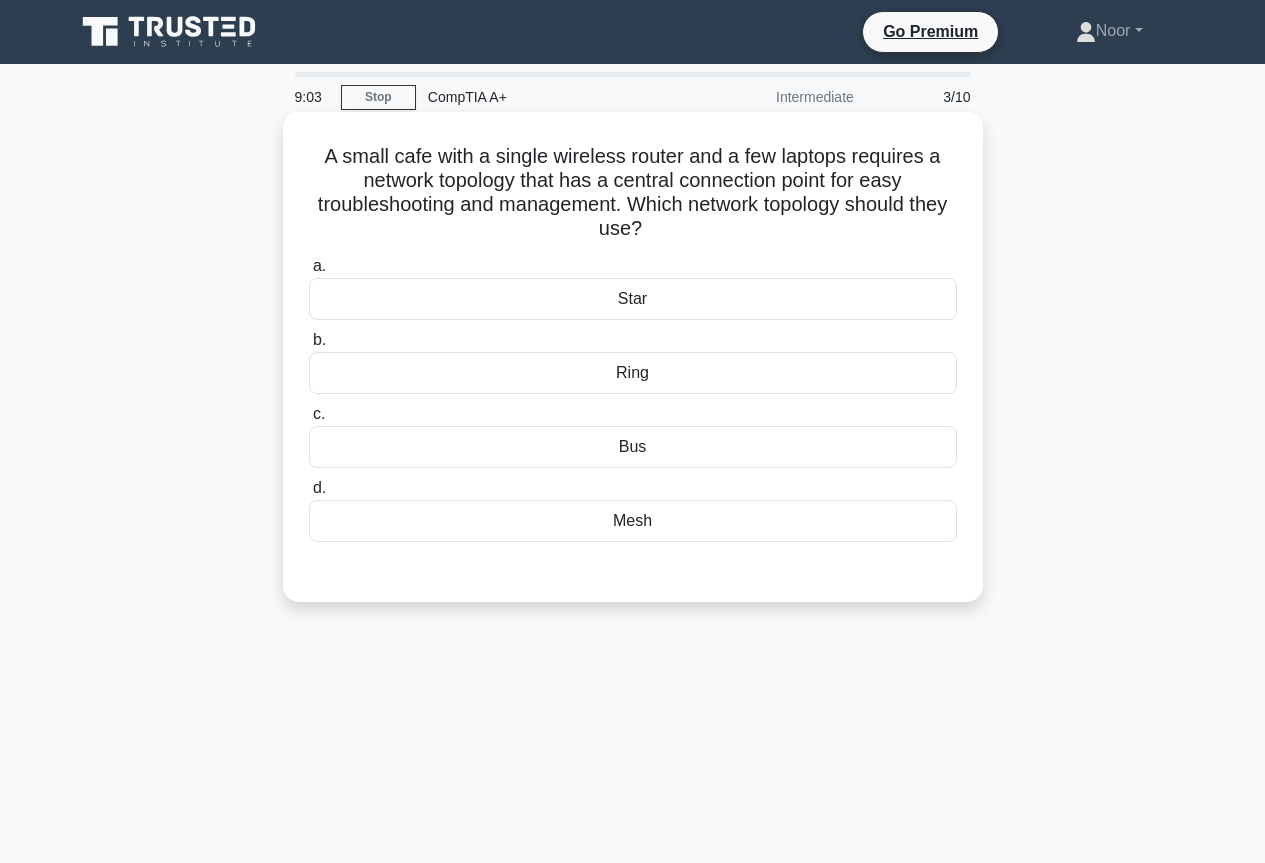 click on "Bus" at bounding box center [633, 447] 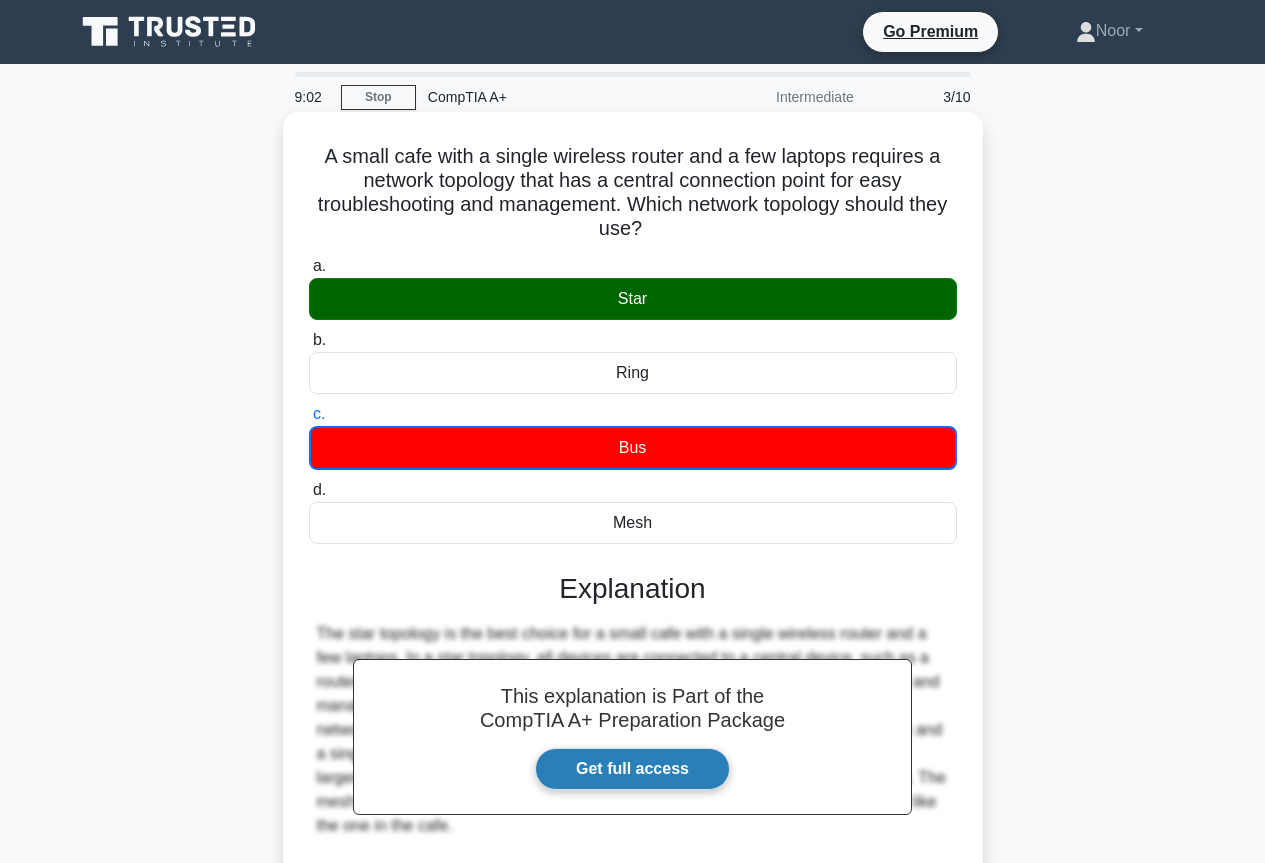scroll, scrollTop: 217, scrollLeft: 0, axis: vertical 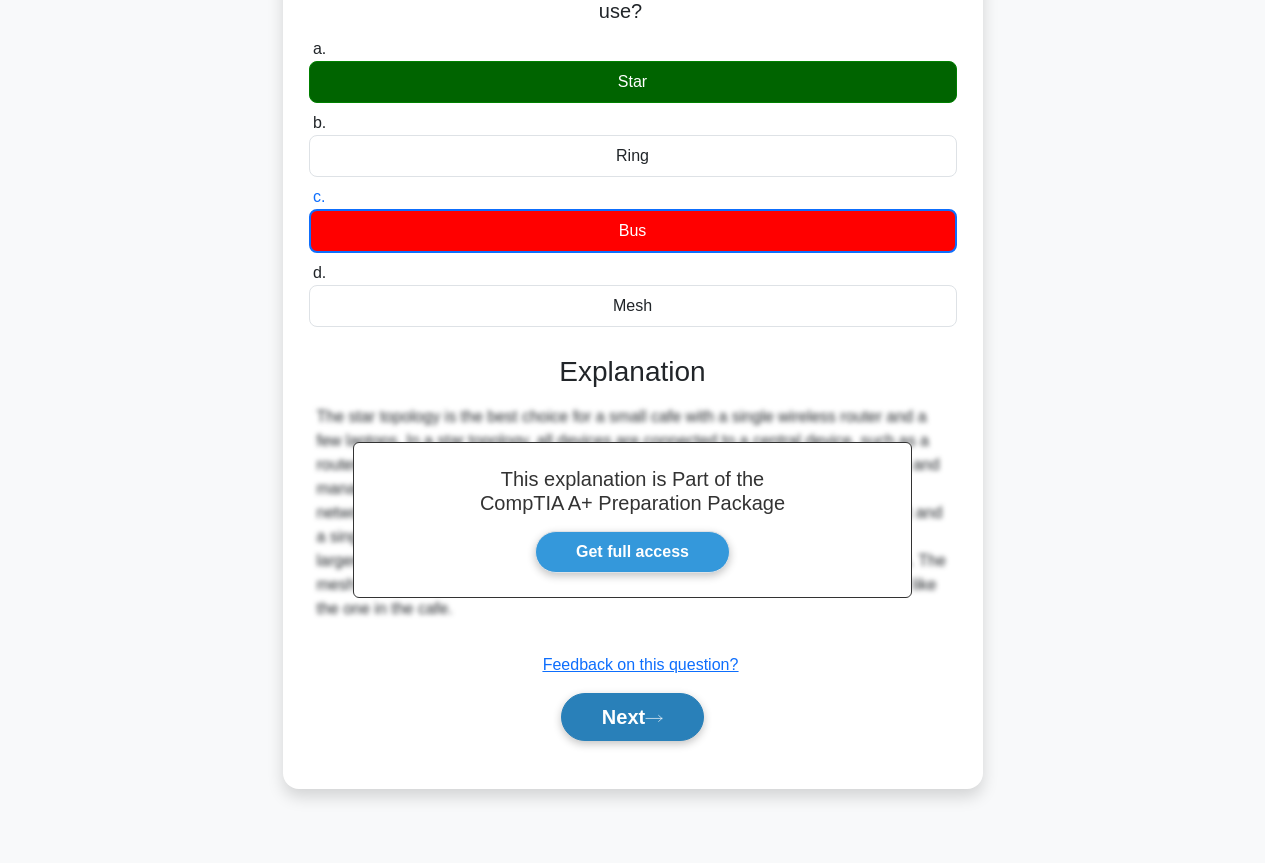 click on "Next" at bounding box center (632, 717) 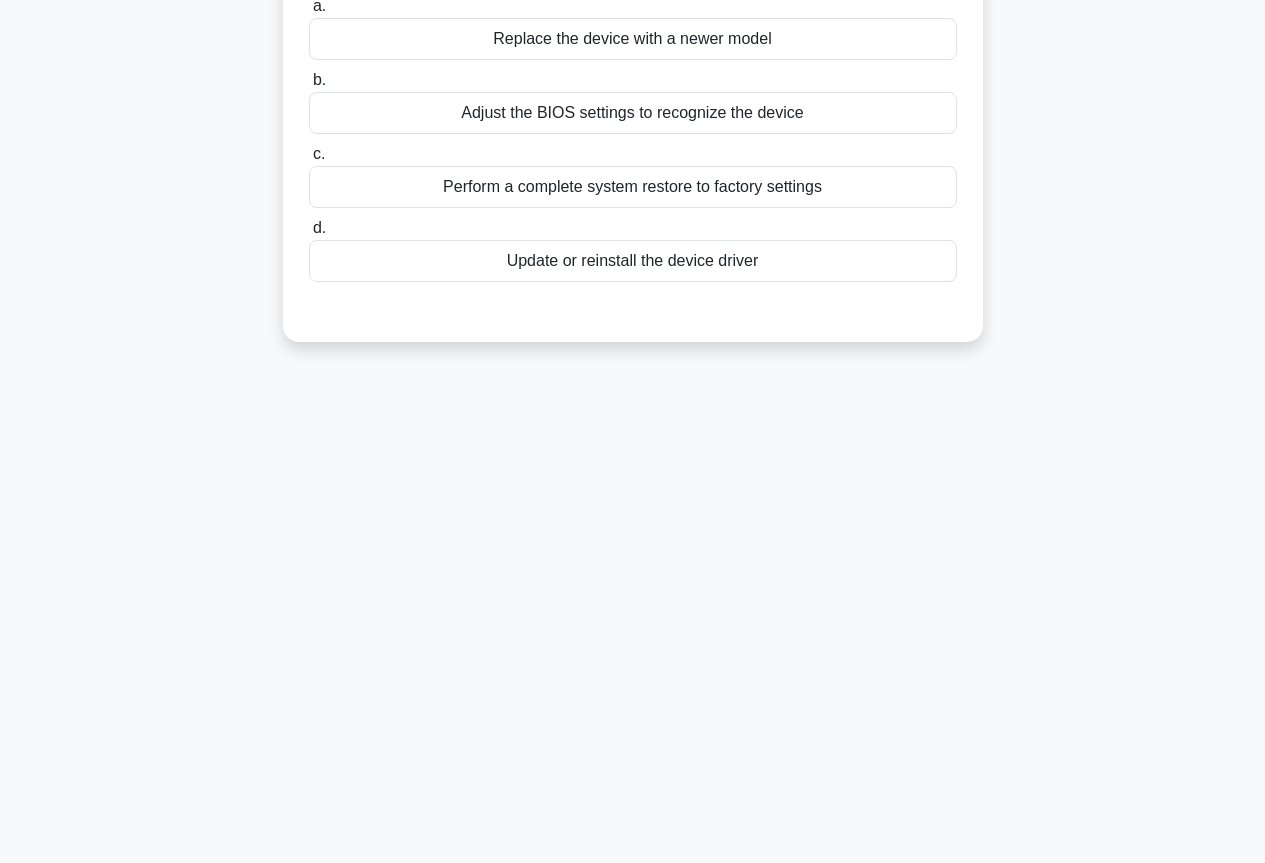 scroll, scrollTop: 17, scrollLeft: 0, axis: vertical 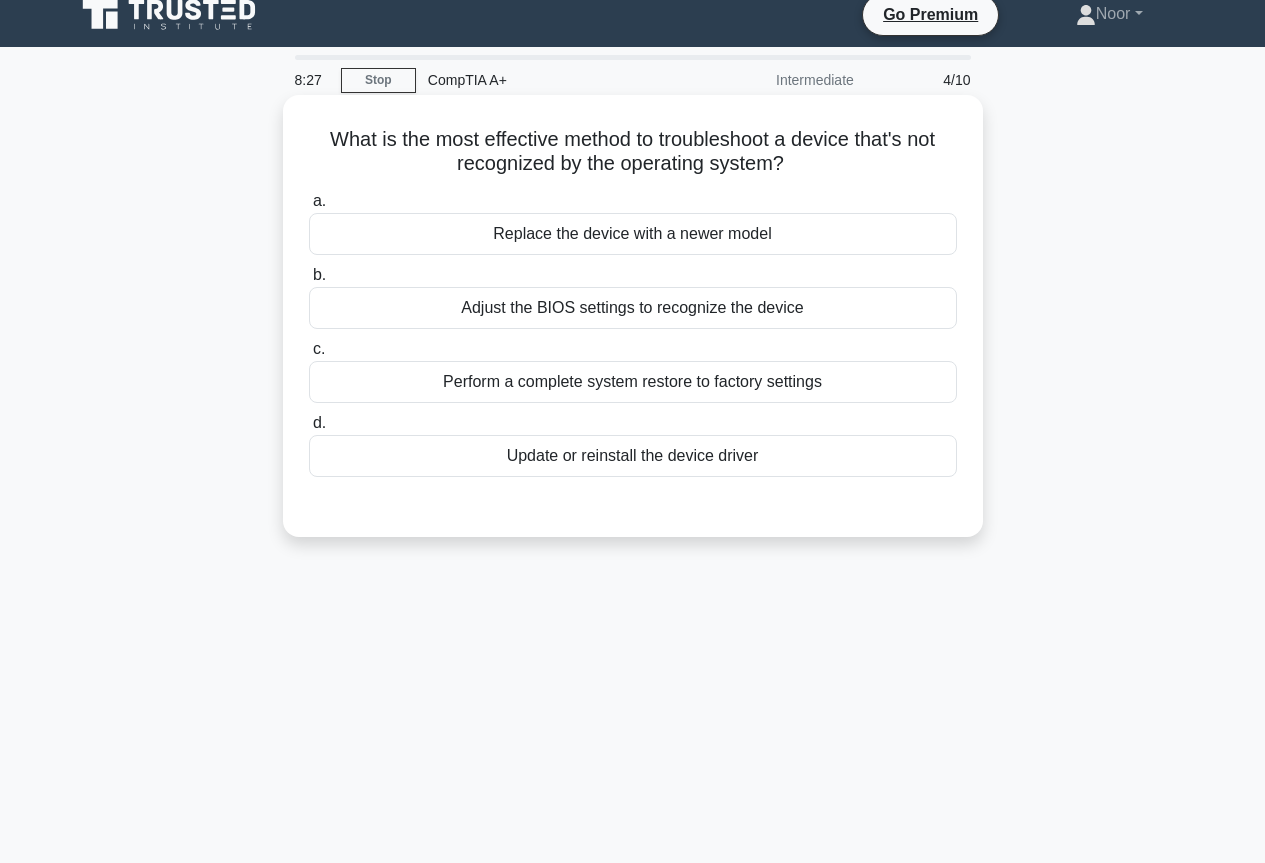 click on "Update or reinstall the device driver" at bounding box center (633, 456) 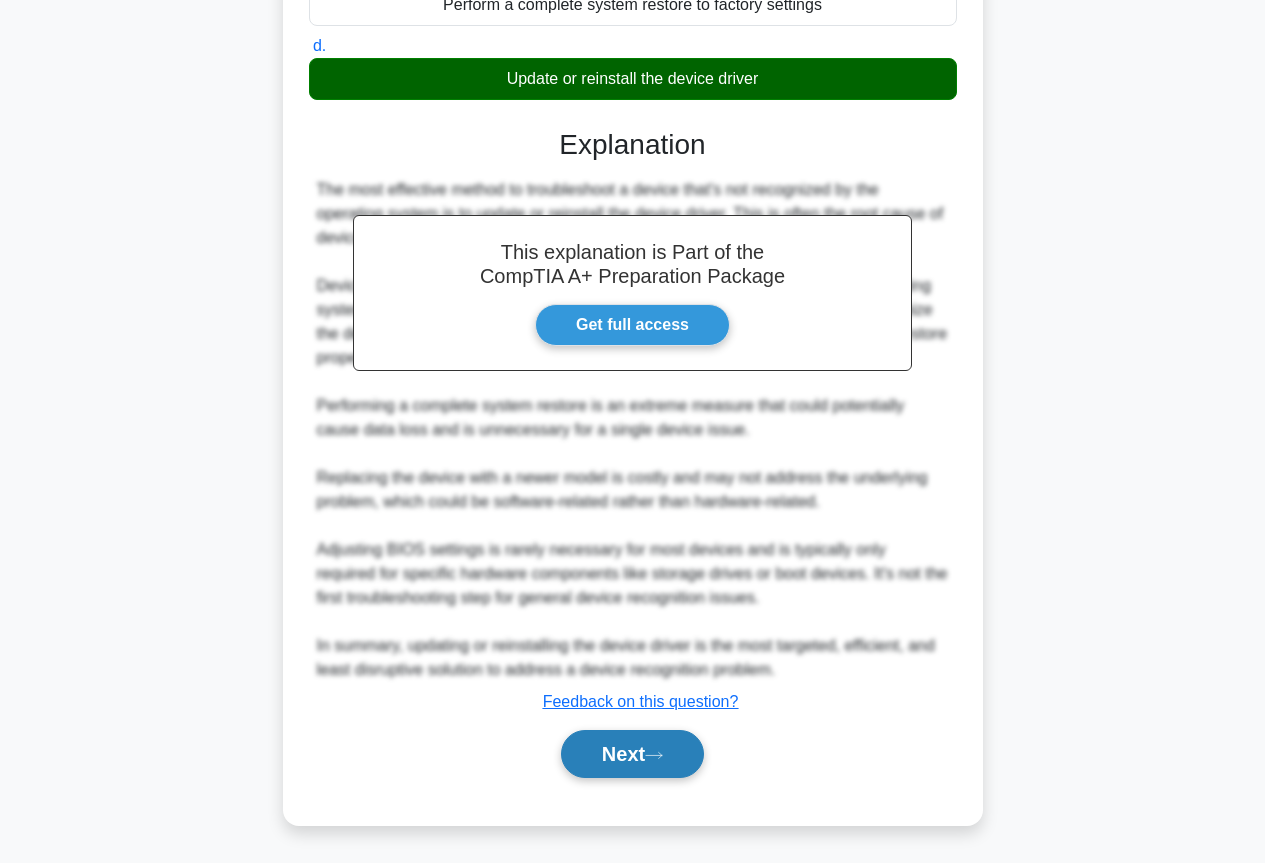 click on "Next" at bounding box center (632, 754) 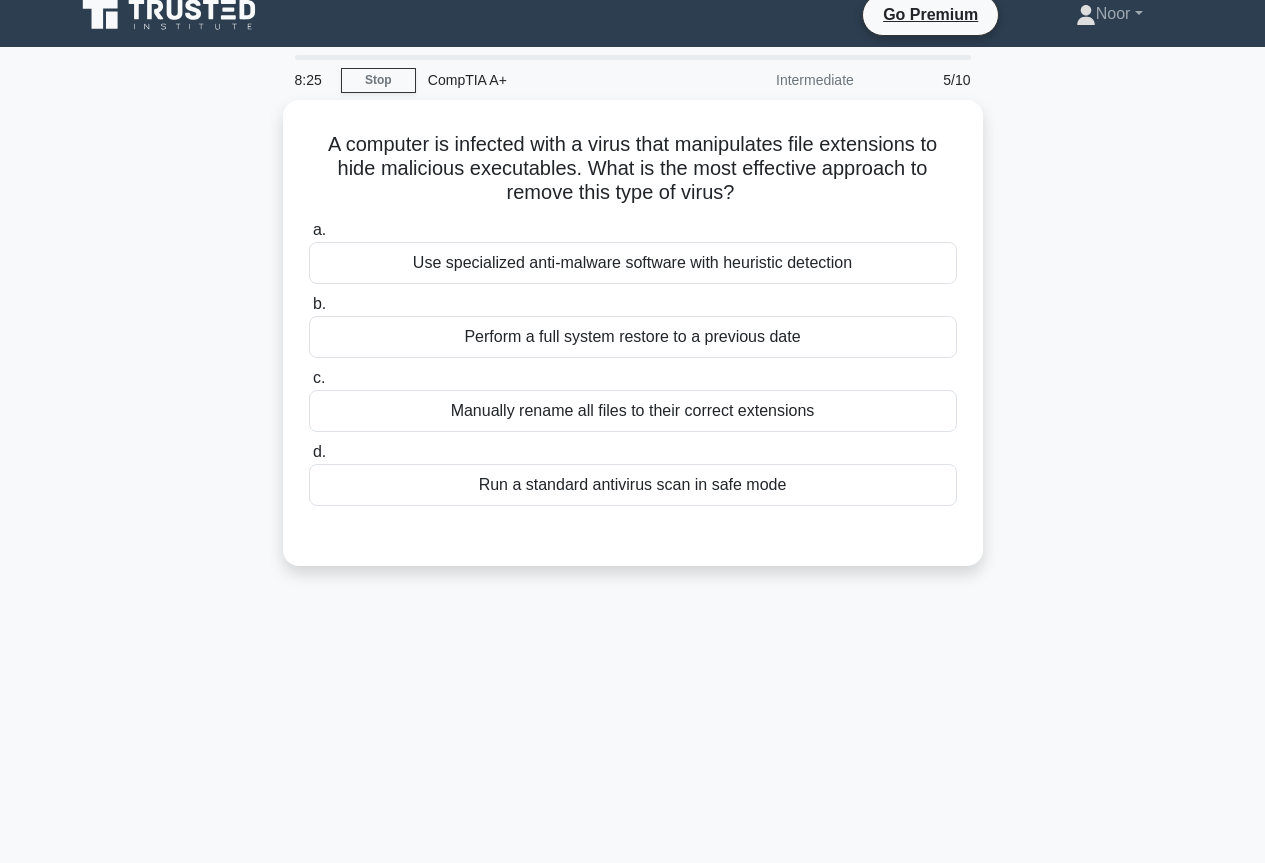 scroll, scrollTop: 0, scrollLeft: 0, axis: both 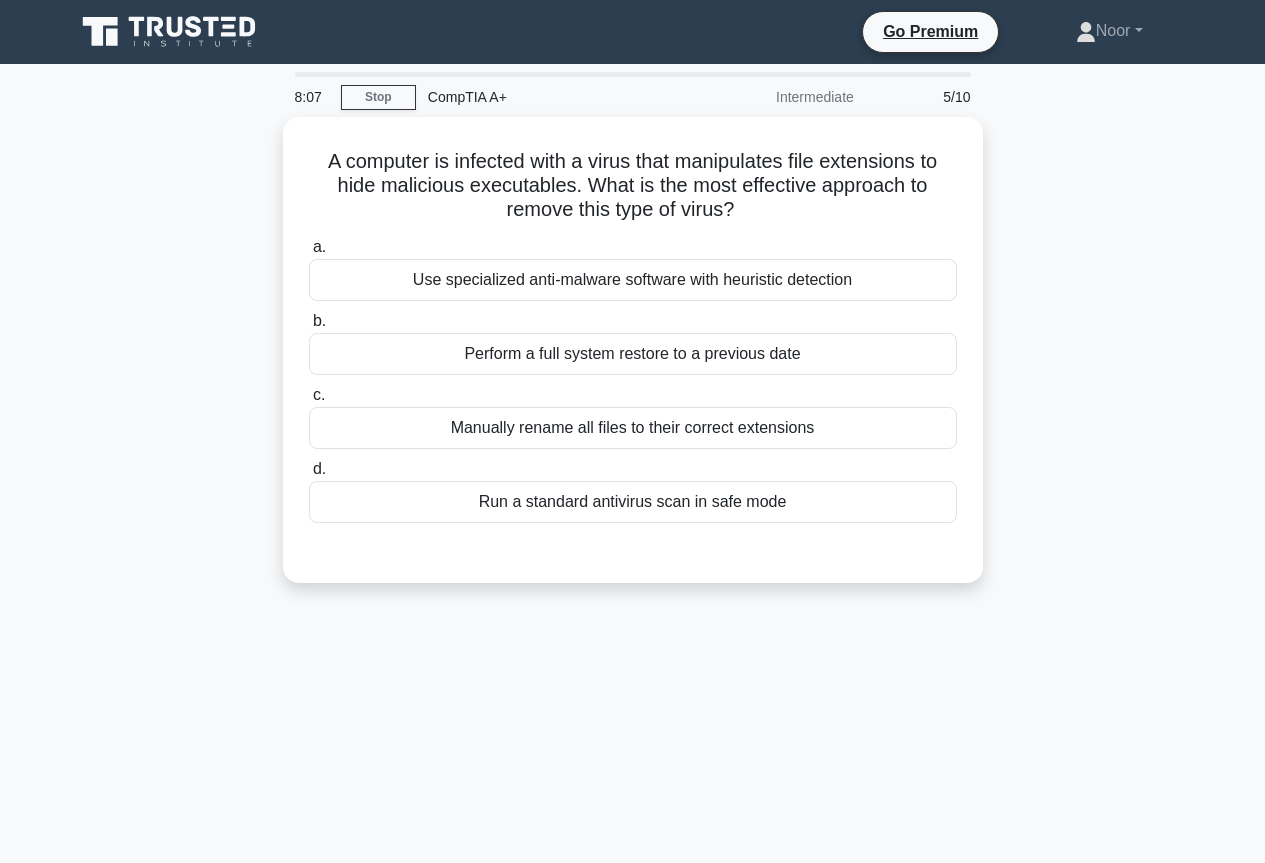 click on "A computer is infected with a virus that manipulates file extensions to hide malicious executables. What is the most effective approach to remove this type of virus?
.spinner_0XTQ{transform-origin:center;animation:spinner_y6GP .75s linear infinite}@keyframes spinner_y6GP{100%{transform:rotate(360deg)}}
a.
Use specialized anti-malware software with heuristic detection" at bounding box center (633, 362) 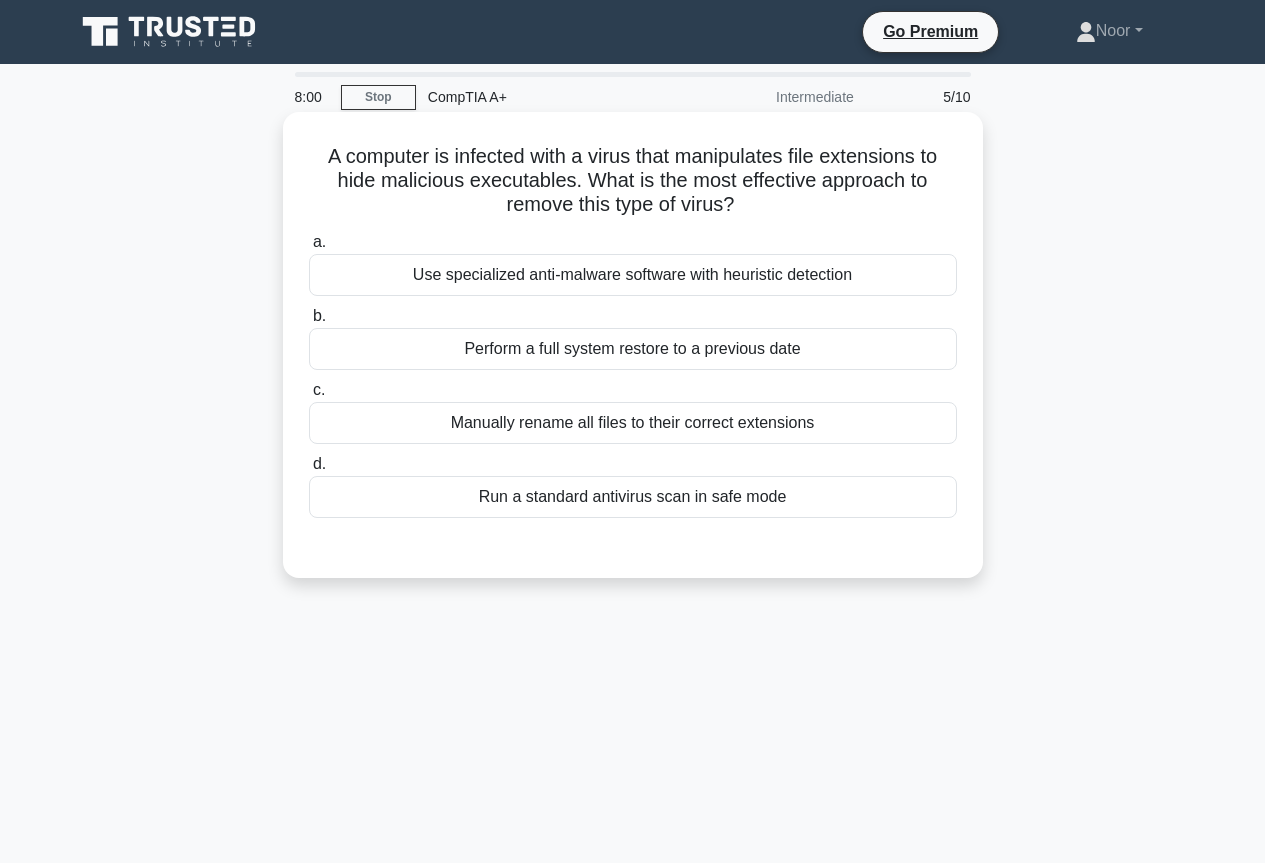 click on "Use specialized anti-malware software with heuristic detection" at bounding box center [633, 275] 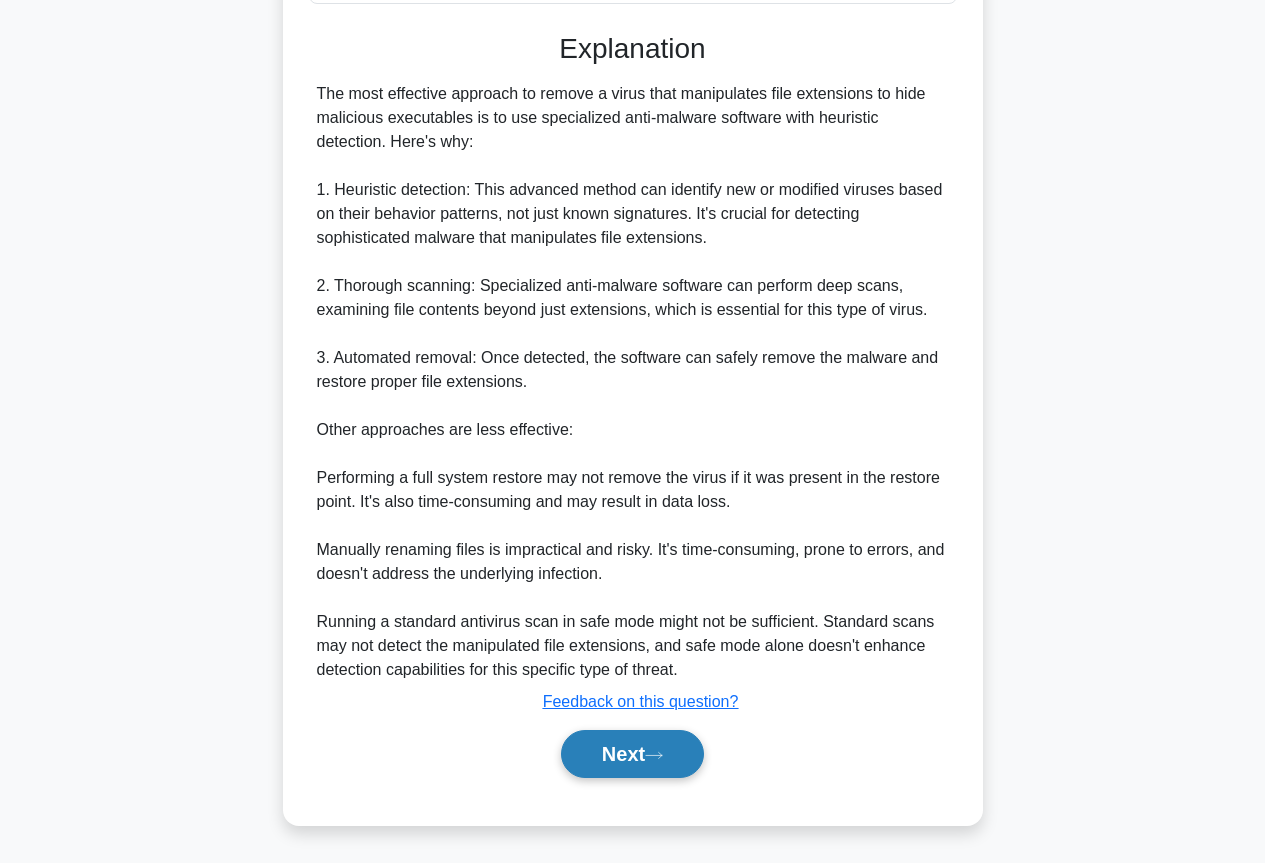 click on "Next" at bounding box center [632, 754] 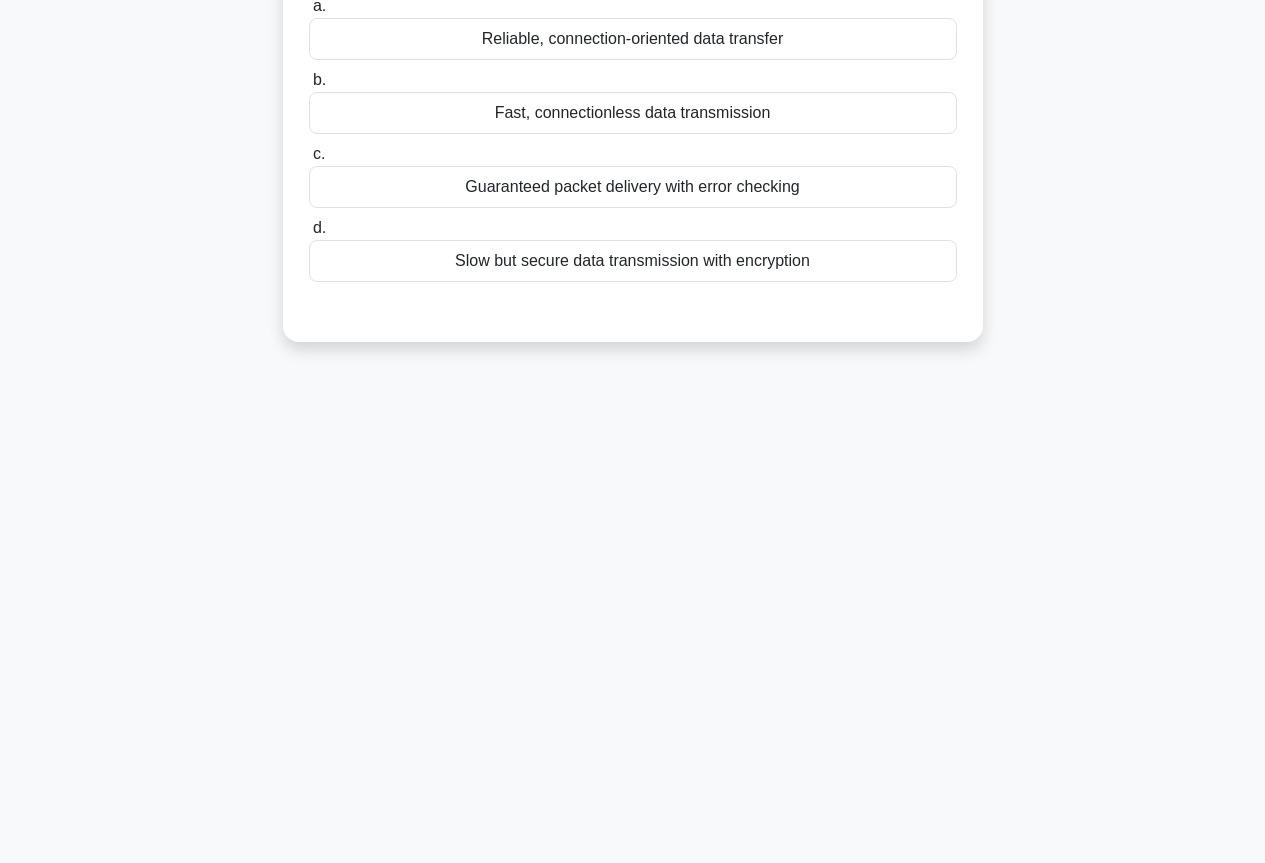 scroll, scrollTop: 0, scrollLeft: 0, axis: both 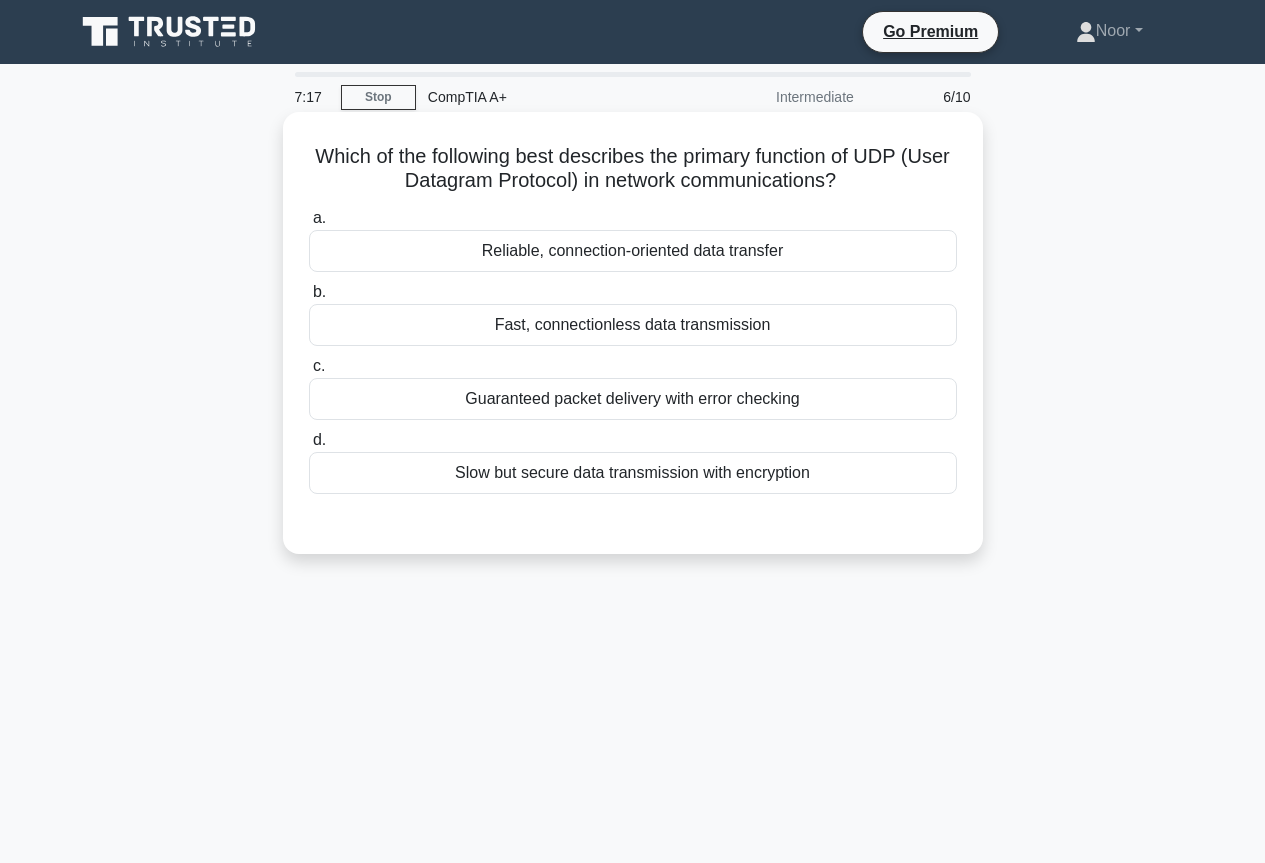 click on "a.
Reliable, connection-oriented data transfer
b.
Fast, connectionless data transmission
c. d." at bounding box center [633, 350] 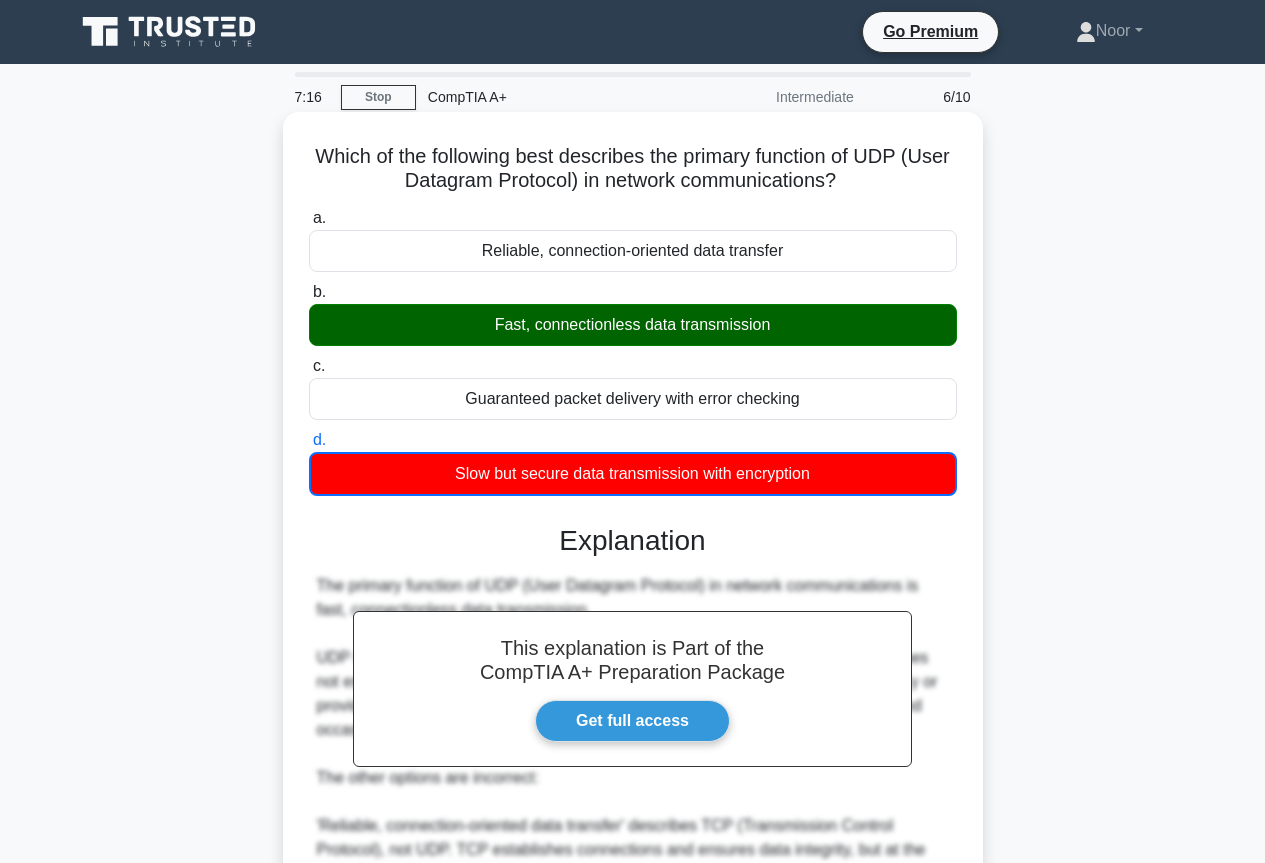 scroll, scrollTop: 397, scrollLeft: 0, axis: vertical 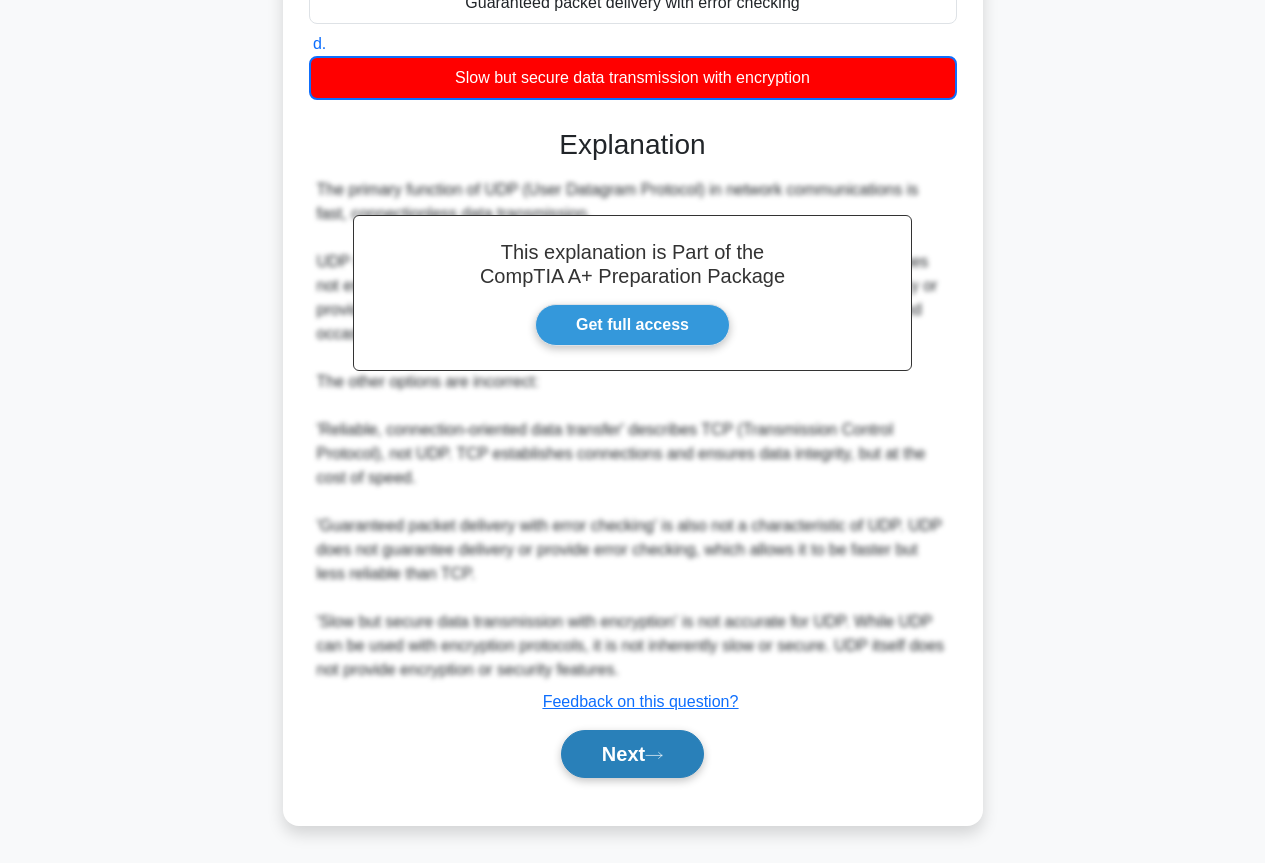 click on "Next" at bounding box center [632, 754] 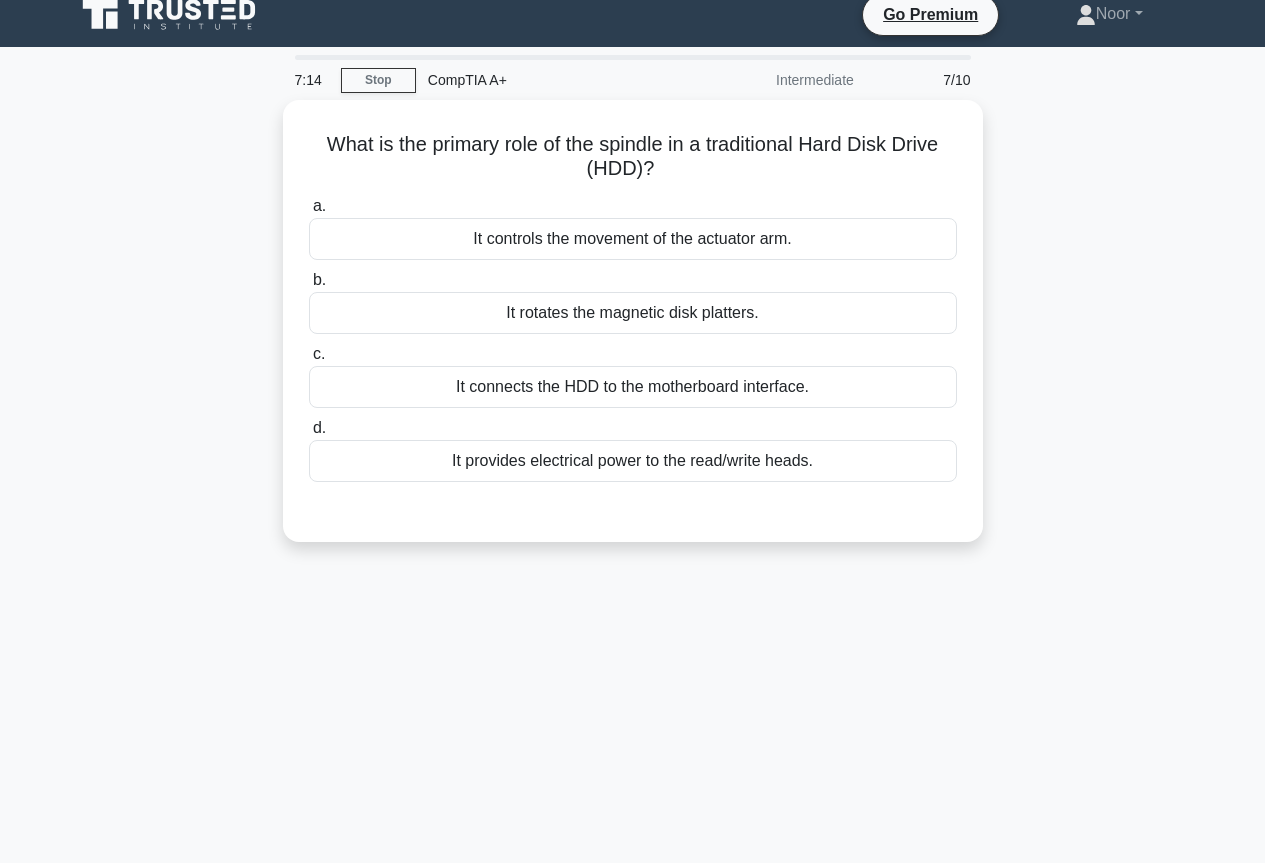 scroll, scrollTop: 0, scrollLeft: 0, axis: both 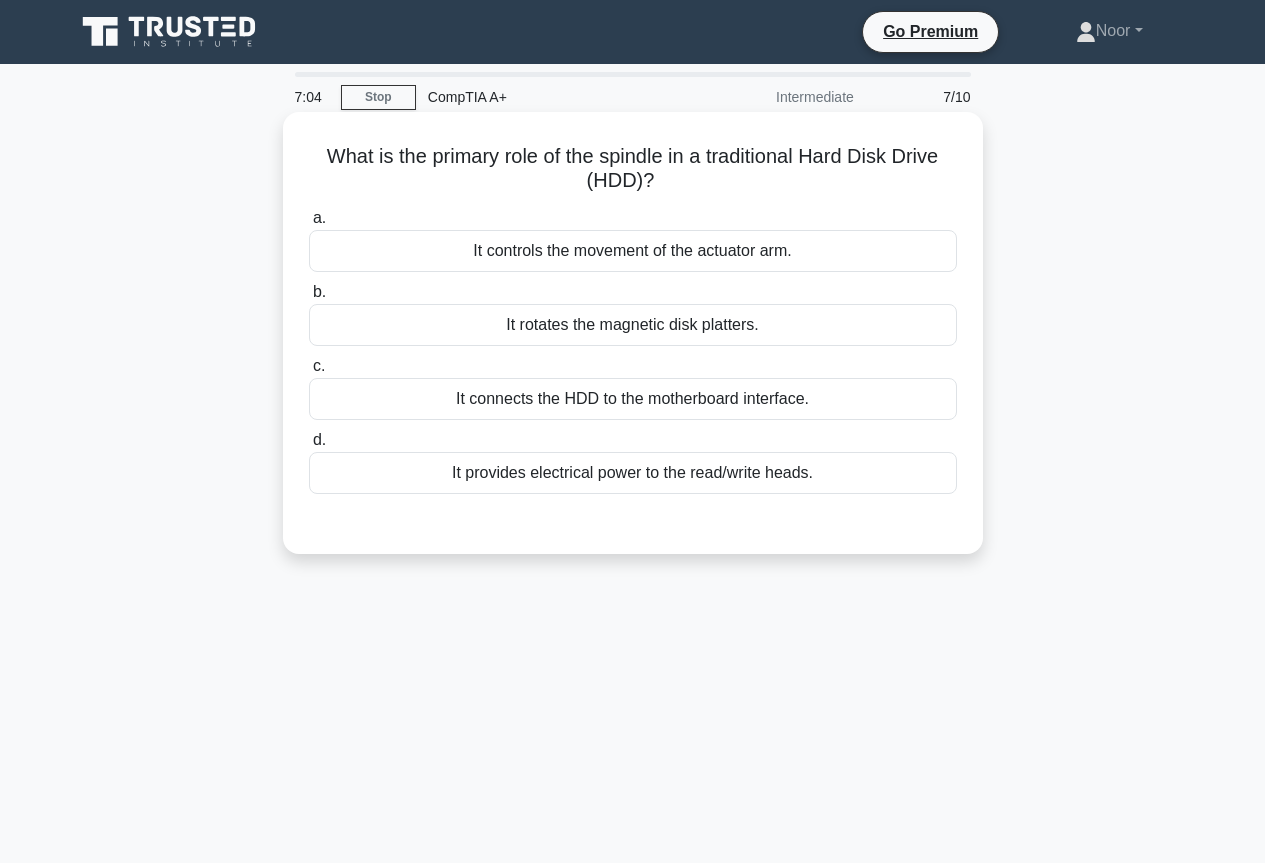 click on "It rotates the magnetic disk platters." at bounding box center [633, 325] 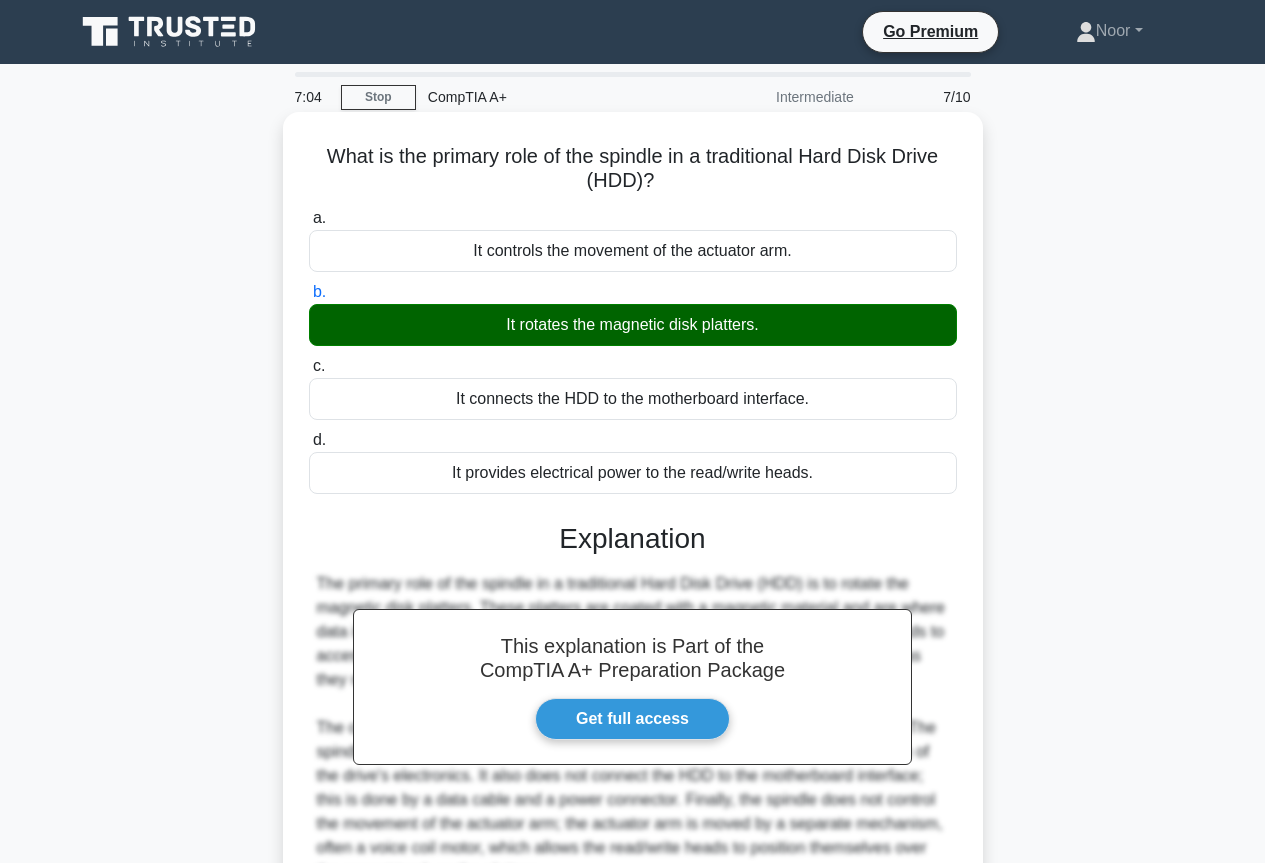 scroll, scrollTop: 217, scrollLeft: 0, axis: vertical 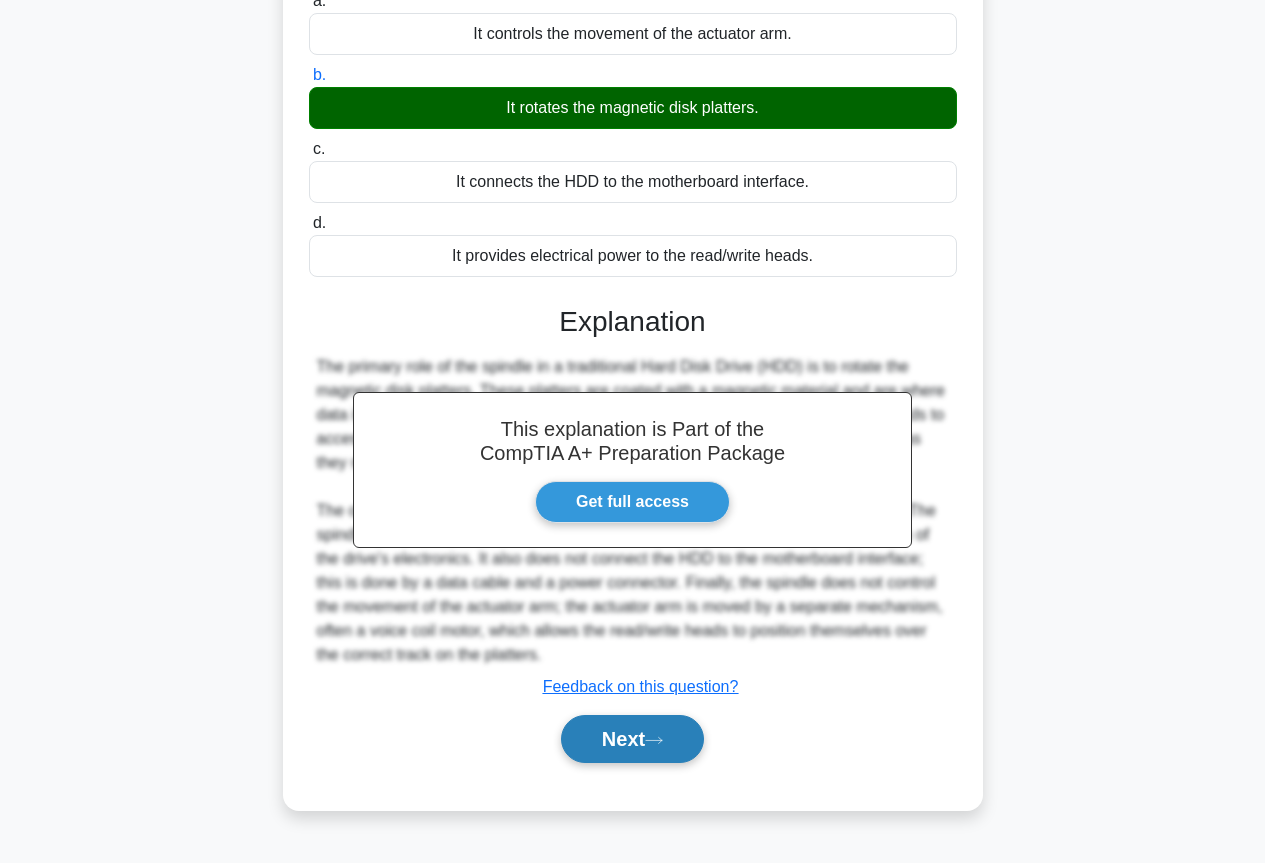 click on "Next" at bounding box center [632, 739] 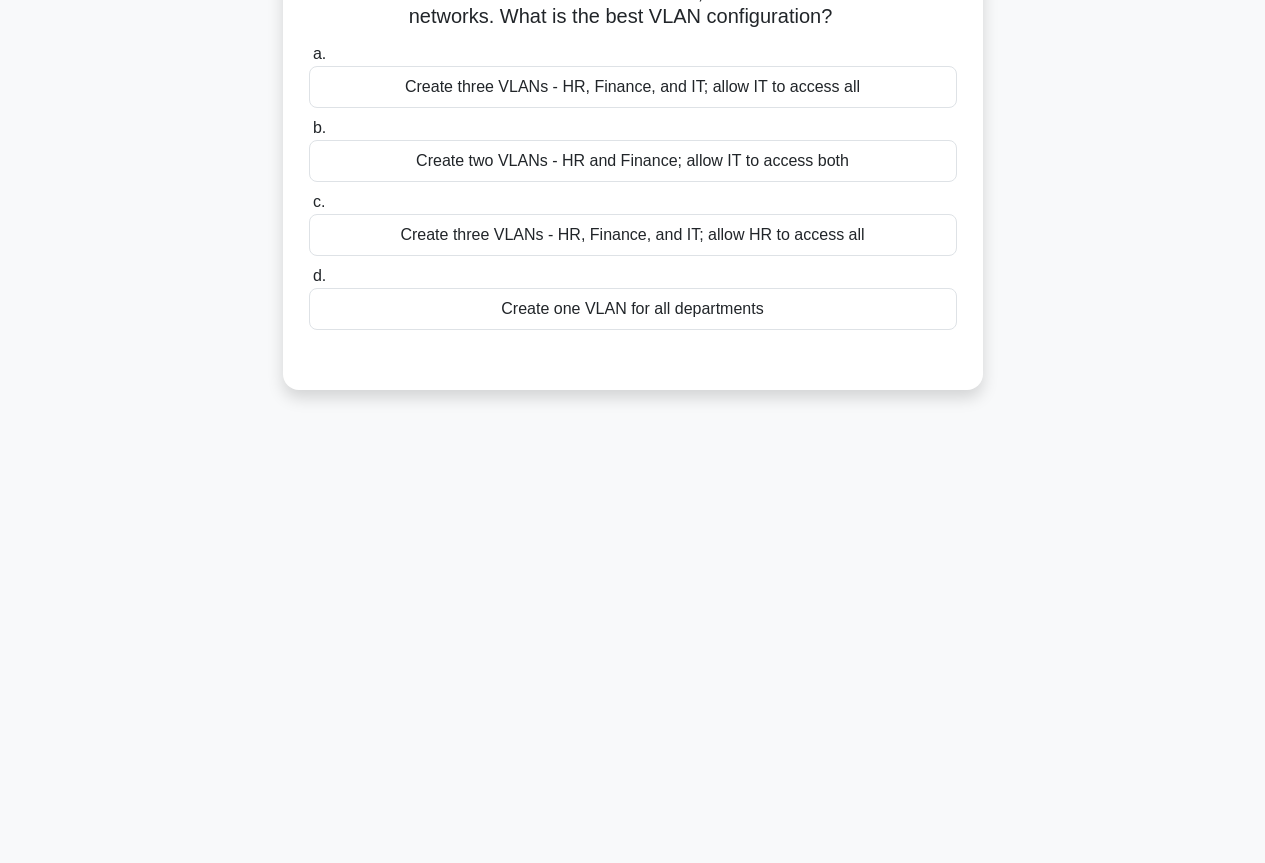 scroll, scrollTop: 0, scrollLeft: 0, axis: both 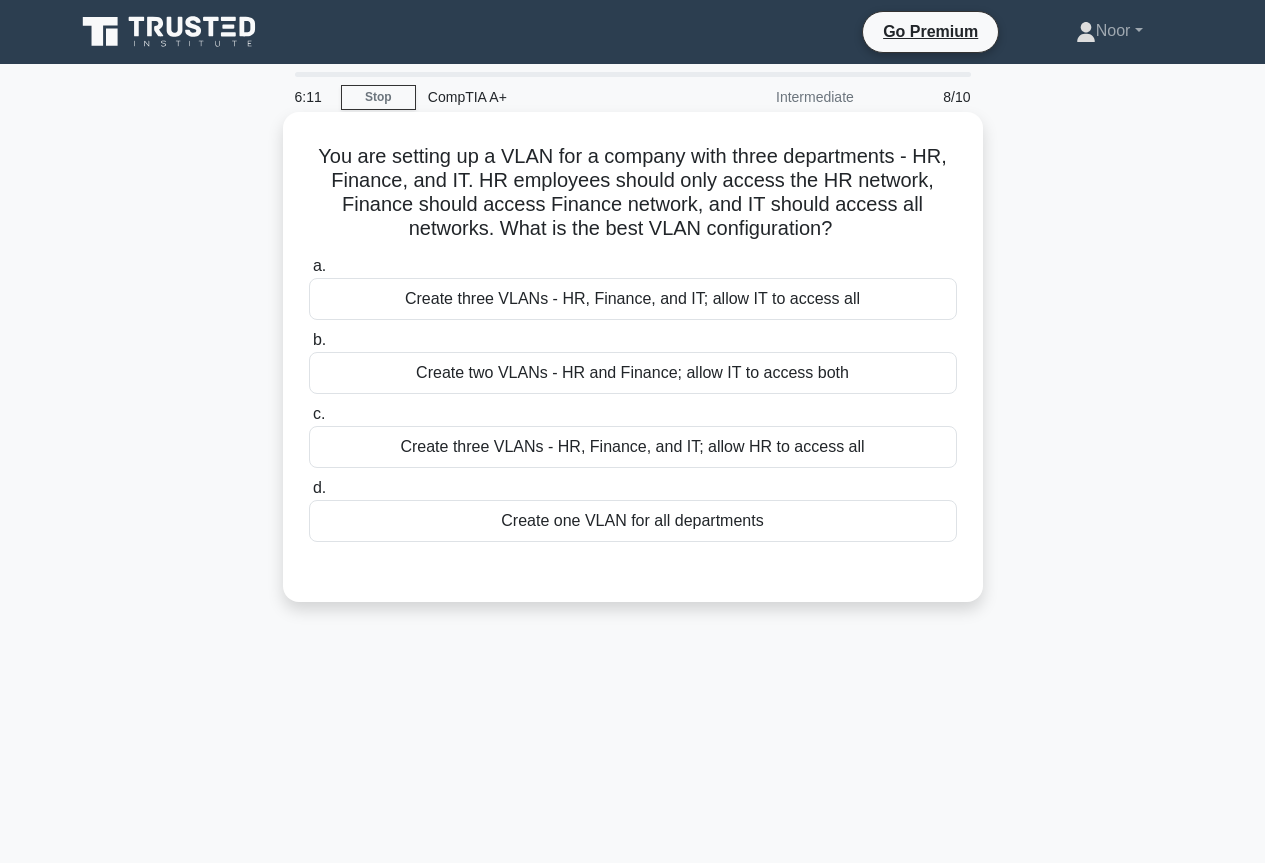 click on "Create three VLANs - HR, Finance, and IT; allow IT to access all" at bounding box center [633, 299] 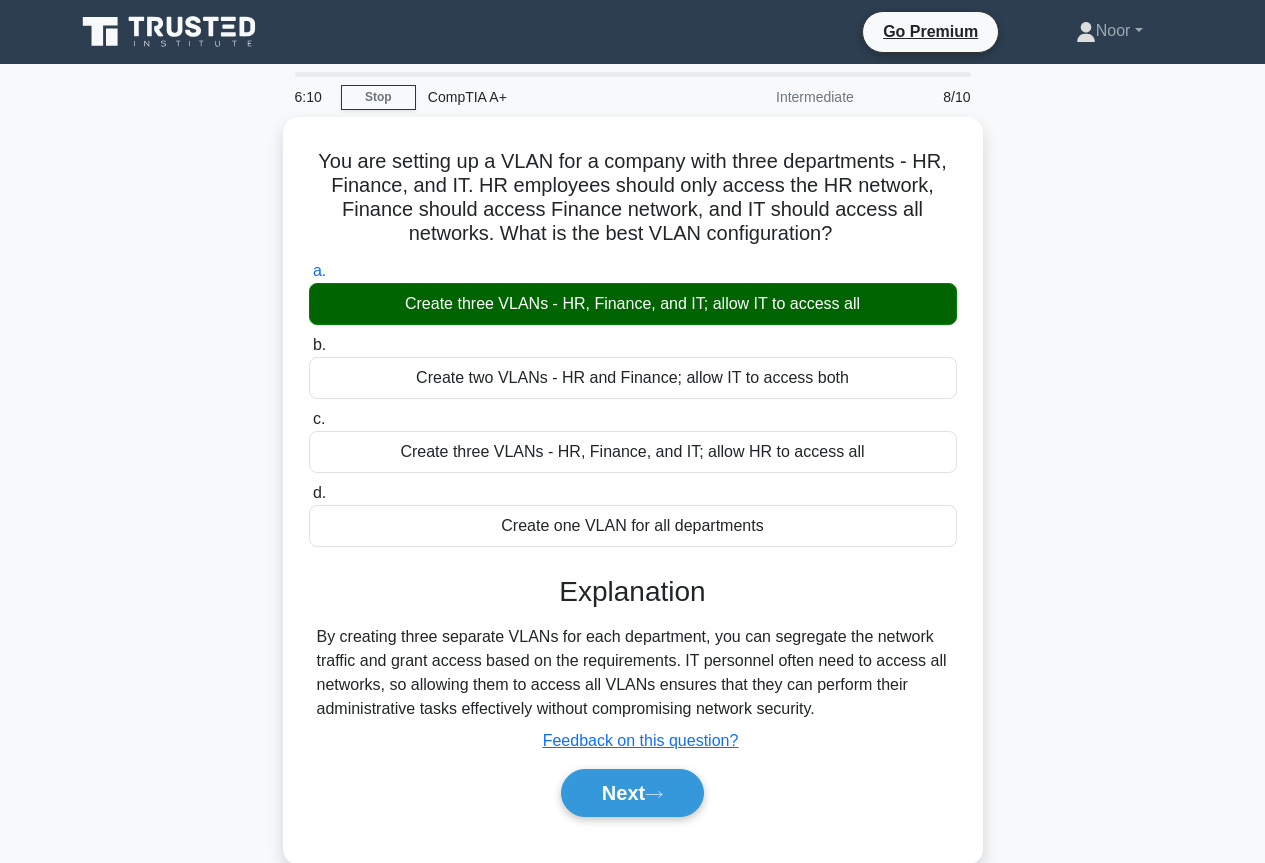 scroll, scrollTop: 200, scrollLeft: 0, axis: vertical 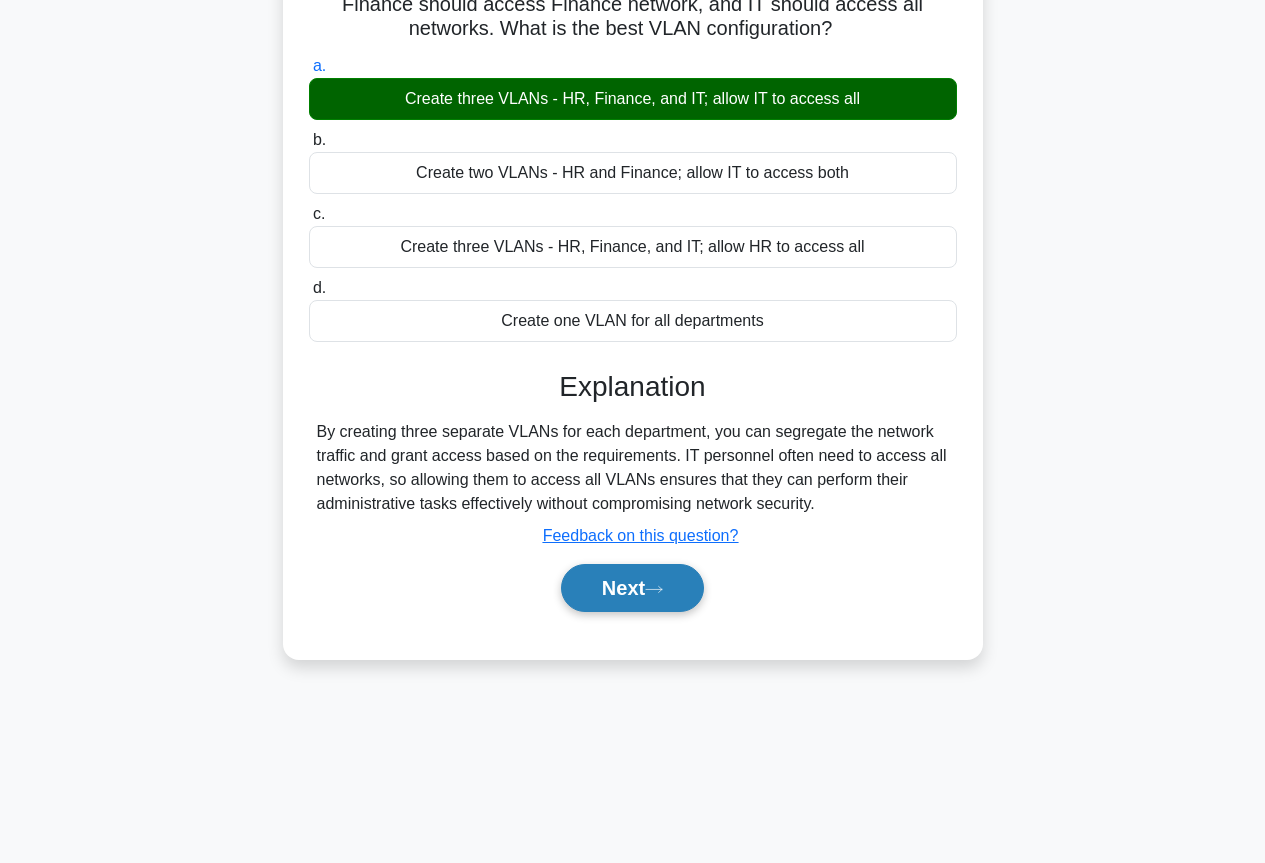 click on "Next" at bounding box center (632, 588) 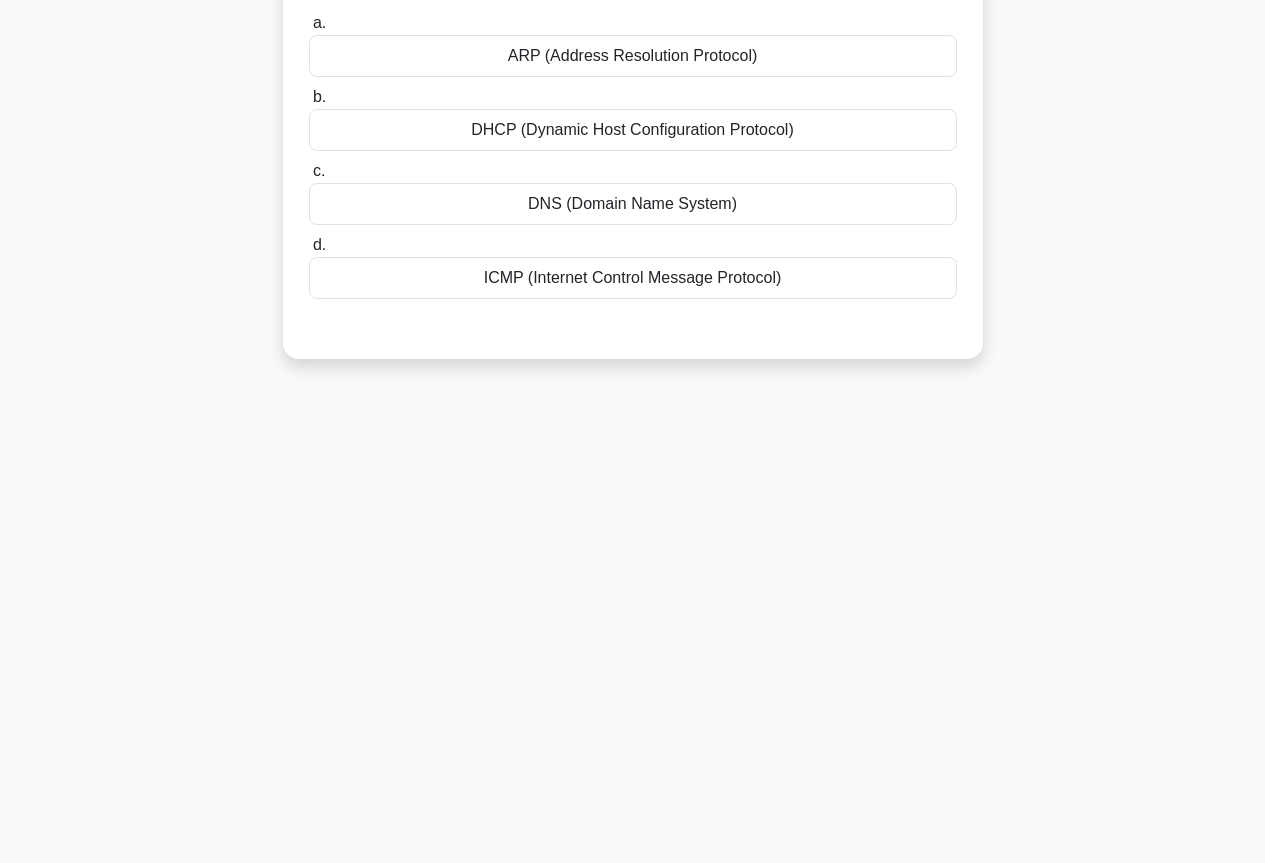 scroll, scrollTop: 0, scrollLeft: 0, axis: both 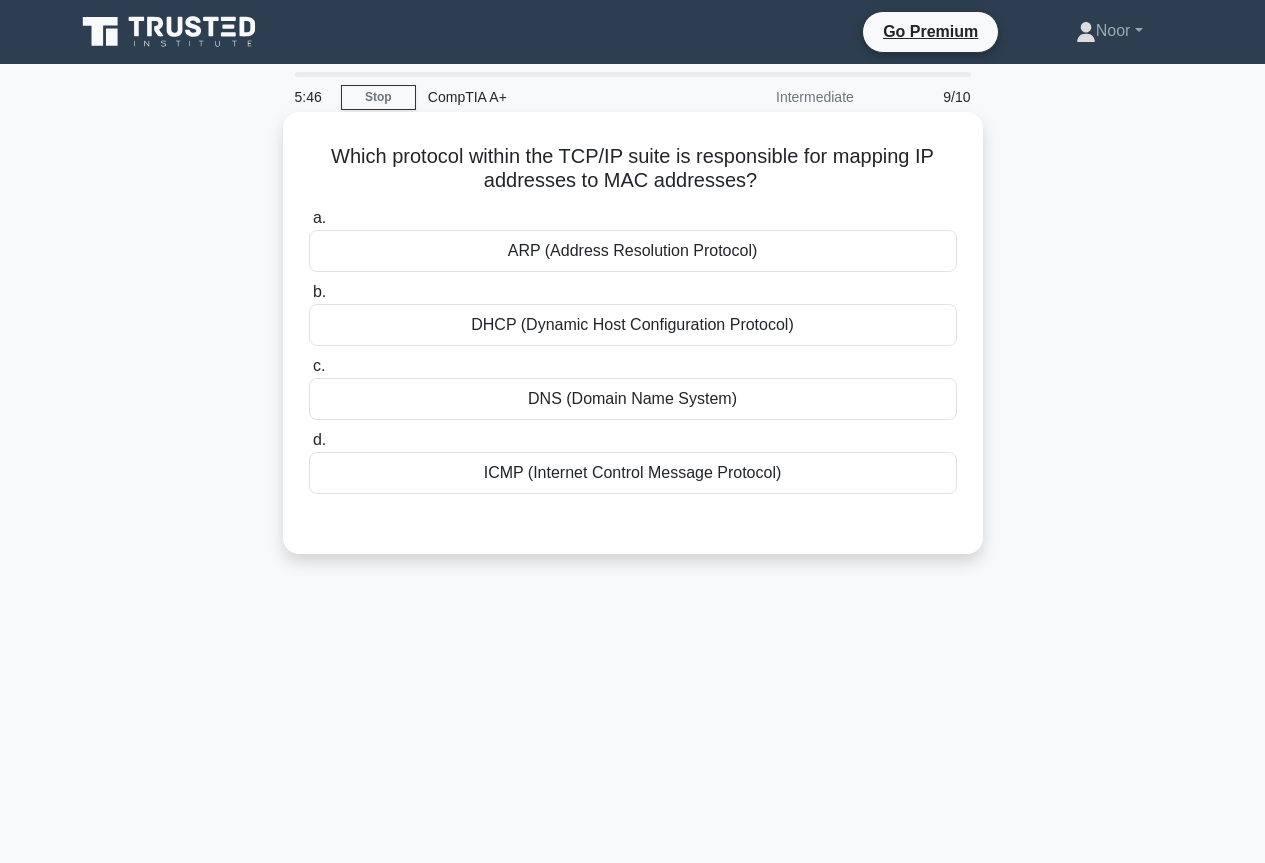 click on "ICMP (Internet Control Message Protocol)" at bounding box center [633, 473] 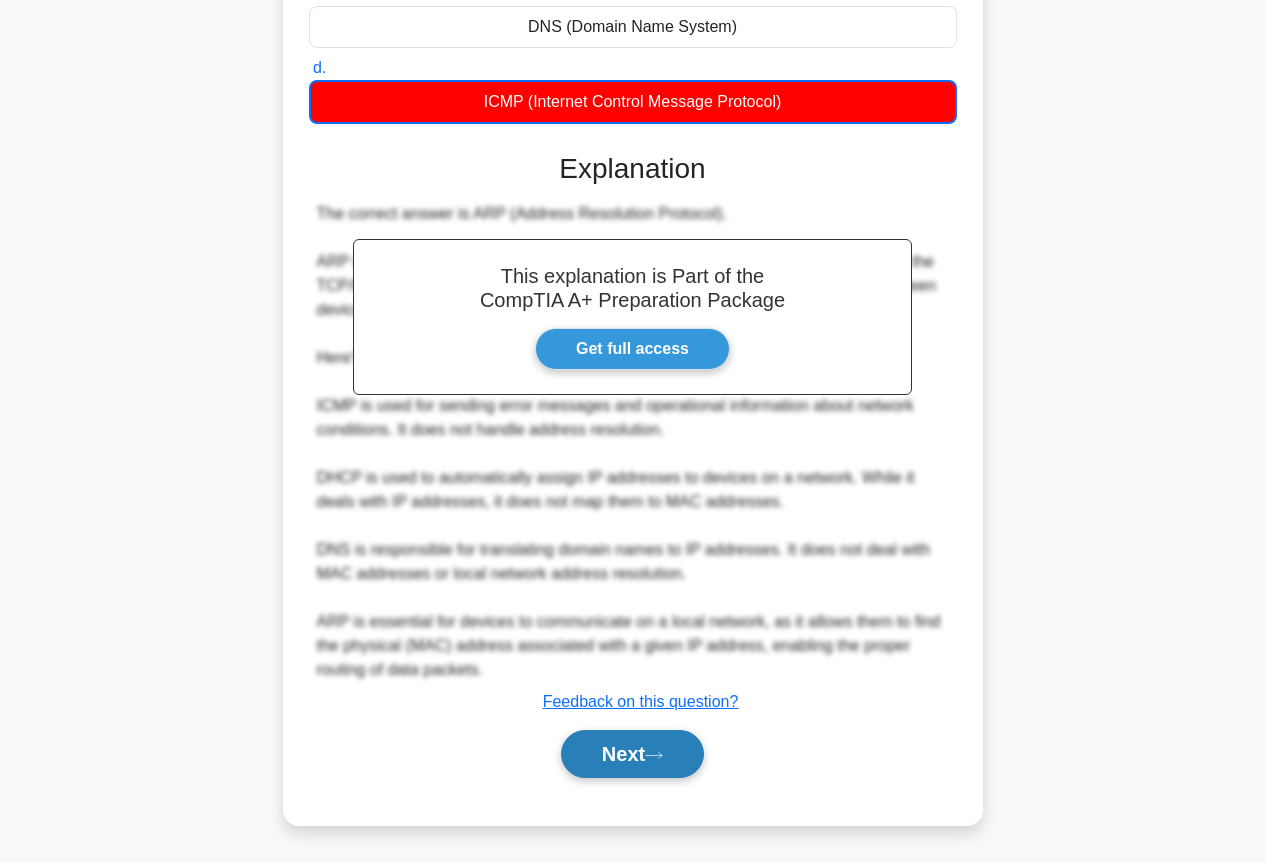 click 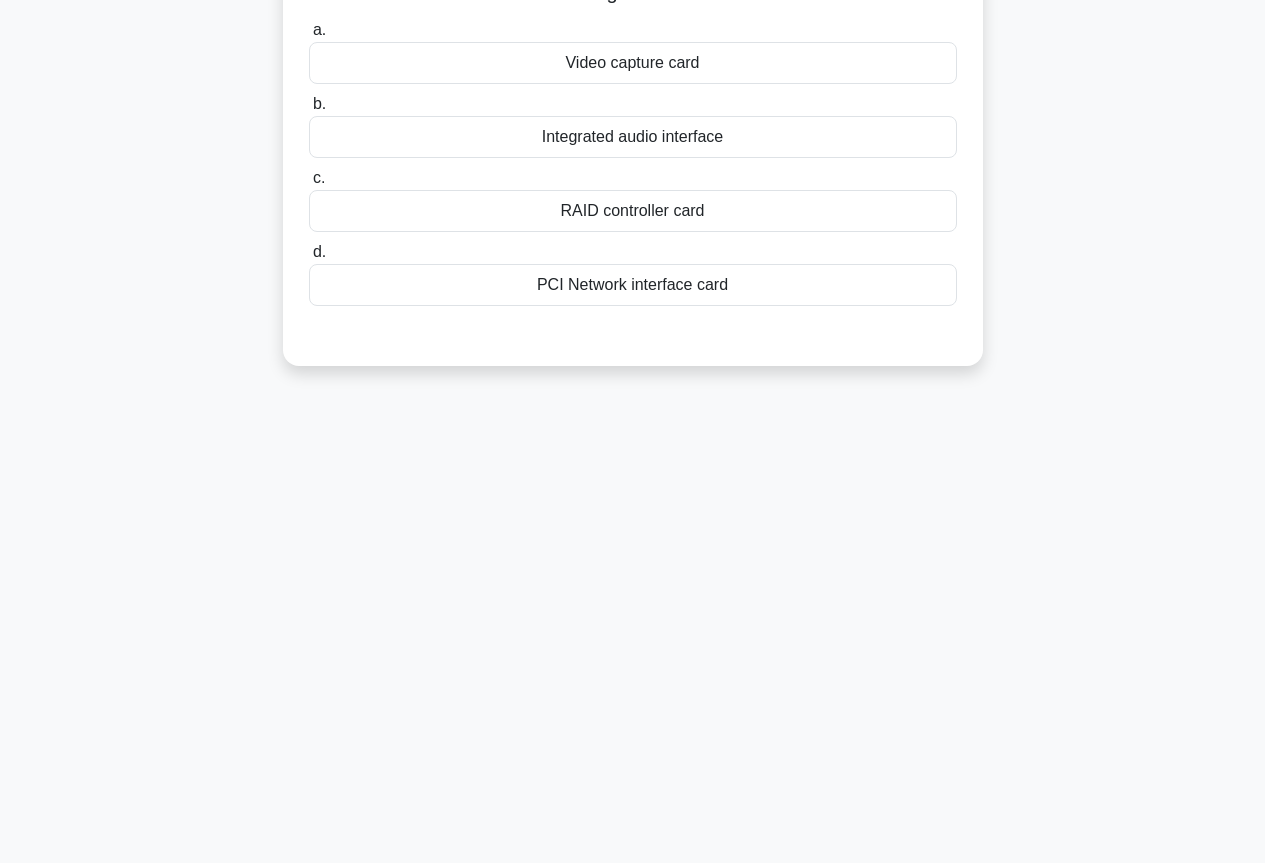 scroll, scrollTop: 0, scrollLeft: 0, axis: both 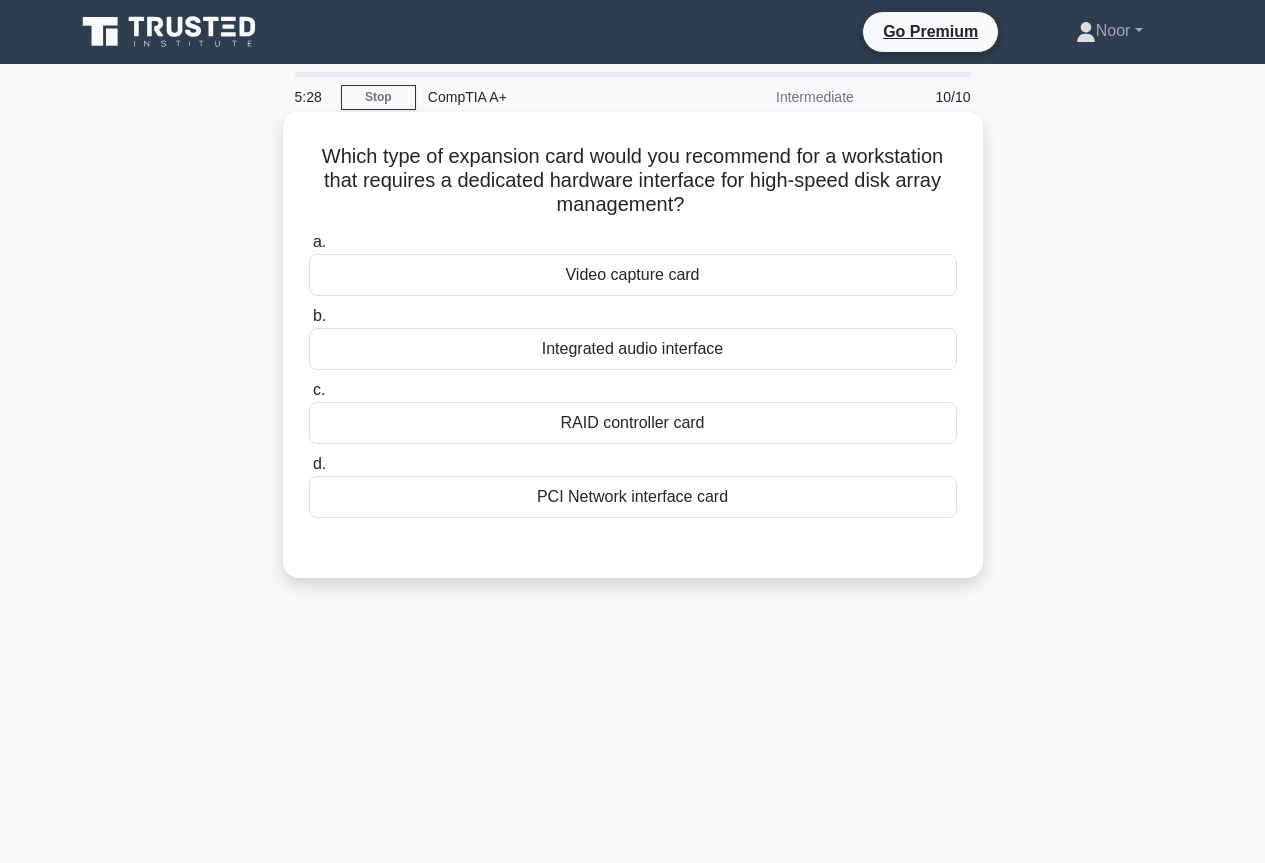 click on "RAID controller card" at bounding box center (633, 423) 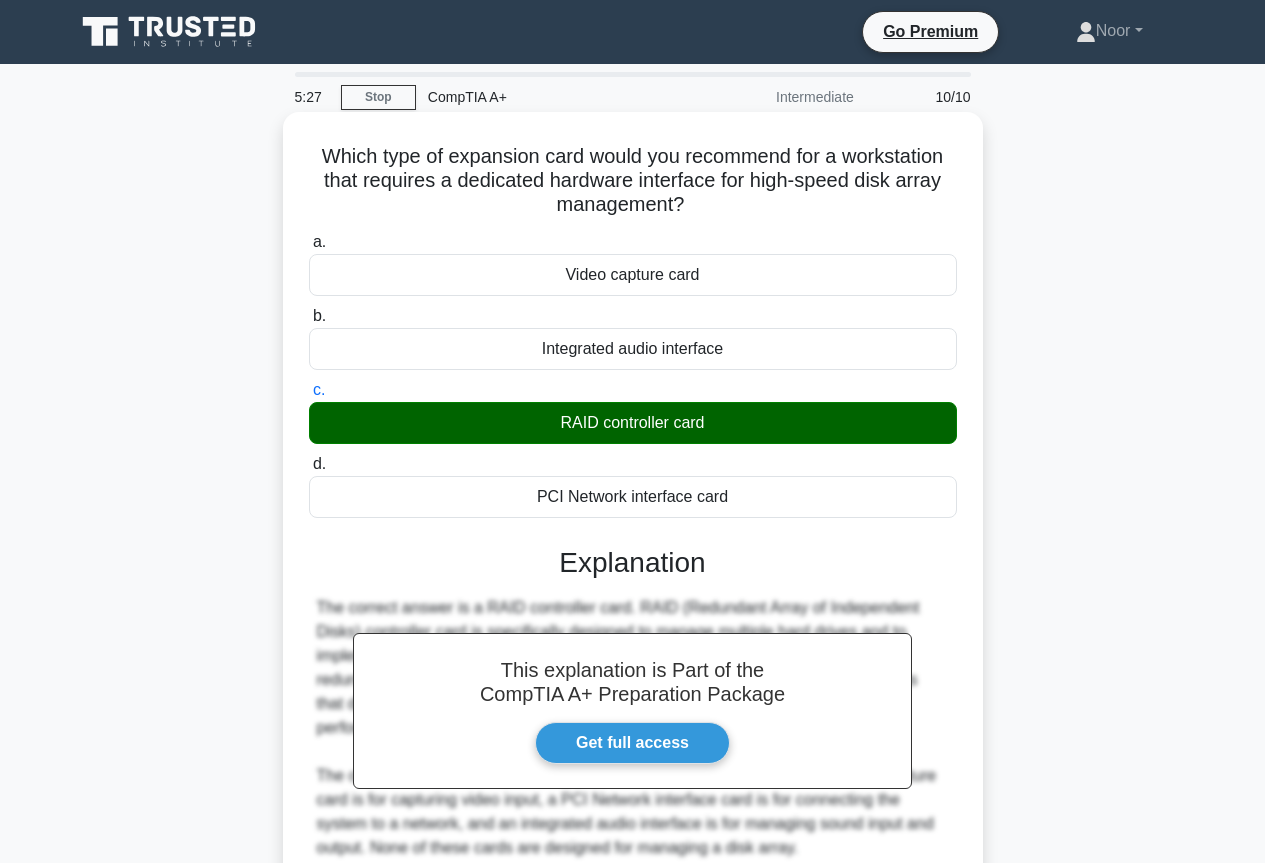 scroll, scrollTop: 217, scrollLeft: 0, axis: vertical 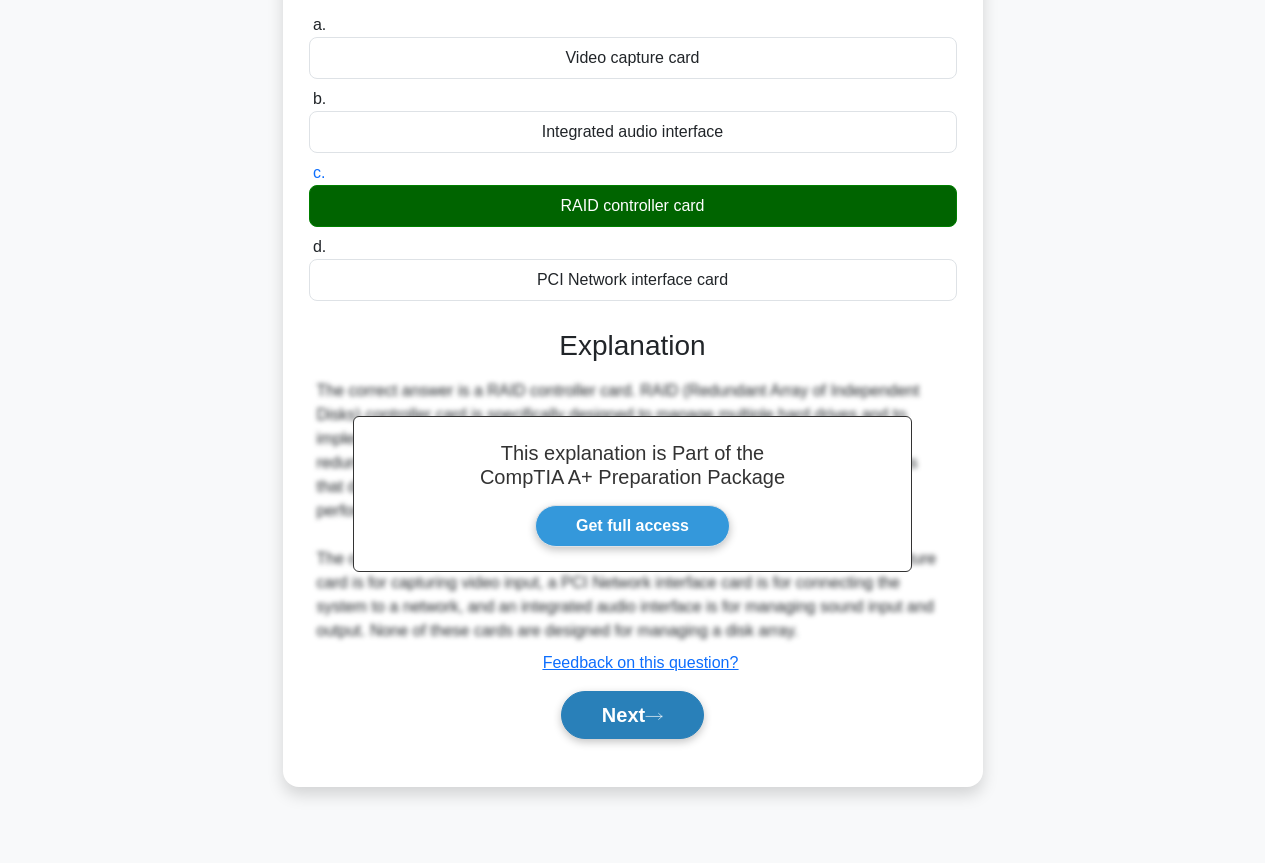 click on "Next" at bounding box center [632, 715] 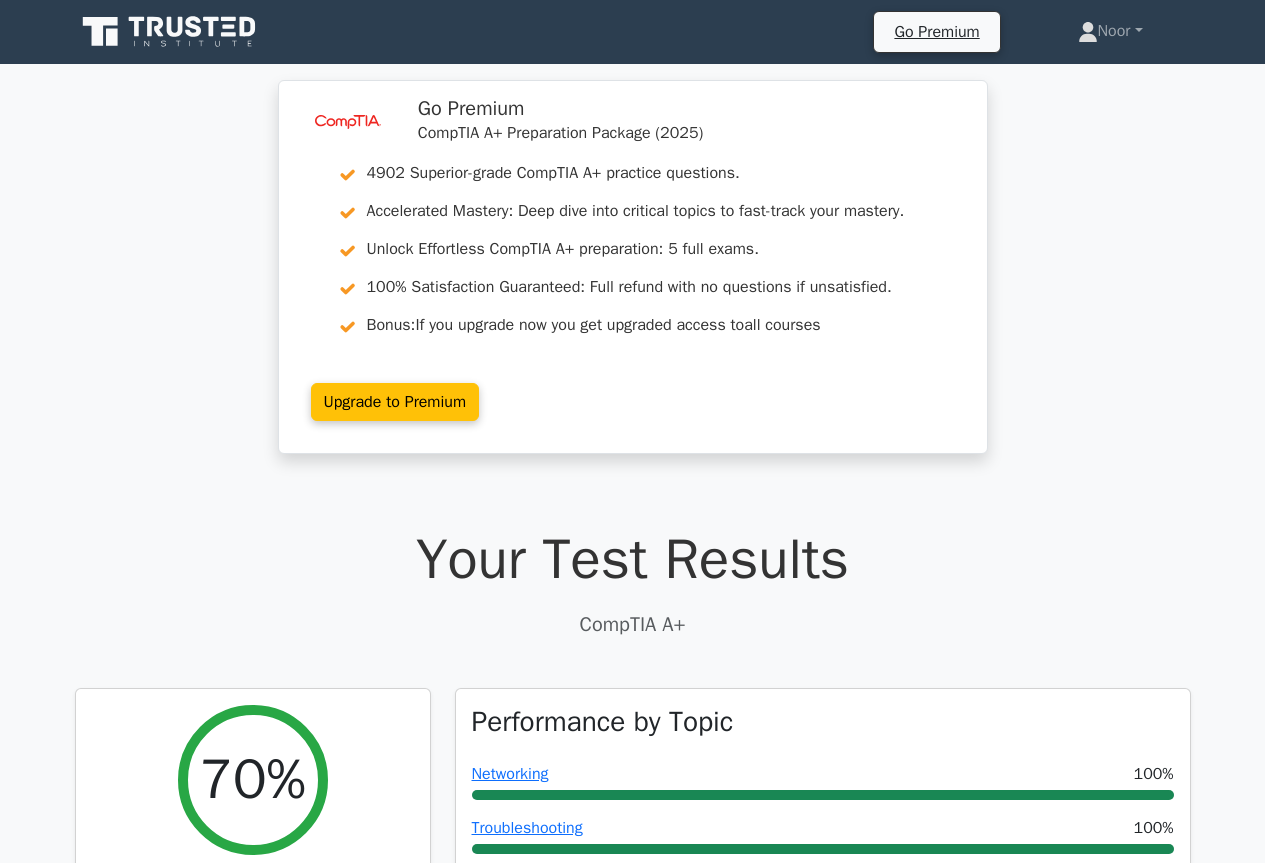 scroll, scrollTop: 300, scrollLeft: 0, axis: vertical 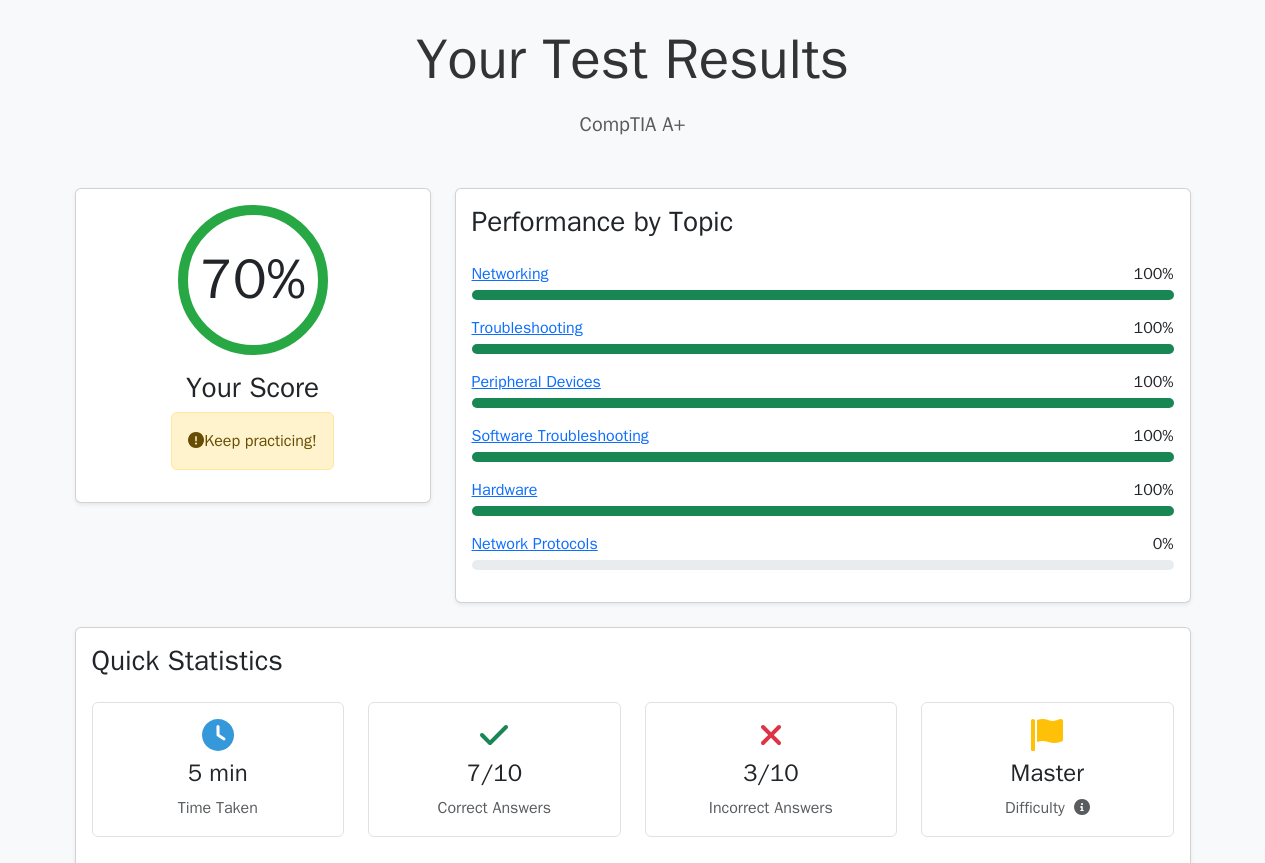 click on "image/svg+xml
Go Premium
CompTIA A+ Preparation Package (2025)
4902 Superior-grade  CompTIA A+ practice questions.
Accelerated Mastery: Deep dive into critical topics to fast-track your mastery.
Bonus:" at bounding box center [632, 1339] 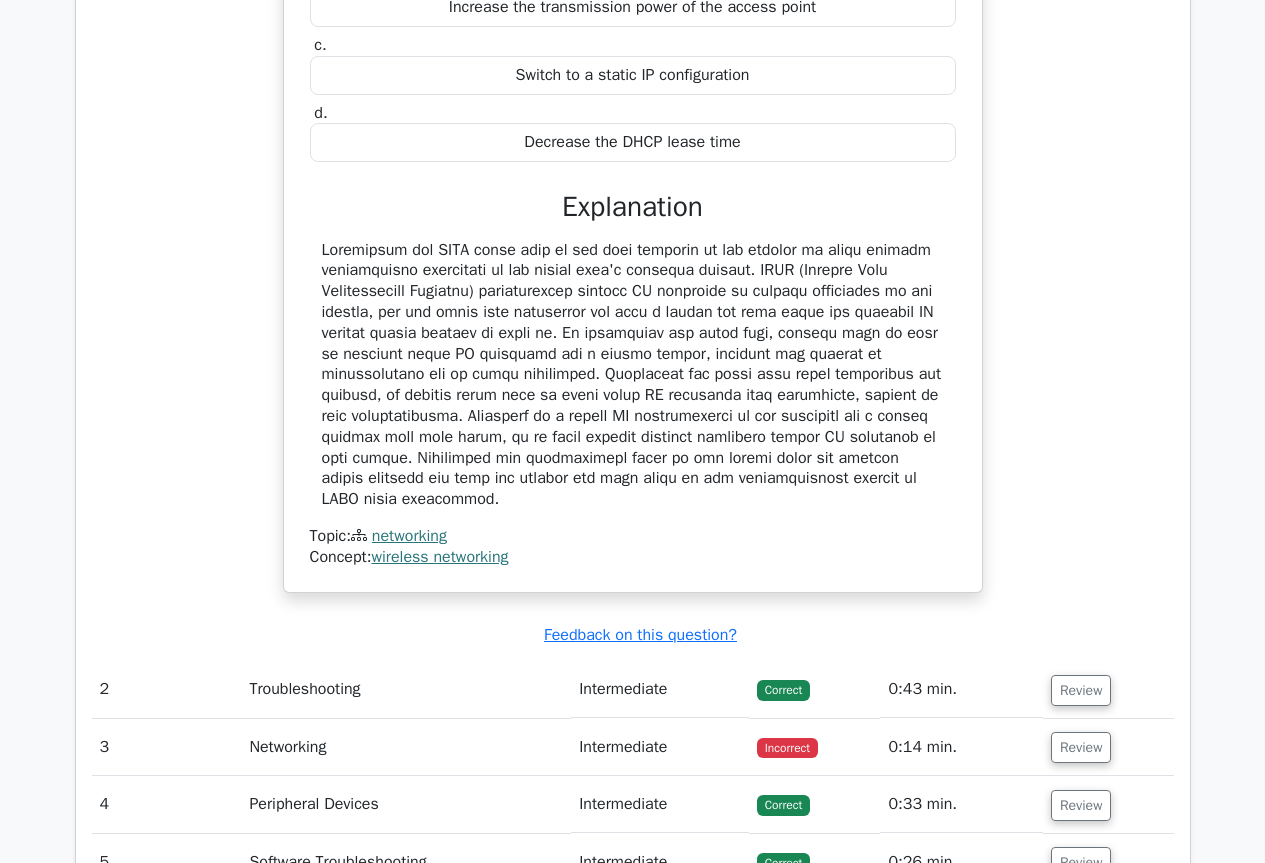 scroll, scrollTop: 2200, scrollLeft: 0, axis: vertical 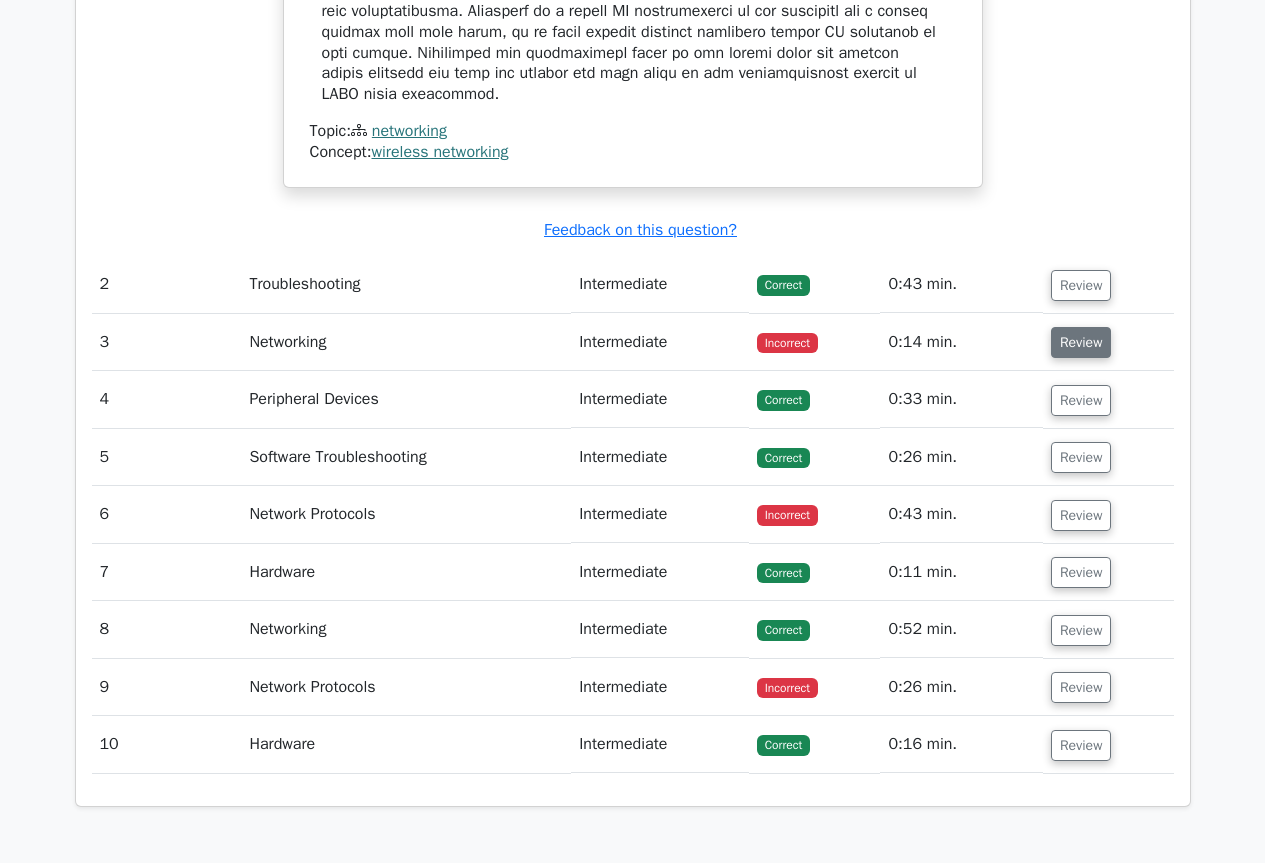 click on "Review" at bounding box center (1081, 342) 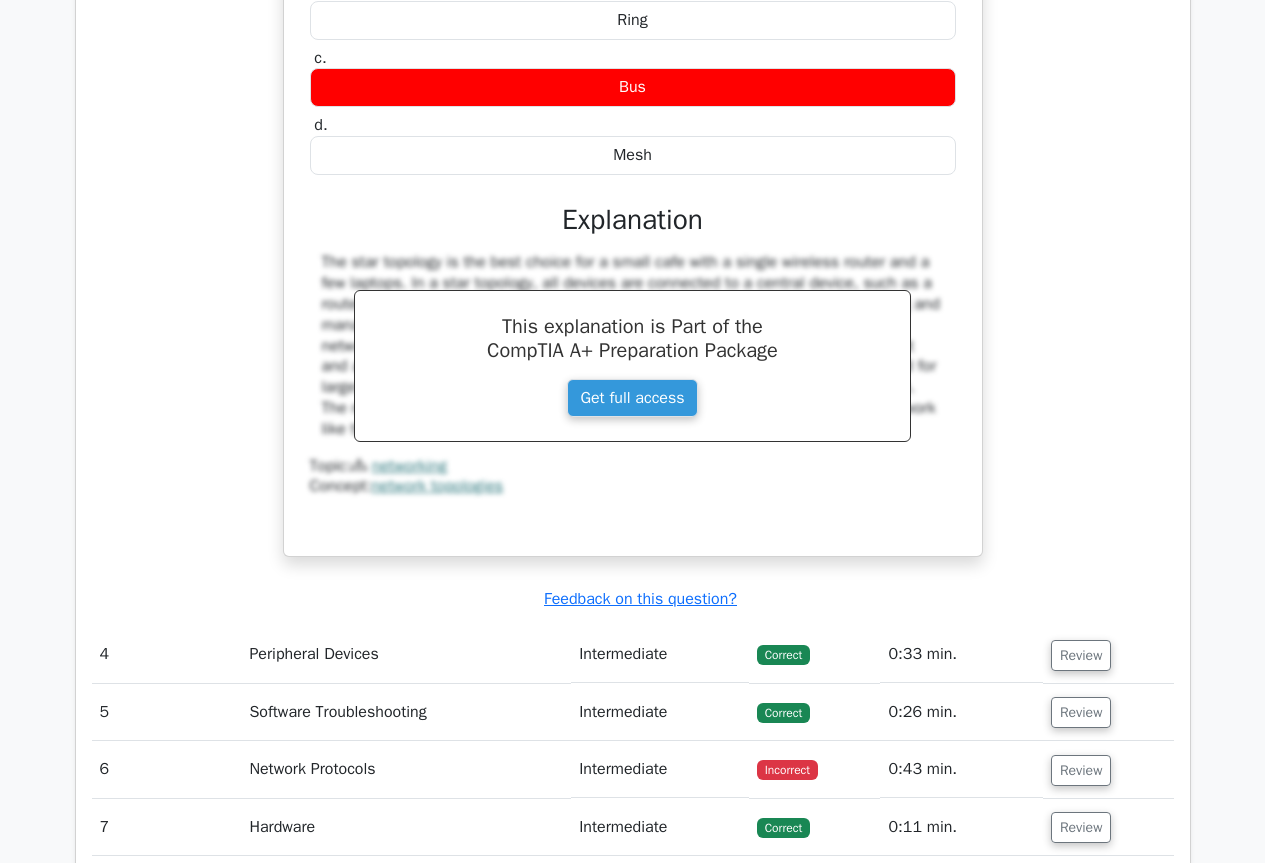 scroll, scrollTop: 3100, scrollLeft: 0, axis: vertical 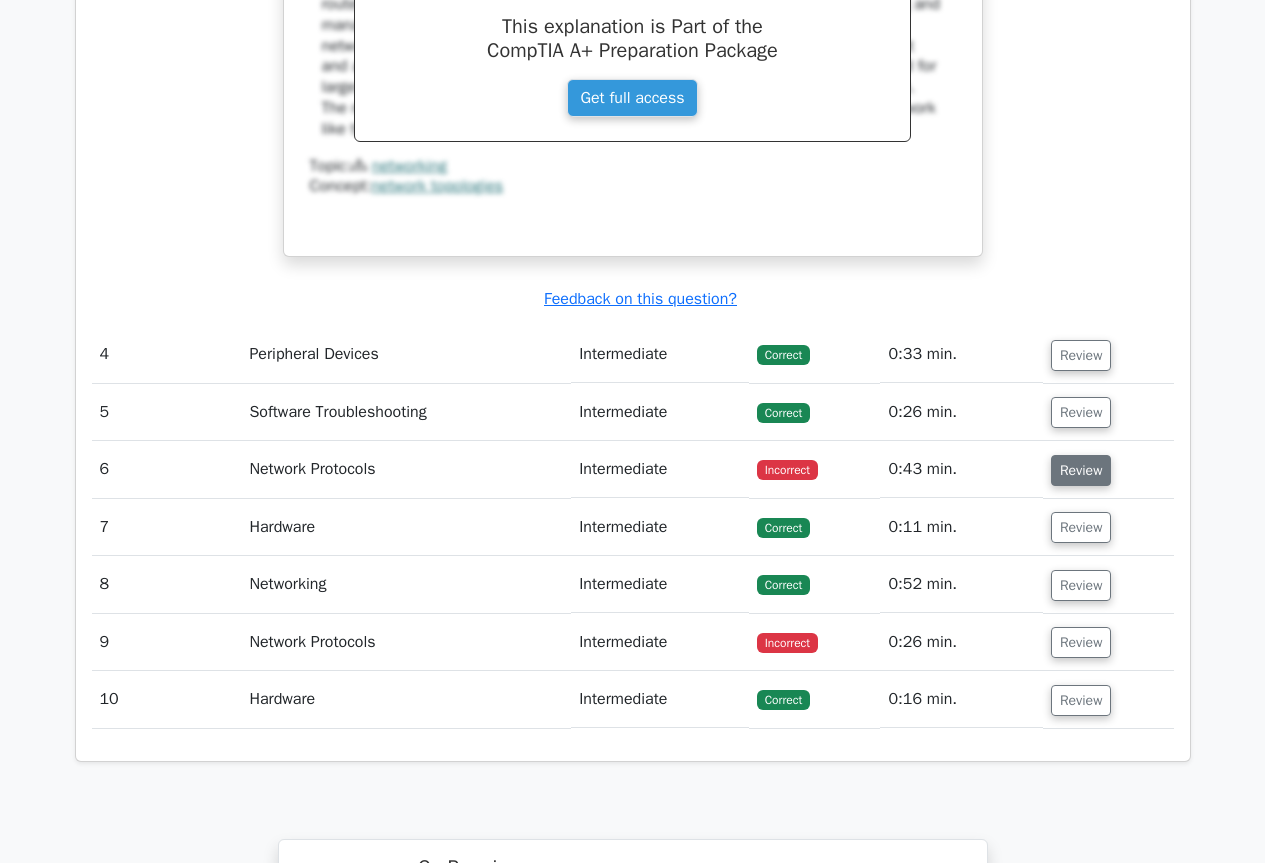 click on "Review" at bounding box center (1081, 470) 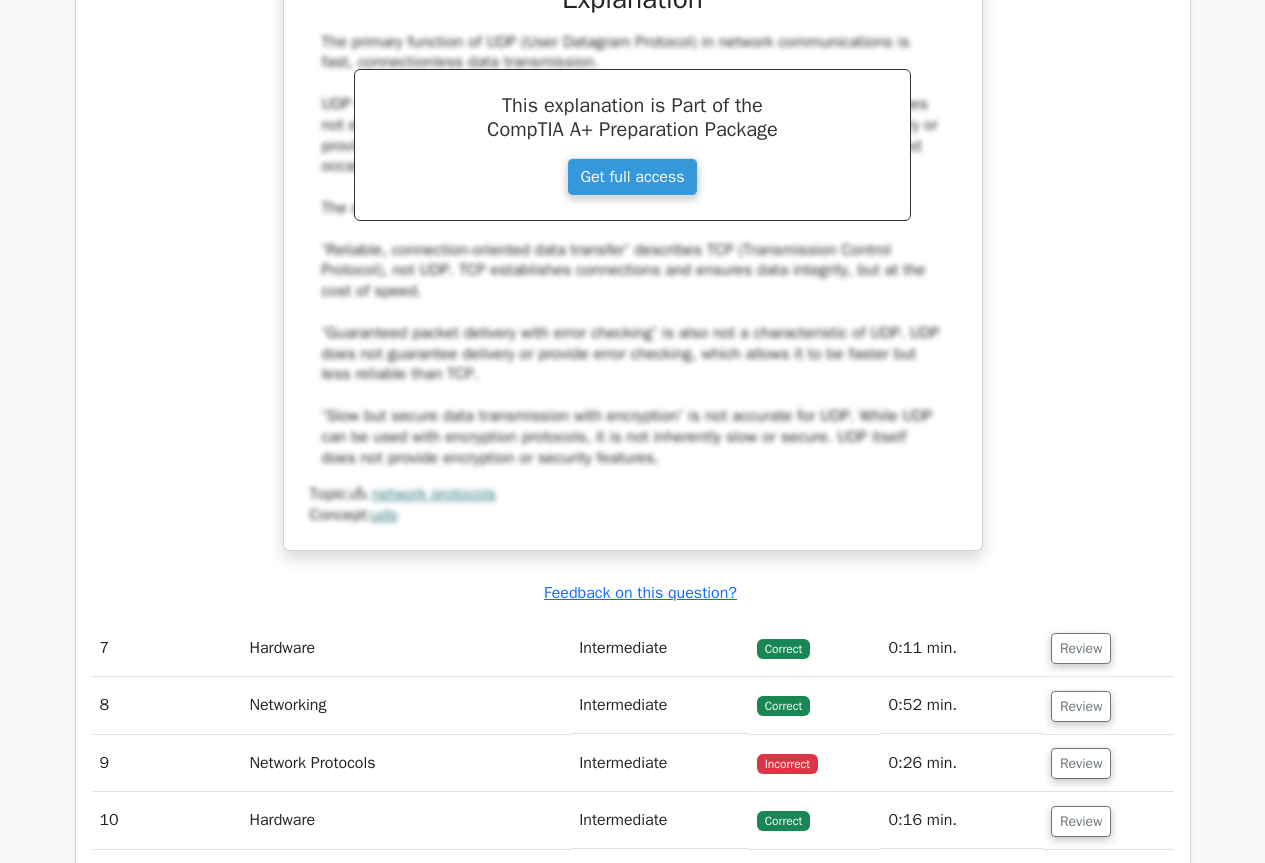 scroll, scrollTop: 4200, scrollLeft: 0, axis: vertical 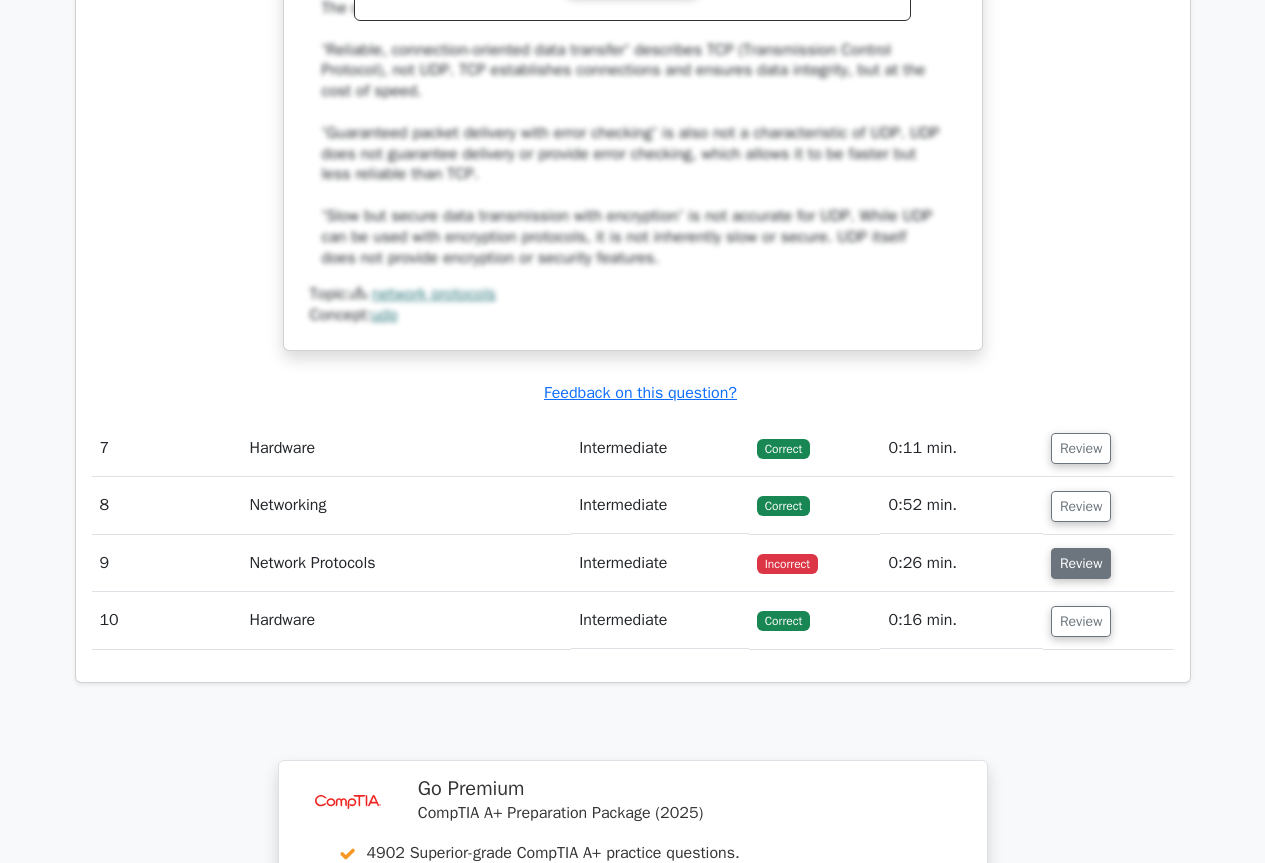click on "Review" at bounding box center (1081, 563) 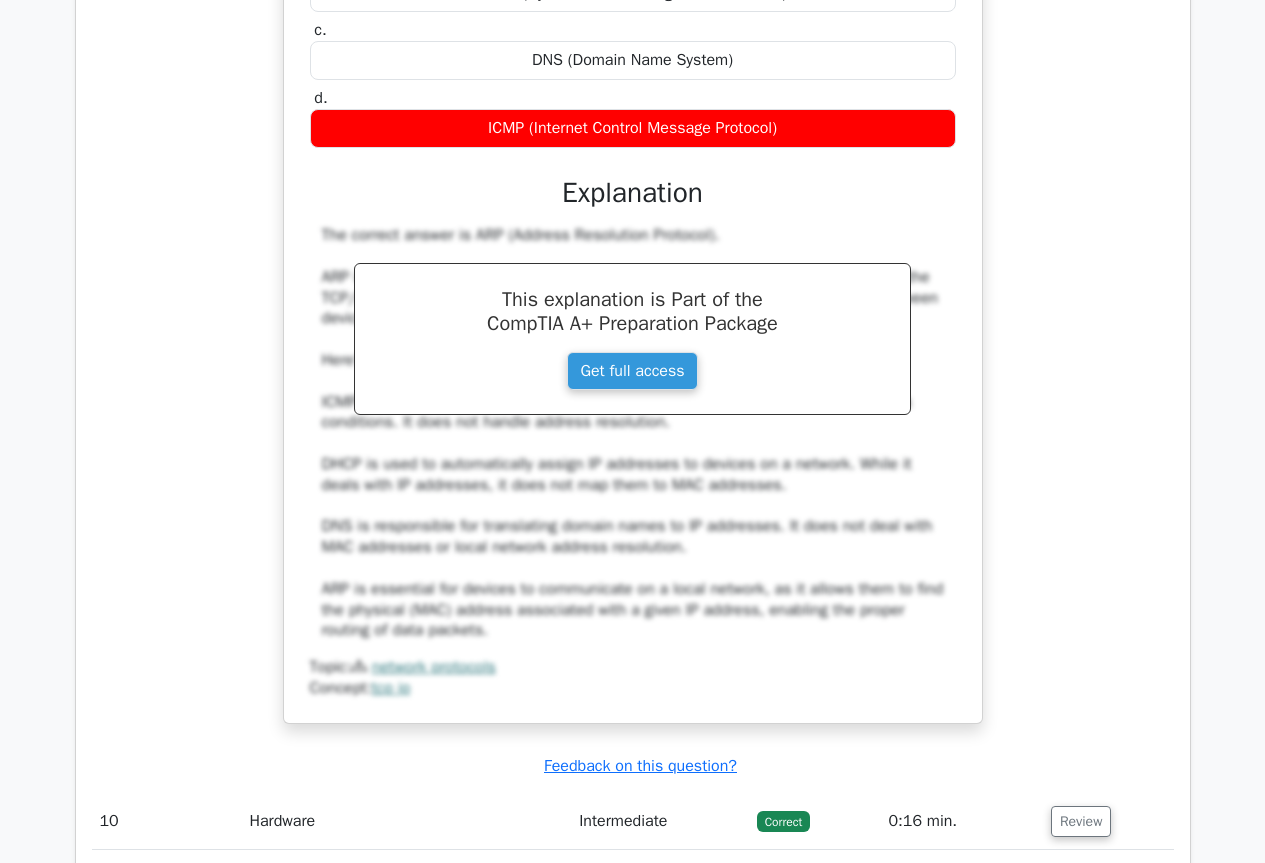 scroll, scrollTop: 5300, scrollLeft: 0, axis: vertical 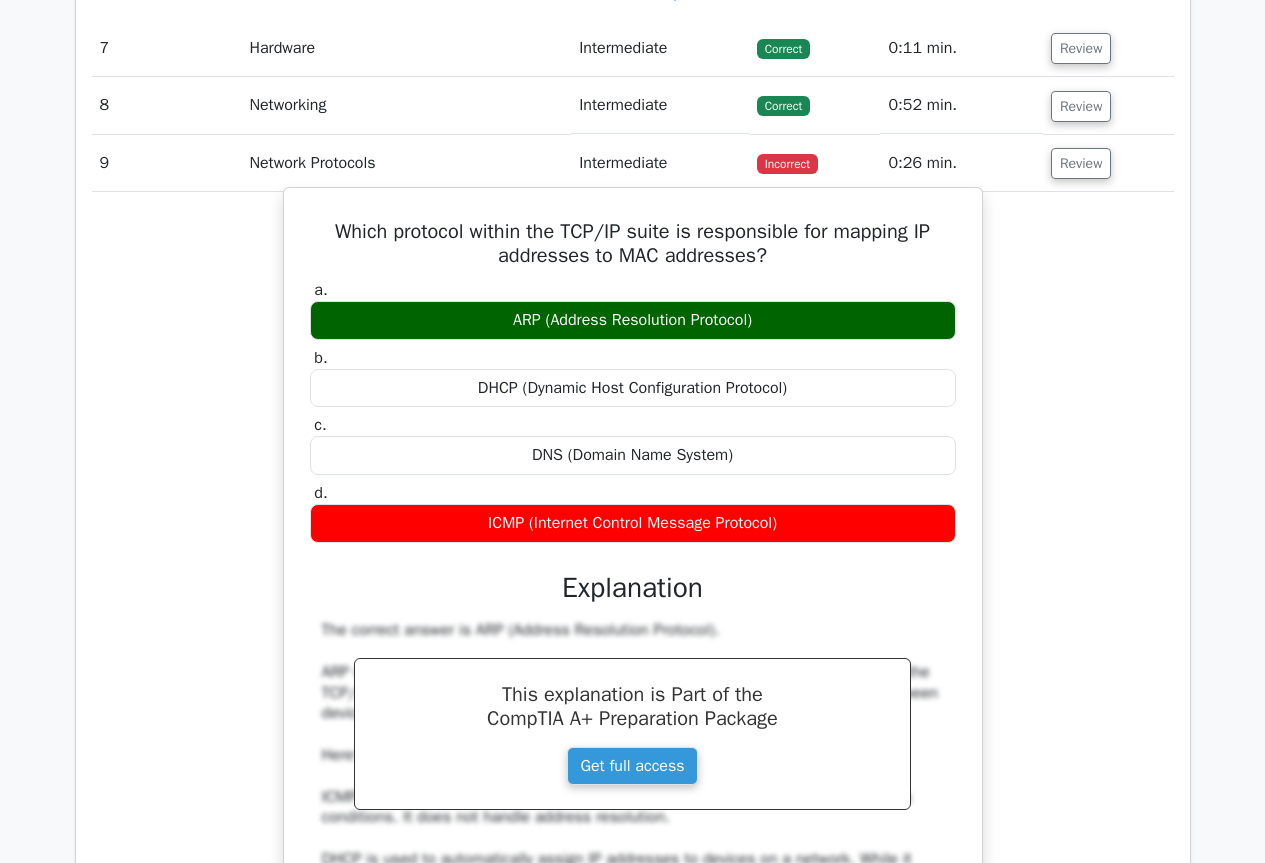 drag, startPoint x: 326, startPoint y: 232, endPoint x: 784, endPoint y: 539, distance: 551.3737 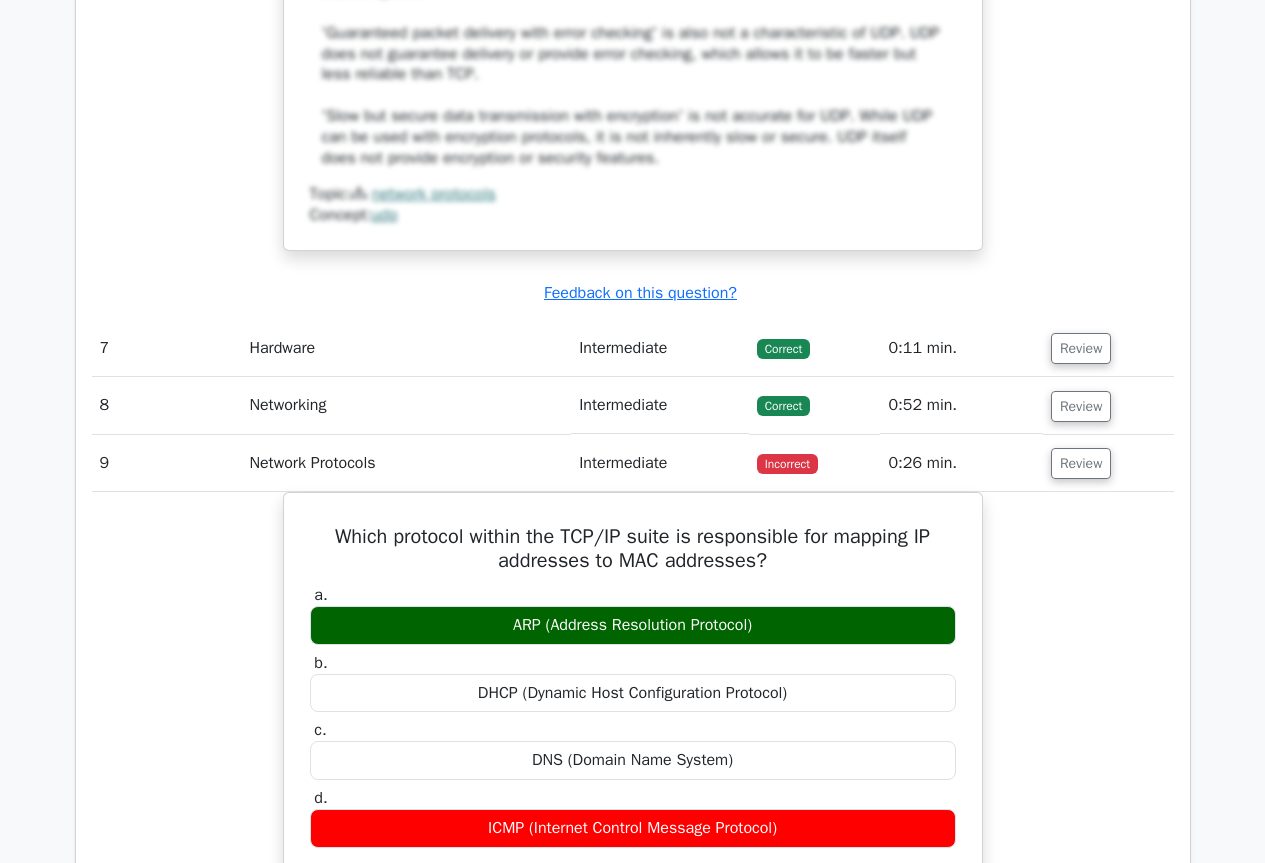 click on "Which protocol within the TCP/IP suite is responsible for mapping IP addresses to MAC addresses?
a.
ARP (Address Resolution Protocol)
b.
c. d." at bounding box center [633, 970] 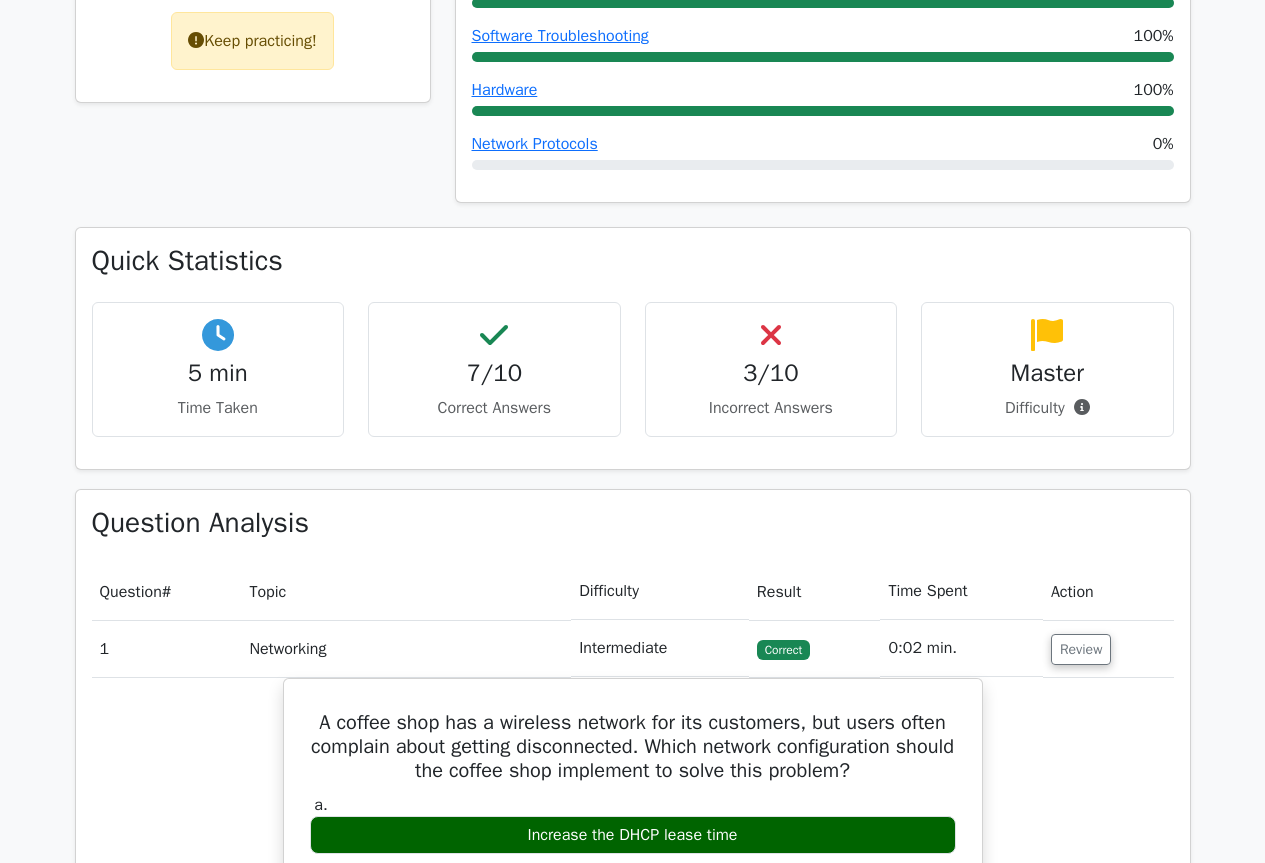scroll, scrollTop: 600, scrollLeft: 0, axis: vertical 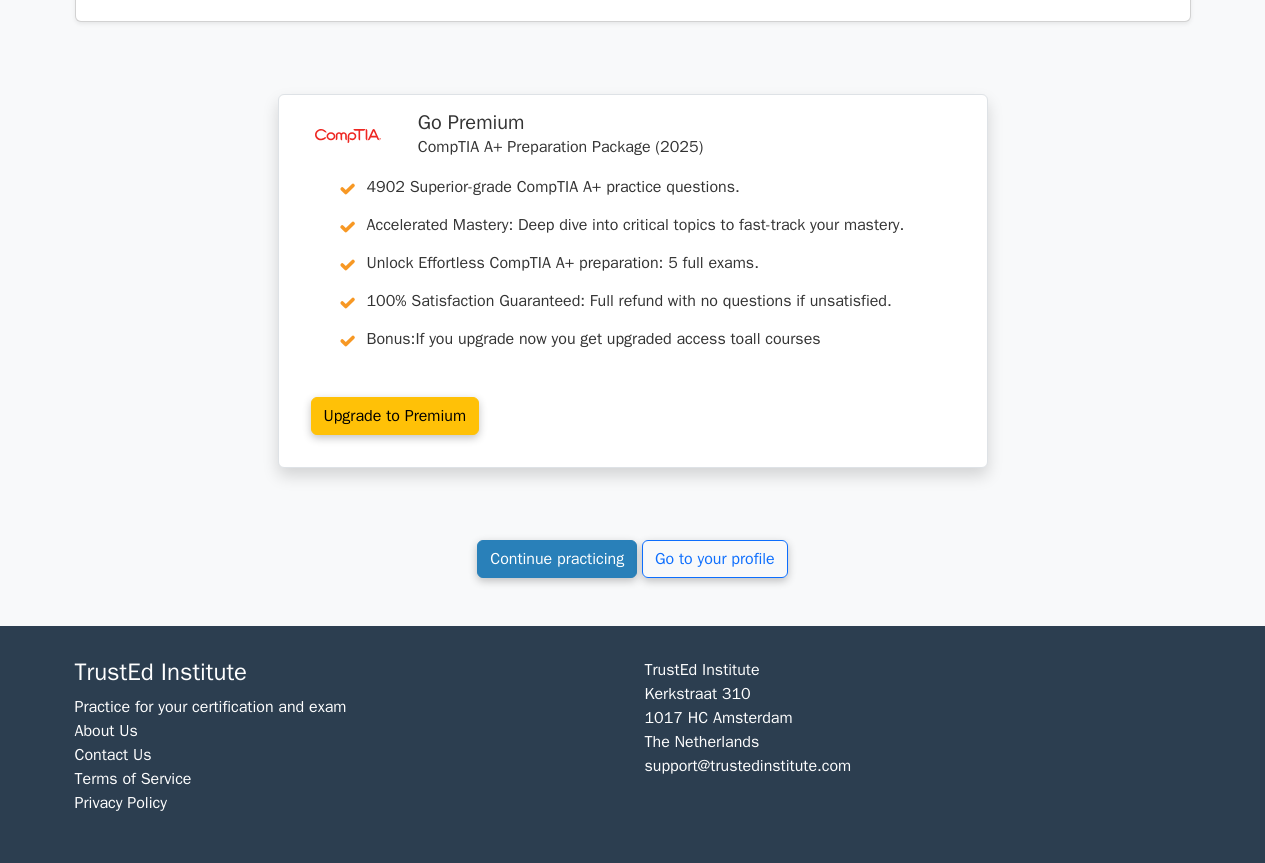click on "Continue practicing" at bounding box center [557, 559] 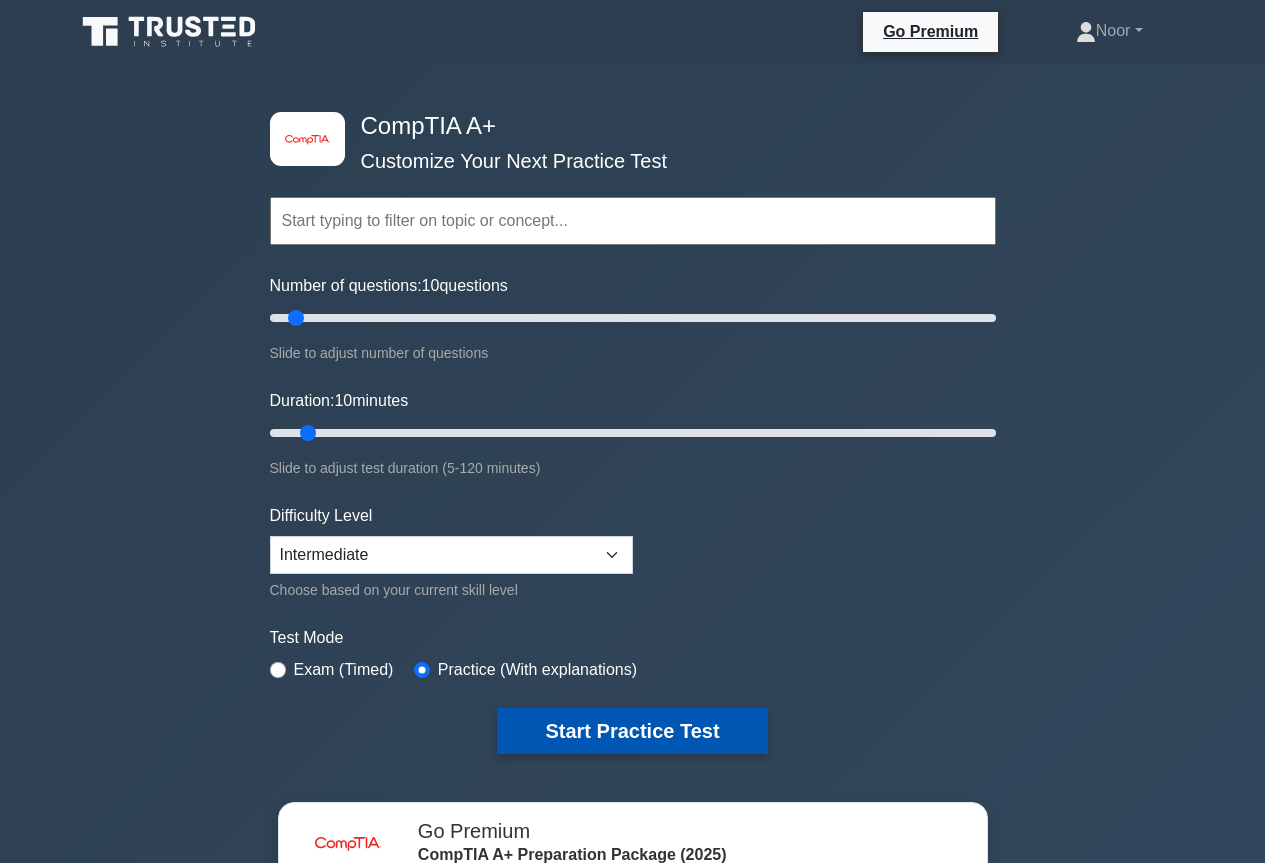 scroll, scrollTop: 0, scrollLeft: 0, axis: both 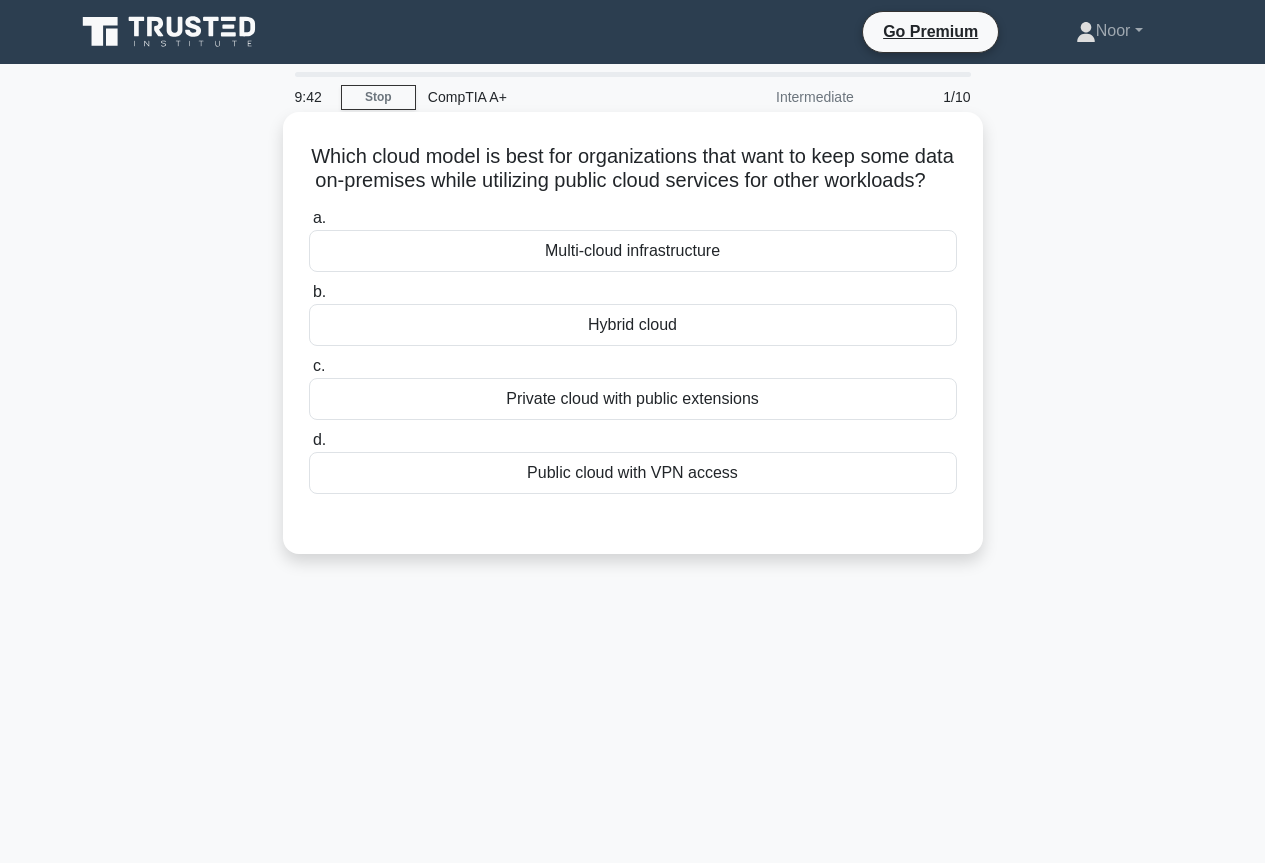click on "Private cloud with public extensions" at bounding box center [633, 399] 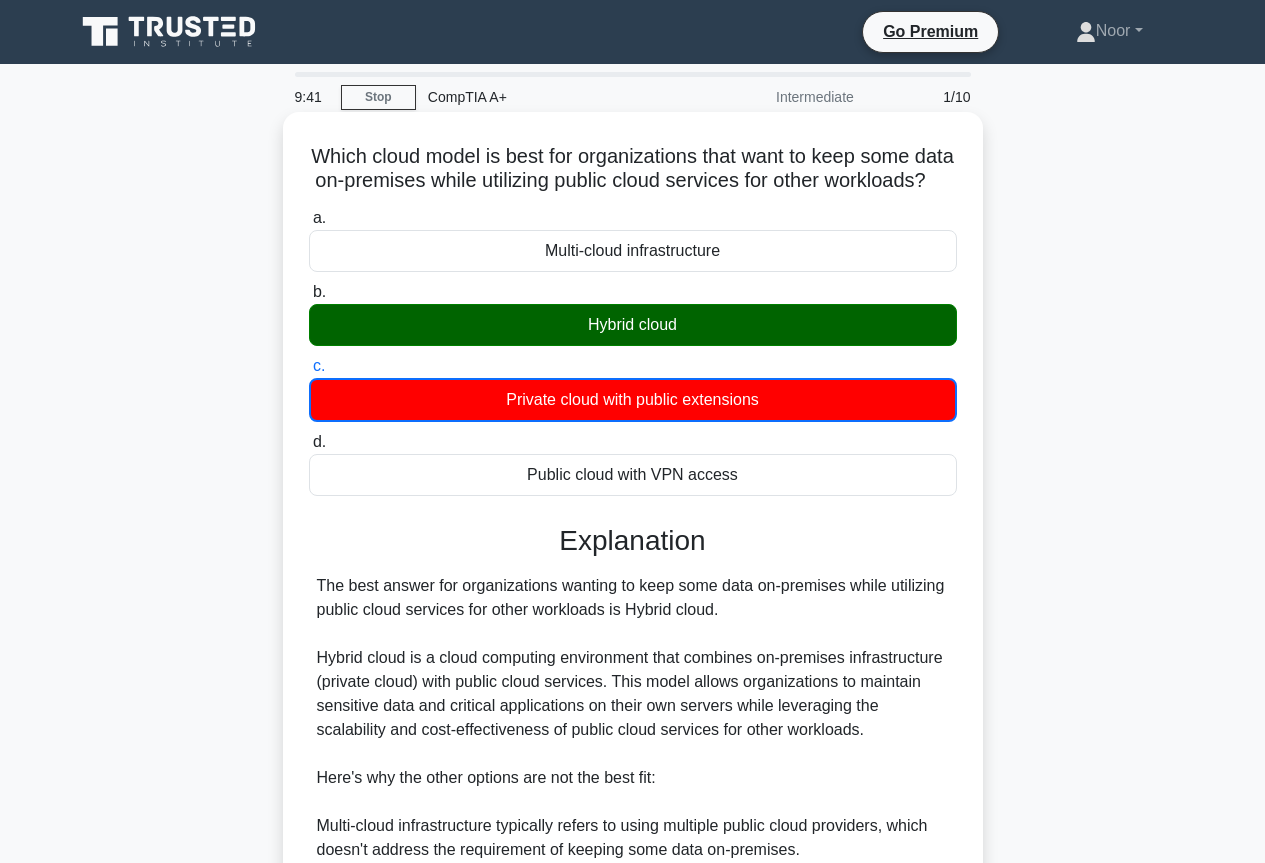 scroll, scrollTop: 397, scrollLeft: 0, axis: vertical 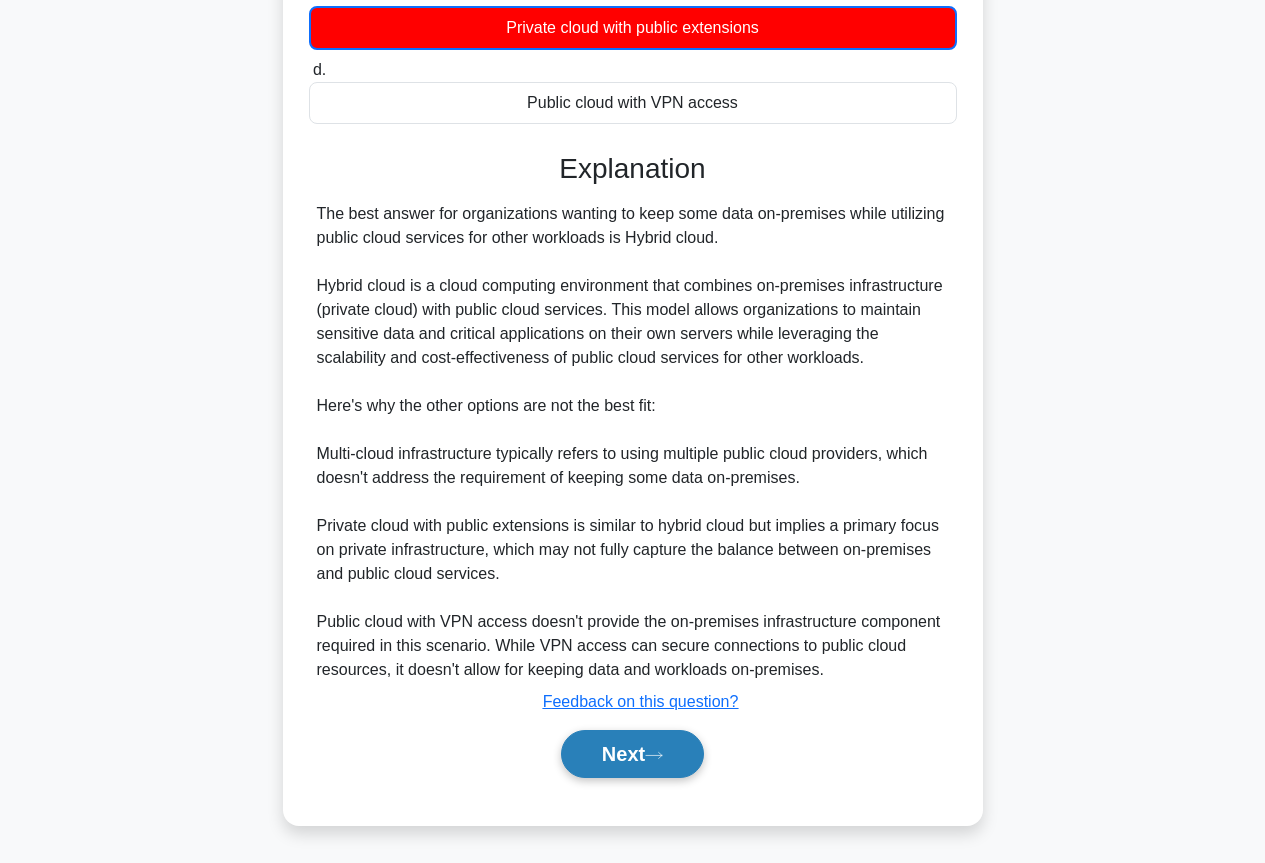 click on "Next" at bounding box center (632, 754) 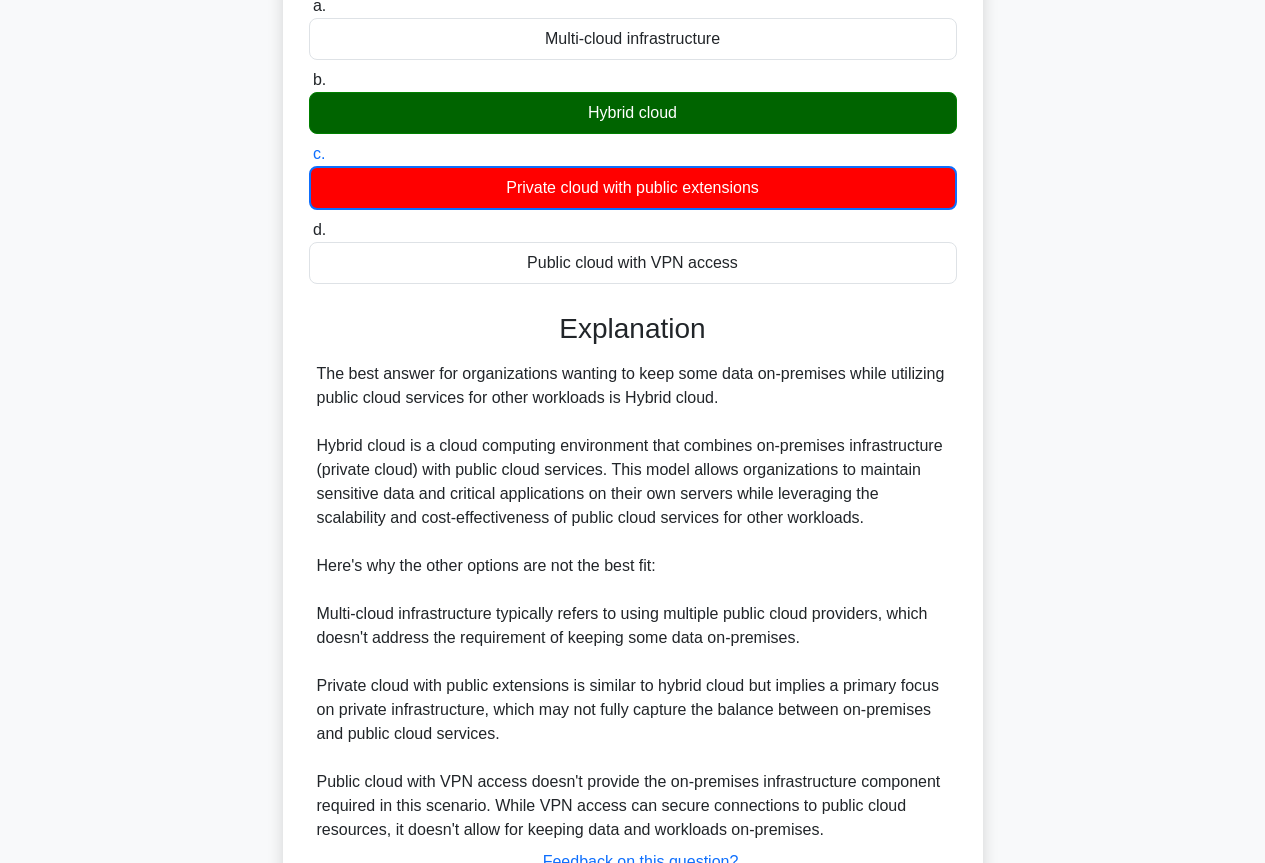 click on "9:40
Stop
CompTIA A+
Intermediate
2/10
Which cloud model is best for organizations that want to keep some data on-premises while utilizing public cloud services for other workloads?
.spinner_0XTQ{transform-origin:center;animation:spinner_y6GP .75s linear infinite}@keyframes spinner_y6GP{100%{transform:rotate(360deg)}}
a.
b. c. d." at bounding box center (633, 432) 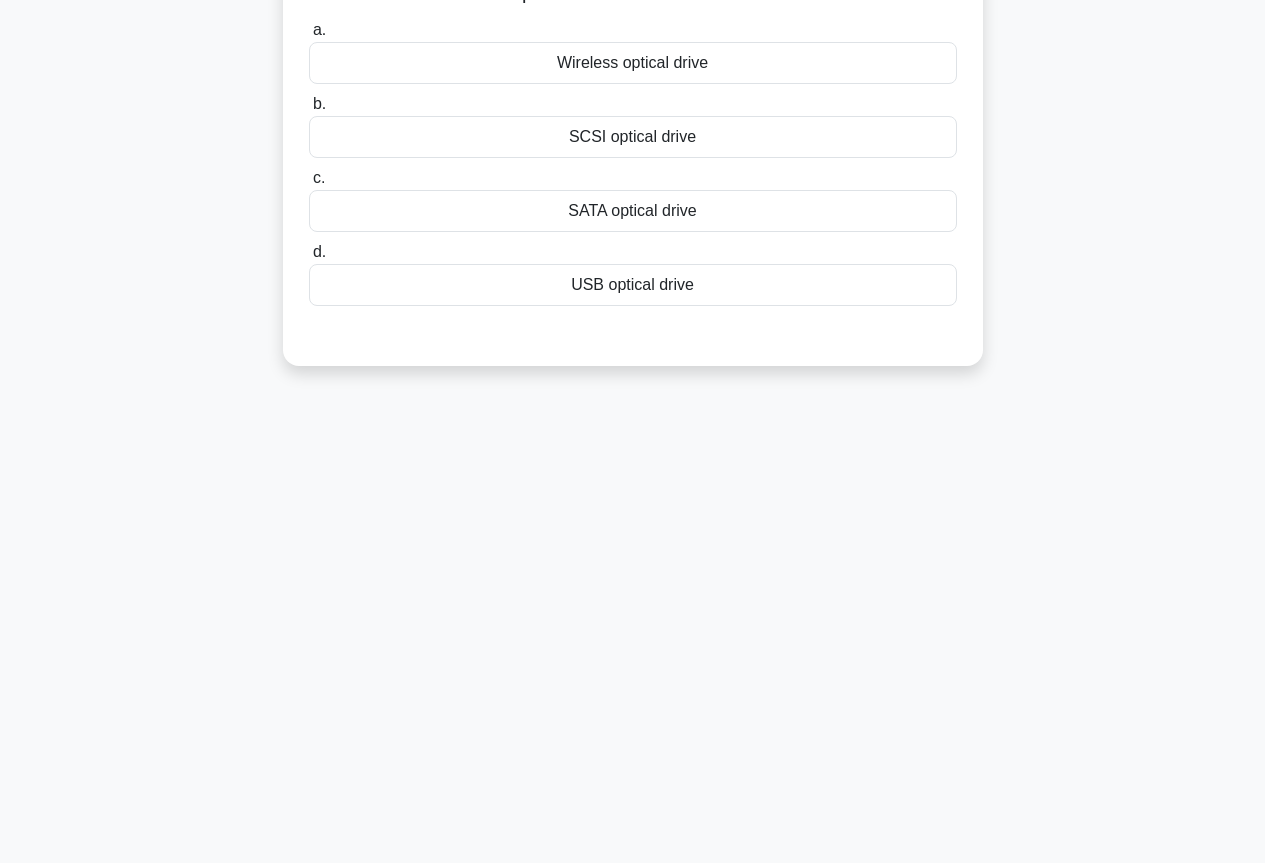 scroll, scrollTop: 0, scrollLeft: 0, axis: both 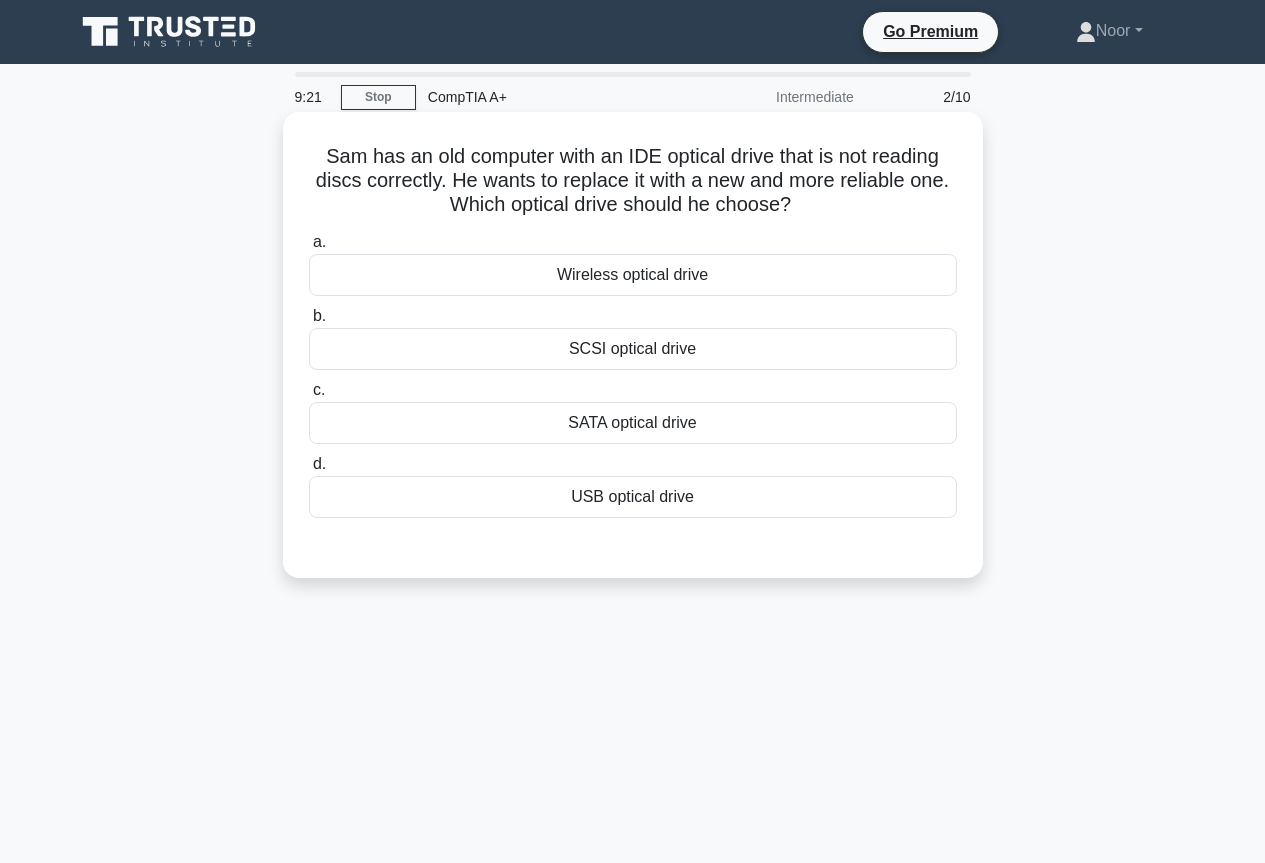 click on "SATA optical drive" at bounding box center (633, 423) 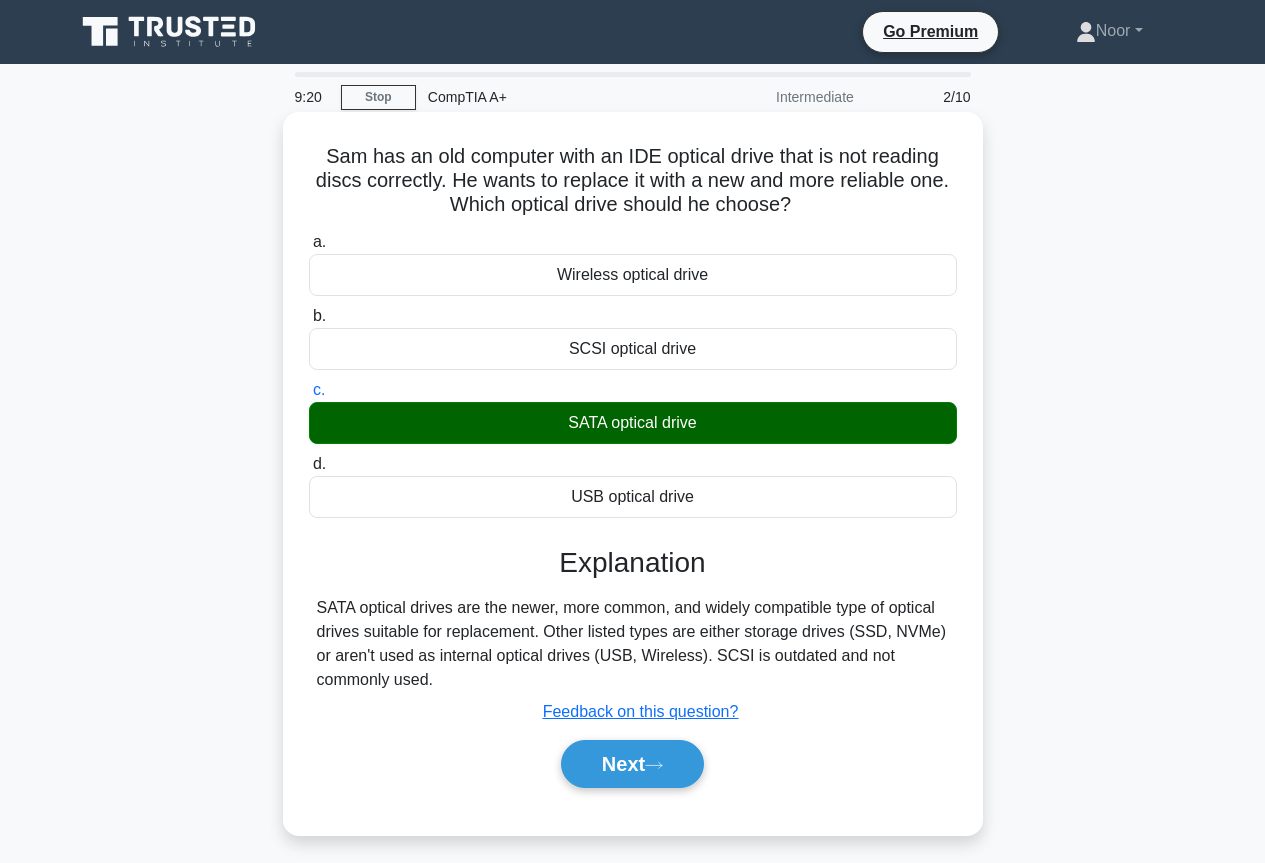 scroll, scrollTop: 217, scrollLeft: 0, axis: vertical 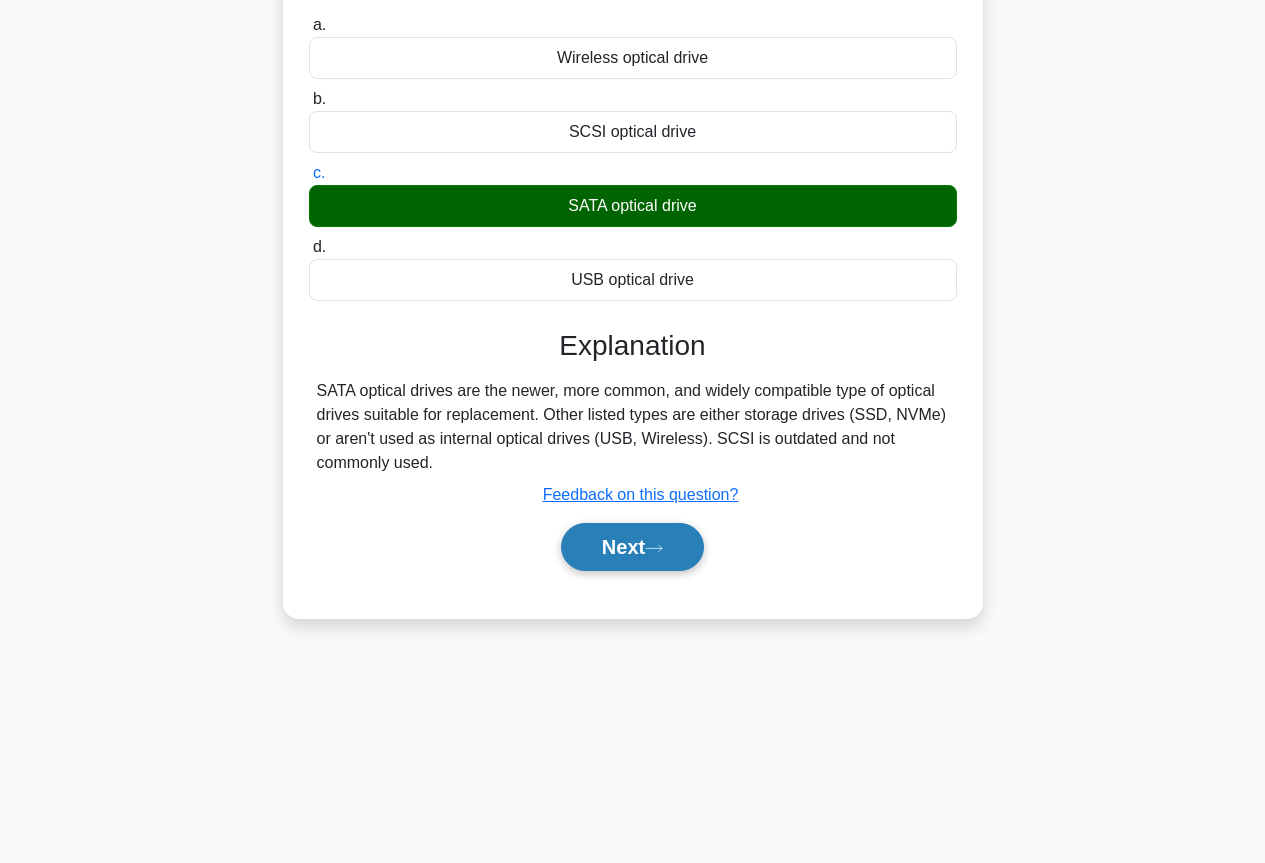 click on "Next" at bounding box center [632, 547] 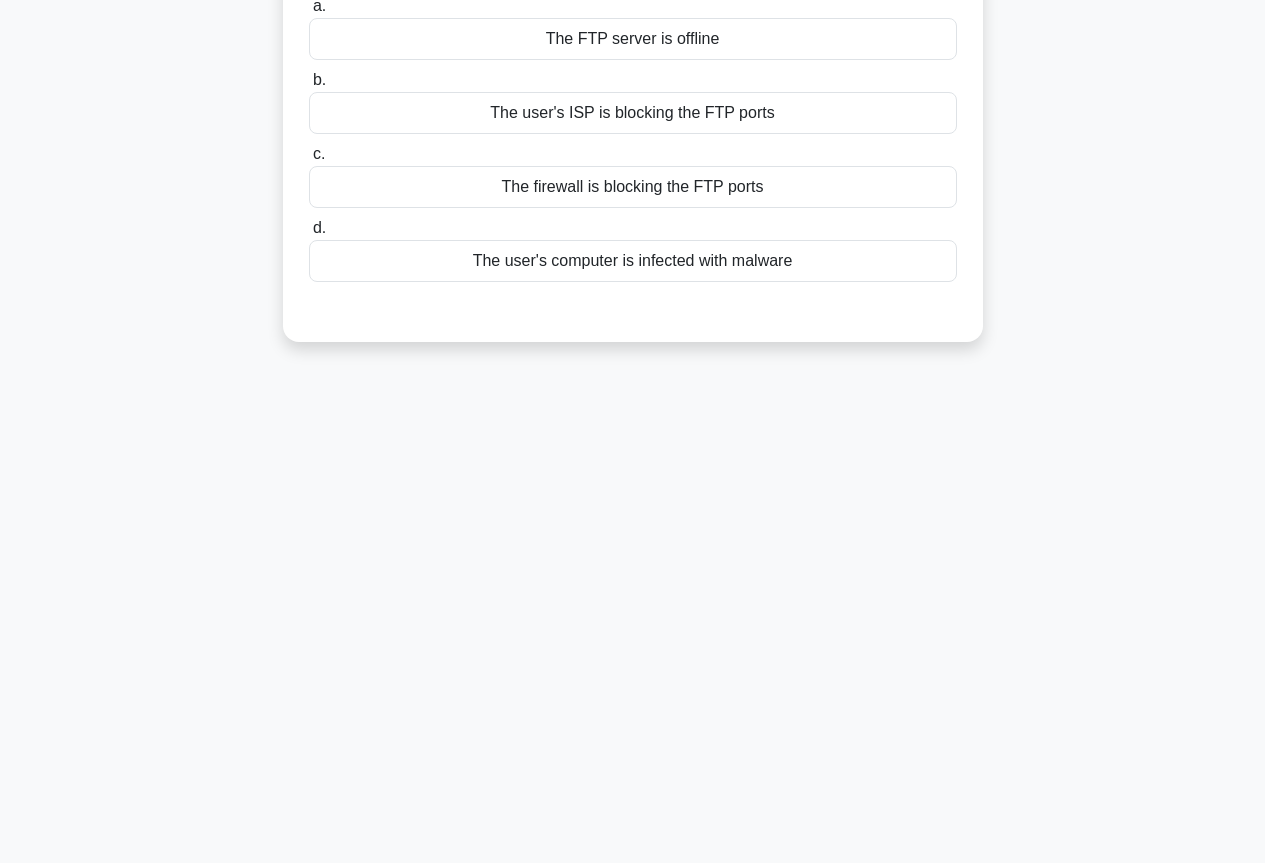 scroll, scrollTop: 0, scrollLeft: 0, axis: both 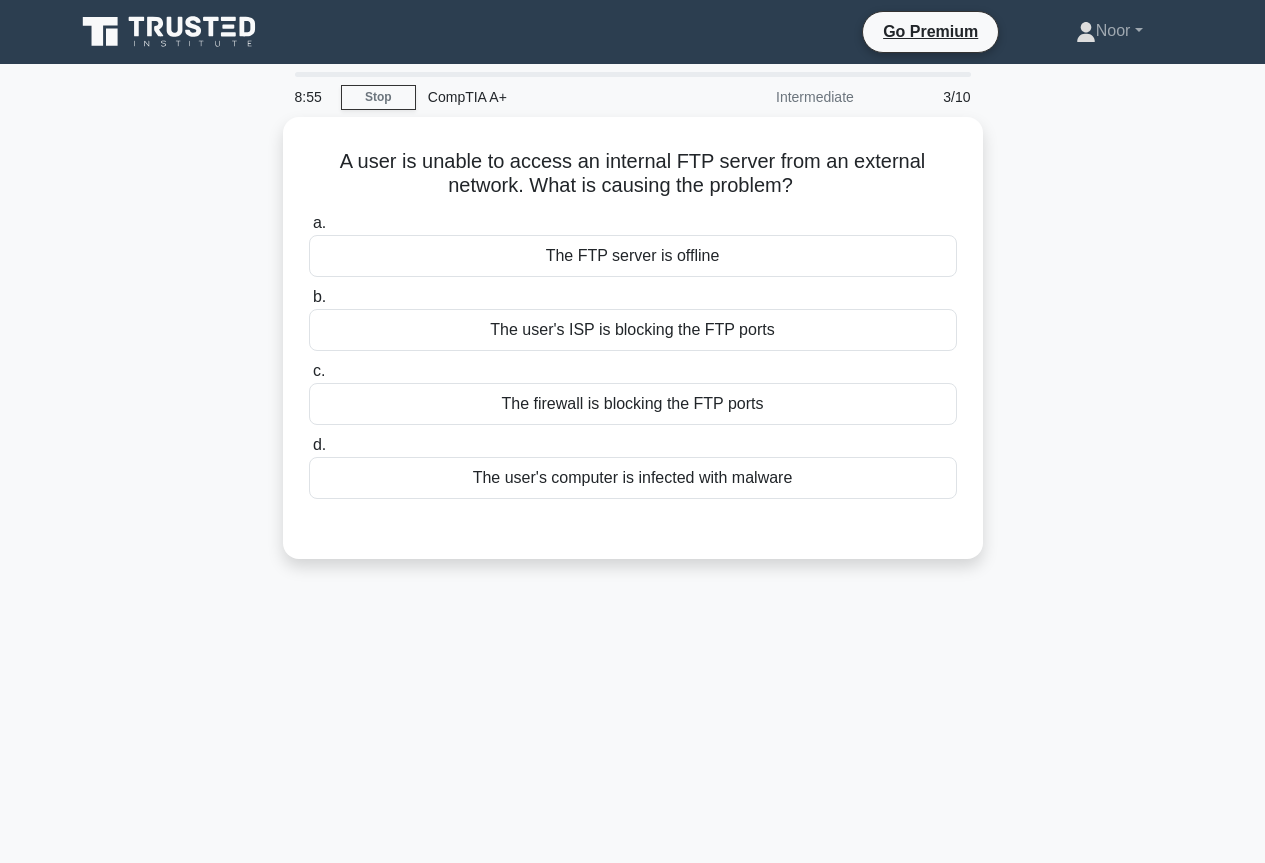 click on "A user is unable to access an internal FTP server from an external network. What is causing the problem?
.spinner_0XTQ{transform-origin:center;animation:spinner_y6GP .75s linear infinite}@keyframes spinner_y6GP{100%{transform:rotate(360deg)}}
a.
The FTP server is offline
b. c. d." at bounding box center (633, 350) 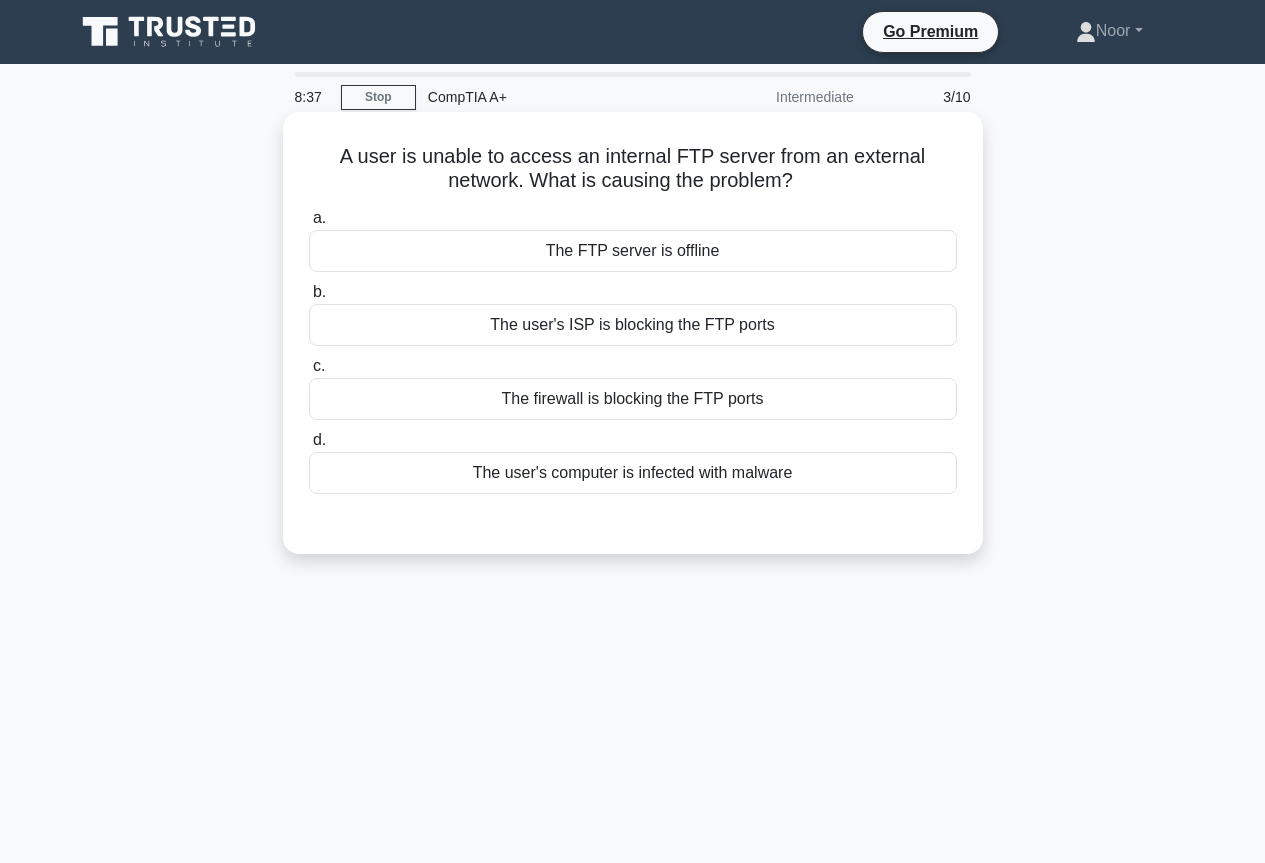 click on "The FTP server is offline" at bounding box center [633, 251] 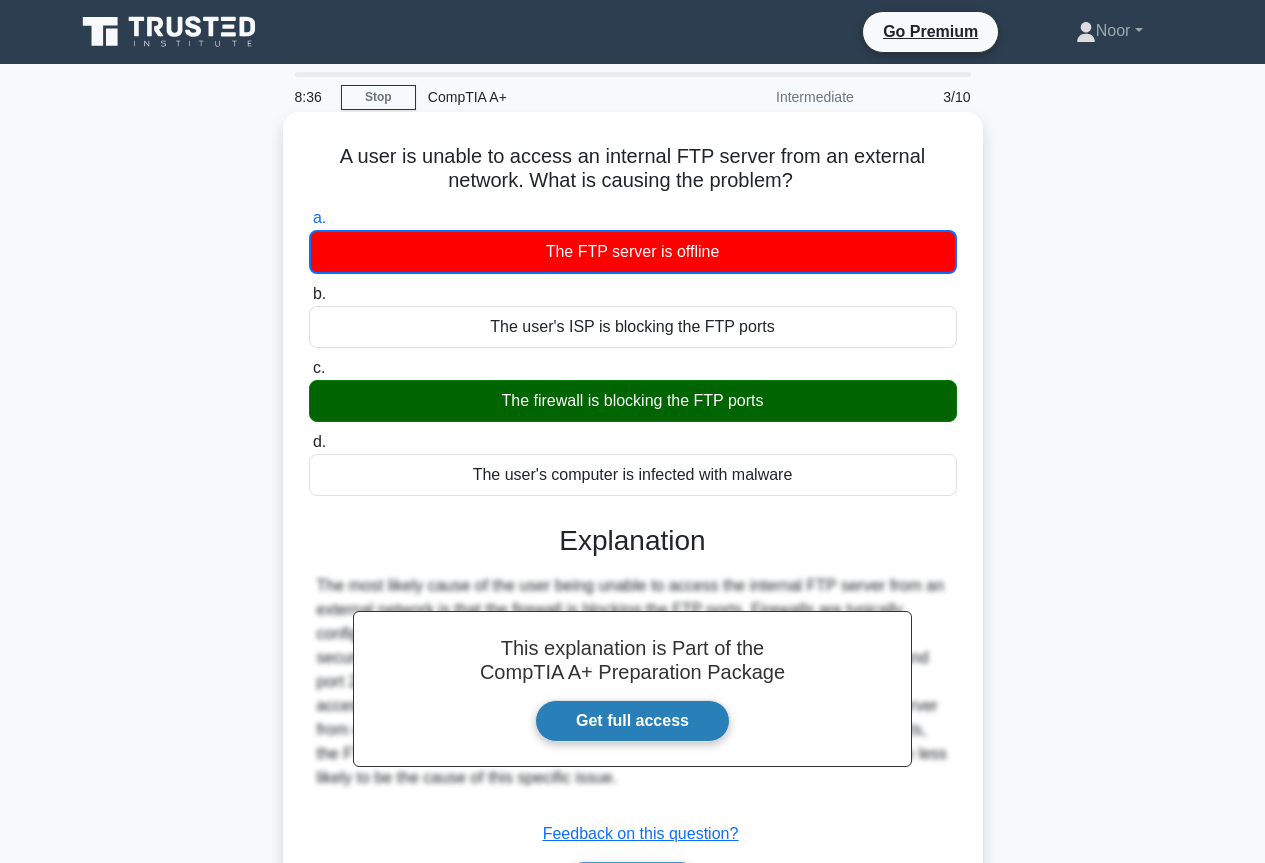 scroll, scrollTop: 217, scrollLeft: 0, axis: vertical 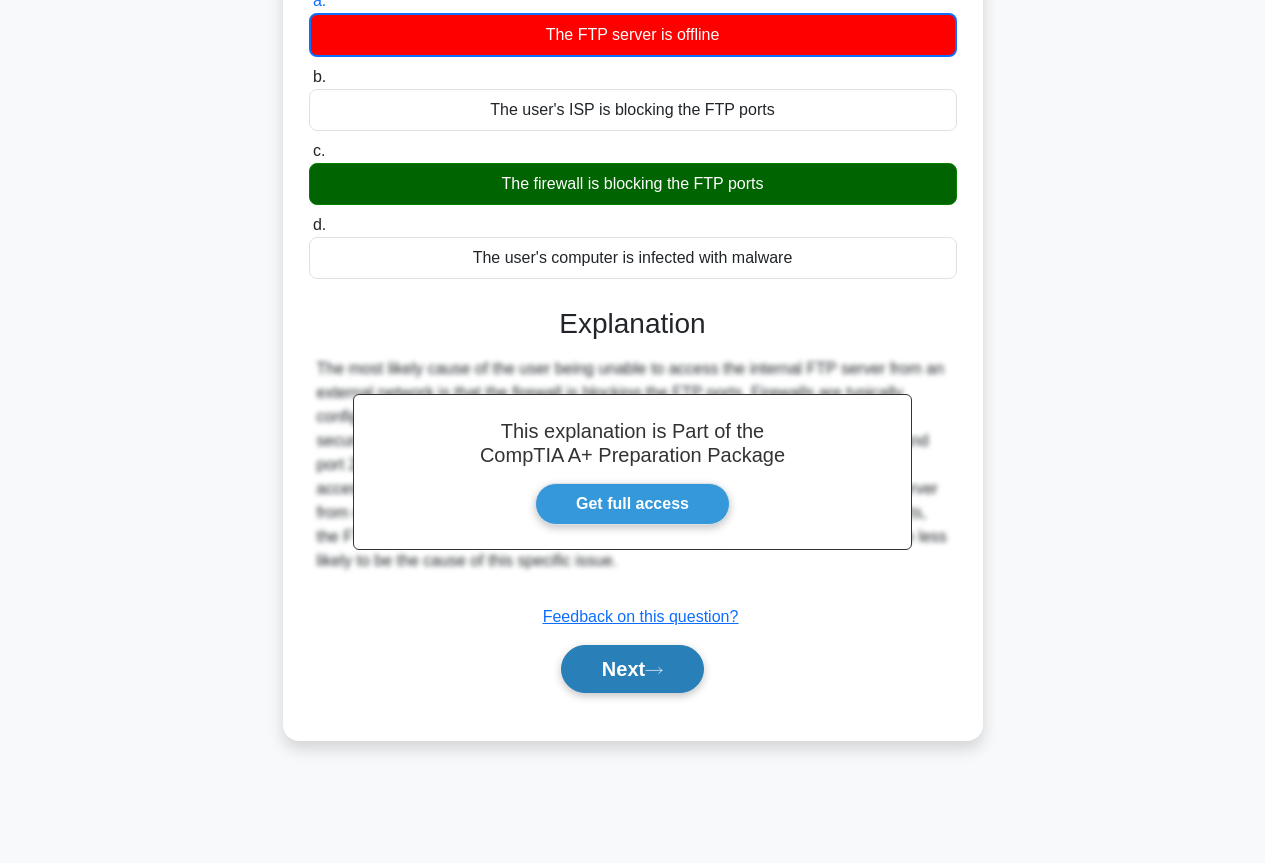 click on "Next" at bounding box center [632, 669] 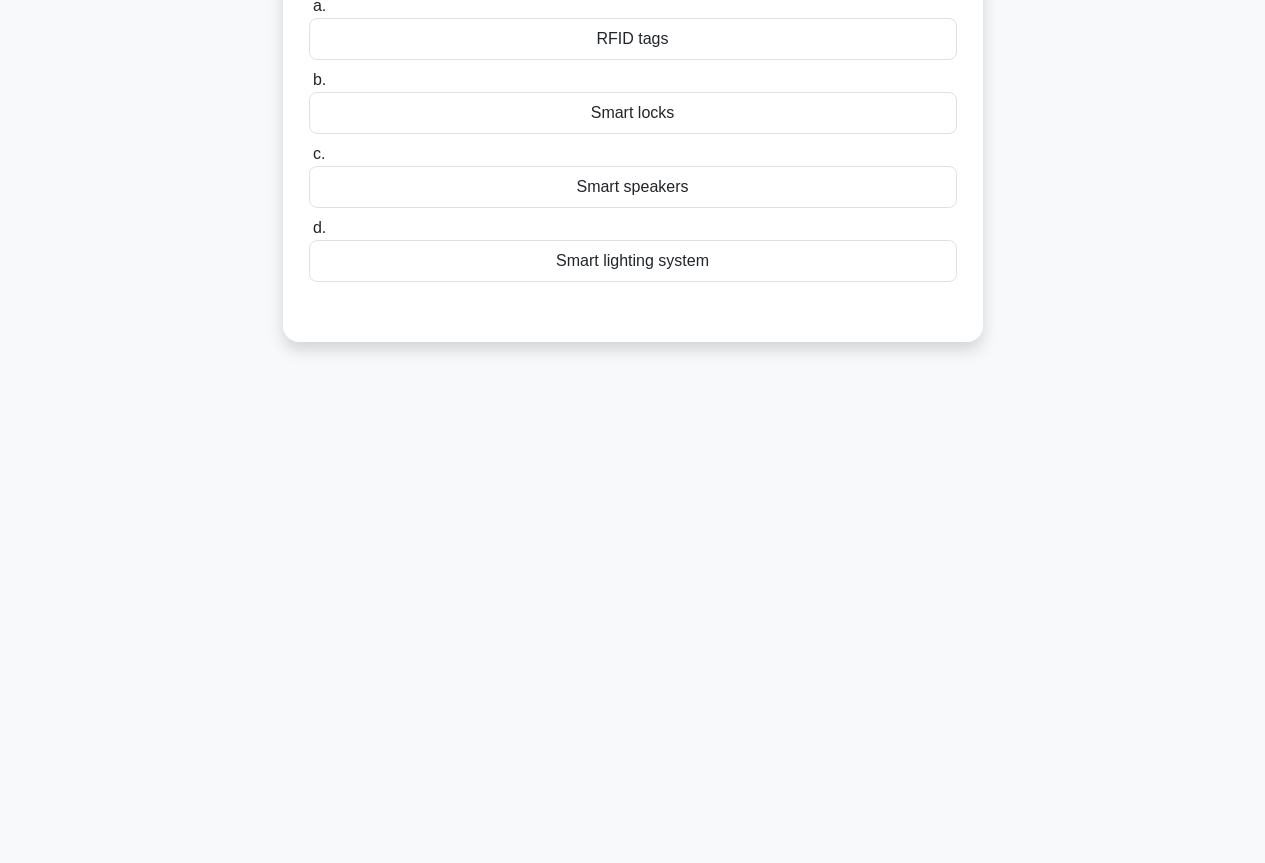 scroll, scrollTop: 0, scrollLeft: 0, axis: both 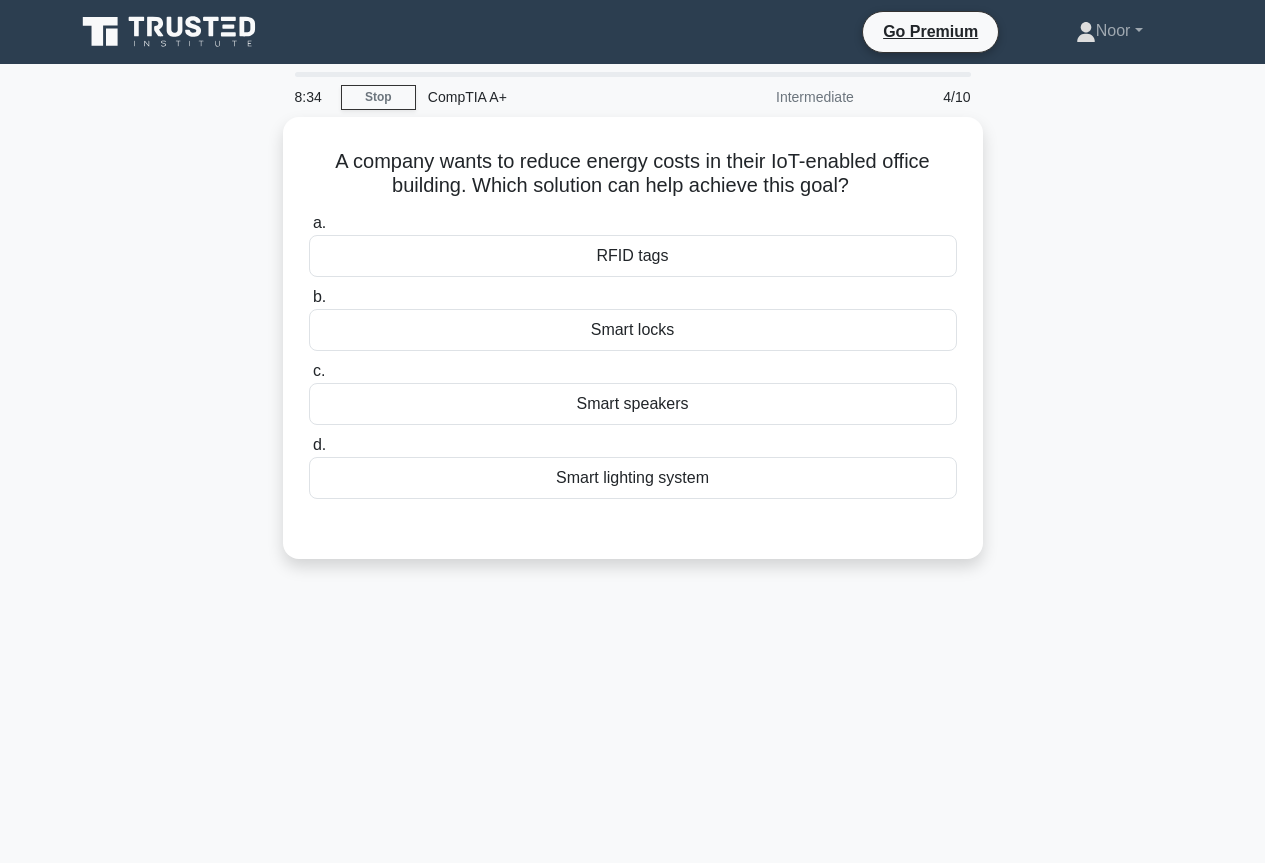 click on "A company wants to reduce energy costs in their IoT-enabled office building. Which solution can help achieve this goal?
.spinner_0XTQ{transform-origin:center;animation:spinner_y6GP .75s linear infinite}@keyframes spinner_y6GP{100%{transform:rotate(360deg)}}
a.
RFID tags
b. c. d." at bounding box center (633, 350) 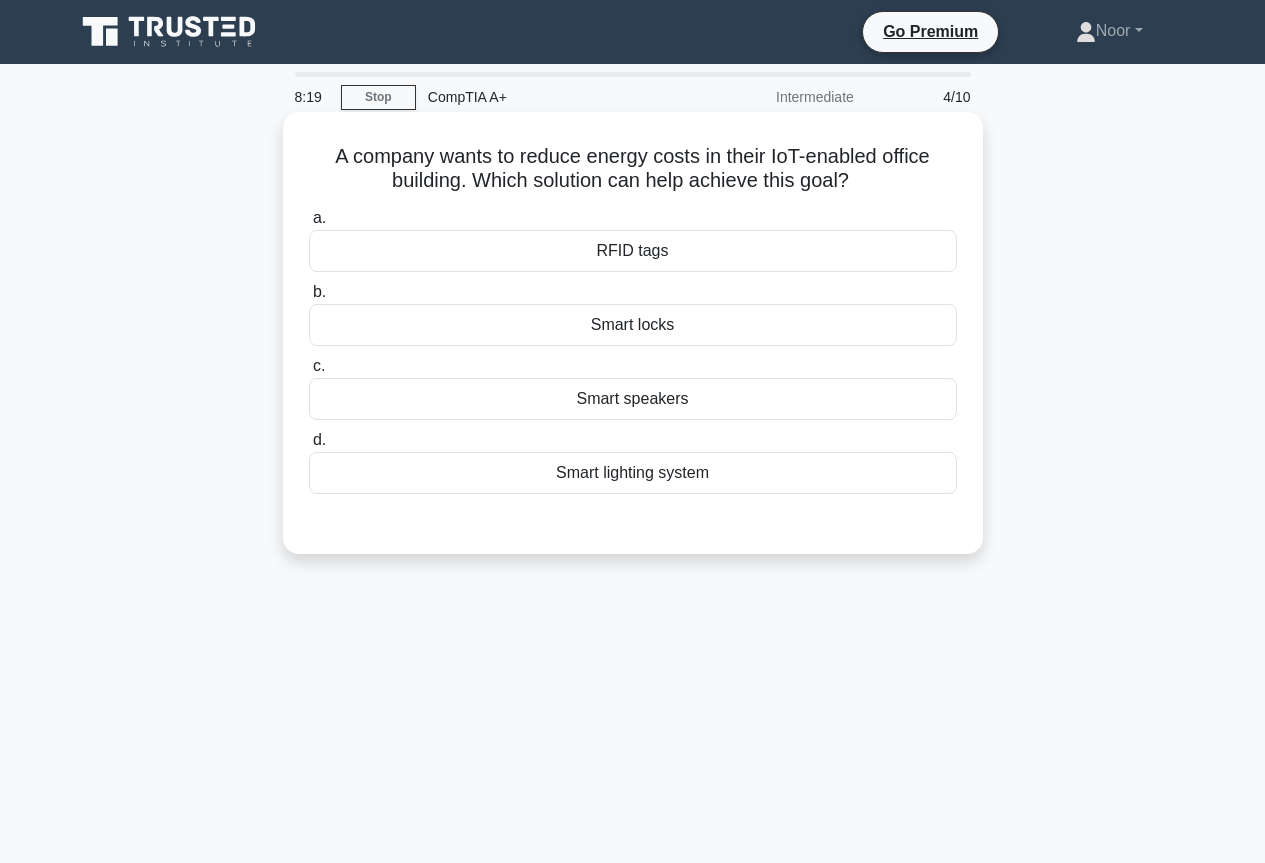 click on "RFID tags" at bounding box center [633, 251] 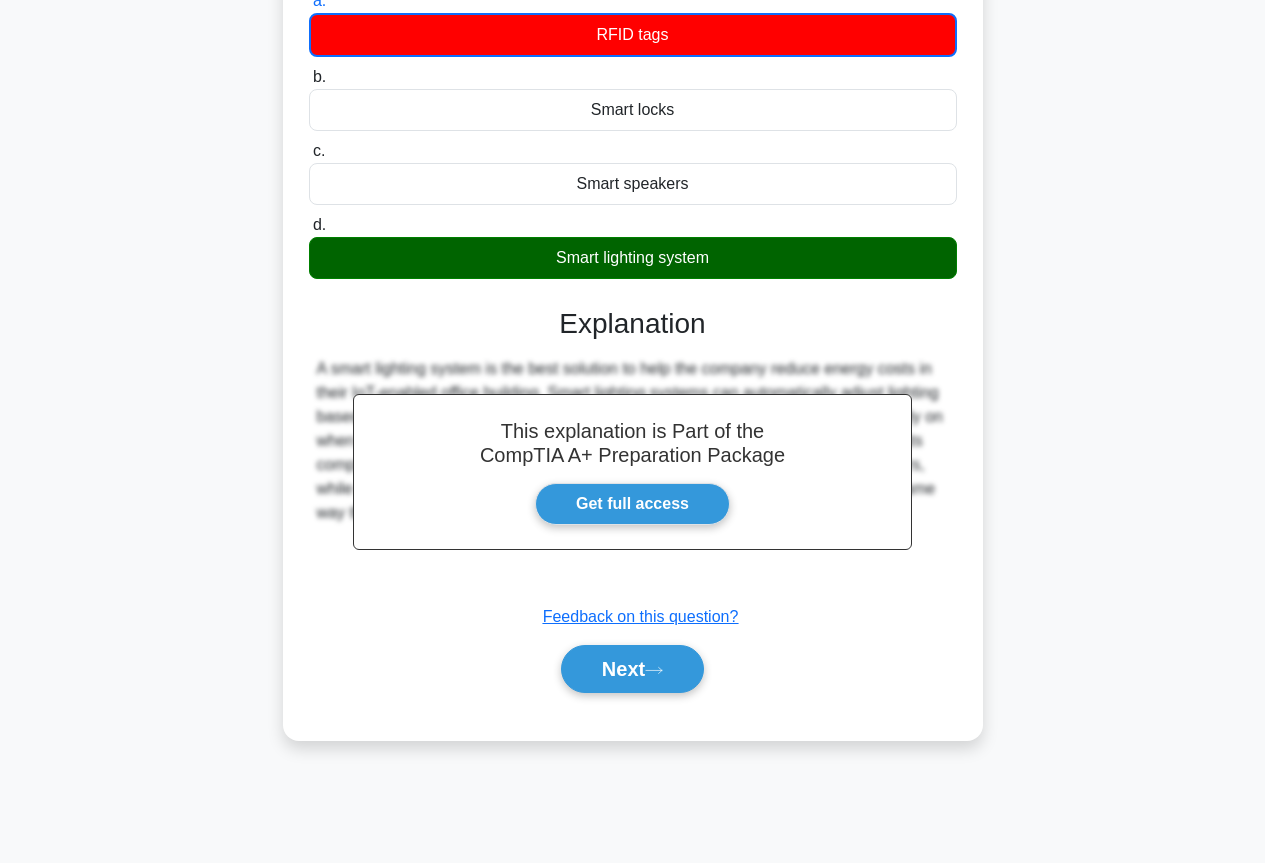 scroll, scrollTop: 0, scrollLeft: 0, axis: both 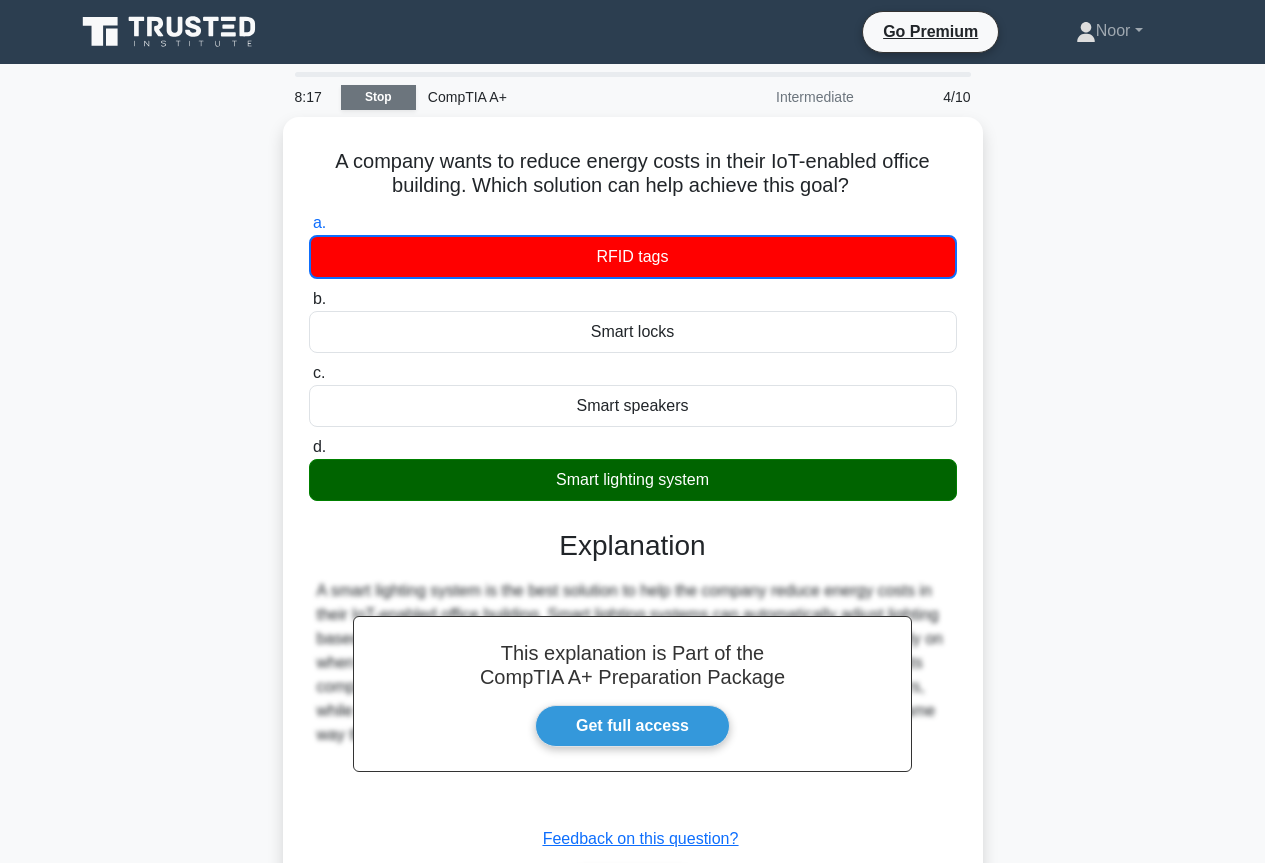 click on "Stop" at bounding box center (378, 97) 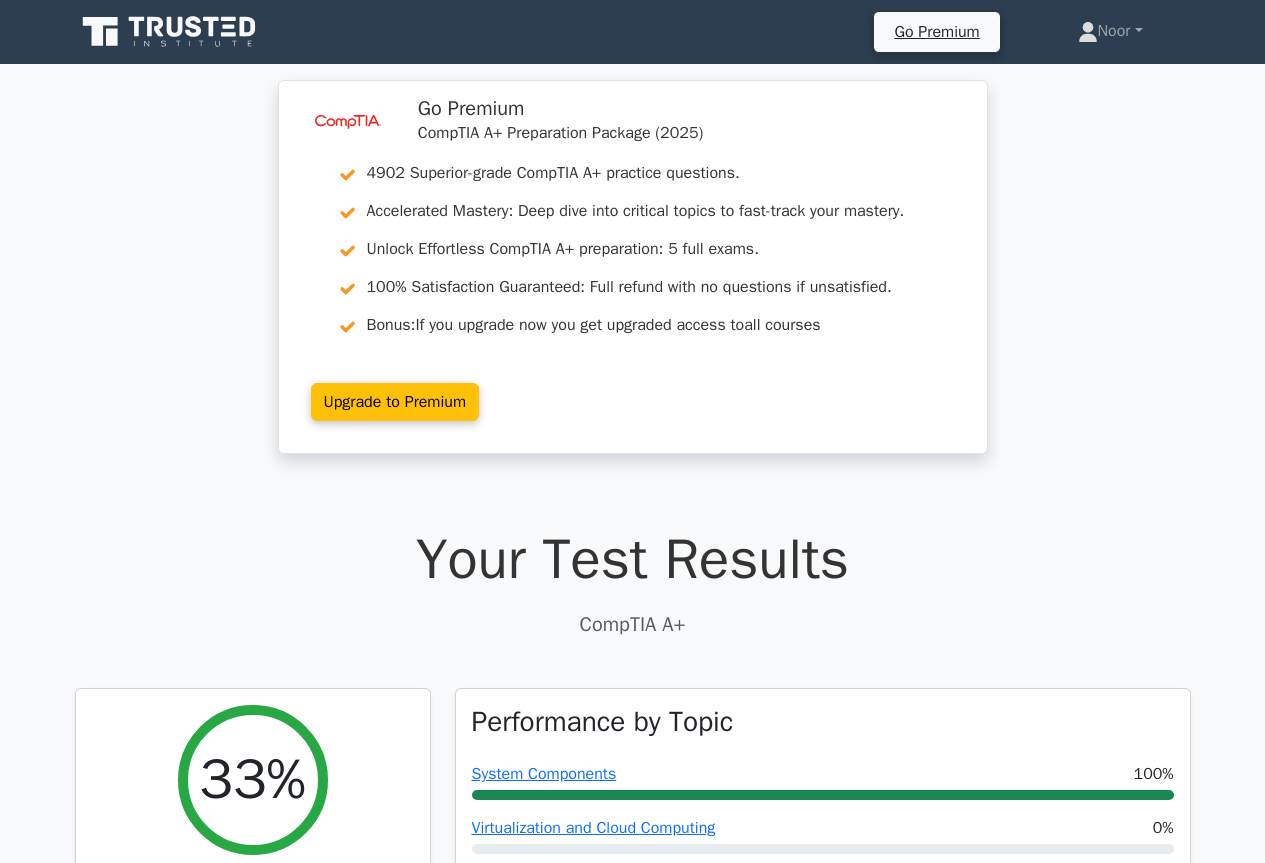 scroll, scrollTop: 800, scrollLeft: 0, axis: vertical 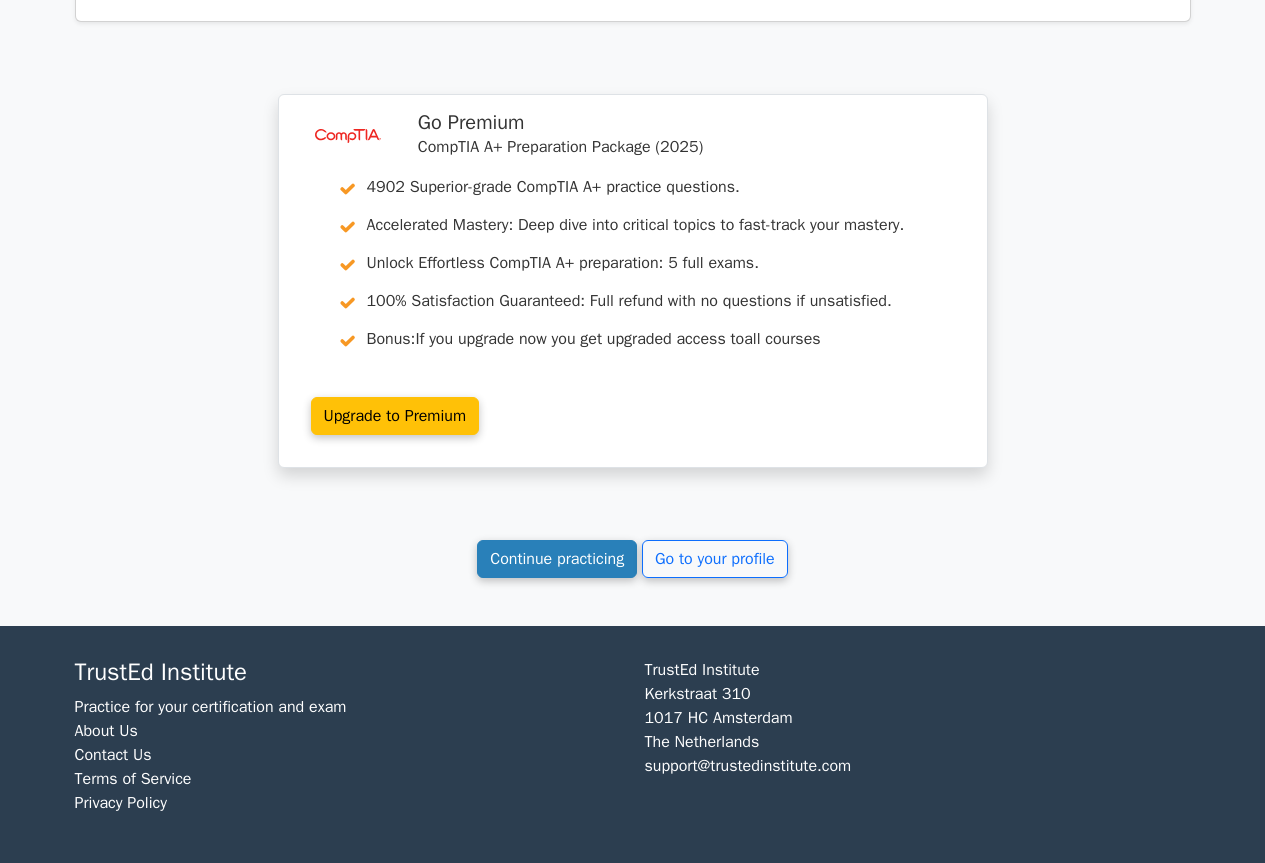 click on "Continue practicing" at bounding box center (557, 559) 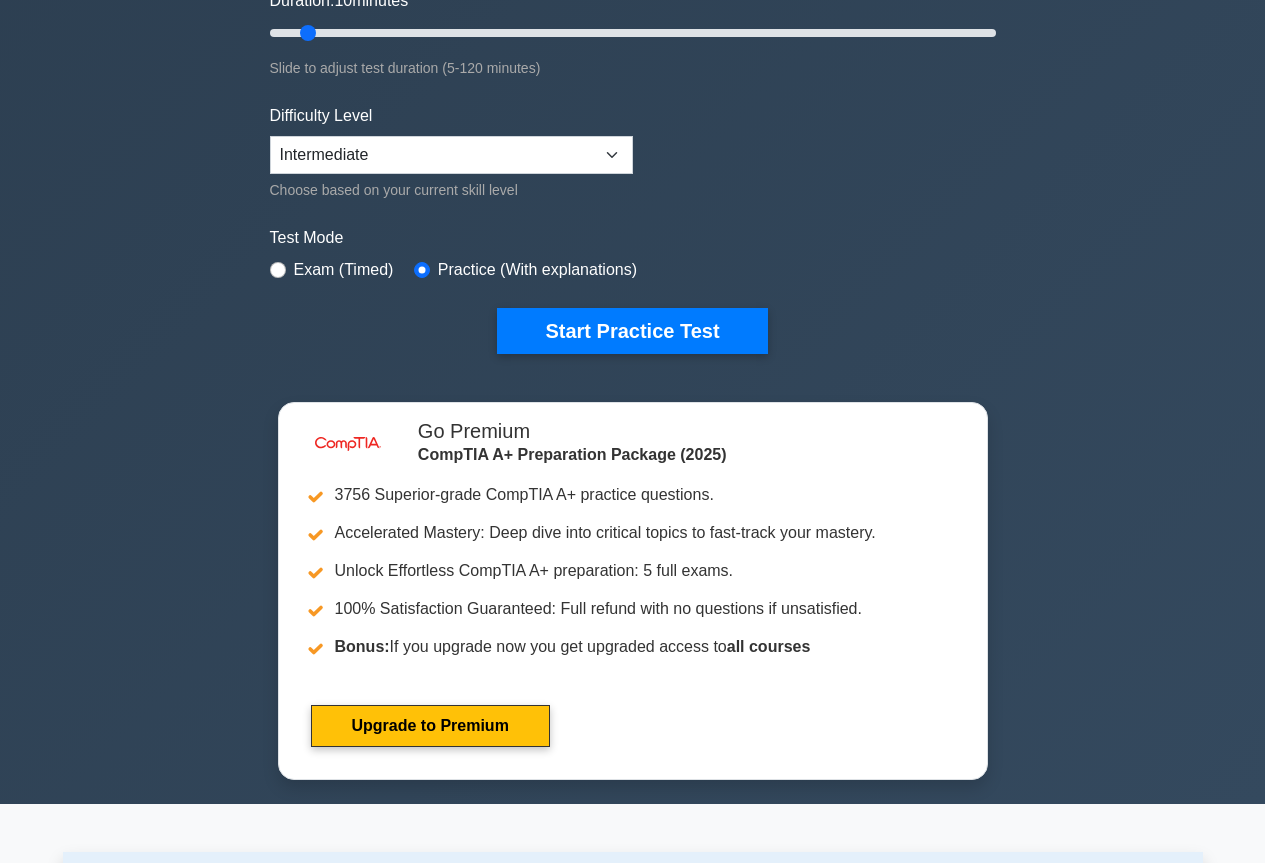 scroll, scrollTop: 400, scrollLeft: 0, axis: vertical 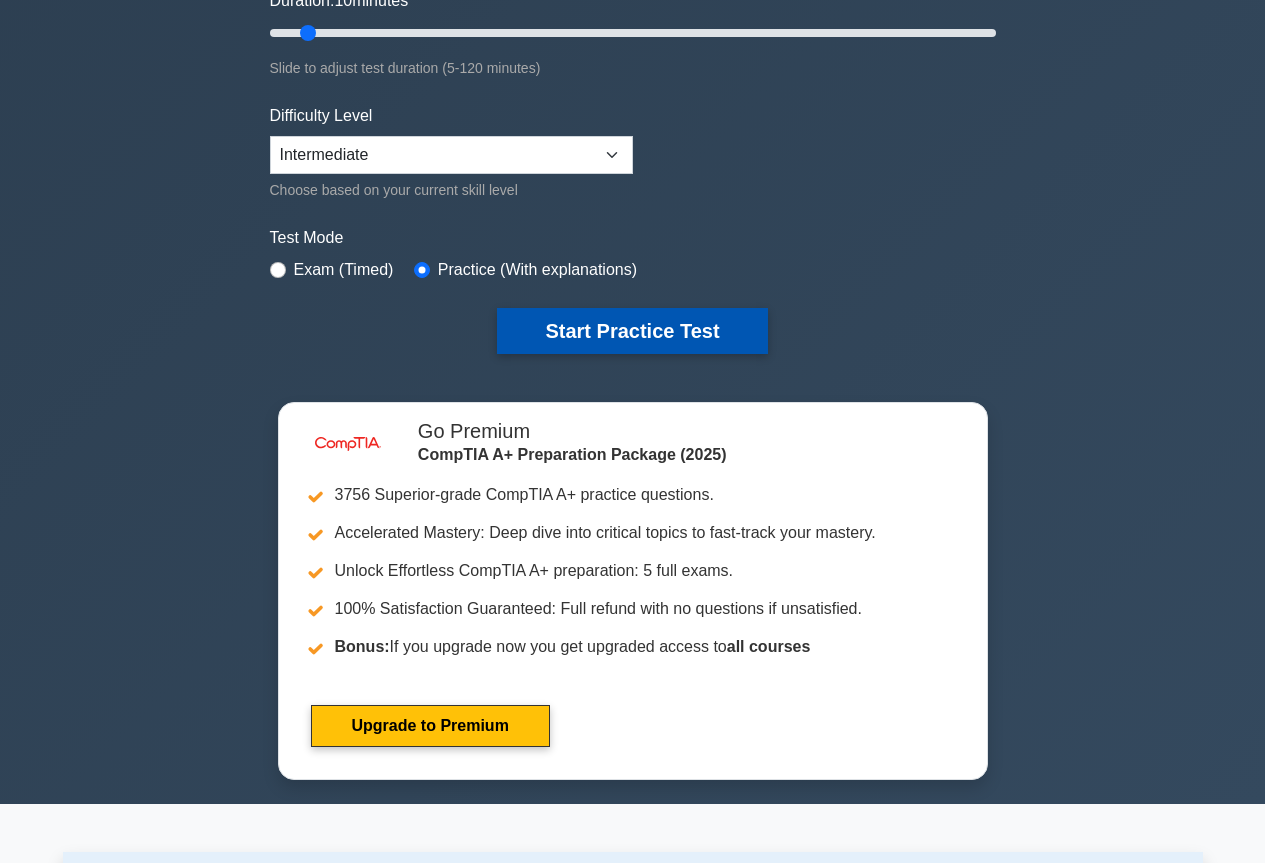 click on "Start Practice Test" at bounding box center [632, 331] 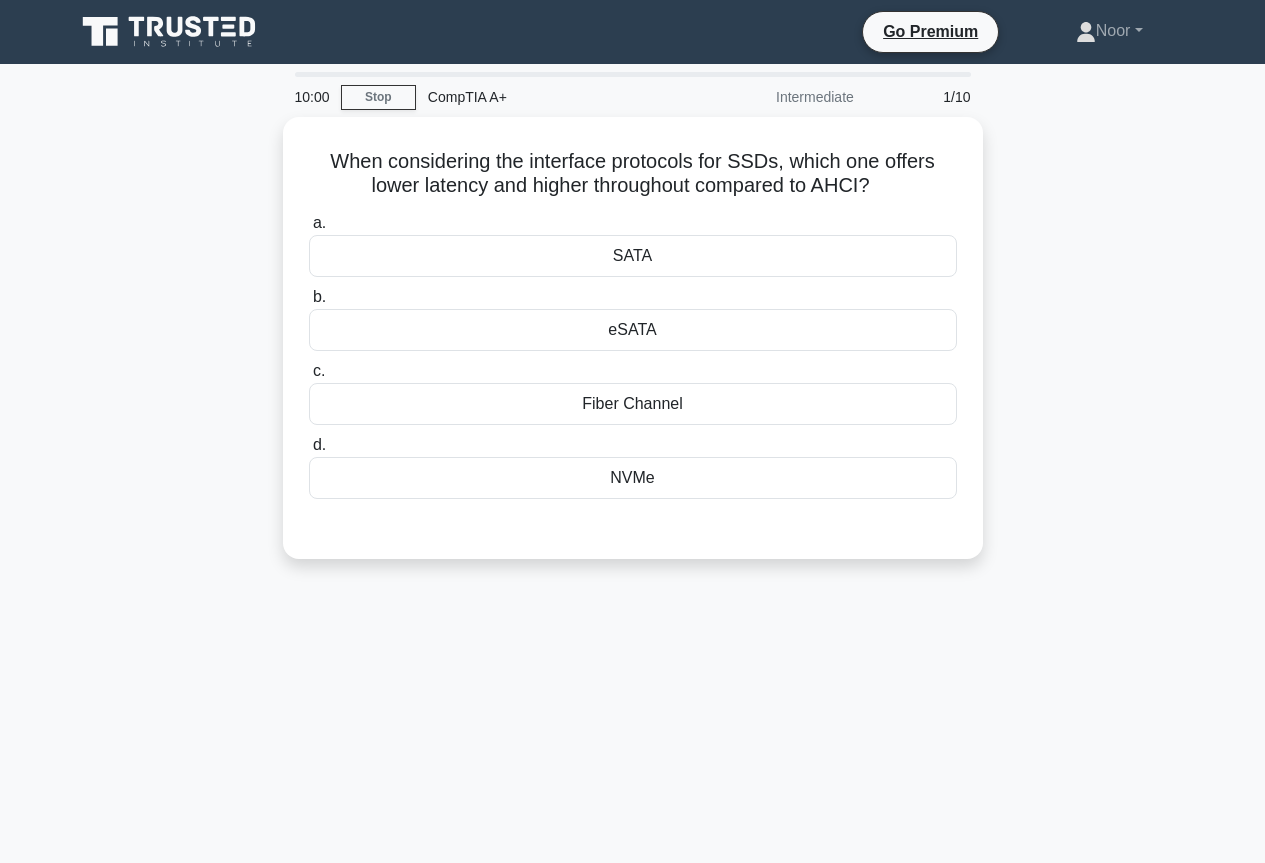 scroll, scrollTop: 0, scrollLeft: 0, axis: both 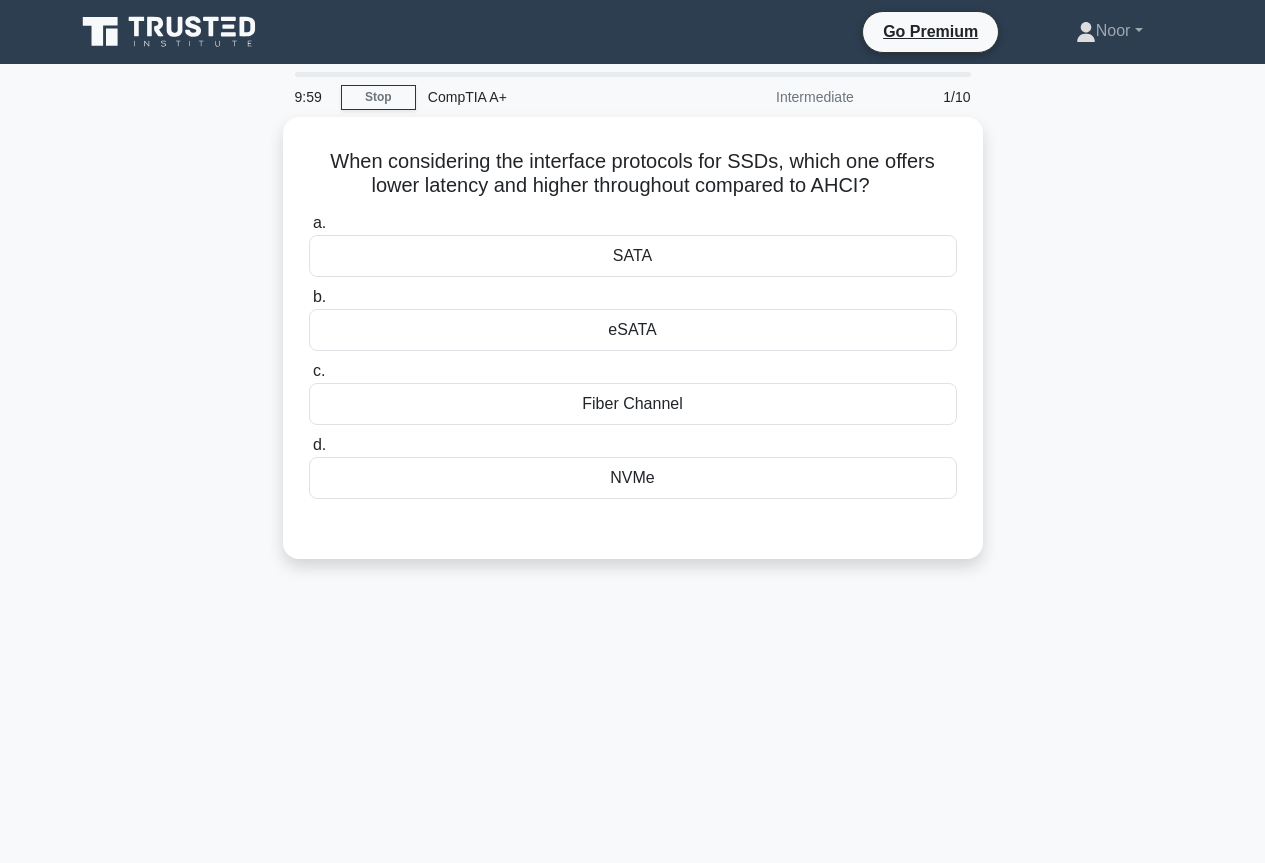 click on "When considering the interface protocols for SSDs, which one offers lower latency and higher throughout compared to AHCI?
.spinner_0XTQ{transform-origin:center;animation:spinner_y6GP .75s linear infinite}@keyframes spinner_y6GP{100%{transform:rotate(360deg)}}
a.
SATA
b. c. d." at bounding box center (633, 350) 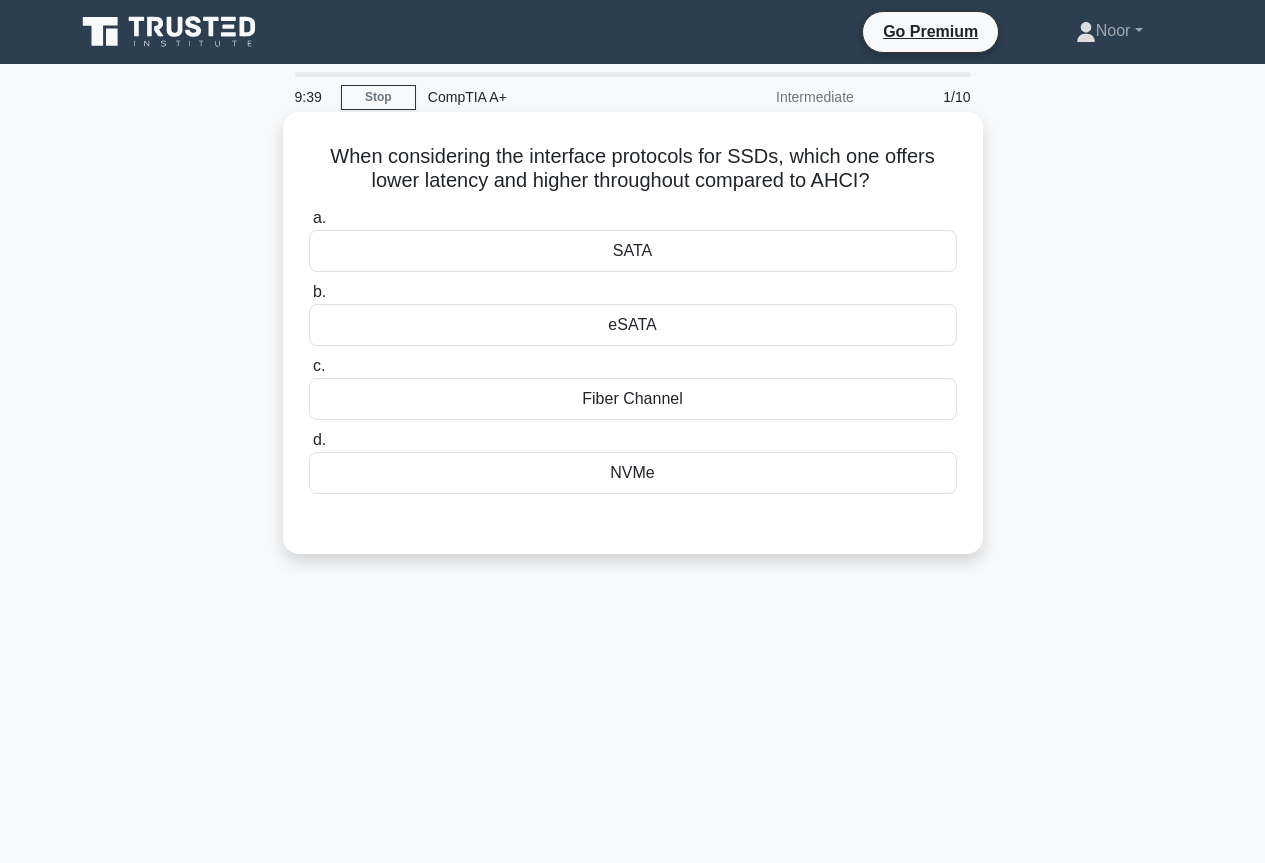 click on "NVMe" at bounding box center [633, 473] 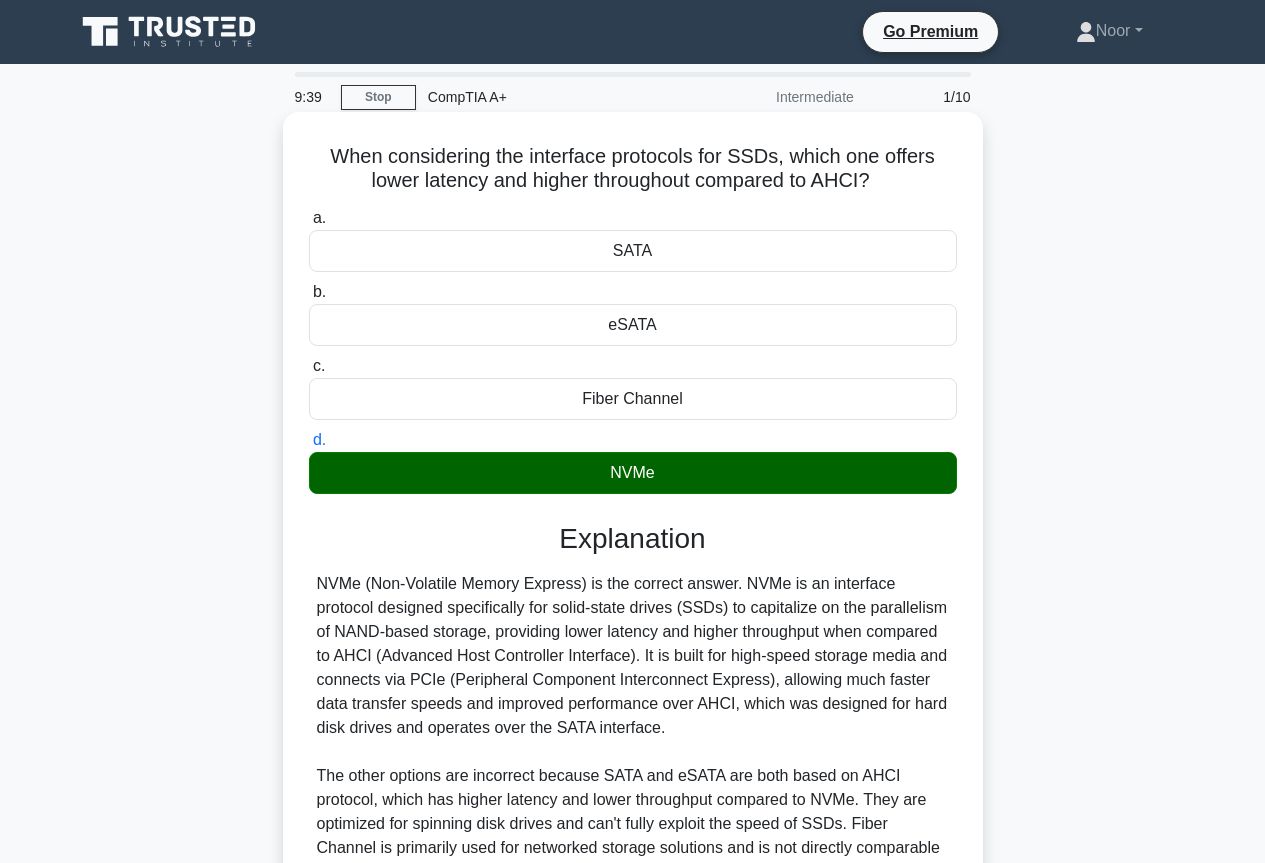 scroll, scrollTop: 217, scrollLeft: 0, axis: vertical 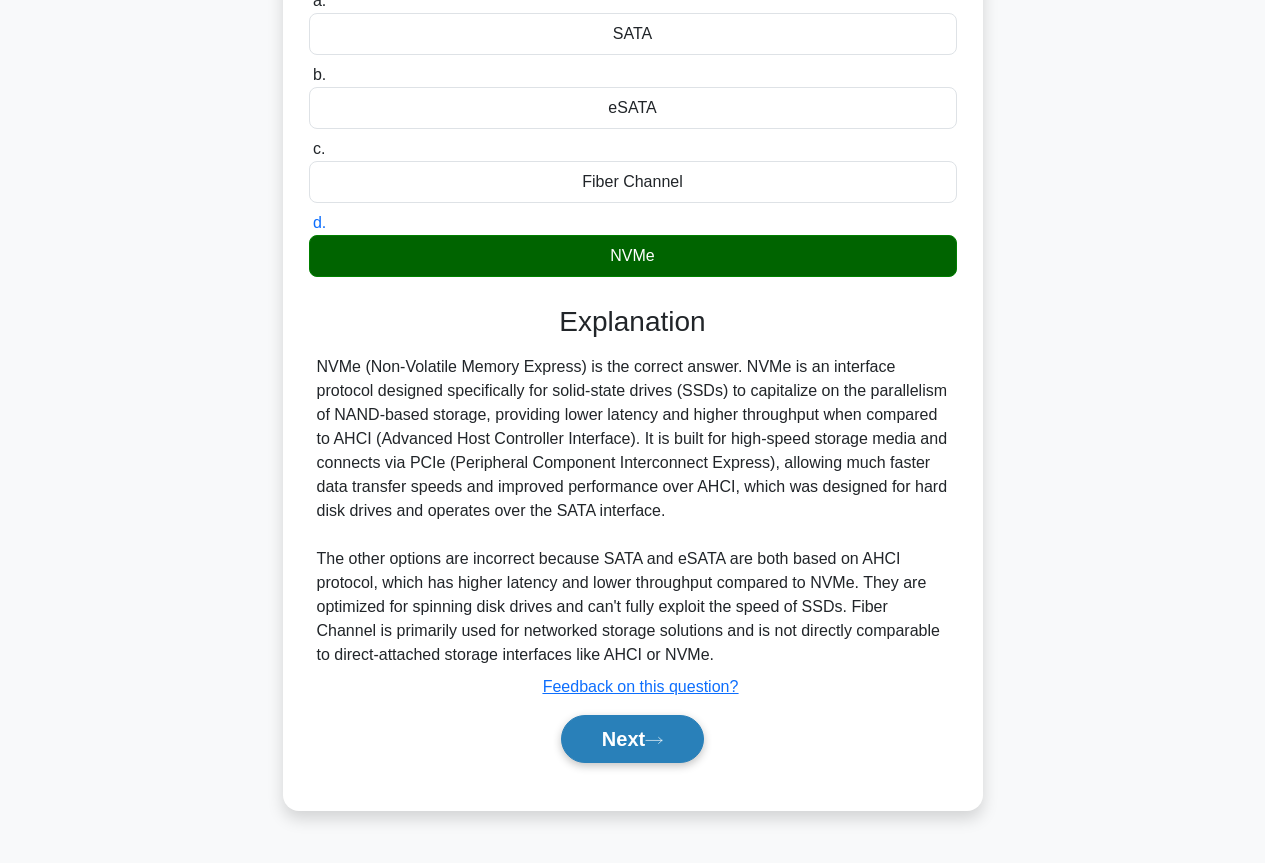 click on "Next" at bounding box center (632, 739) 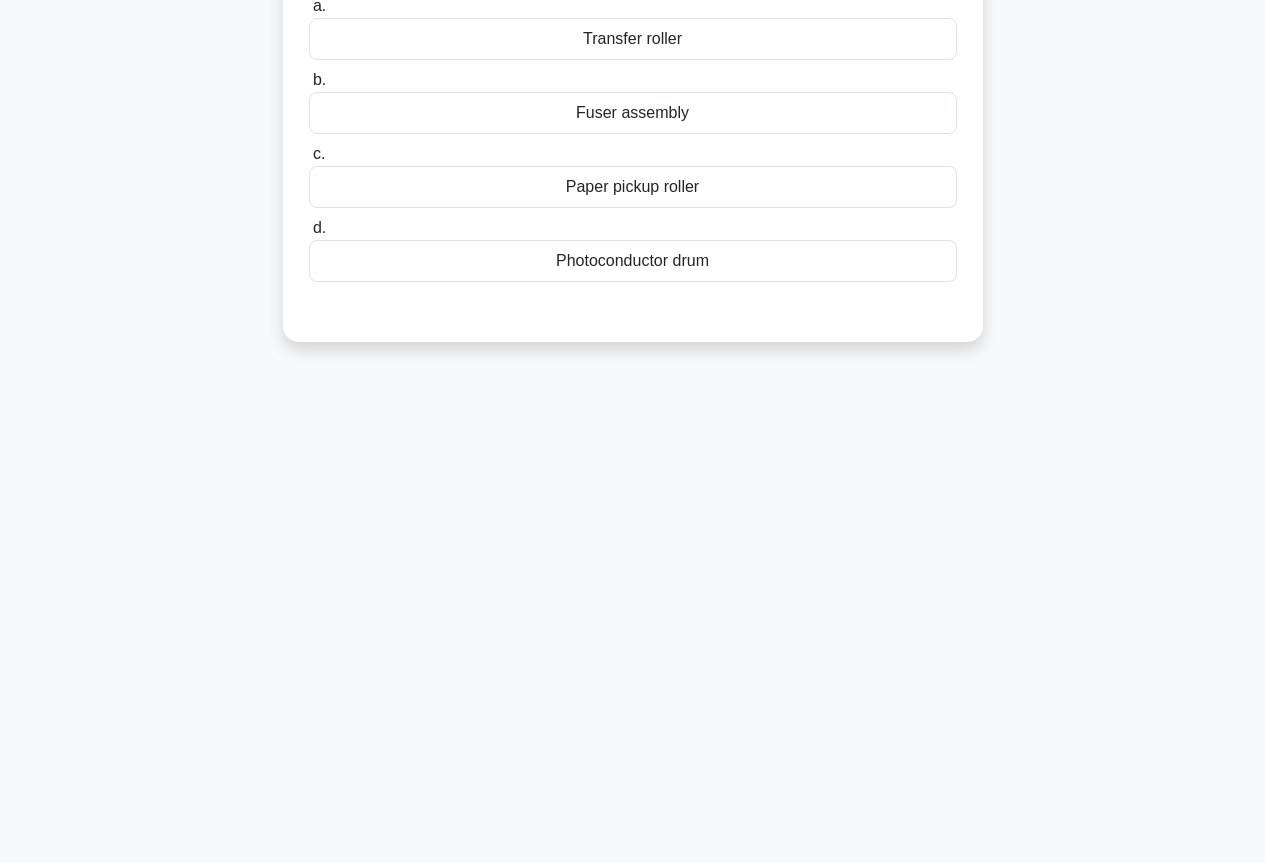 scroll, scrollTop: 0, scrollLeft: 0, axis: both 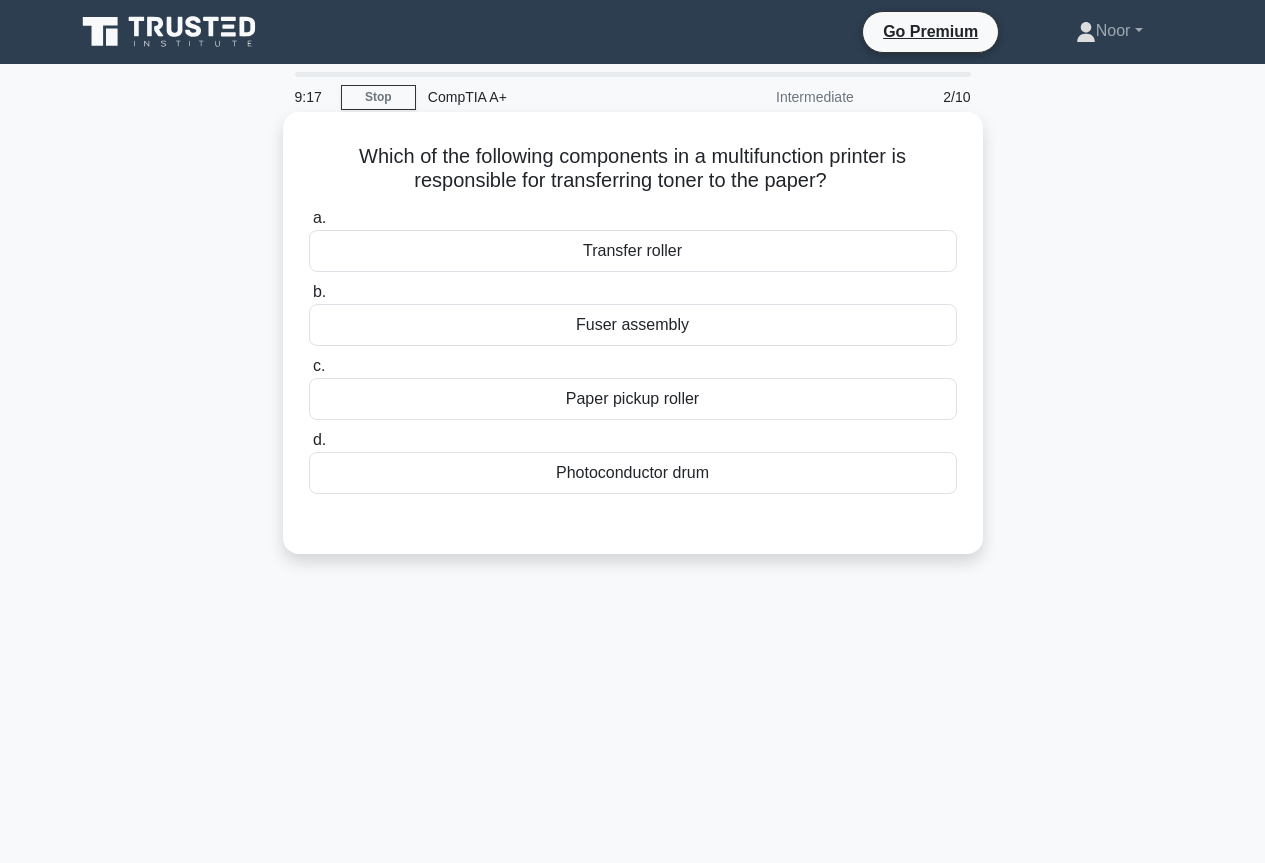click on "Photoconductor drum" at bounding box center (633, 473) 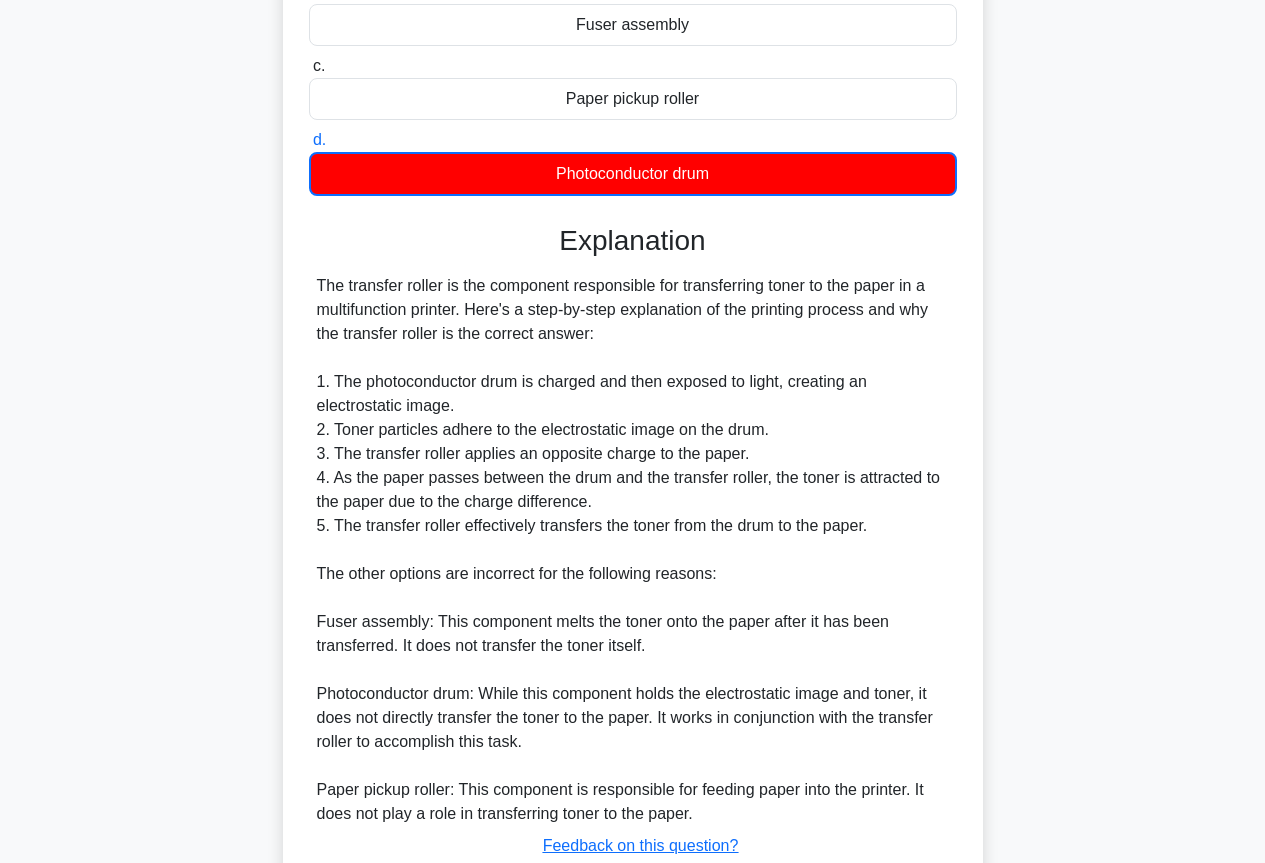 scroll, scrollTop: 445, scrollLeft: 0, axis: vertical 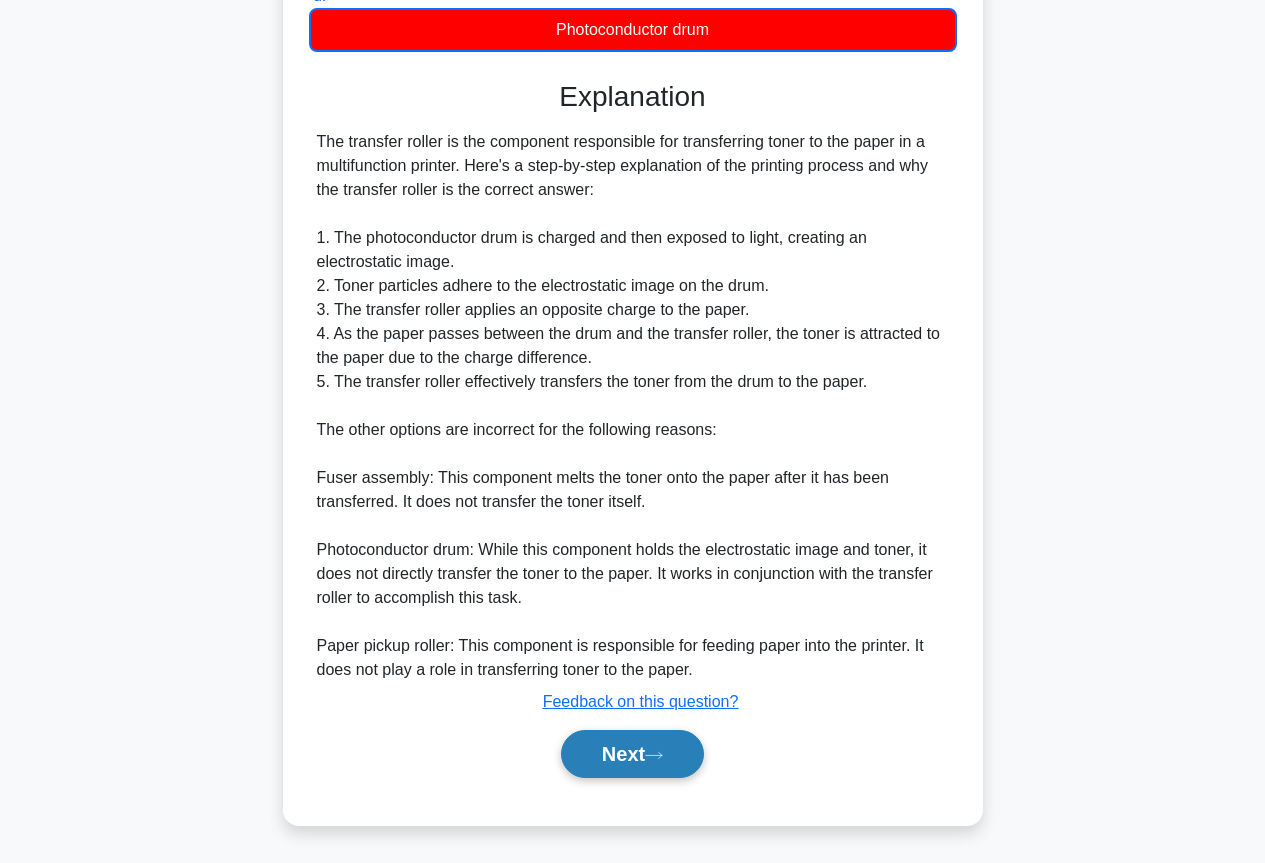 click on "Next" at bounding box center (632, 754) 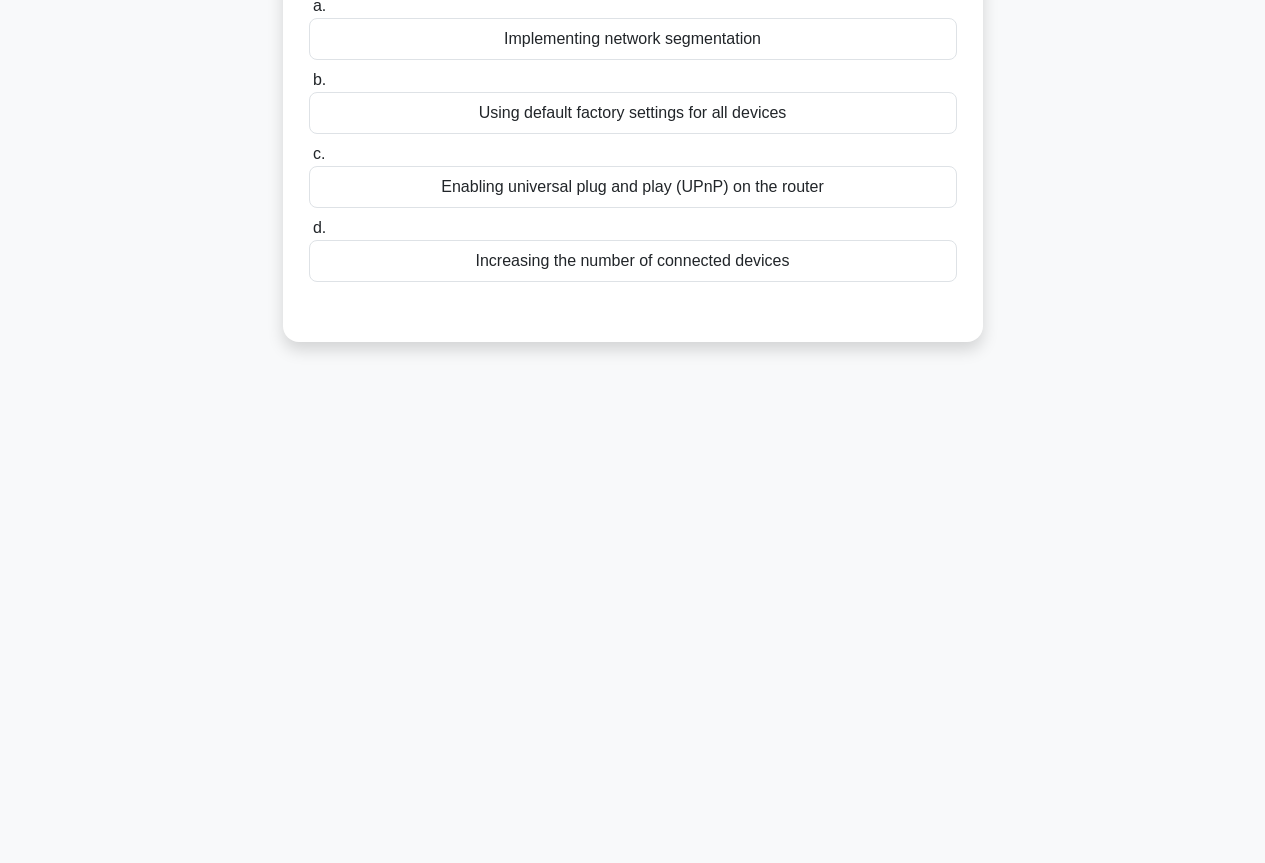 scroll, scrollTop: 0, scrollLeft: 0, axis: both 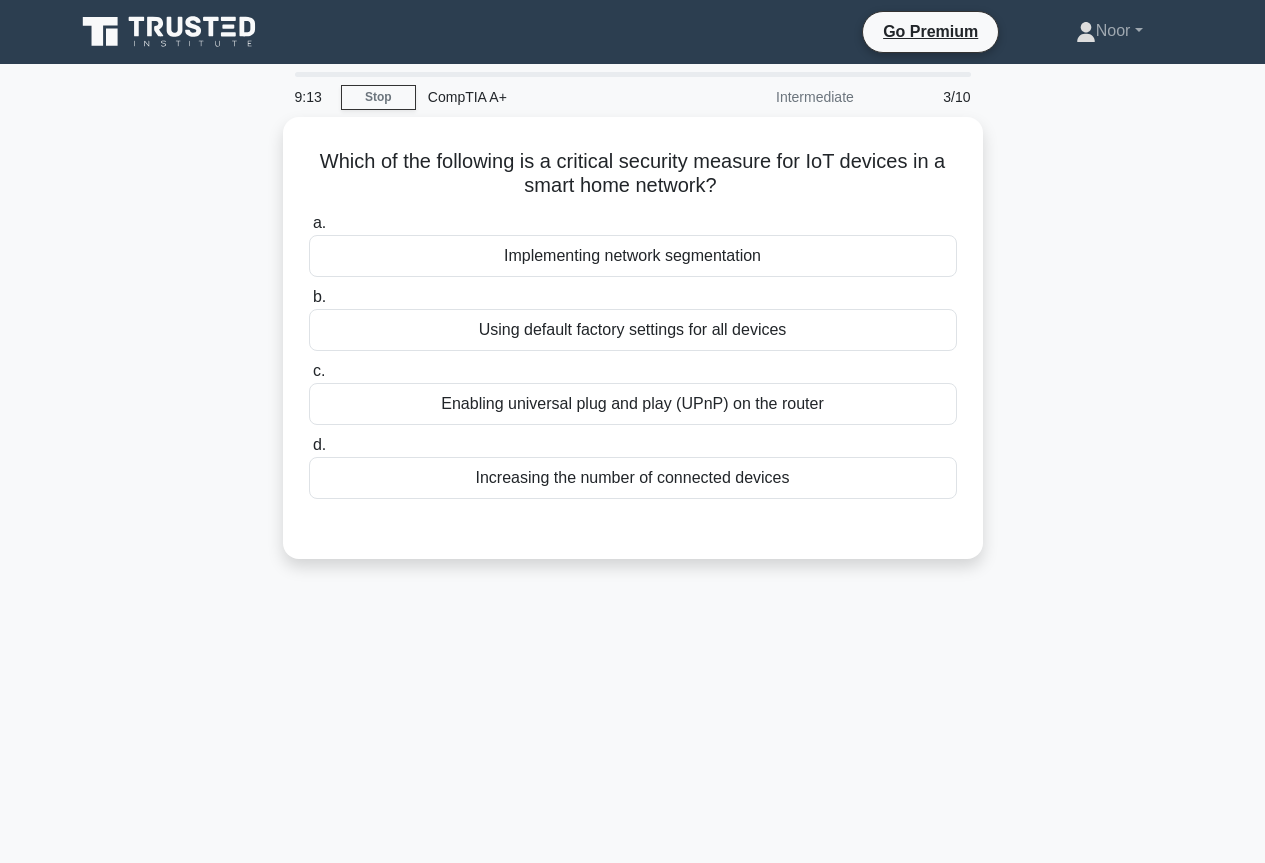 click on "Which of the following is a critical security measure for IoT devices in a smart home network?
.spinner_0XTQ{transform-origin:center;animation:spinner_y6GP .75s linear infinite}@keyframes spinner_y6GP{100%{transform:rotate(360deg)}}
a.
Implementing network segmentation
b. c. d." at bounding box center [633, 350] 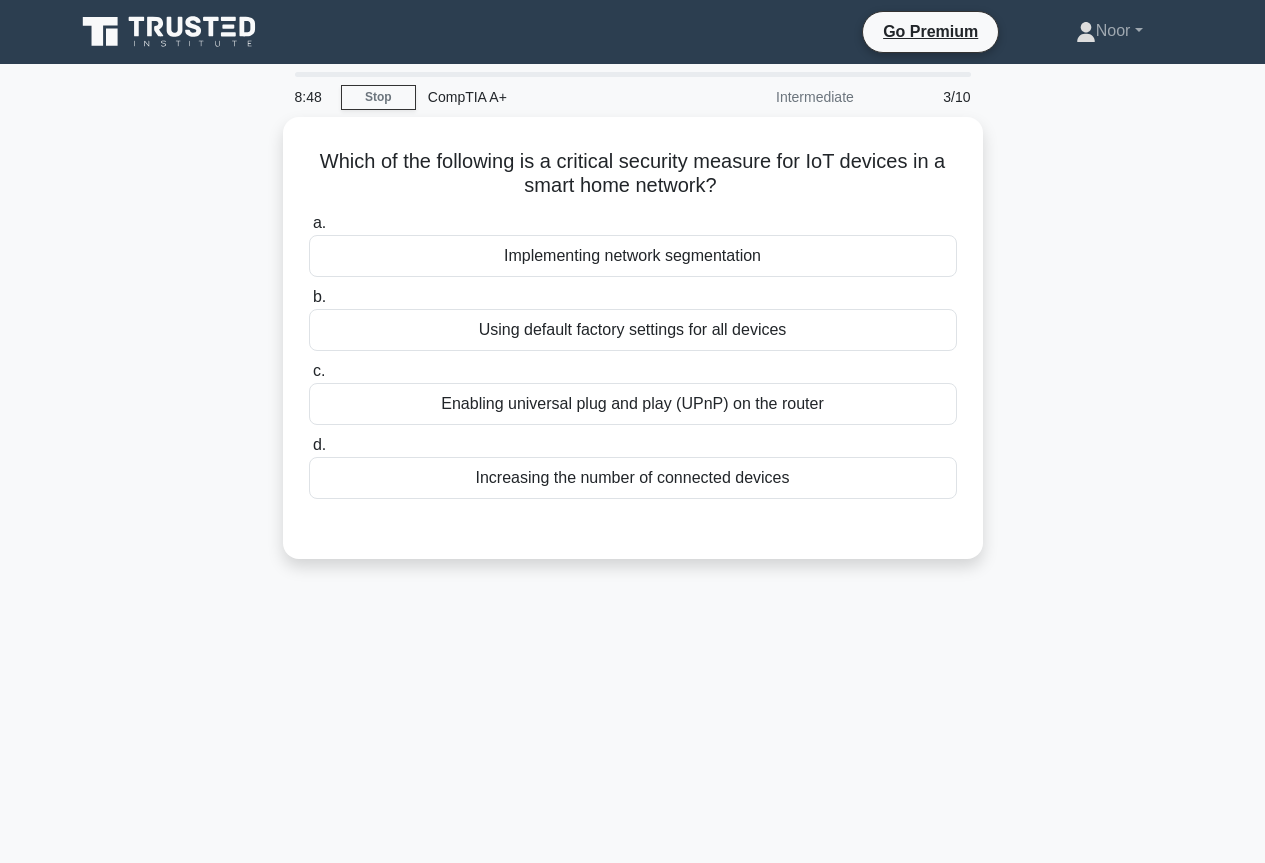 click on "Which of the following is a critical security measure for IoT devices in a smart home network?
.spinner_0XTQ{transform-origin:center;animation:spinner_y6GP .75s linear infinite}@keyframes spinner_y6GP{100%{transform:rotate(360deg)}}
a.
Implementing network segmentation
b. c. d." at bounding box center [633, 350] 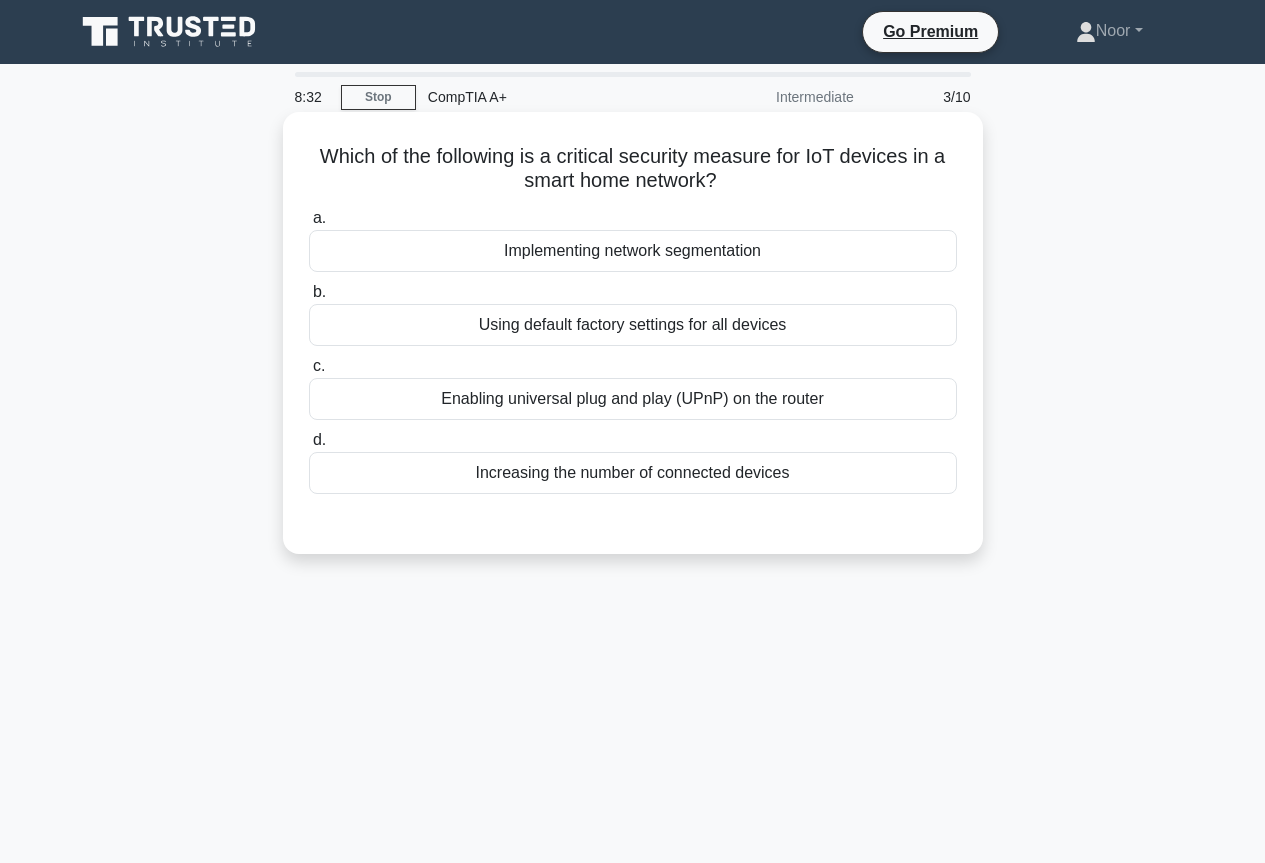 click on "Increasing the number of connected devices" at bounding box center (633, 473) 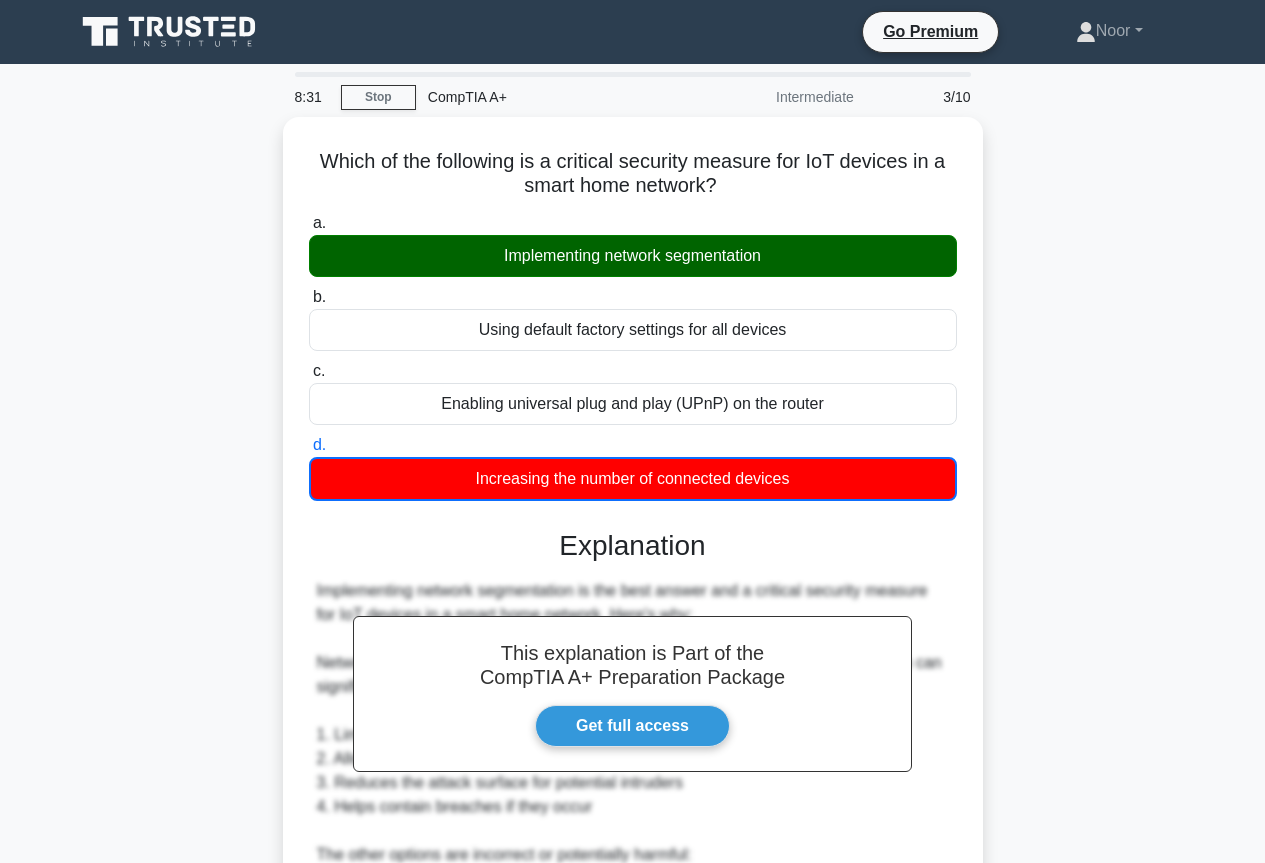 scroll, scrollTop: 500, scrollLeft: 0, axis: vertical 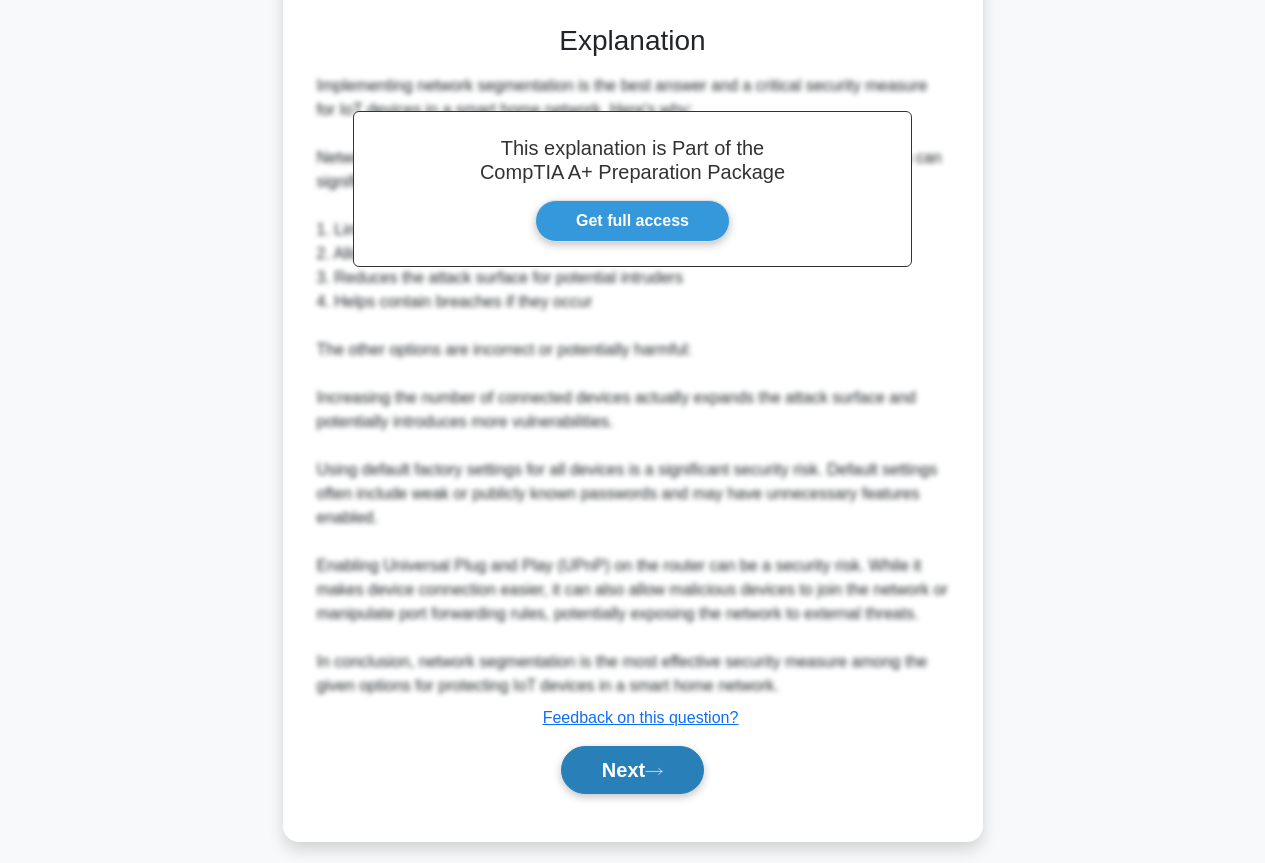 click on "Next" at bounding box center [632, 770] 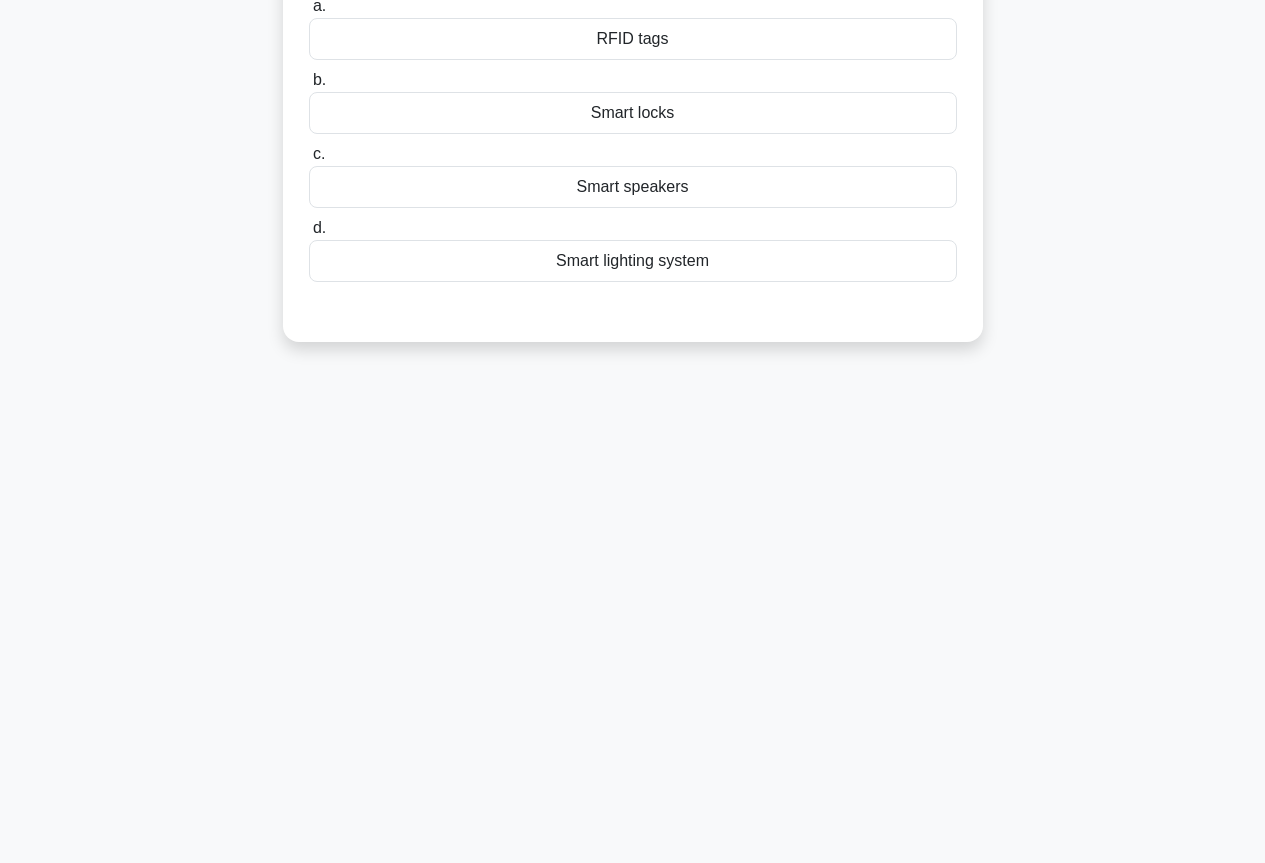 scroll, scrollTop: 0, scrollLeft: 0, axis: both 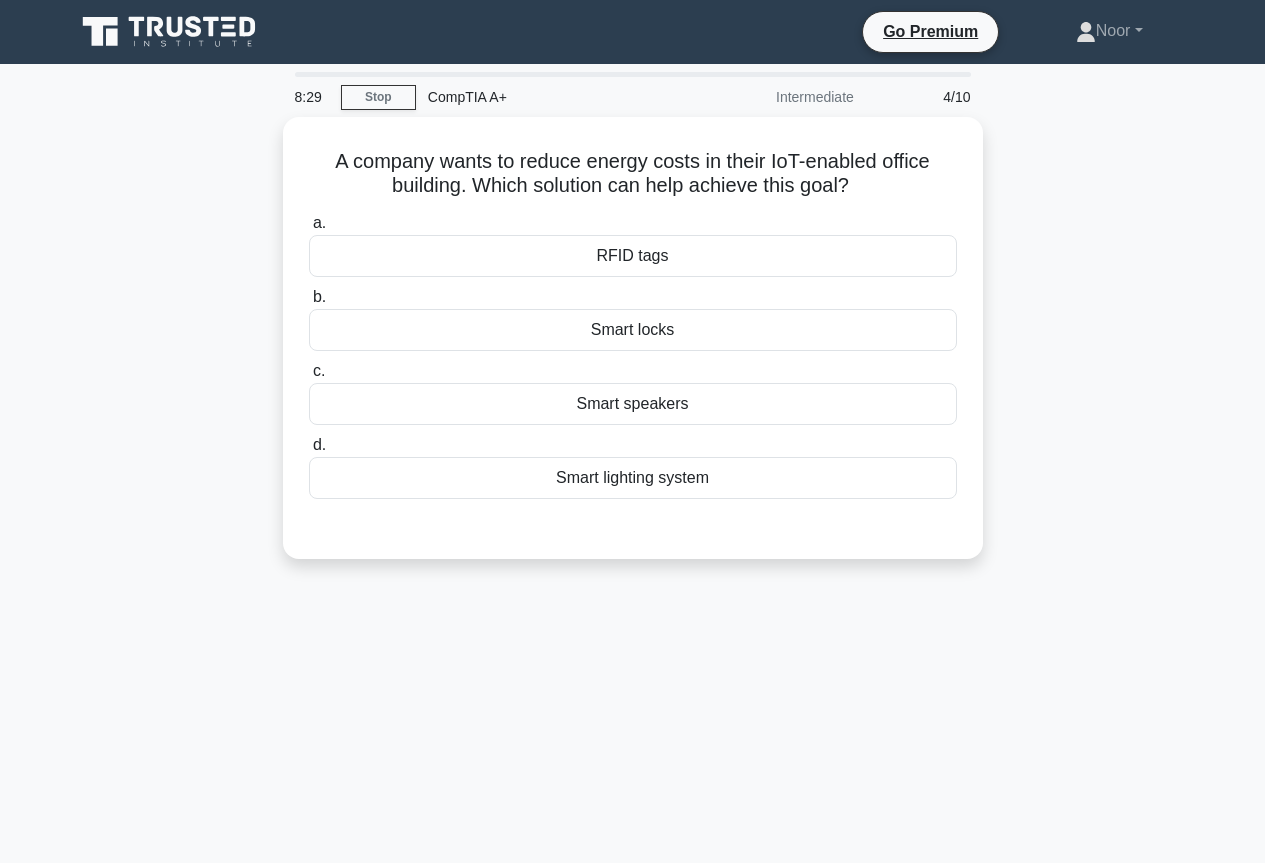 click on "A company wants to reduce energy costs in their IoT-enabled office building. Which solution can help achieve this goal?
.spinner_0XTQ{transform-origin:center;animation:spinner_y6GP .75s linear infinite}@keyframes spinner_y6GP{100%{transform:rotate(360deg)}}
a.
RFID tags
b. c. d." at bounding box center [633, 350] 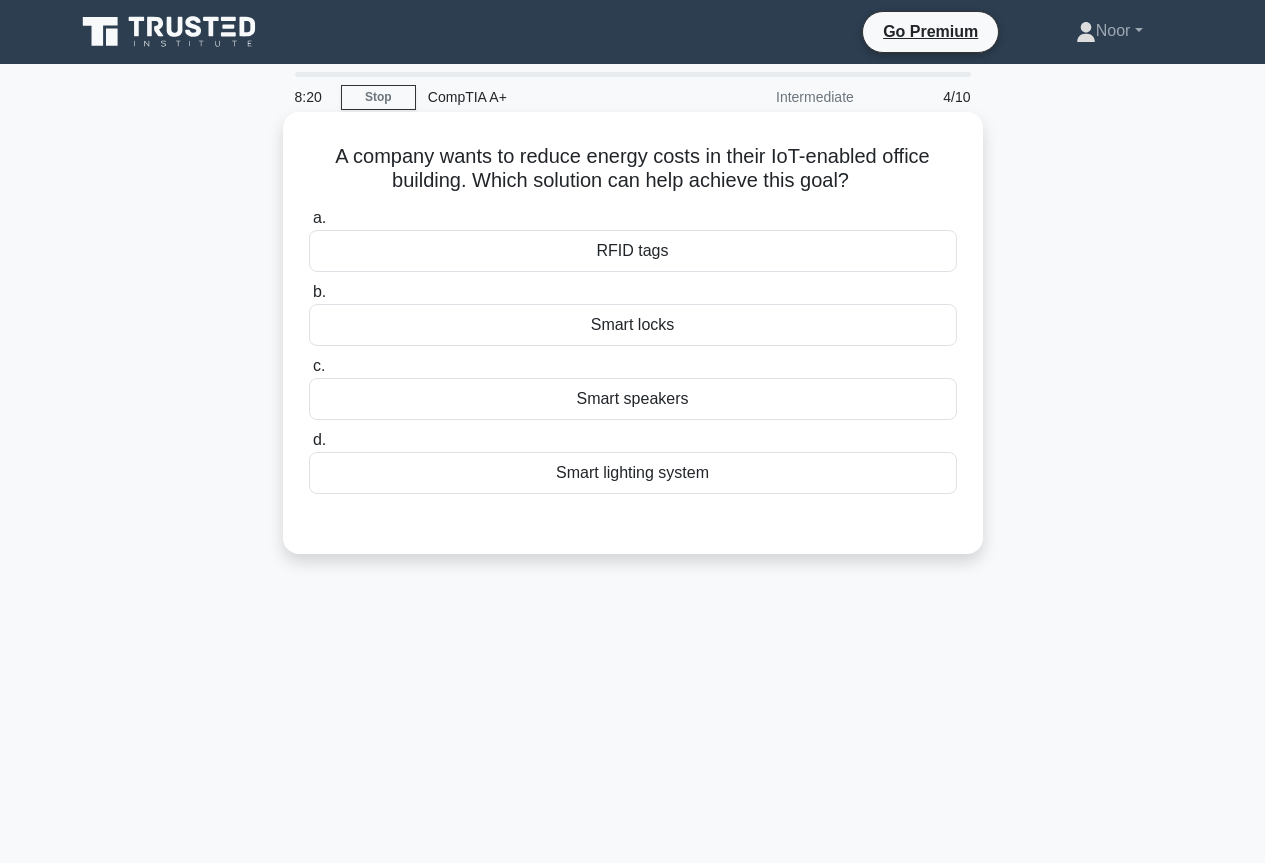 click on "Smart lighting system" at bounding box center (633, 473) 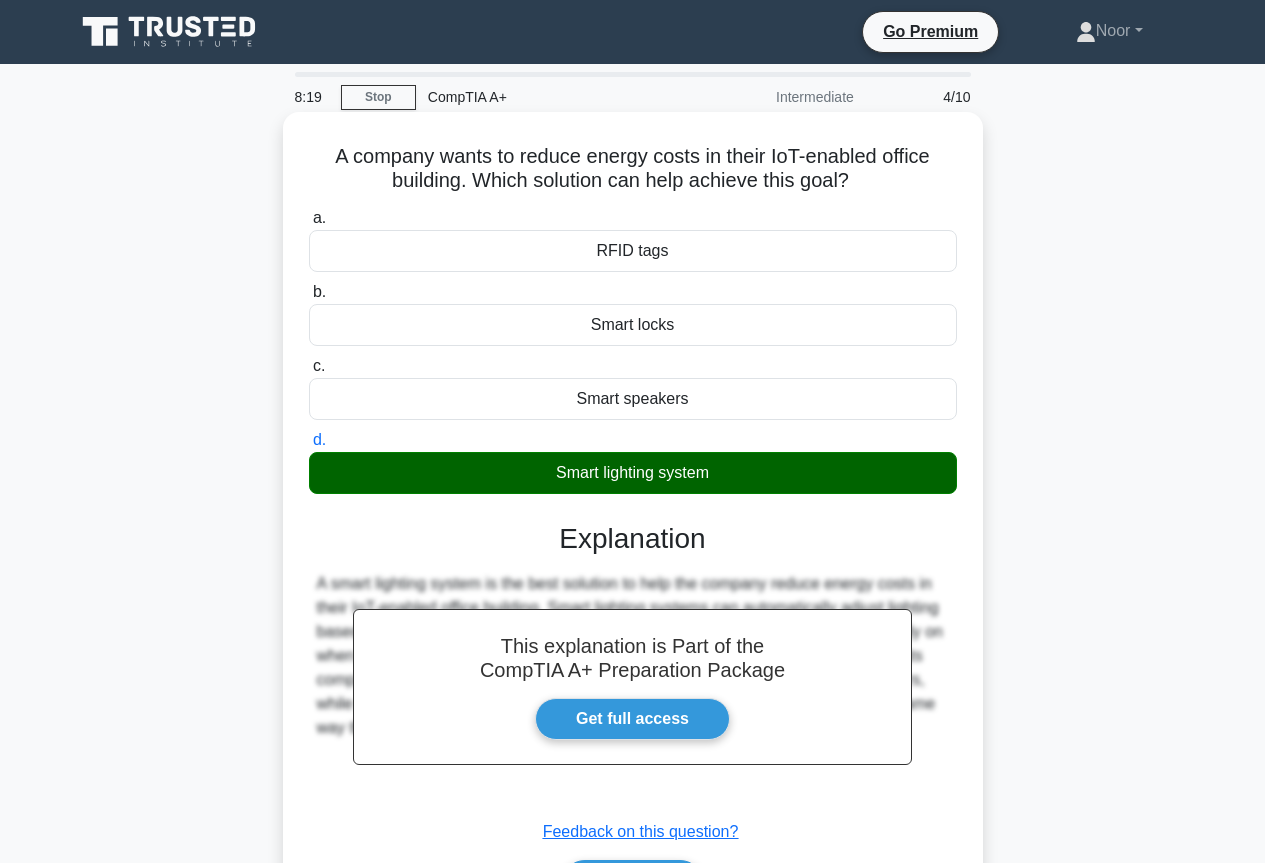 scroll, scrollTop: 217, scrollLeft: 0, axis: vertical 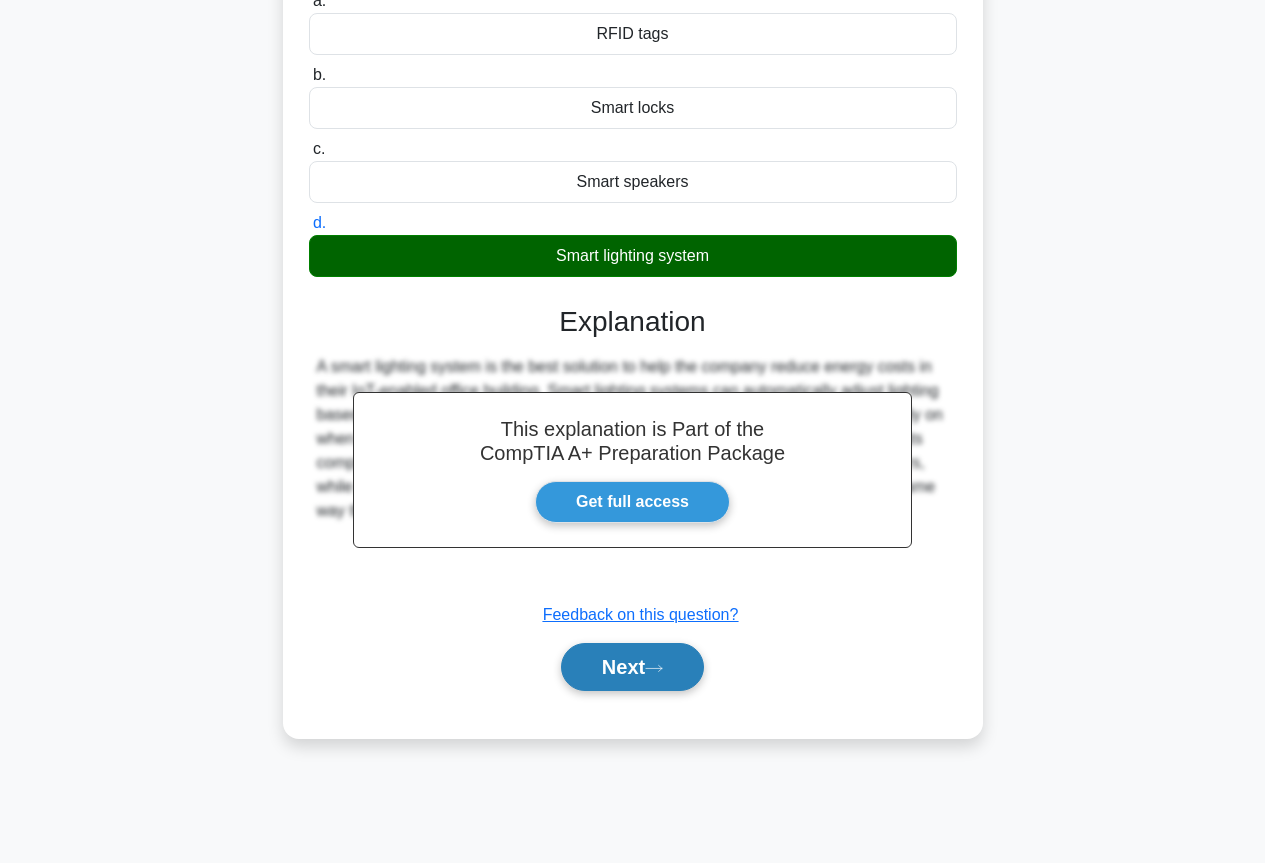 click on "Next" at bounding box center (632, 667) 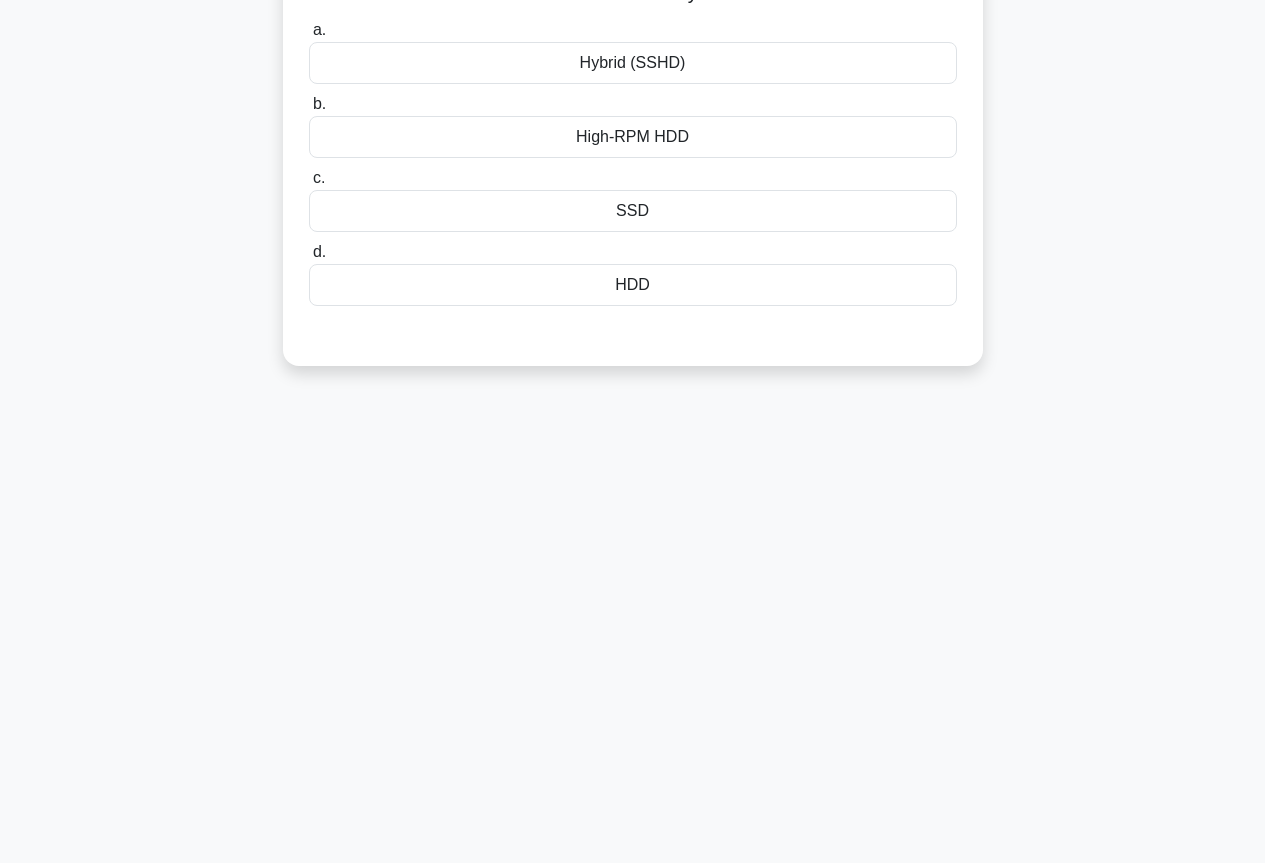 scroll, scrollTop: 0, scrollLeft: 0, axis: both 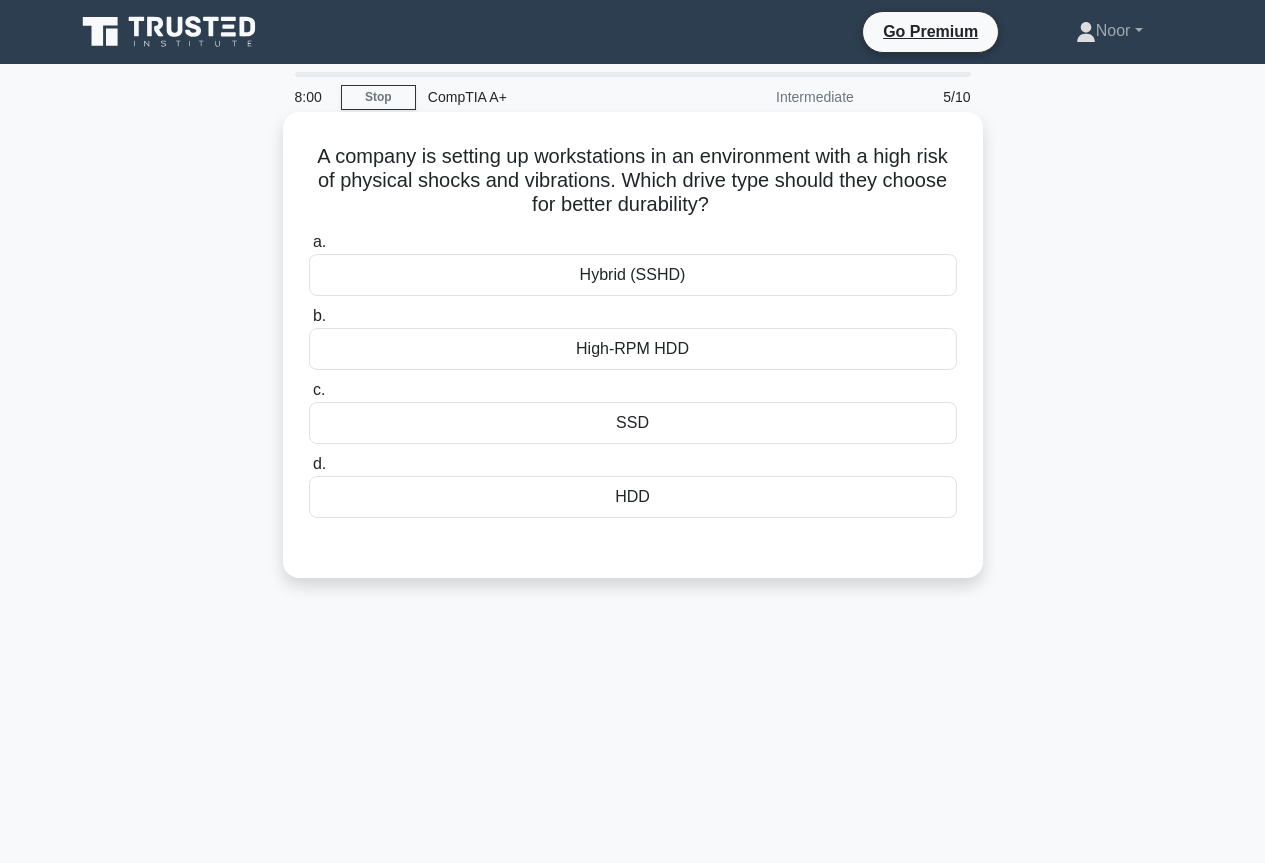 click on "SSD" at bounding box center (633, 423) 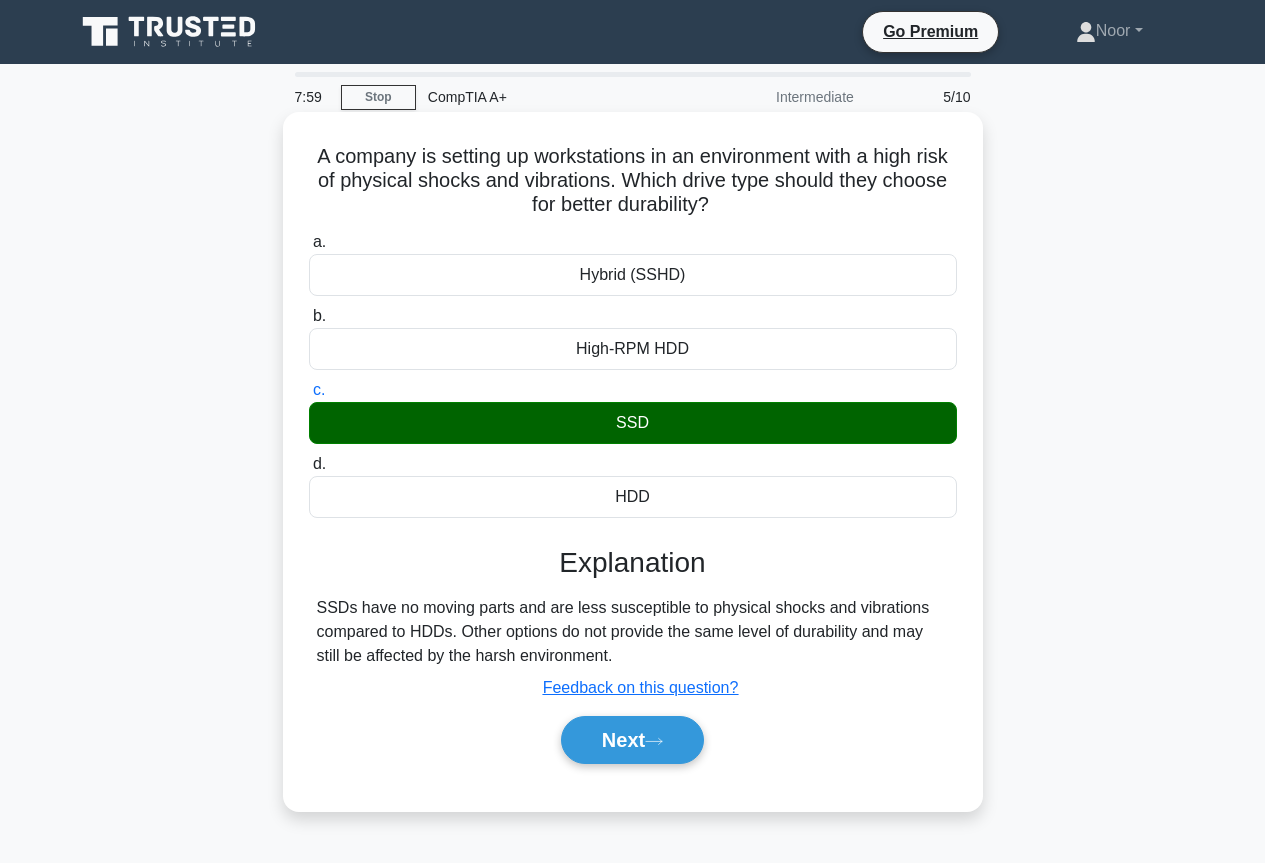 scroll, scrollTop: 217, scrollLeft: 0, axis: vertical 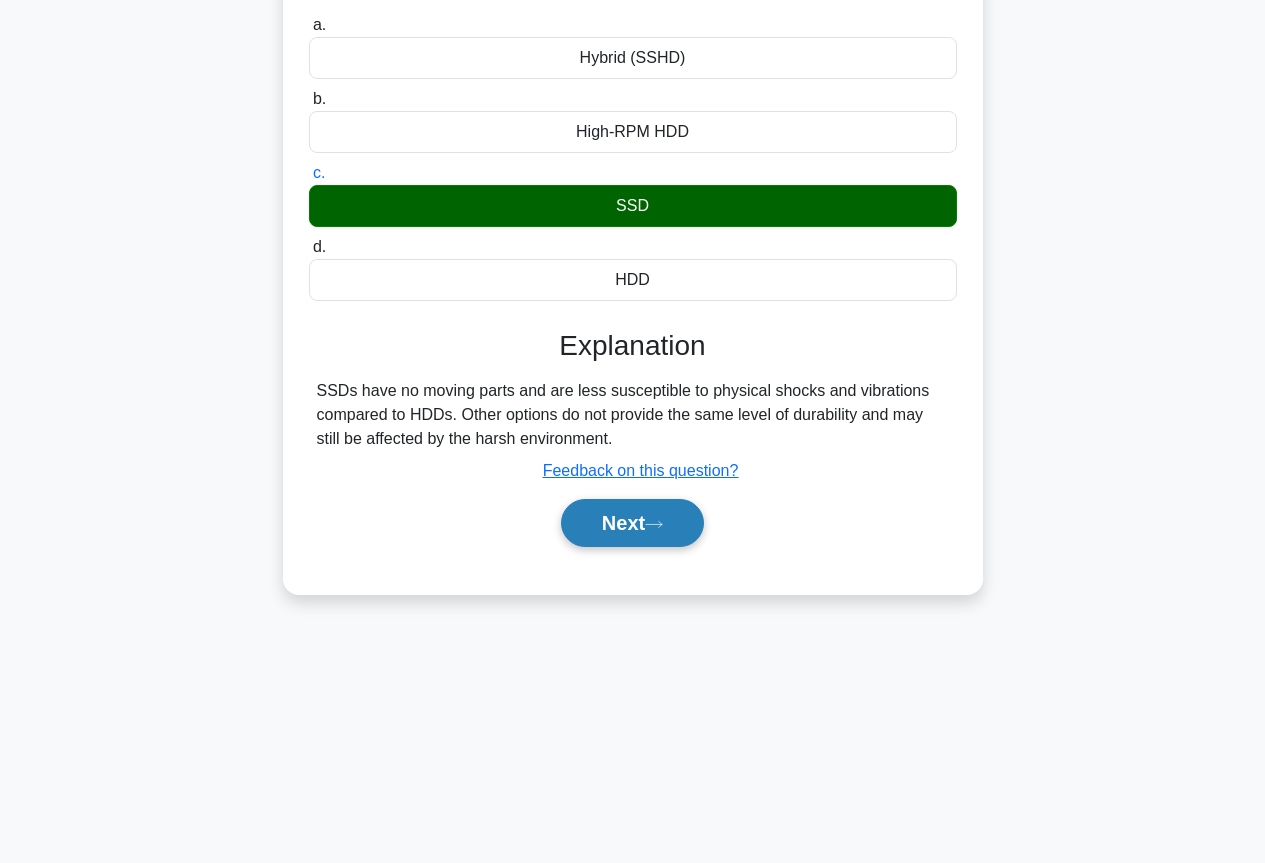 click on "Next" at bounding box center [632, 523] 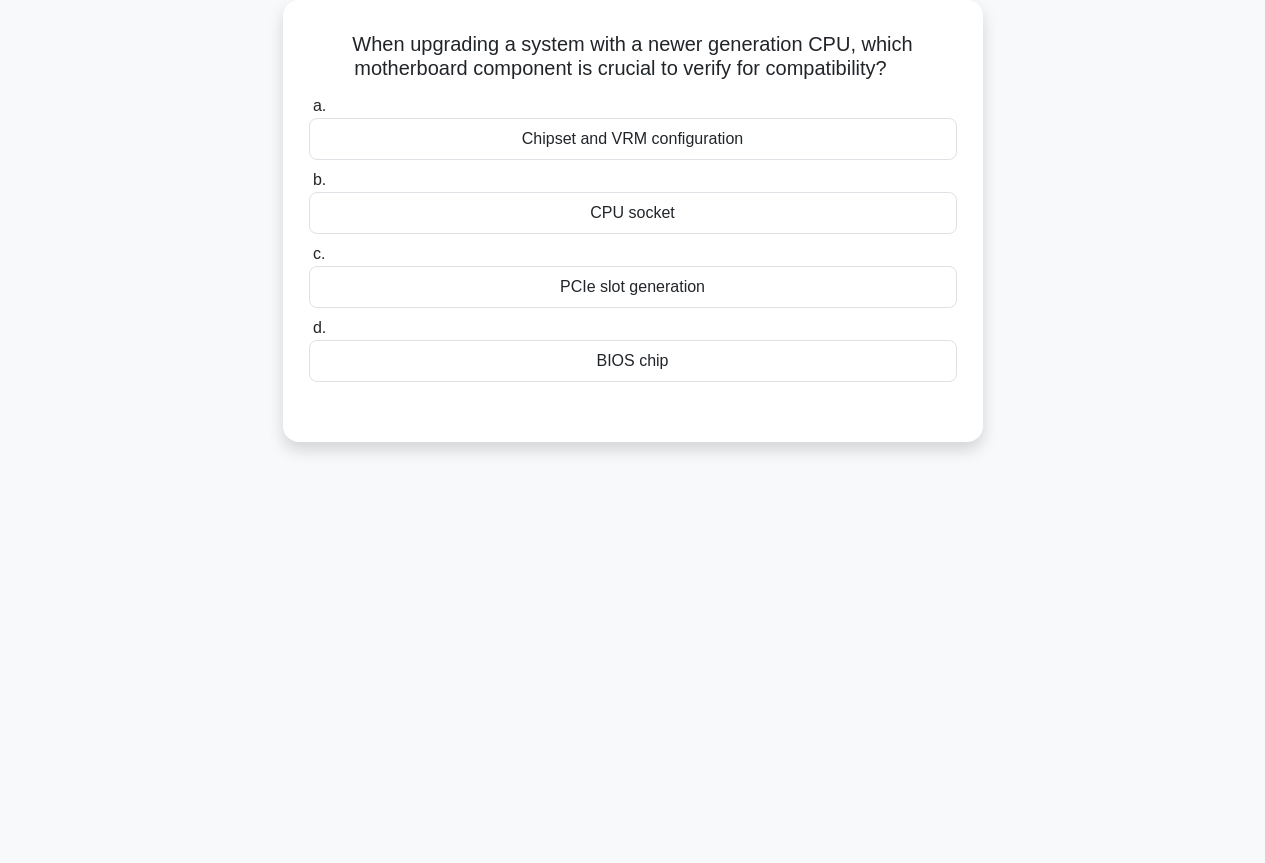 scroll, scrollTop: 17, scrollLeft: 0, axis: vertical 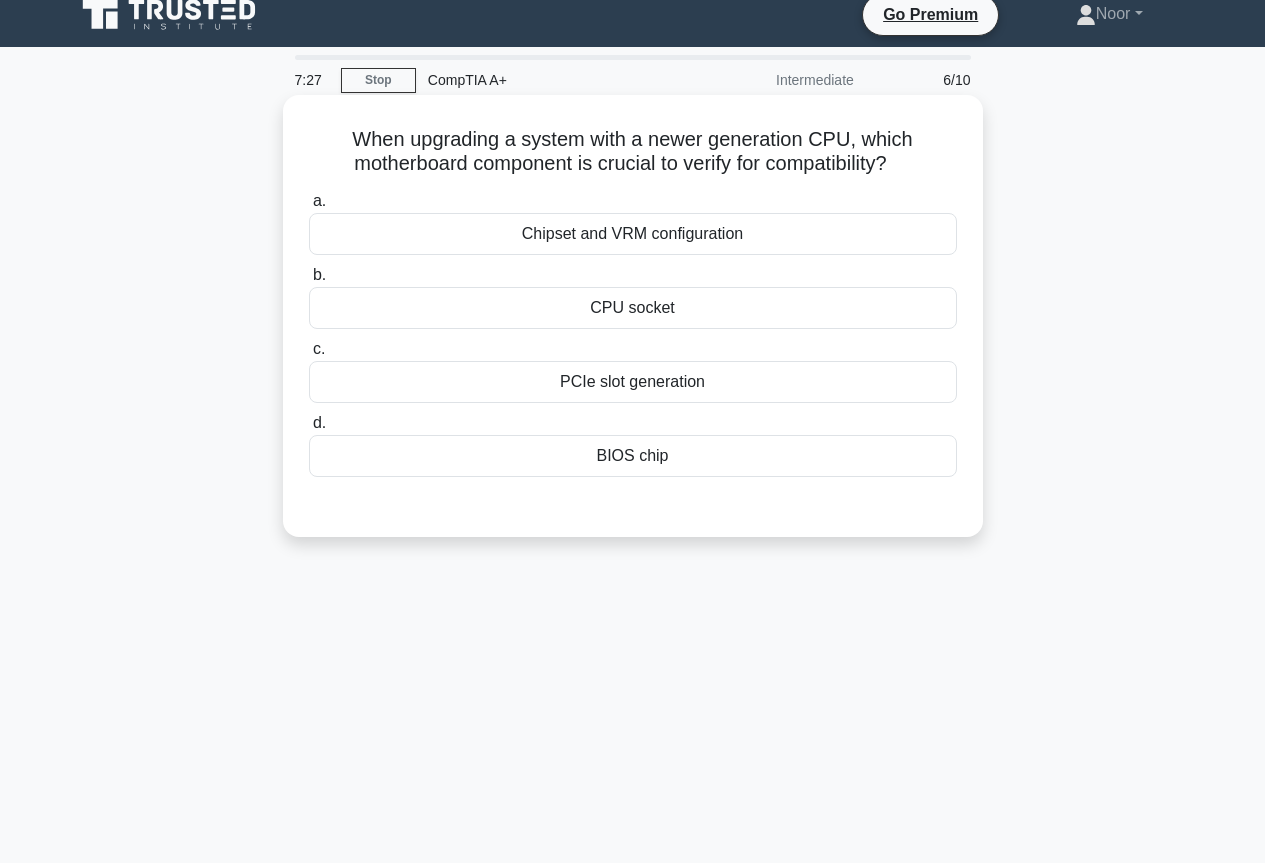 click on "CPU socket" at bounding box center (633, 308) 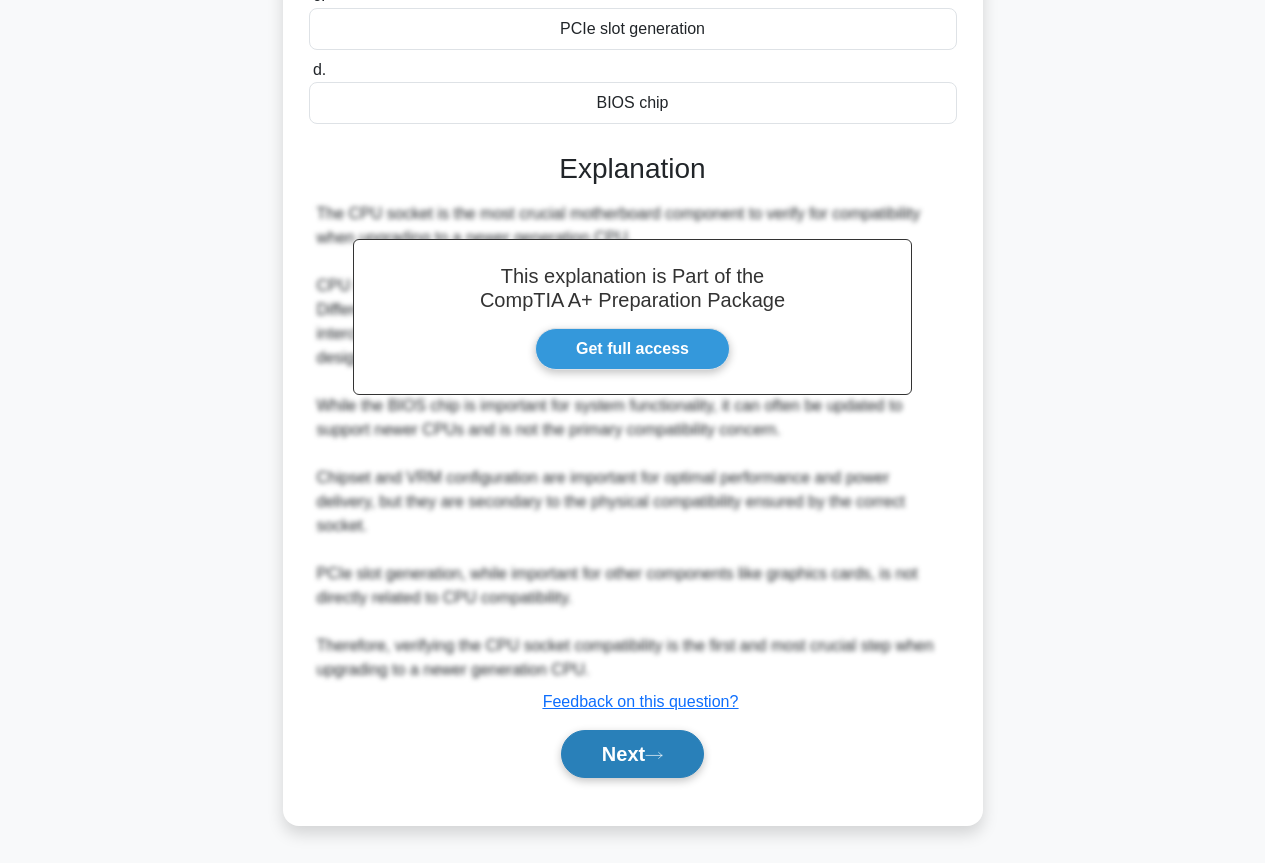 click on "Next" at bounding box center [632, 754] 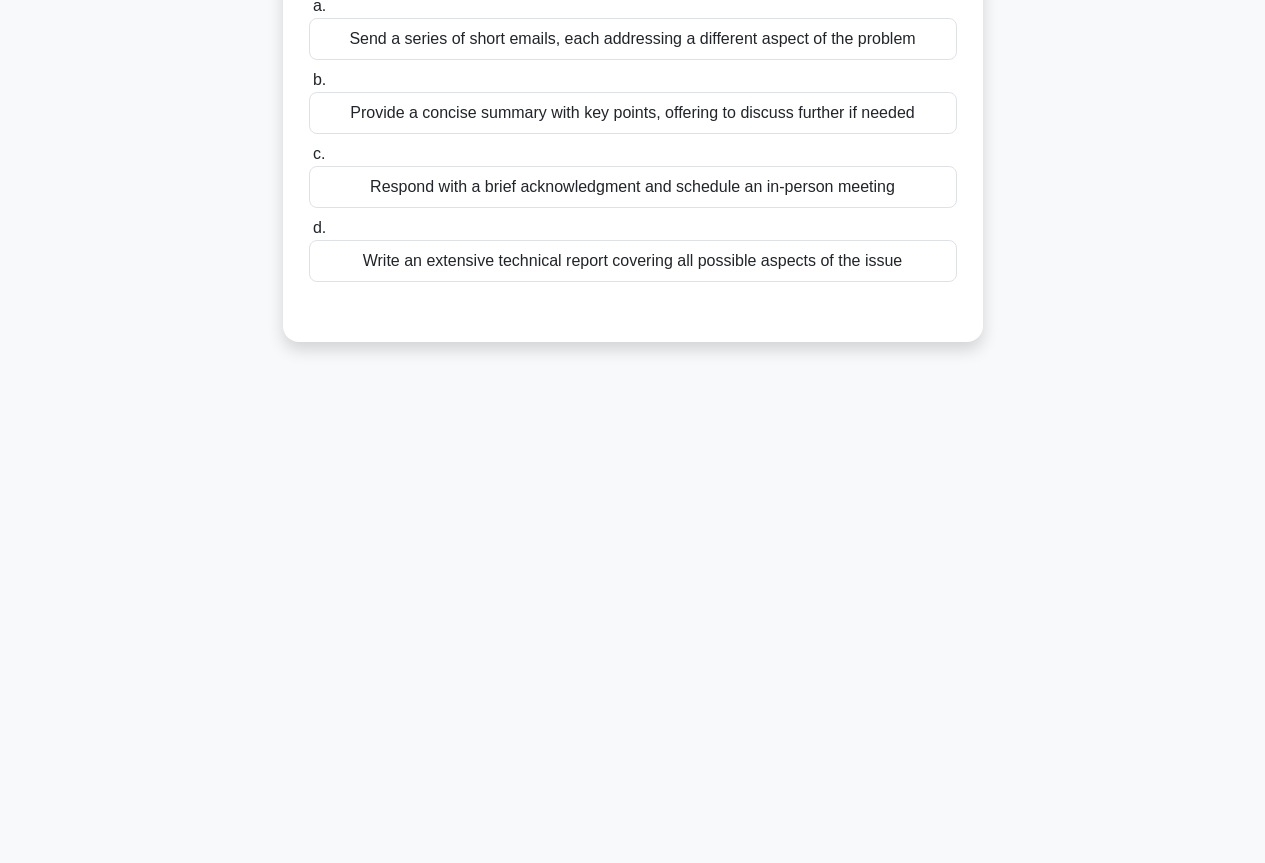 scroll, scrollTop: 0, scrollLeft: 0, axis: both 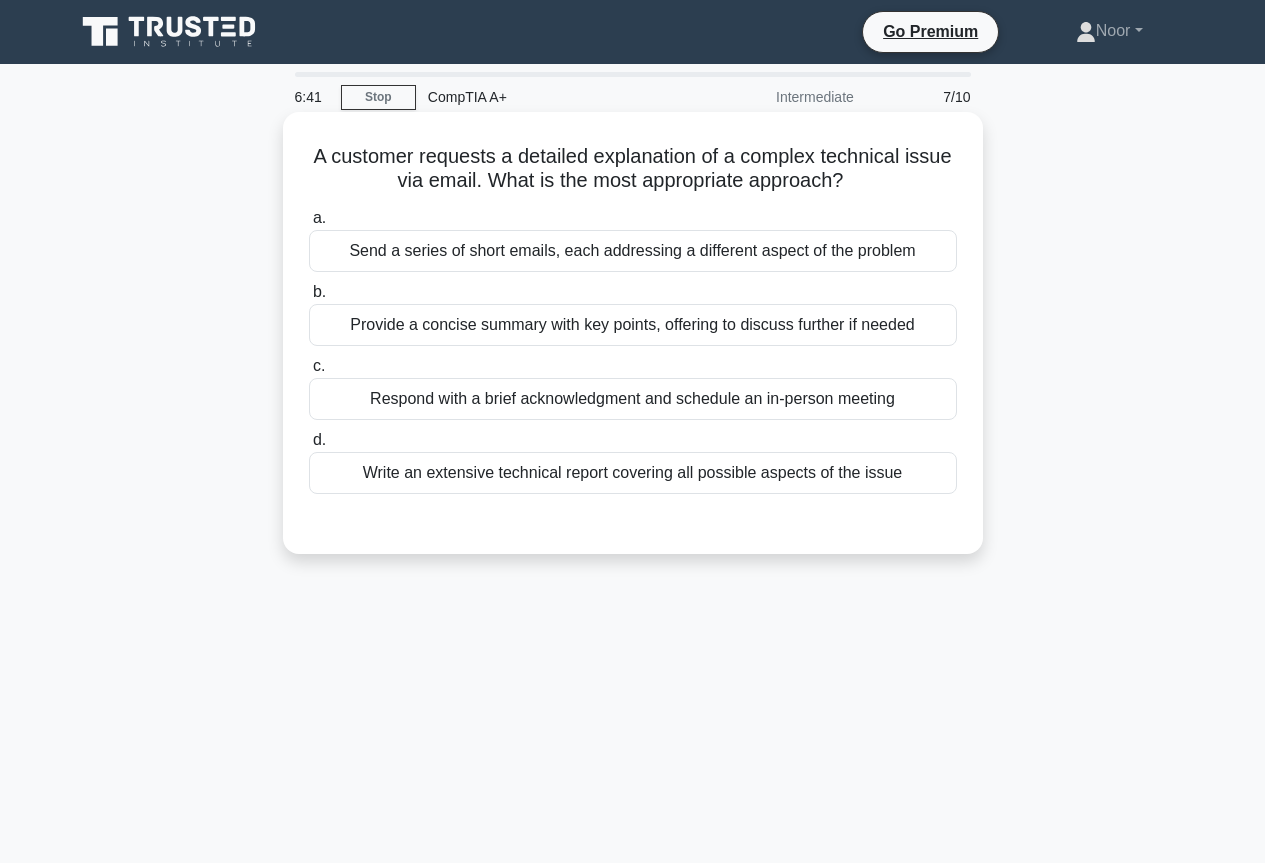 click on "Write an extensive technical report covering all possible aspects of the issue" at bounding box center (633, 473) 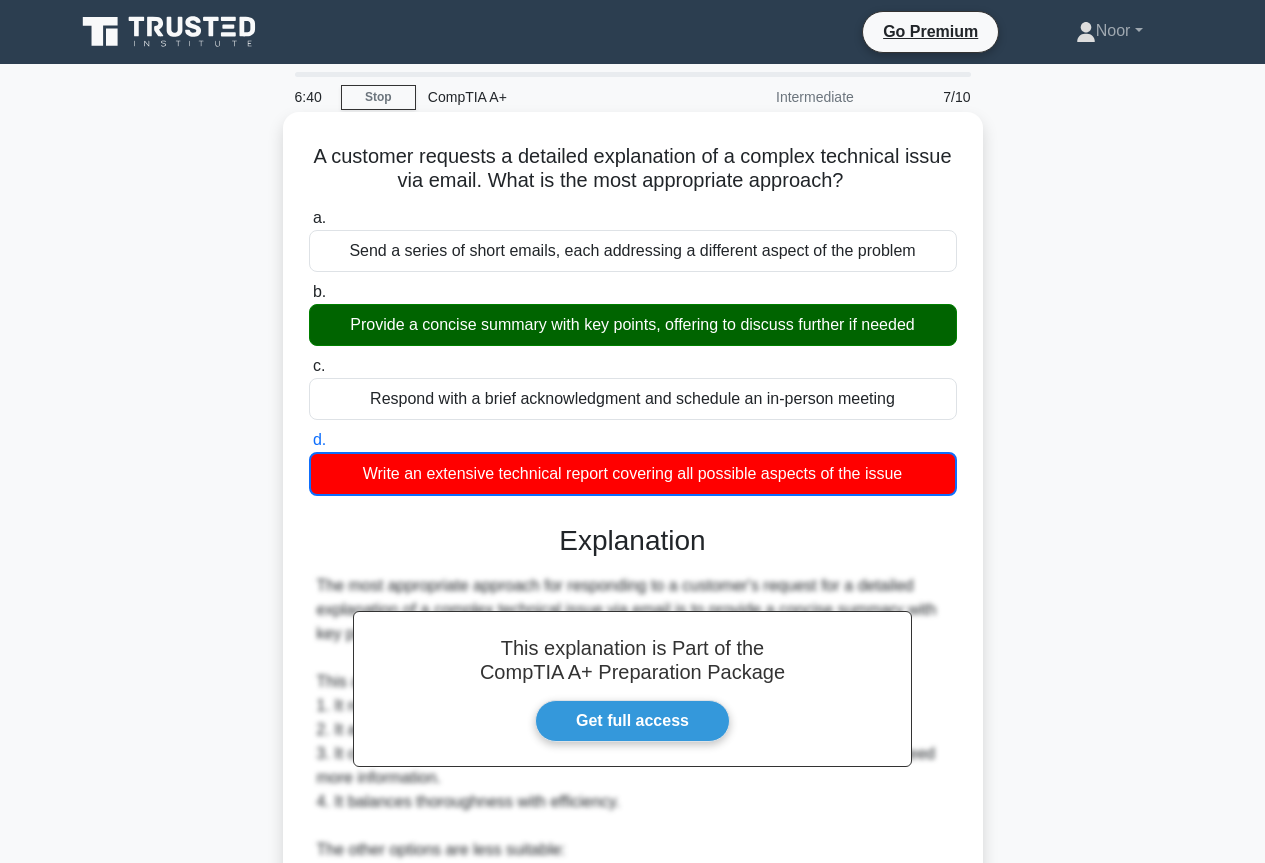 scroll, scrollTop: 400, scrollLeft: 0, axis: vertical 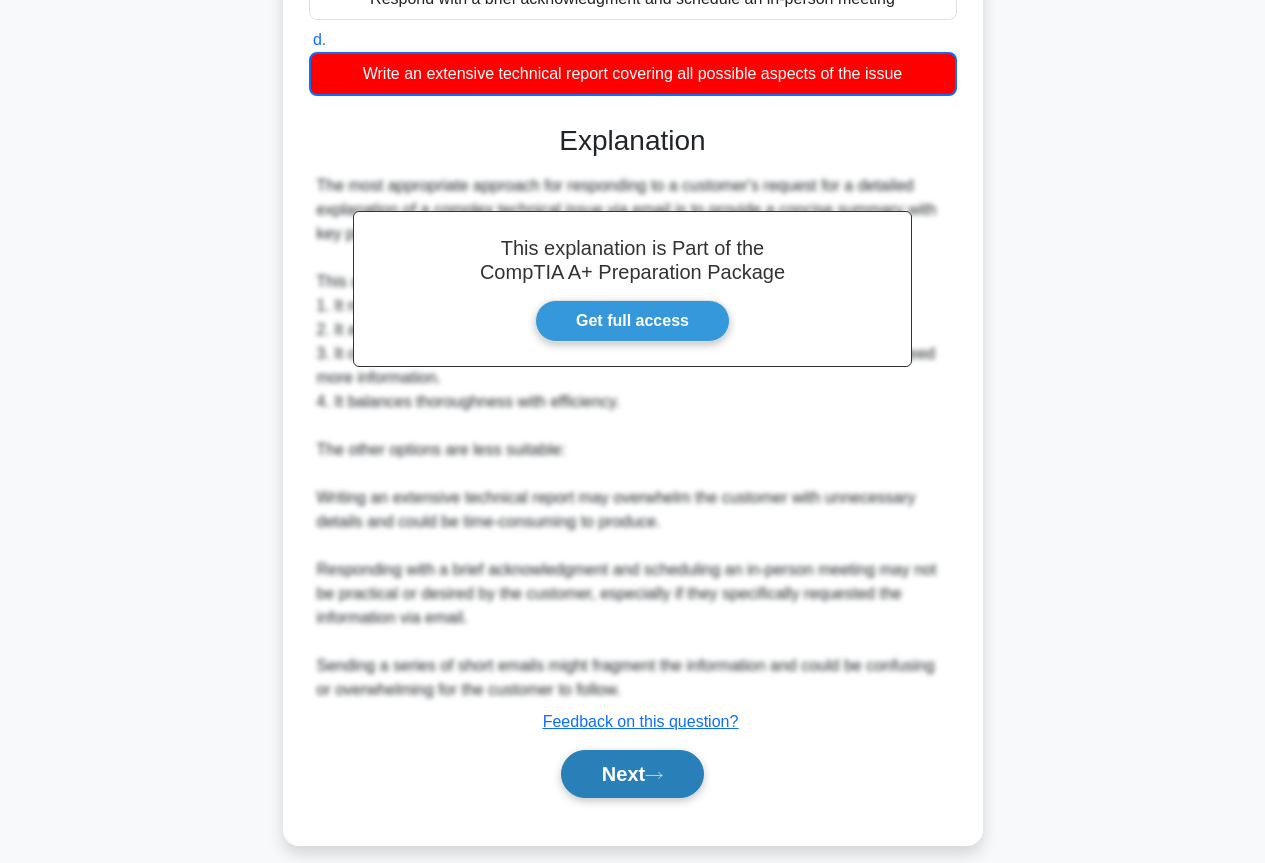 click on "Next" at bounding box center (632, 774) 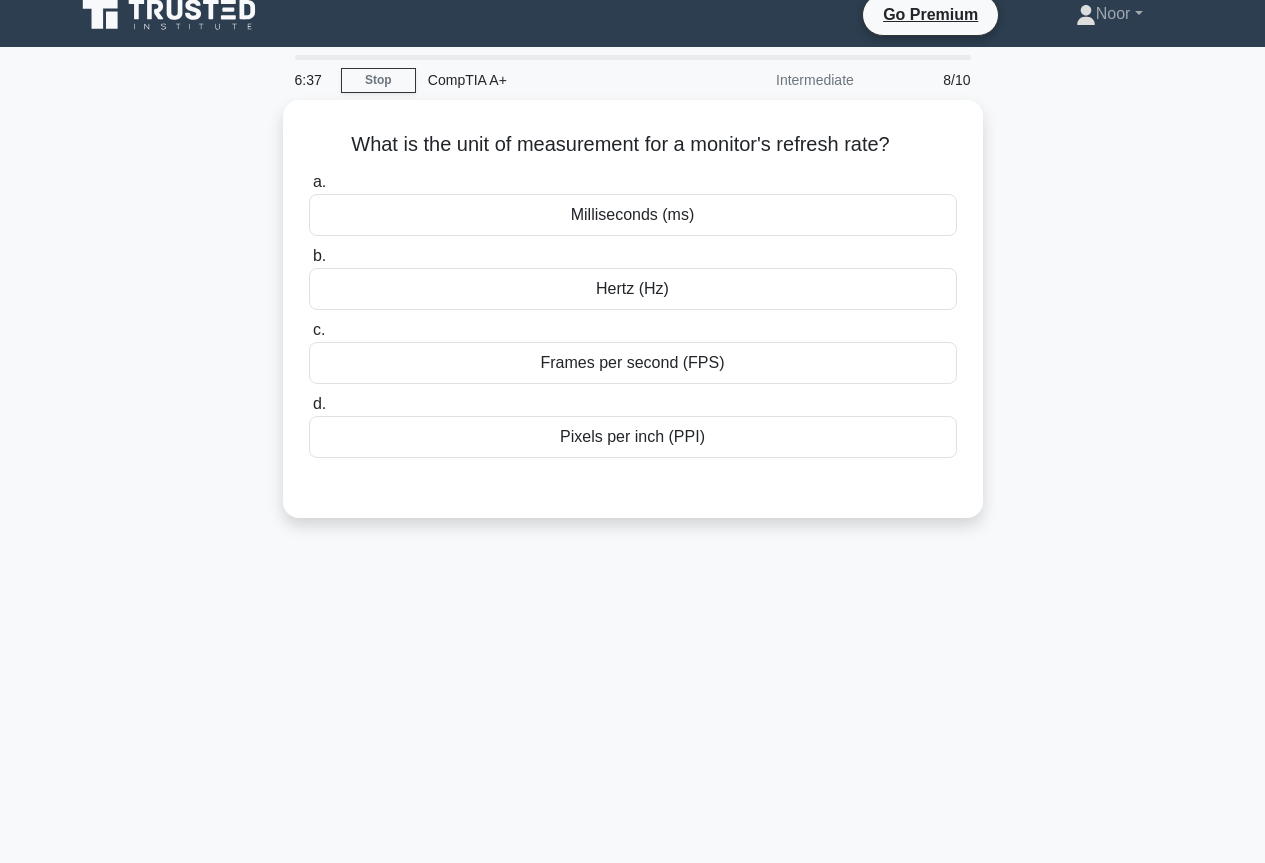 scroll, scrollTop: 0, scrollLeft: 0, axis: both 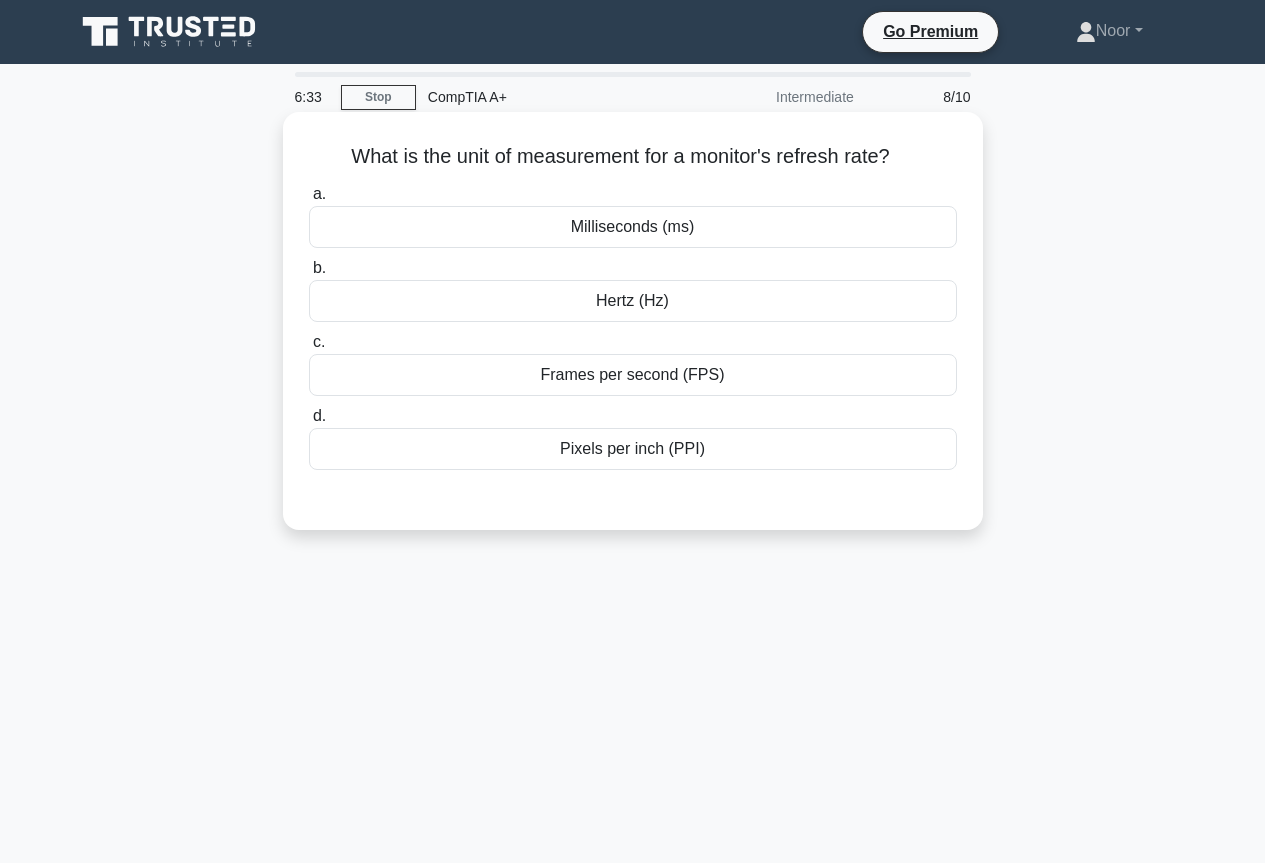 click on "Hertz (Hz)" at bounding box center (633, 301) 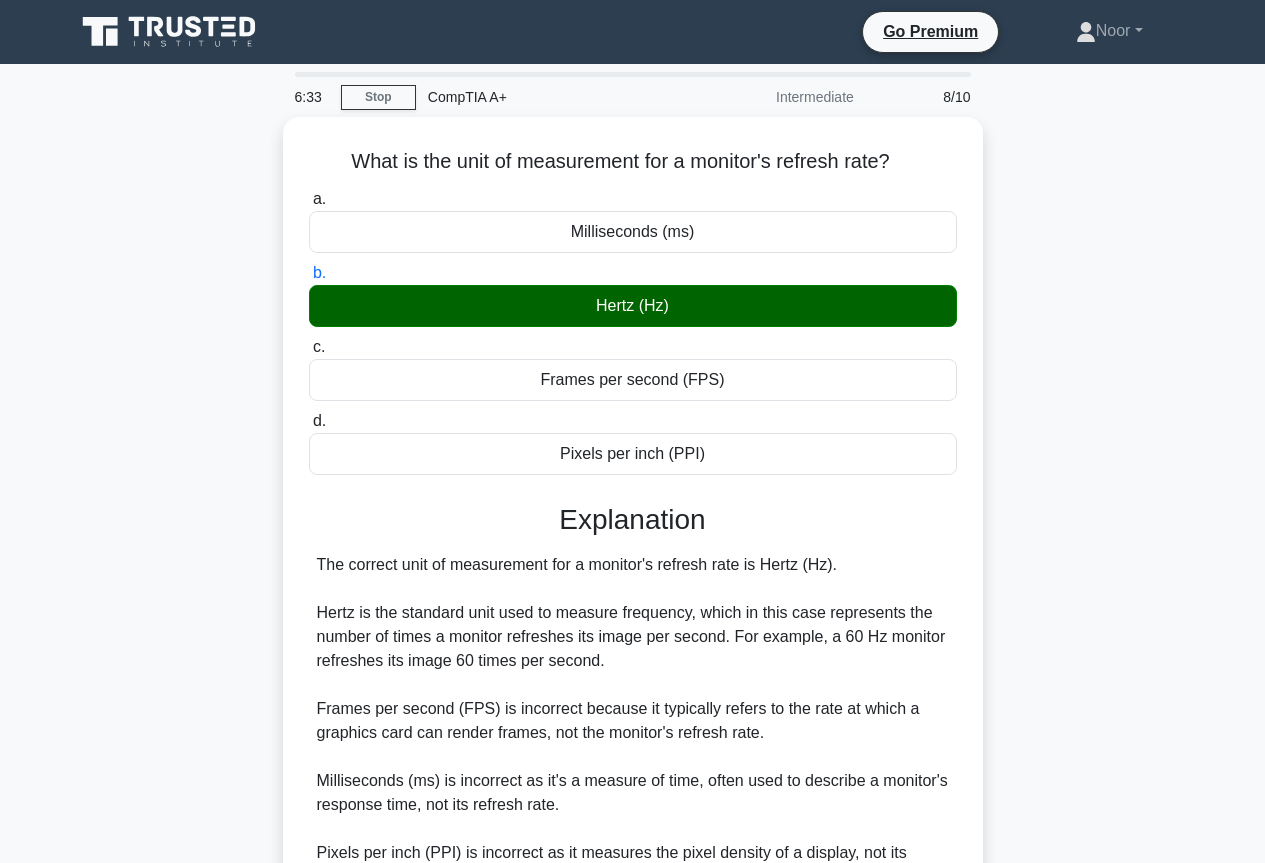 scroll, scrollTop: 217, scrollLeft: 0, axis: vertical 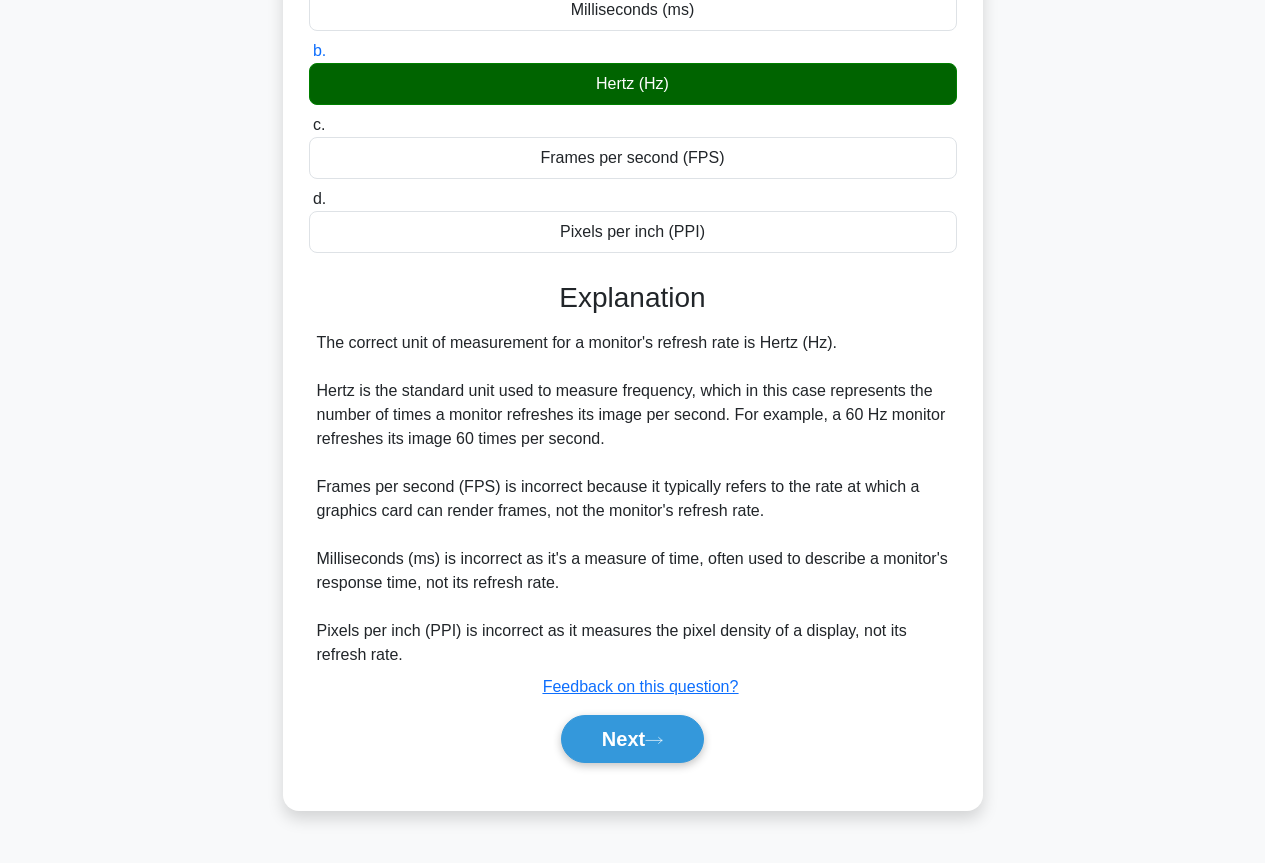 drag, startPoint x: 691, startPoint y: 728, endPoint x: 872, endPoint y: 630, distance: 205.82759 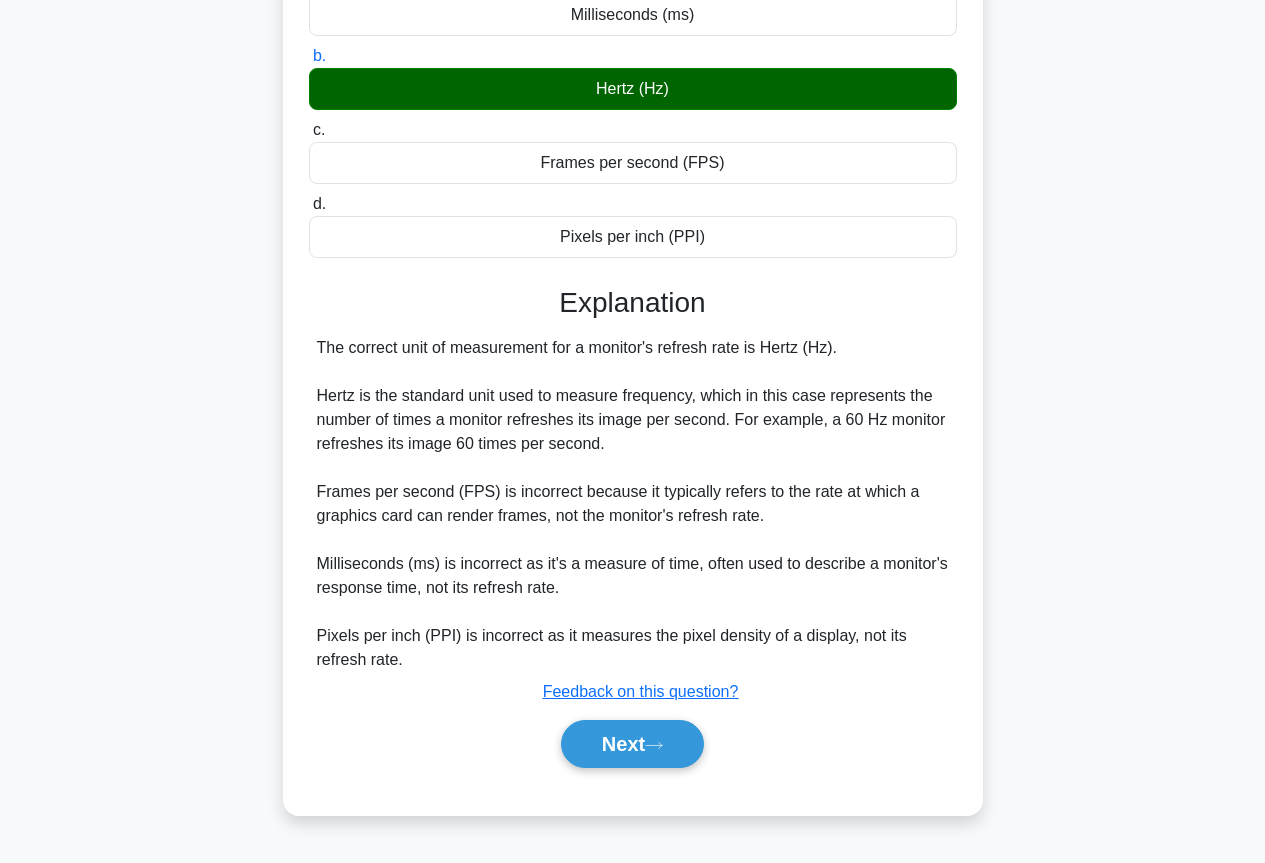 scroll, scrollTop: 0, scrollLeft: 0, axis: both 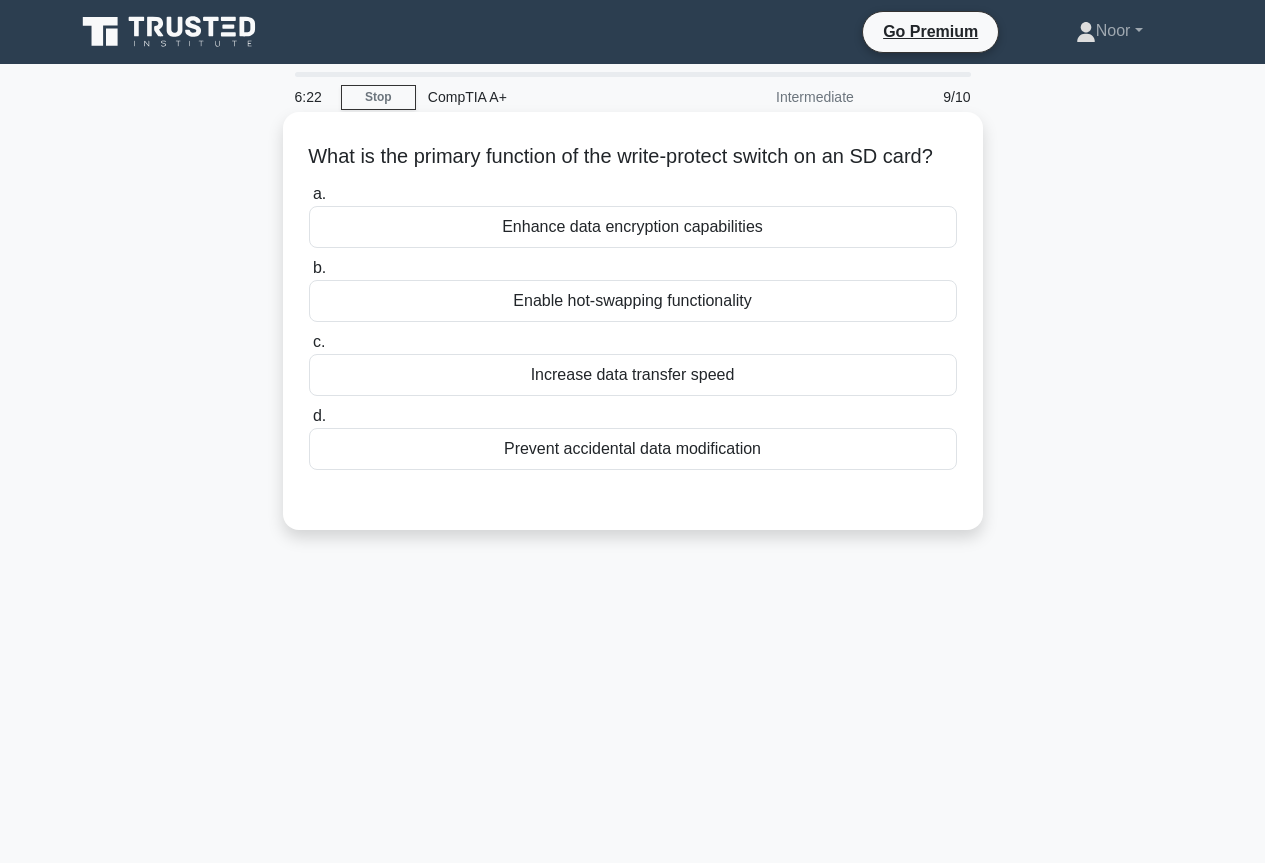 click on "Enable hot-swapping functionality" at bounding box center [633, 301] 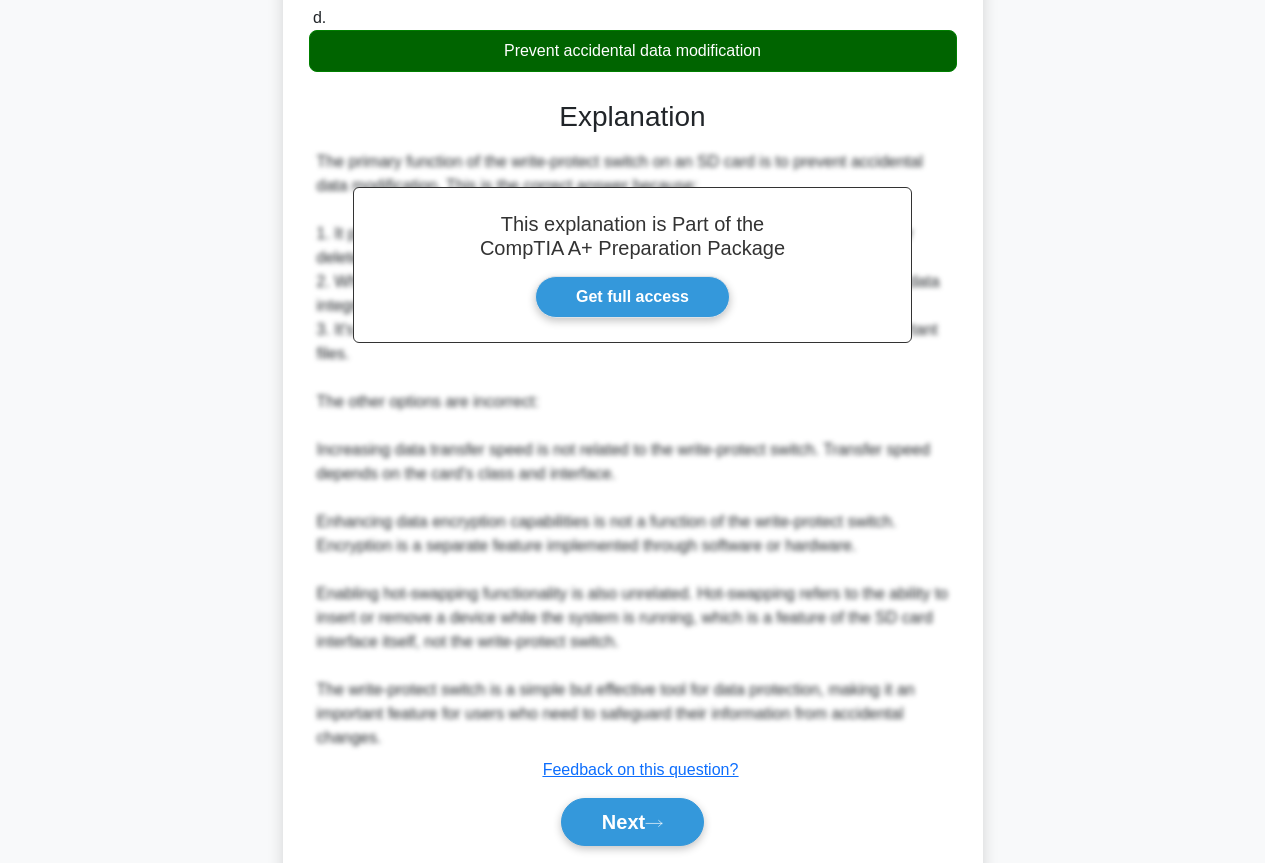 scroll, scrollTop: 493, scrollLeft: 0, axis: vertical 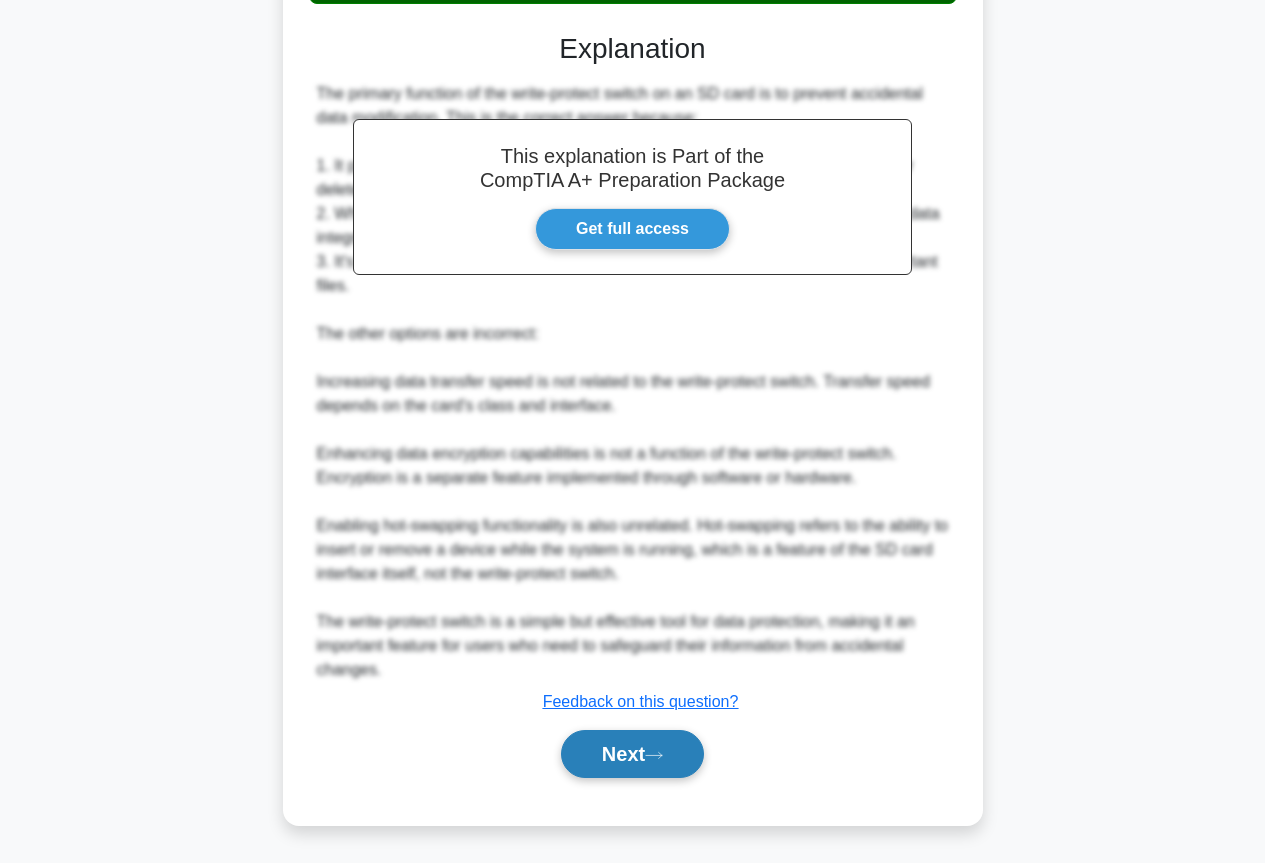 click on "Next" at bounding box center [632, 754] 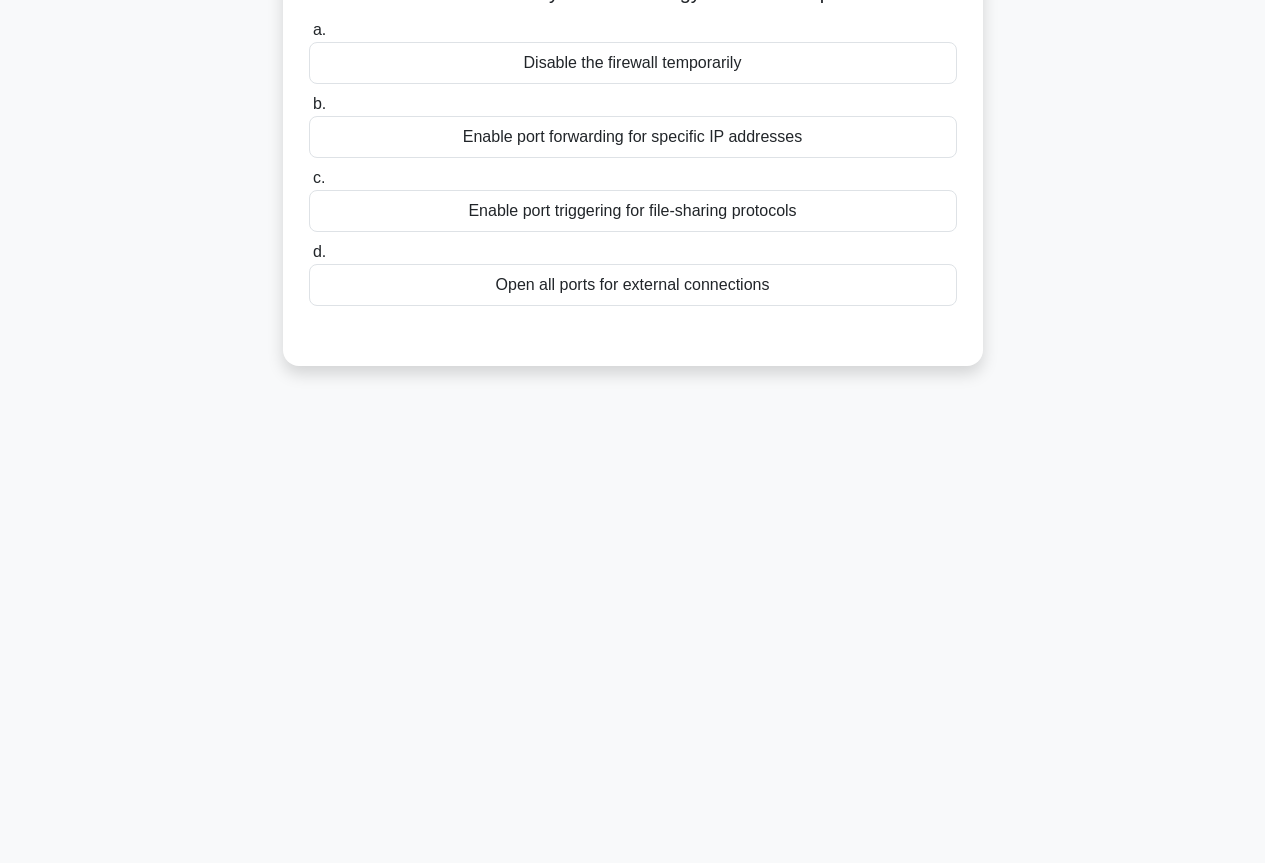 scroll, scrollTop: 0, scrollLeft: 0, axis: both 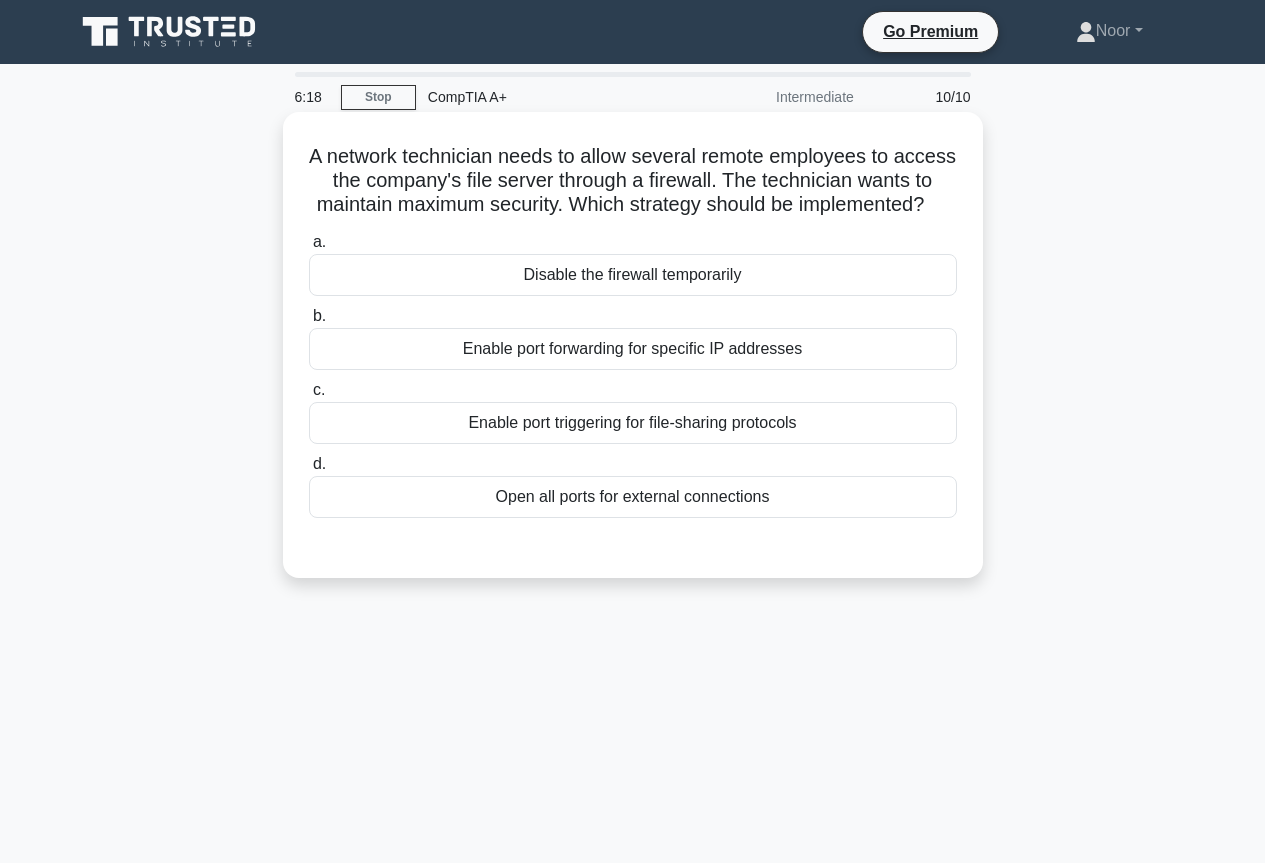 click on "Enable port forwarding for specific IP addresses" at bounding box center (633, 349) 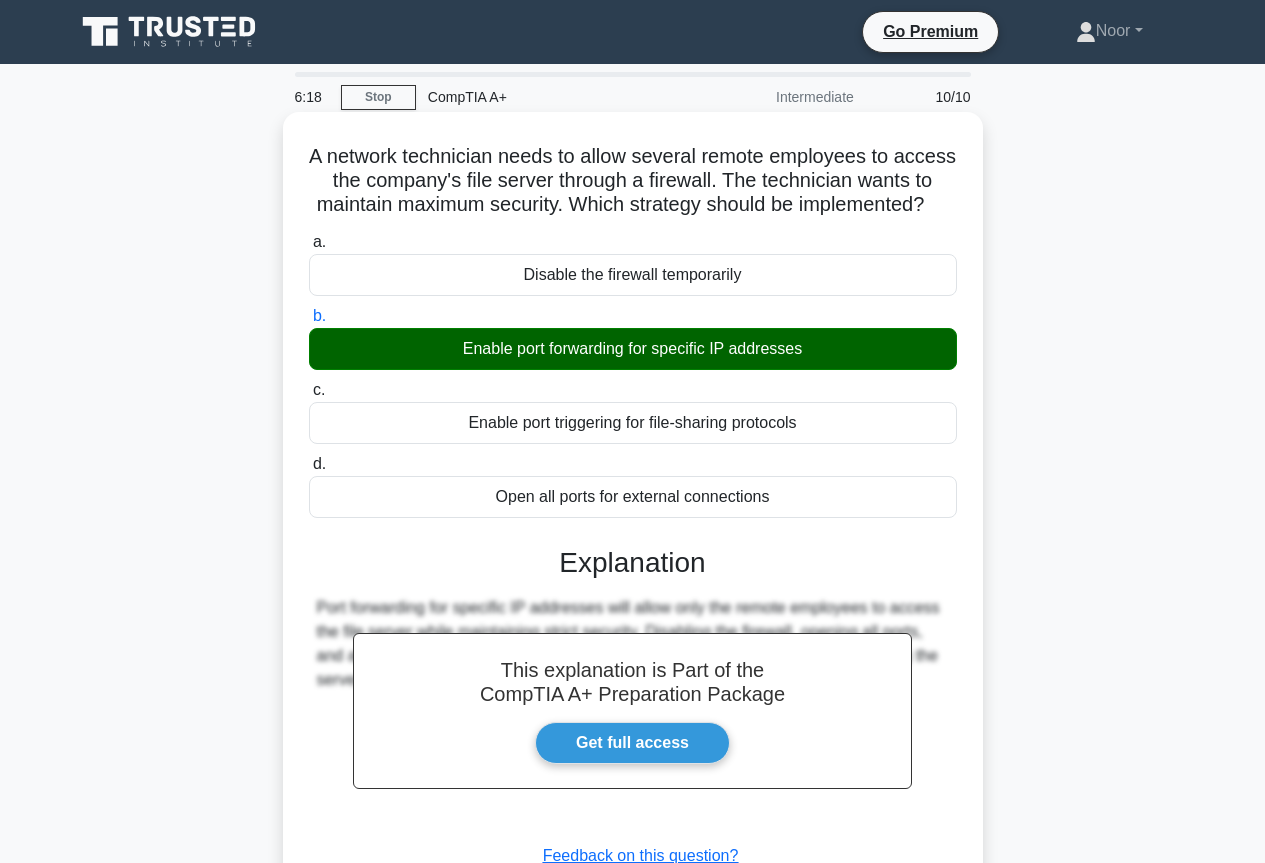 scroll, scrollTop: 217, scrollLeft: 0, axis: vertical 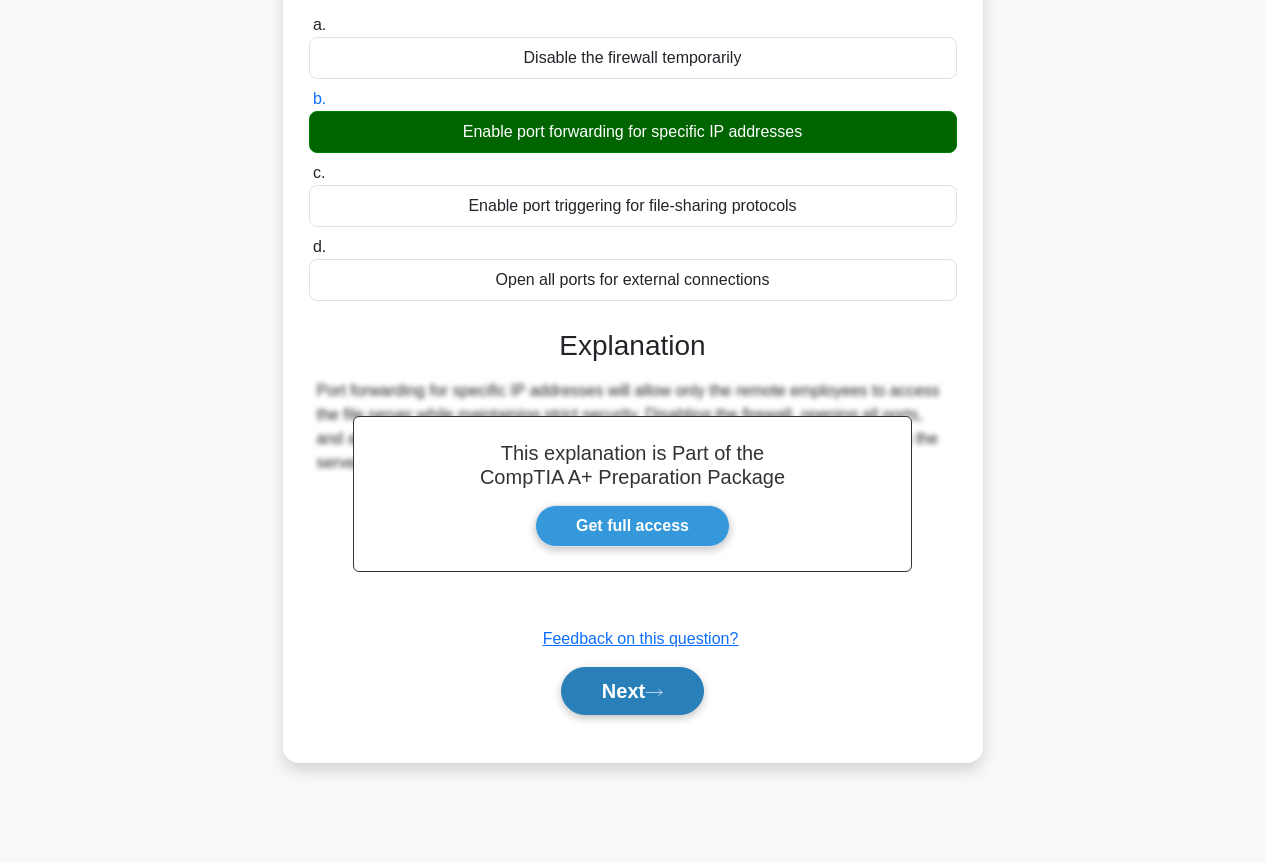 click on "Next" at bounding box center [632, 691] 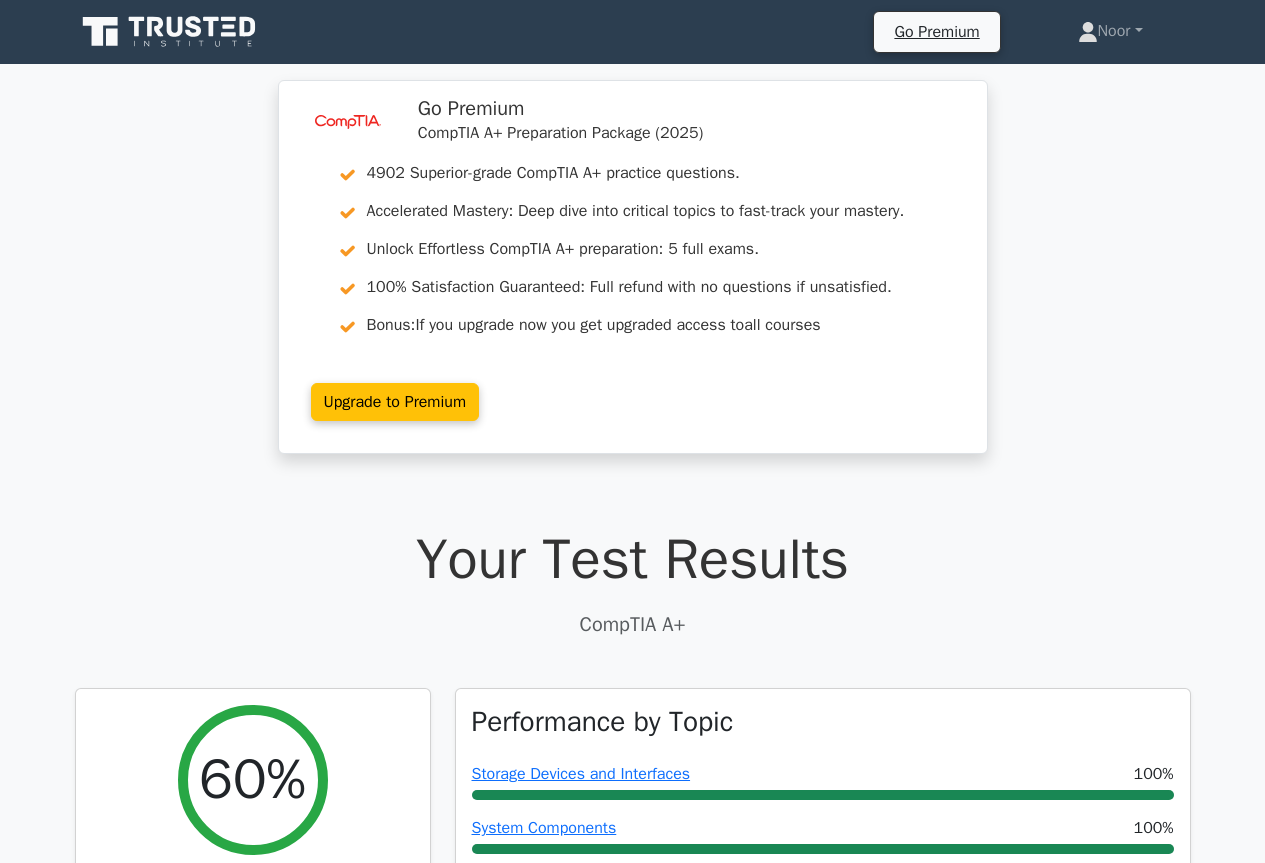 scroll, scrollTop: 400, scrollLeft: 0, axis: vertical 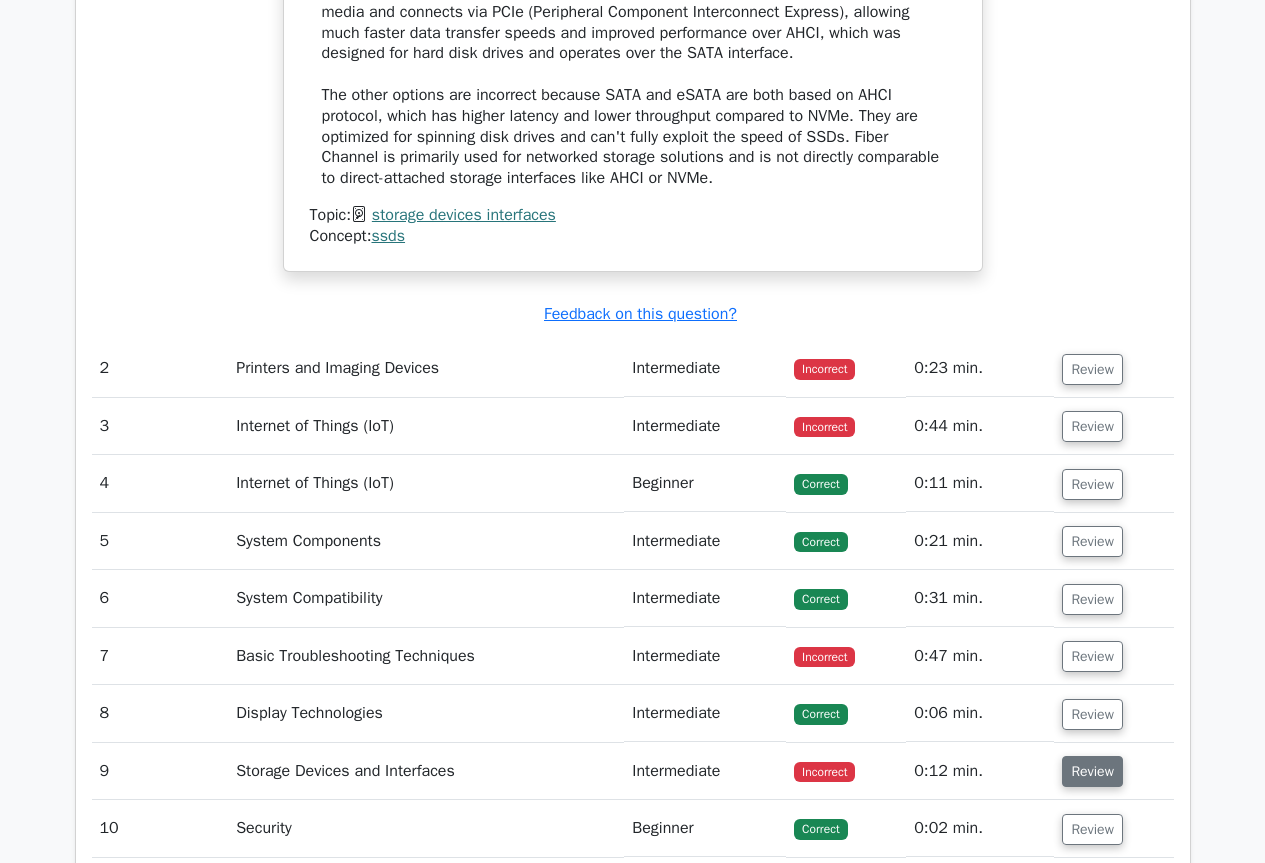 click on "Review" at bounding box center [1092, 771] 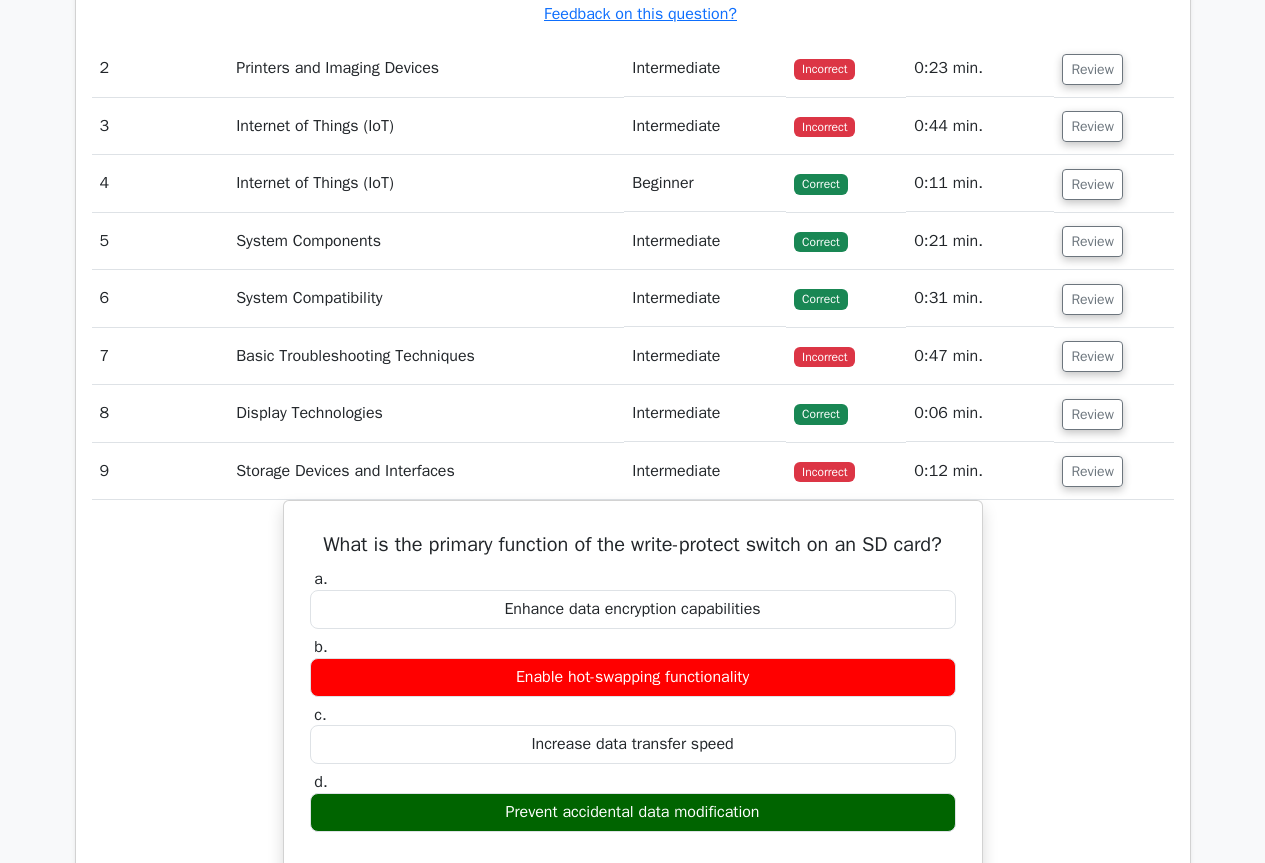 scroll, scrollTop: 2400, scrollLeft: 0, axis: vertical 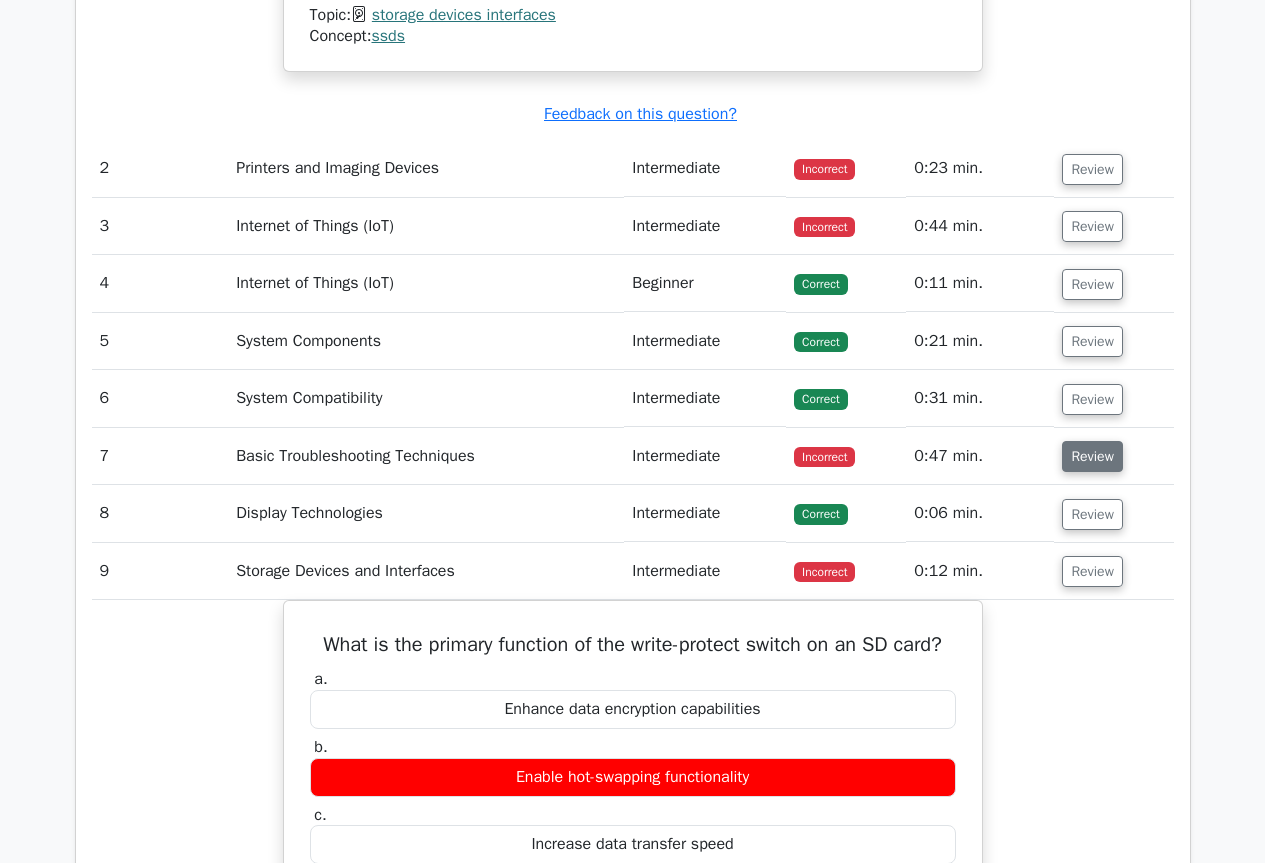 click on "Review" at bounding box center (1092, 456) 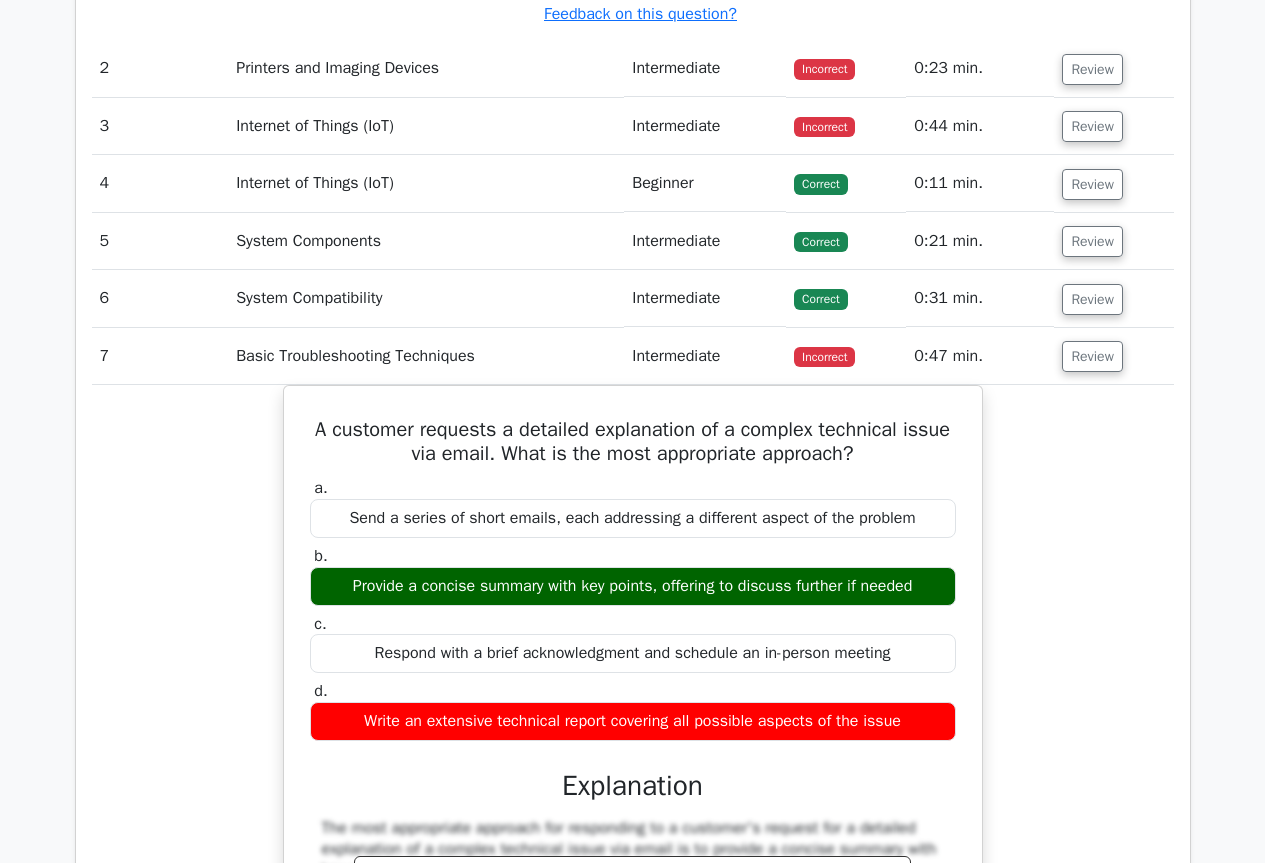 scroll, scrollTop: 2300, scrollLeft: 0, axis: vertical 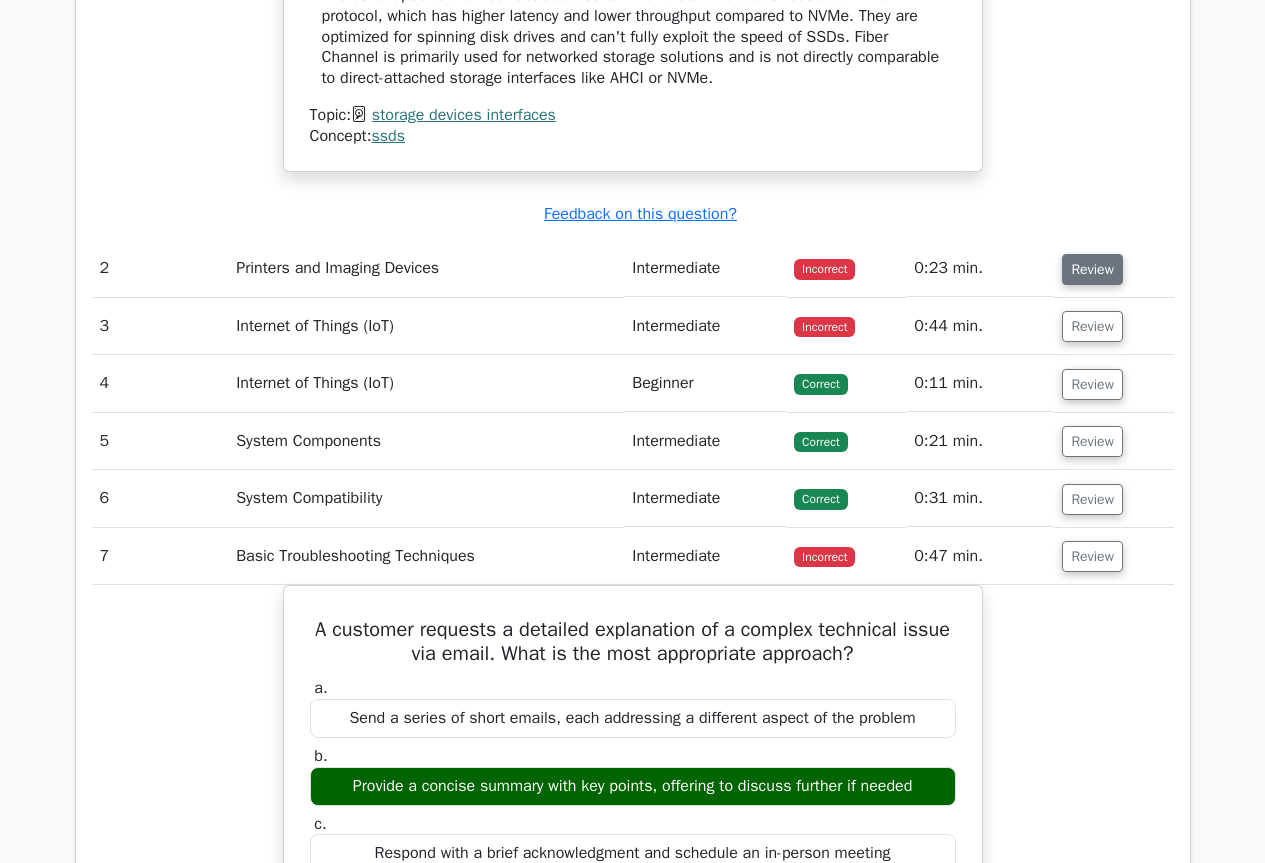 click on "Review" at bounding box center (1092, 269) 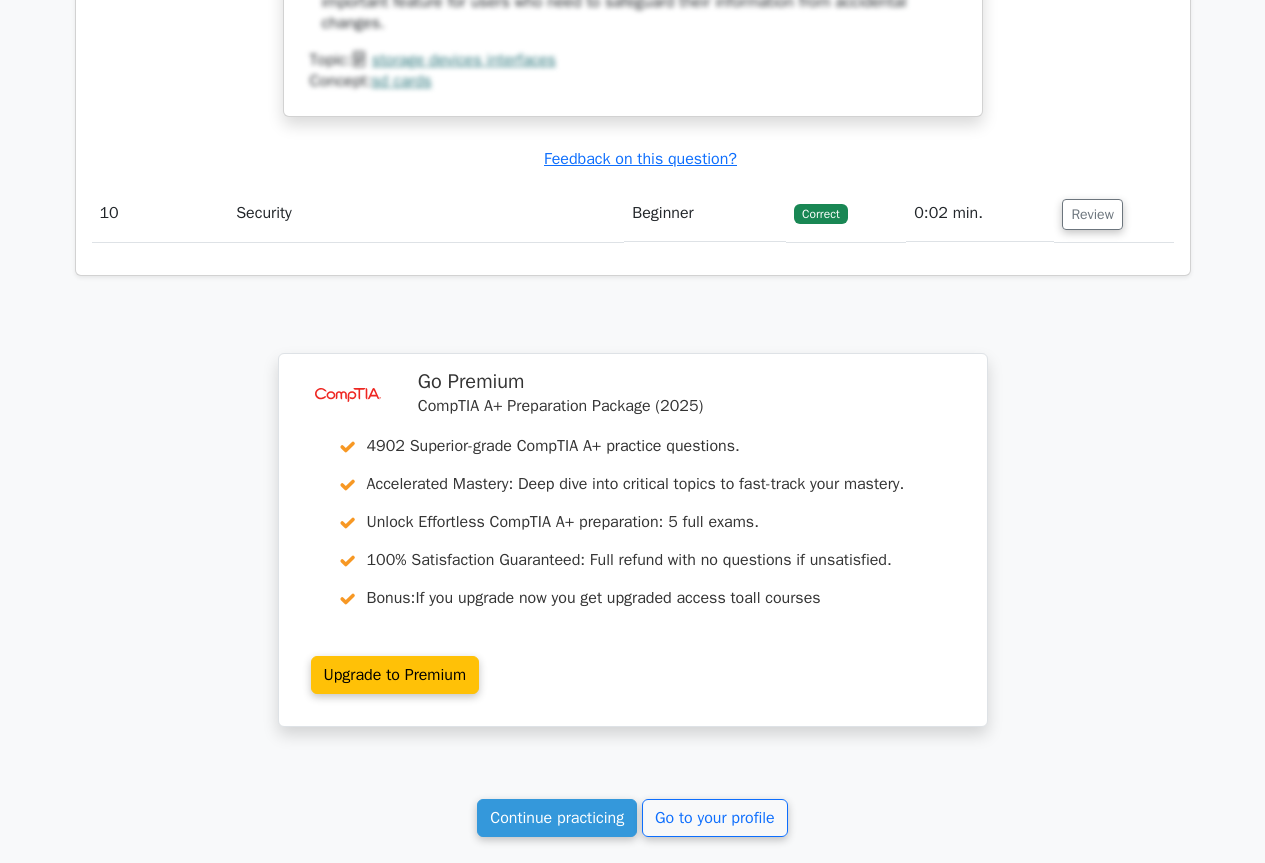 scroll, scrollTop: 6200, scrollLeft: 0, axis: vertical 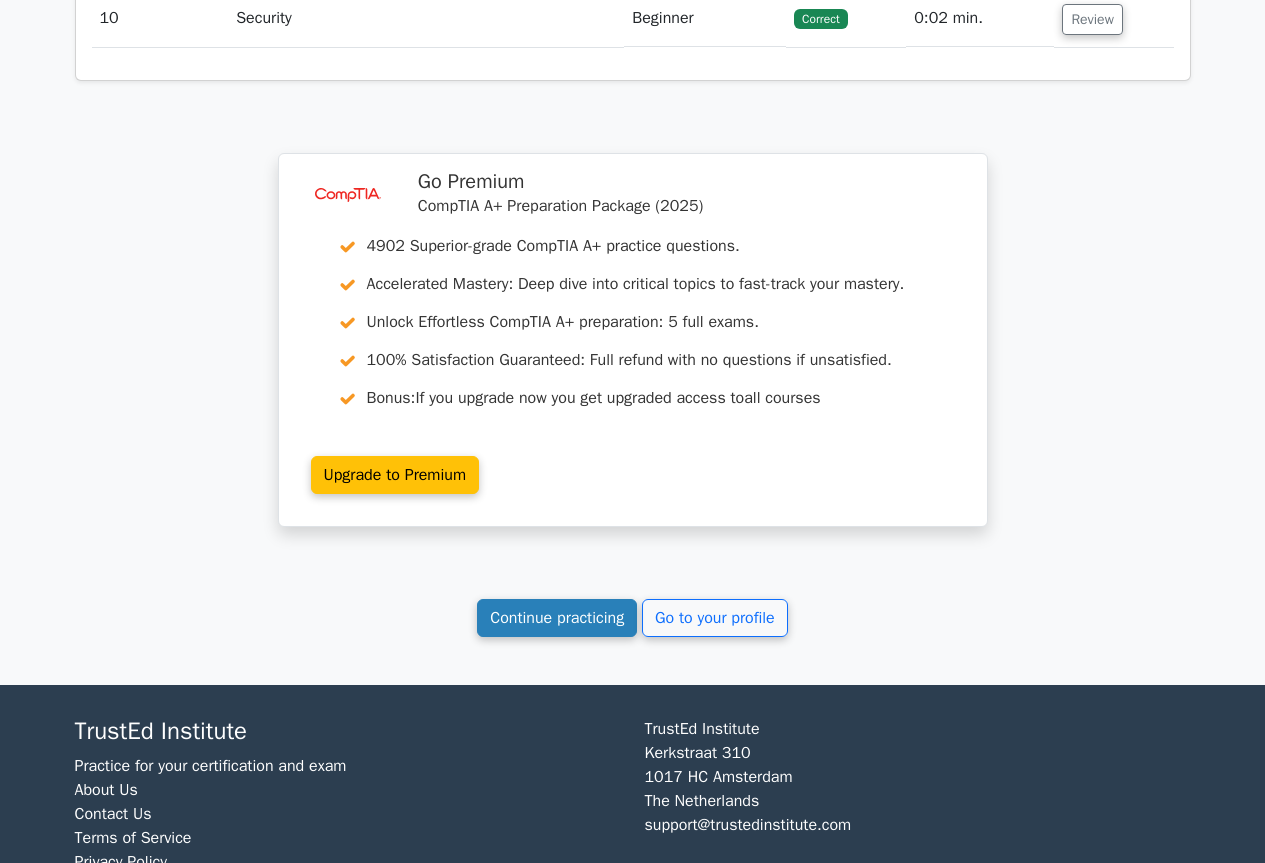 click on "Continue practicing" at bounding box center [557, 618] 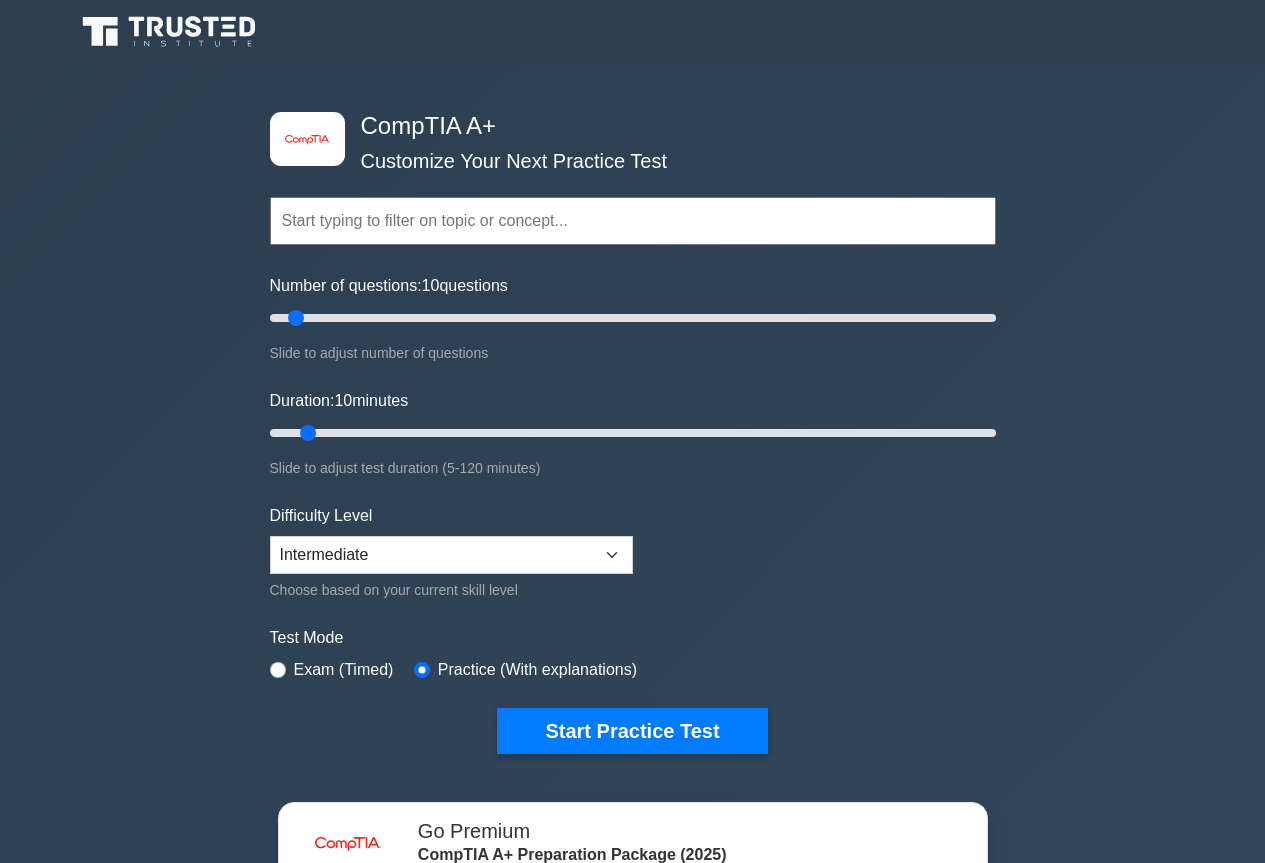 scroll, scrollTop: 0, scrollLeft: 0, axis: both 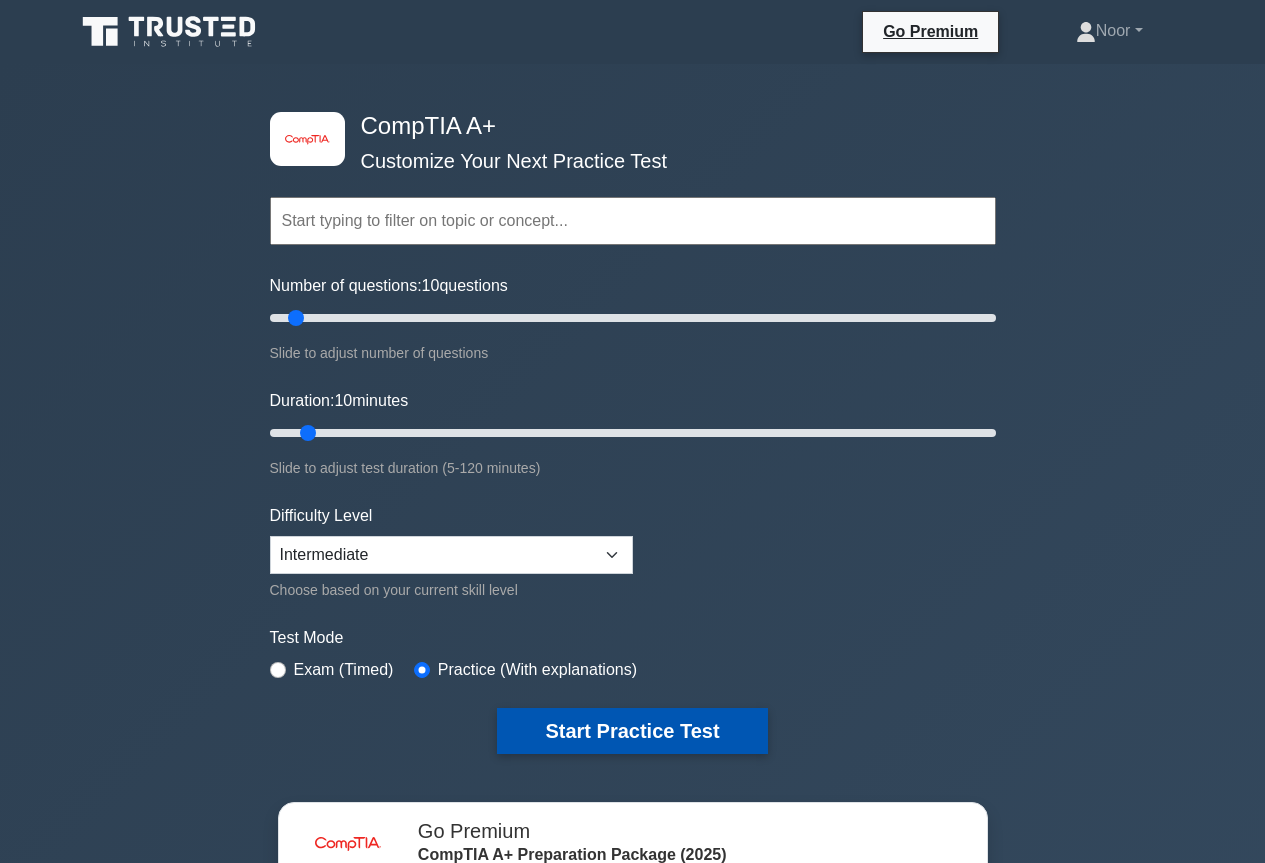 click on "Start Practice Test" at bounding box center [632, 731] 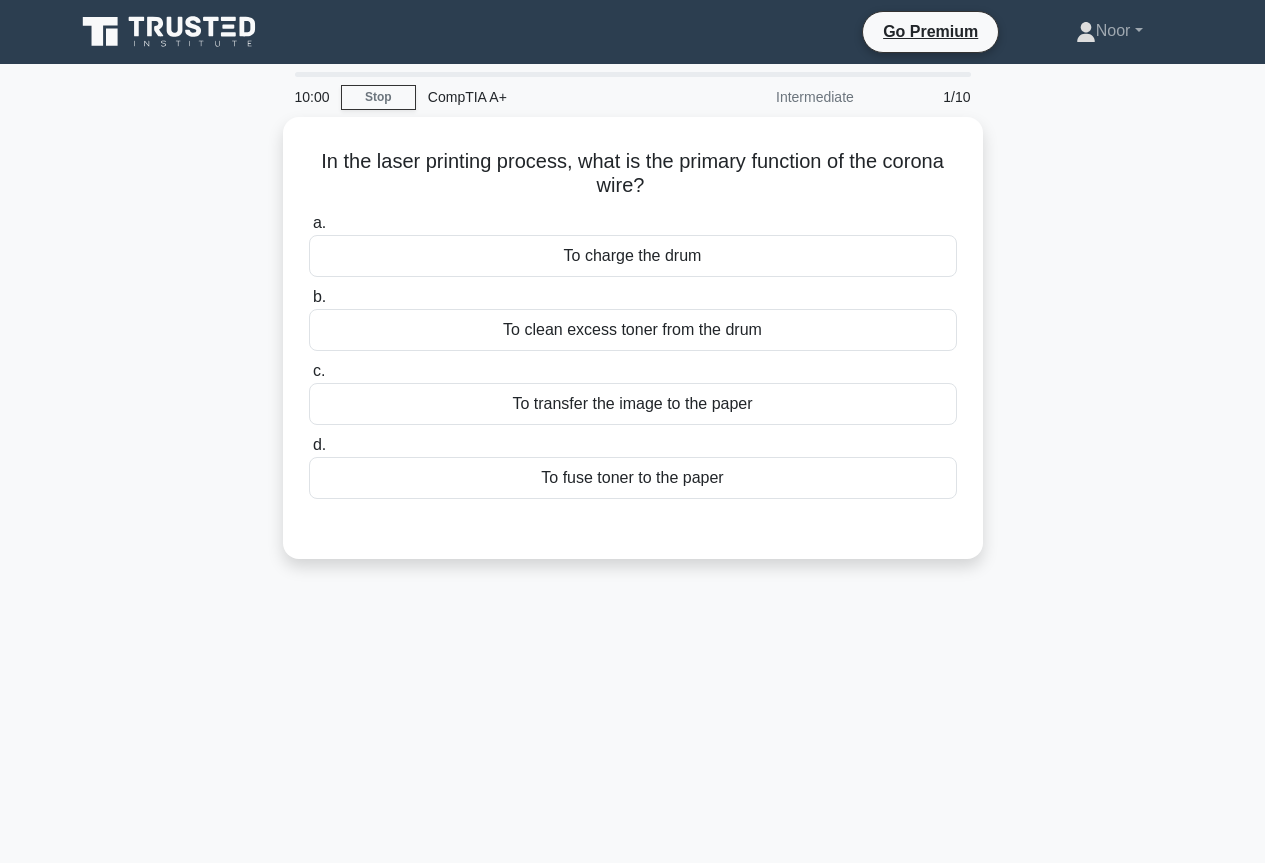 scroll, scrollTop: 0, scrollLeft: 0, axis: both 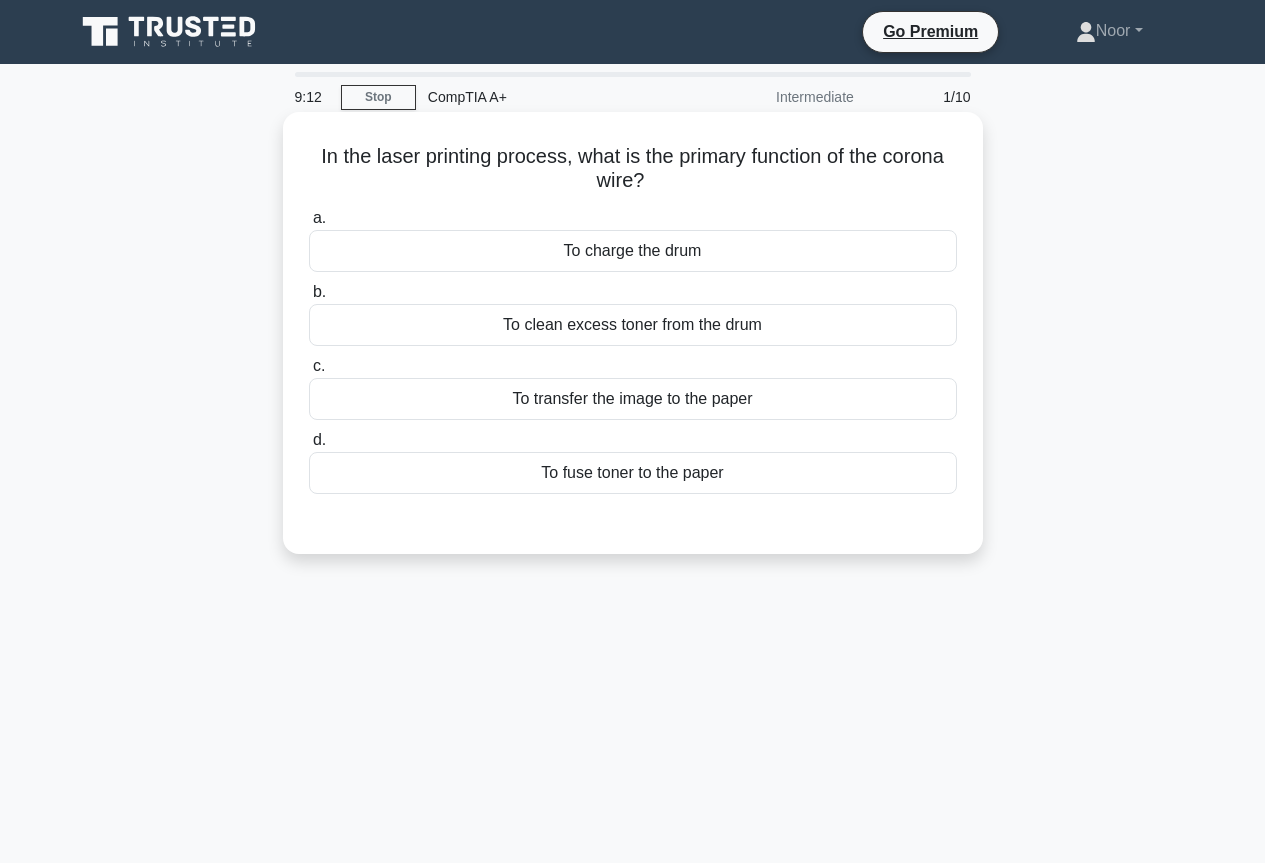 click on "To clean excess toner from the drum" at bounding box center [633, 325] 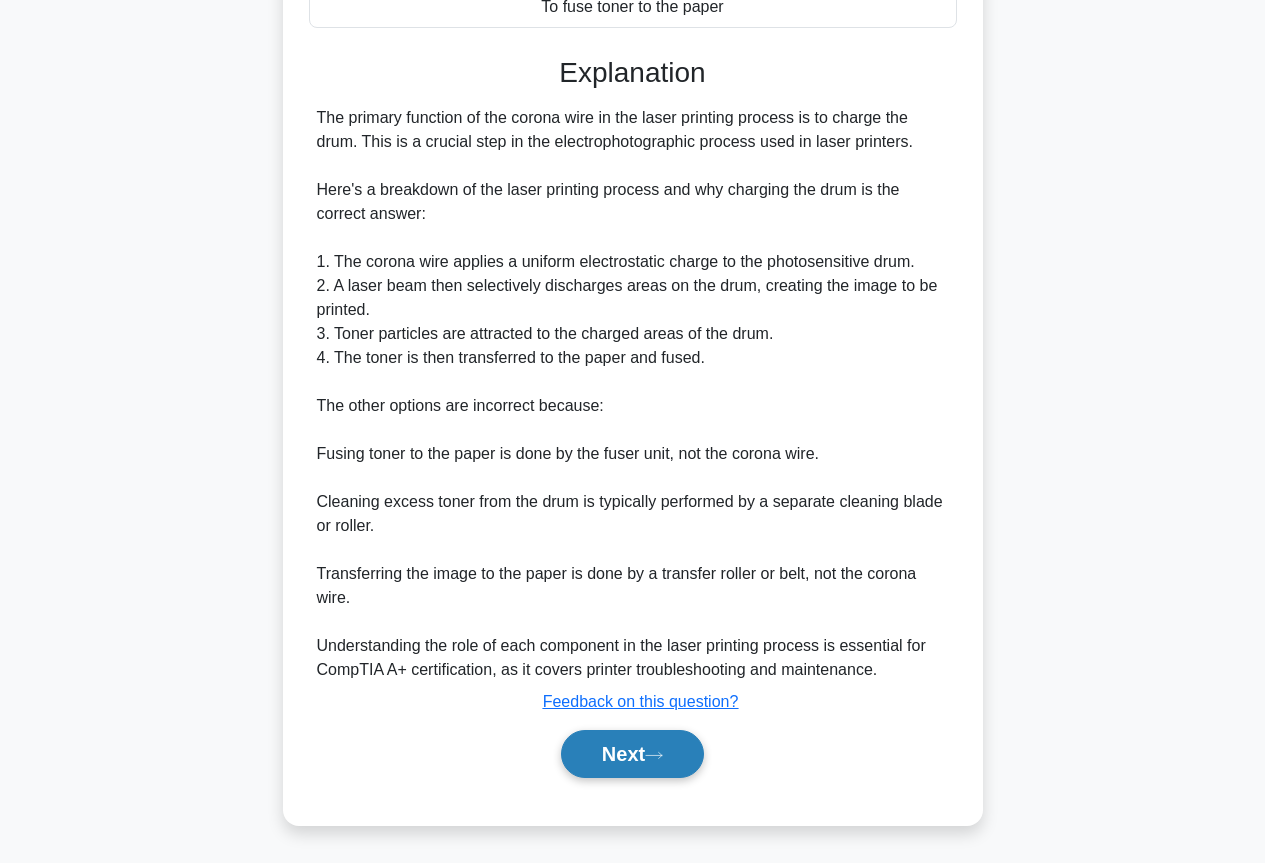 click 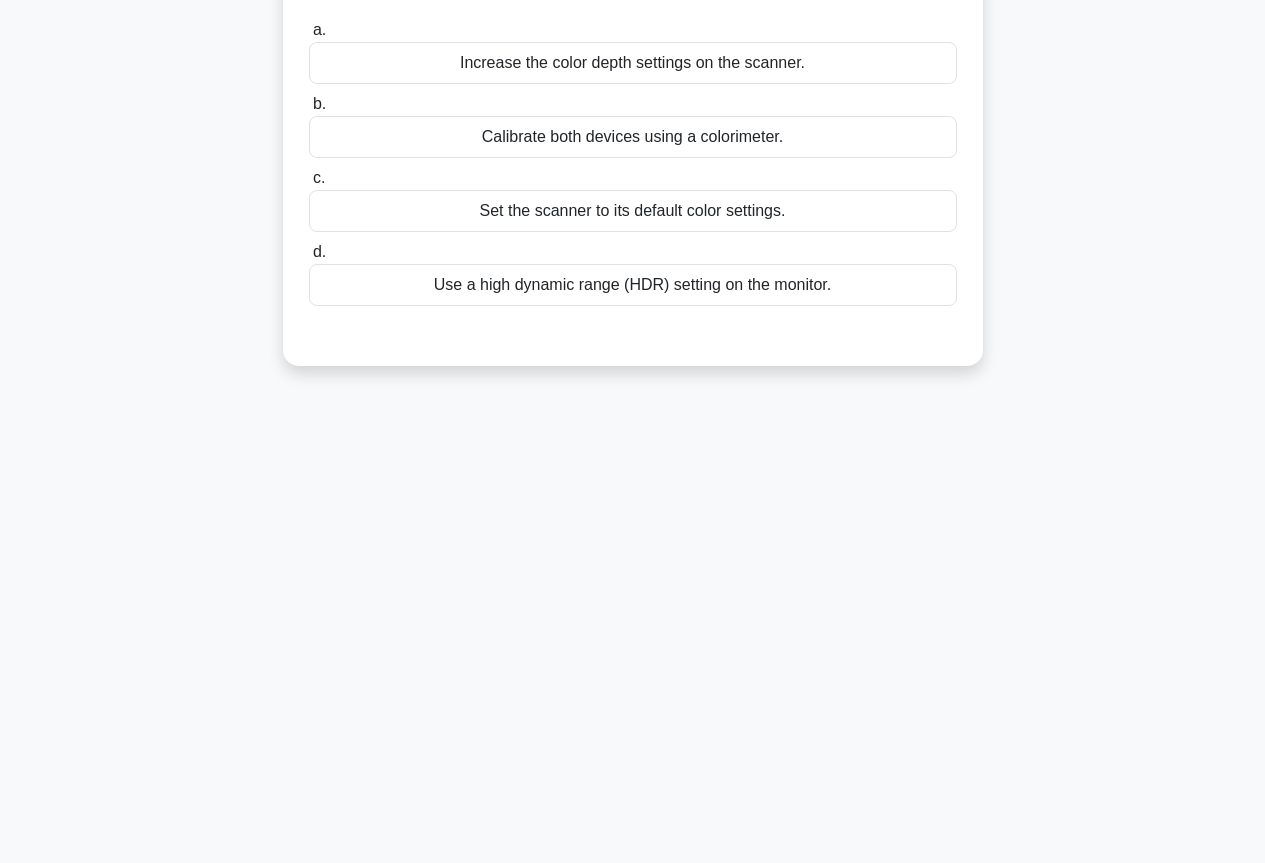 scroll, scrollTop: 17, scrollLeft: 0, axis: vertical 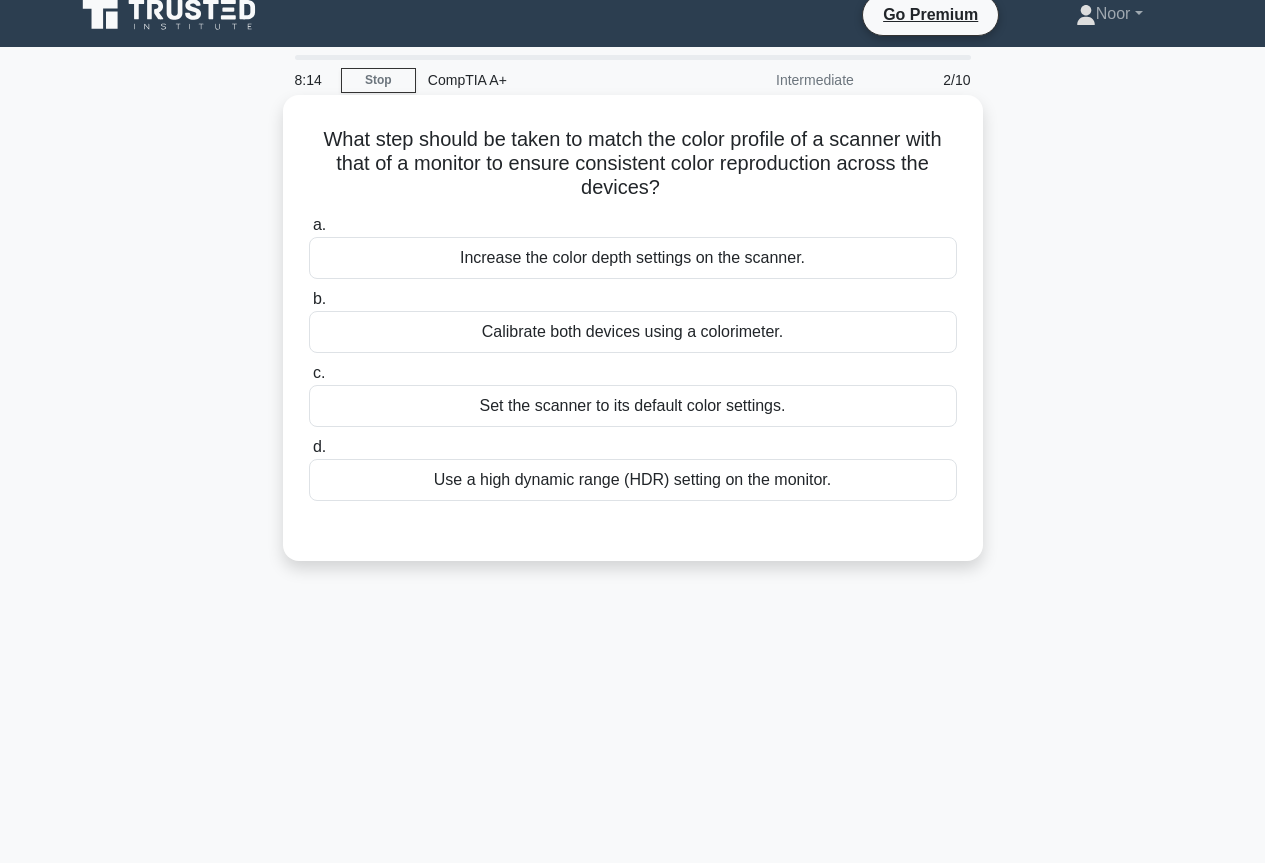 click on "Calibrate both devices using a colorimeter." at bounding box center (633, 332) 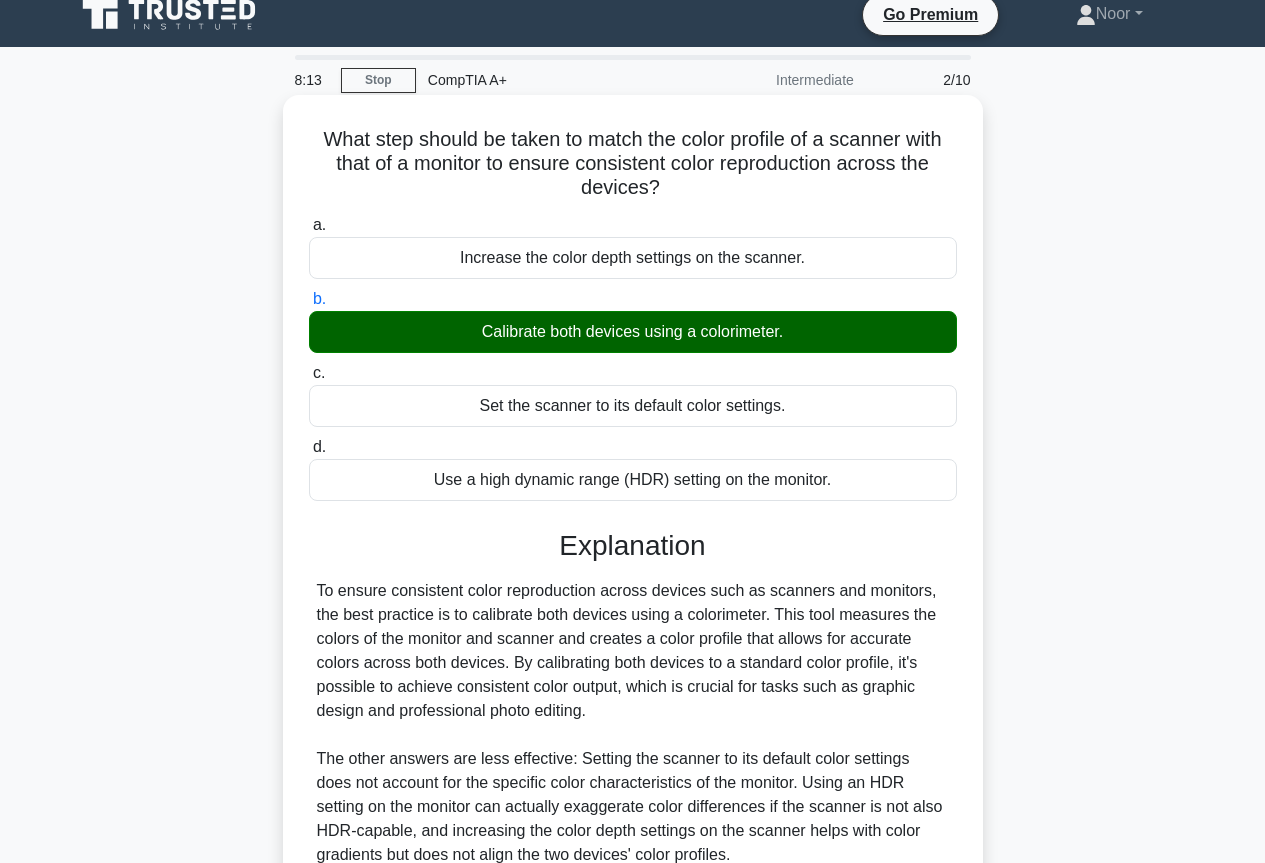 scroll, scrollTop: 217, scrollLeft: 0, axis: vertical 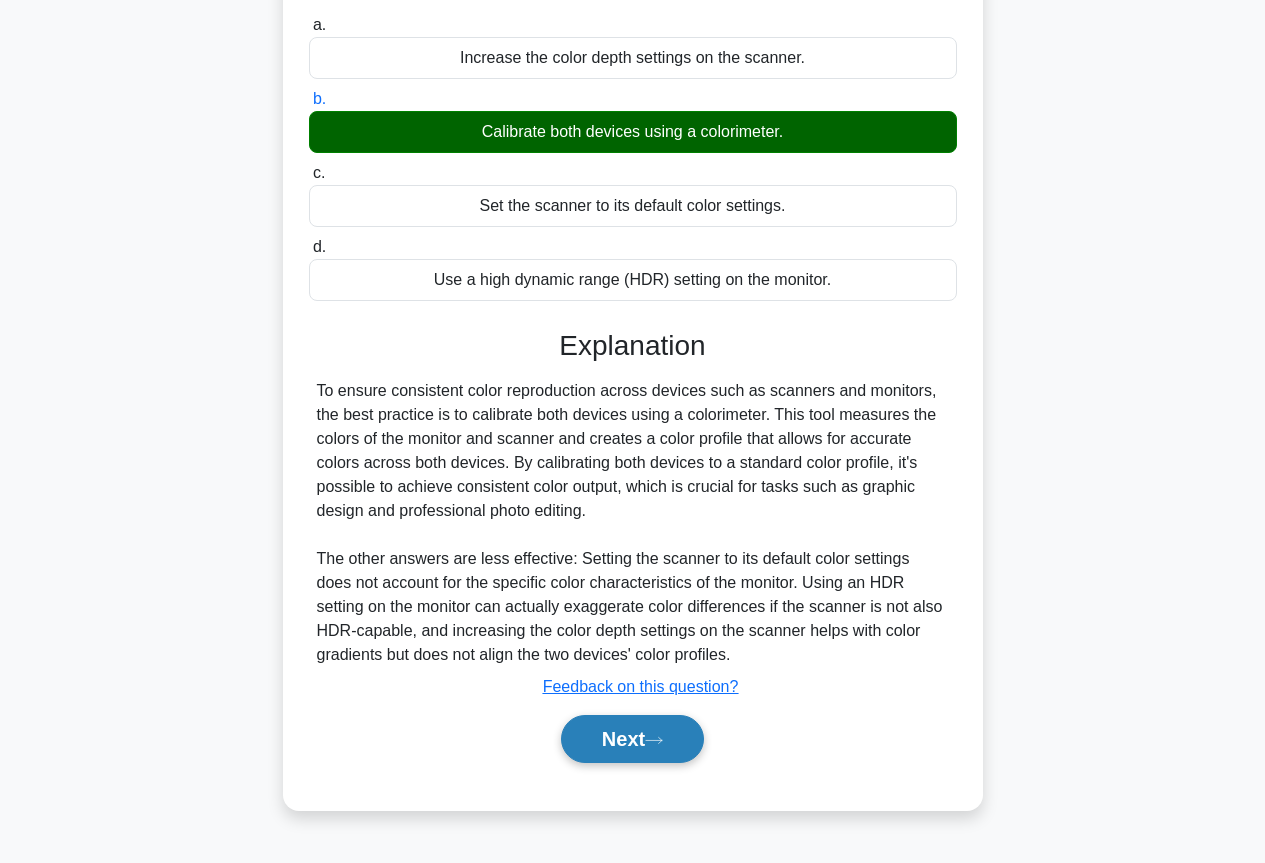 click 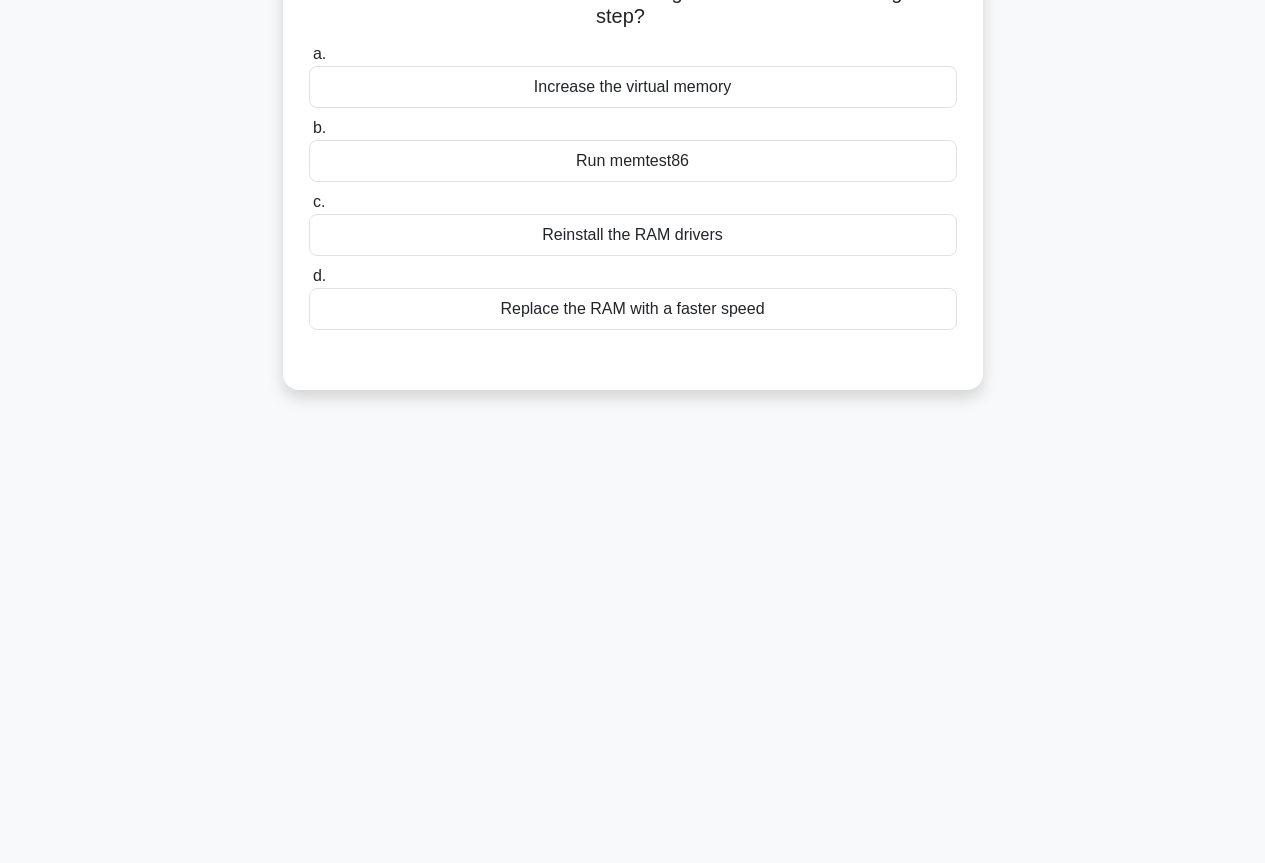 scroll, scrollTop: 0, scrollLeft: 0, axis: both 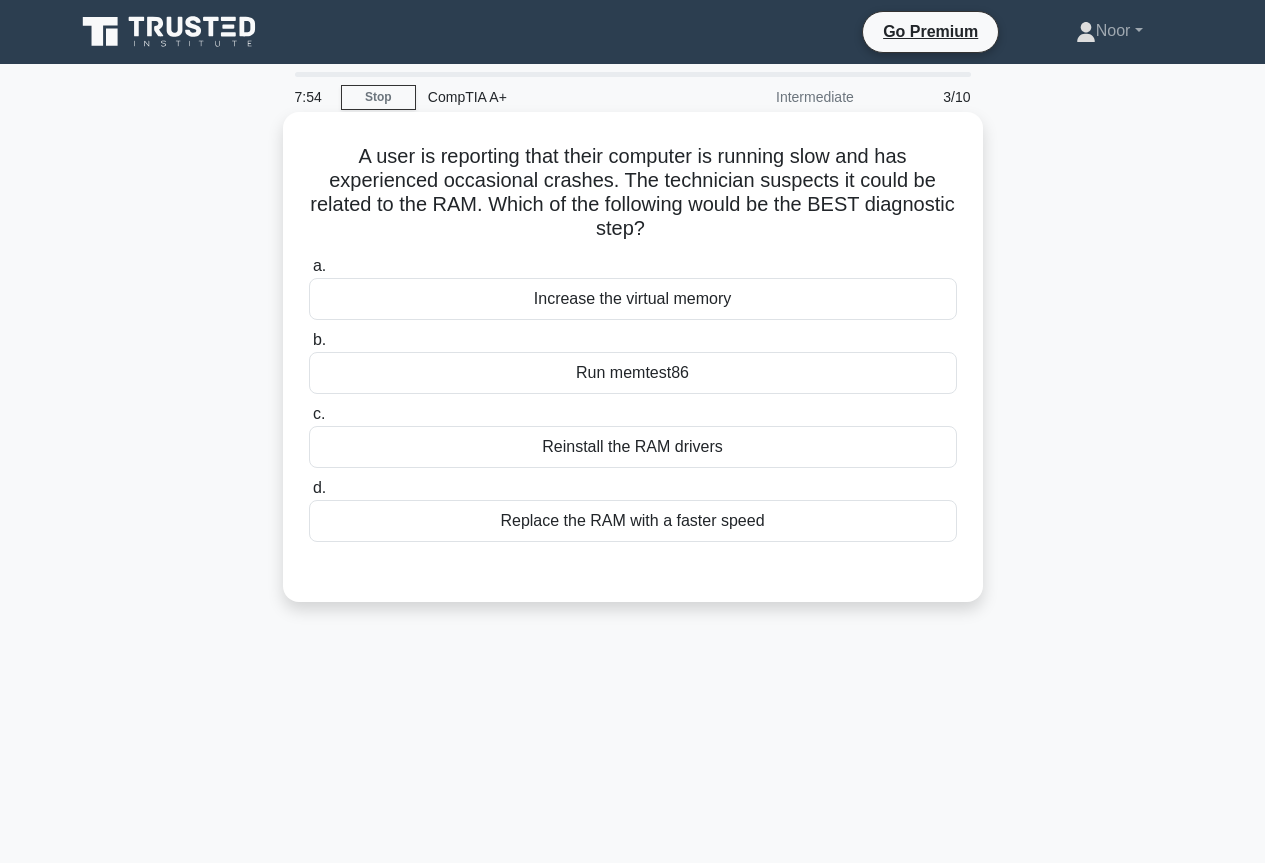 click on "Run memtest86" at bounding box center (633, 373) 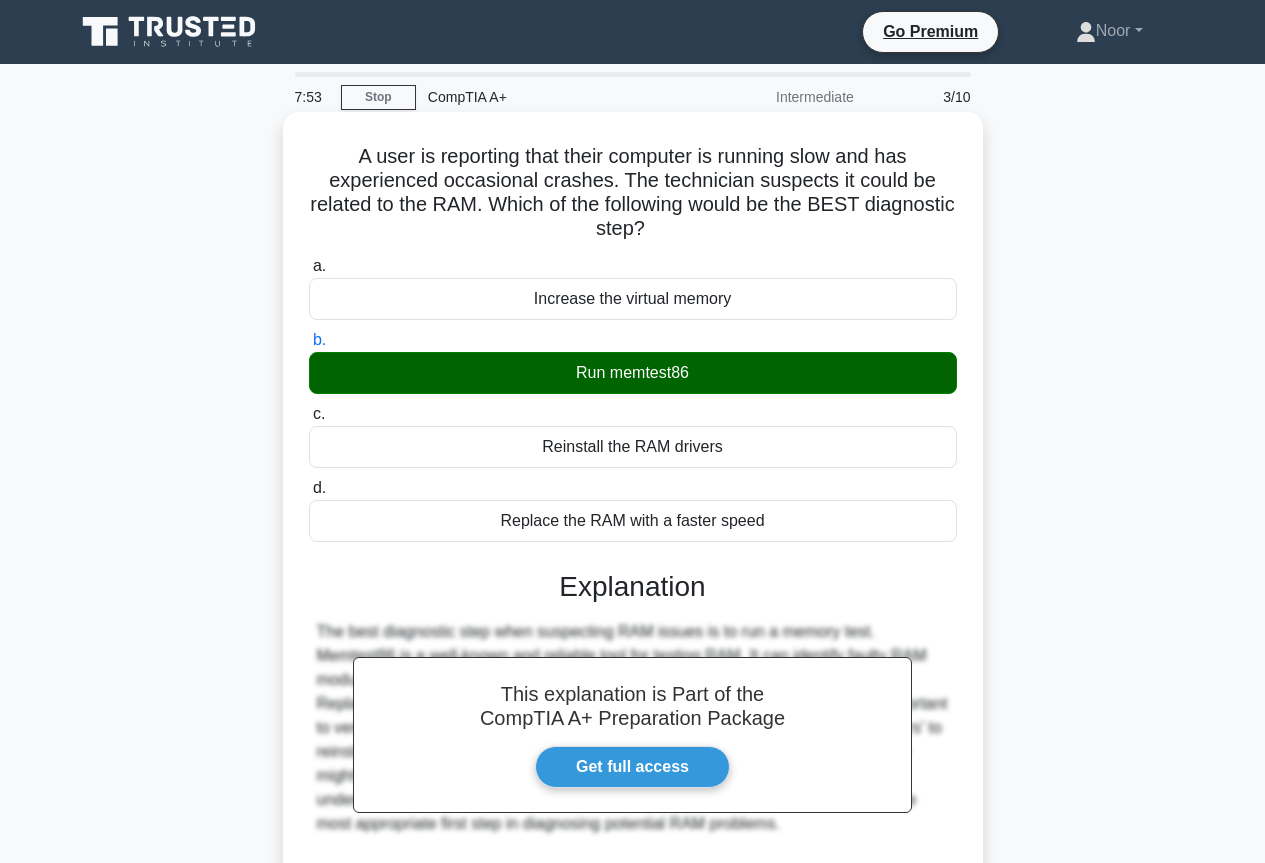 scroll, scrollTop: 217, scrollLeft: 0, axis: vertical 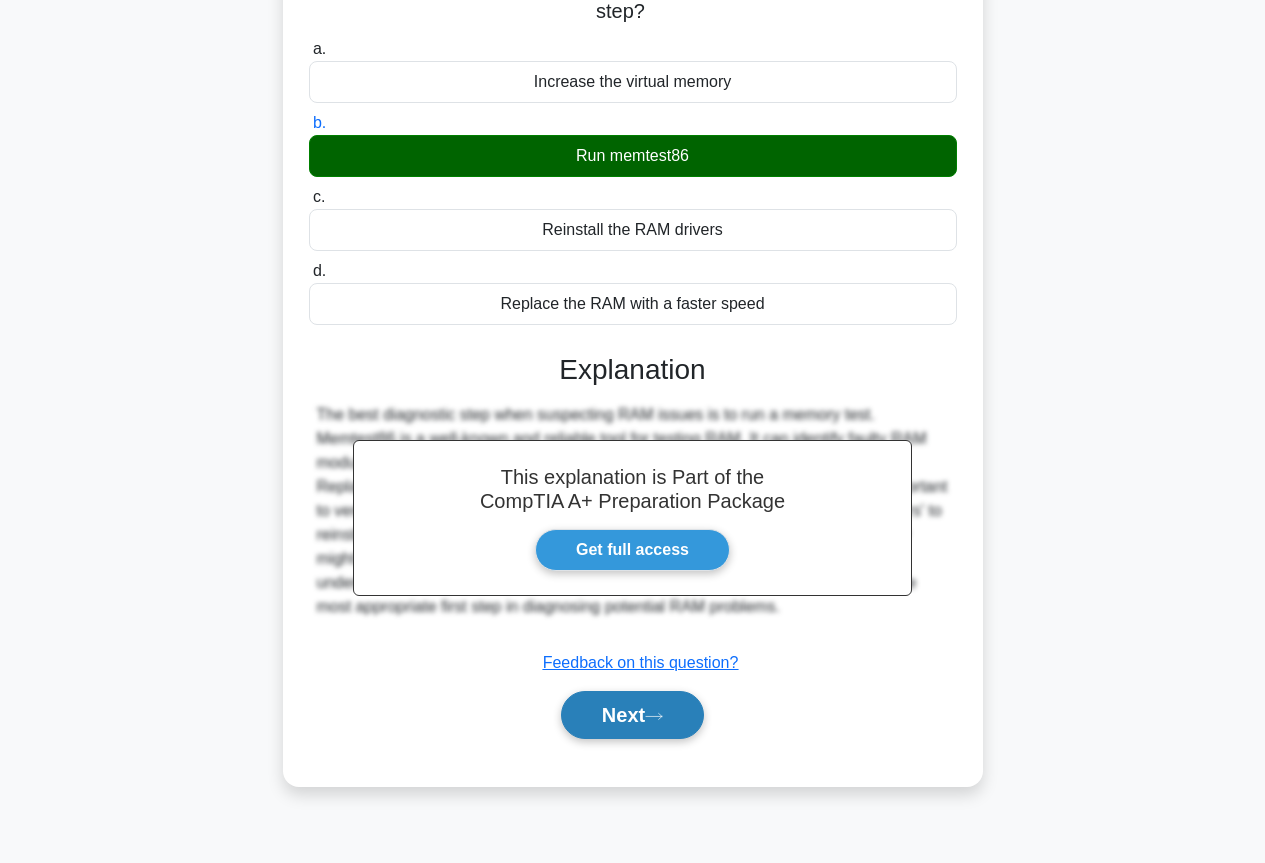 click on "Next" at bounding box center (632, 715) 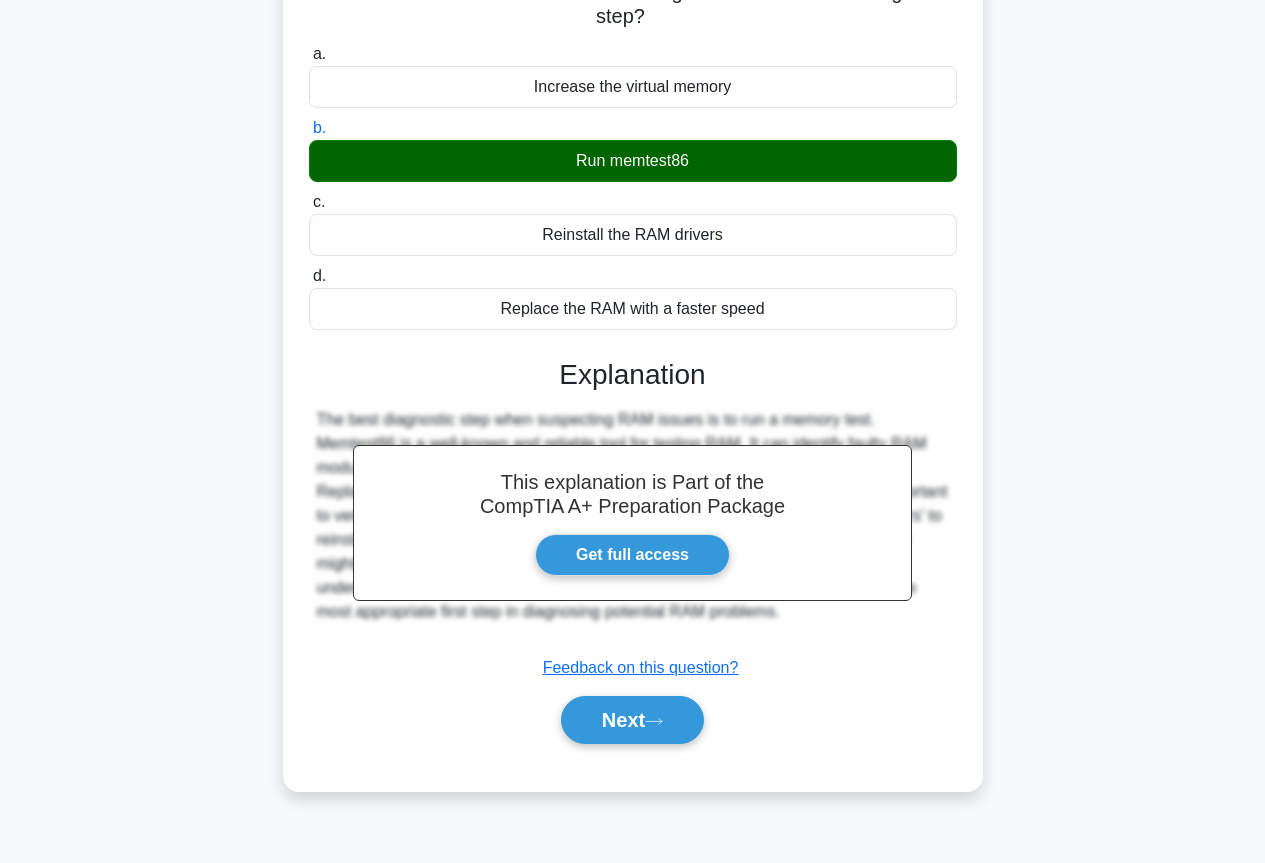 scroll, scrollTop: 0, scrollLeft: 0, axis: both 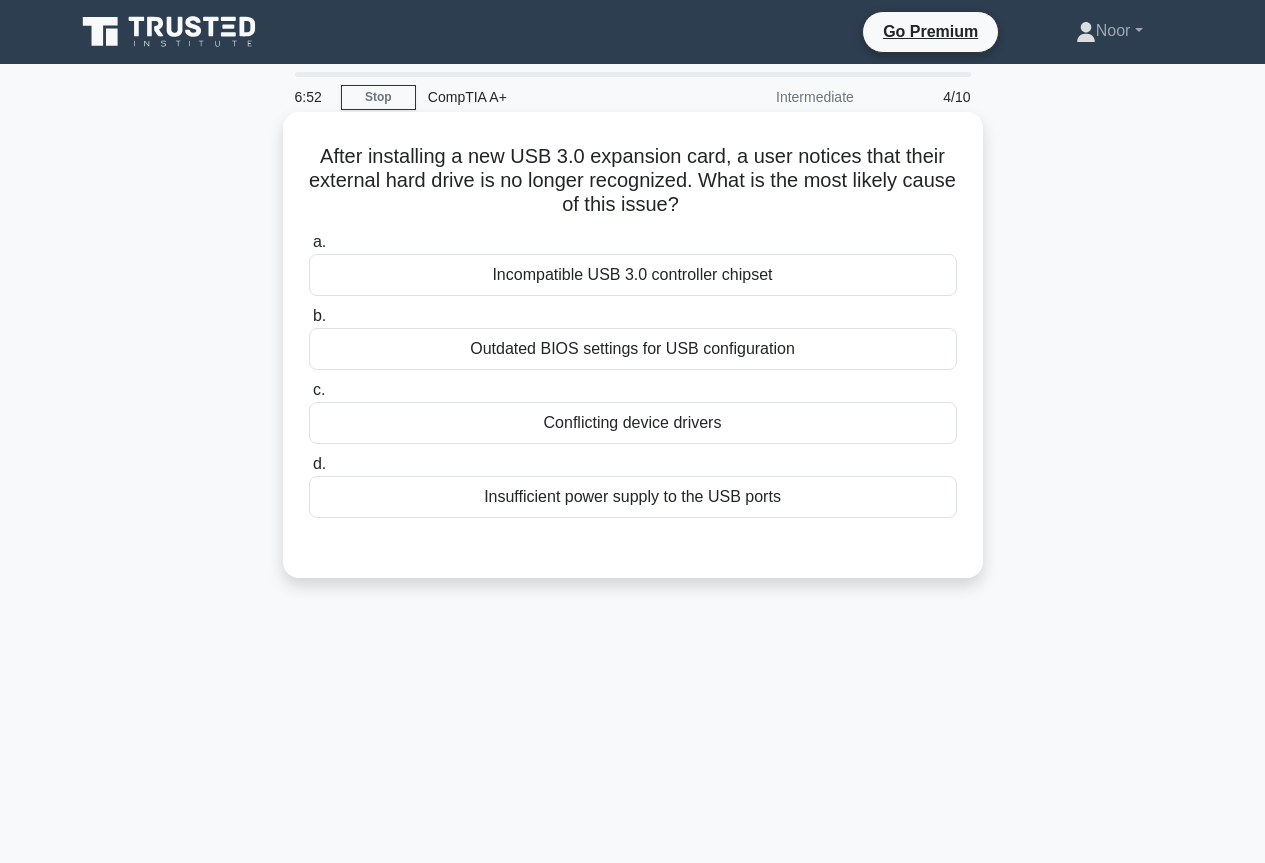 click on "Incompatible USB 3.0 controller chipset" at bounding box center (633, 275) 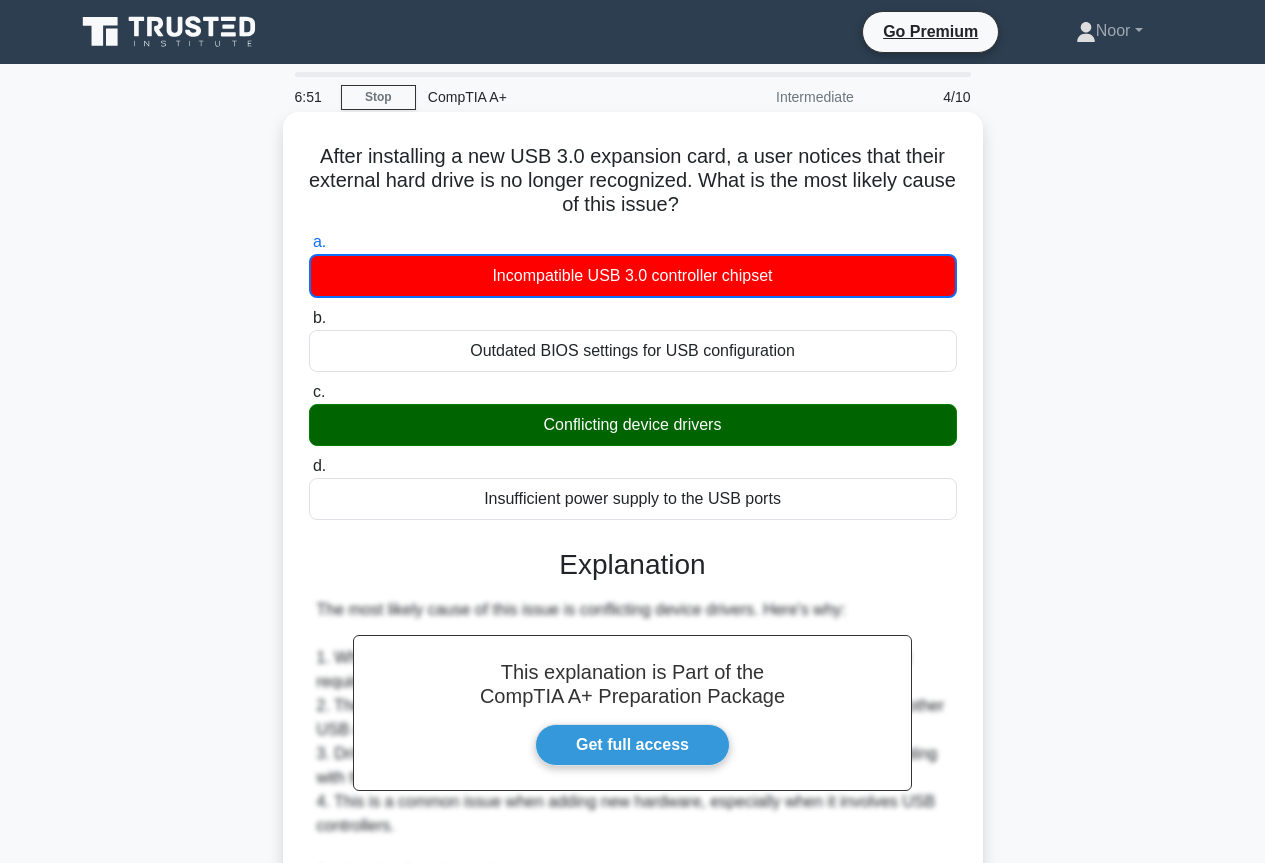 scroll, scrollTop: 445, scrollLeft: 0, axis: vertical 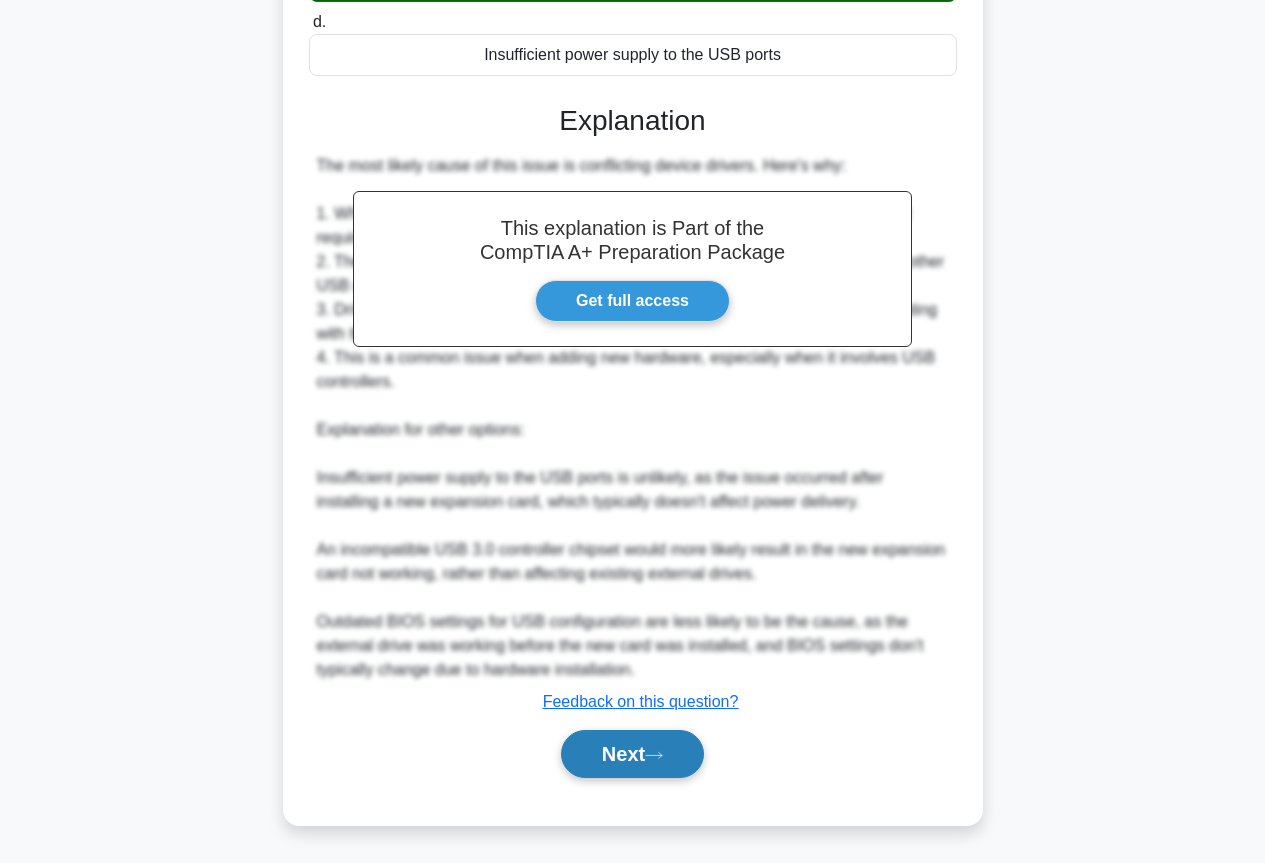 click on "Next" at bounding box center (632, 754) 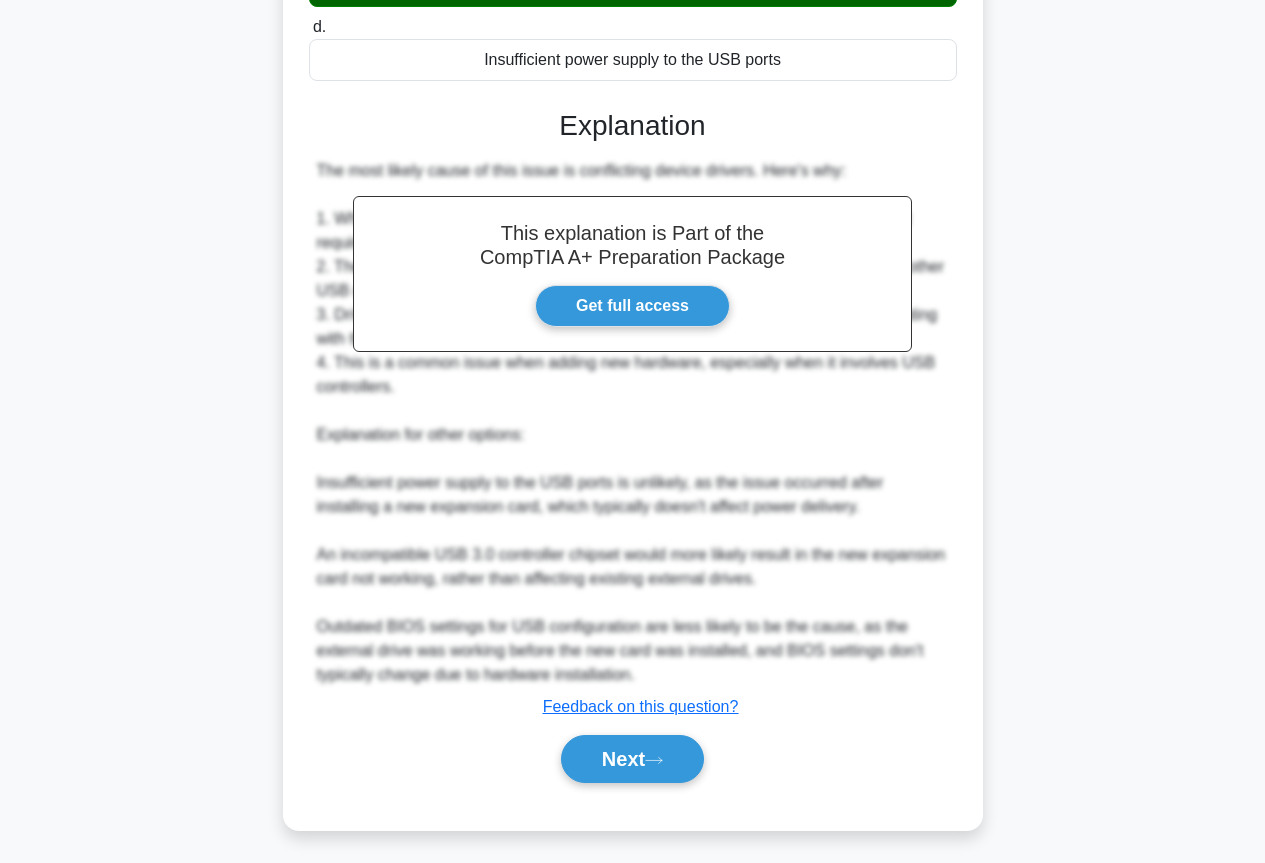 scroll, scrollTop: 17, scrollLeft: 0, axis: vertical 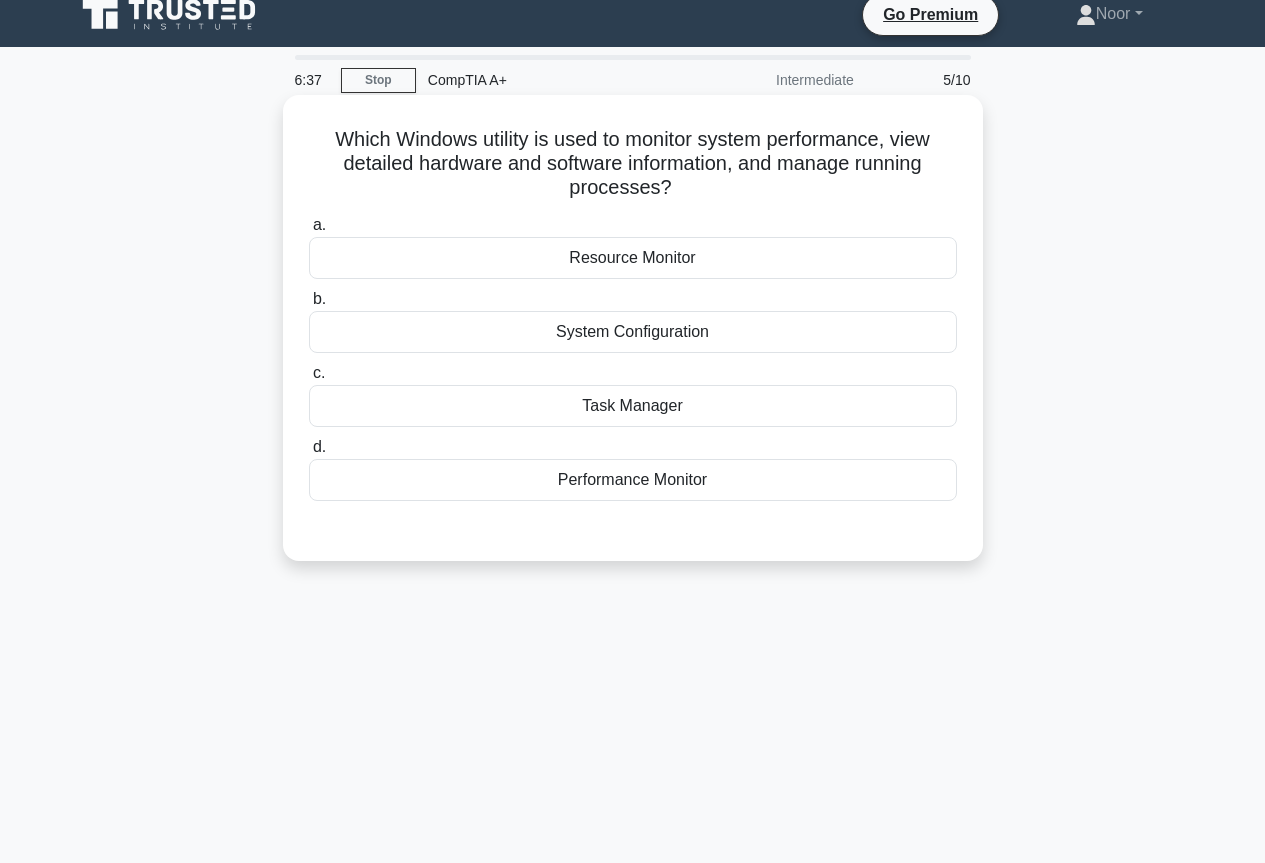 click on "Task Manager" at bounding box center (633, 406) 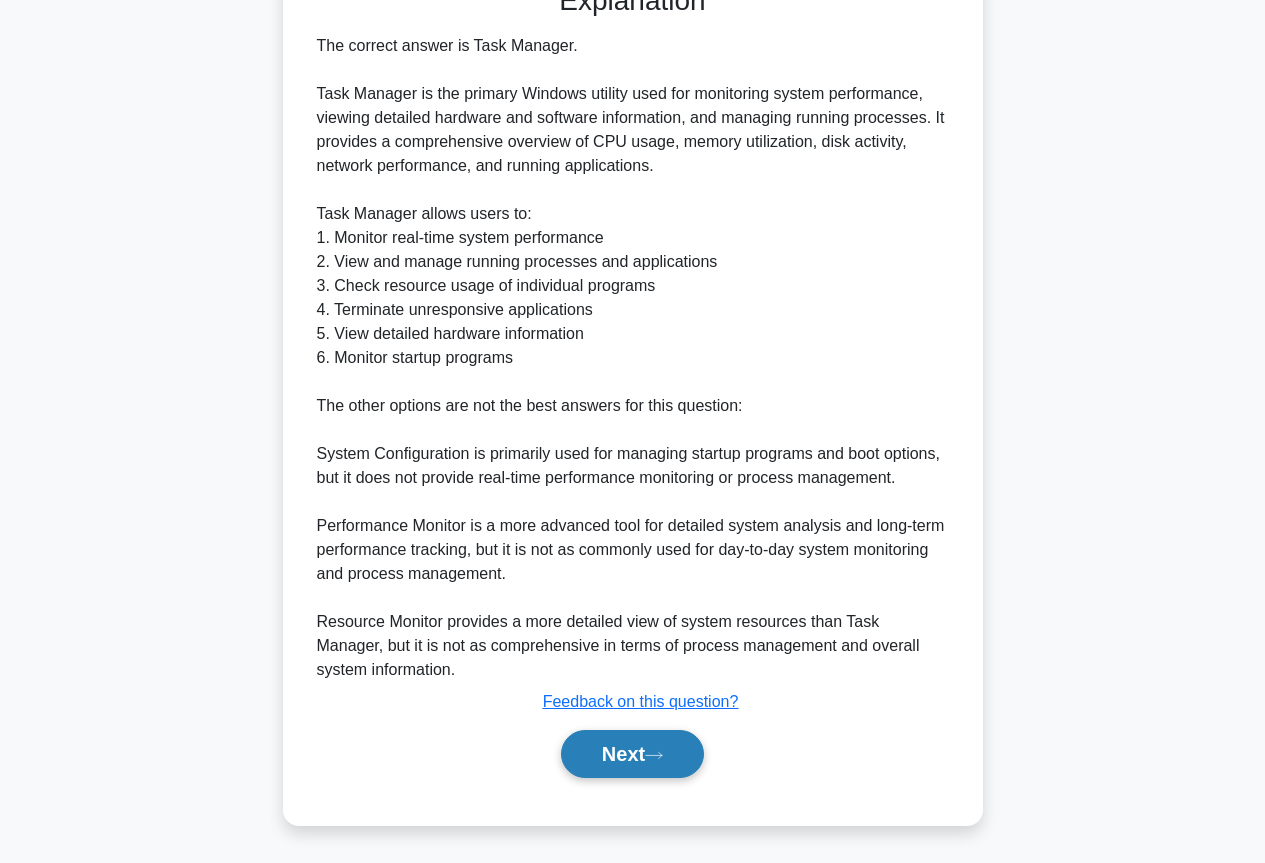 click on "Next" at bounding box center [632, 754] 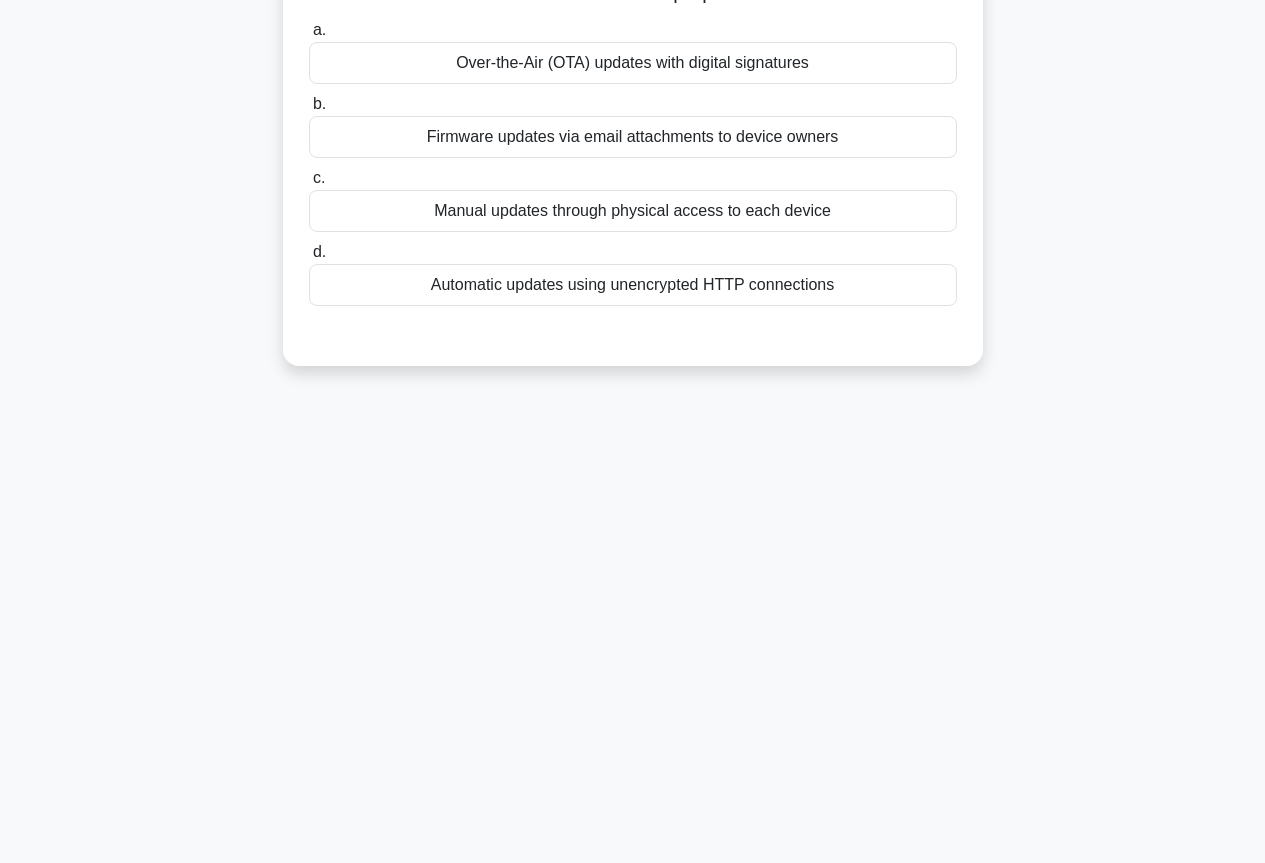 scroll, scrollTop: 0, scrollLeft: 0, axis: both 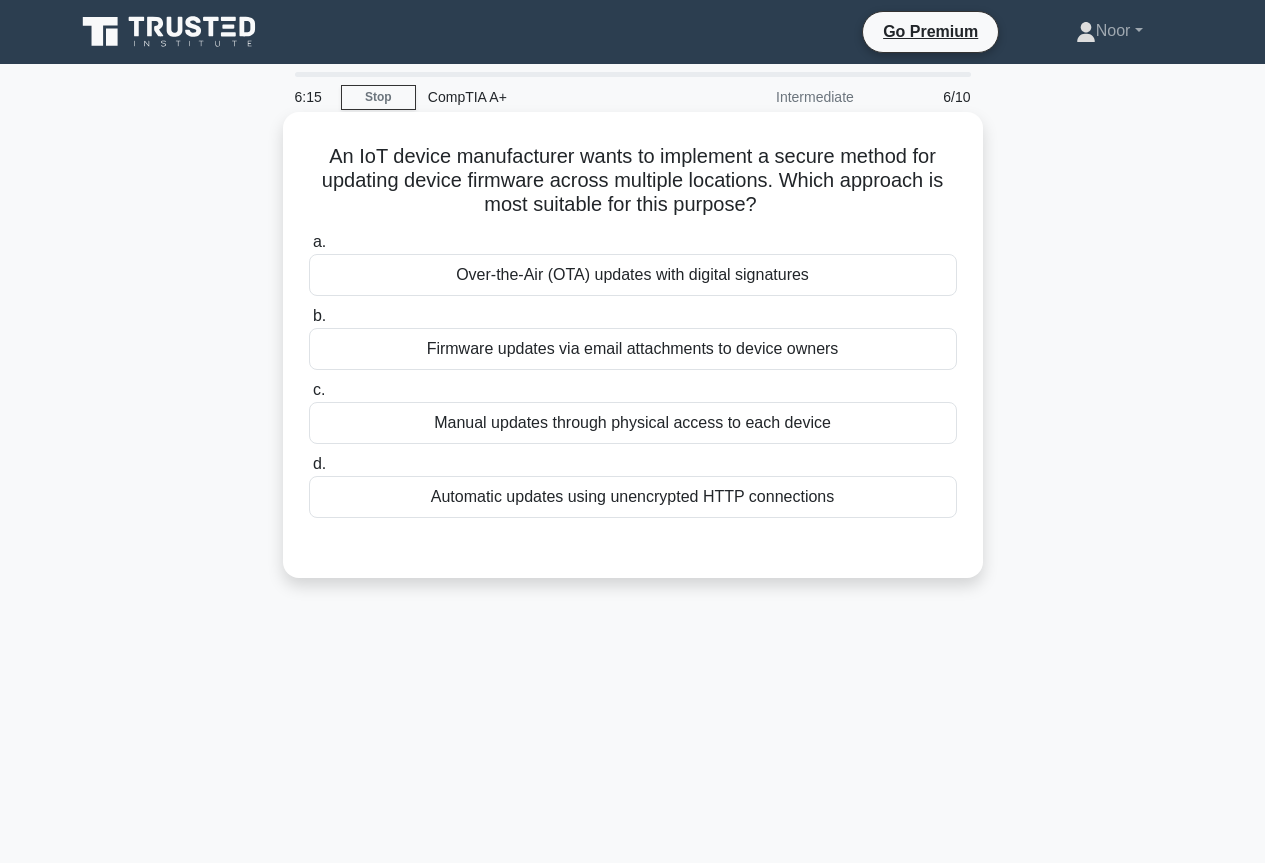 click on "Over-the-Air (OTA) updates with digital signatures" at bounding box center (633, 275) 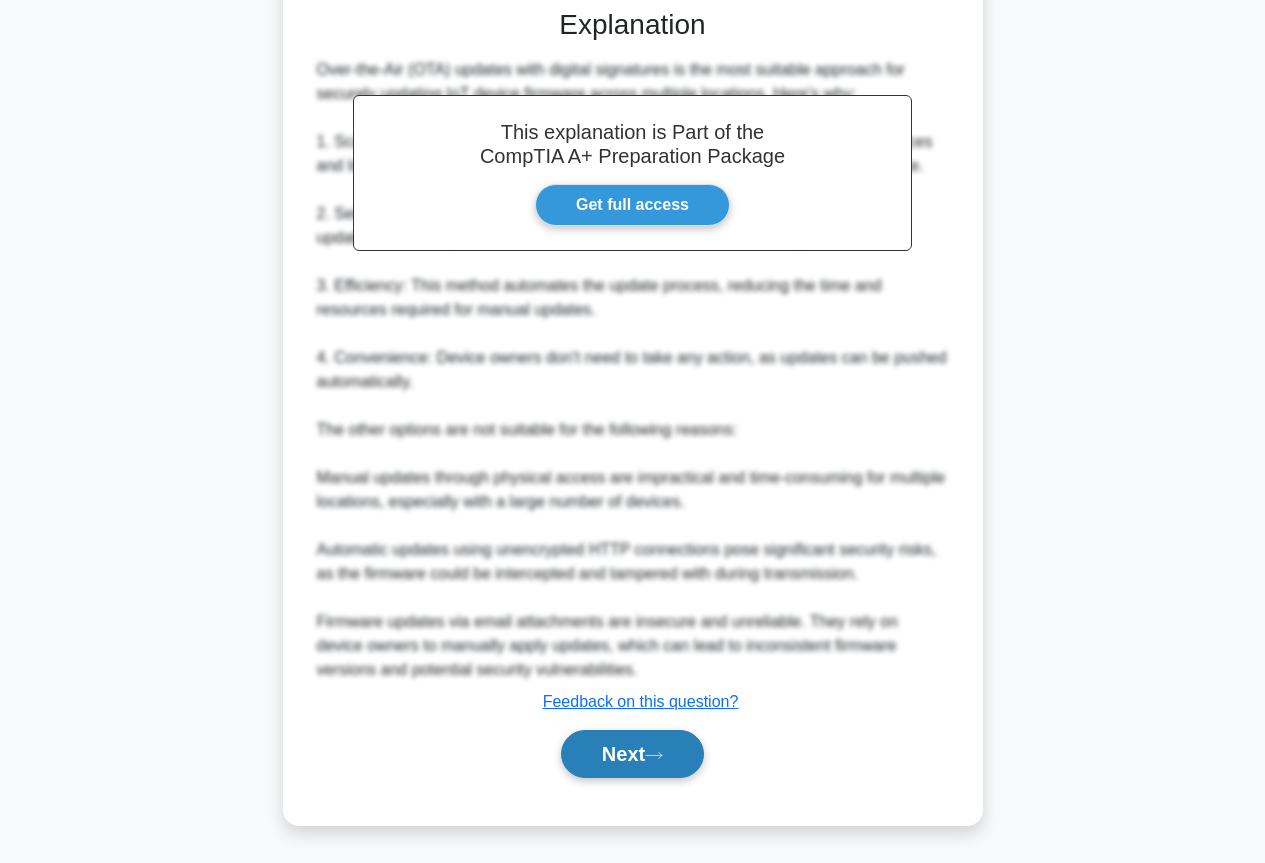 click on "Next" at bounding box center (632, 754) 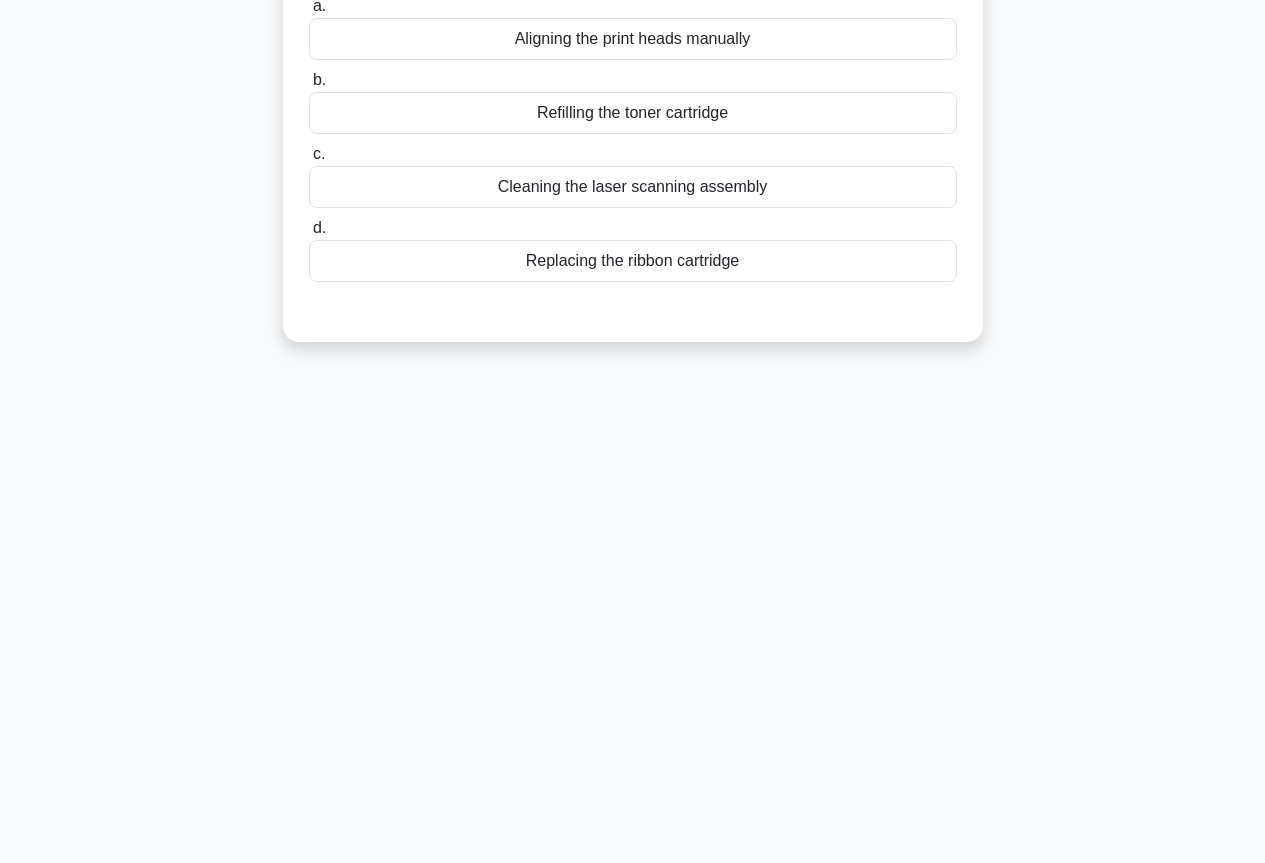 scroll, scrollTop: 0, scrollLeft: 0, axis: both 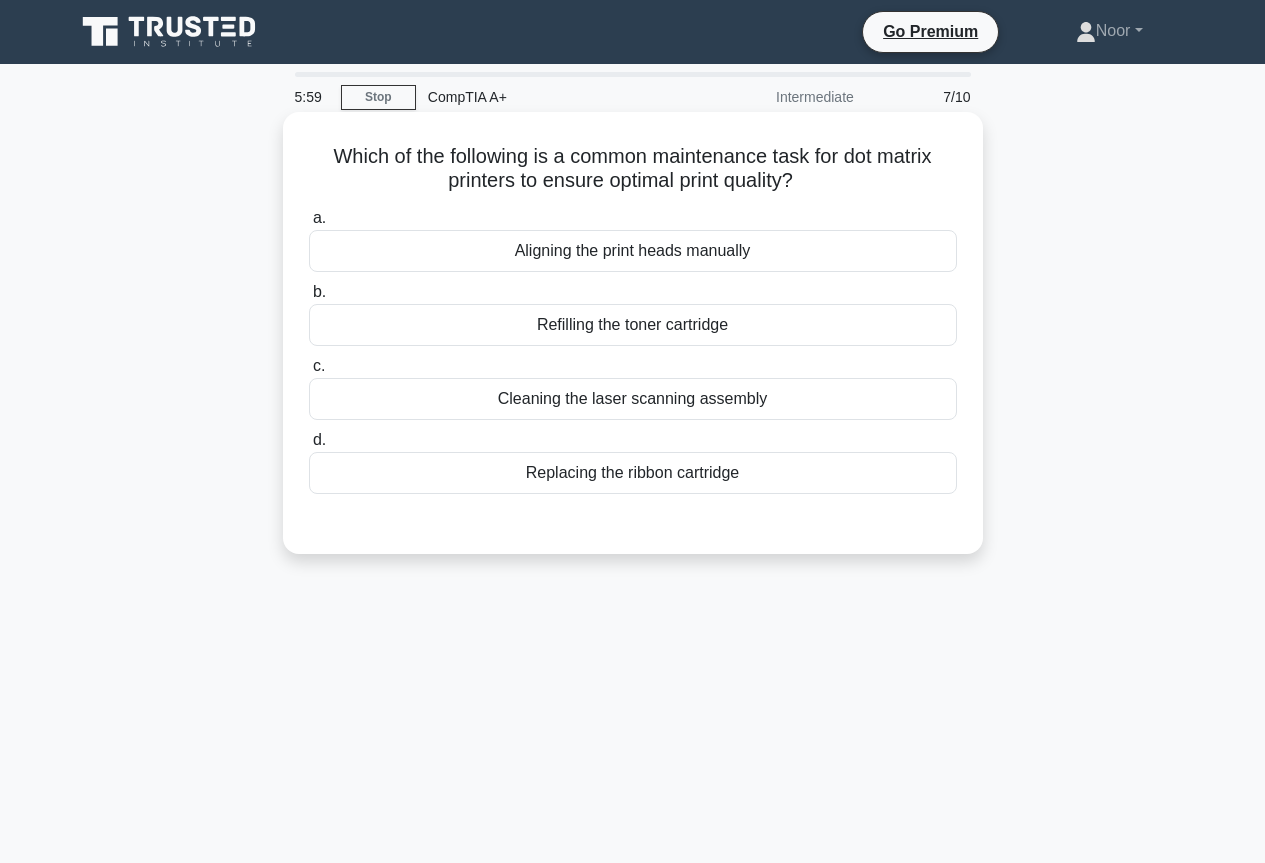 click on "Which of the following is a common maintenance task for dot matrix printers to ensure optimal print quality?
.spinner_0XTQ{transform-origin:center;animation:spinner_y6GP .75s linear infinite}@keyframes spinner_y6GP{100%{transform:rotate(360deg)}}" at bounding box center (633, 169) 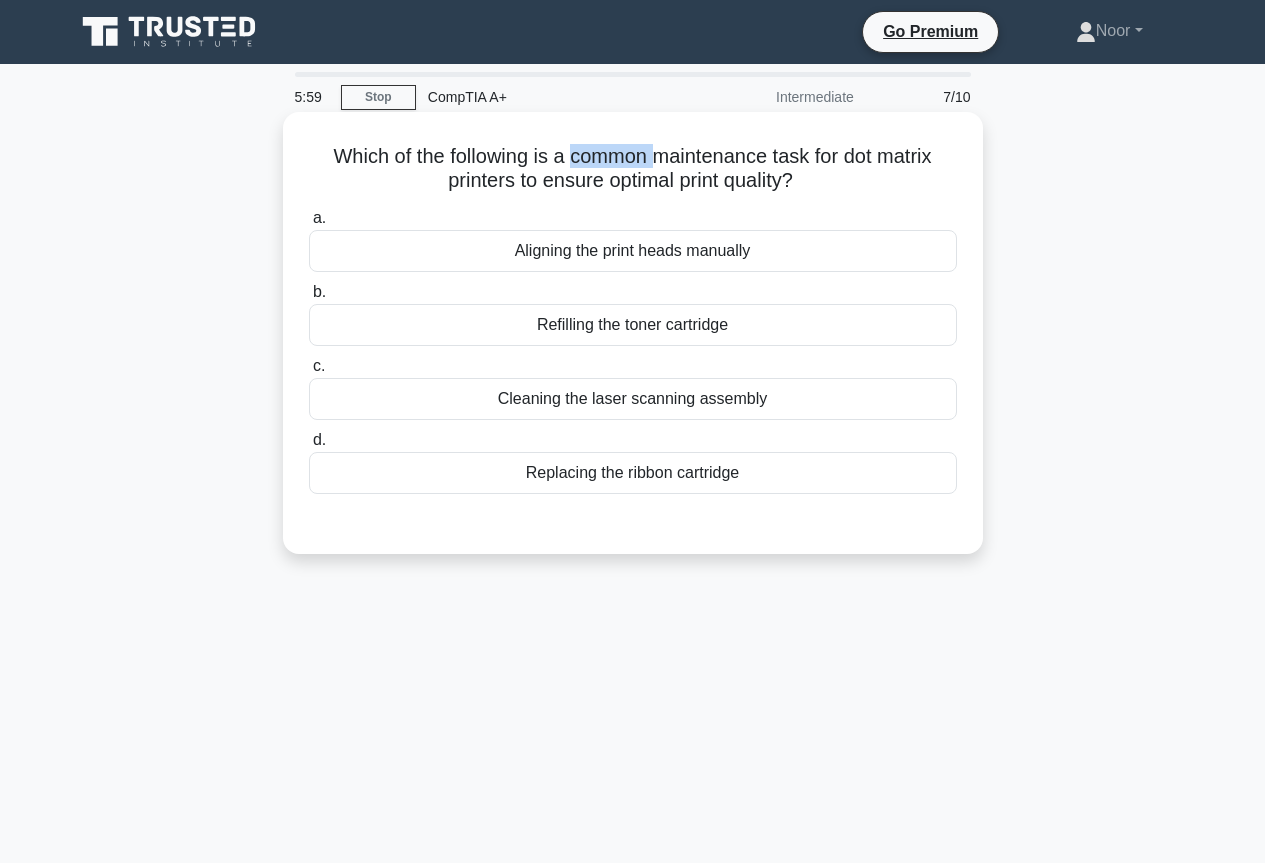 click on "Which of the following is a common maintenance task for dot matrix printers to ensure optimal print quality?
.spinner_0XTQ{transform-origin:center;animation:spinner_y6GP .75s linear infinite}@keyframes spinner_y6GP{100%{transform:rotate(360deg)}}" at bounding box center (633, 169) 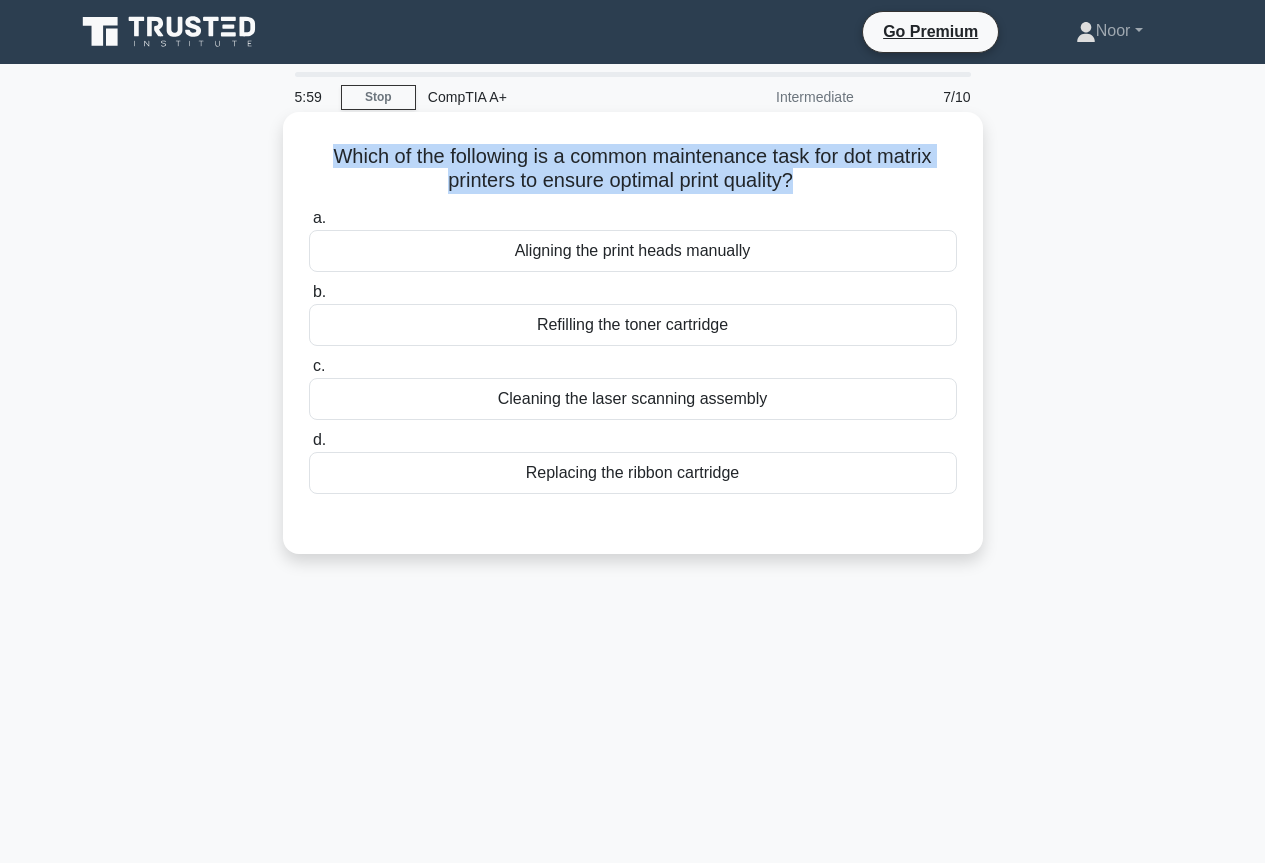 click on "Which of the following is a common maintenance task for dot matrix printers to ensure optimal print quality?
.spinner_0XTQ{transform-origin:center;animation:spinner_y6GP .75s linear infinite}@keyframes spinner_y6GP{100%{transform:rotate(360deg)}}" at bounding box center [633, 169] 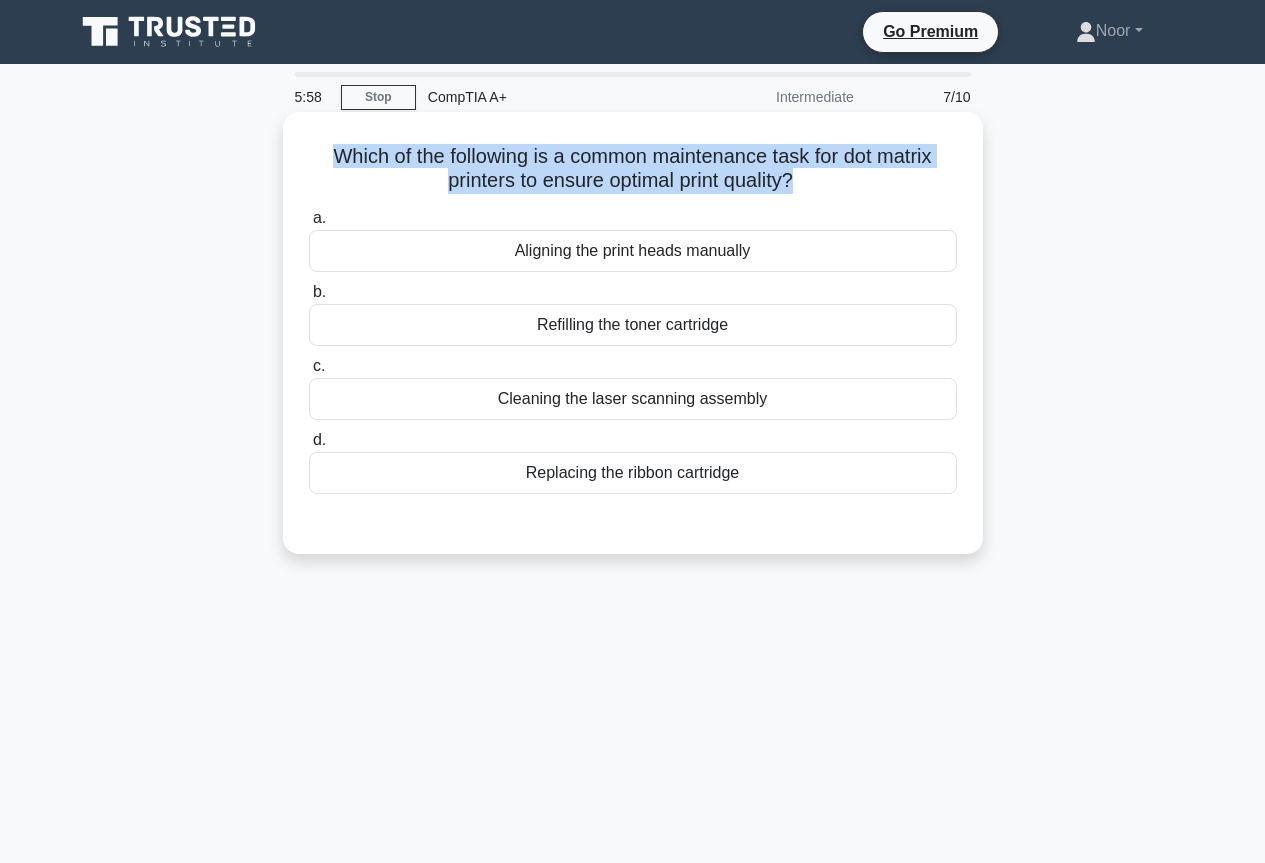 copy on "Which of the following is a common maintenance task for dot matrix printers to ensure optimal print quality?
.spinner_0XTQ{transform-origin:center;animation:spinner_y6GP .75s linear infinite}@keyframes spinner_y6GP{100%{transform:rotate(360deg)}}" 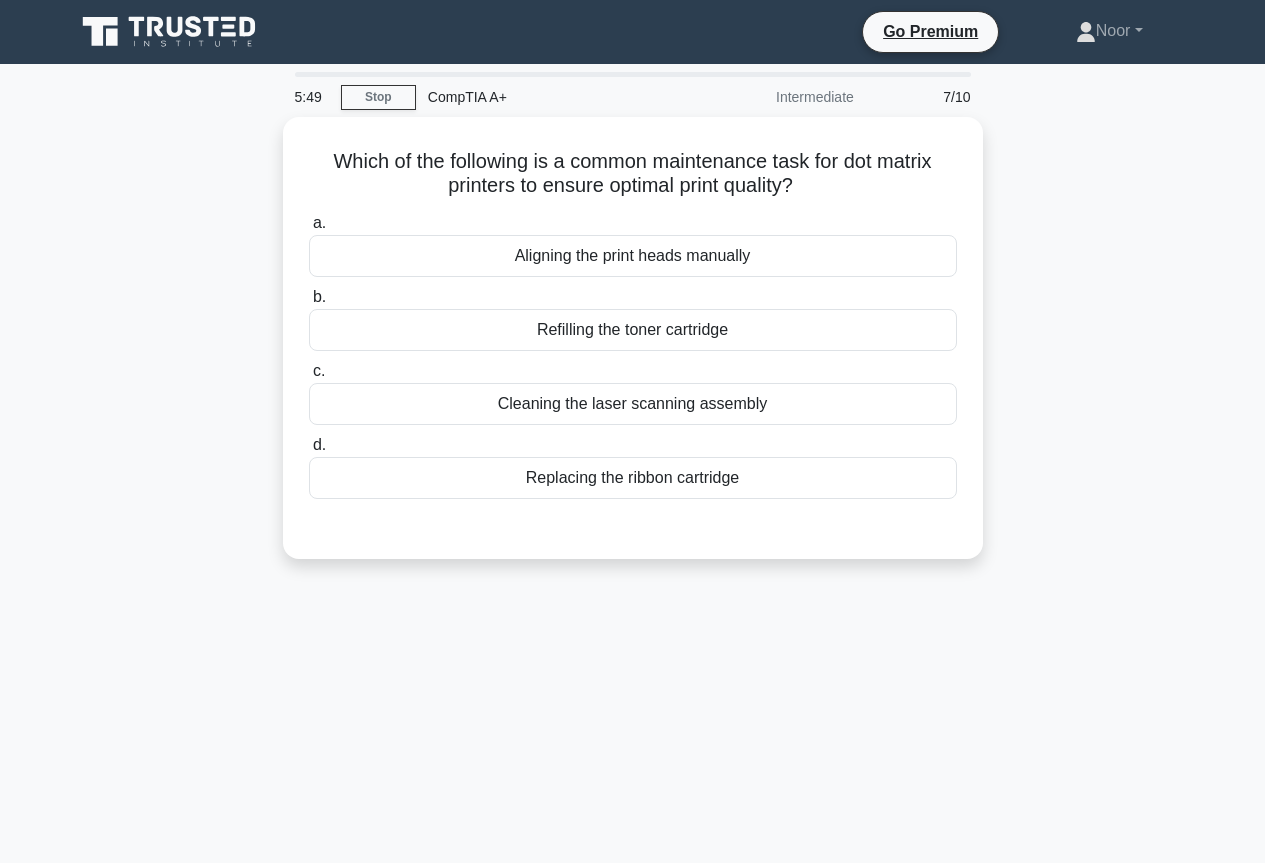 click on "Which of the following is a common maintenance task for dot matrix printers to ensure optimal print quality?
.spinner_0XTQ{transform-origin:center;animation:spinner_y6GP .75s linear infinite}@keyframes spinner_y6GP{100%{transform:rotate(360deg)}}
a.
Aligning the print heads manually
b. c. d." at bounding box center (633, 350) 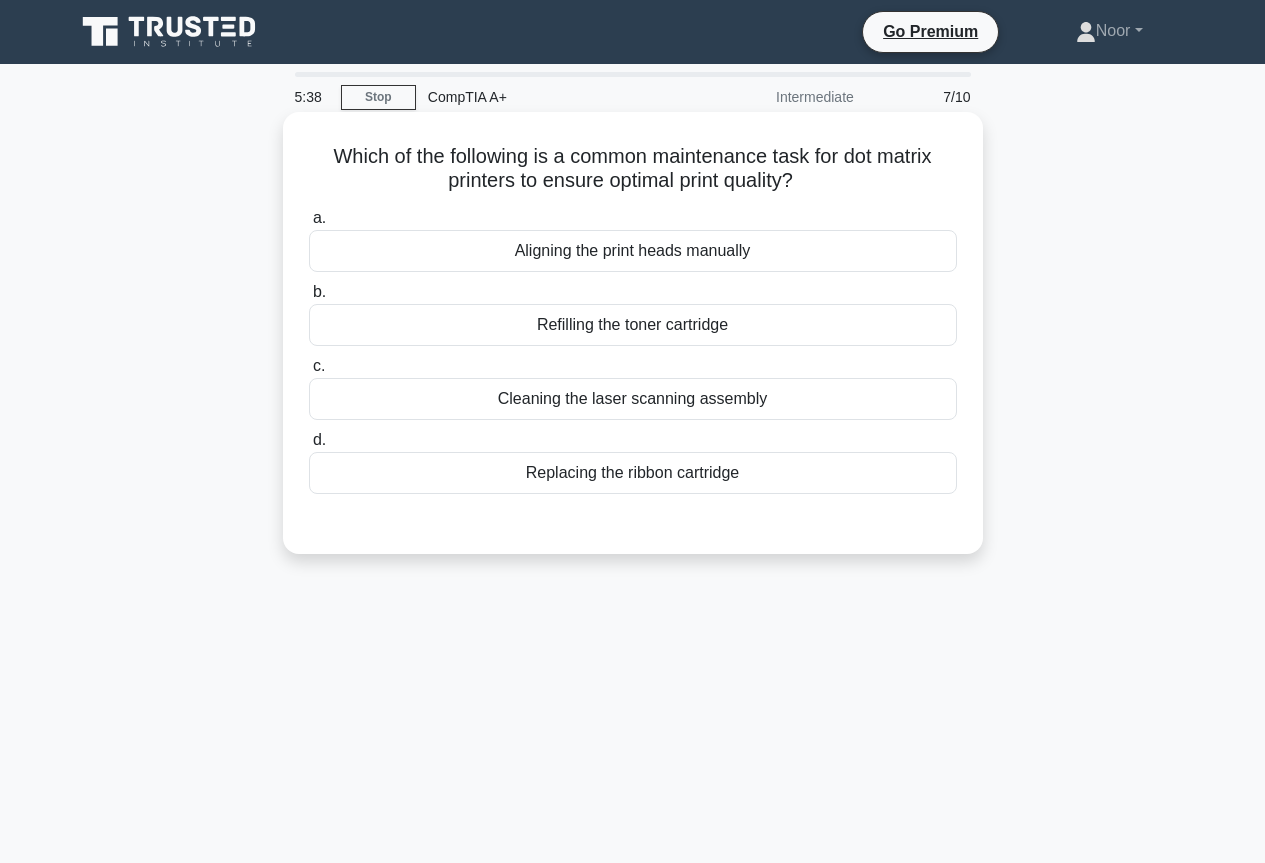 click on "Replacing the ribbon cartridge" at bounding box center [633, 473] 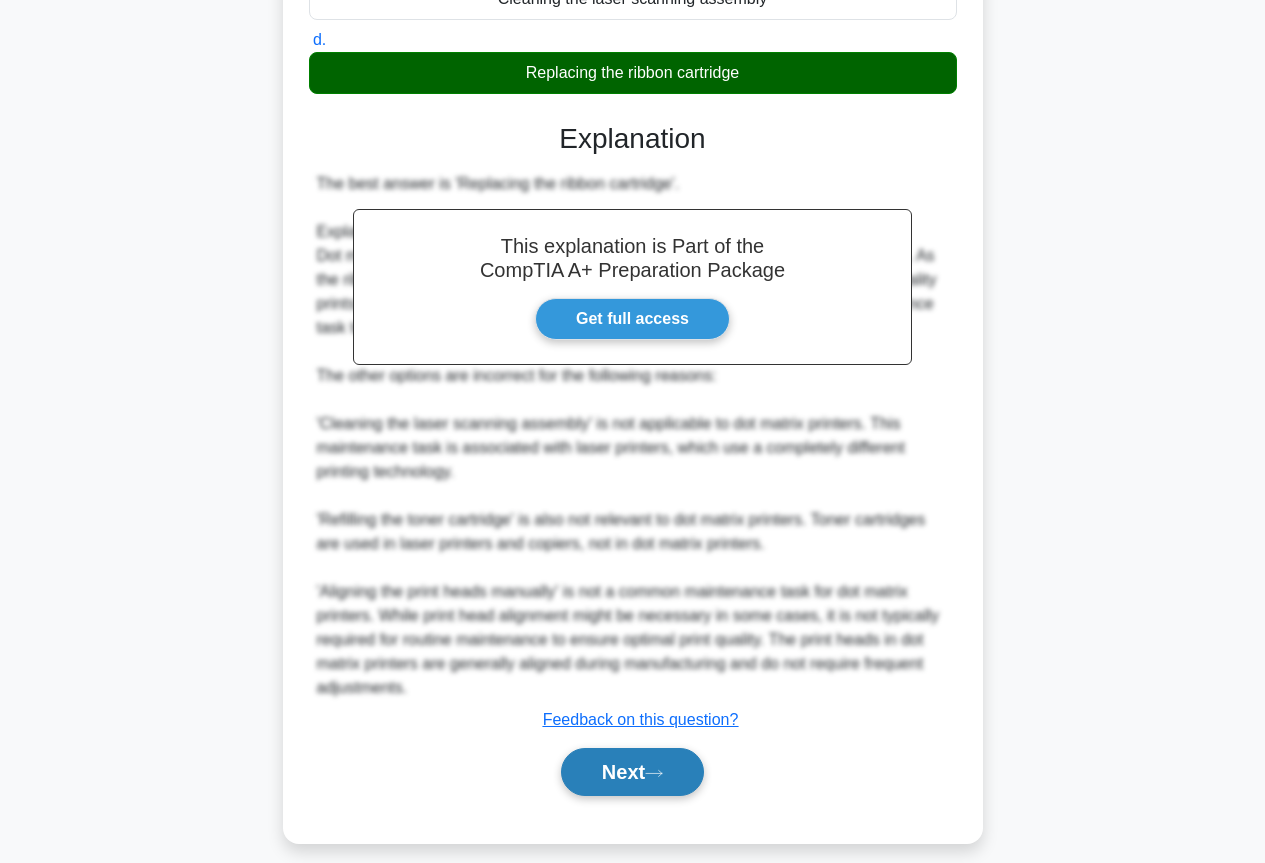 click 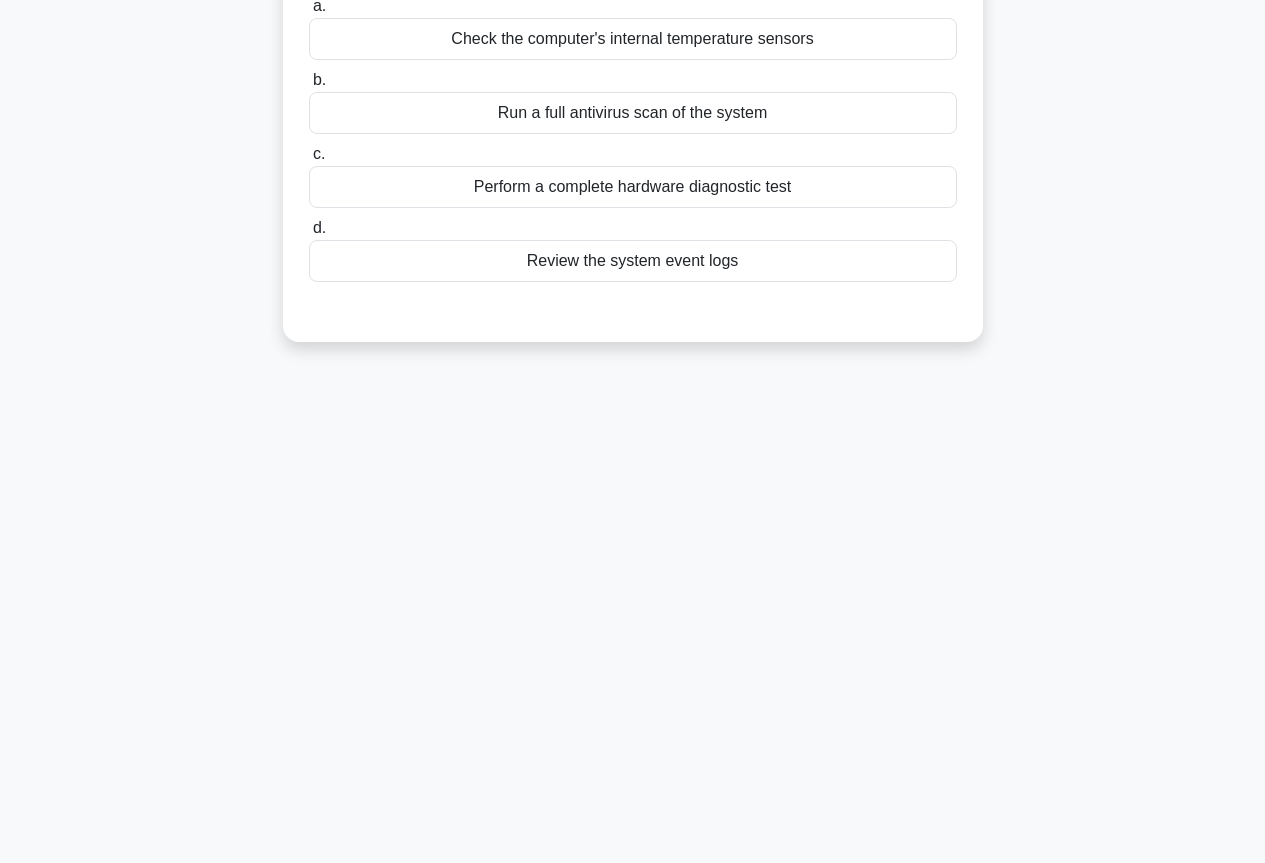 scroll, scrollTop: 0, scrollLeft: 0, axis: both 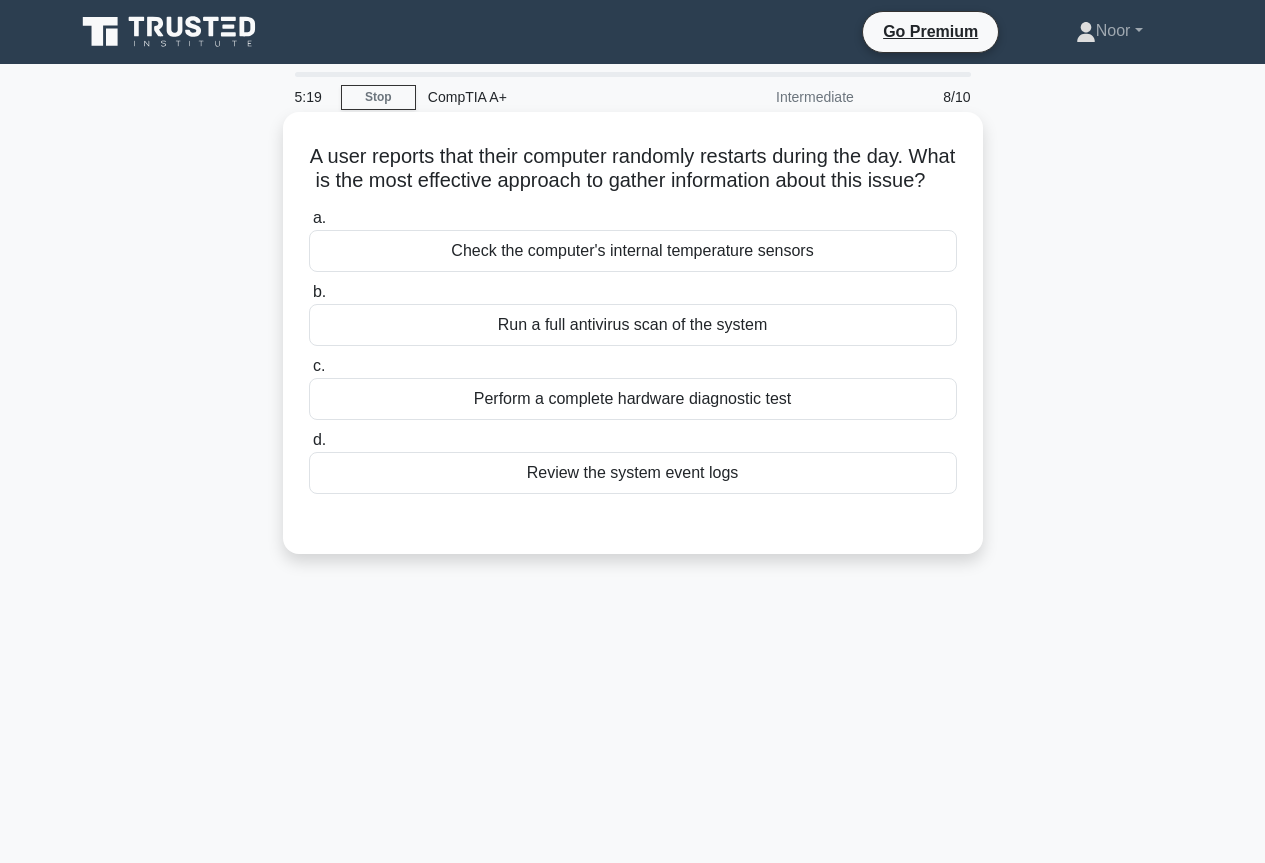 click on "Review the system event logs" at bounding box center (633, 473) 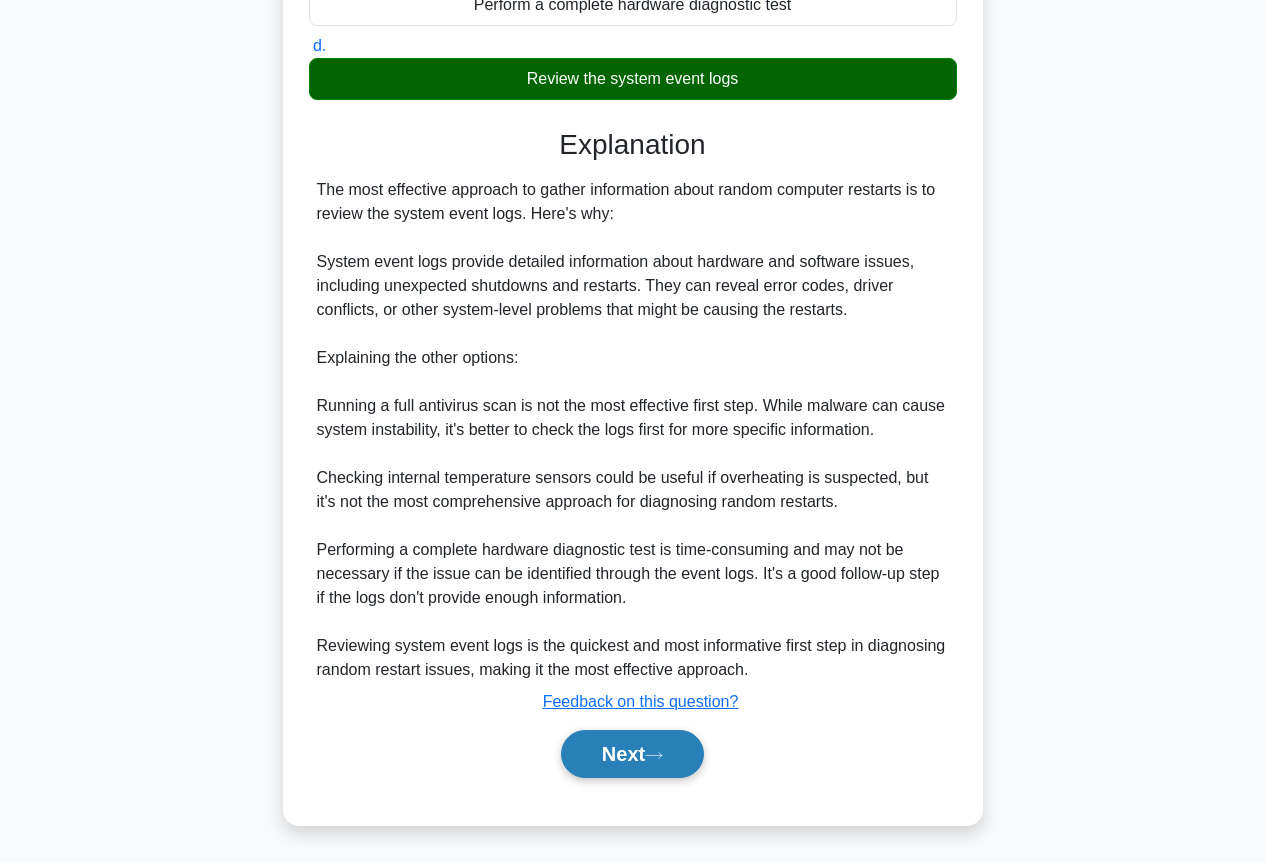 click on "Next" at bounding box center [632, 754] 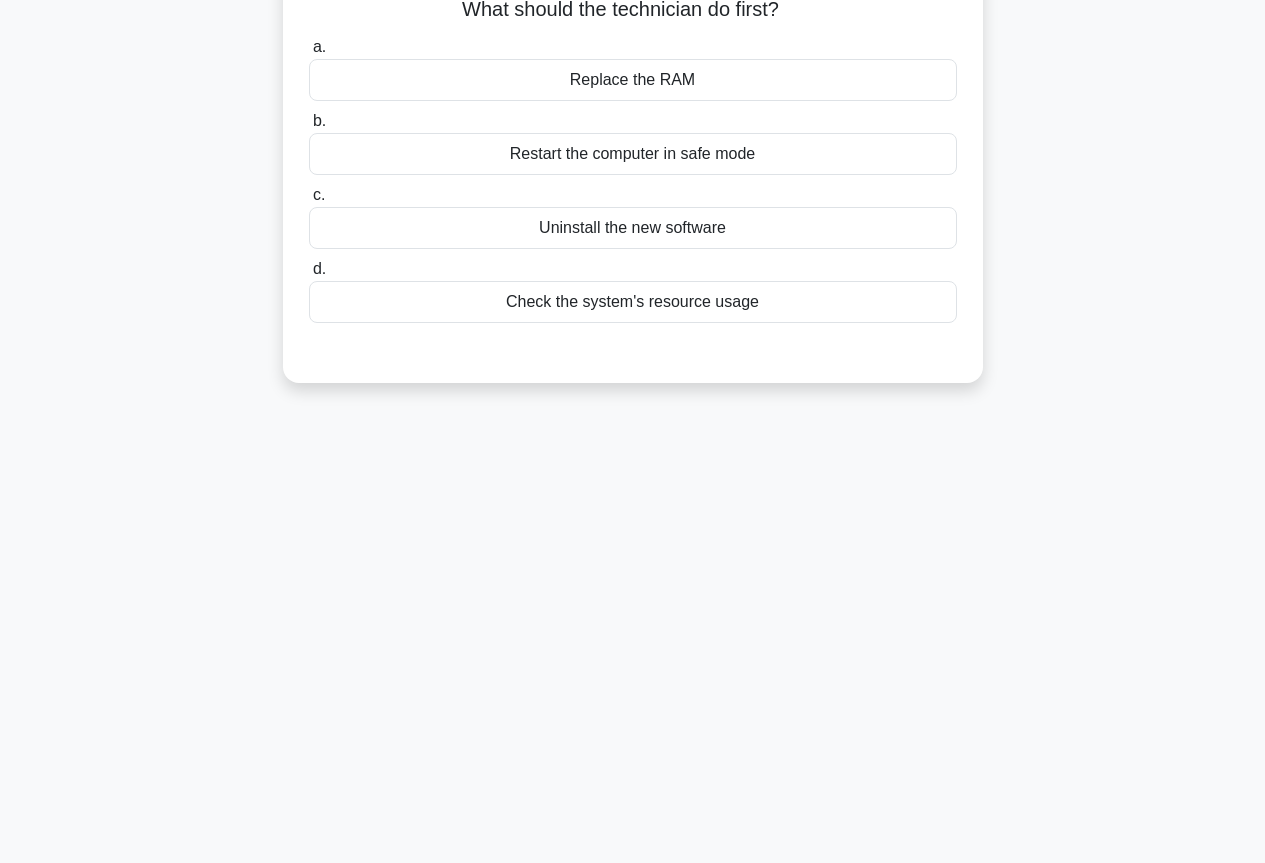 scroll, scrollTop: 0, scrollLeft: 0, axis: both 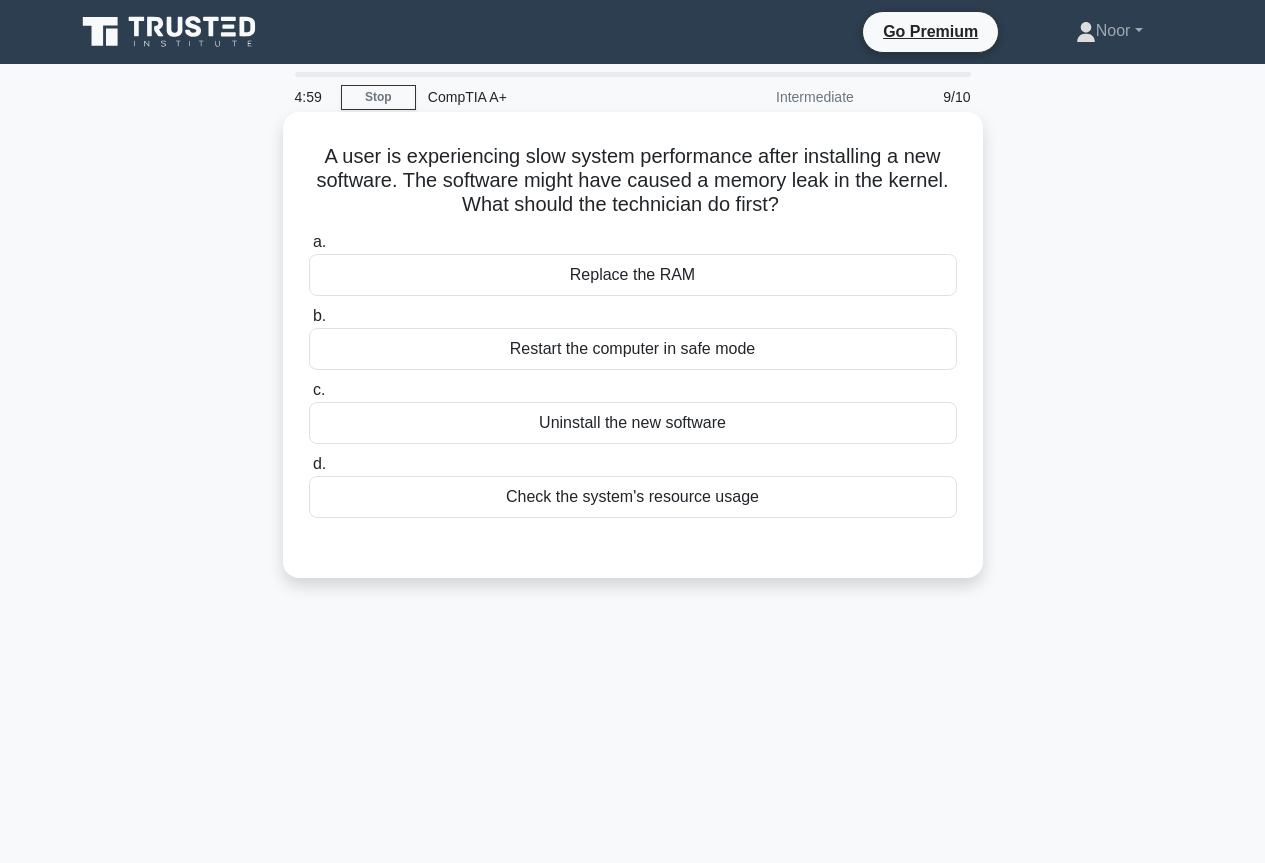 click on "Check the system's resource usage" at bounding box center [633, 497] 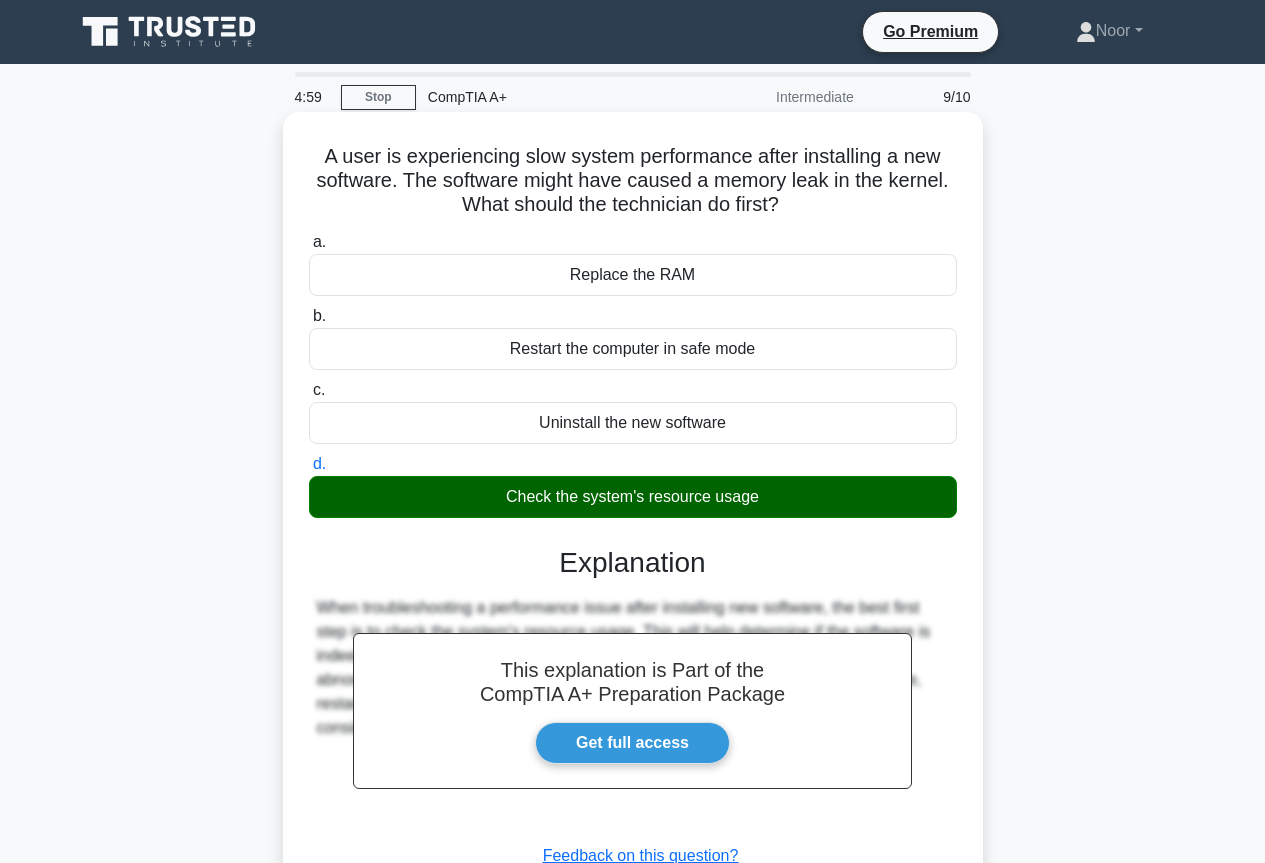 scroll, scrollTop: 217, scrollLeft: 0, axis: vertical 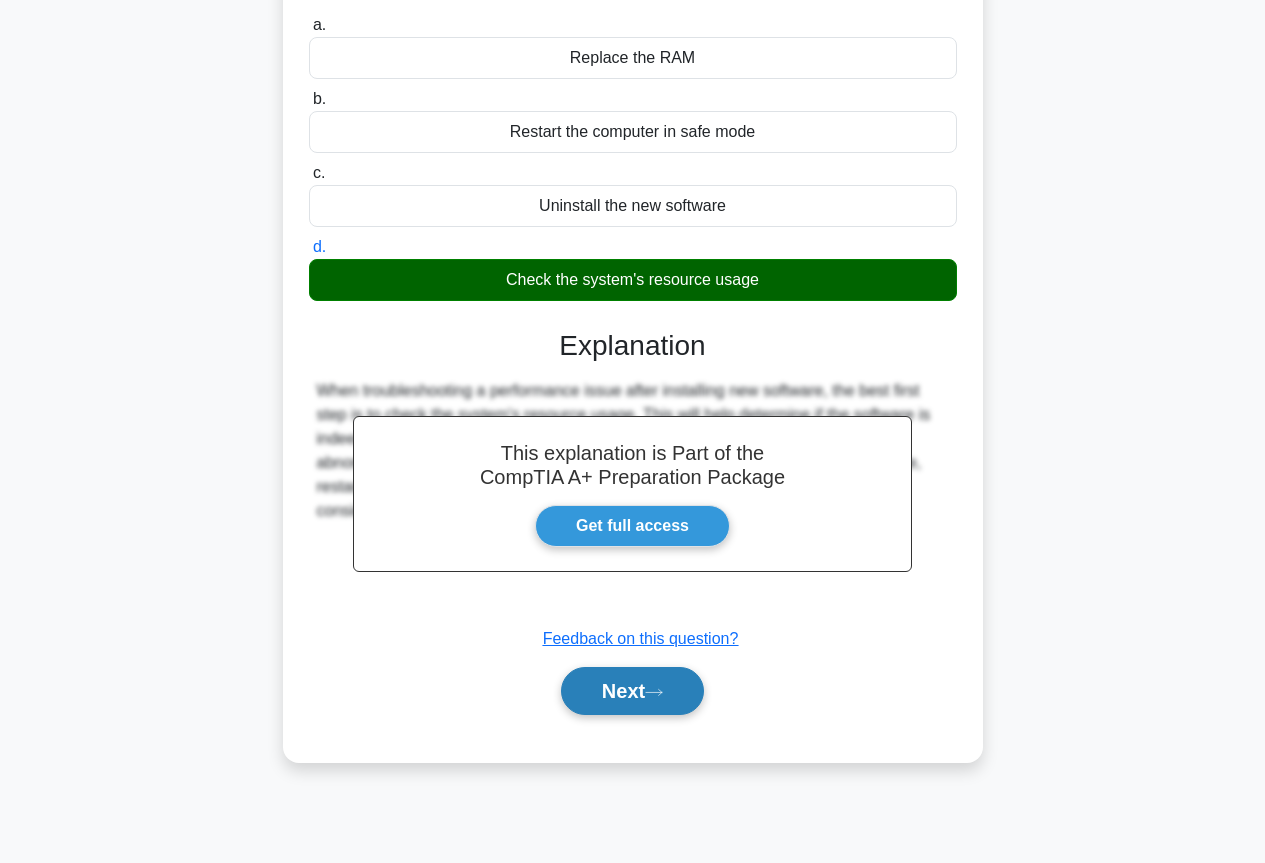 click on "Next" at bounding box center (632, 691) 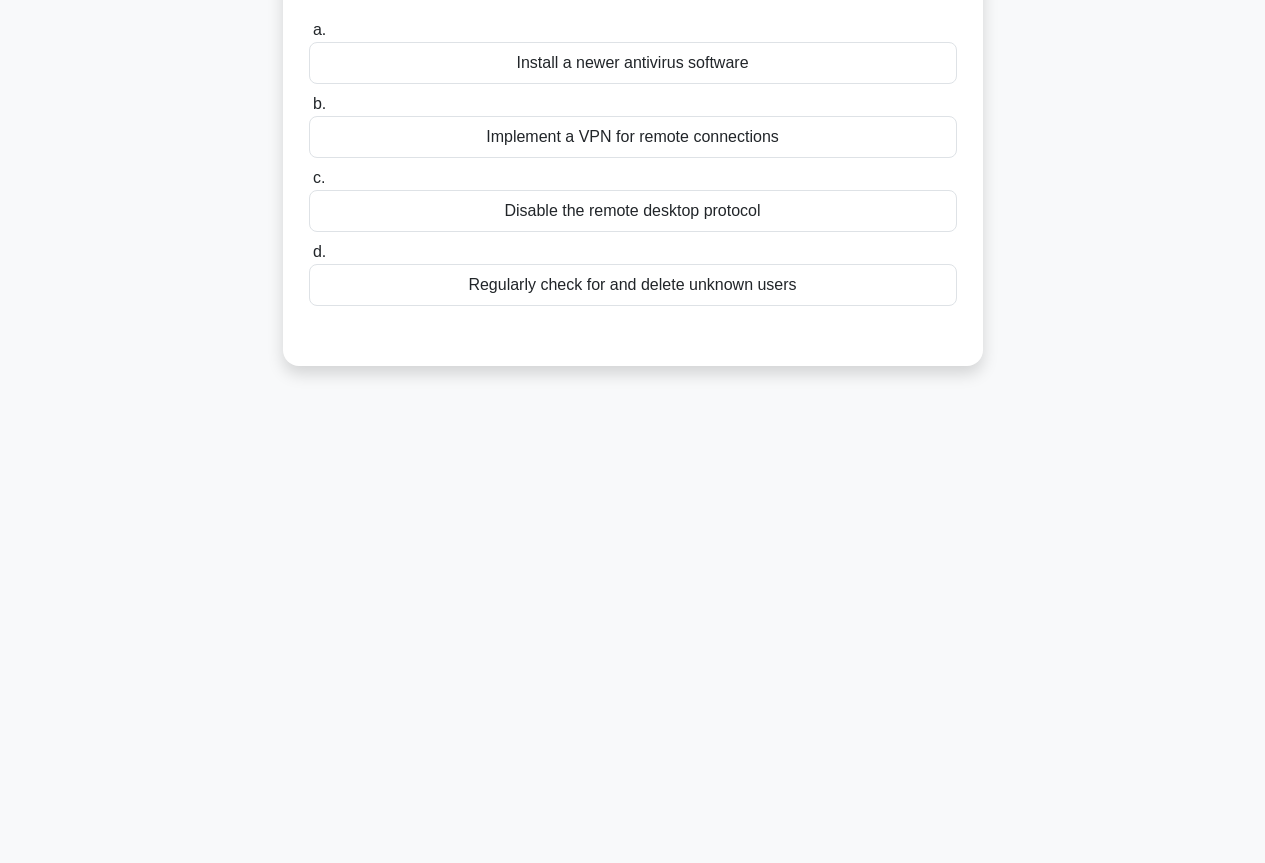 scroll, scrollTop: 0, scrollLeft: 0, axis: both 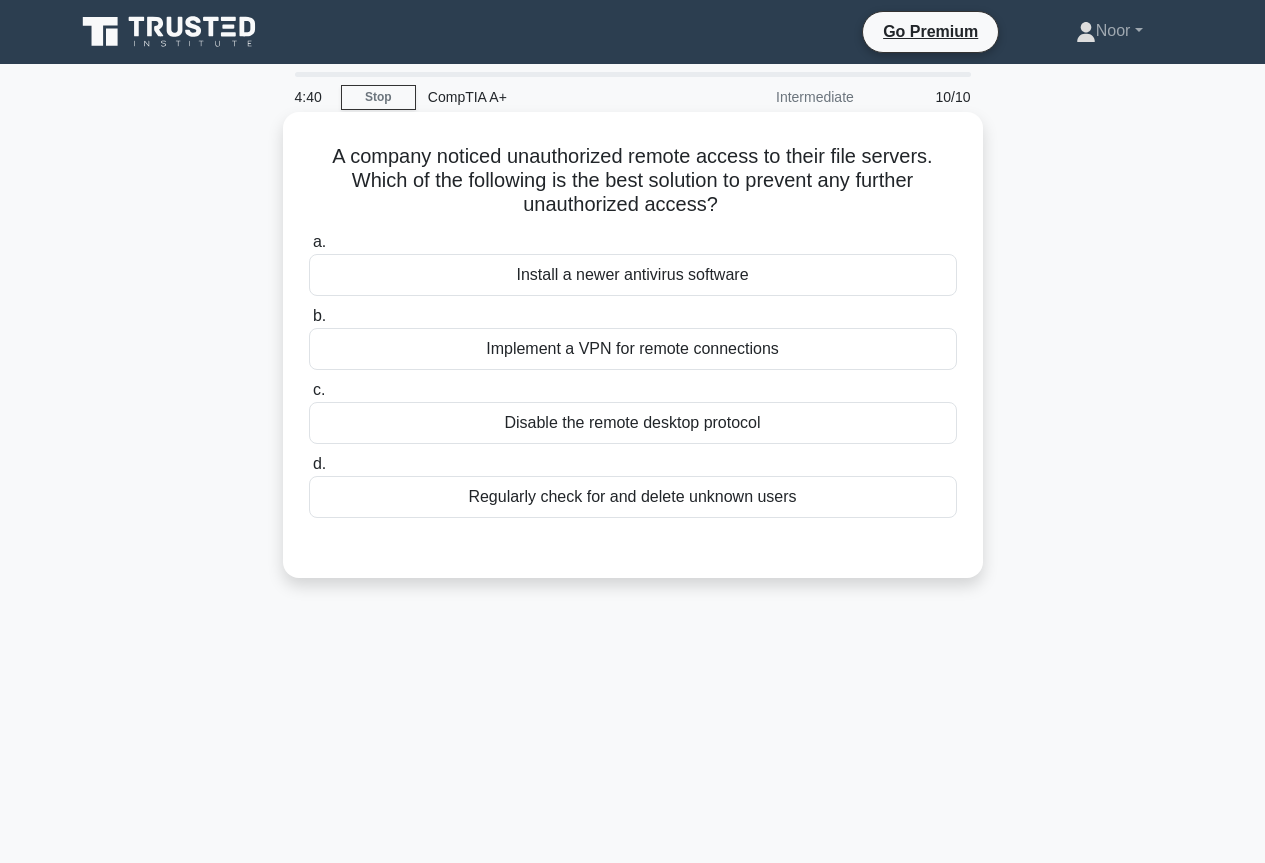 click on "Disable the remote desktop protocol" at bounding box center (633, 423) 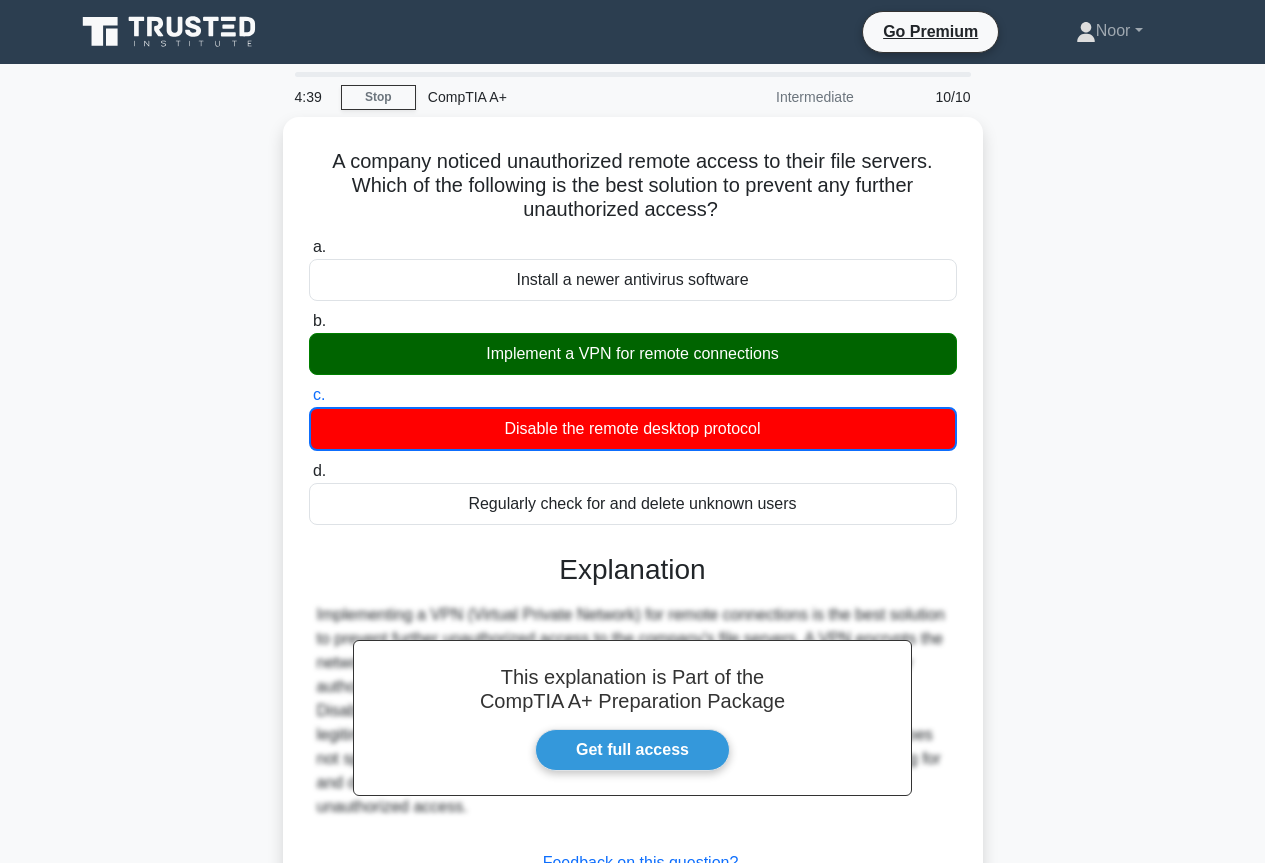 scroll, scrollTop: 217, scrollLeft: 0, axis: vertical 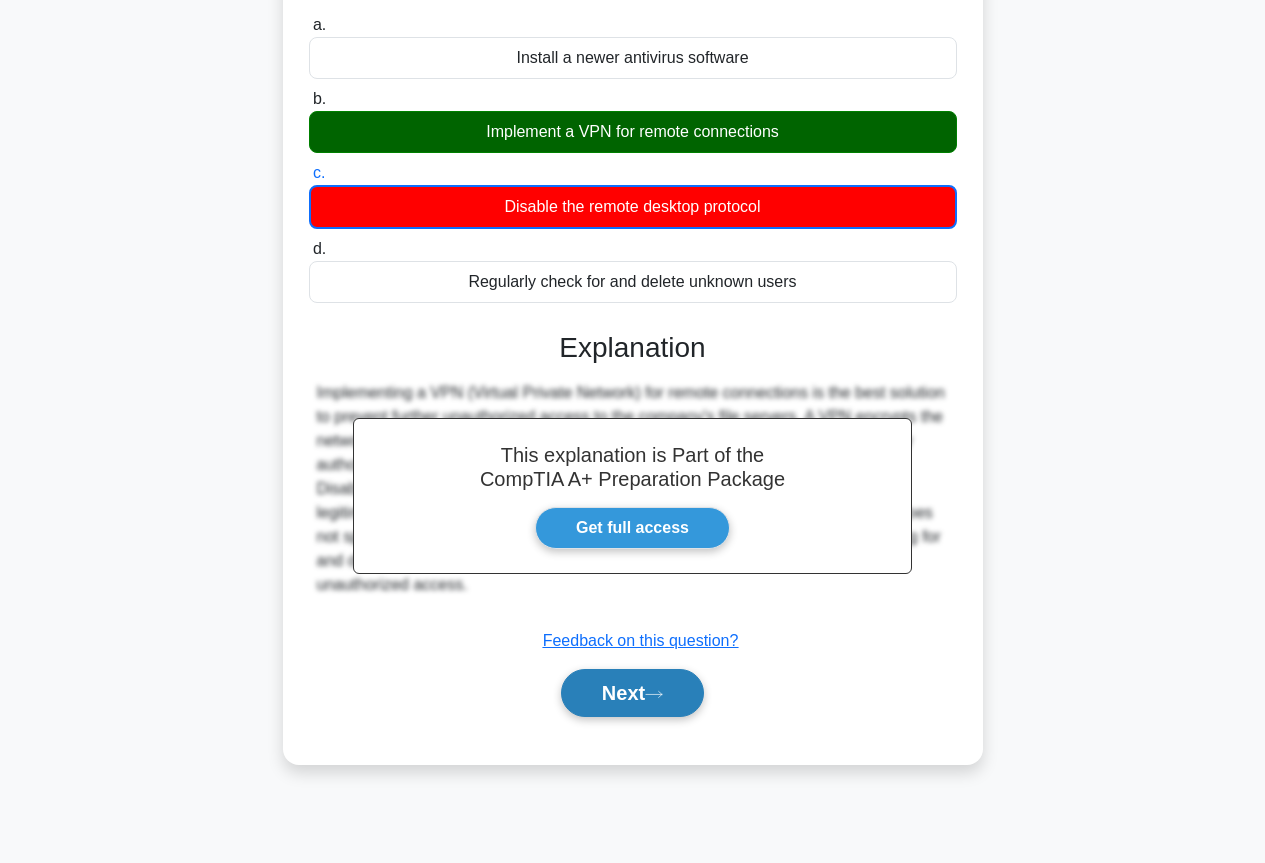 click on "Next" at bounding box center [632, 693] 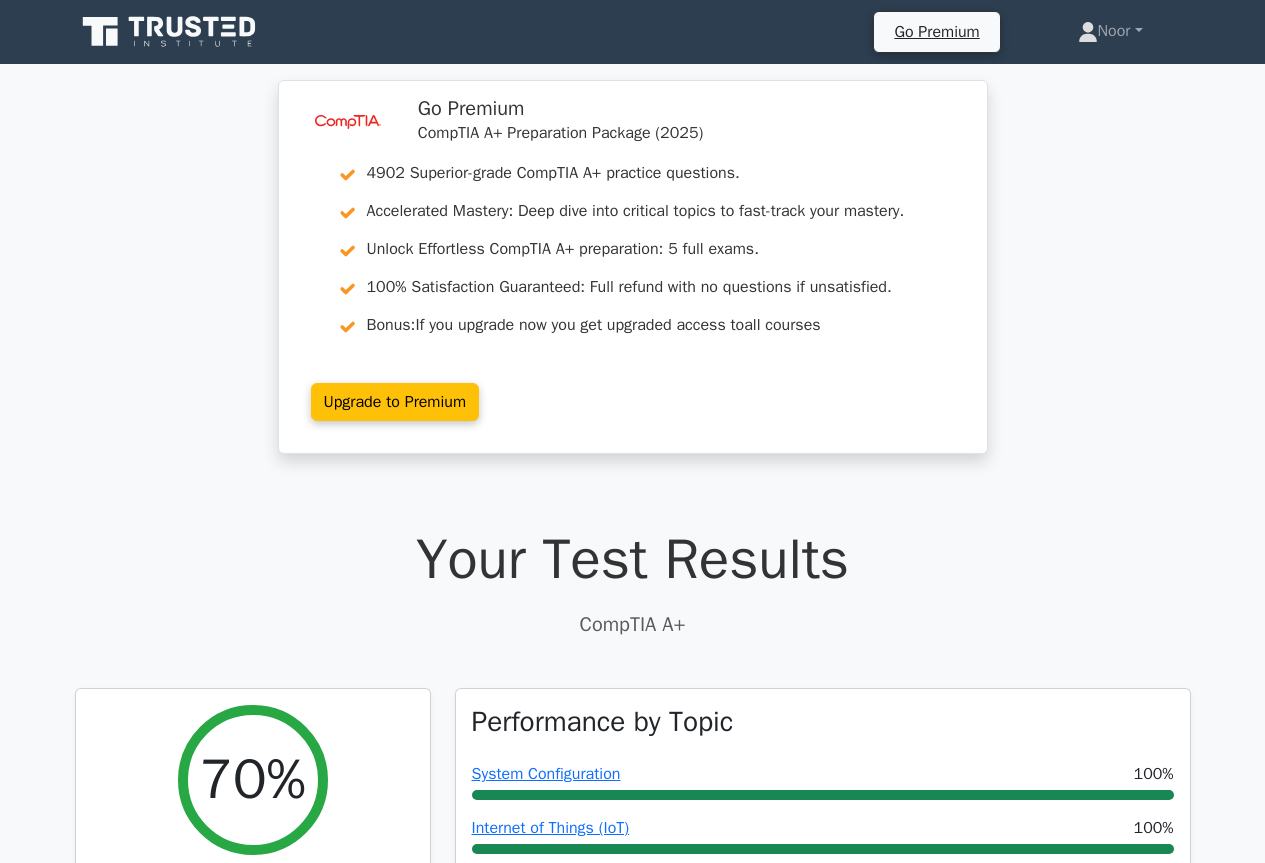 scroll, scrollTop: 200, scrollLeft: 0, axis: vertical 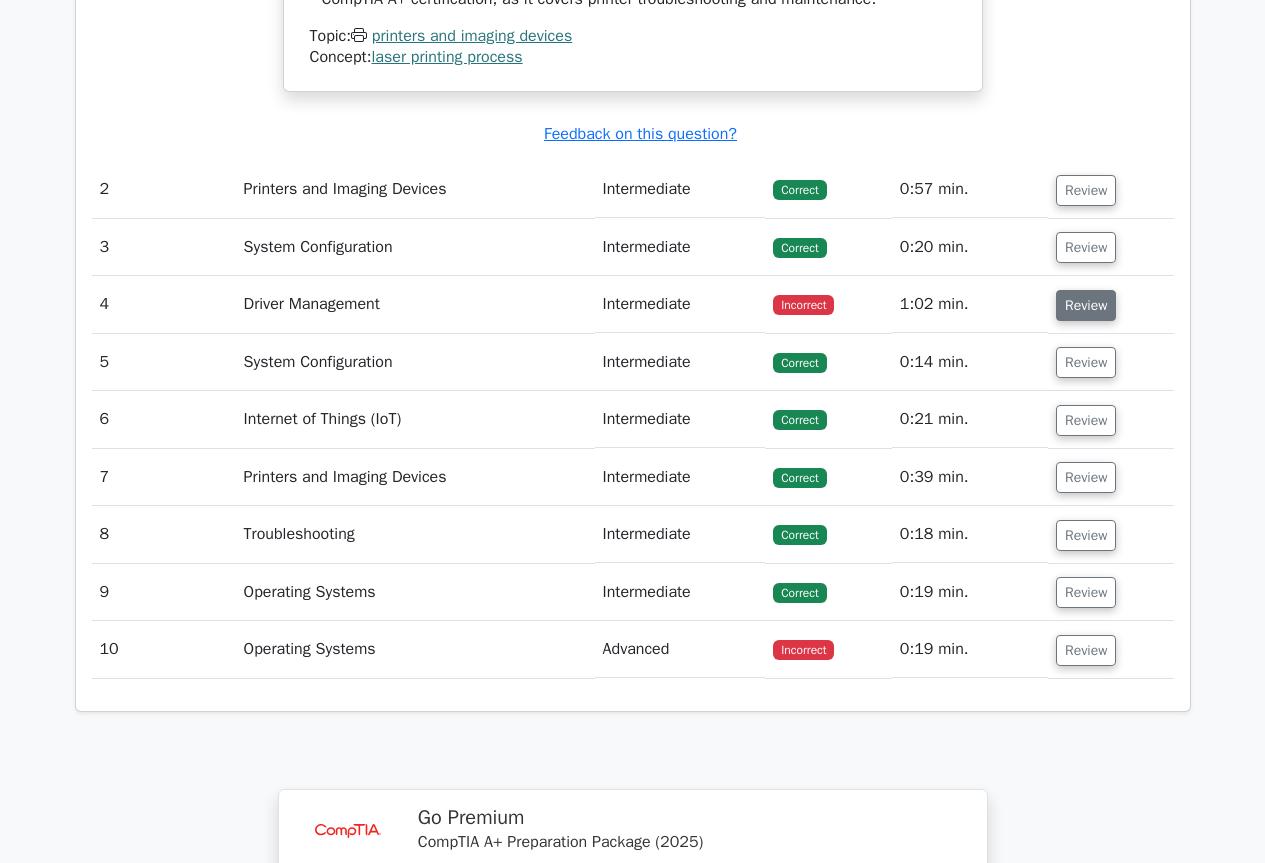 click on "Review" at bounding box center [1086, 305] 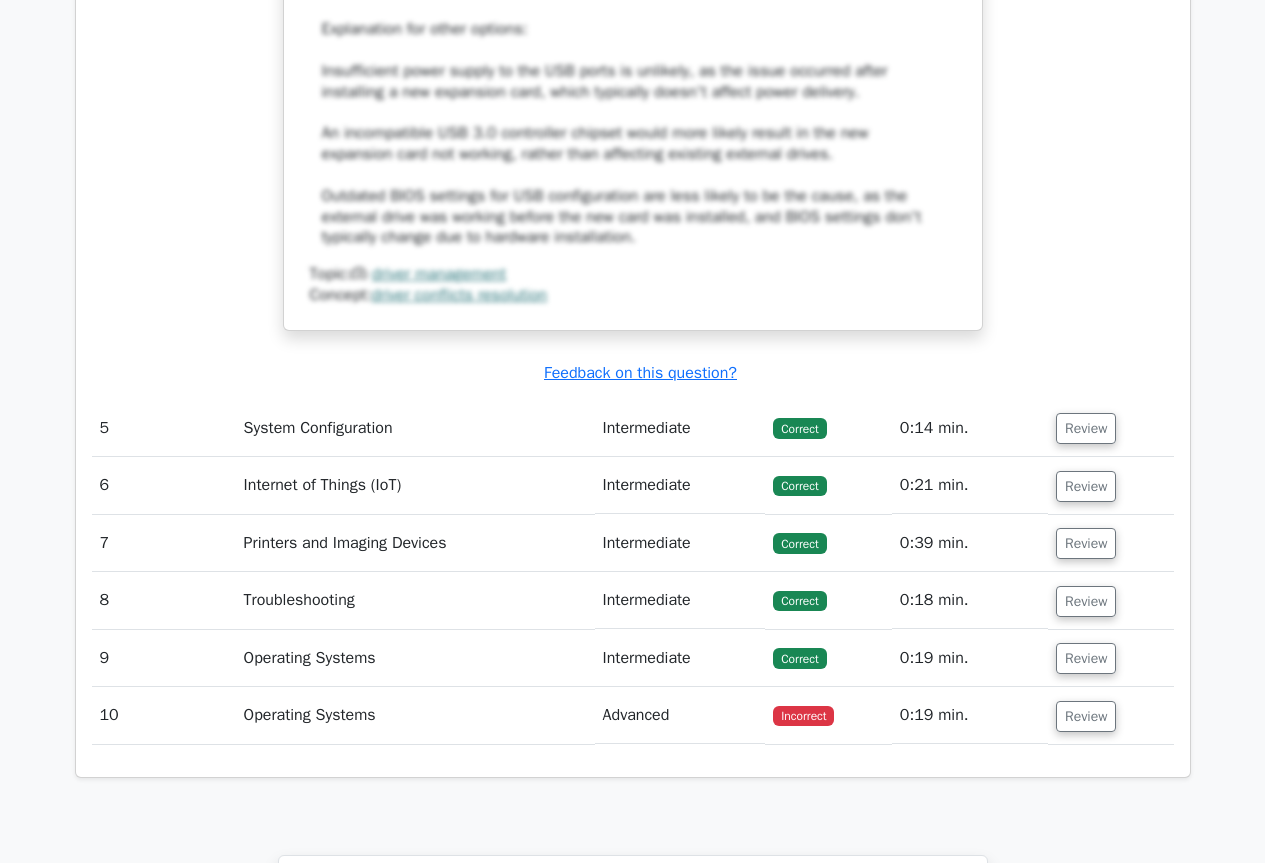 scroll, scrollTop: 3900, scrollLeft: 0, axis: vertical 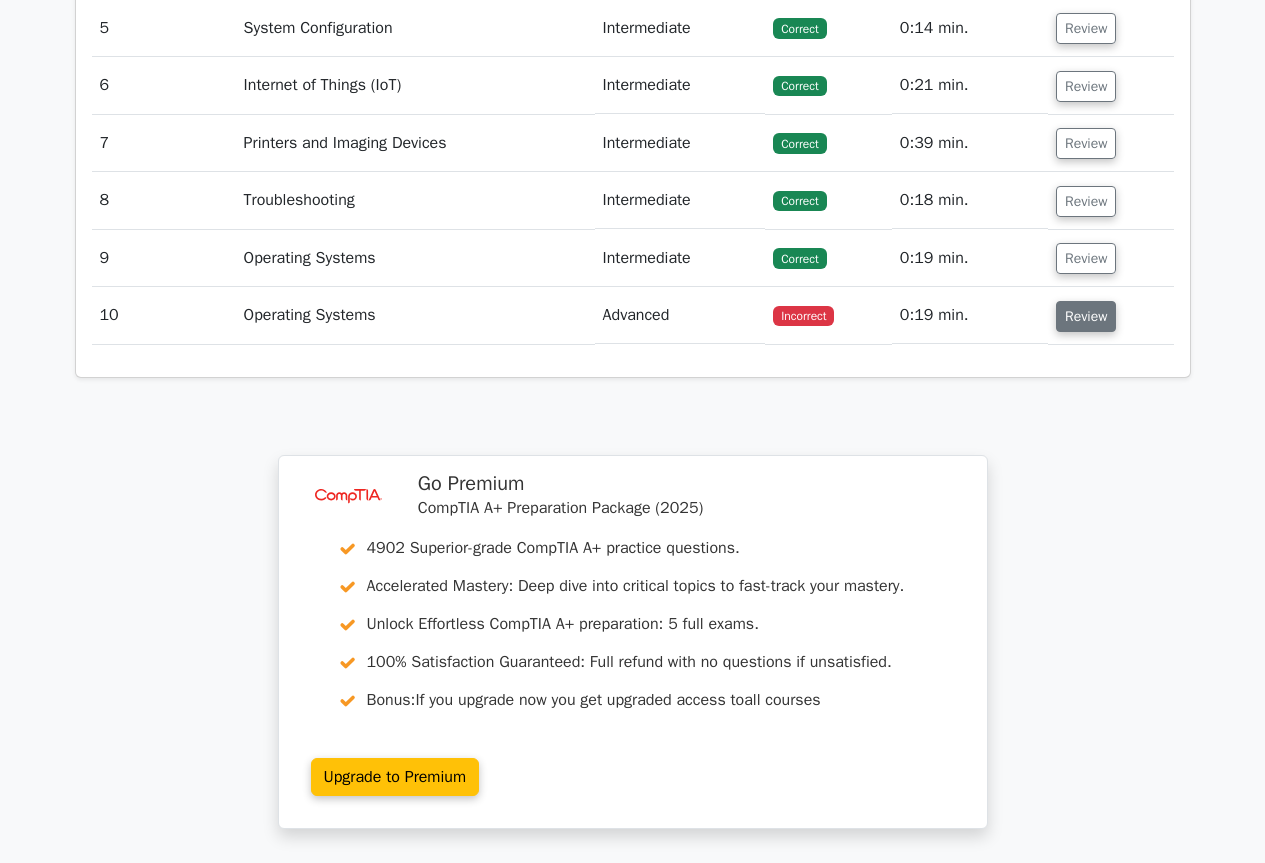 click on "Review" at bounding box center [1086, 316] 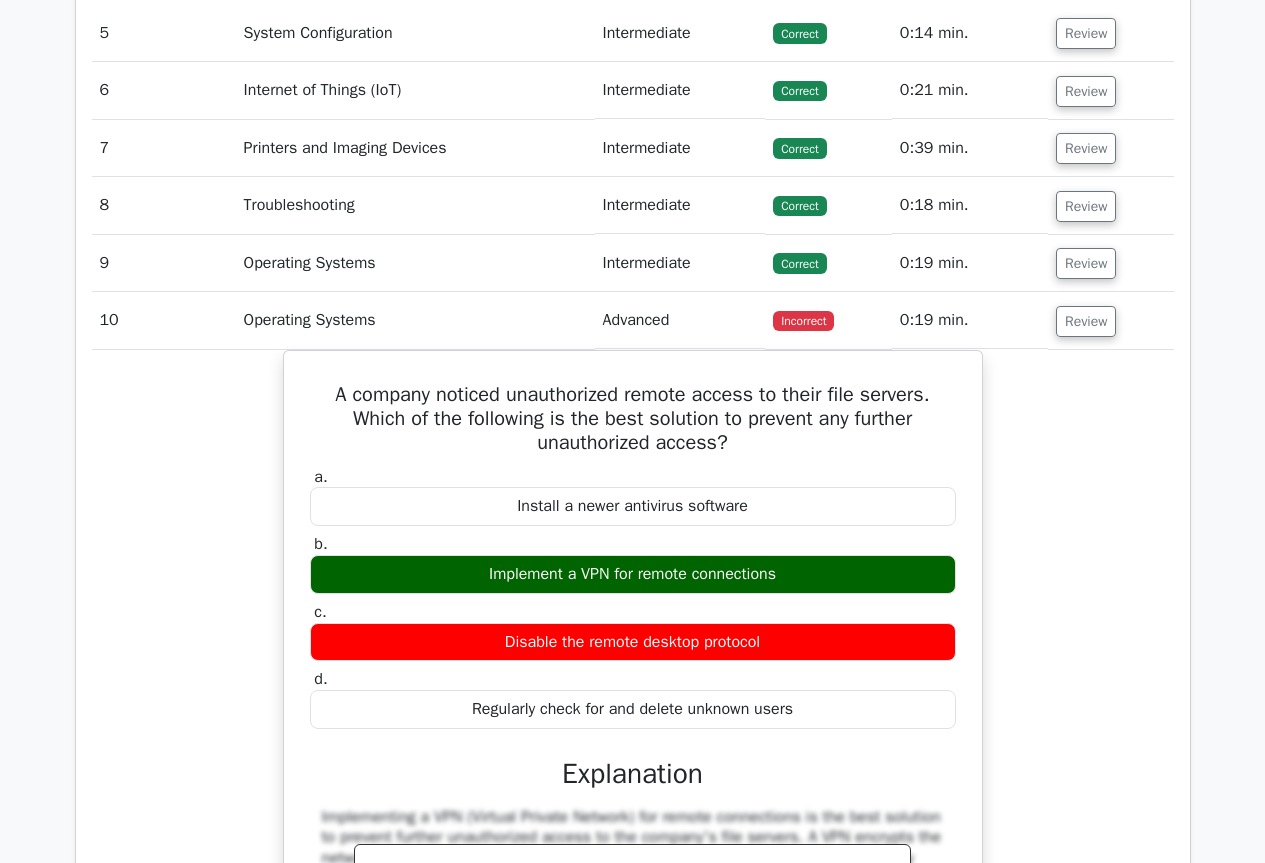 click on "image/svg+xml
Go Premium
CompTIA A+ Preparation Package (2025)
4902 Superior-grade  CompTIA A+ practice questions.
Accelerated Mastery: Deep dive into critical topics to fast-track your mastery.
Bonus:" at bounding box center (632, -1010) 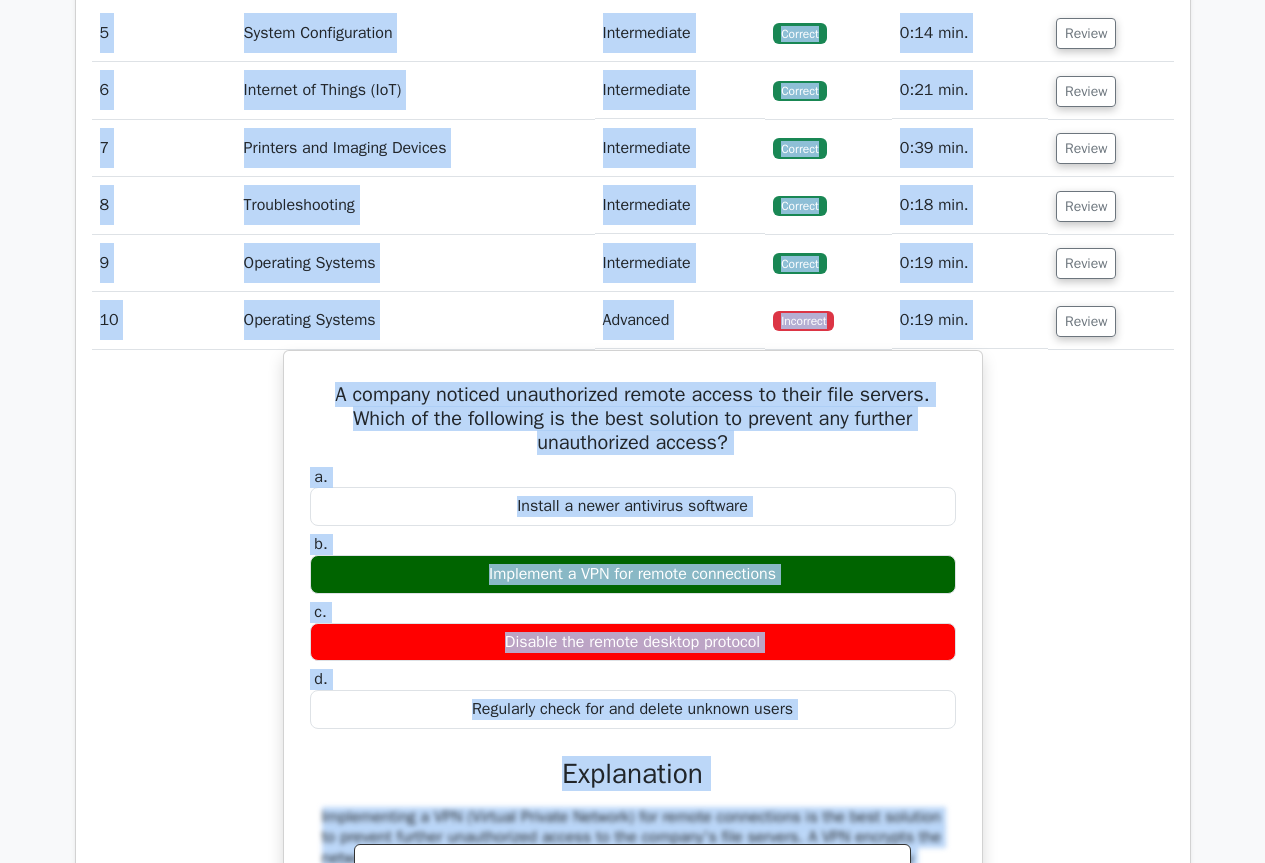 click on "image/svg+xml
Go Premium
CompTIA A+ Preparation Package (2025)
4902 Superior-grade  CompTIA A+ practice questions.
Accelerated Mastery: Deep dive into critical topics to fast-track your mastery.
Bonus:" at bounding box center (632, -1010) 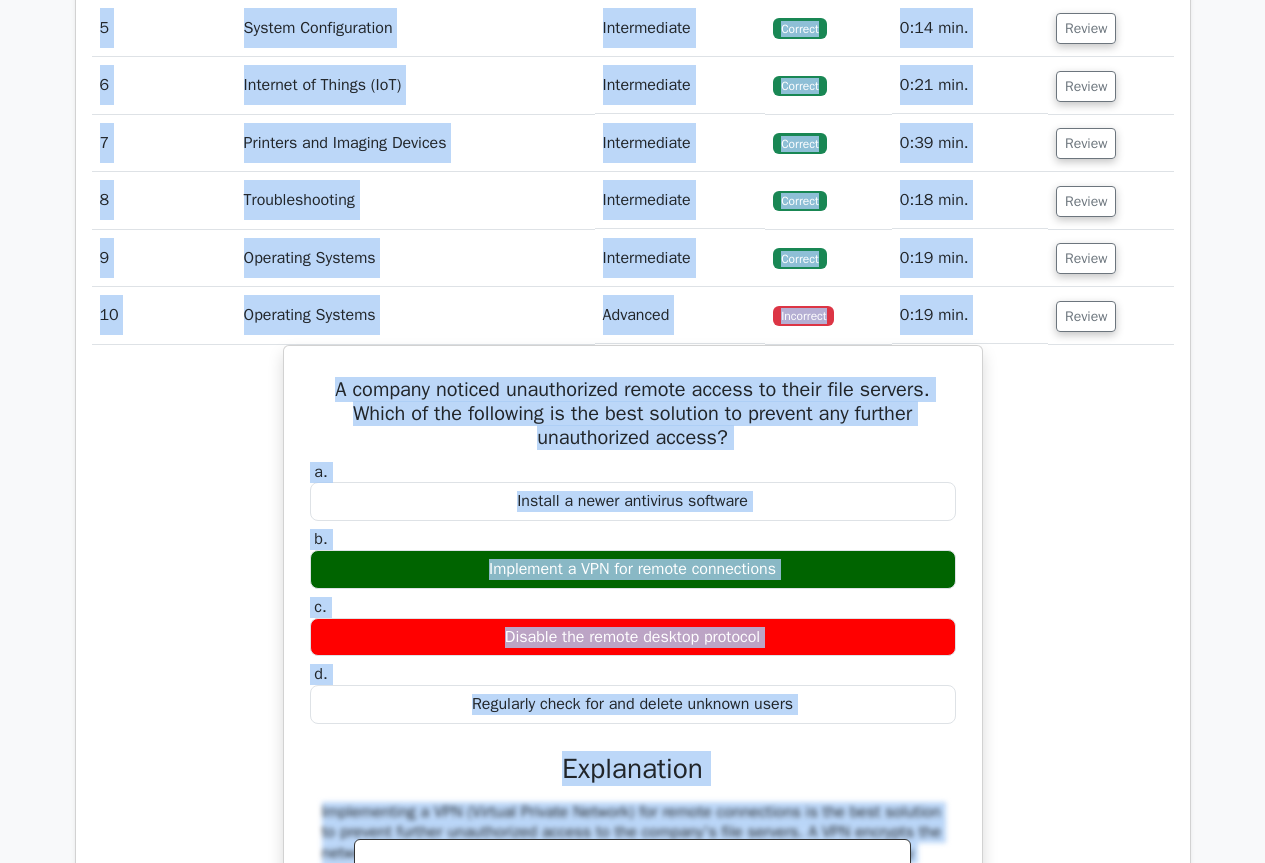 click on "0:19 min." at bounding box center (970, 315) 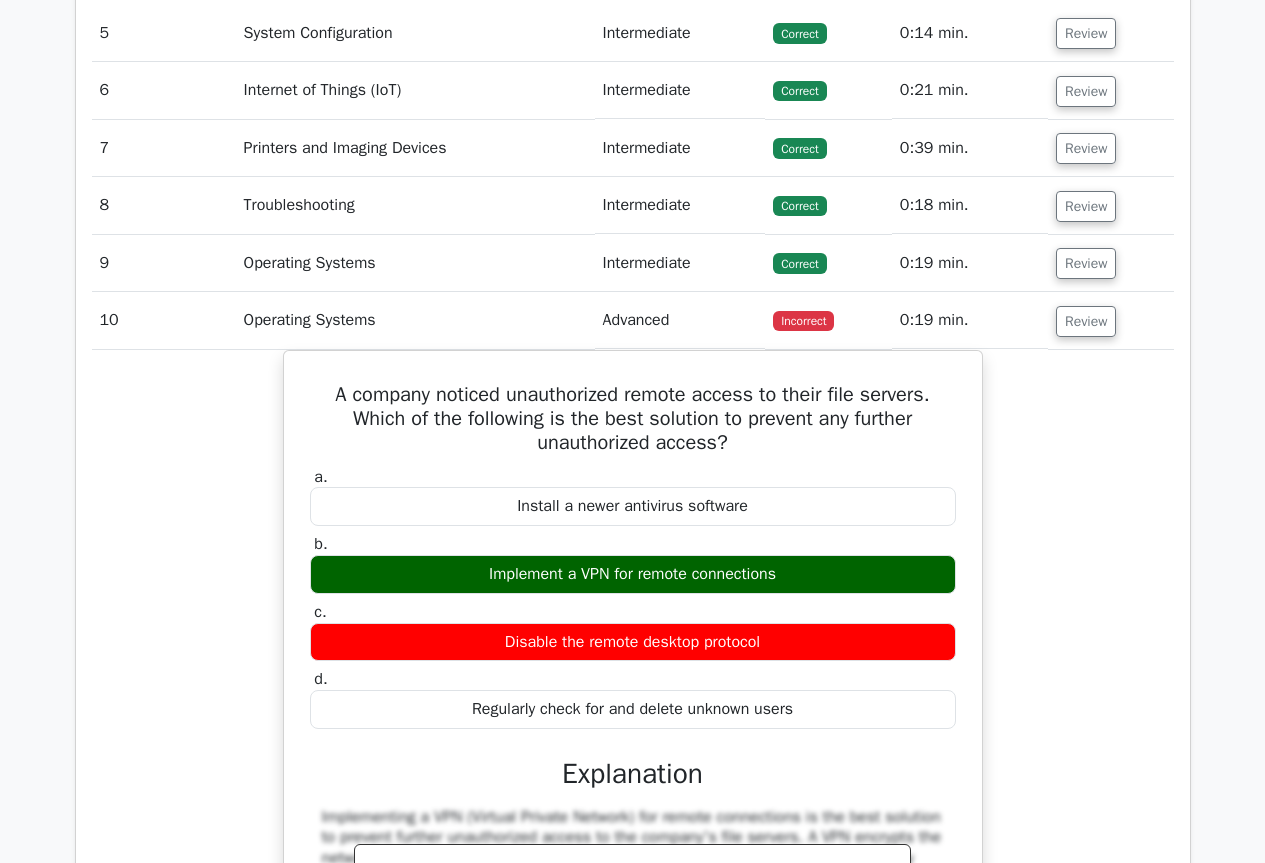 click on "image/svg+xml
Go Premium
CompTIA A+ Preparation Package (2025)
4902 Superior-grade  CompTIA A+ practice questions.
Accelerated Mastery: Deep dive into critical topics to fast-track your mastery.
Bonus:" at bounding box center [632, -1010] 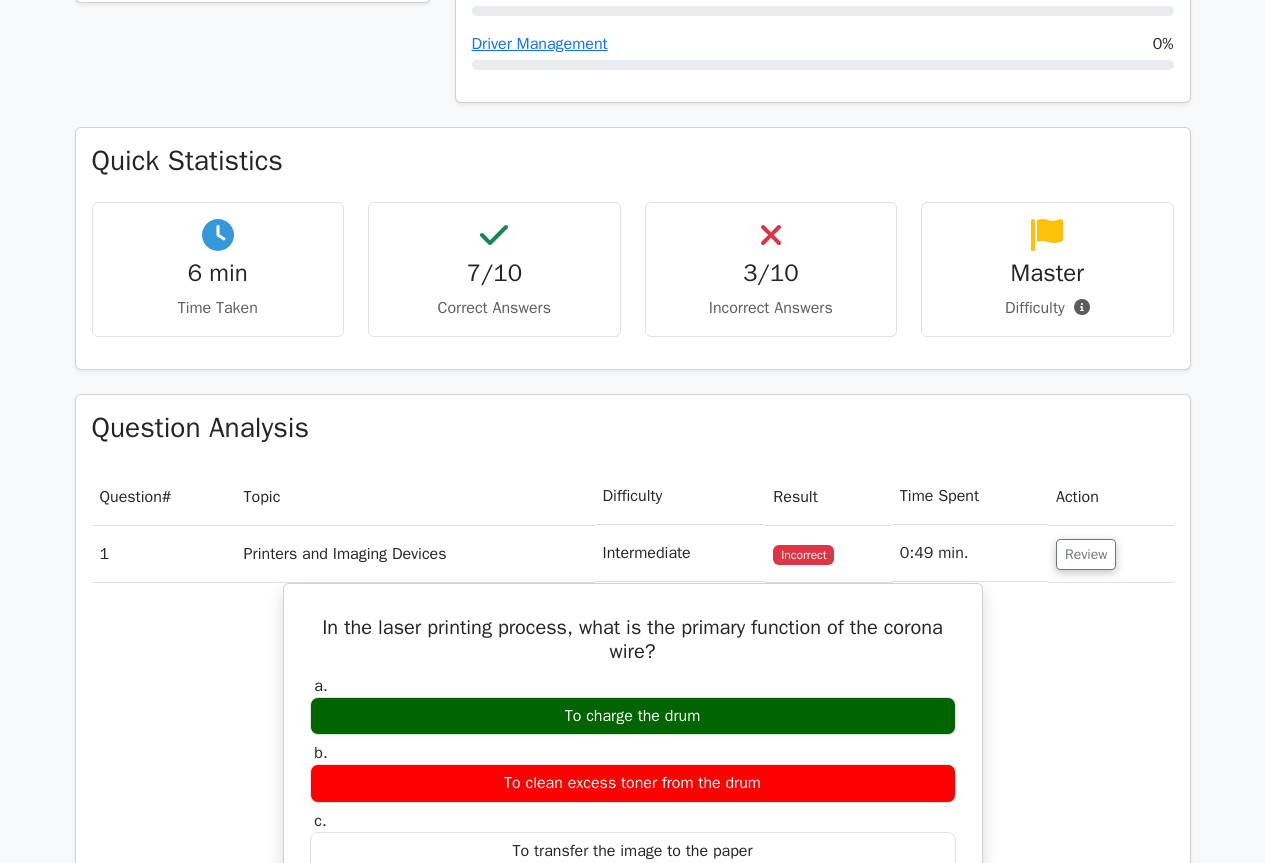 scroll, scrollTop: 700, scrollLeft: 0, axis: vertical 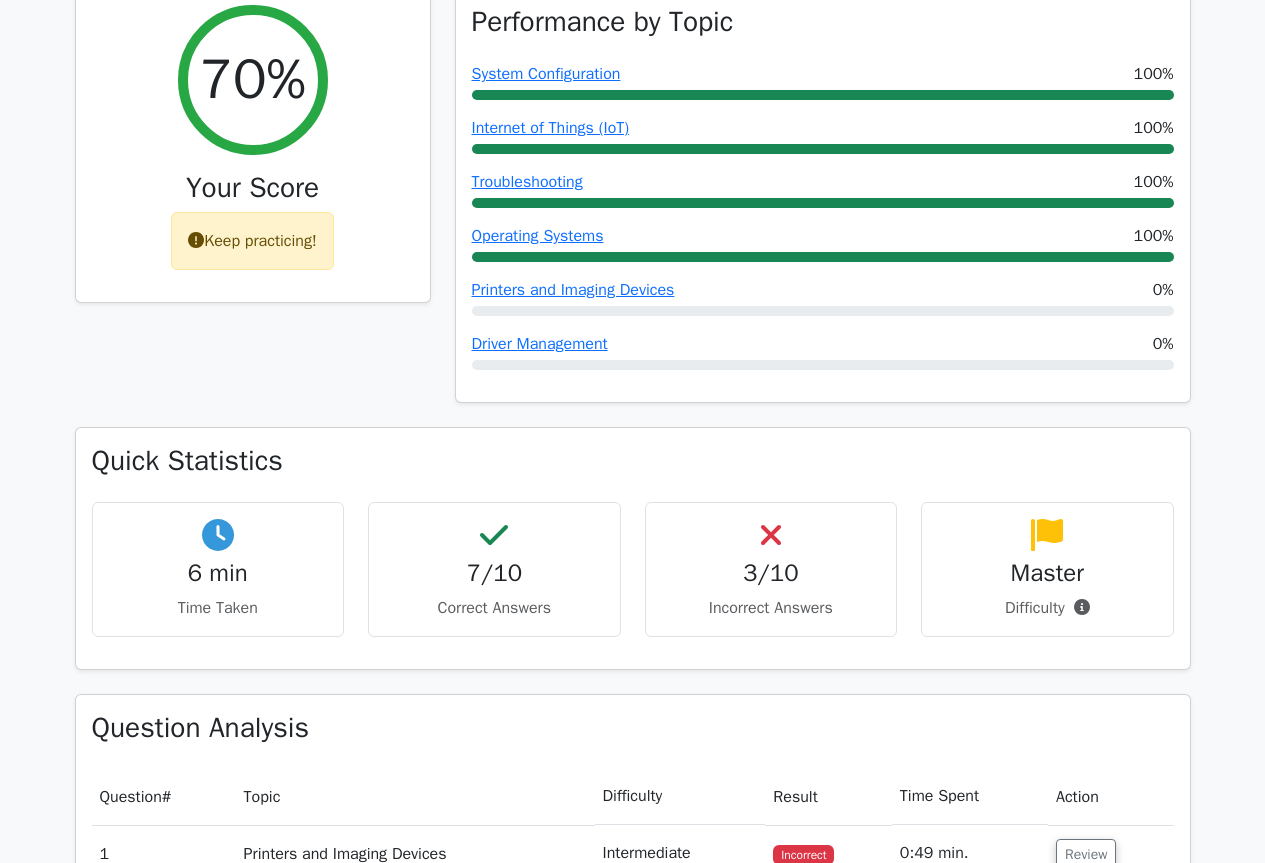 click on "image/svg+xml
Go Premium
CompTIA A+ Preparation Package (2025)
4902 Superior-grade  CompTIA A+ practice questions.
Accelerated Mastery: Deep dive into critical topics to fast-track your mastery.
Bonus:" at bounding box center (632, 2190) 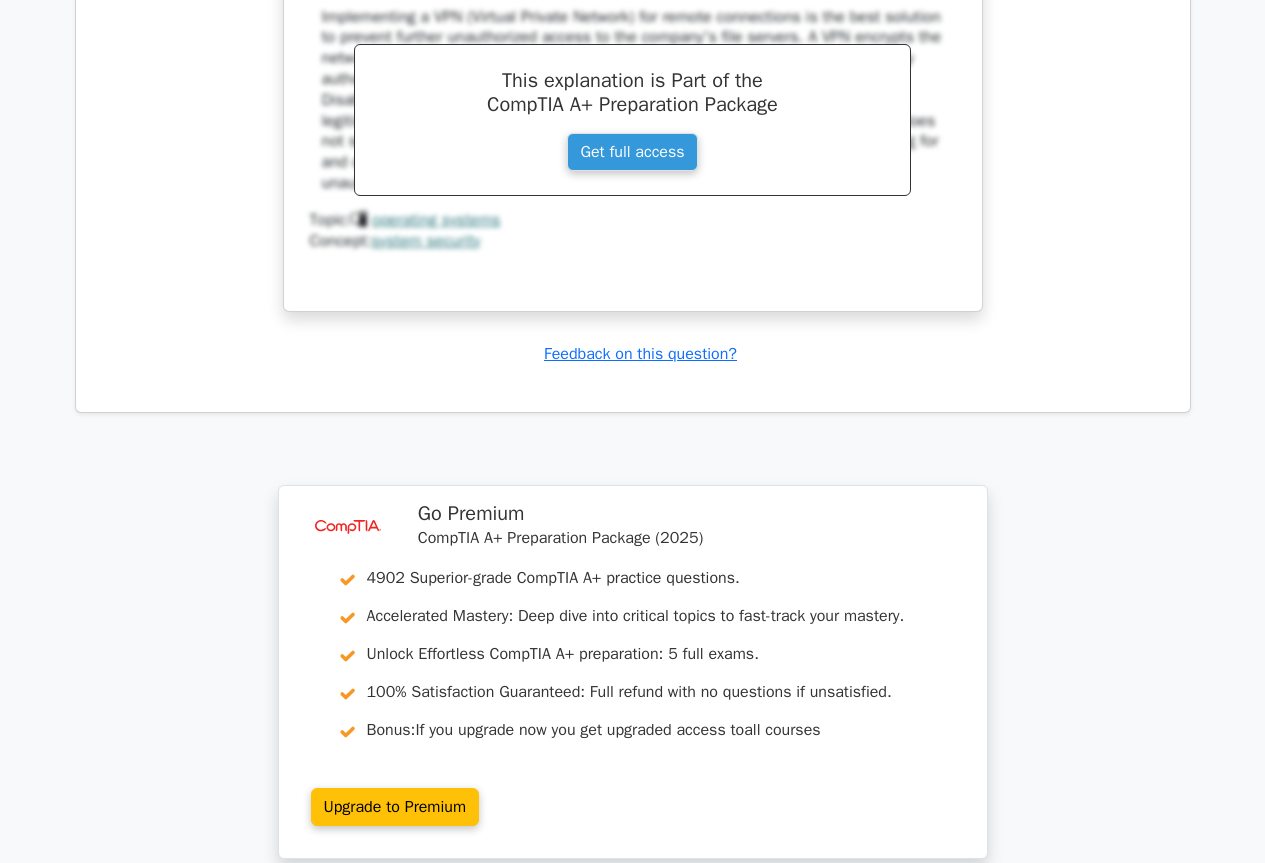 scroll, scrollTop: 5100, scrollLeft: 0, axis: vertical 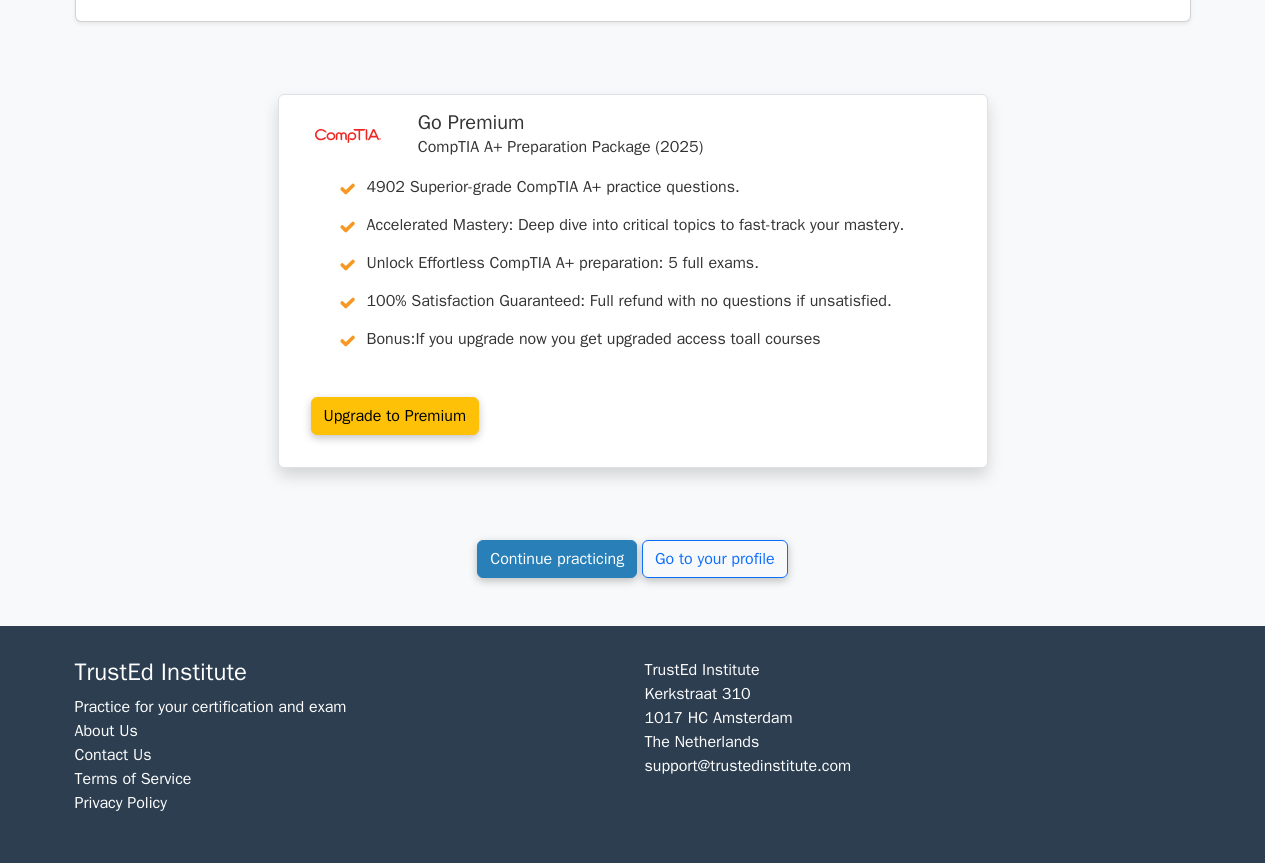 click on "Continue practicing" at bounding box center (557, 559) 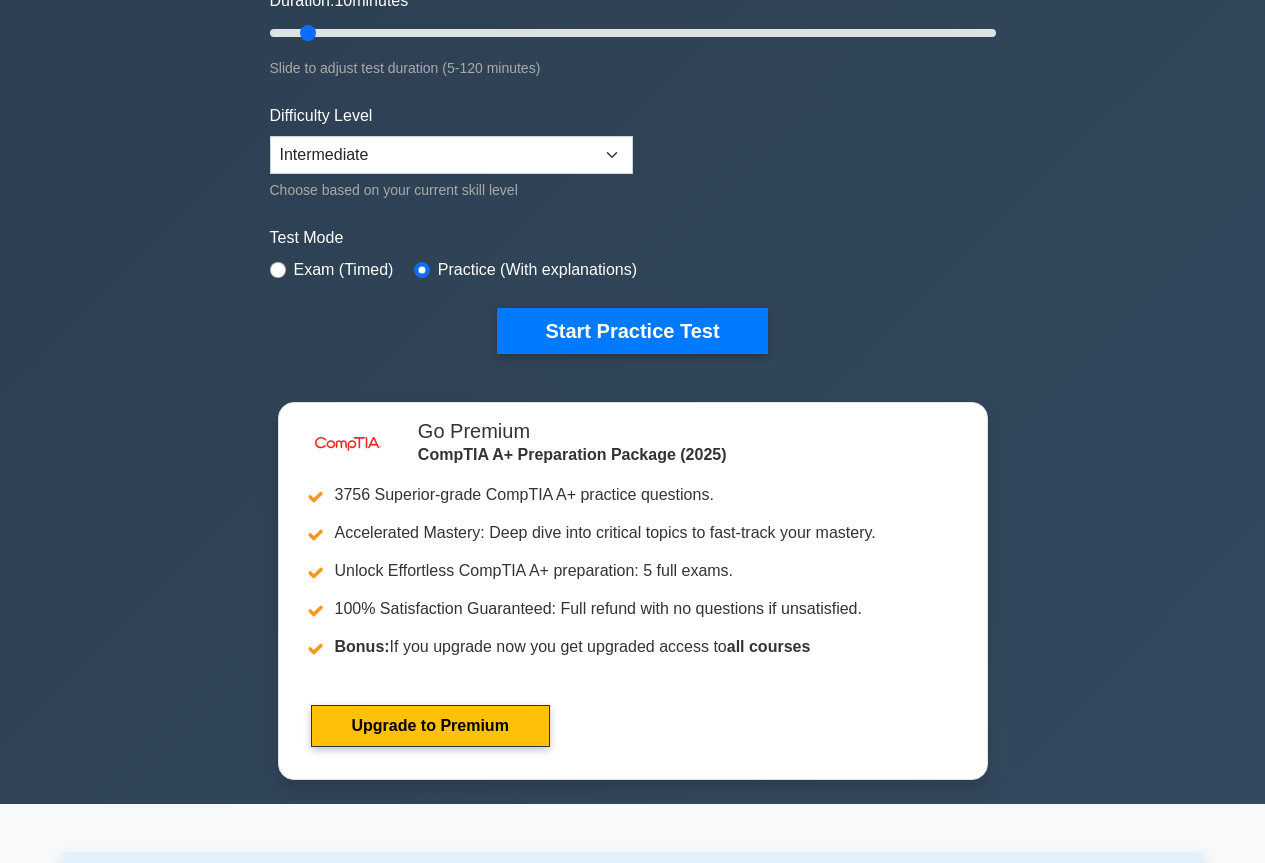 scroll, scrollTop: 400, scrollLeft: 0, axis: vertical 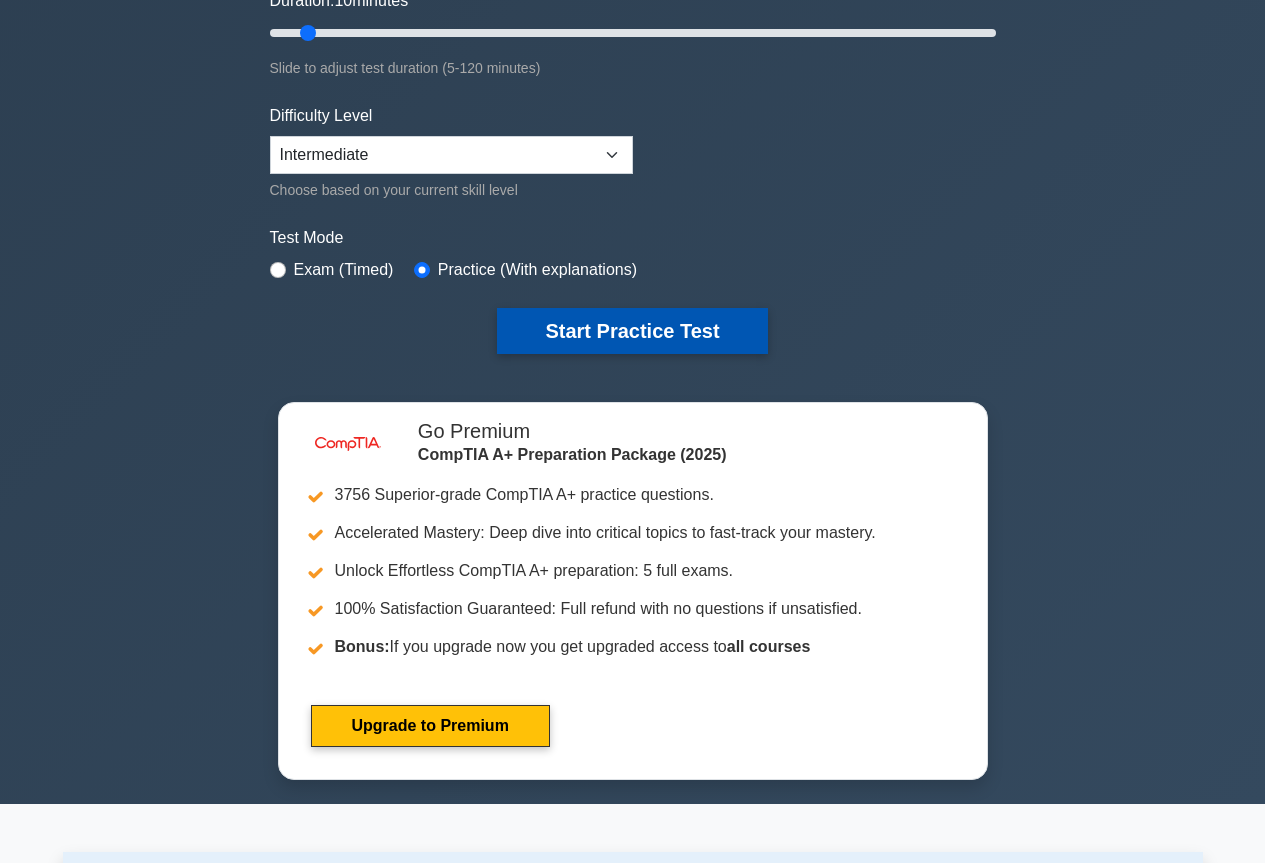 click on "Start Practice Test" at bounding box center (632, 331) 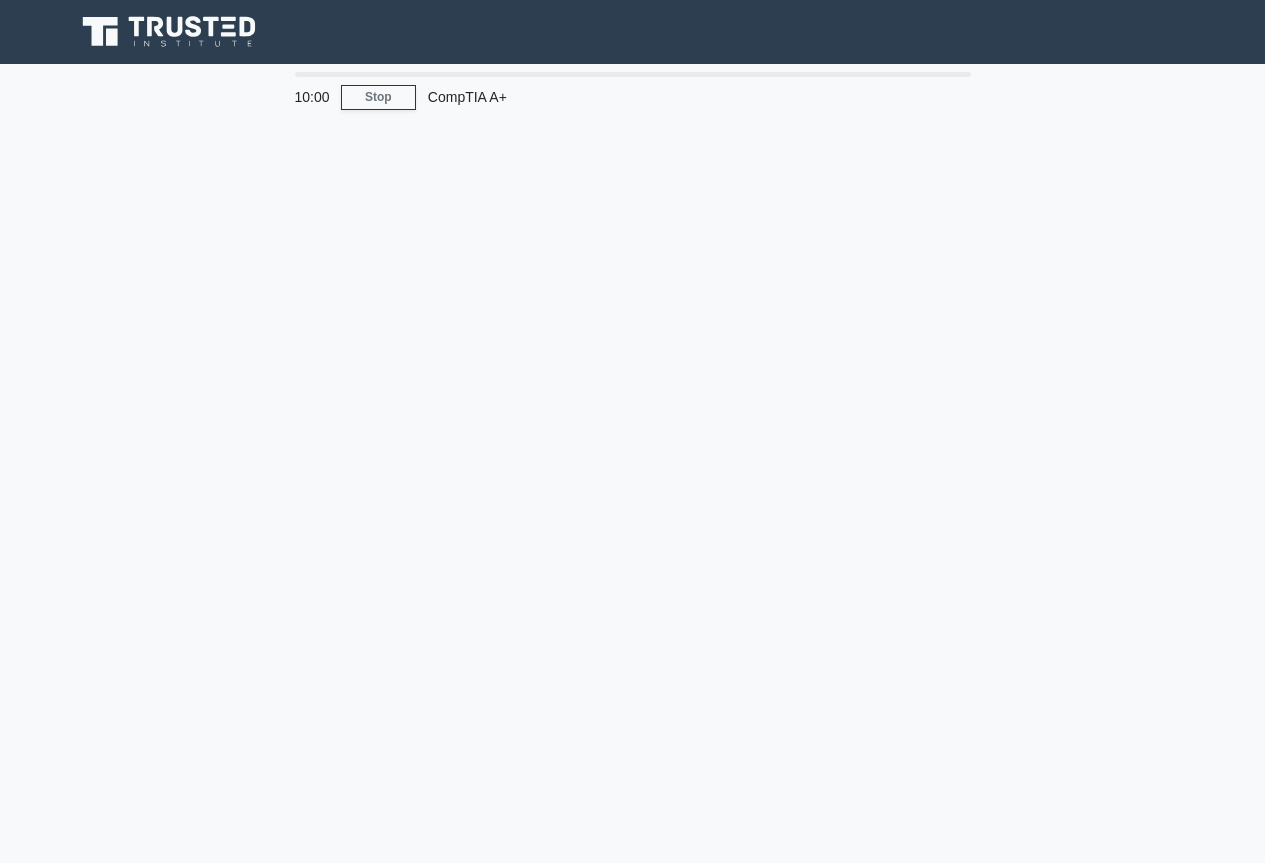 scroll, scrollTop: 0, scrollLeft: 0, axis: both 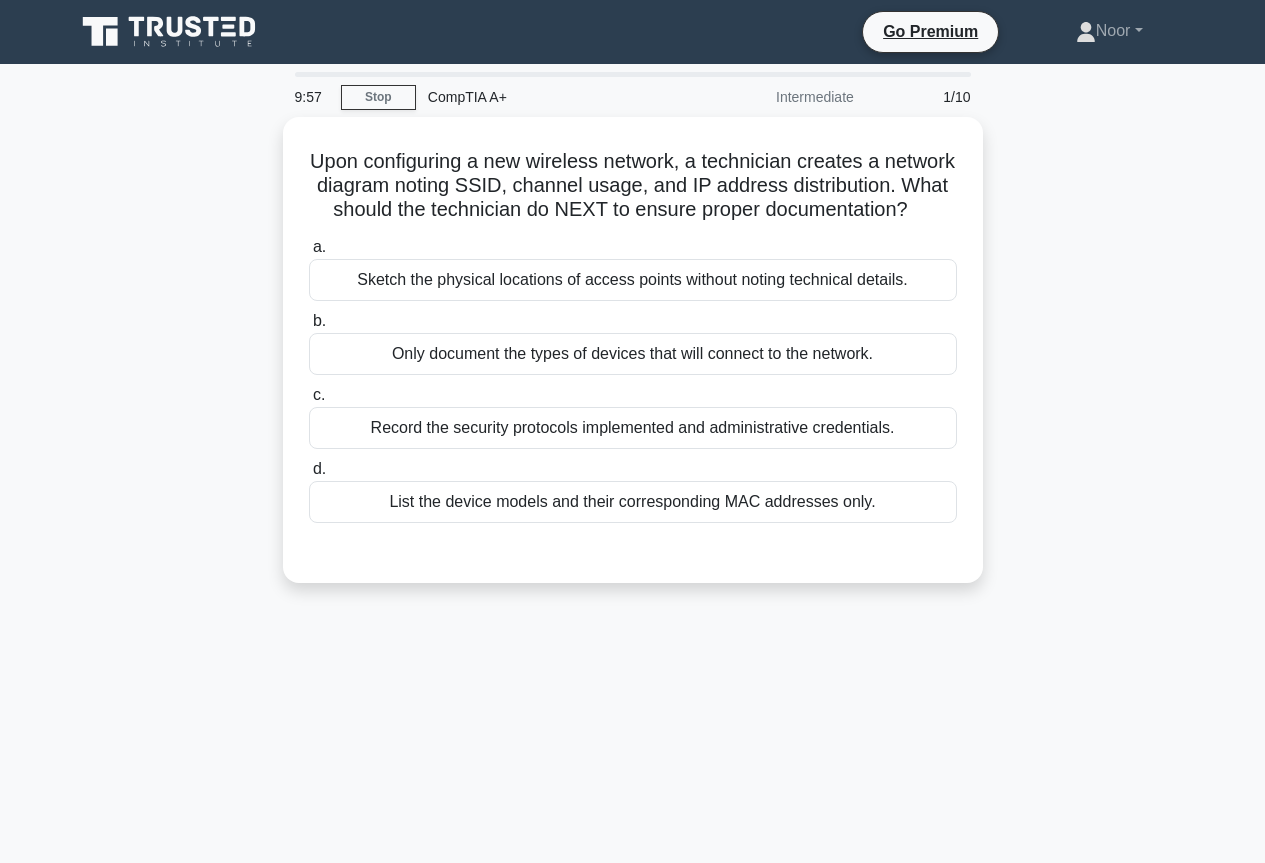 click on "Upon configuring a new wireless network, a technician creates a network diagram noting SSID, channel usage, and IP address distribution. What should the technician do NEXT to ensure proper documentation?
.spinner_0XTQ{transform-origin:center;animation:spinner_y6GP .75s linear infinite}@keyframes spinner_y6GP{100%{transform:rotate(360deg)}}
a.
b.
c." at bounding box center (633, 362) 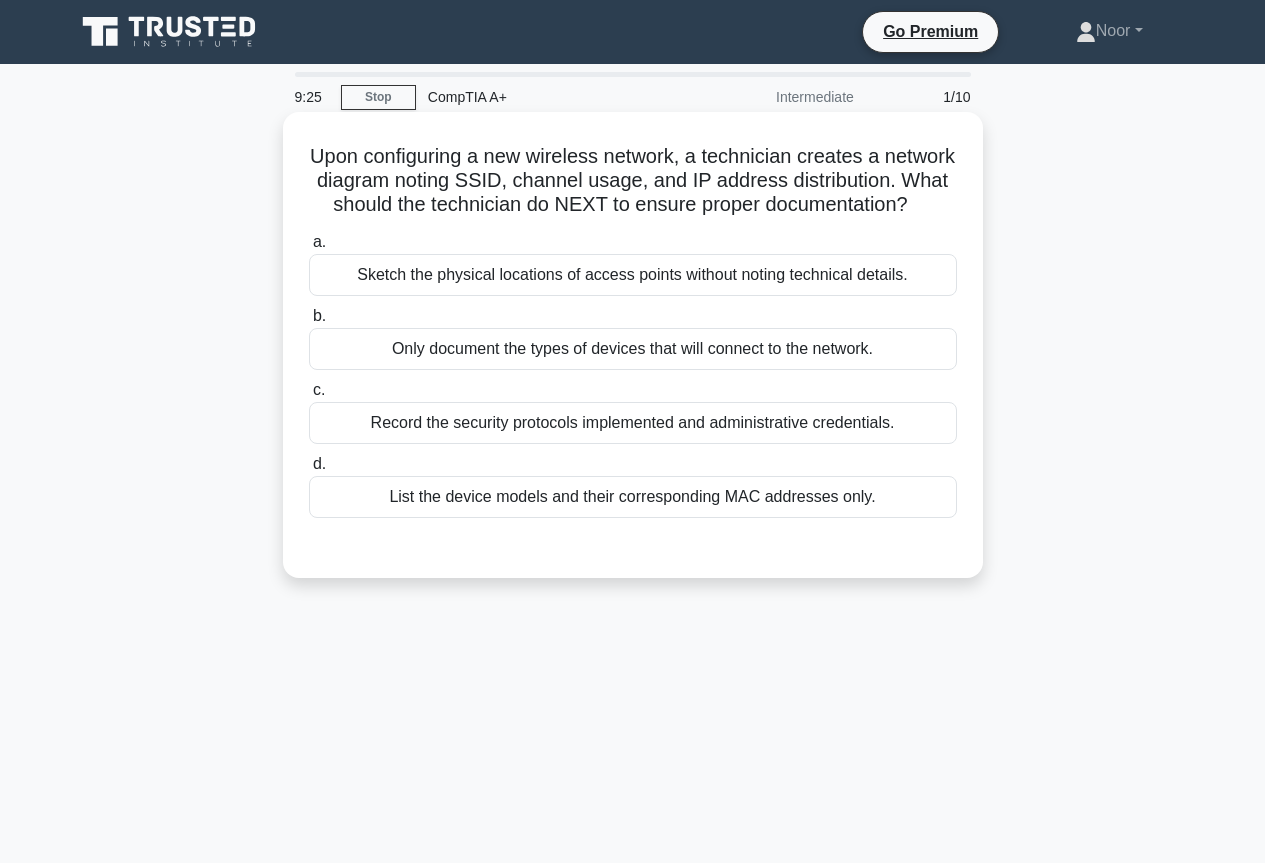 click on "Record the security protocols implemented and administrative credentials." at bounding box center [633, 423] 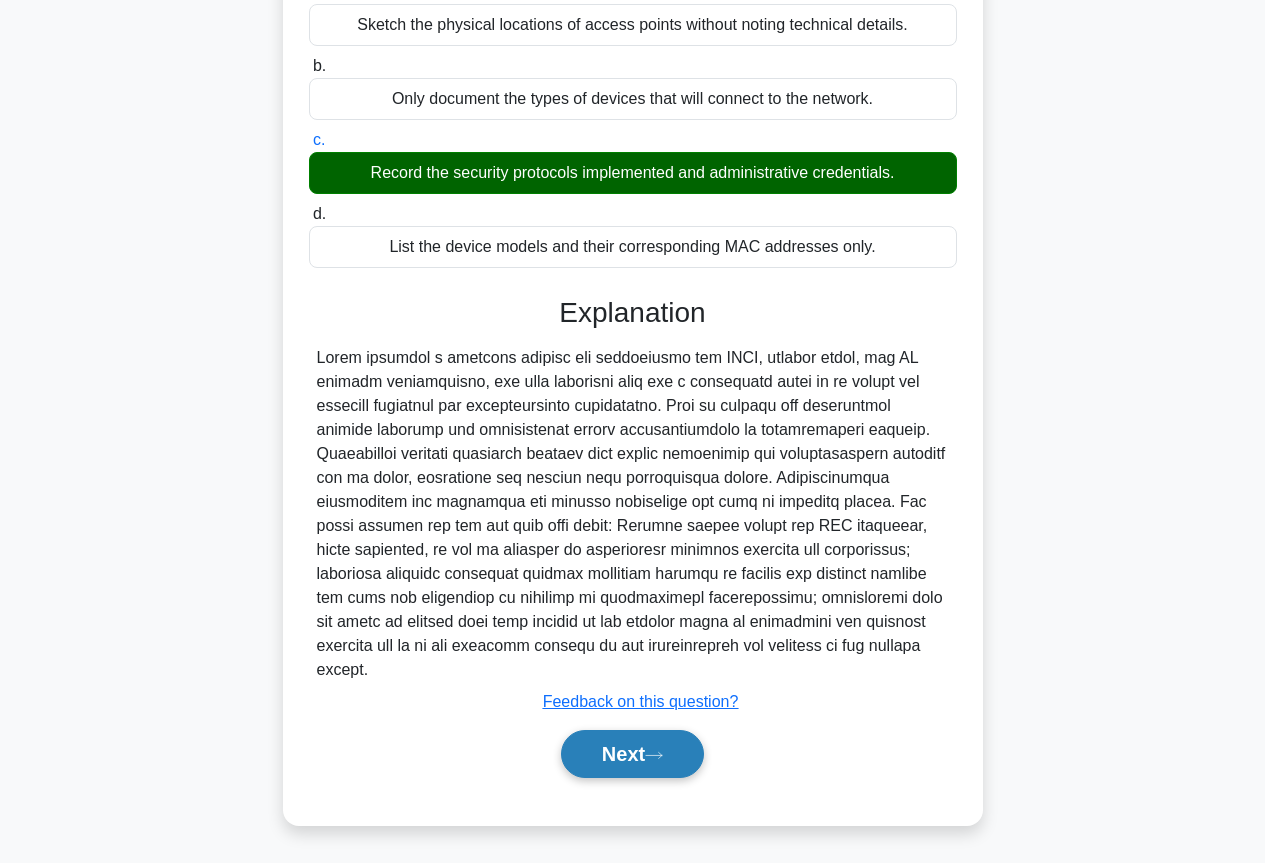 click on "Next" at bounding box center (632, 754) 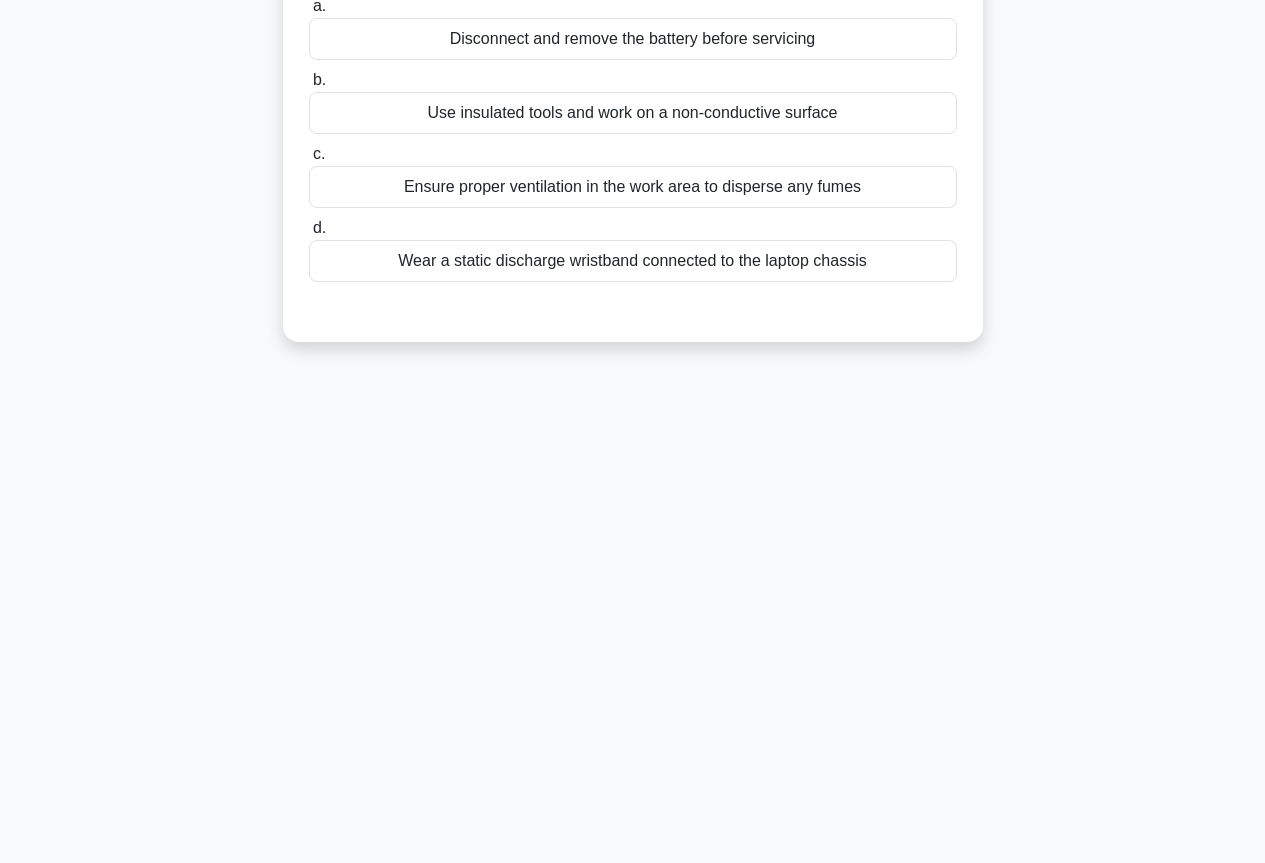 scroll, scrollTop: 0, scrollLeft: 0, axis: both 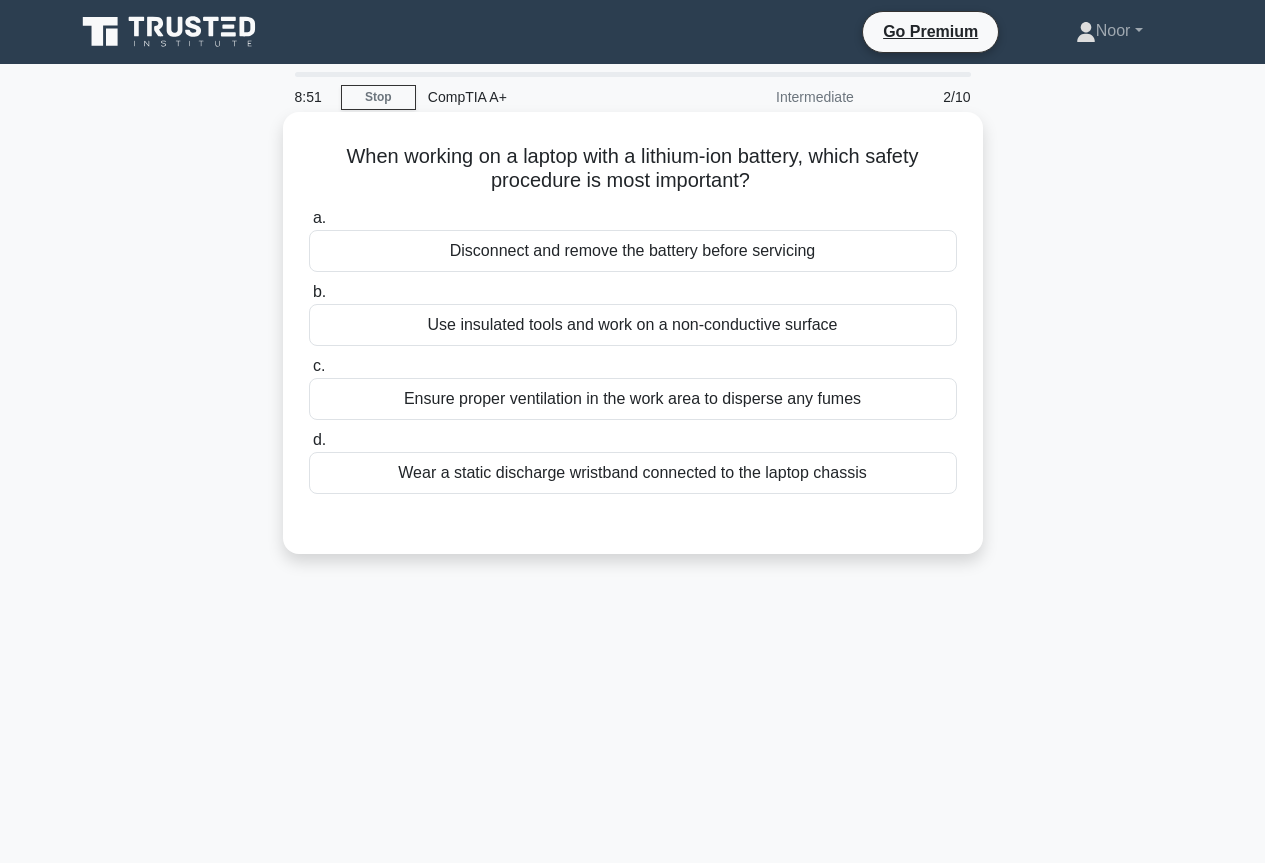 click on "Ensure proper ventilation in the work area to disperse any fumes" at bounding box center (633, 399) 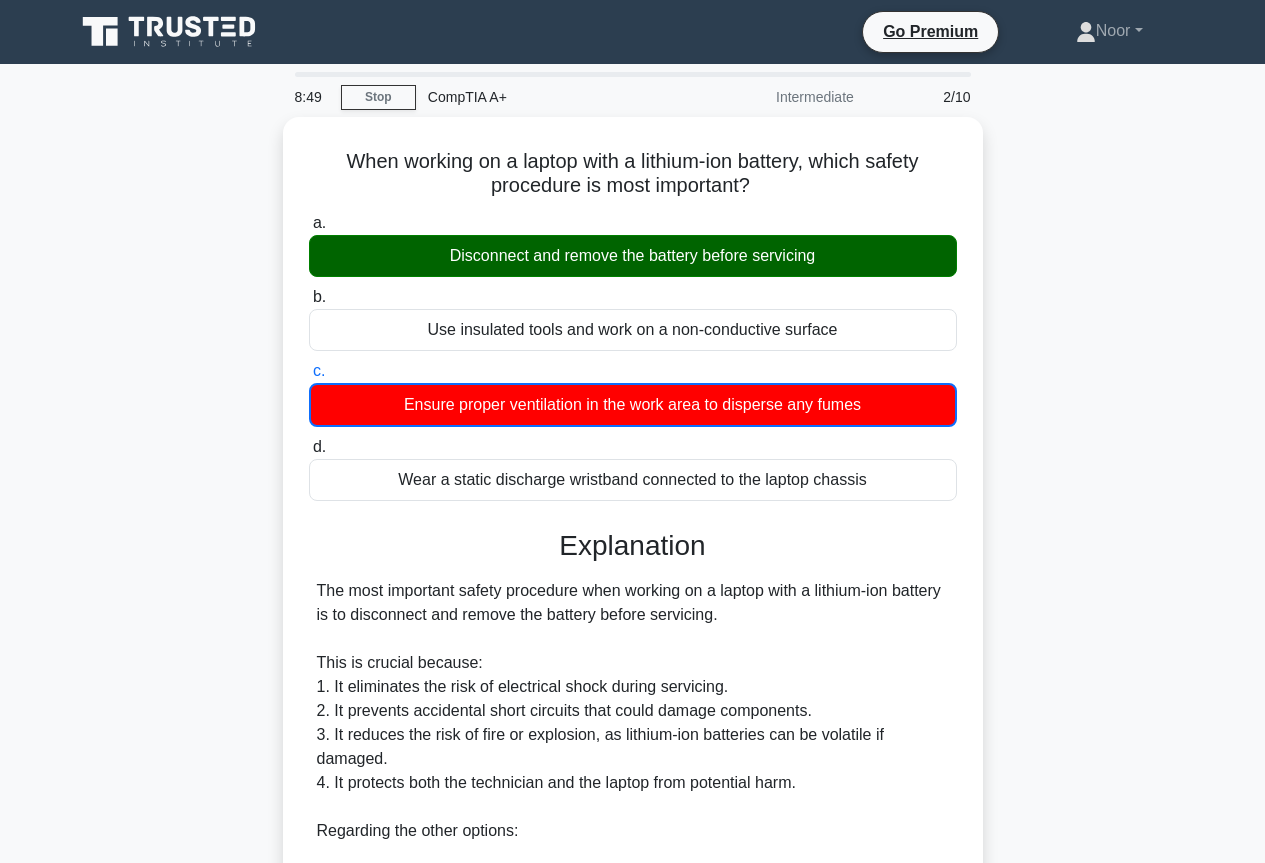 scroll, scrollTop: 469, scrollLeft: 0, axis: vertical 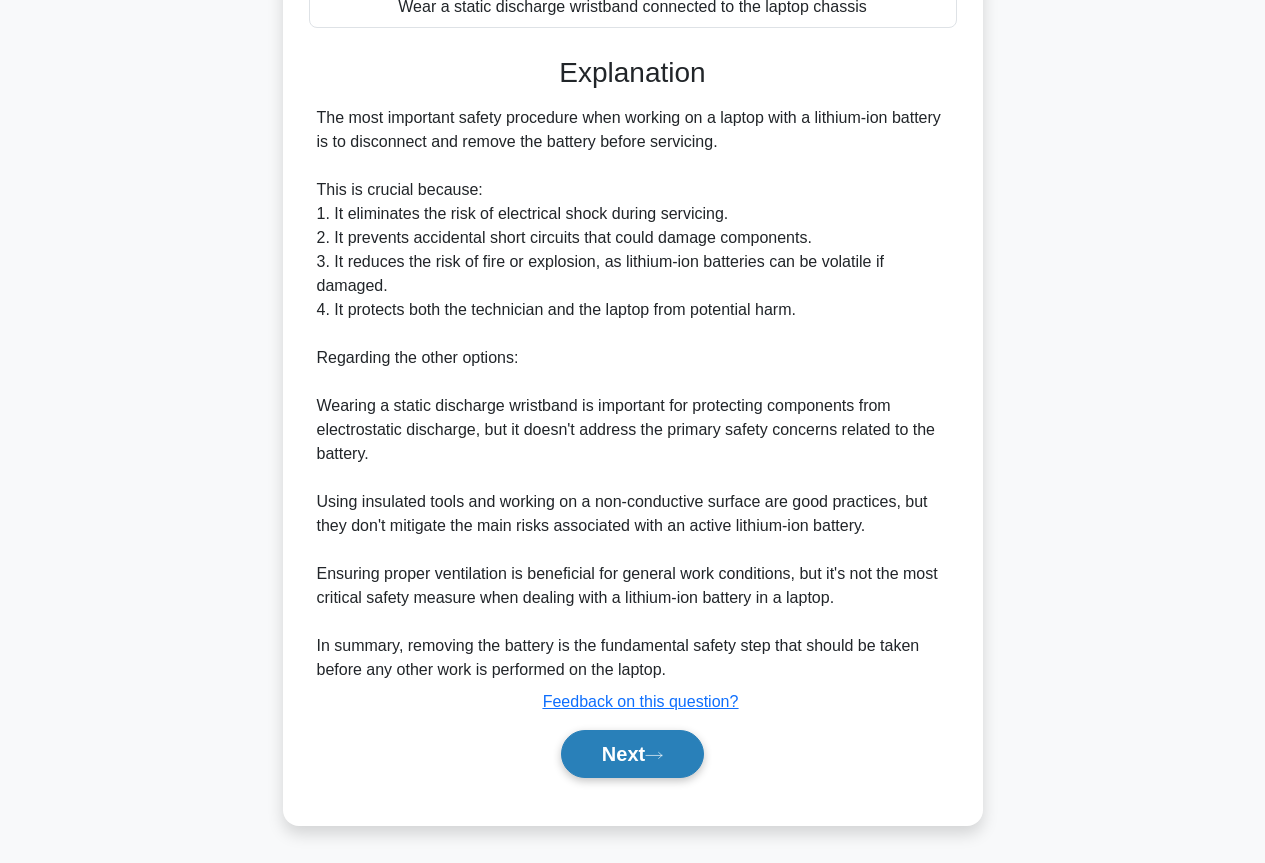 click on "Next" at bounding box center [632, 754] 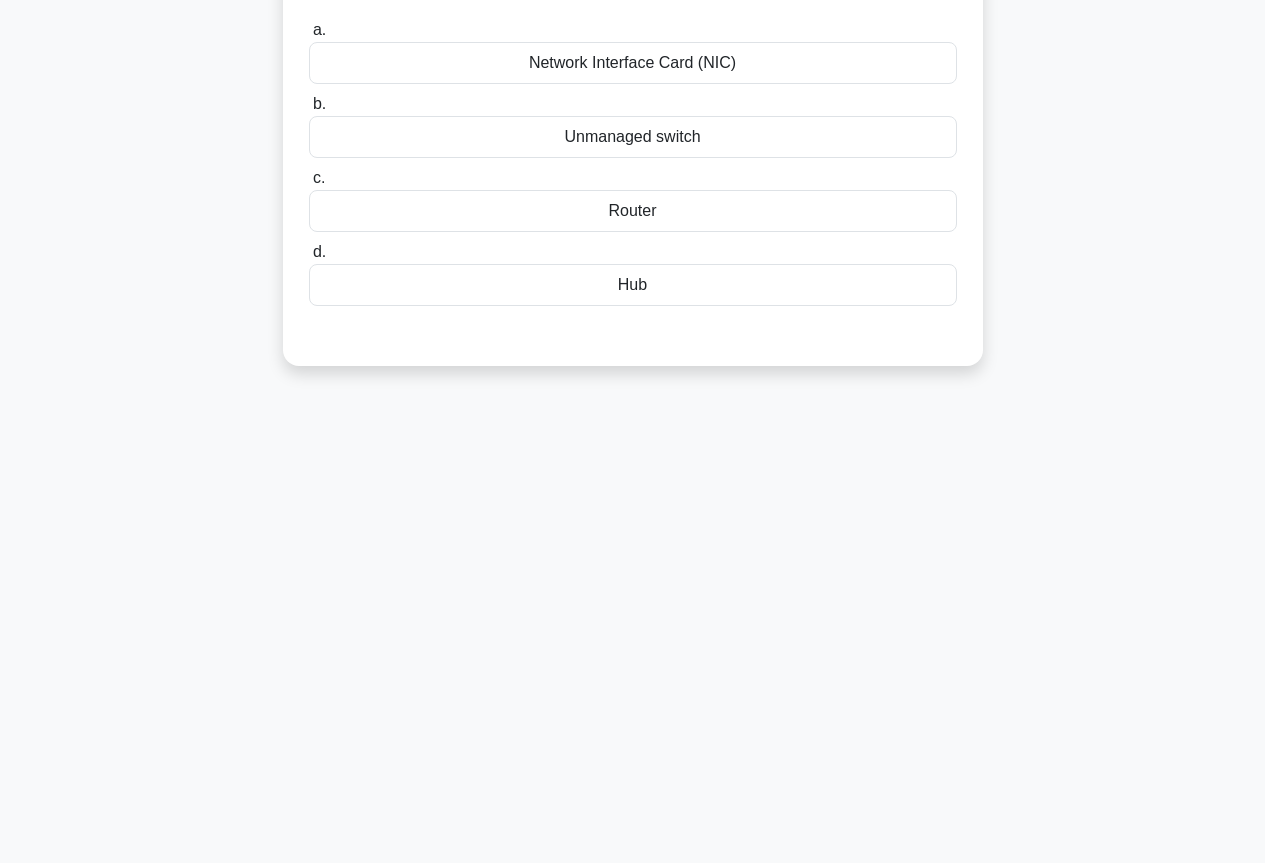 scroll, scrollTop: 0, scrollLeft: 0, axis: both 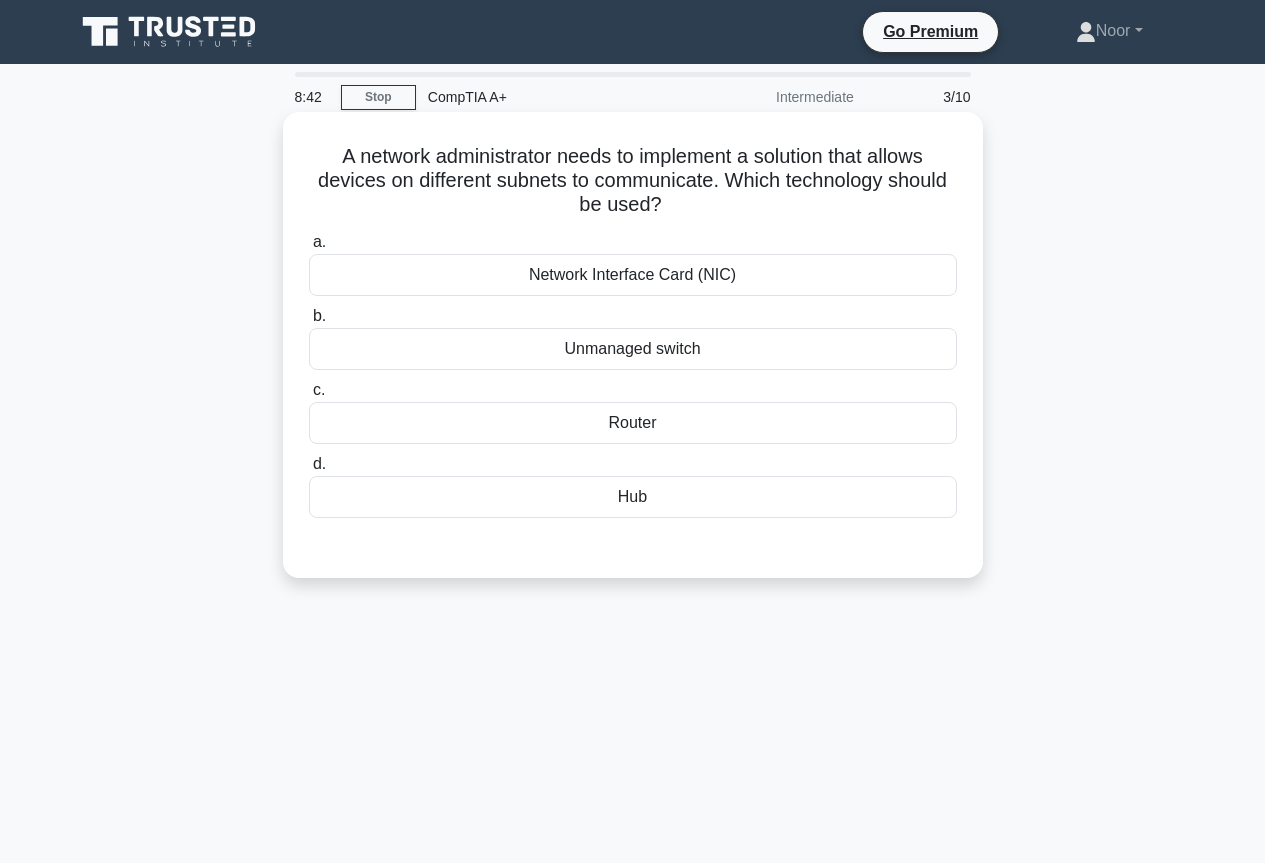 click on "Router" at bounding box center (633, 423) 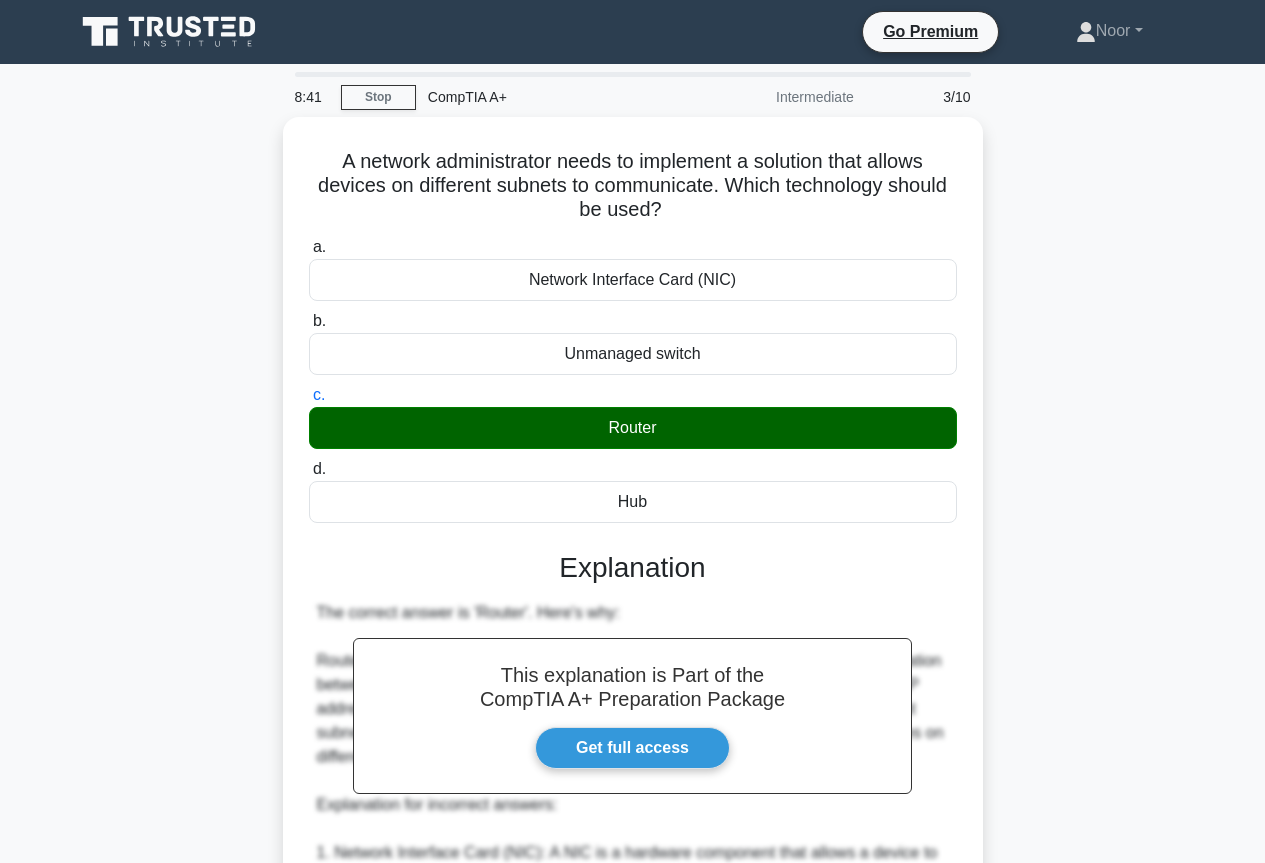 scroll, scrollTop: 491, scrollLeft: 0, axis: vertical 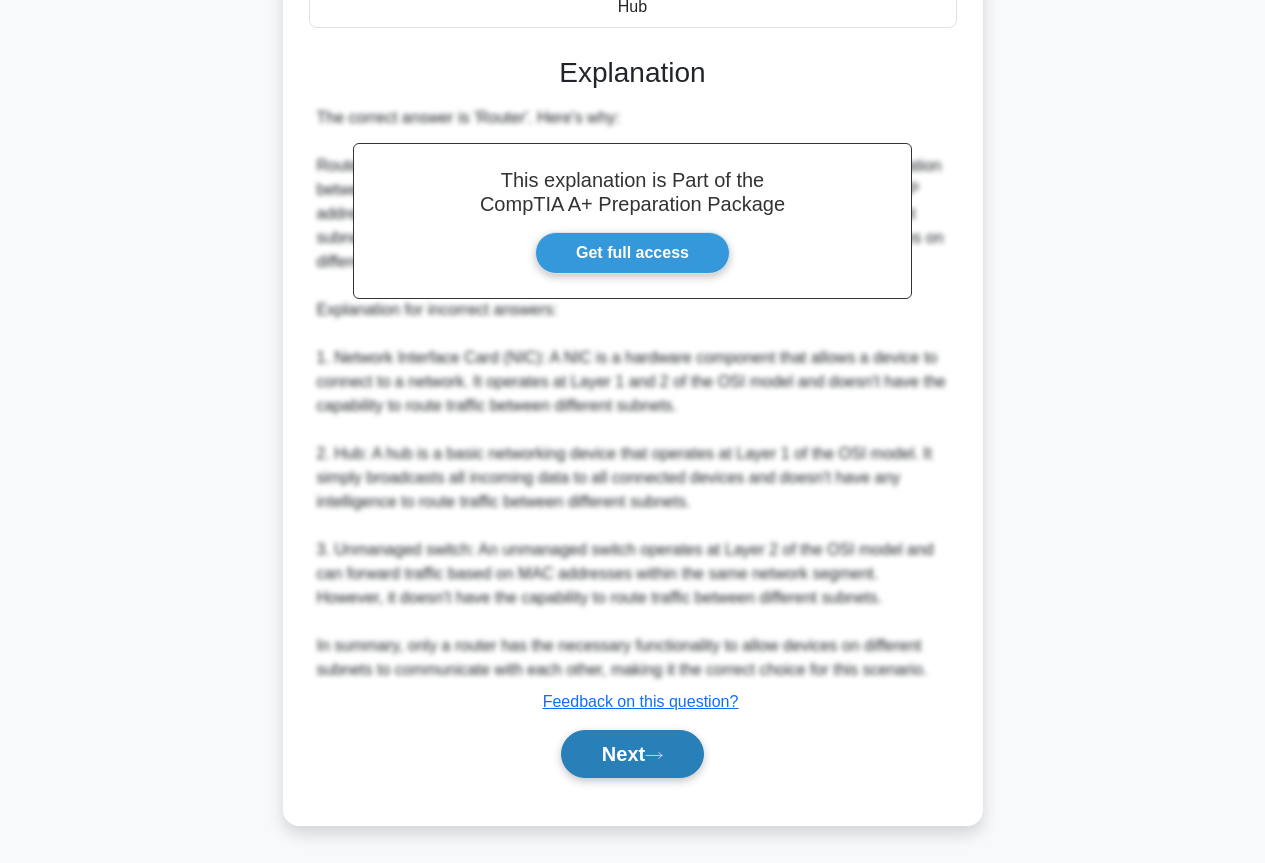 click on "Next" at bounding box center [632, 754] 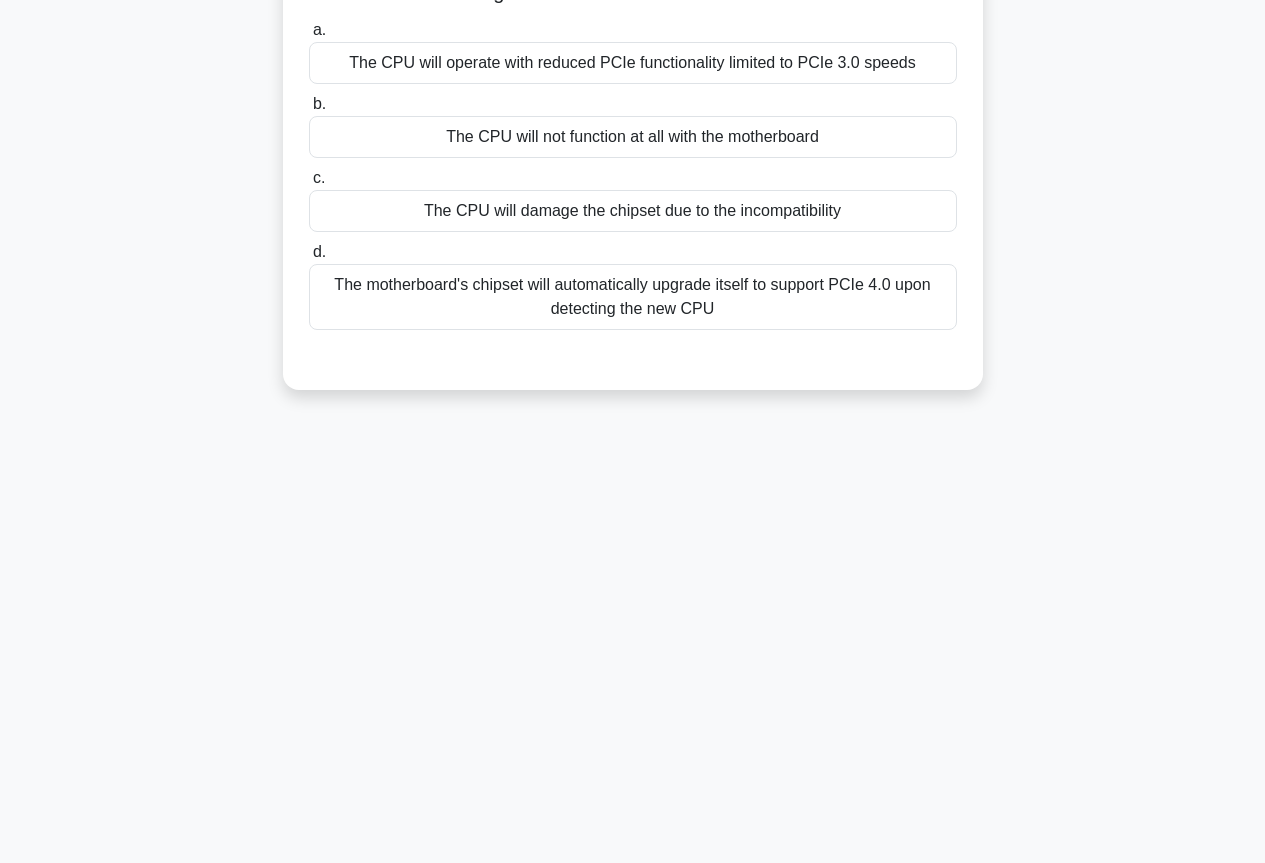 scroll, scrollTop: 0, scrollLeft: 0, axis: both 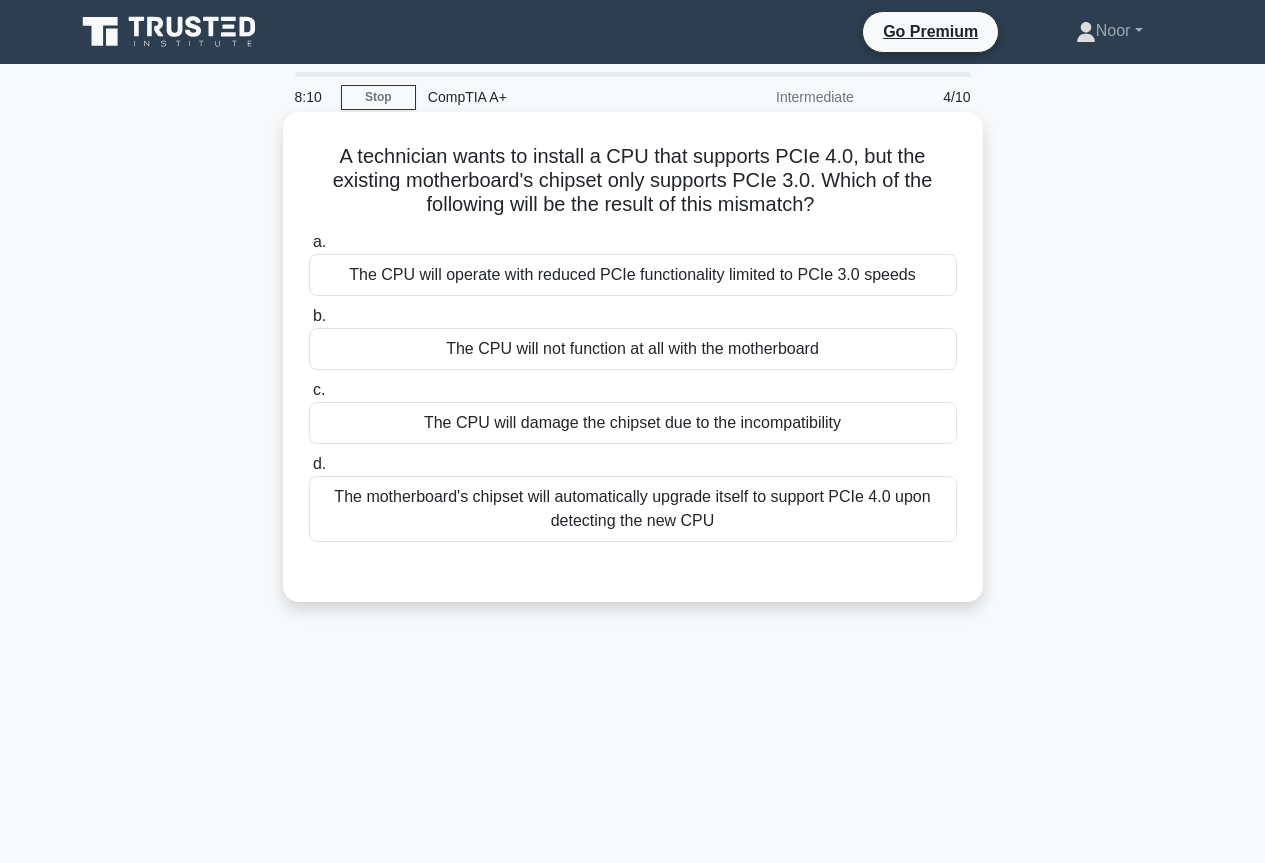 click on "The CPU will operate with reduced PCIe functionality limited to PCIe 3.0 speeds" at bounding box center [633, 275] 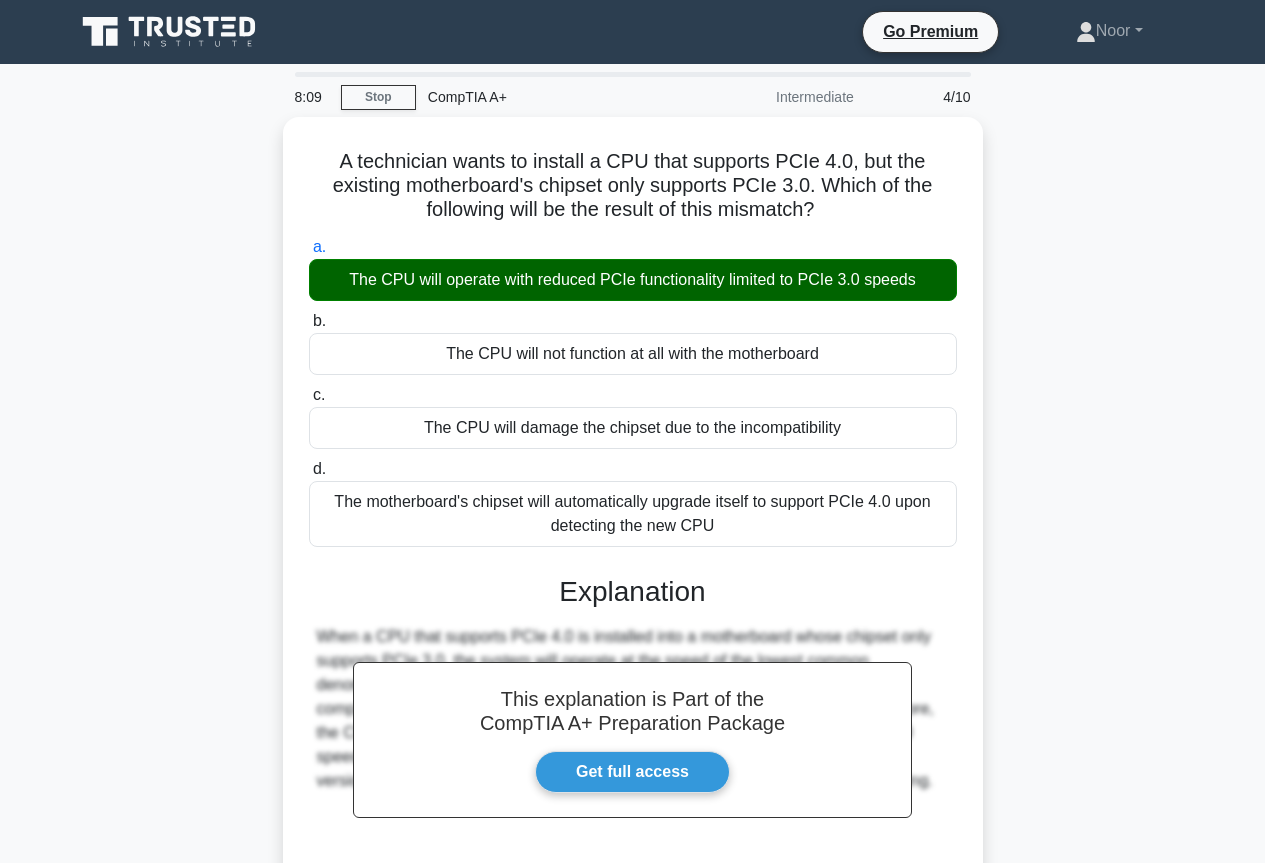 scroll, scrollTop: 217, scrollLeft: 0, axis: vertical 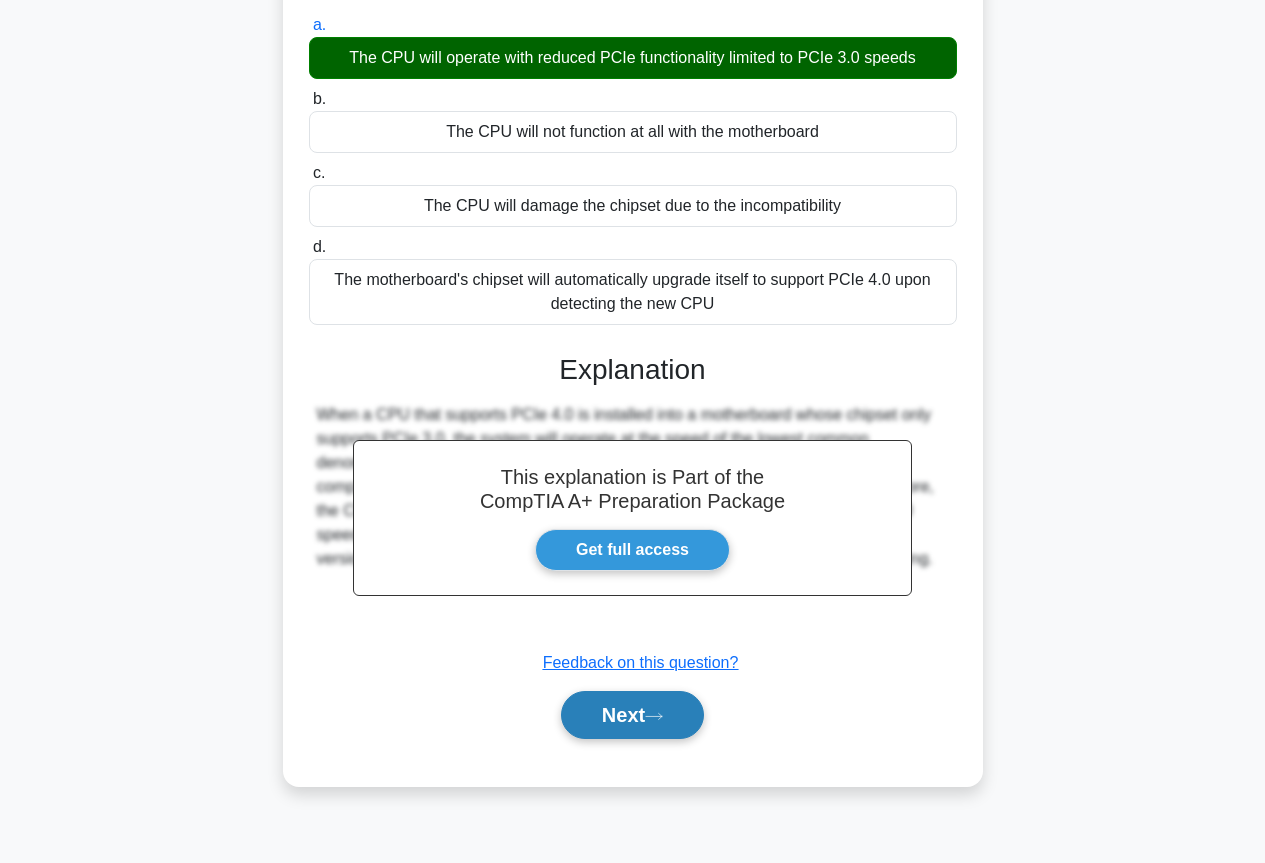 click on "Next" at bounding box center [632, 715] 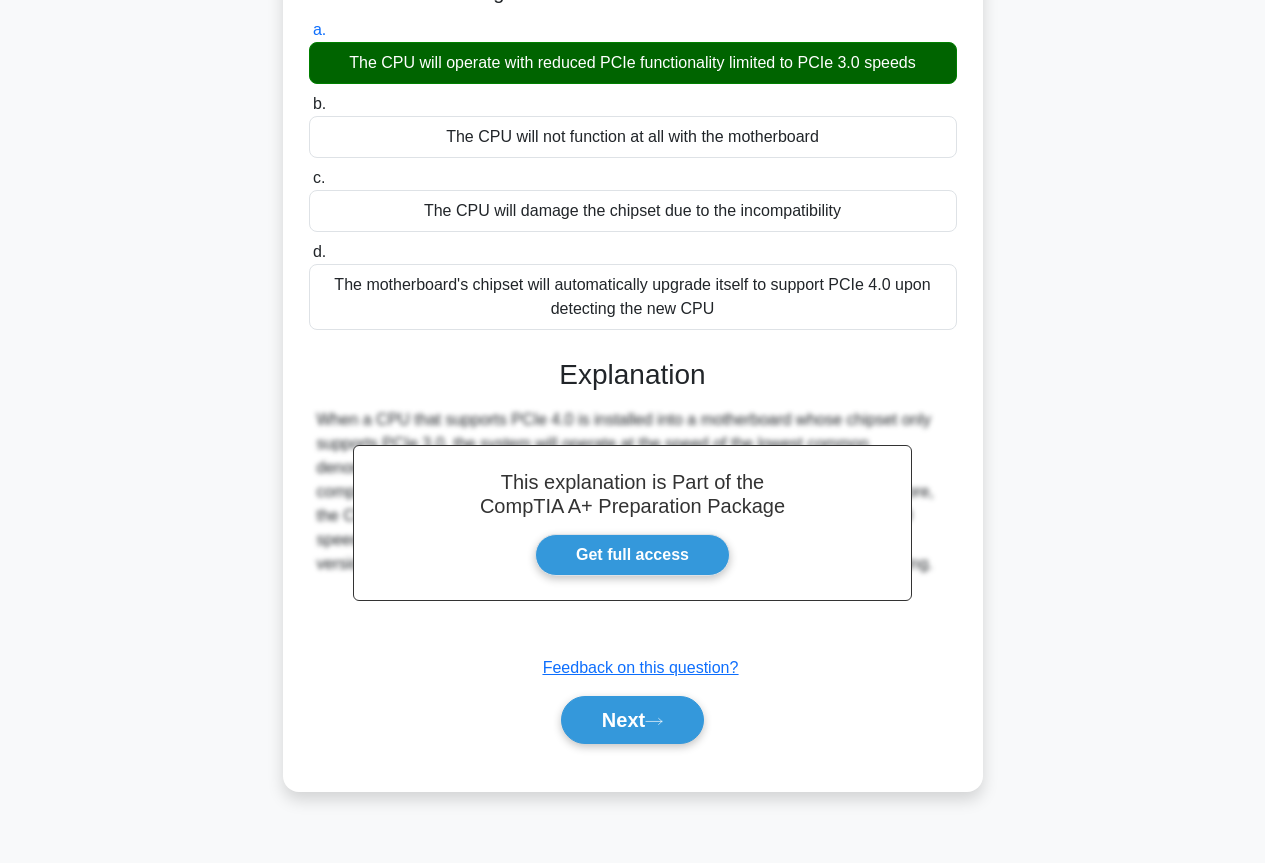 scroll, scrollTop: 0, scrollLeft: 0, axis: both 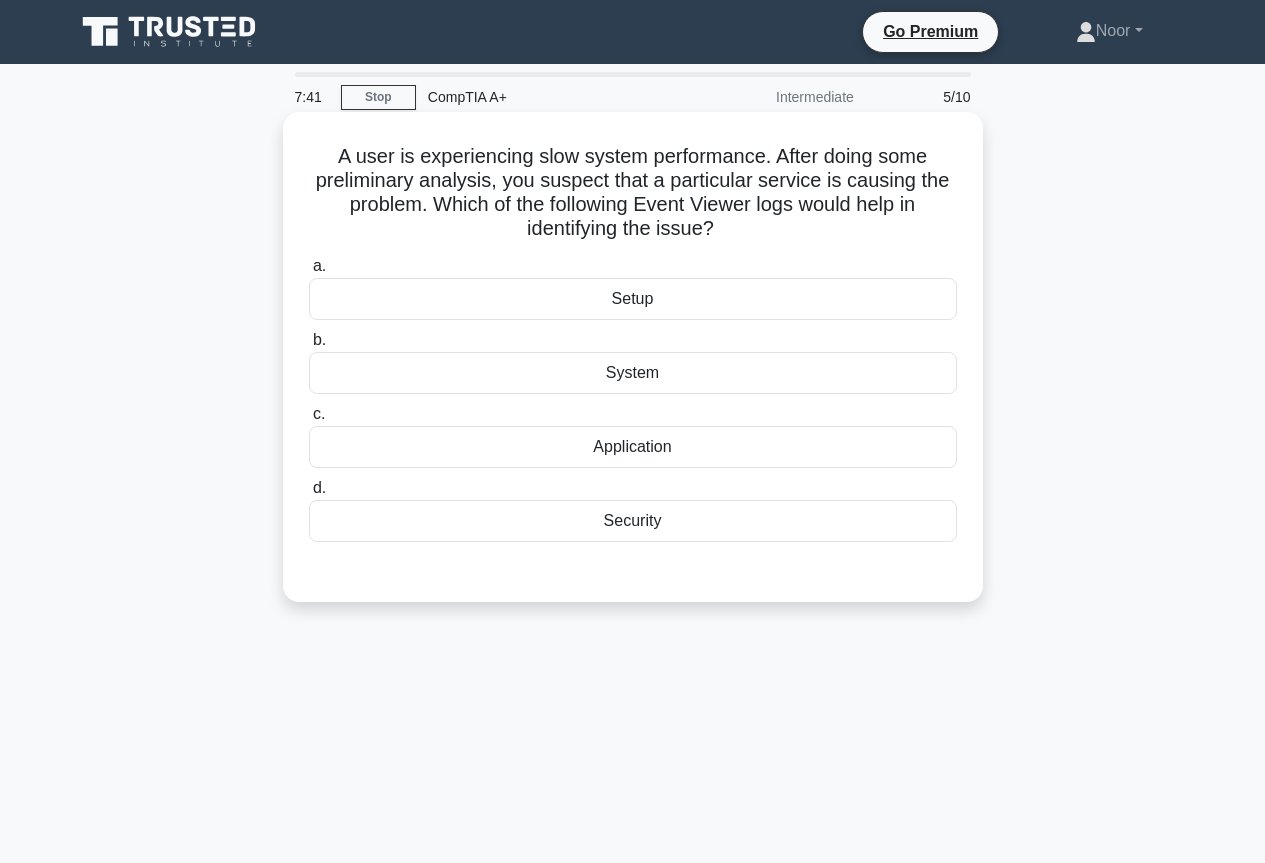 click on "Application" at bounding box center (633, 447) 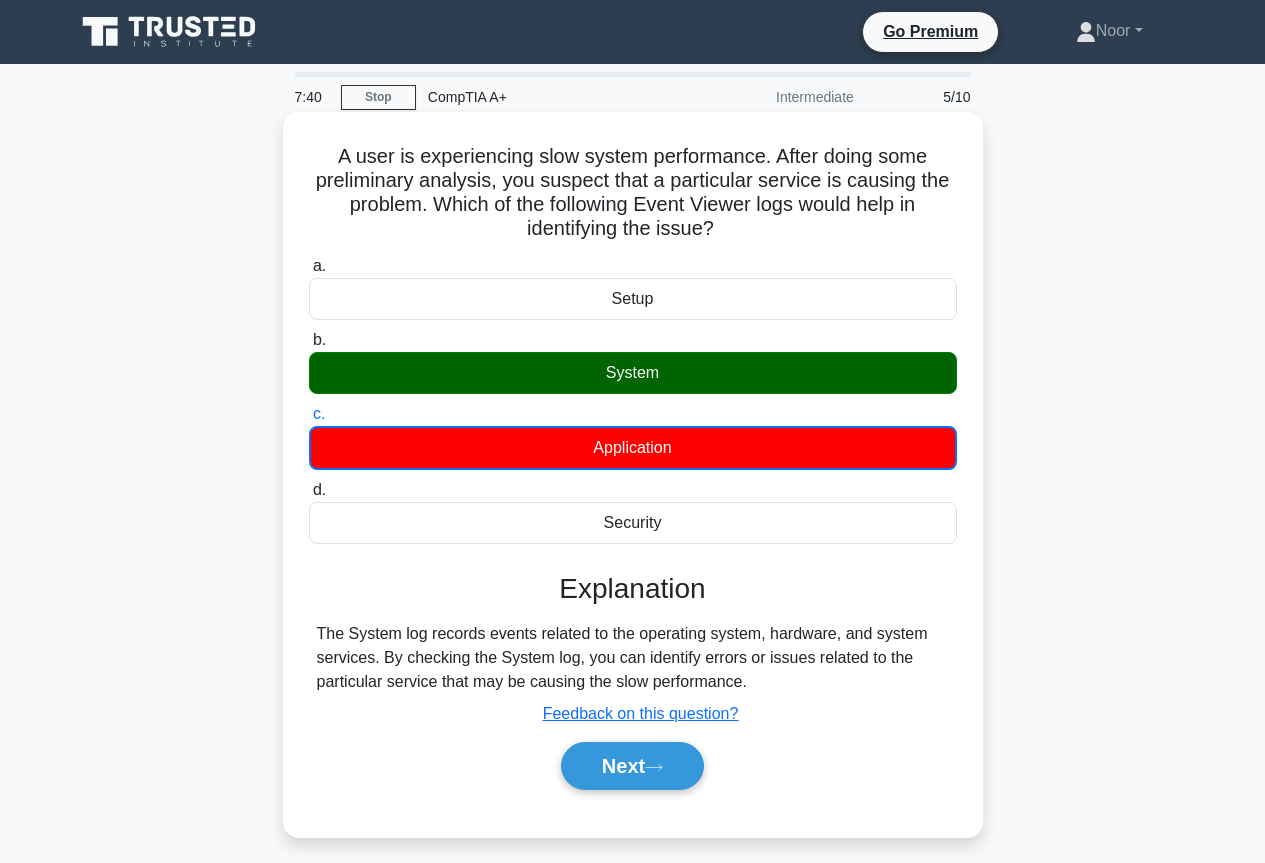 scroll, scrollTop: 217, scrollLeft: 0, axis: vertical 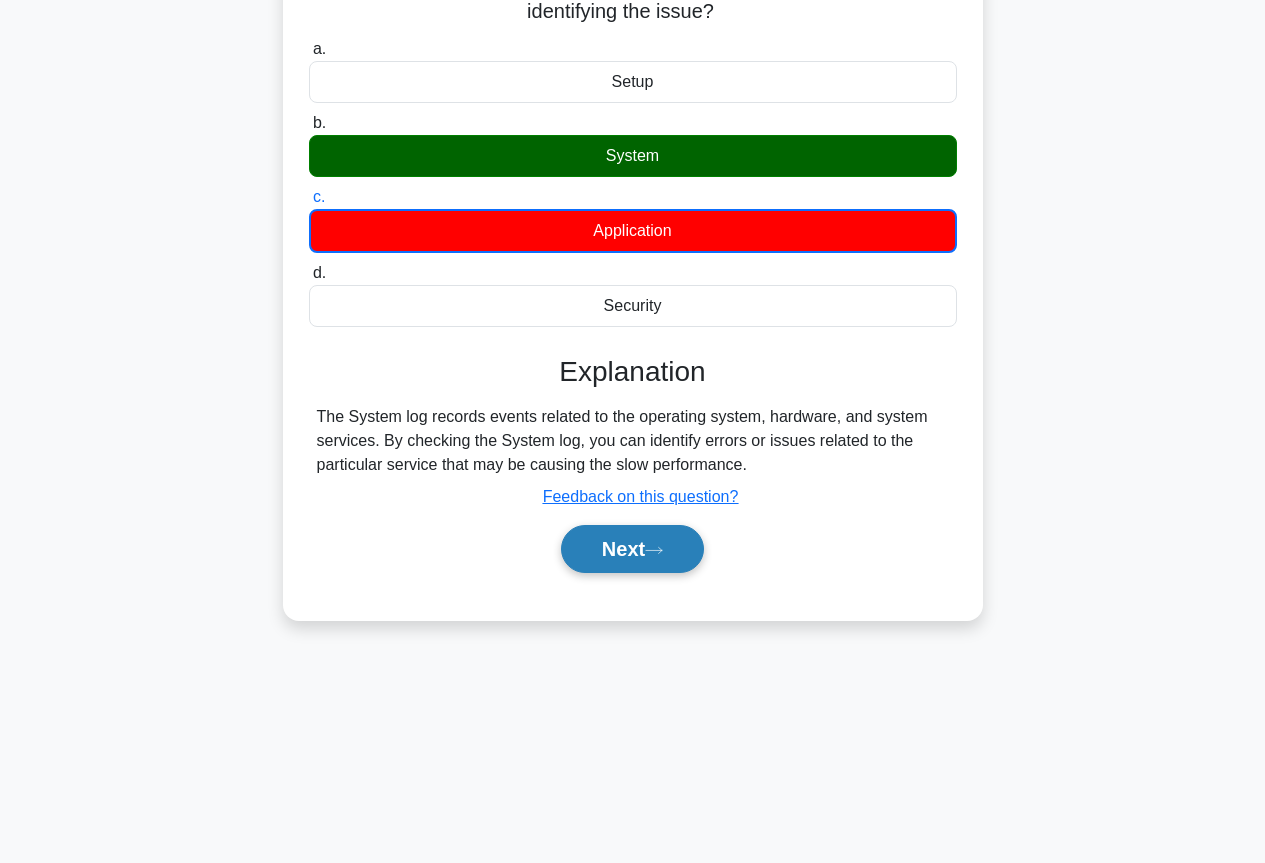 click on "Next" at bounding box center (632, 549) 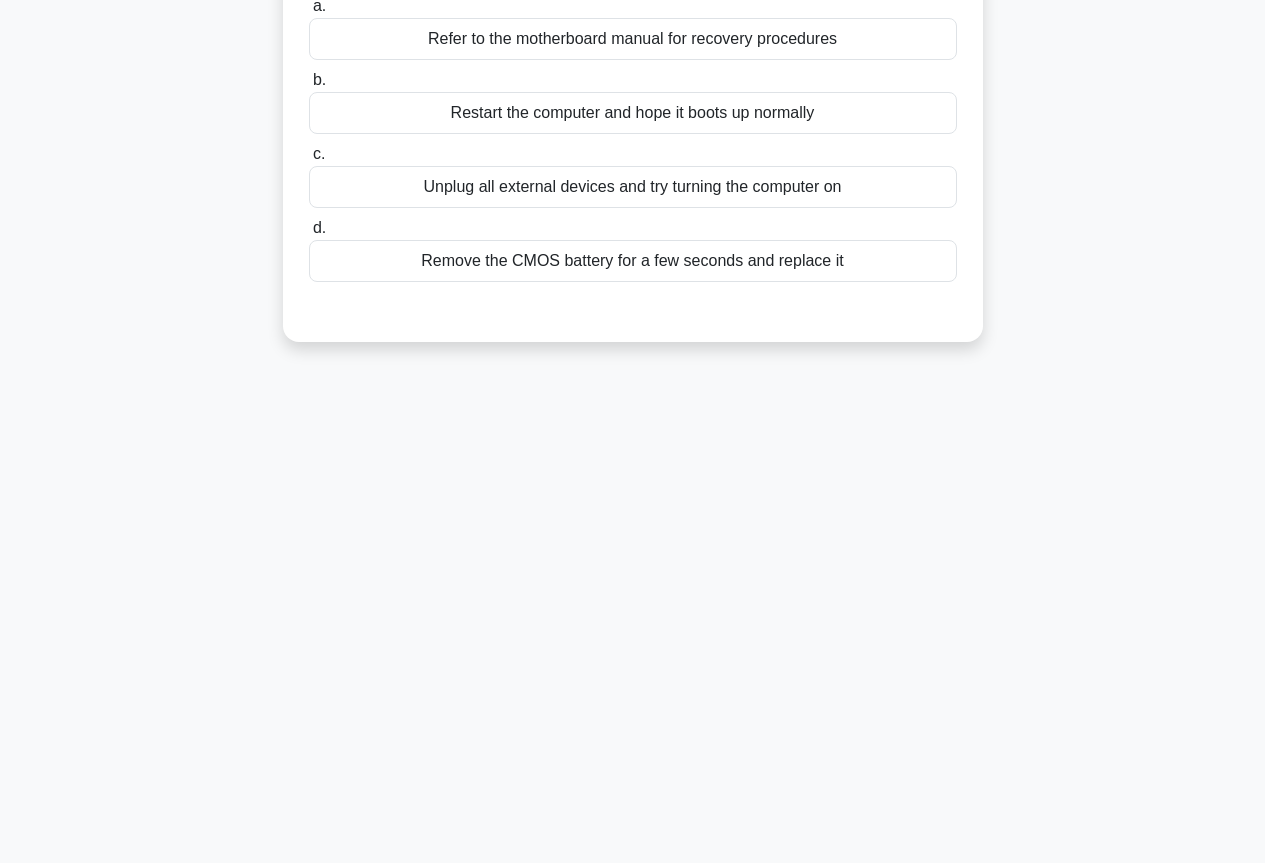 scroll, scrollTop: 0, scrollLeft: 0, axis: both 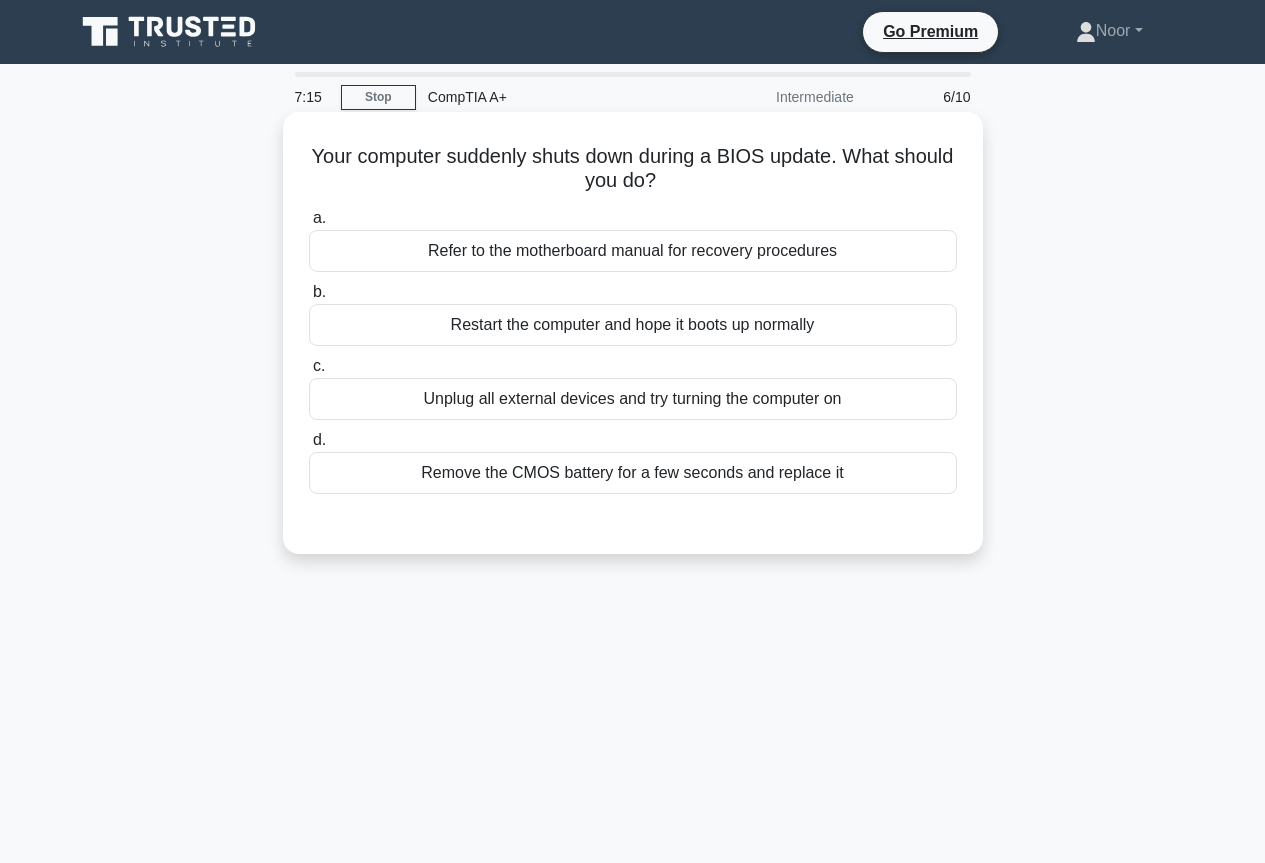 click on "Refer to the motherboard manual for recovery procedures" at bounding box center [633, 251] 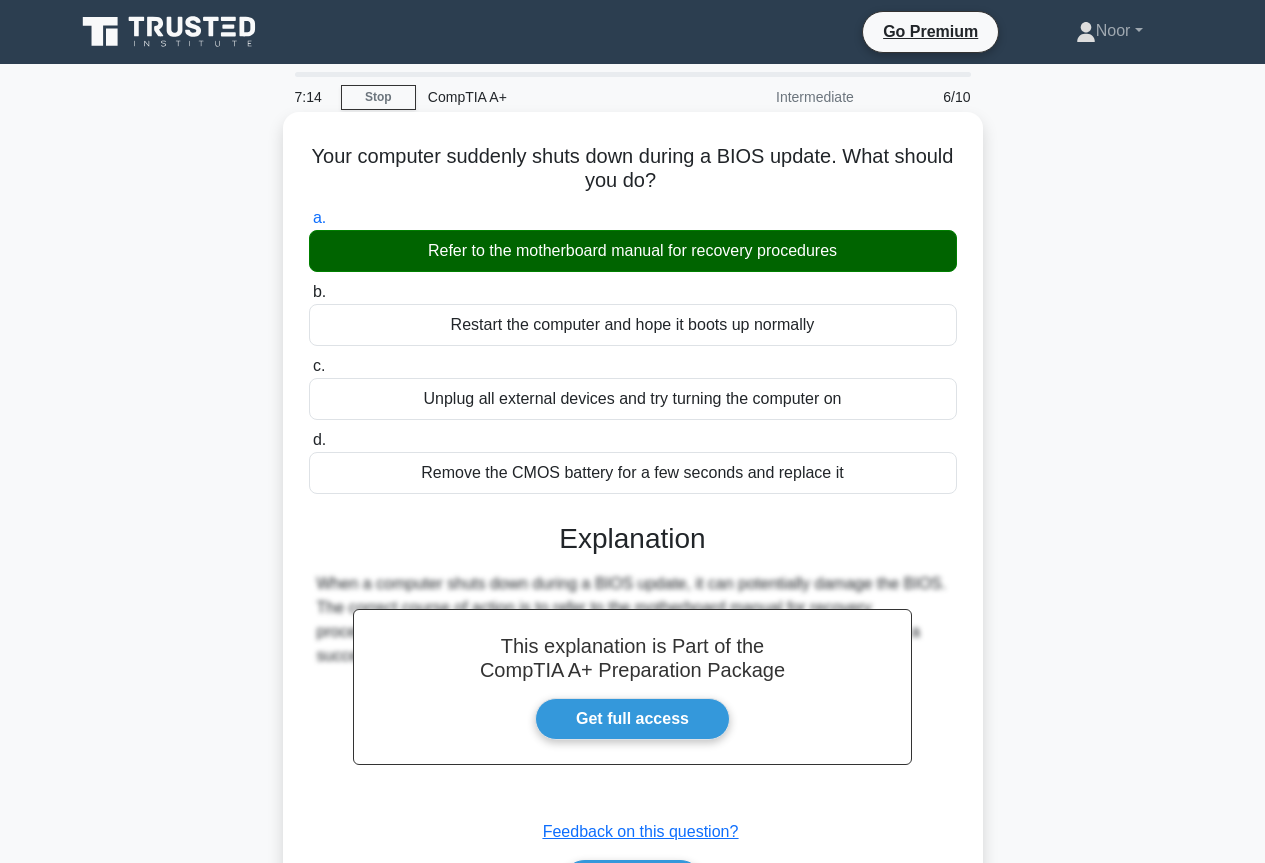 scroll, scrollTop: 217, scrollLeft: 0, axis: vertical 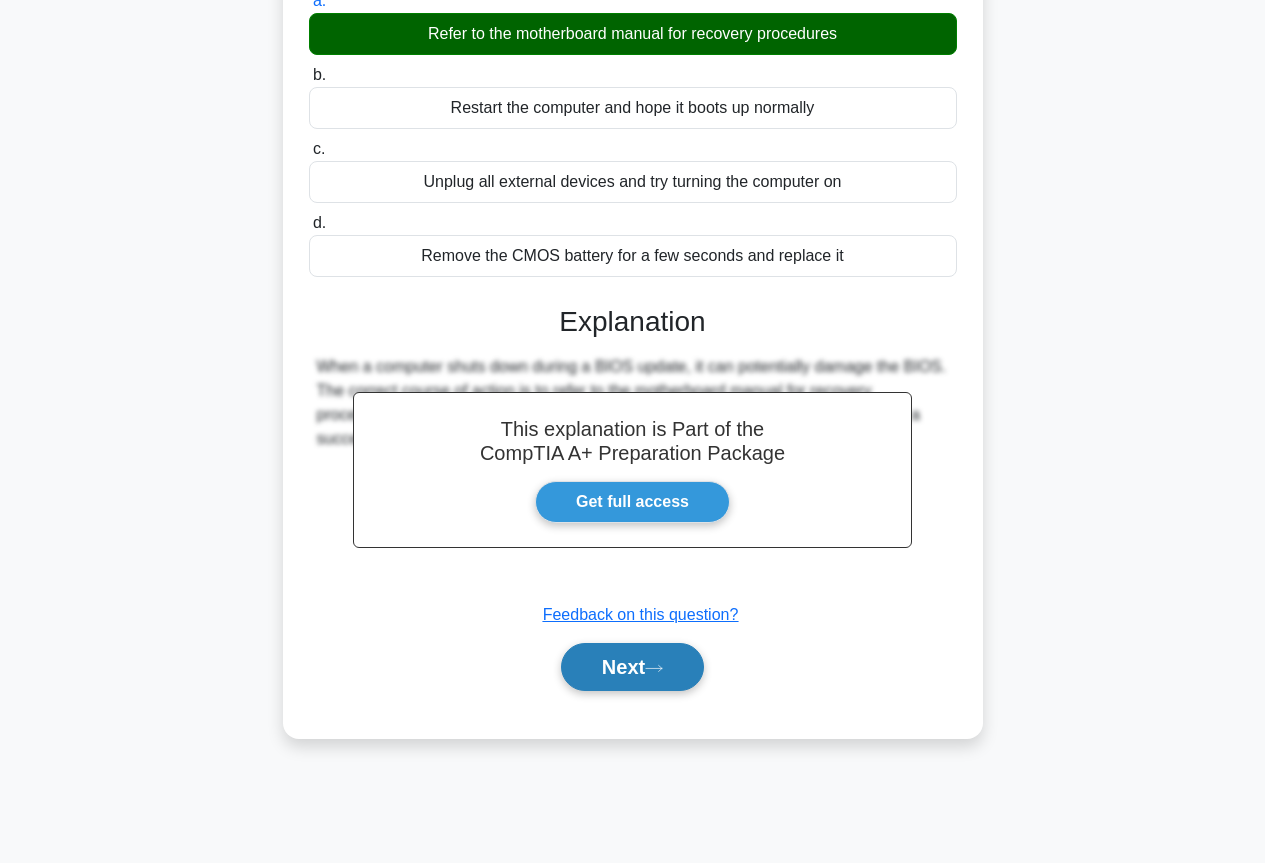 click on "Next" at bounding box center [632, 667] 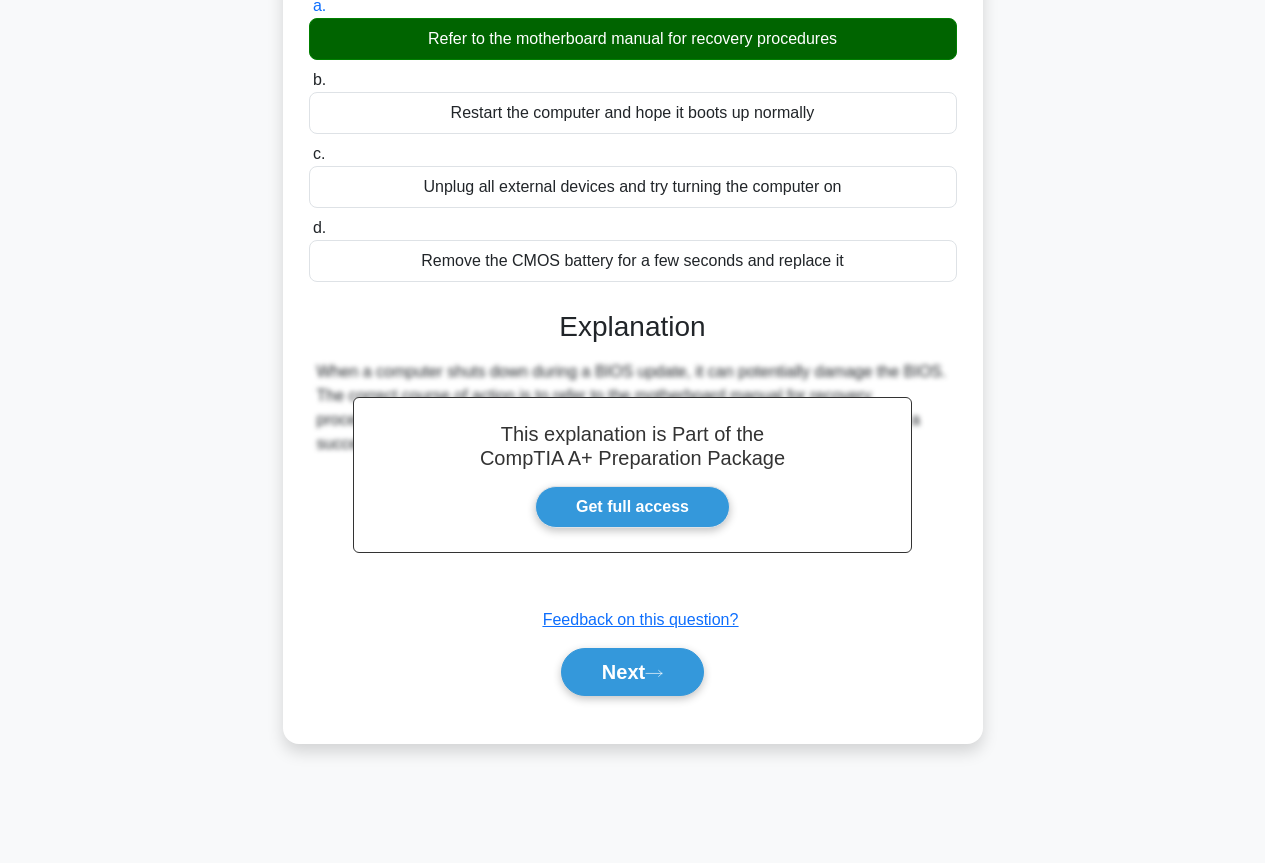 scroll, scrollTop: 0, scrollLeft: 0, axis: both 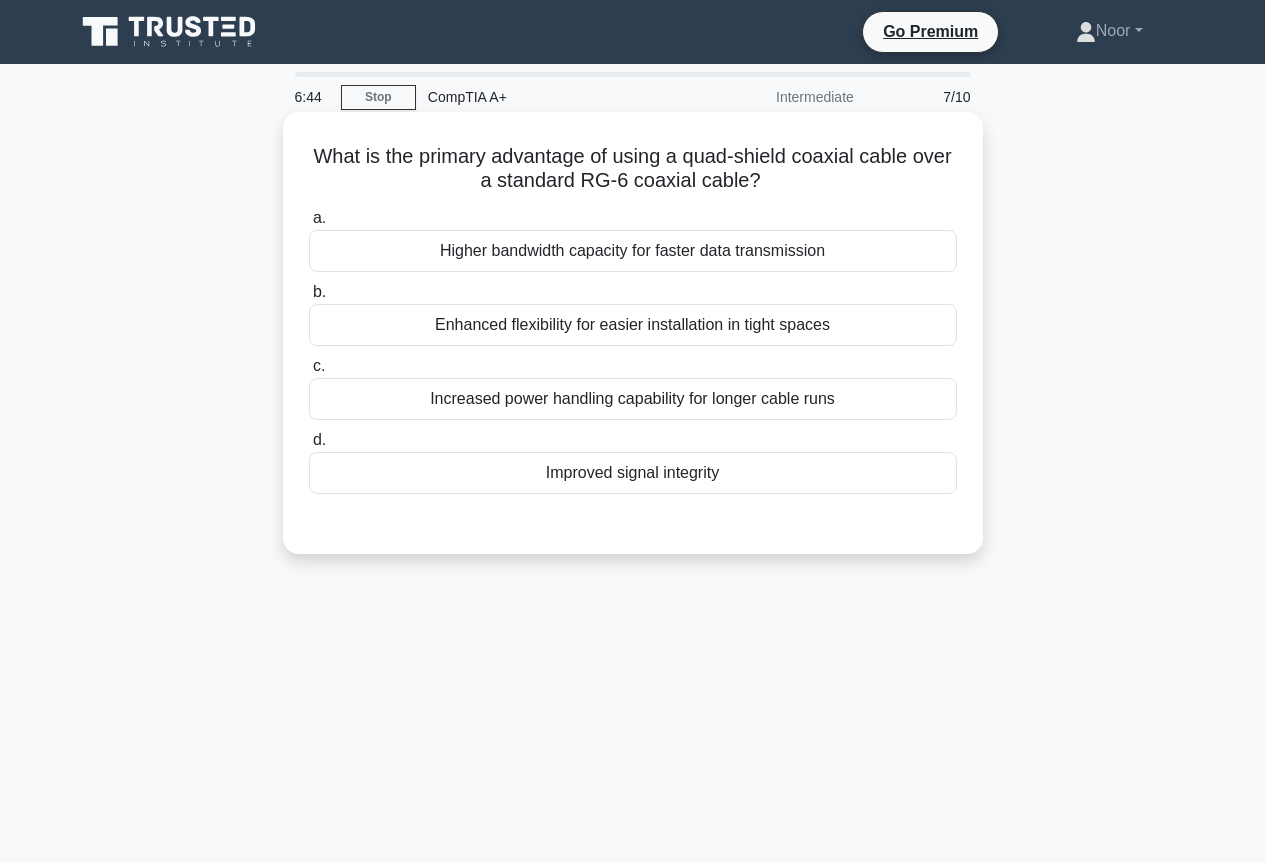 click on "Higher bandwidth capacity for faster data transmission" at bounding box center [633, 251] 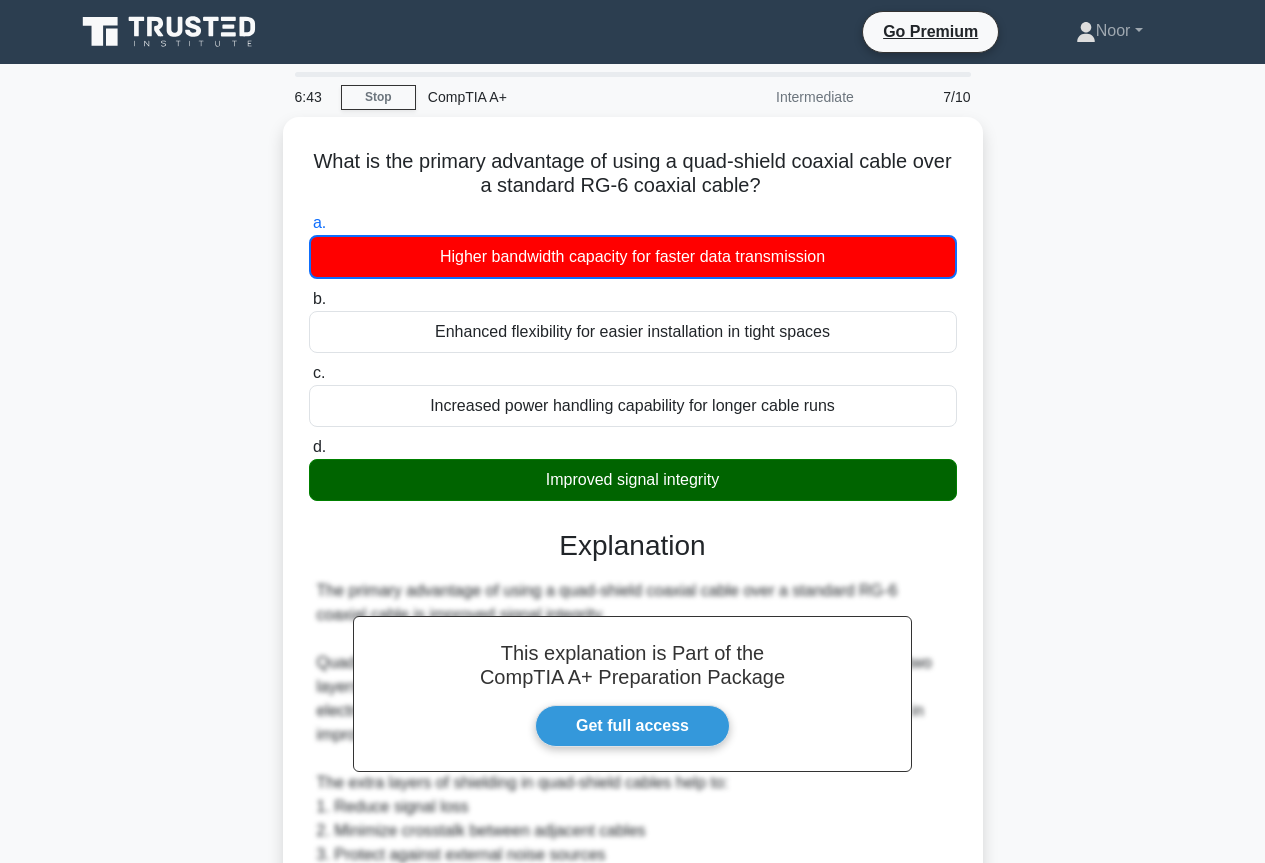 scroll, scrollTop: 445, scrollLeft: 0, axis: vertical 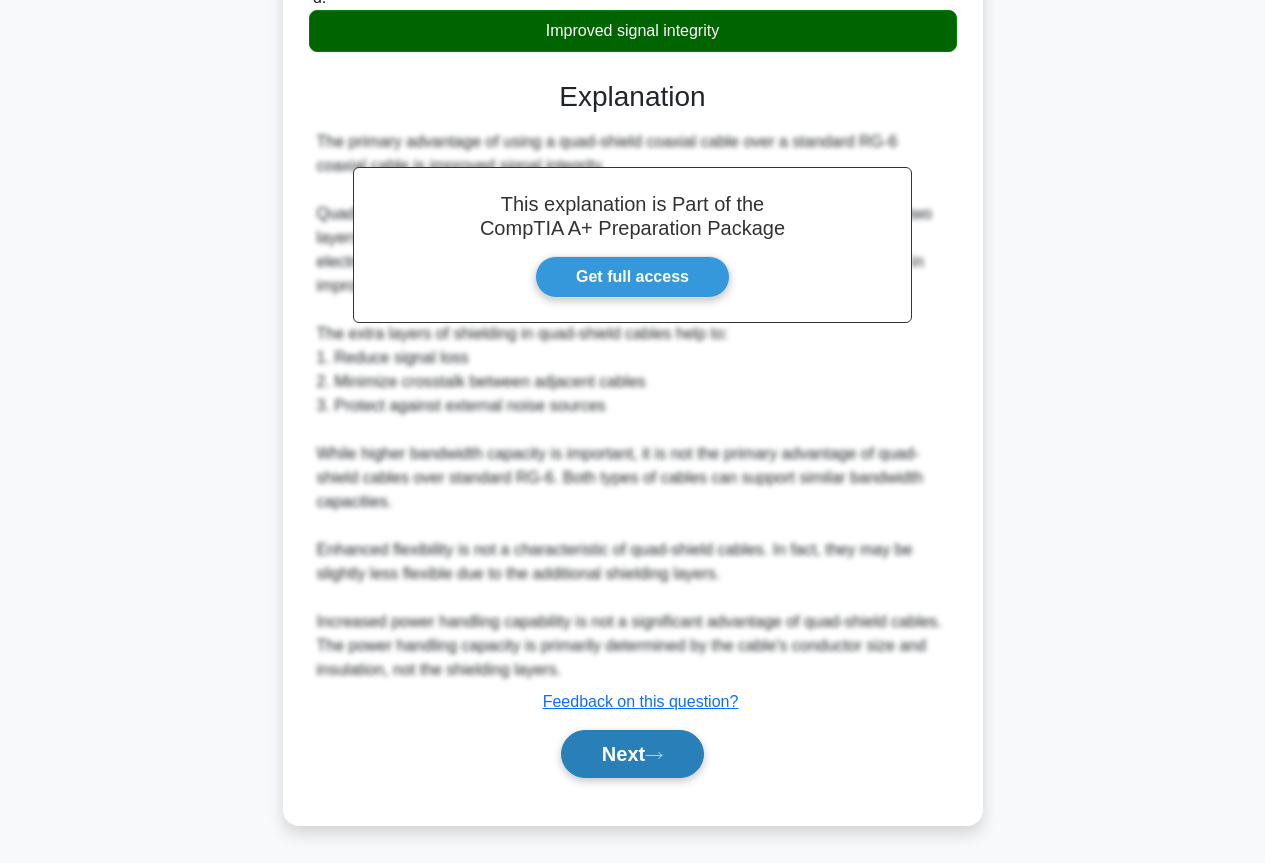 click on "Next" at bounding box center [632, 754] 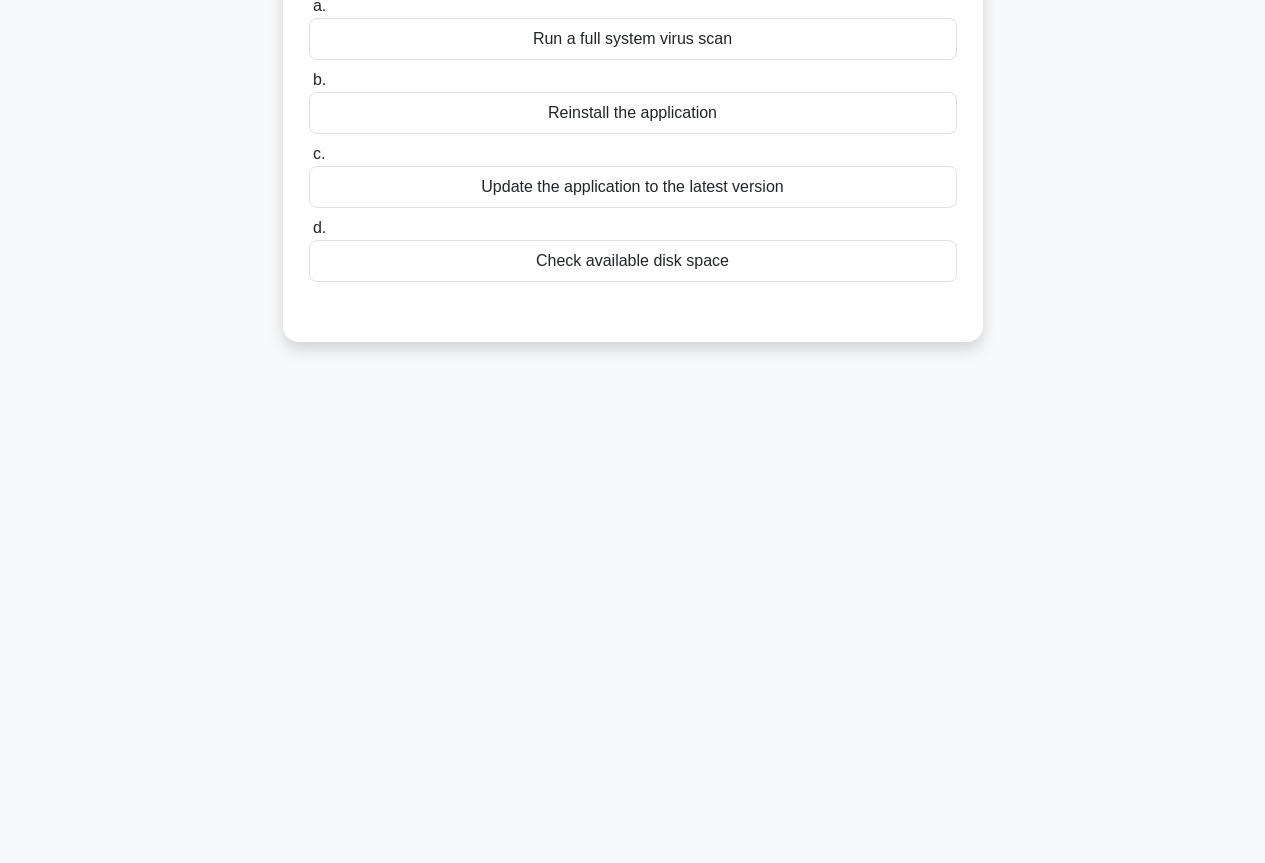 scroll, scrollTop: 0, scrollLeft: 0, axis: both 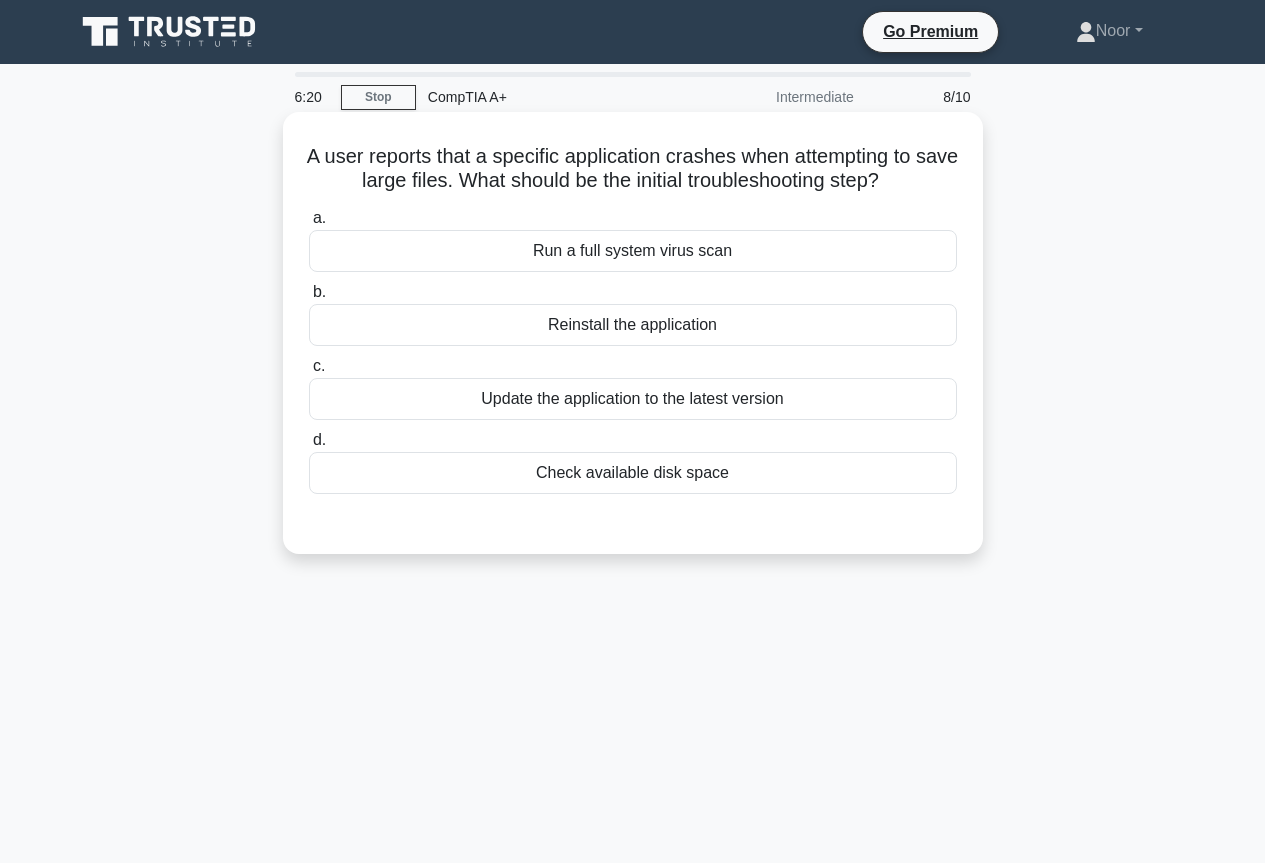 click on "Check available disk space" at bounding box center [633, 473] 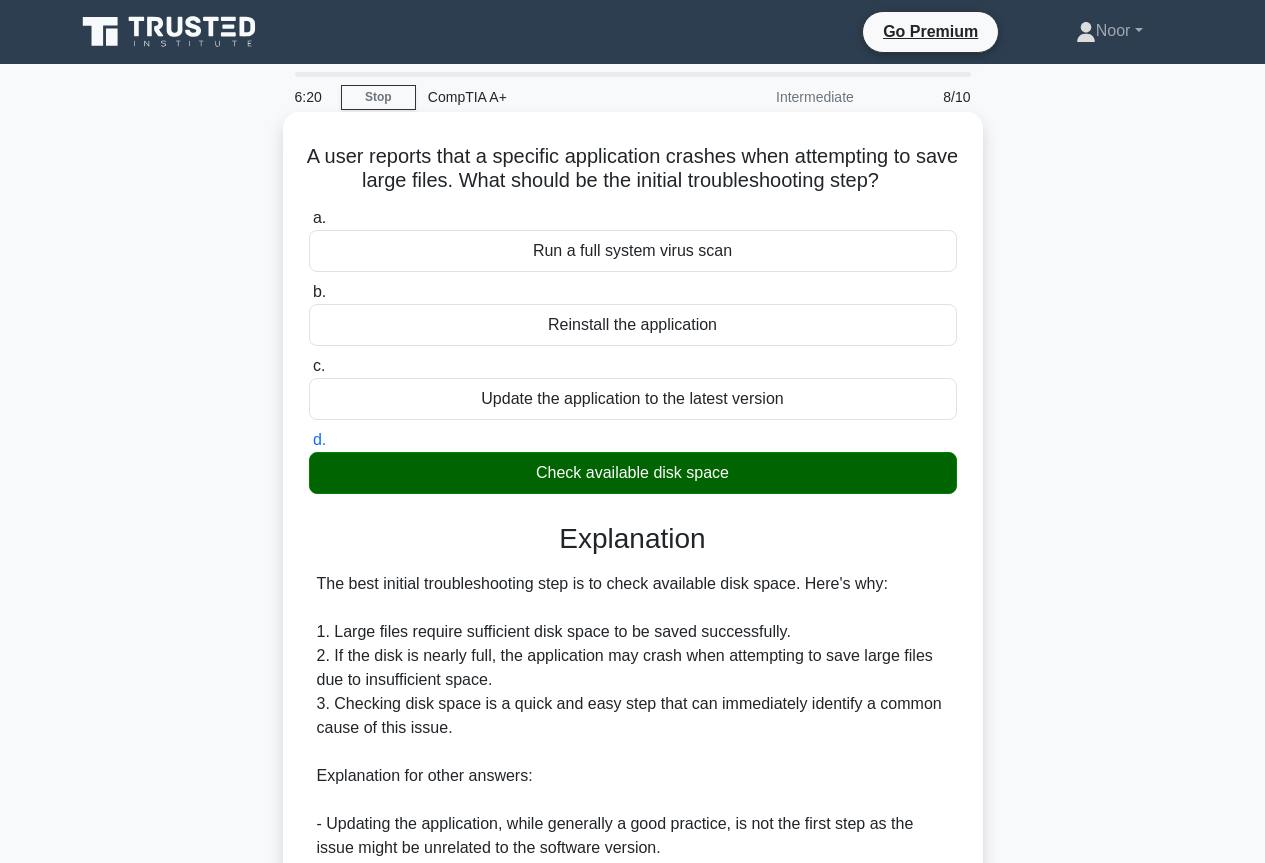 scroll, scrollTop: 395, scrollLeft: 0, axis: vertical 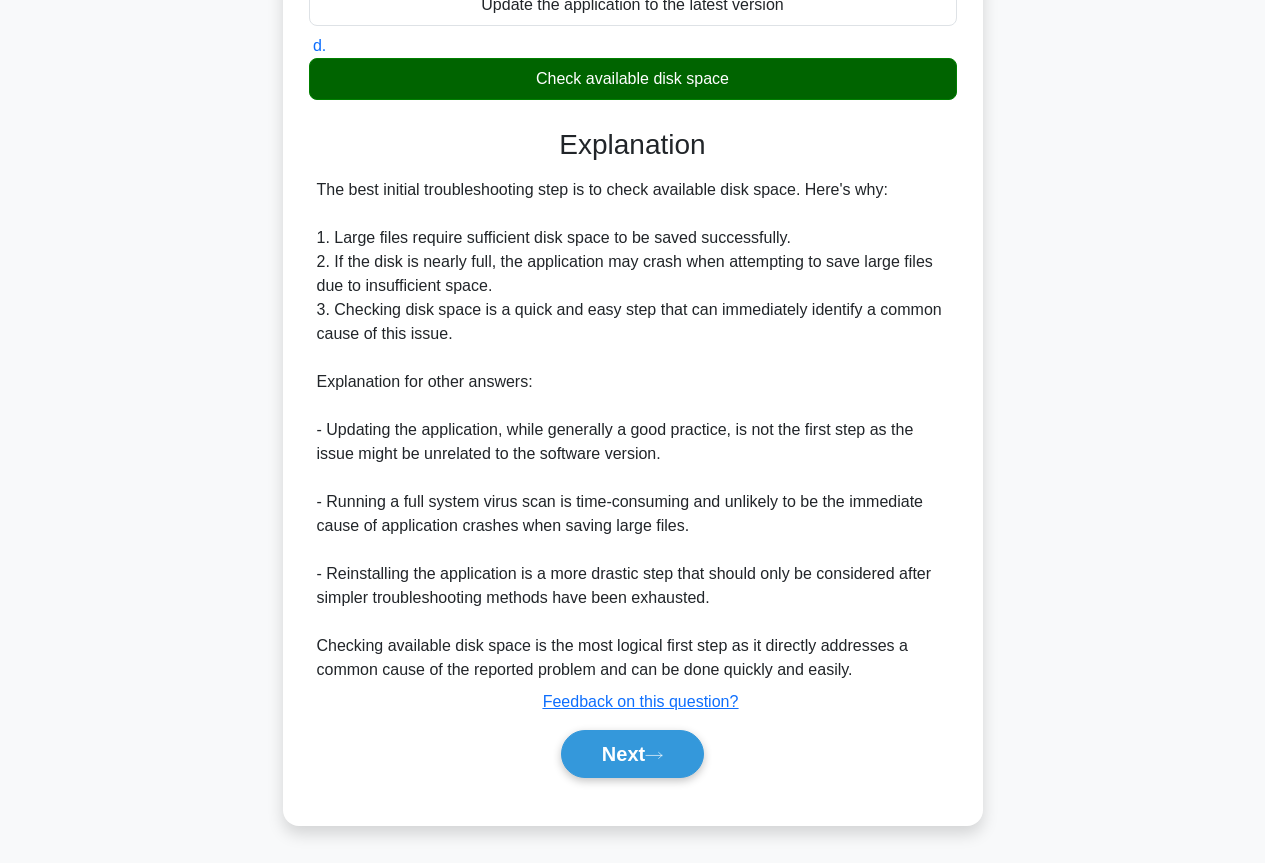 drag, startPoint x: 685, startPoint y: 763, endPoint x: 734, endPoint y: 742, distance: 53.310413 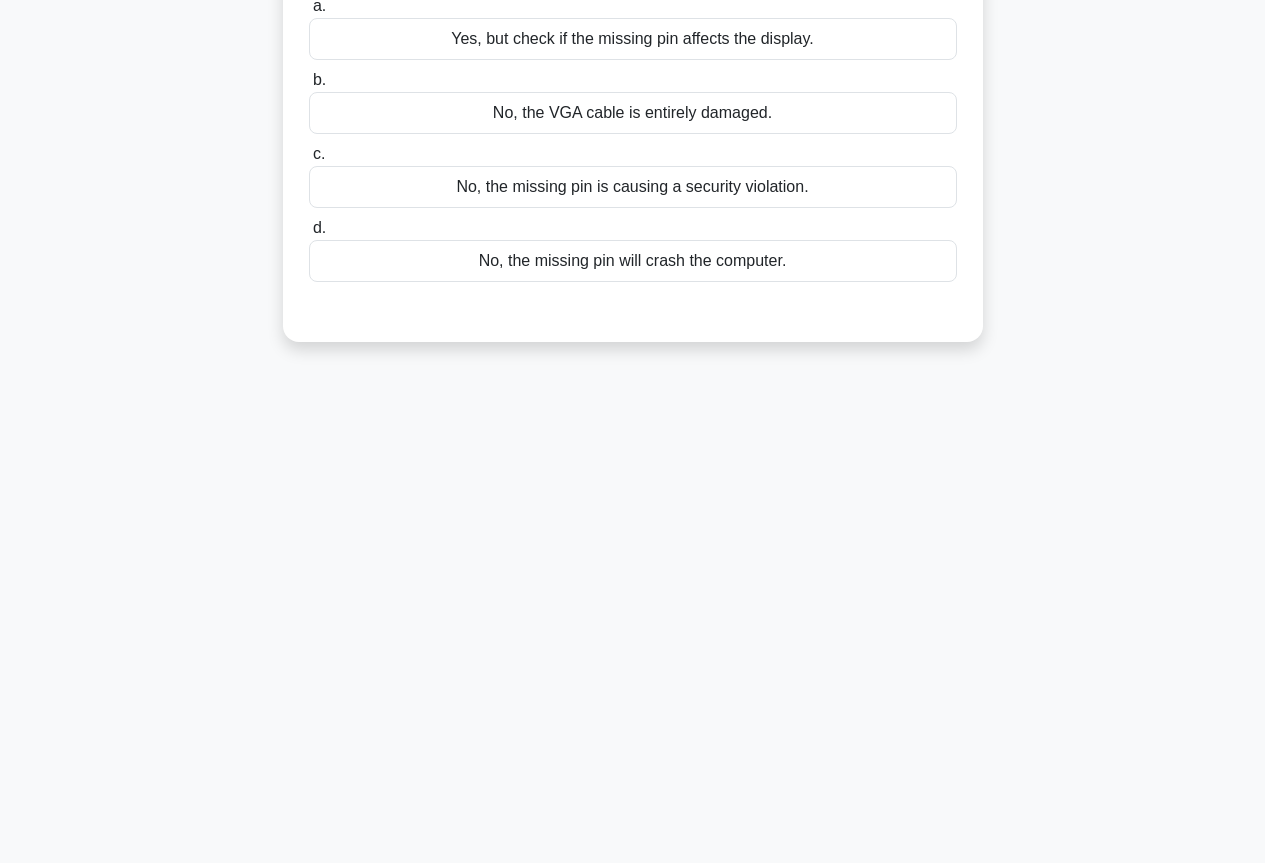 scroll, scrollTop: 0, scrollLeft: 0, axis: both 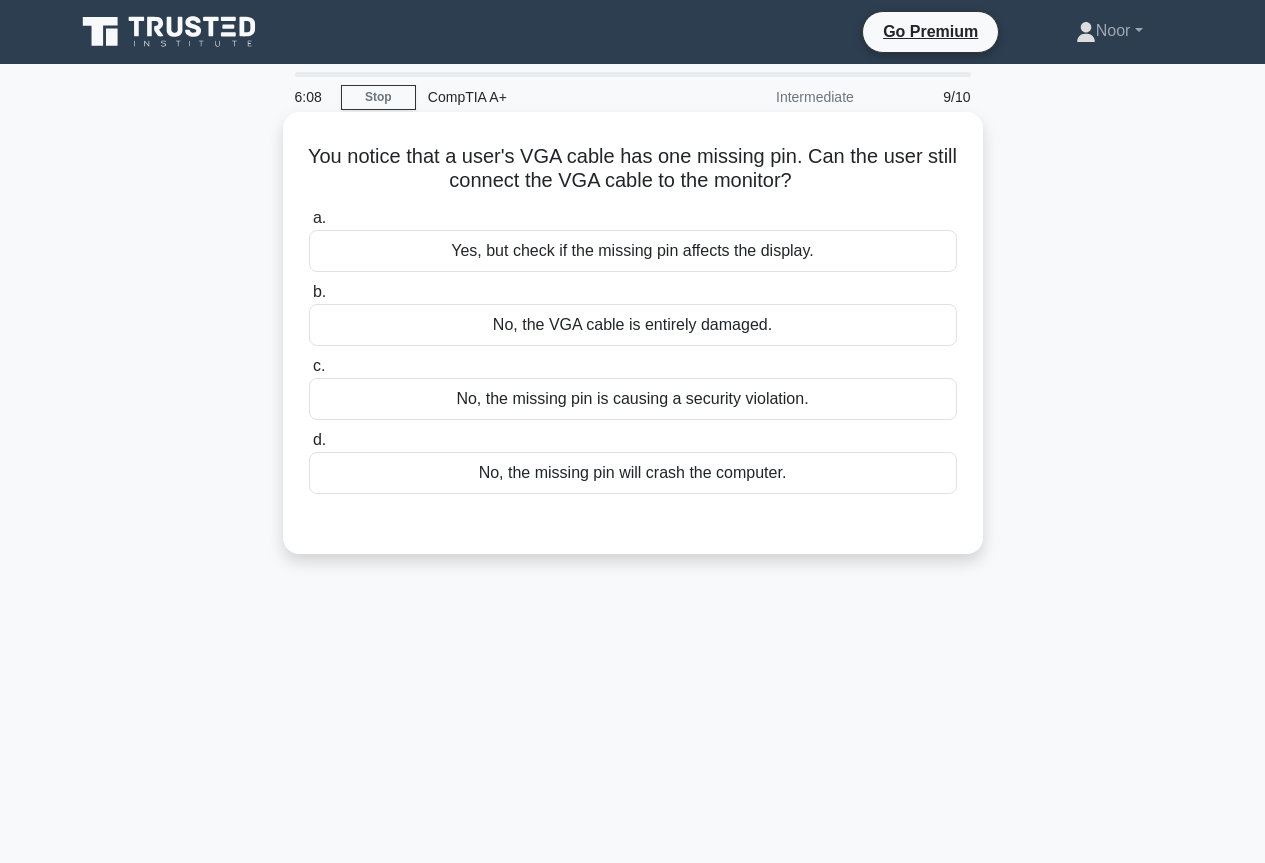 click on "No, the VGA cable is entirely damaged." at bounding box center (633, 325) 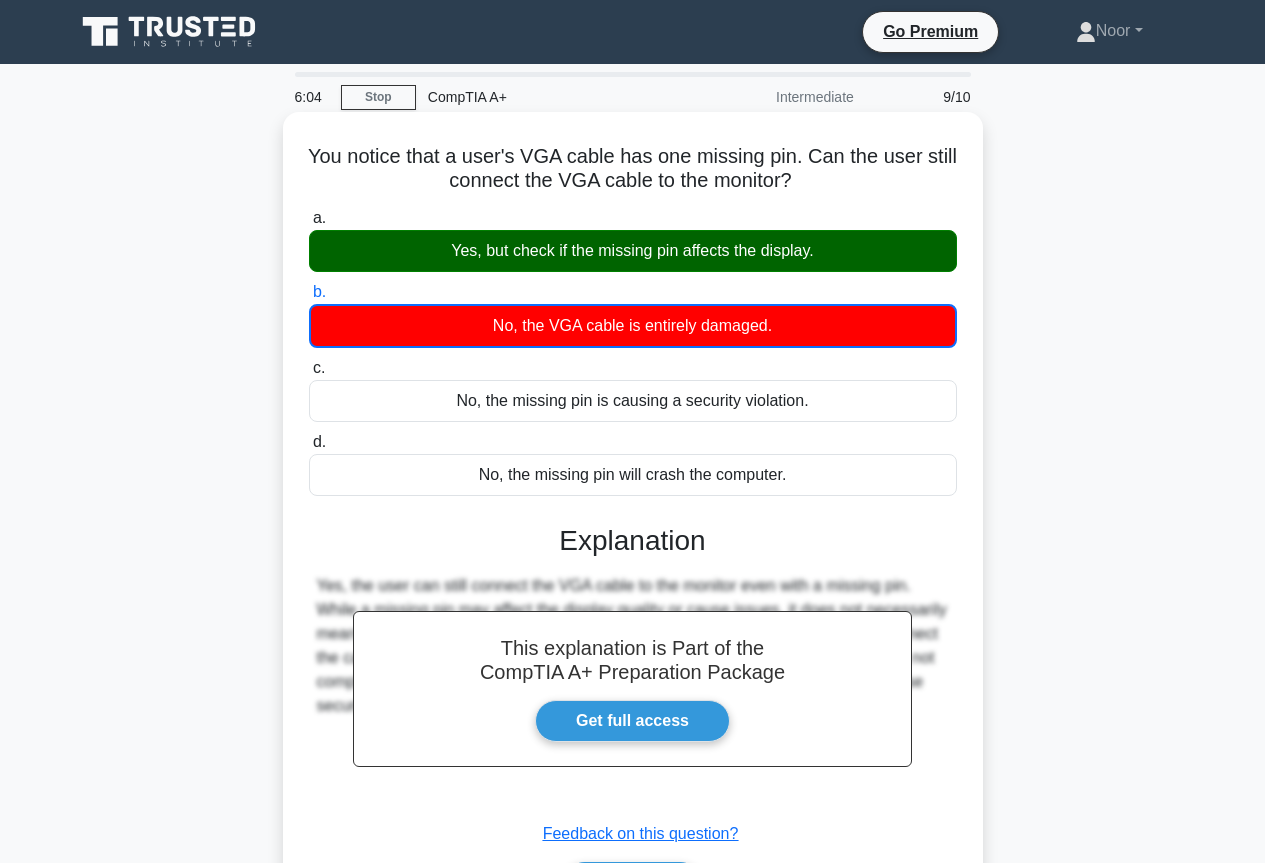 scroll, scrollTop: 217, scrollLeft: 0, axis: vertical 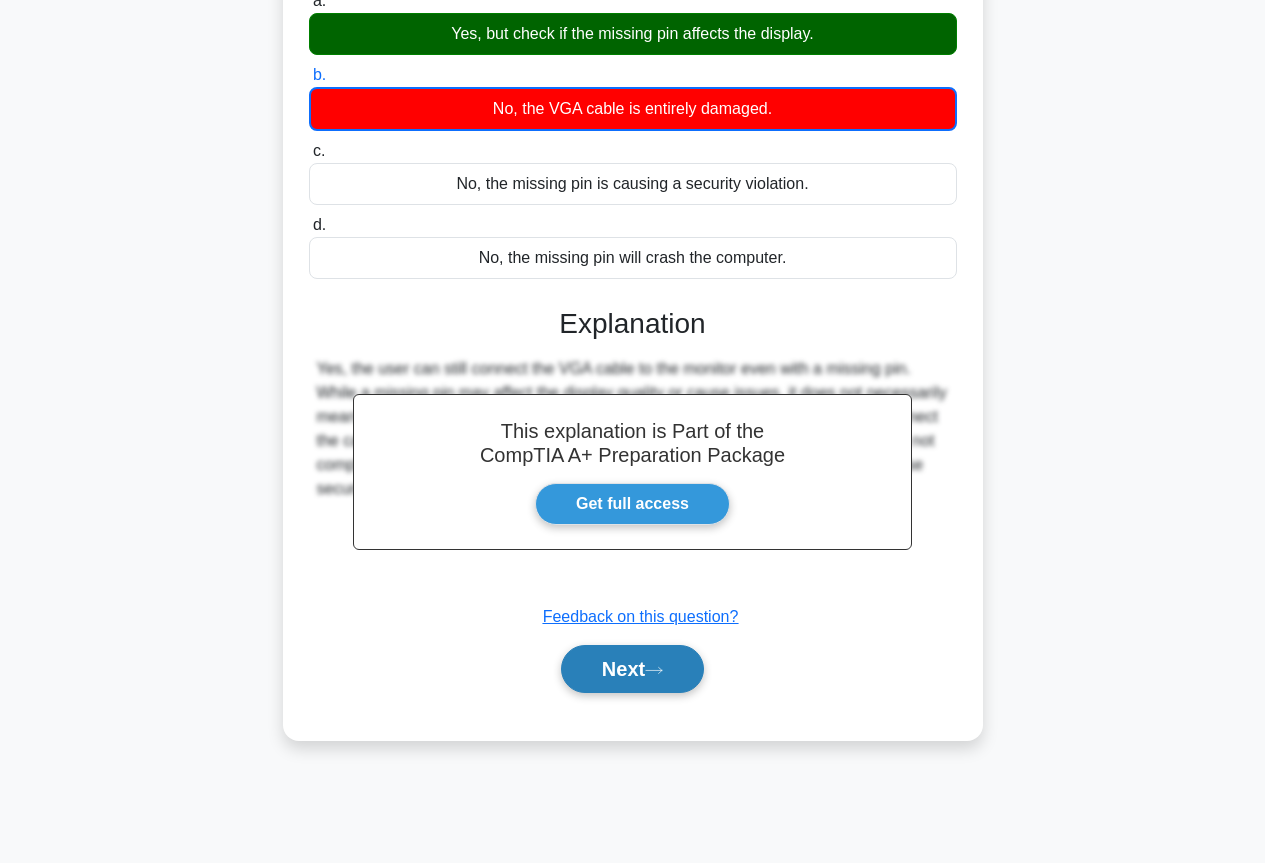 click on "Next" at bounding box center [632, 669] 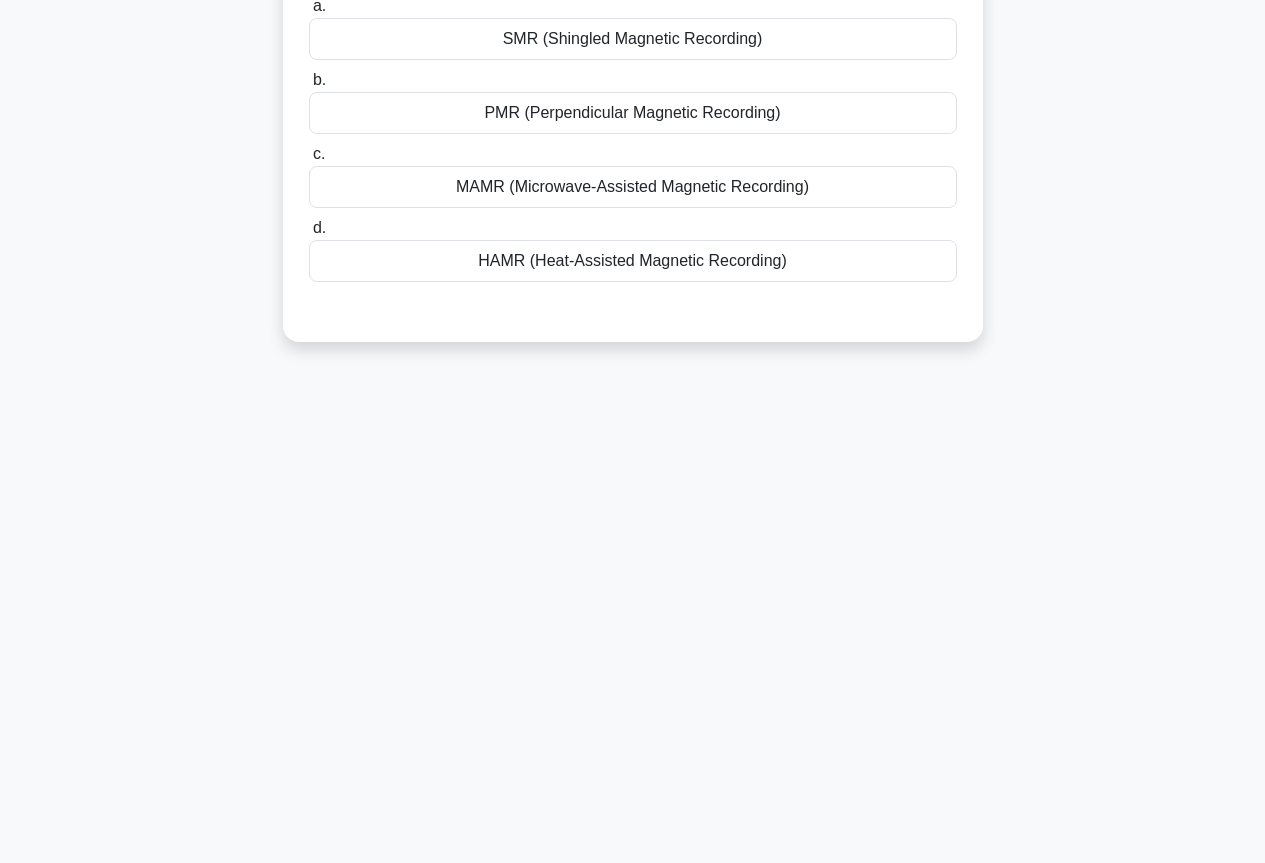 scroll, scrollTop: 17, scrollLeft: 0, axis: vertical 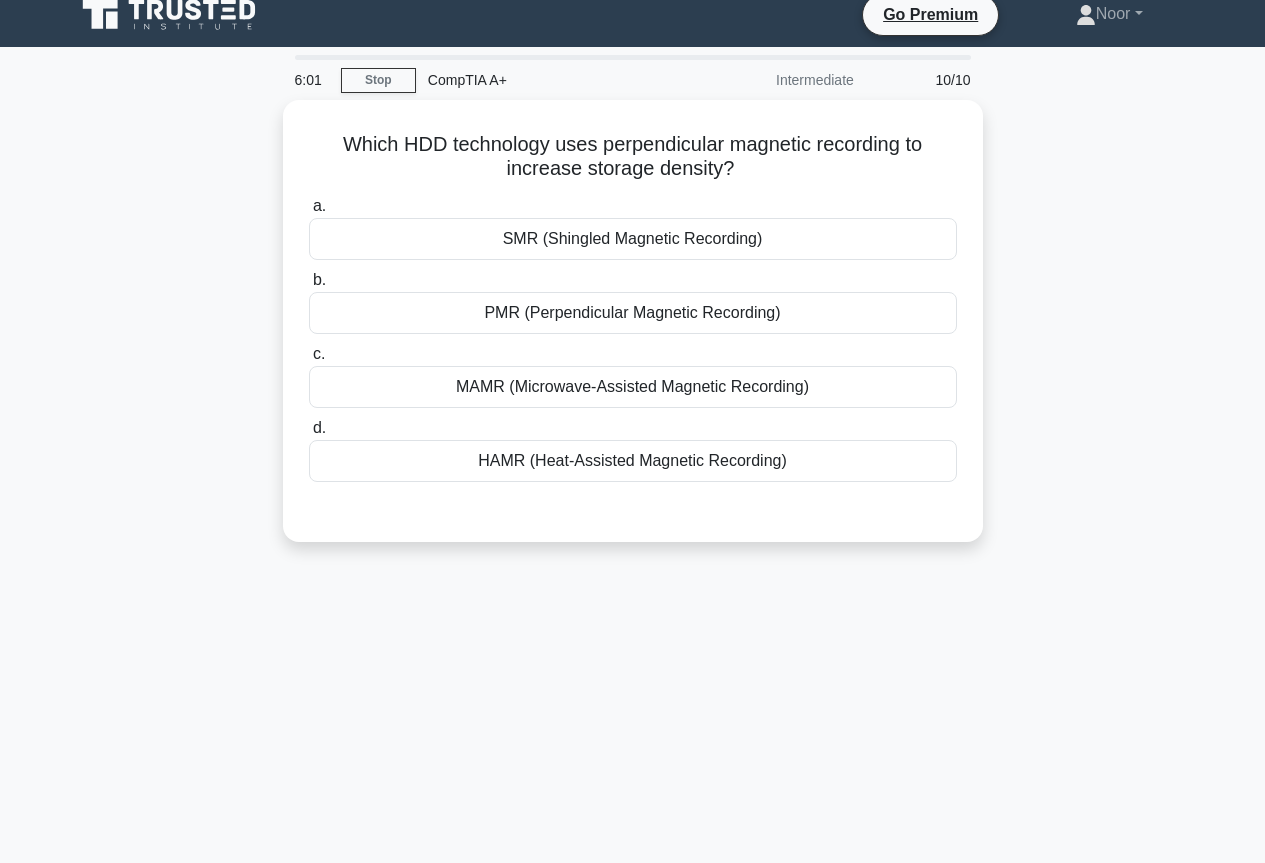click on "Which HDD technology uses perpendicular magnetic recording to increase storage density?
.spinner_0XTQ{transform-origin:center;animation:spinner_y6GP .75s linear infinite}@keyframes spinner_y6GP{100%{transform:rotate(360deg)}}
a.
SMR (Shingled Magnetic Recording)" at bounding box center [633, 333] 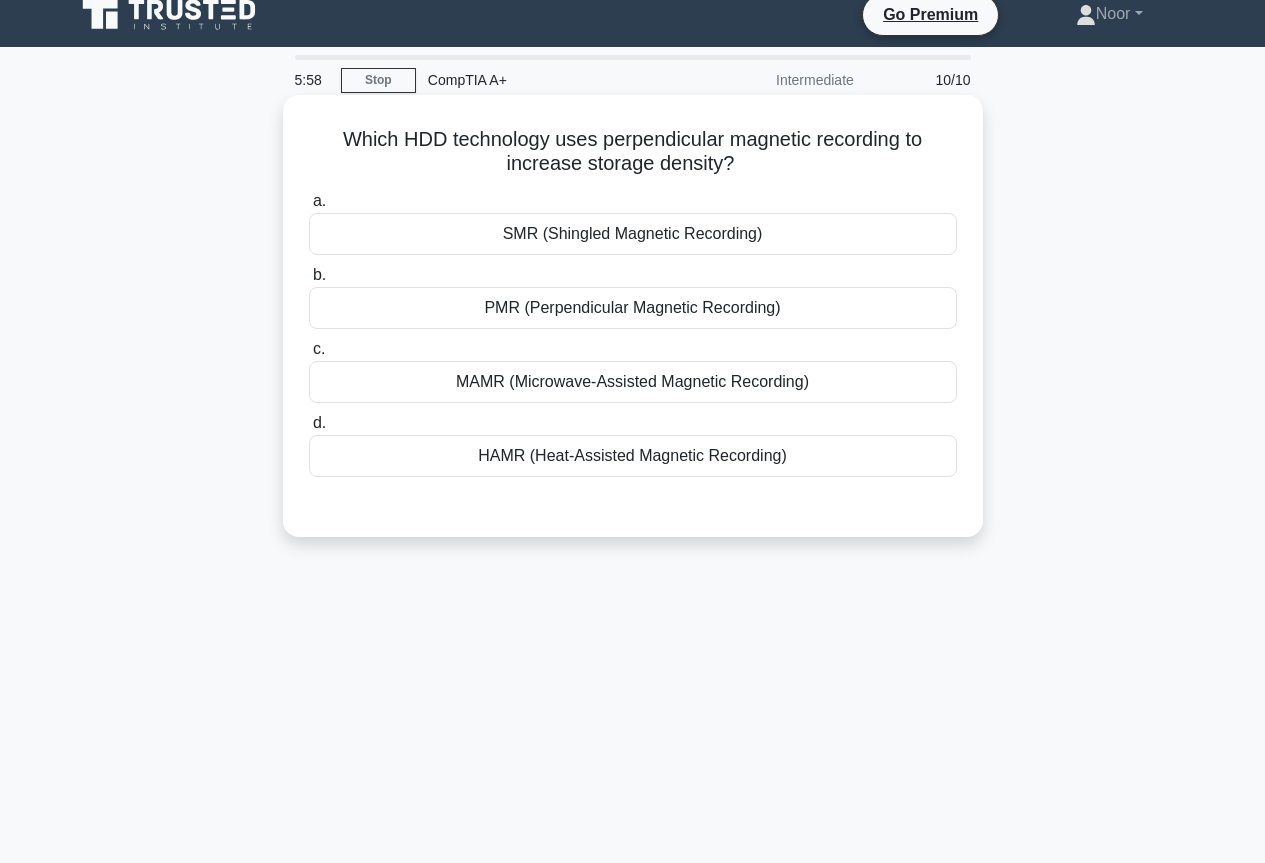 click on "SMR (Shingled Magnetic Recording)" at bounding box center (633, 234) 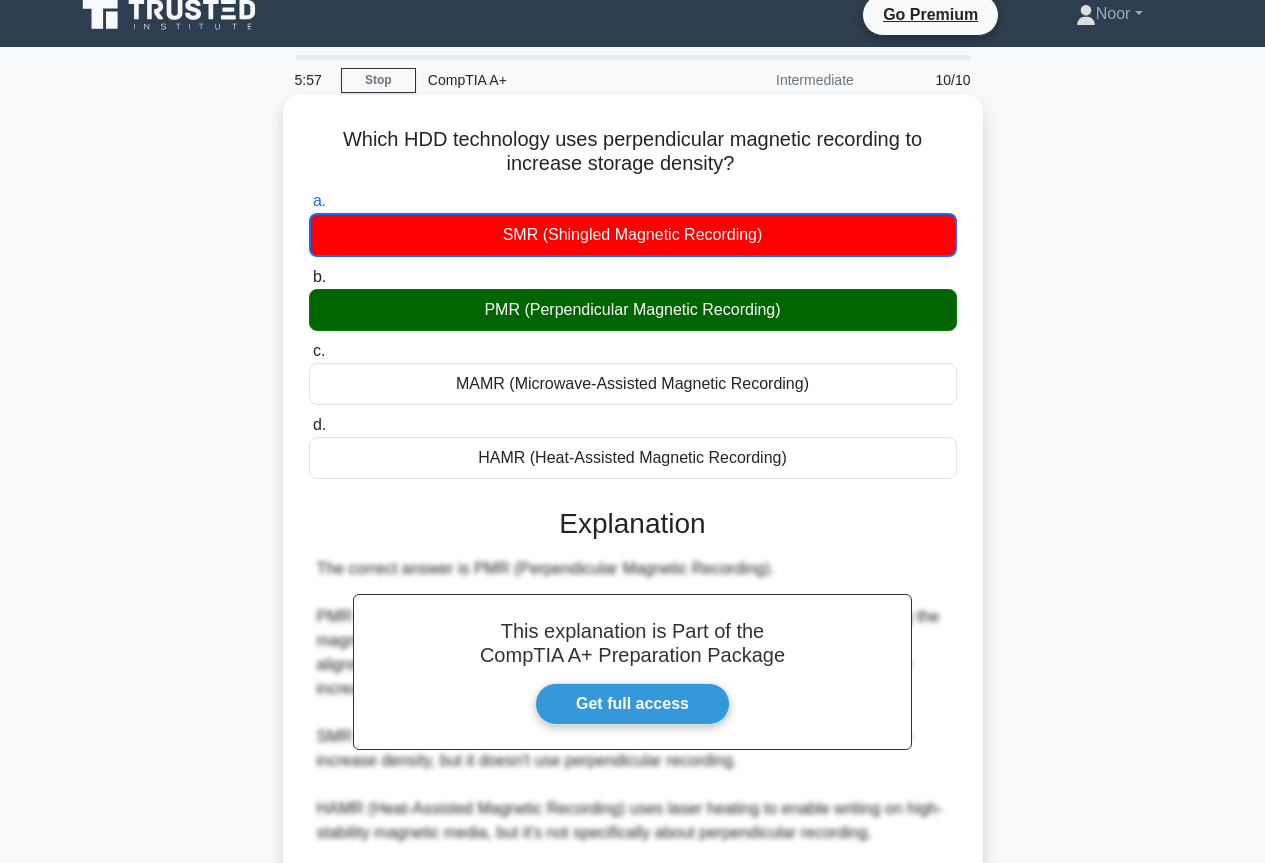 scroll, scrollTop: 349, scrollLeft: 0, axis: vertical 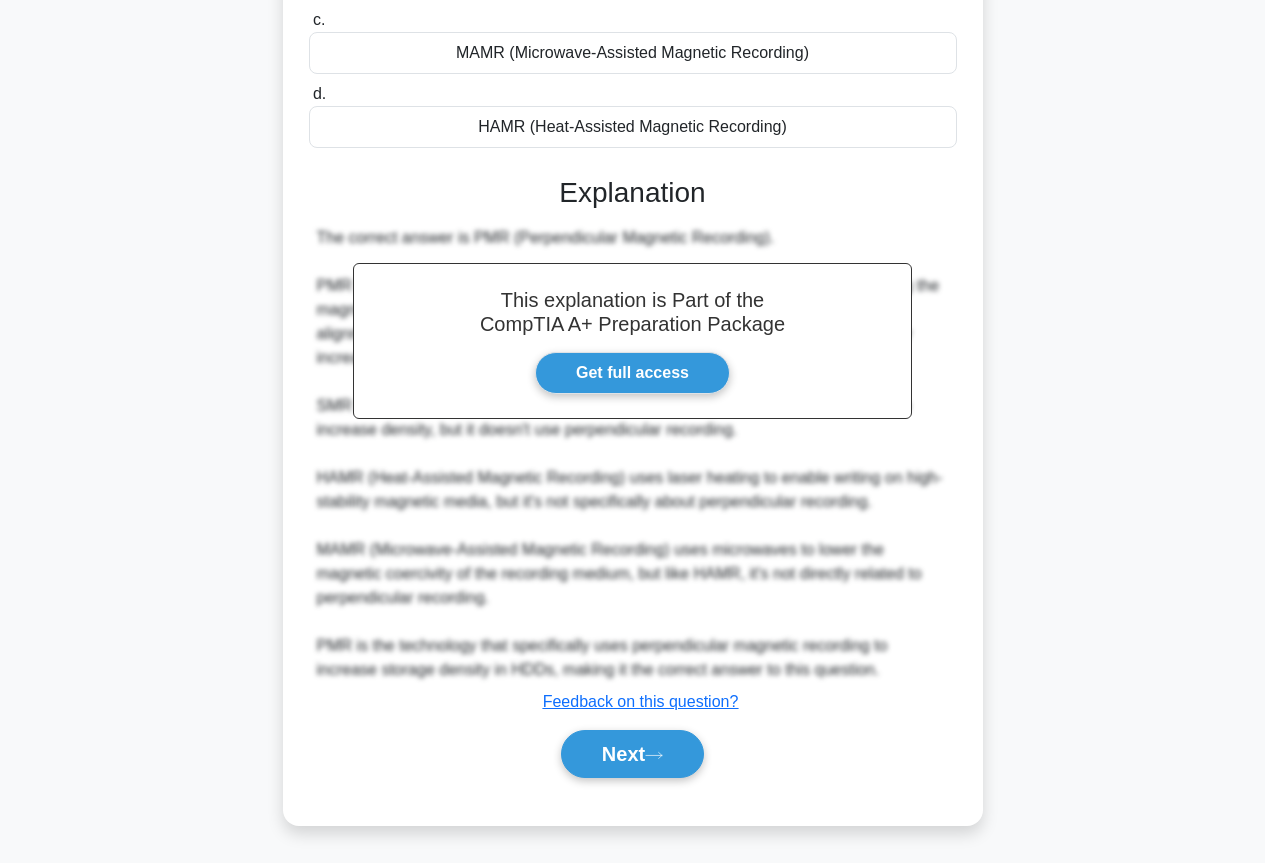 drag, startPoint x: 695, startPoint y: 762, endPoint x: 748, endPoint y: 735, distance: 59.48109 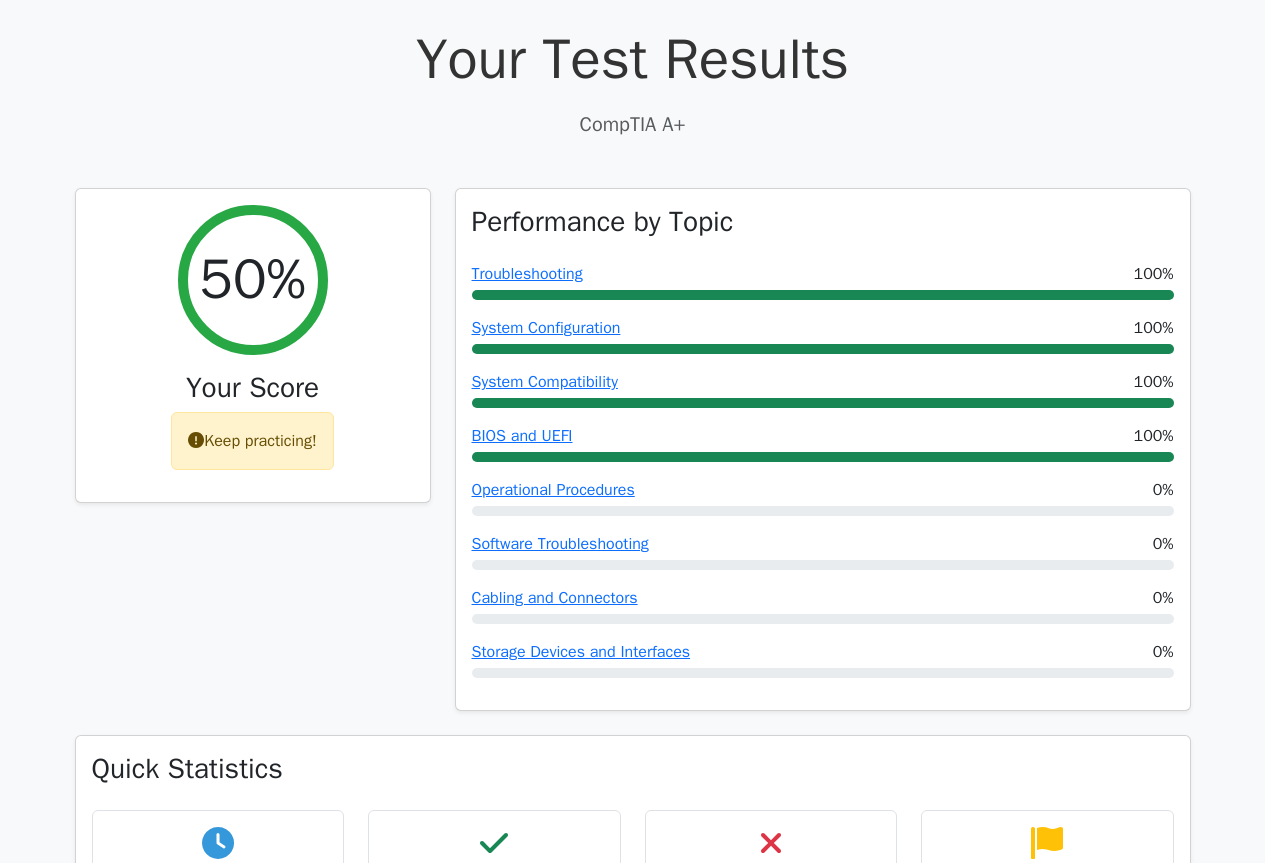 scroll, scrollTop: 0, scrollLeft: 0, axis: both 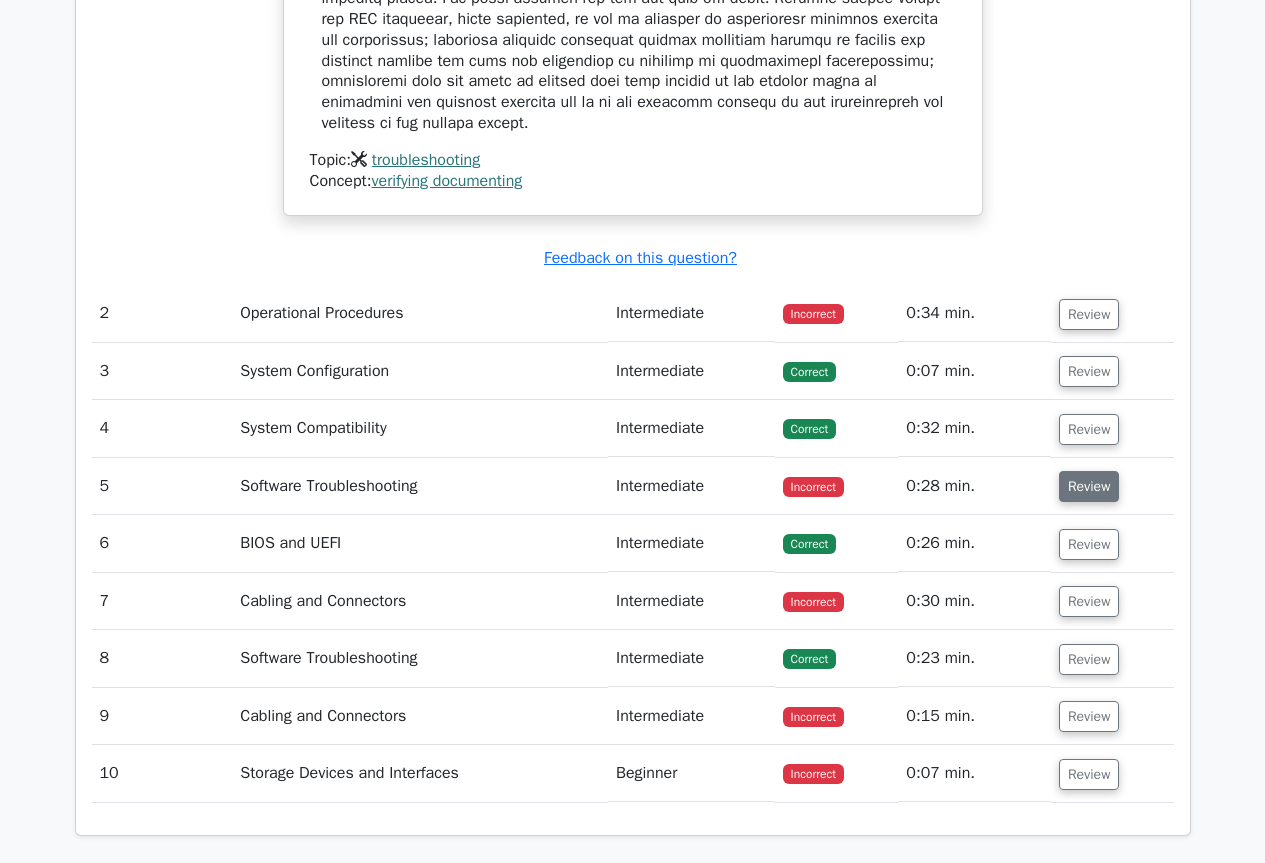click on "Review" at bounding box center (1089, 486) 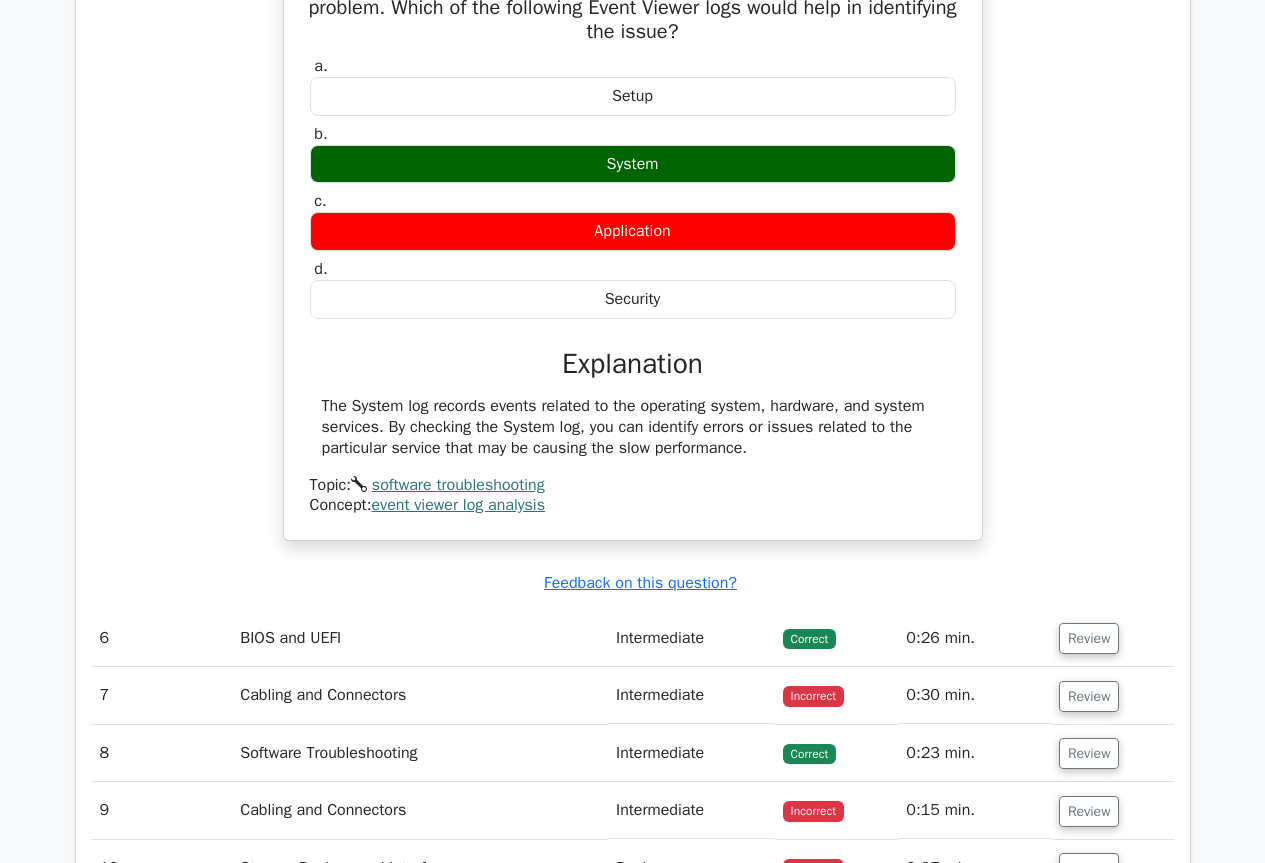 scroll, scrollTop: 3000, scrollLeft: 0, axis: vertical 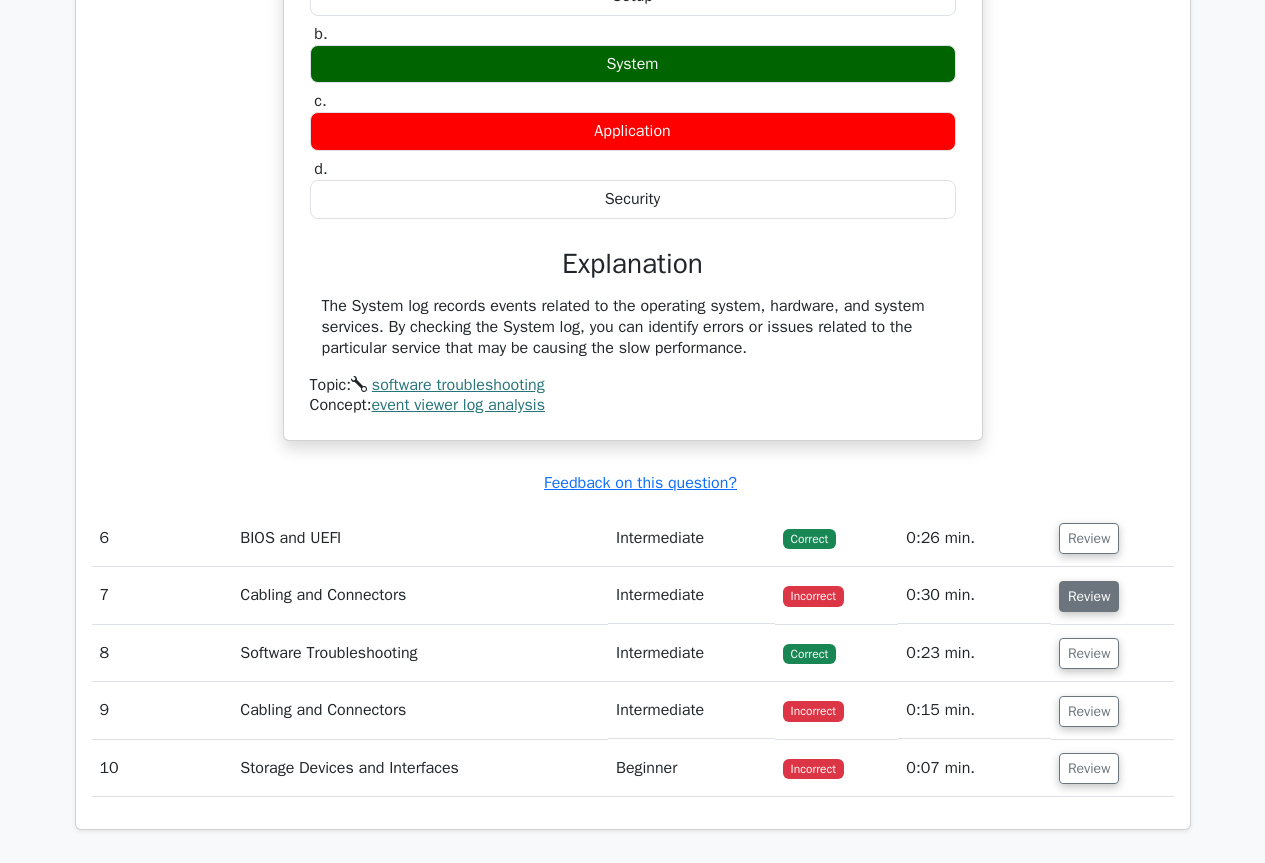click on "Review" at bounding box center [1089, 596] 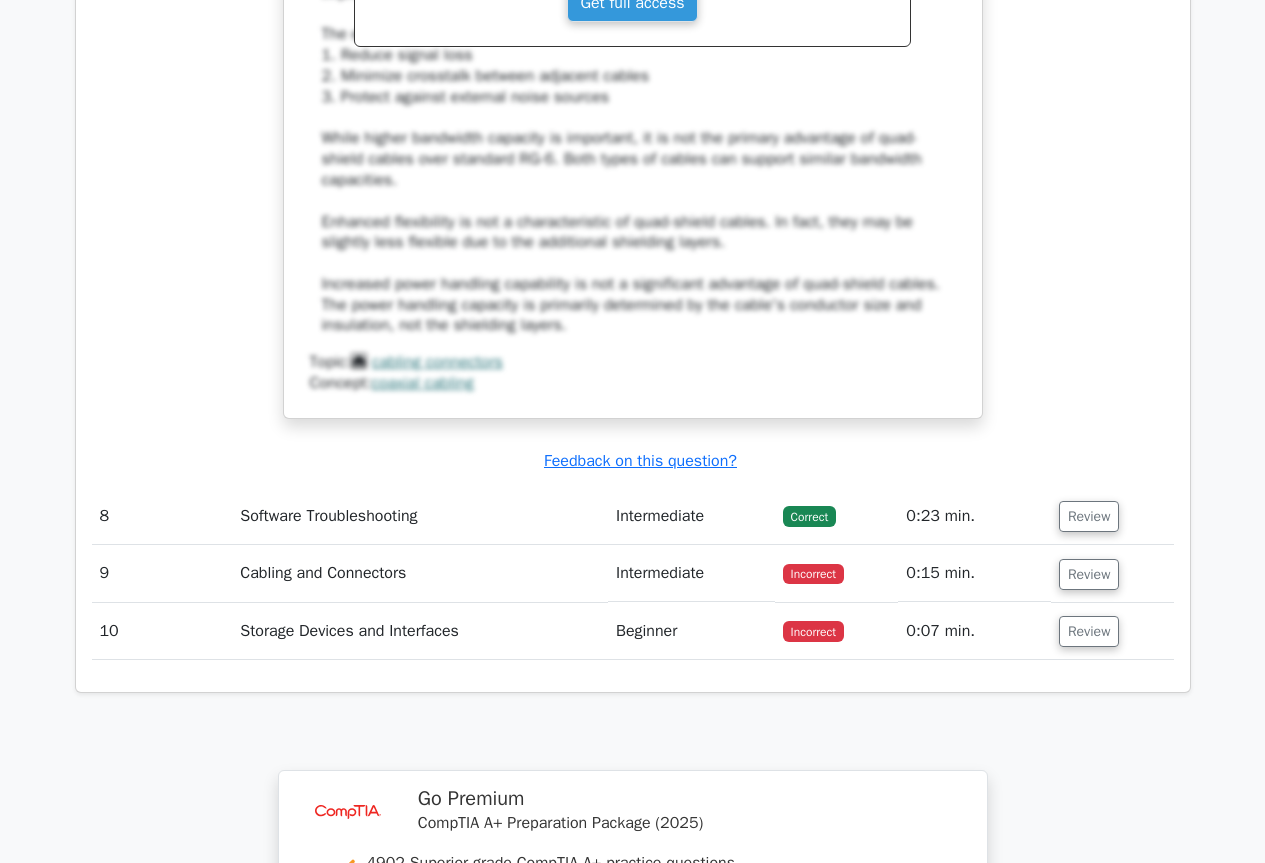 scroll, scrollTop: 4300, scrollLeft: 0, axis: vertical 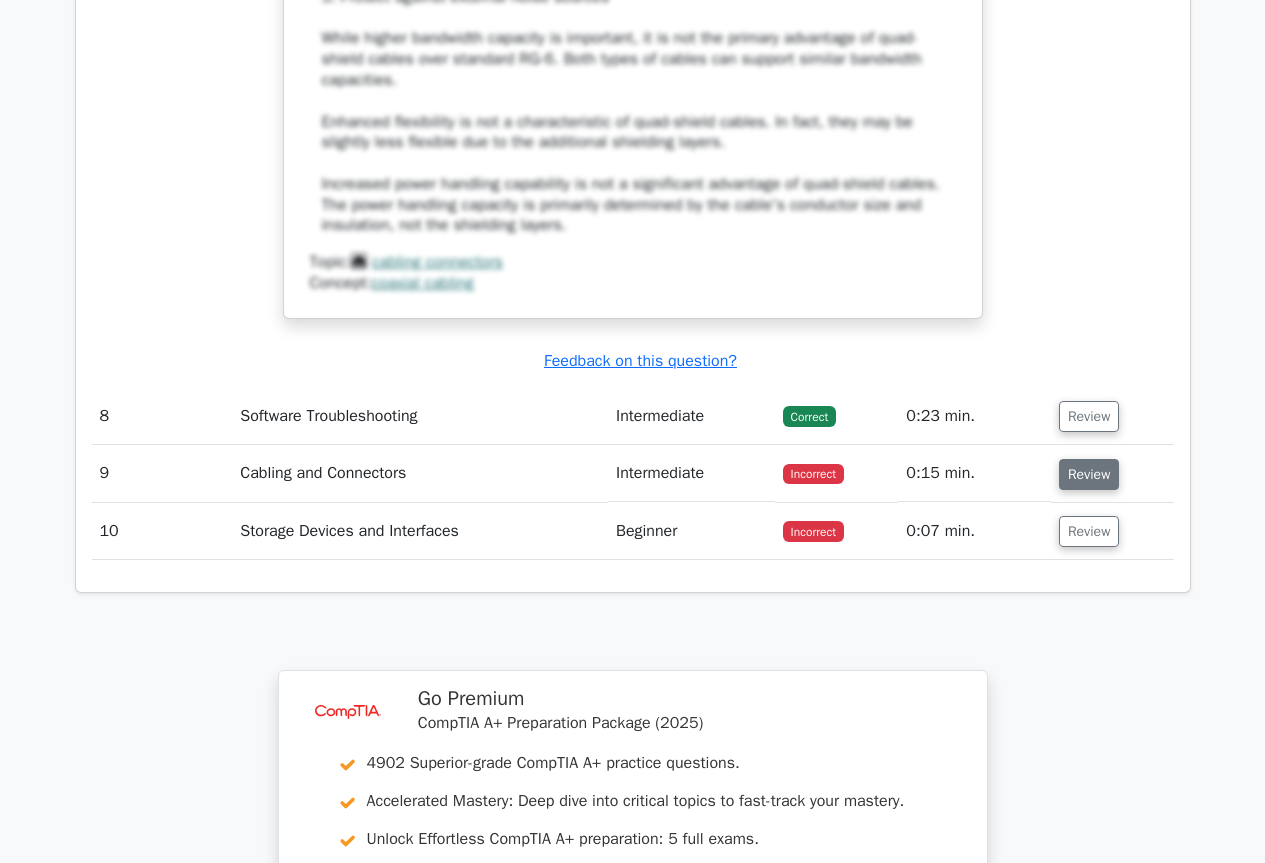 click on "Review" at bounding box center (1089, 474) 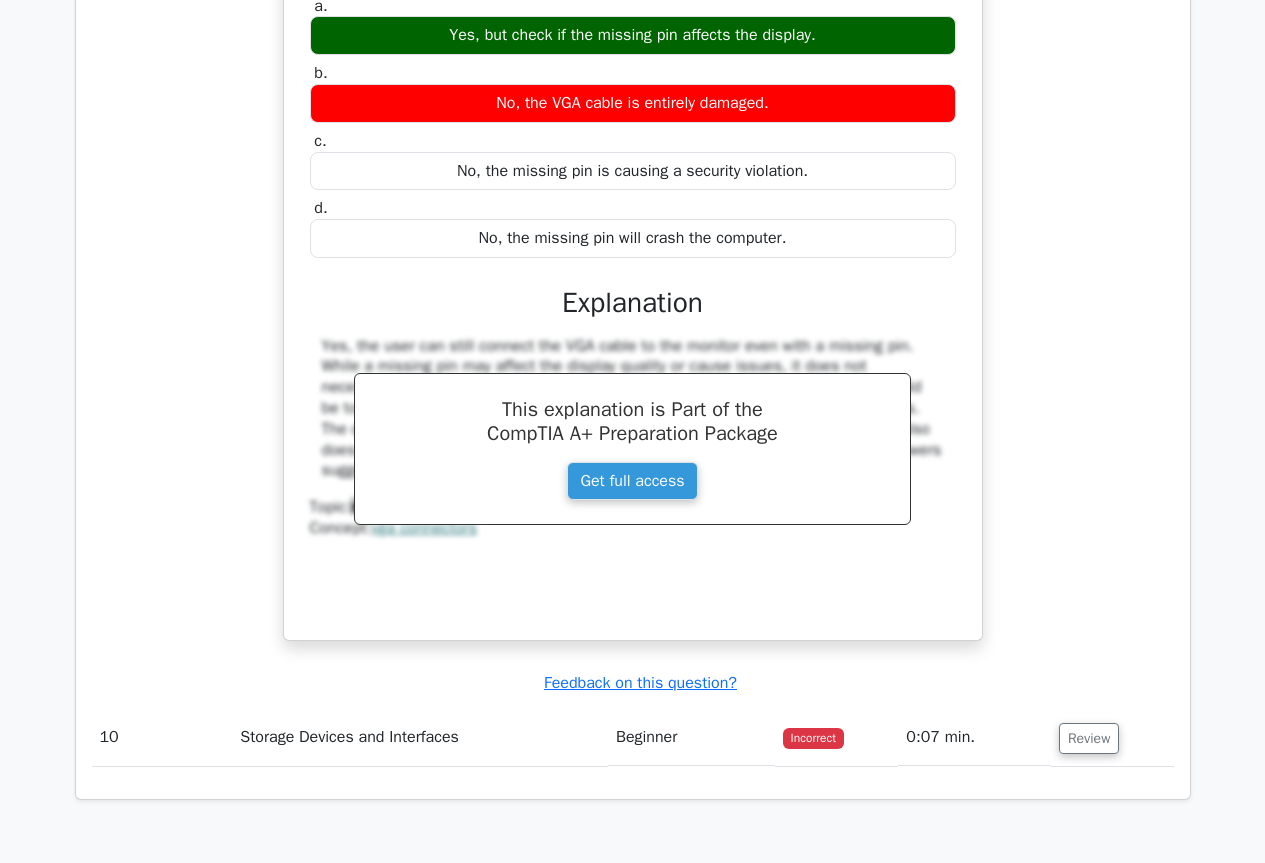 scroll, scrollTop: 5200, scrollLeft: 0, axis: vertical 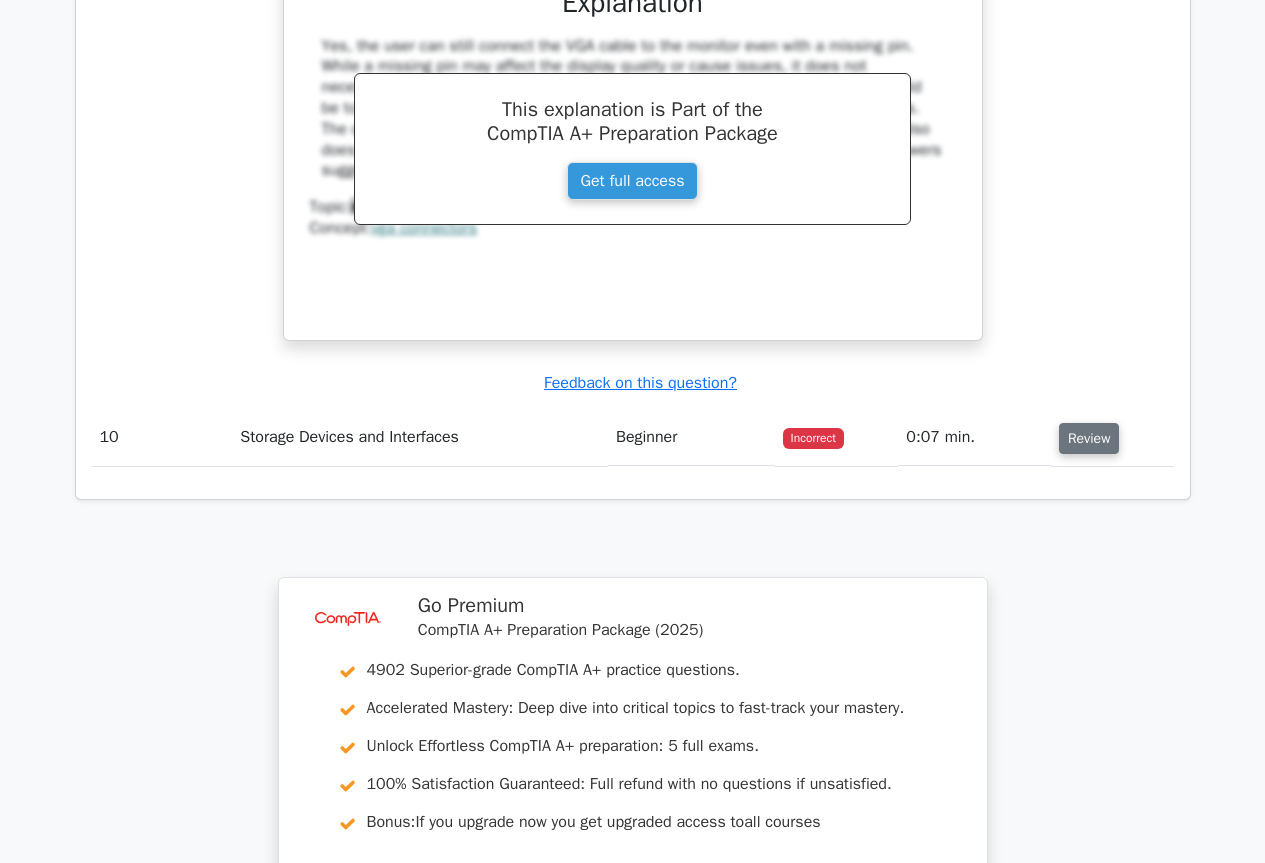 click on "Review" at bounding box center [1089, 438] 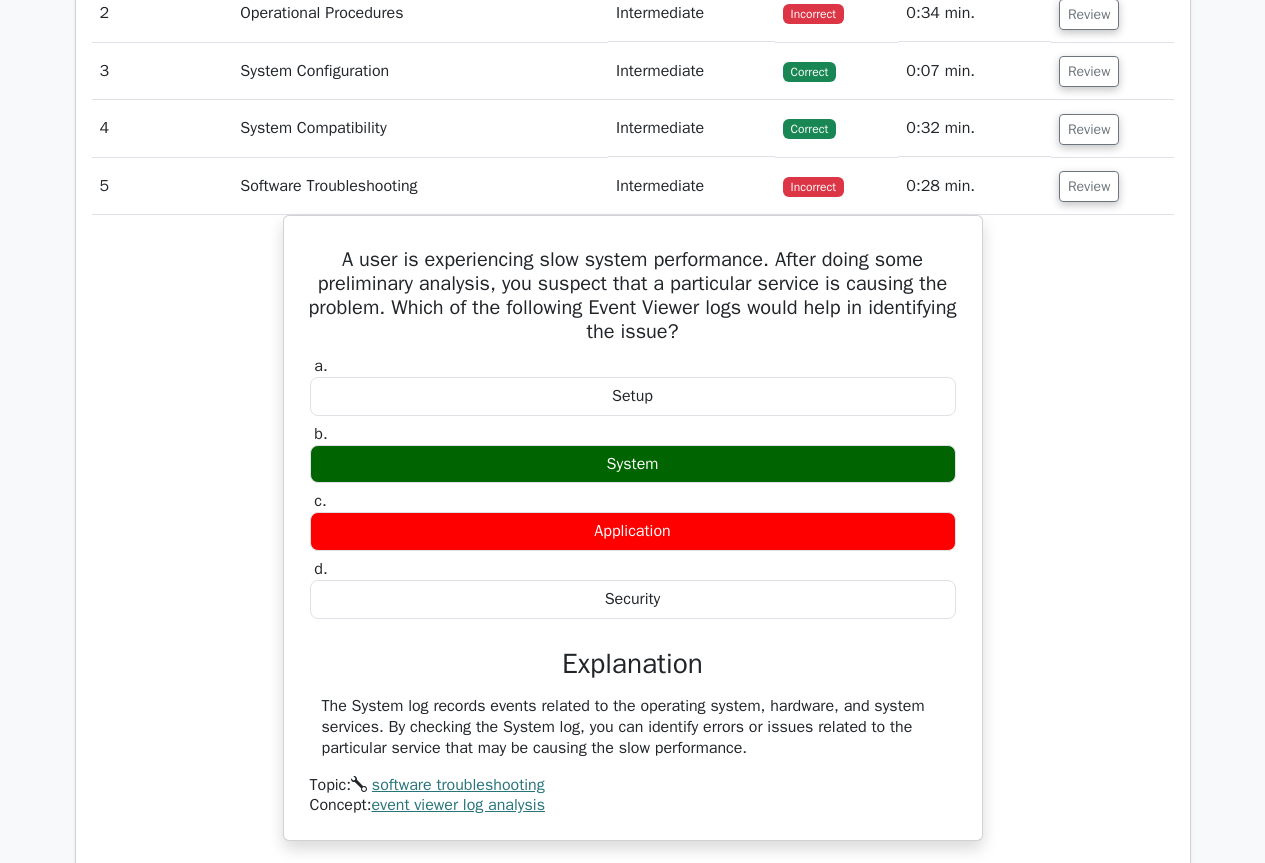 scroll, scrollTop: 2300, scrollLeft: 0, axis: vertical 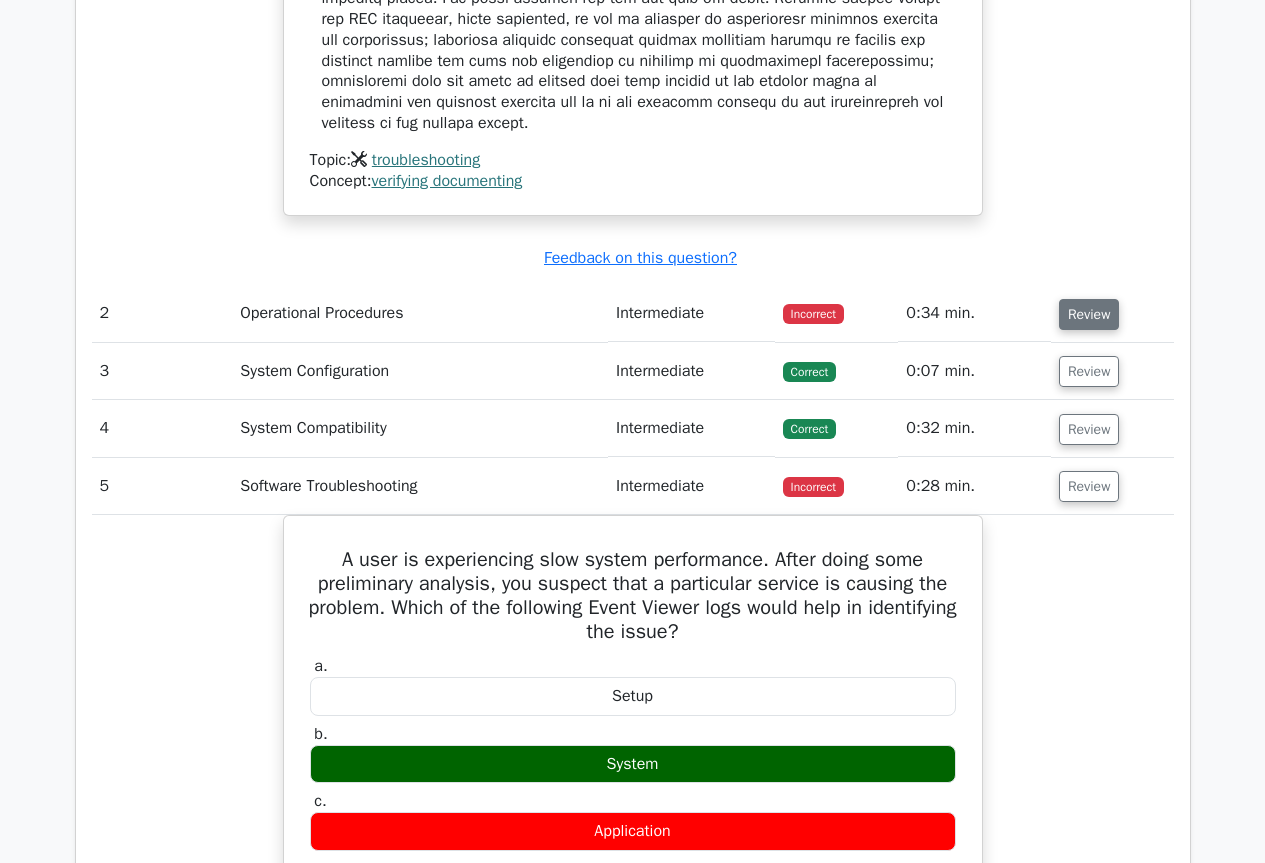 click on "Review" at bounding box center [1089, 314] 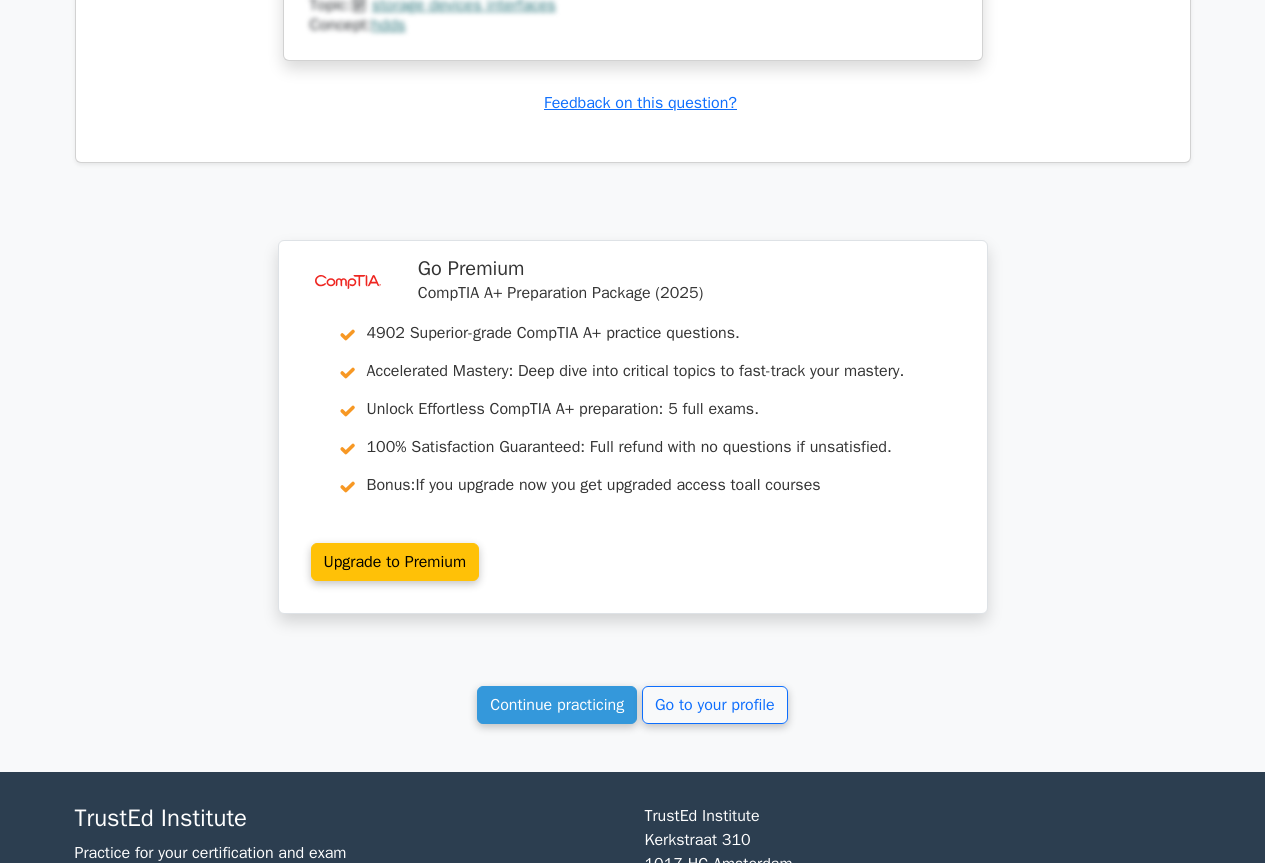 scroll, scrollTop: 7764, scrollLeft: 0, axis: vertical 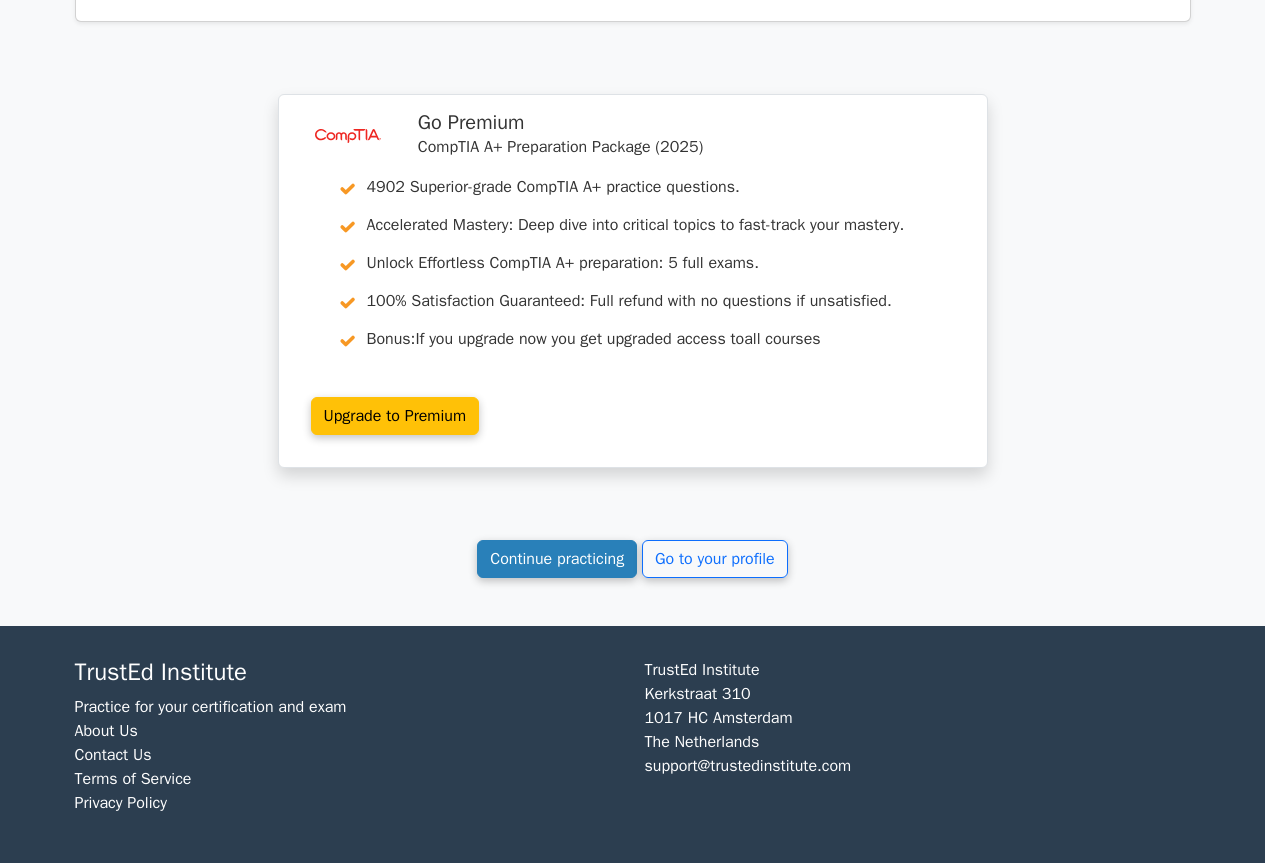 click on "Continue practicing" at bounding box center [557, 559] 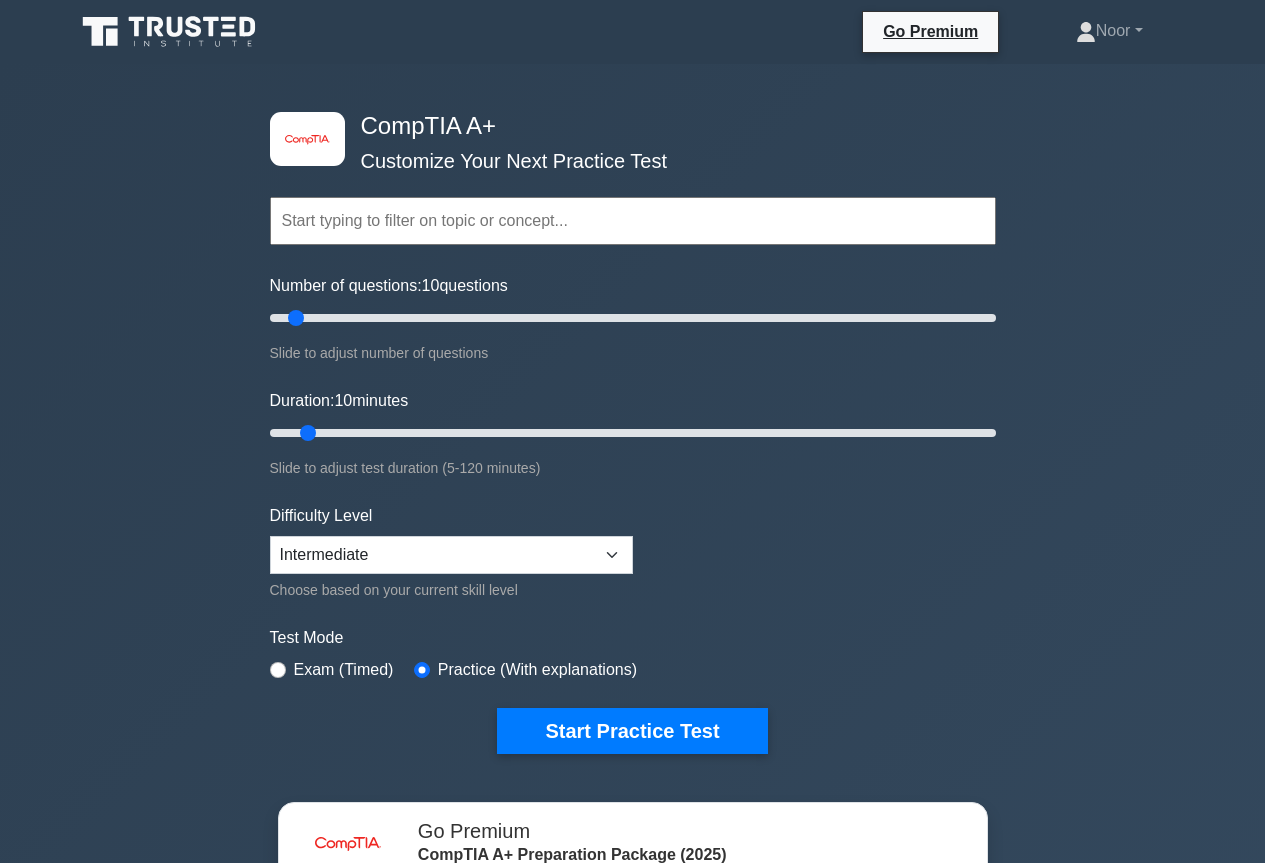 scroll, scrollTop: 0, scrollLeft: 0, axis: both 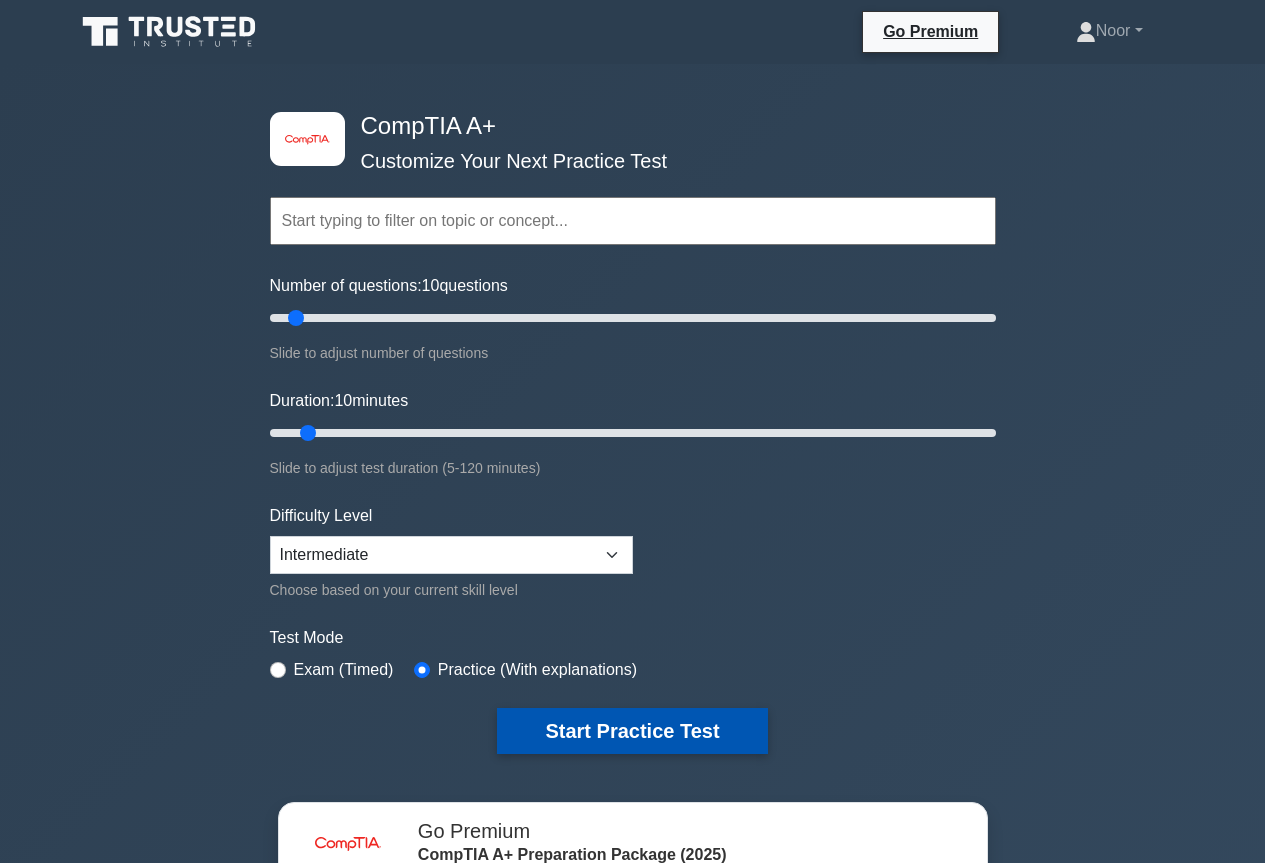 click on "Start Practice Test" at bounding box center (632, 731) 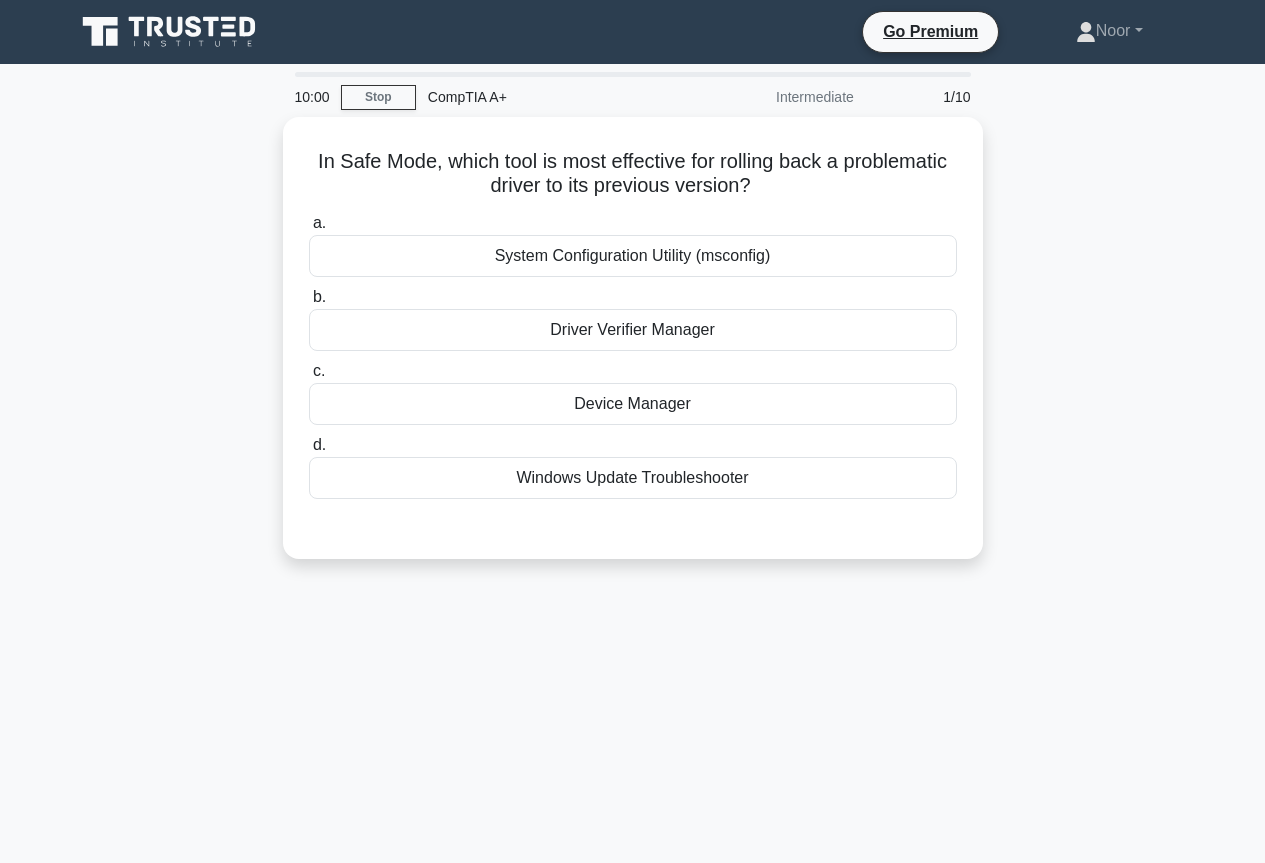scroll, scrollTop: 0, scrollLeft: 0, axis: both 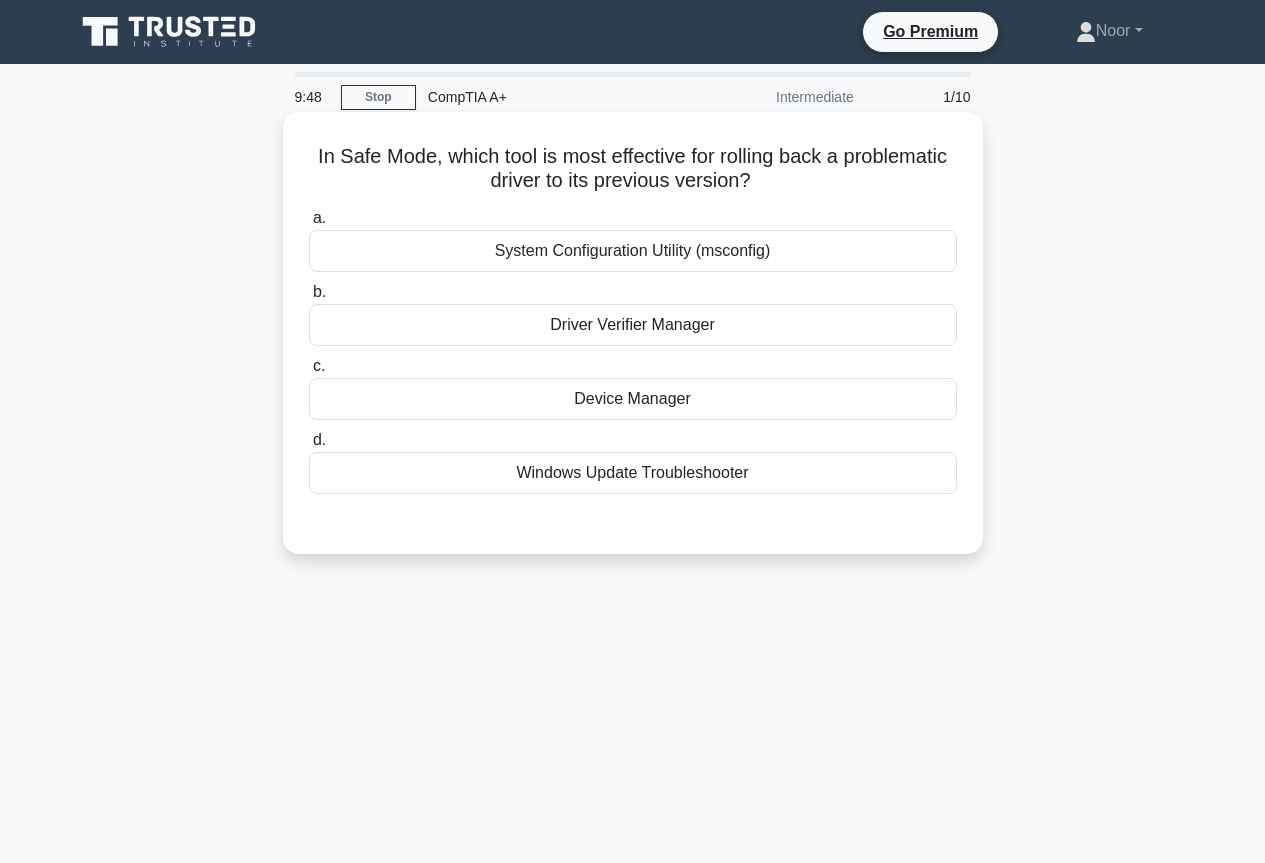 click on "System Configuration Utility (msconfig)" at bounding box center [633, 251] 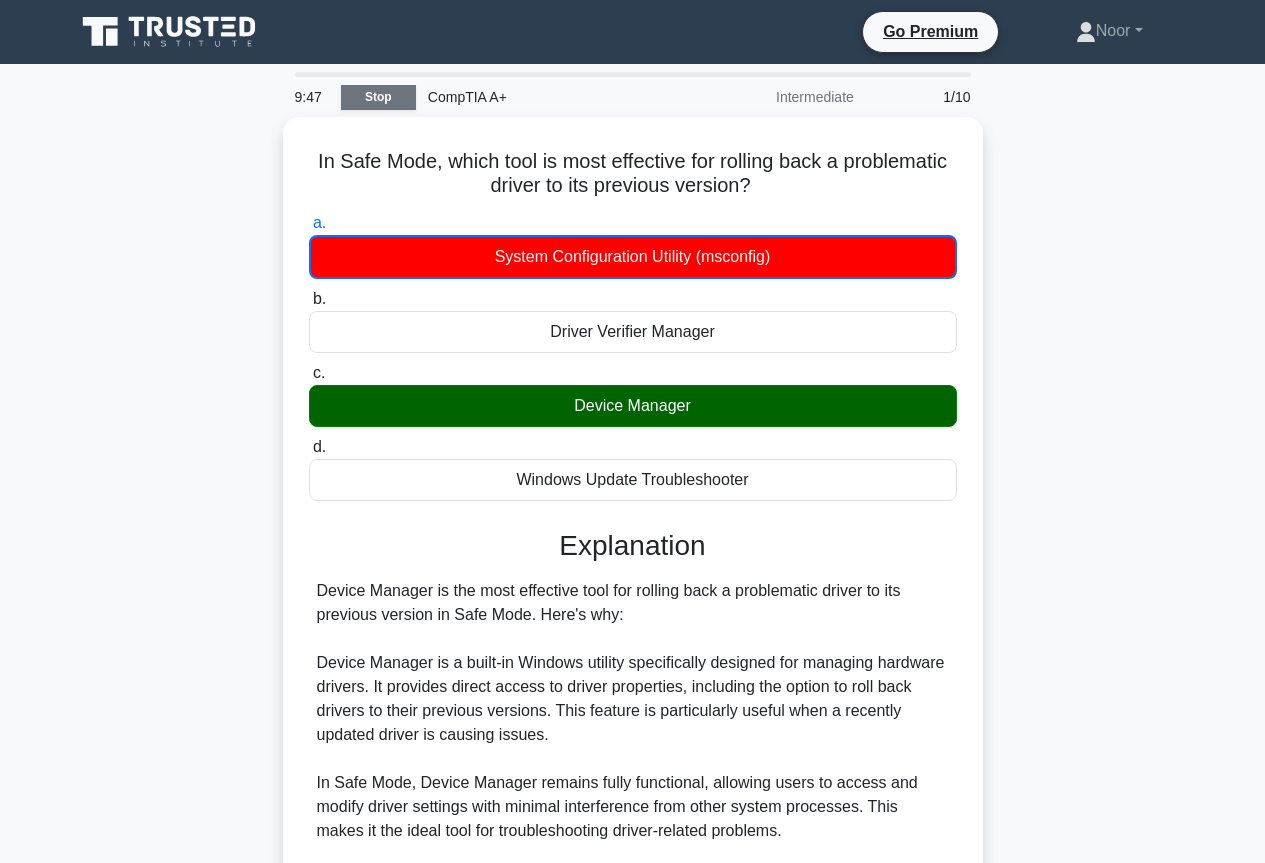 click on "Stop" at bounding box center [378, 97] 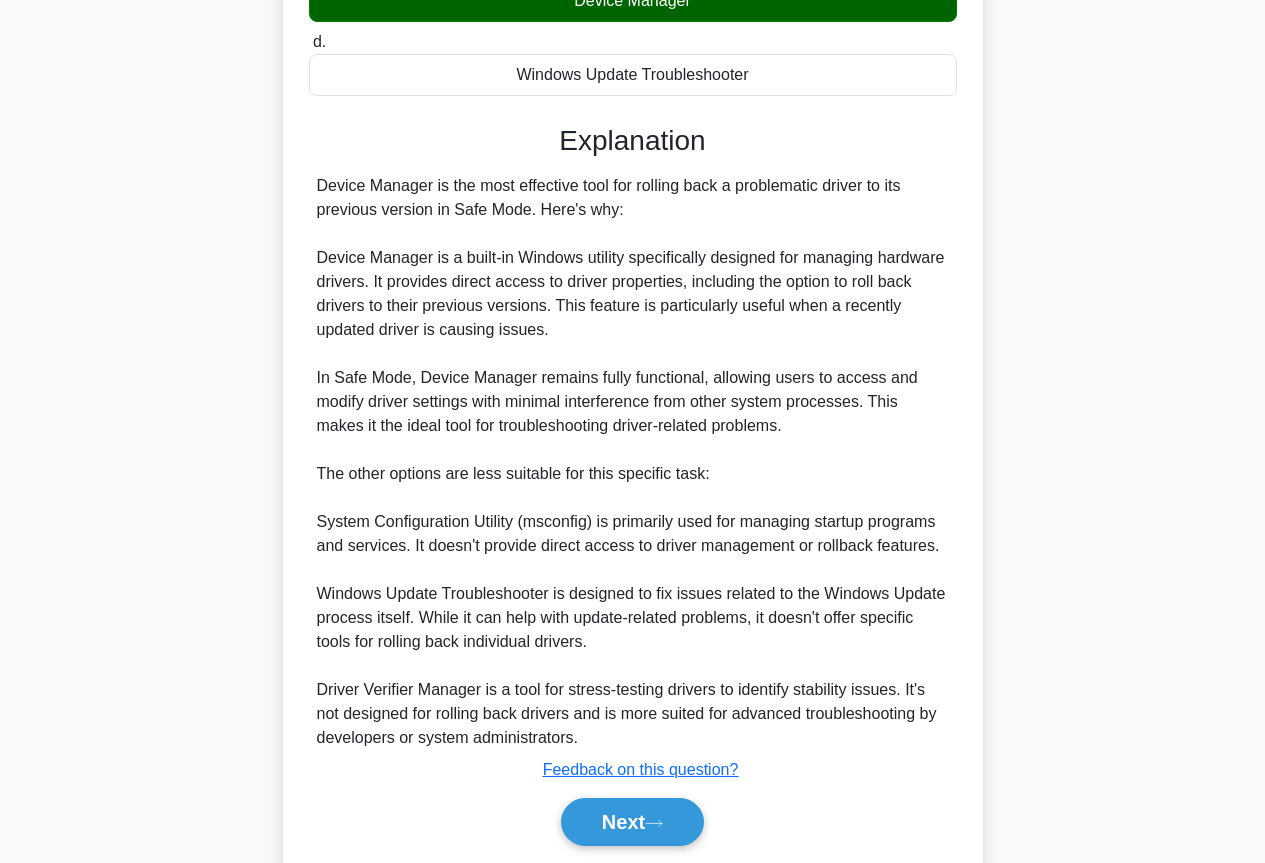 scroll, scrollTop: 469, scrollLeft: 0, axis: vertical 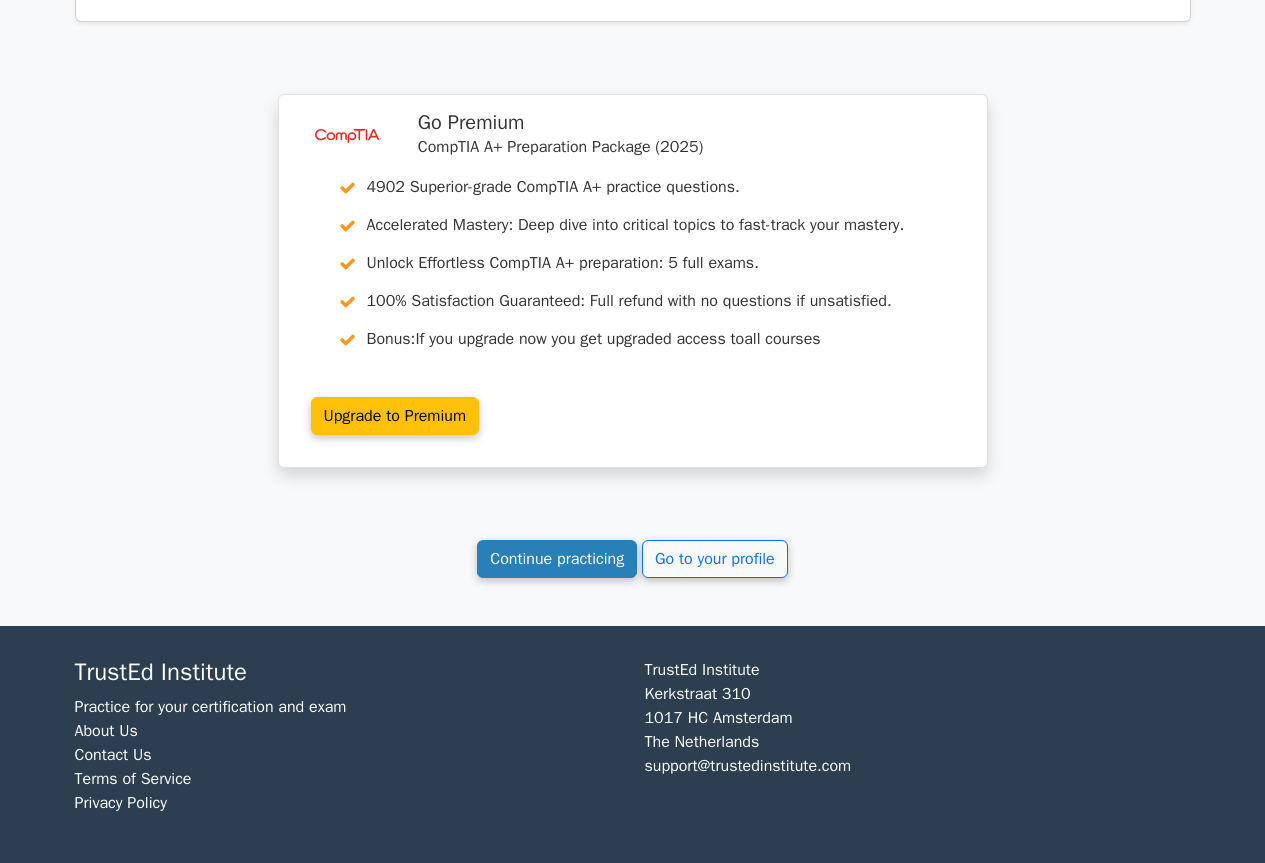 click on "Continue practicing" at bounding box center (557, 559) 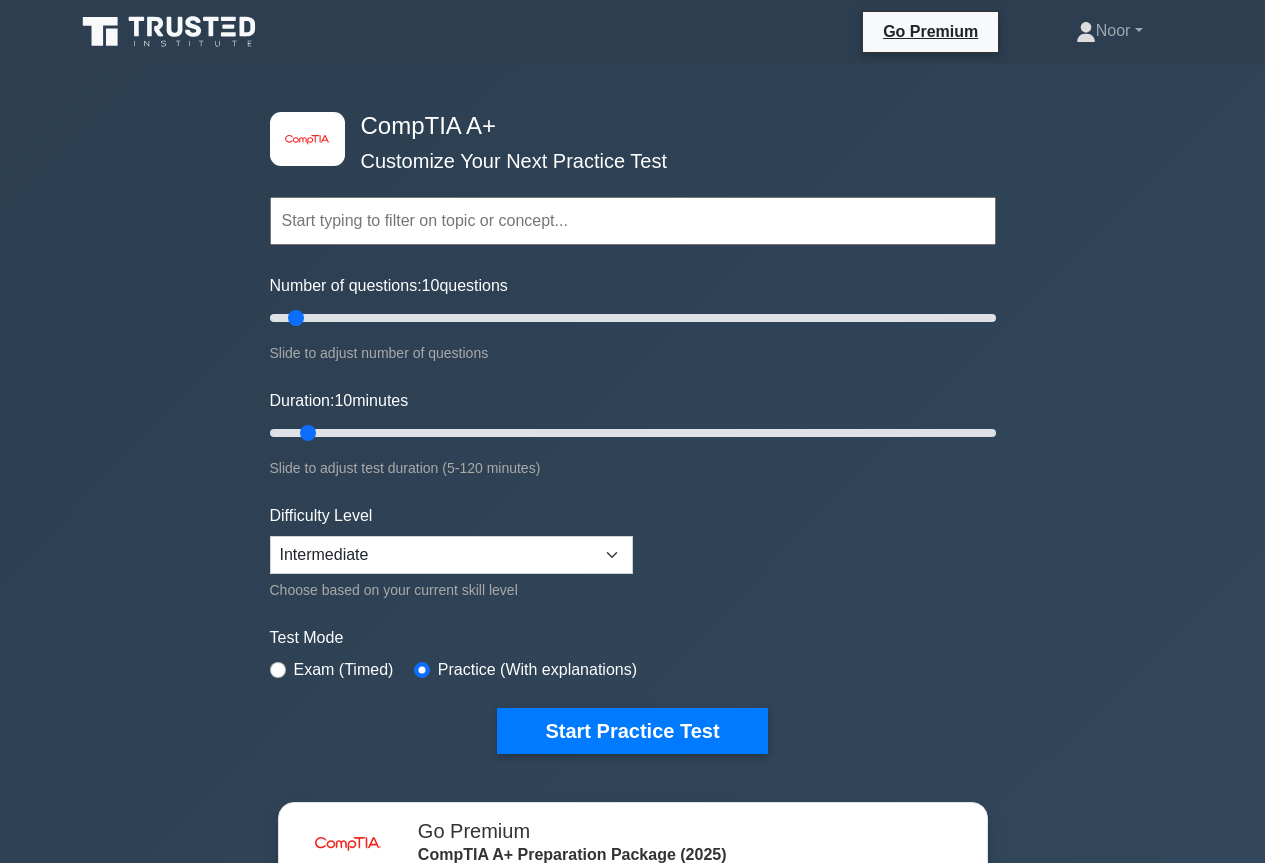 scroll, scrollTop: 0, scrollLeft: 0, axis: both 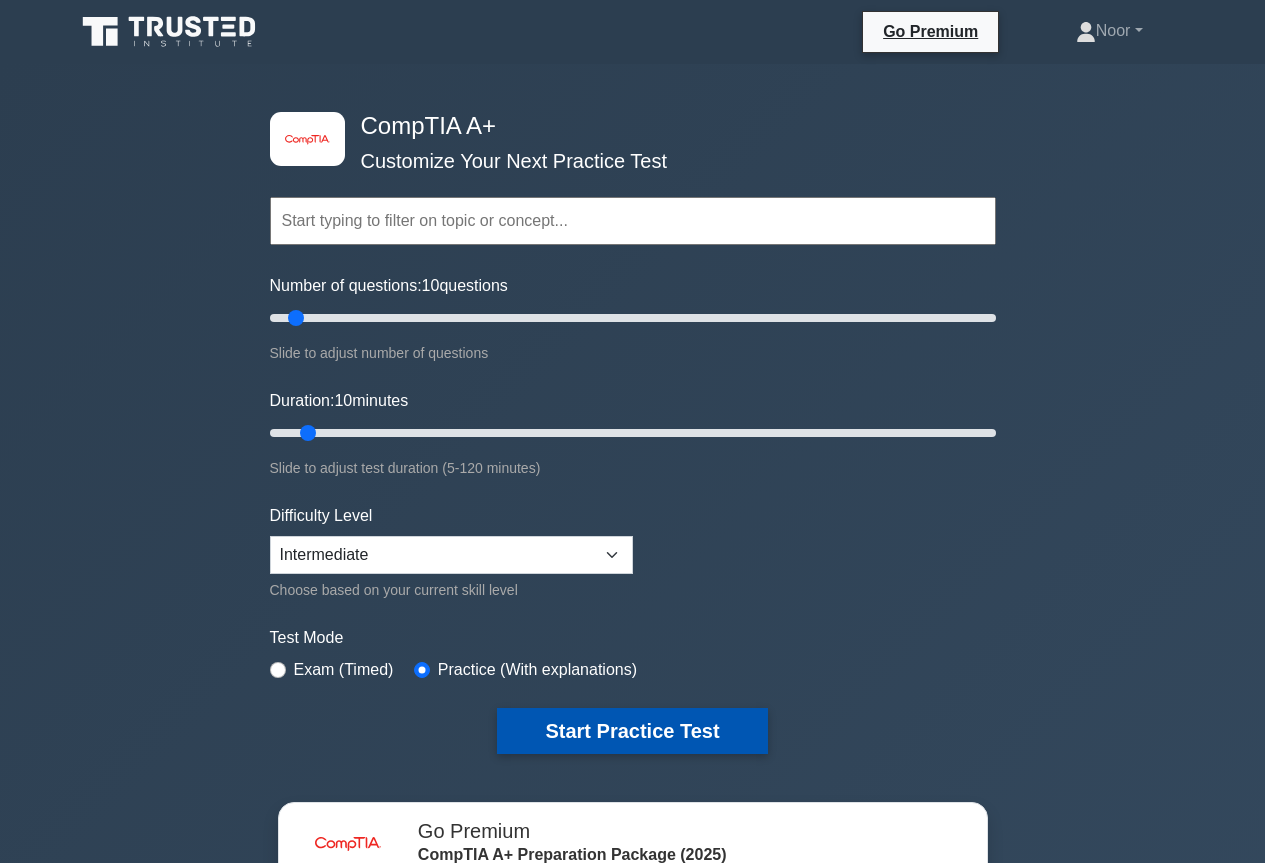 click on "Start Practice Test" at bounding box center (632, 731) 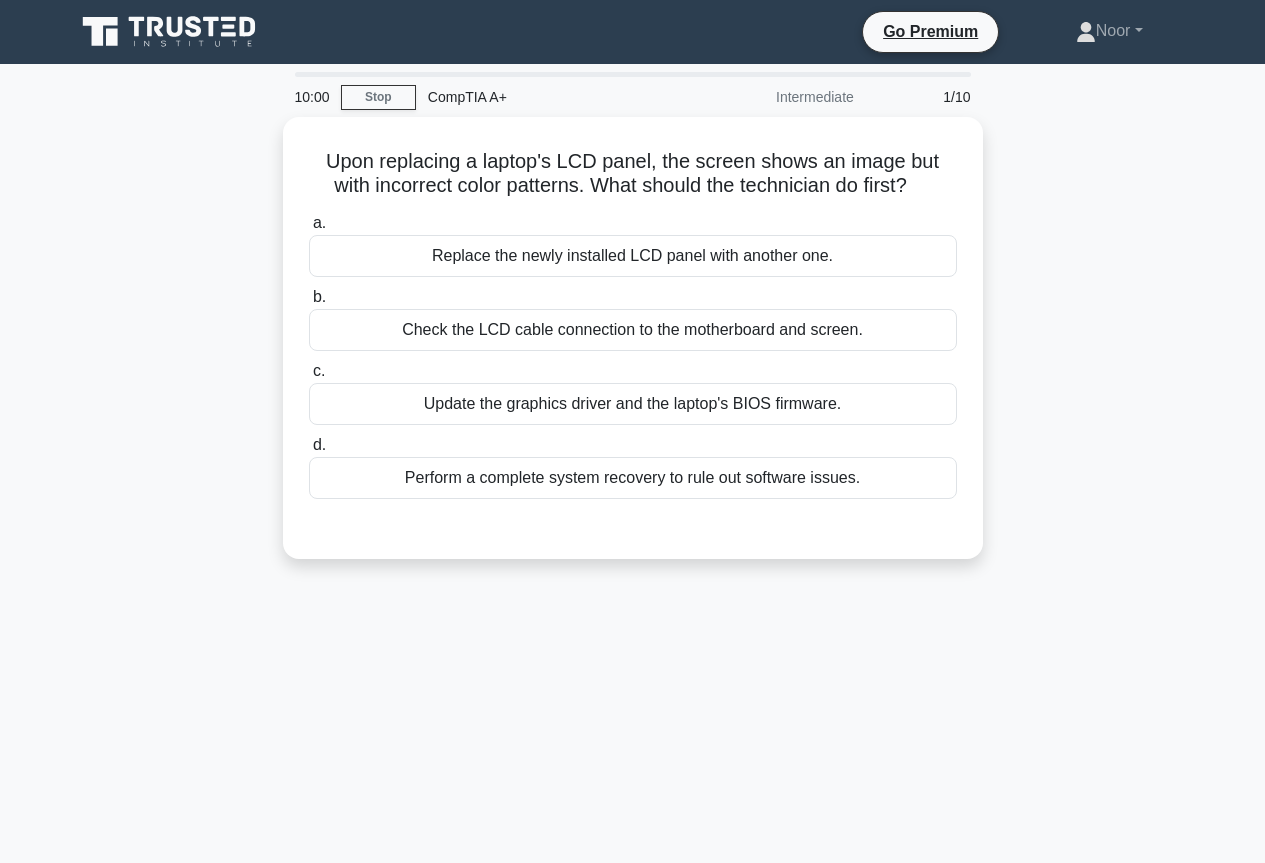 scroll, scrollTop: 0, scrollLeft: 0, axis: both 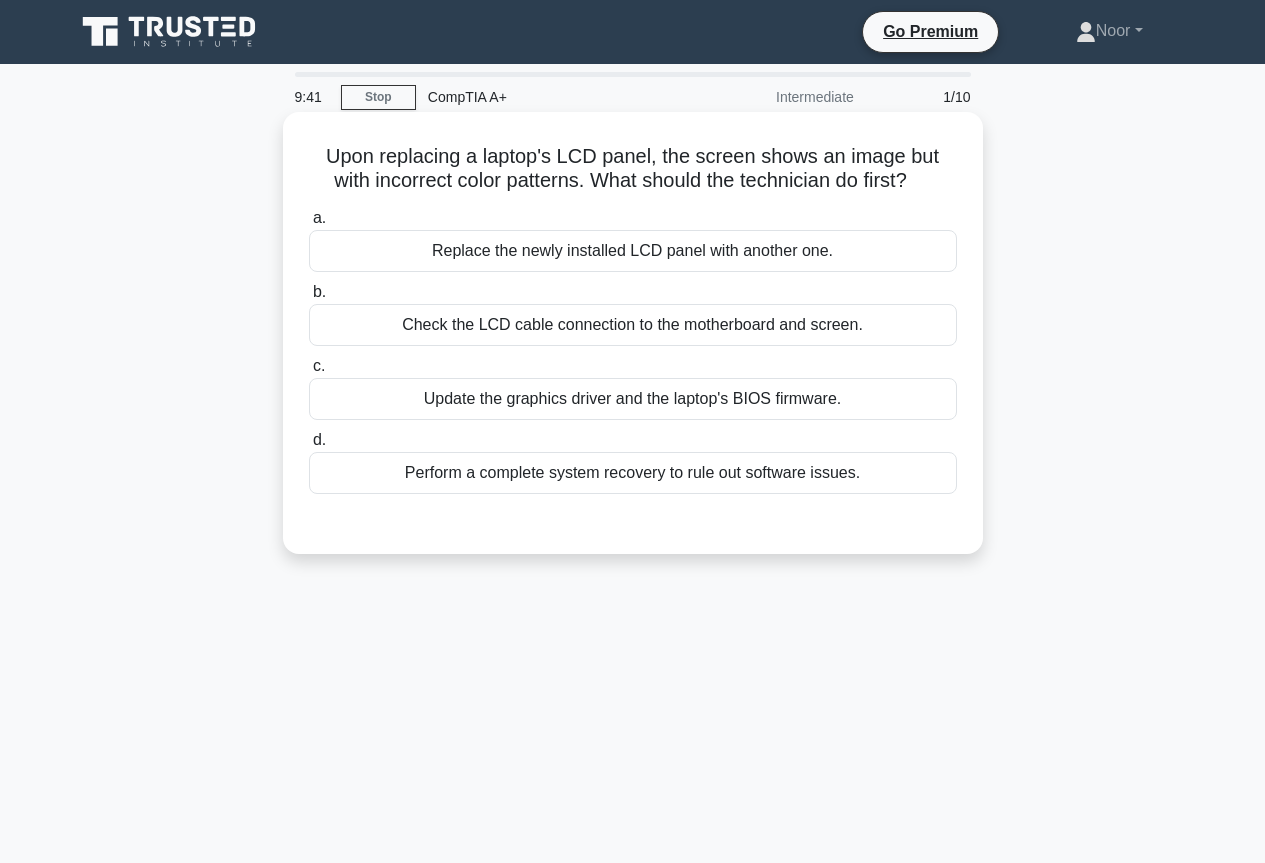 click on "Check the LCD cable connection to the motherboard and screen." at bounding box center (633, 325) 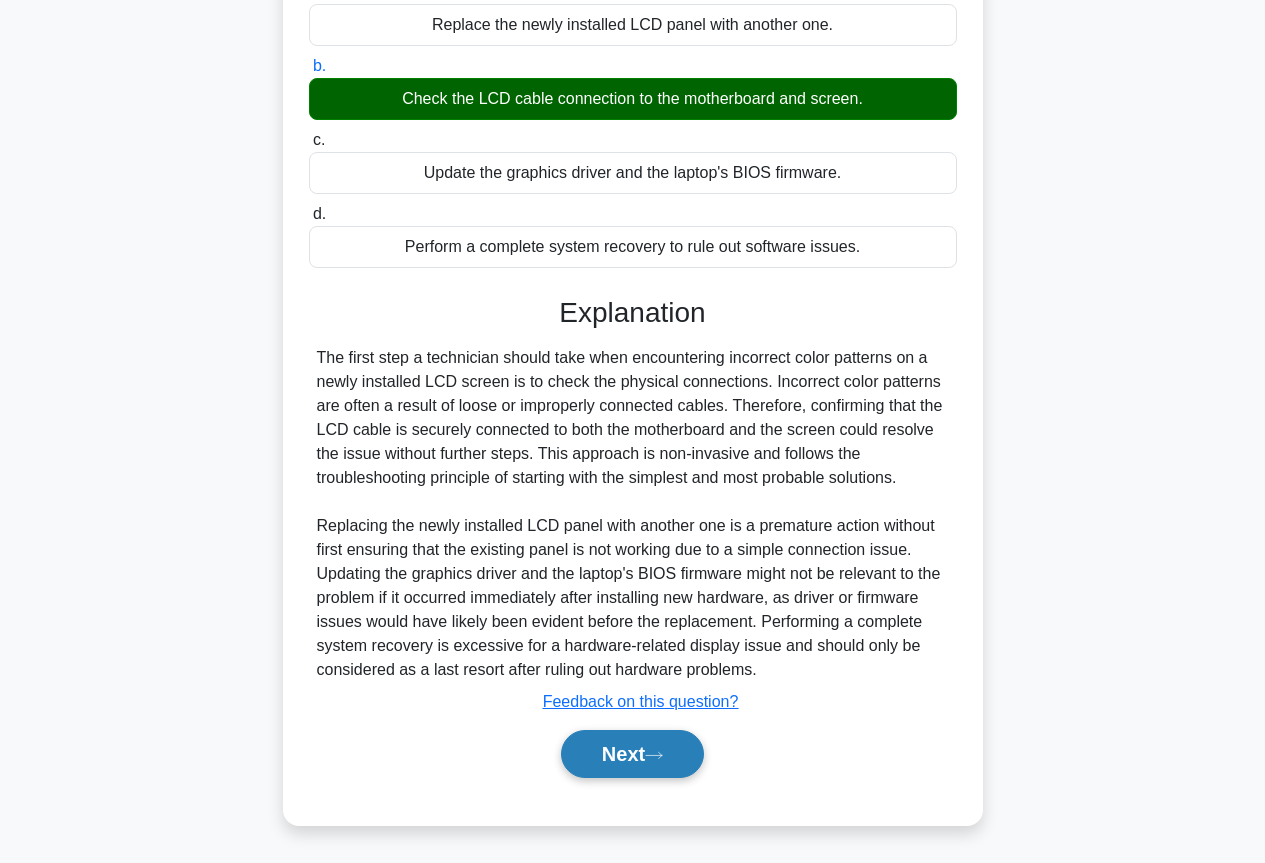 click on "Next" at bounding box center (632, 754) 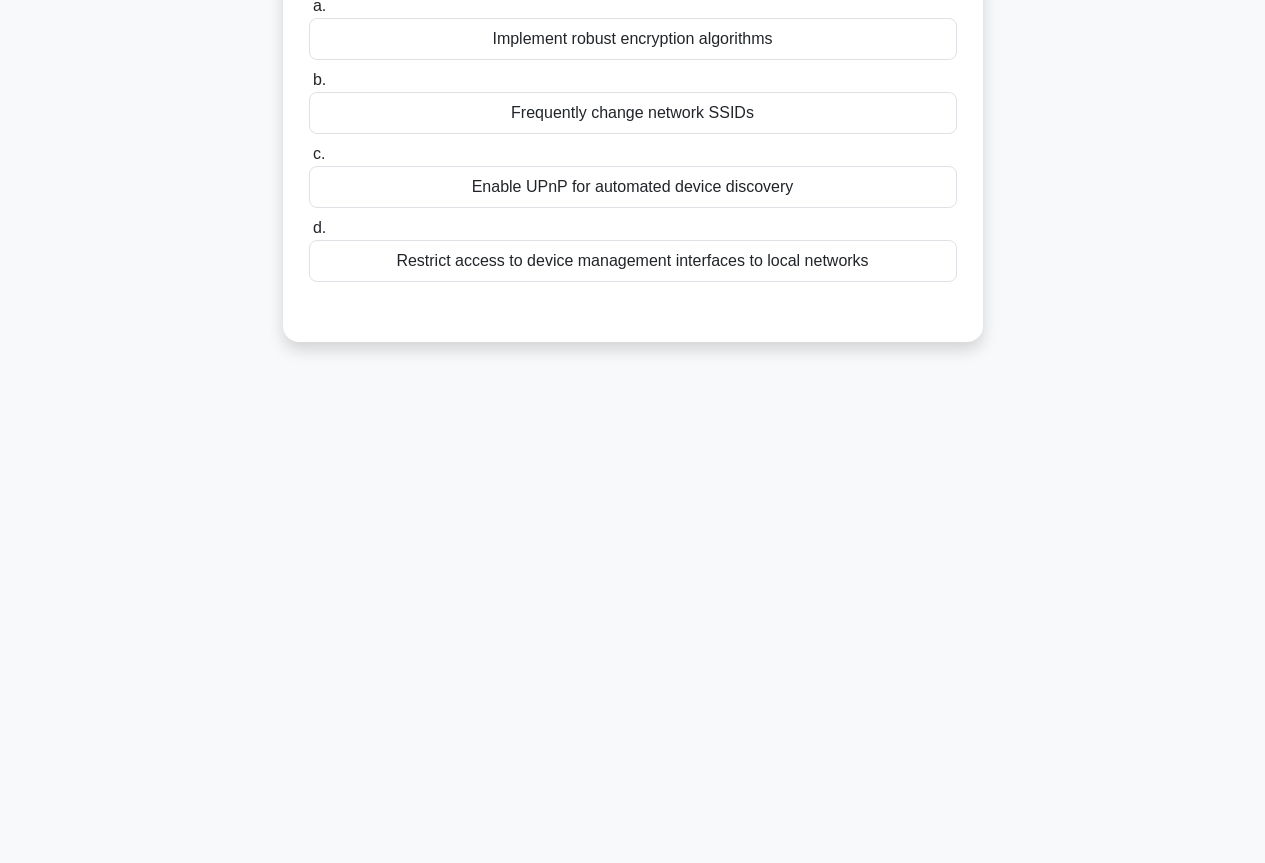 scroll, scrollTop: 0, scrollLeft: 0, axis: both 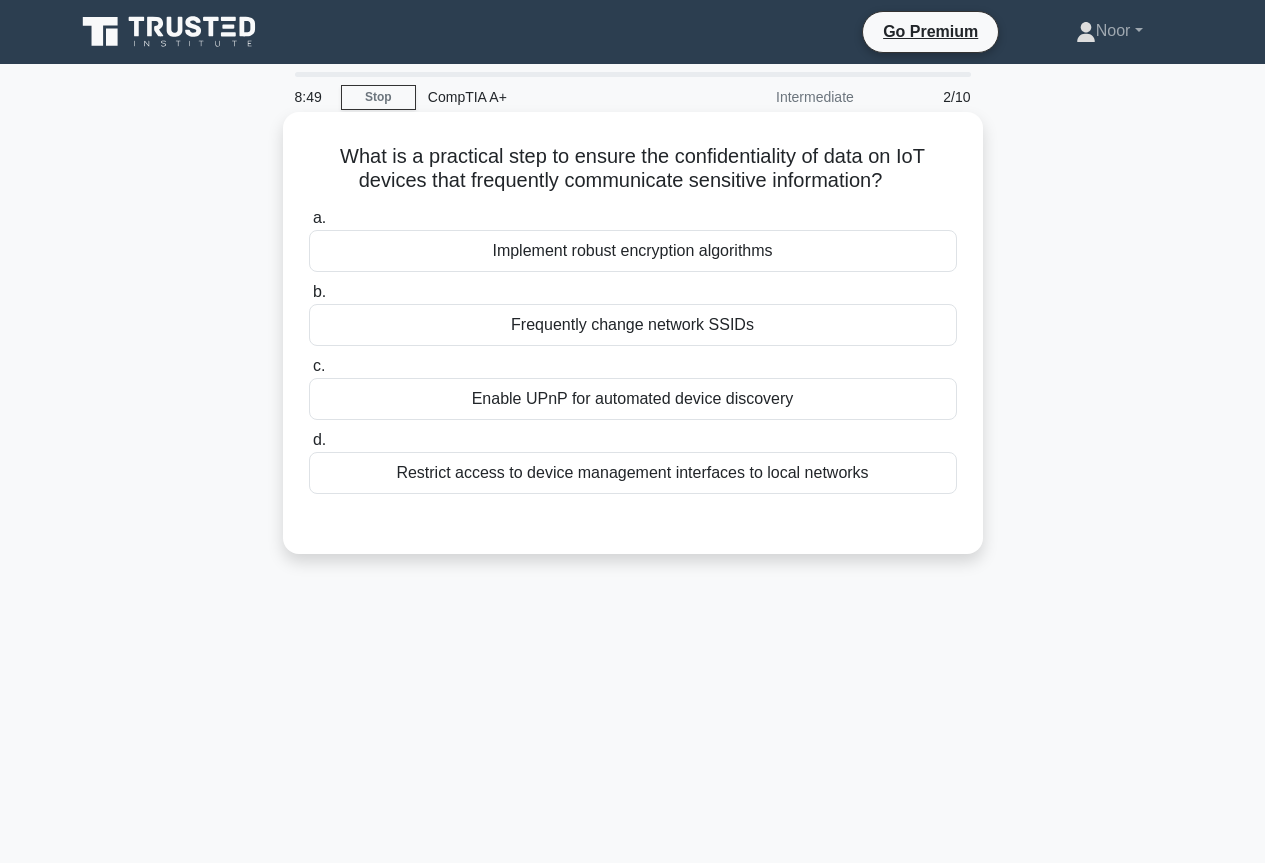 click on "Implement robust encryption algorithms" at bounding box center [633, 251] 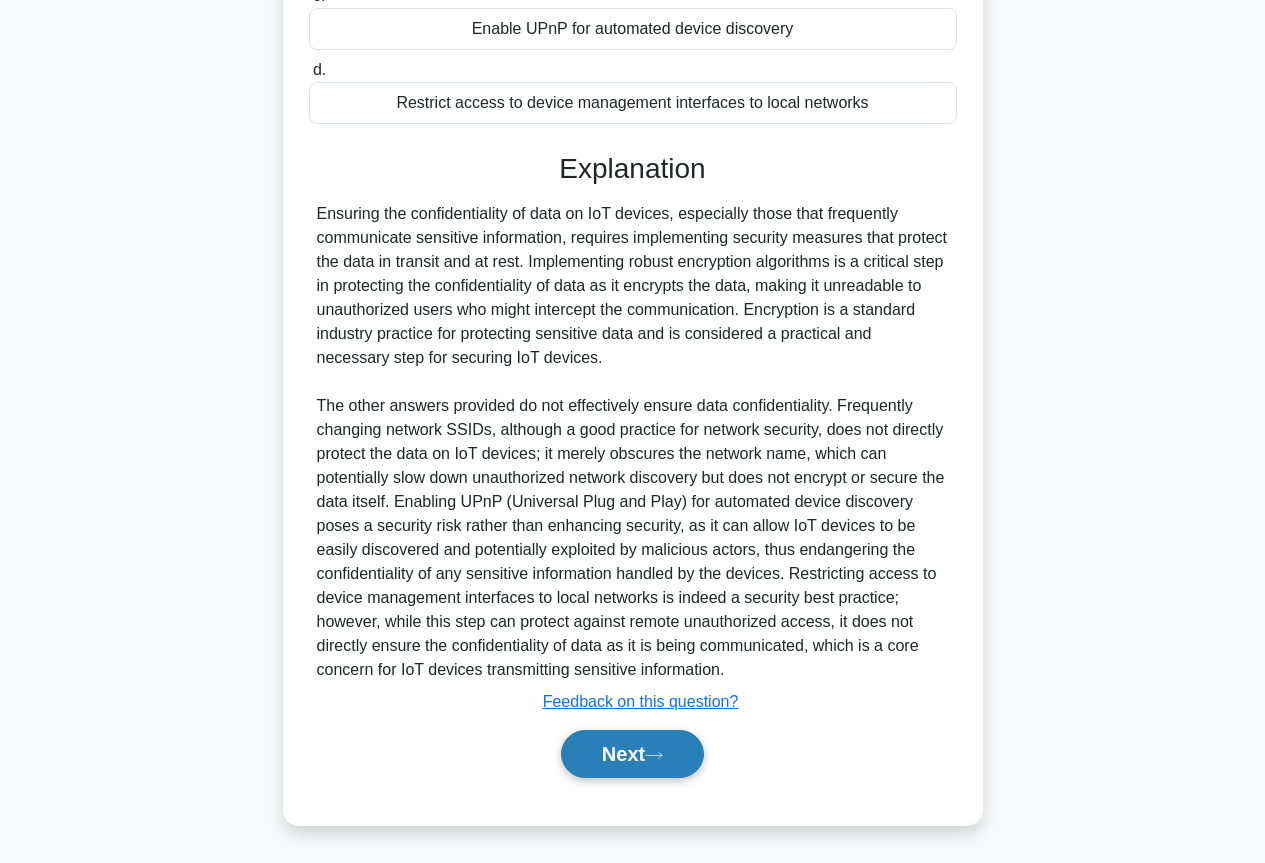 click on "Next" at bounding box center (632, 754) 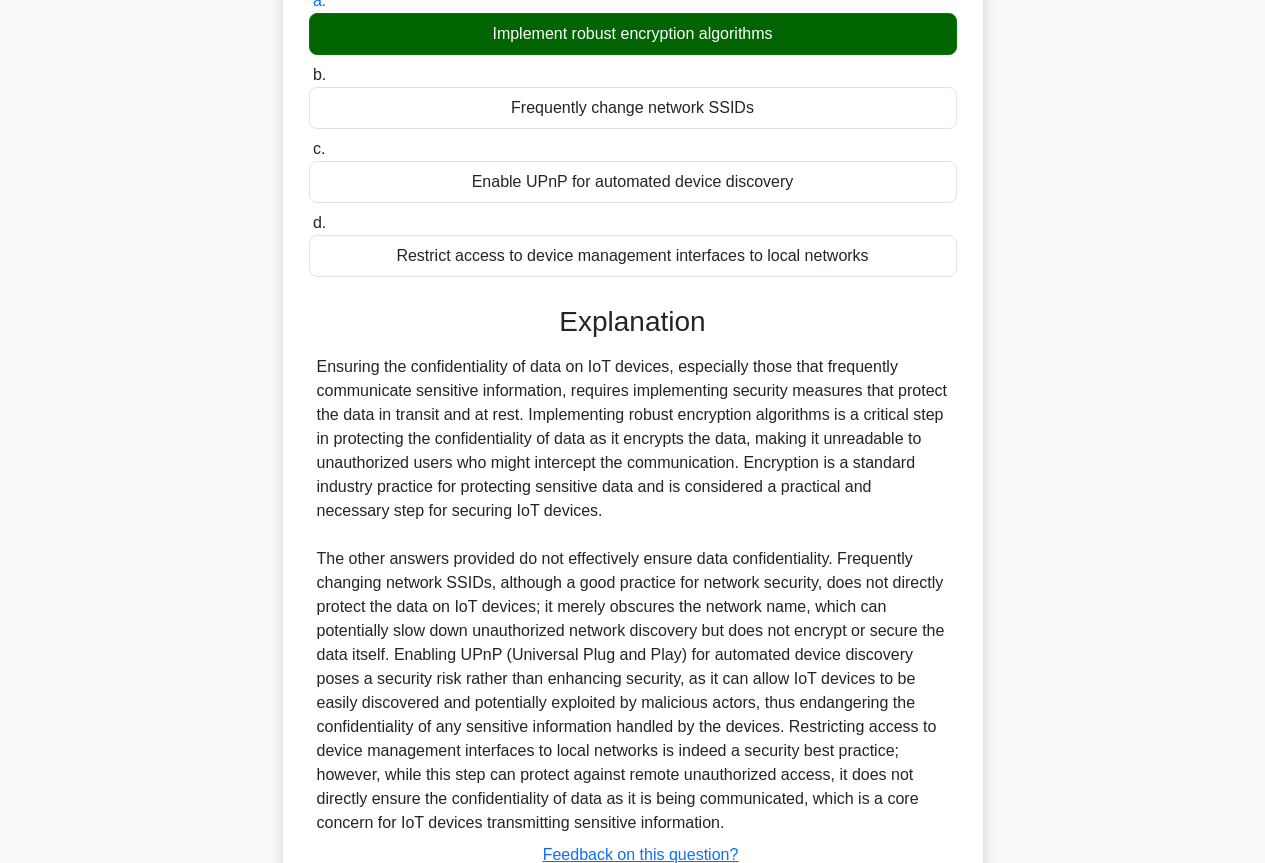 click on "8:48
Stop
CompTIA A+
Intermediate
3/10
What is a practical step to ensure the confidentiality of data on IoT devices that frequently communicate sensitive information?
.spinner_0XTQ{transform-origin:center;animation:spinner_y6GP .75s linear infinite}@keyframes spinner_y6GP{100%{transform:rotate(360deg)}}
a.
b. c." at bounding box center (633, 431) 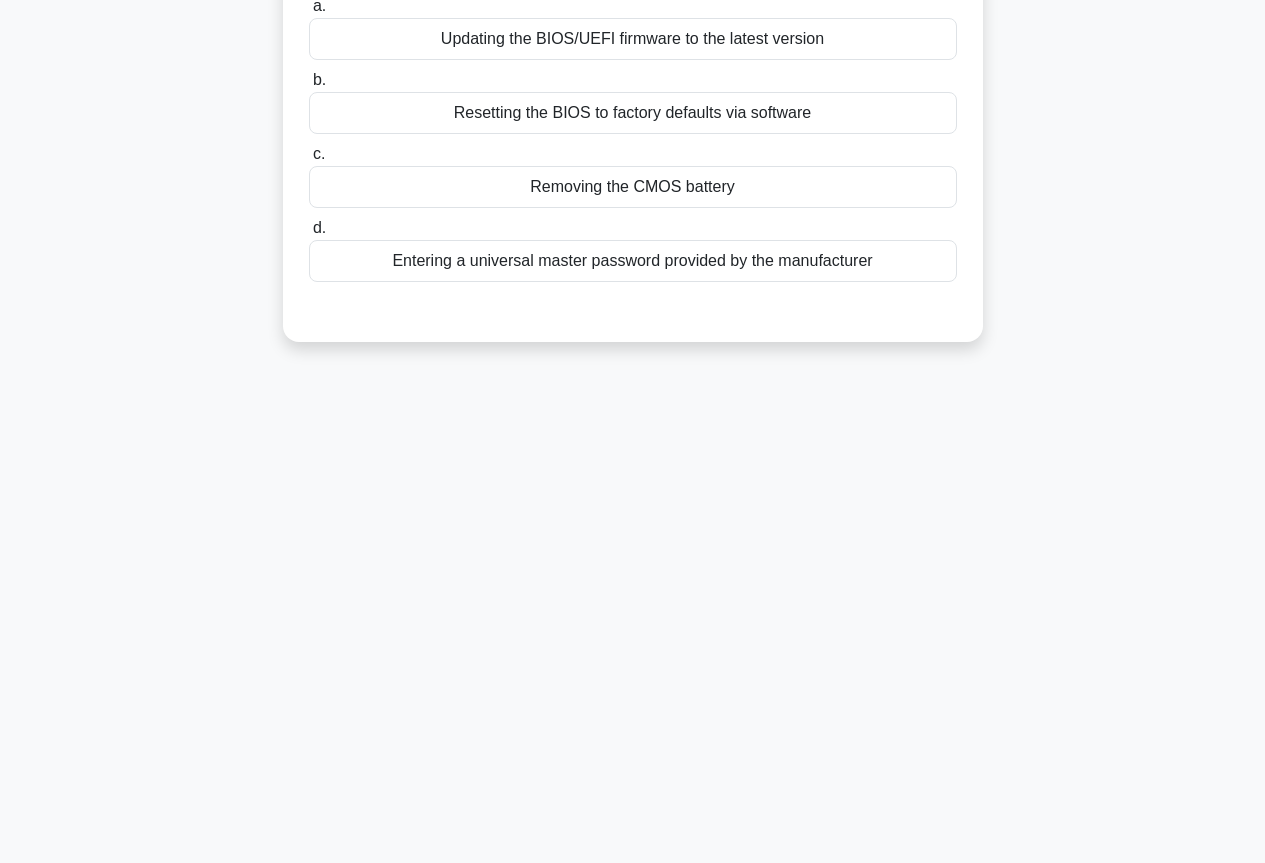scroll, scrollTop: 0, scrollLeft: 0, axis: both 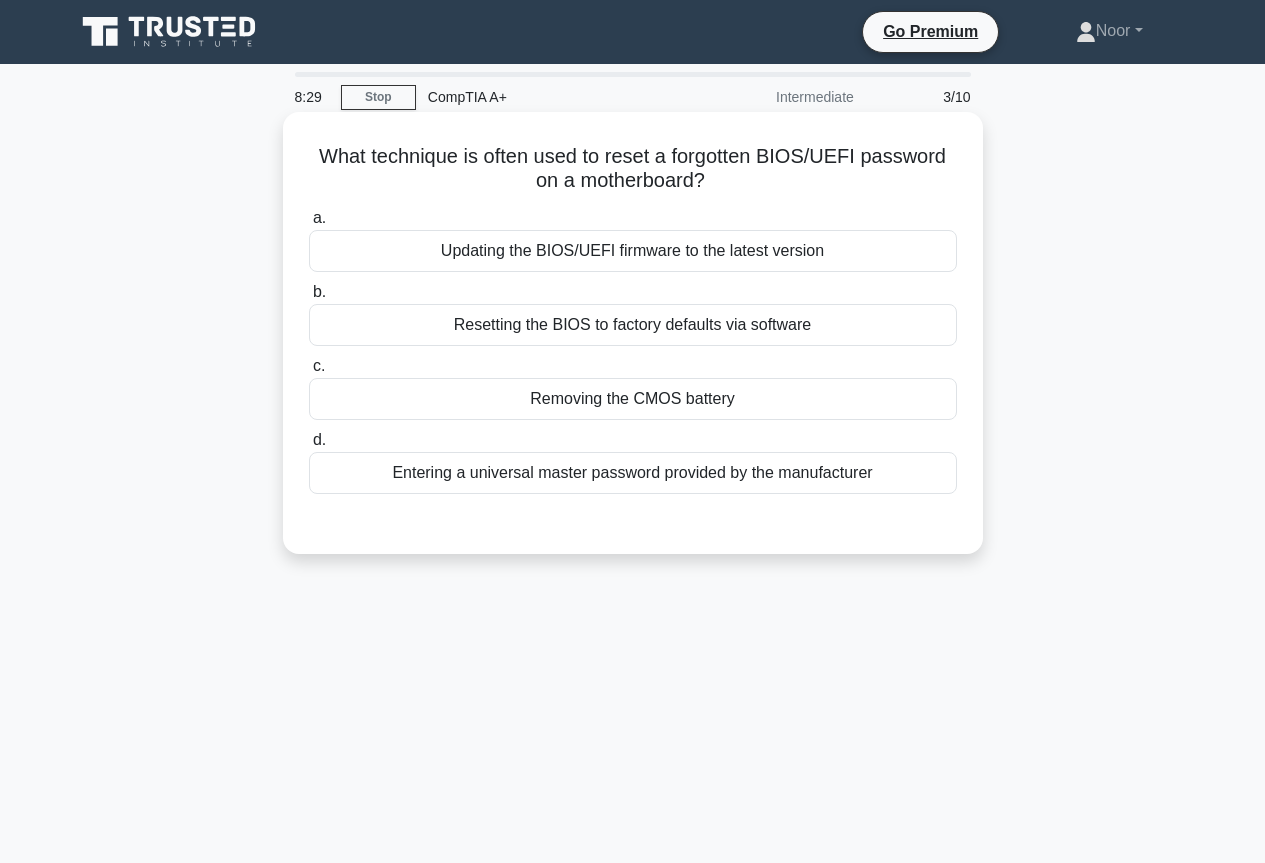 click on "Entering a universal master password provided by the manufacturer" at bounding box center (633, 473) 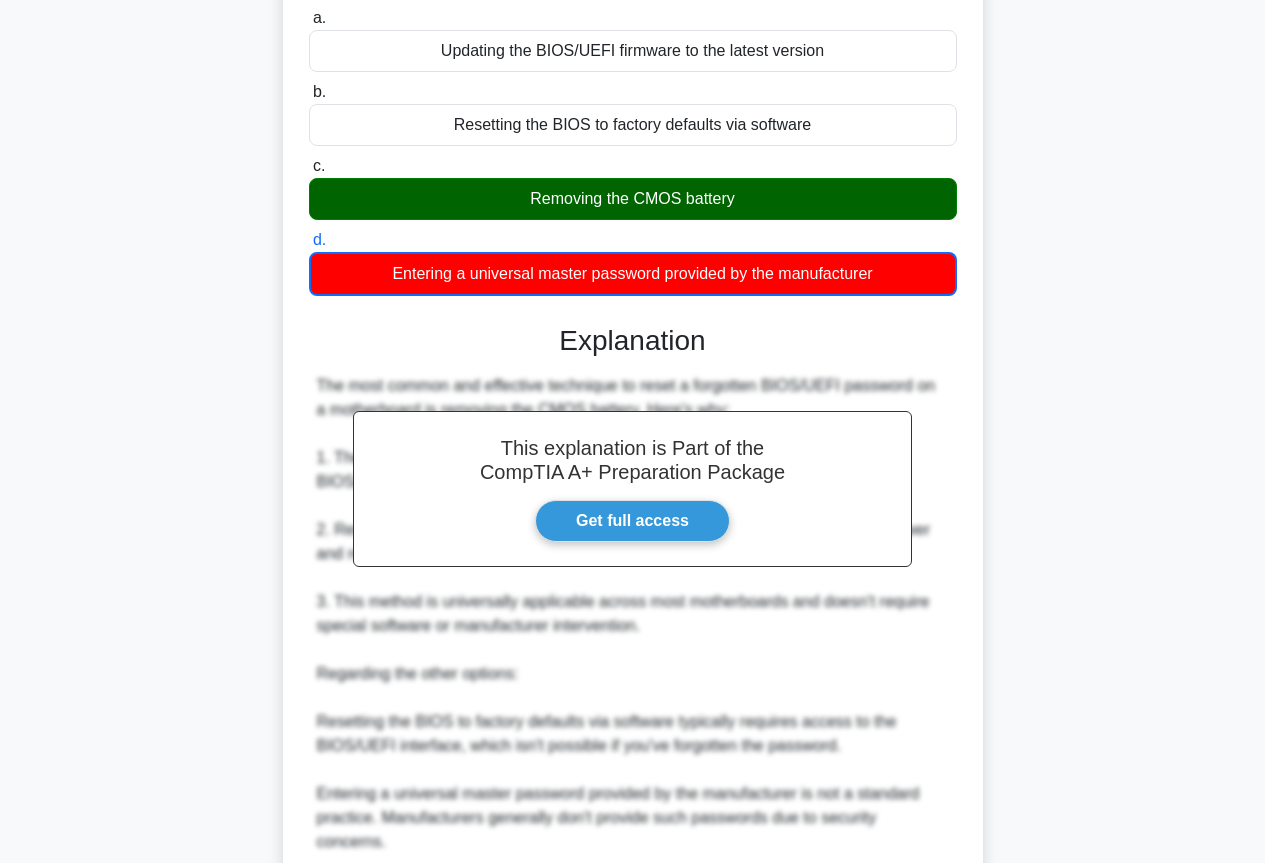 scroll, scrollTop: 445, scrollLeft: 0, axis: vertical 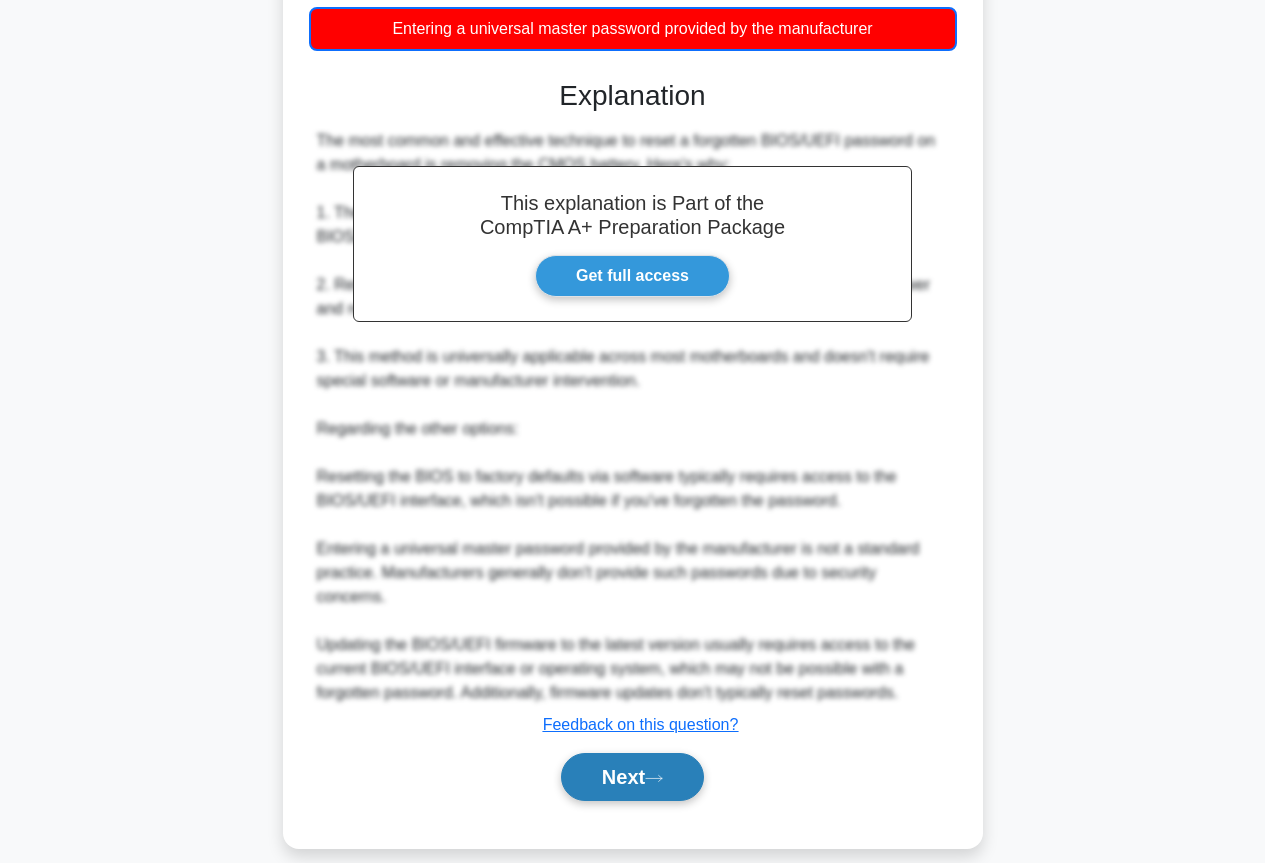 click 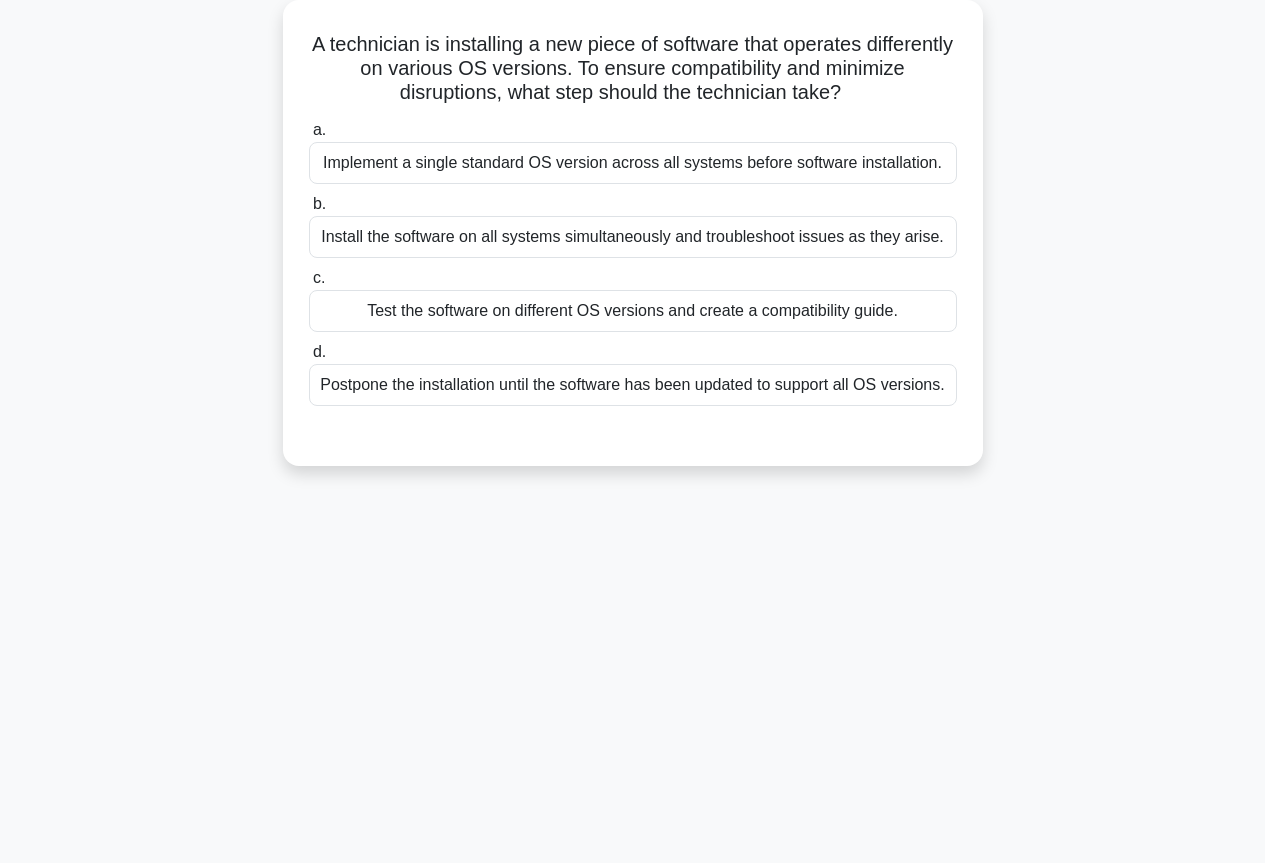 scroll, scrollTop: 17, scrollLeft: 0, axis: vertical 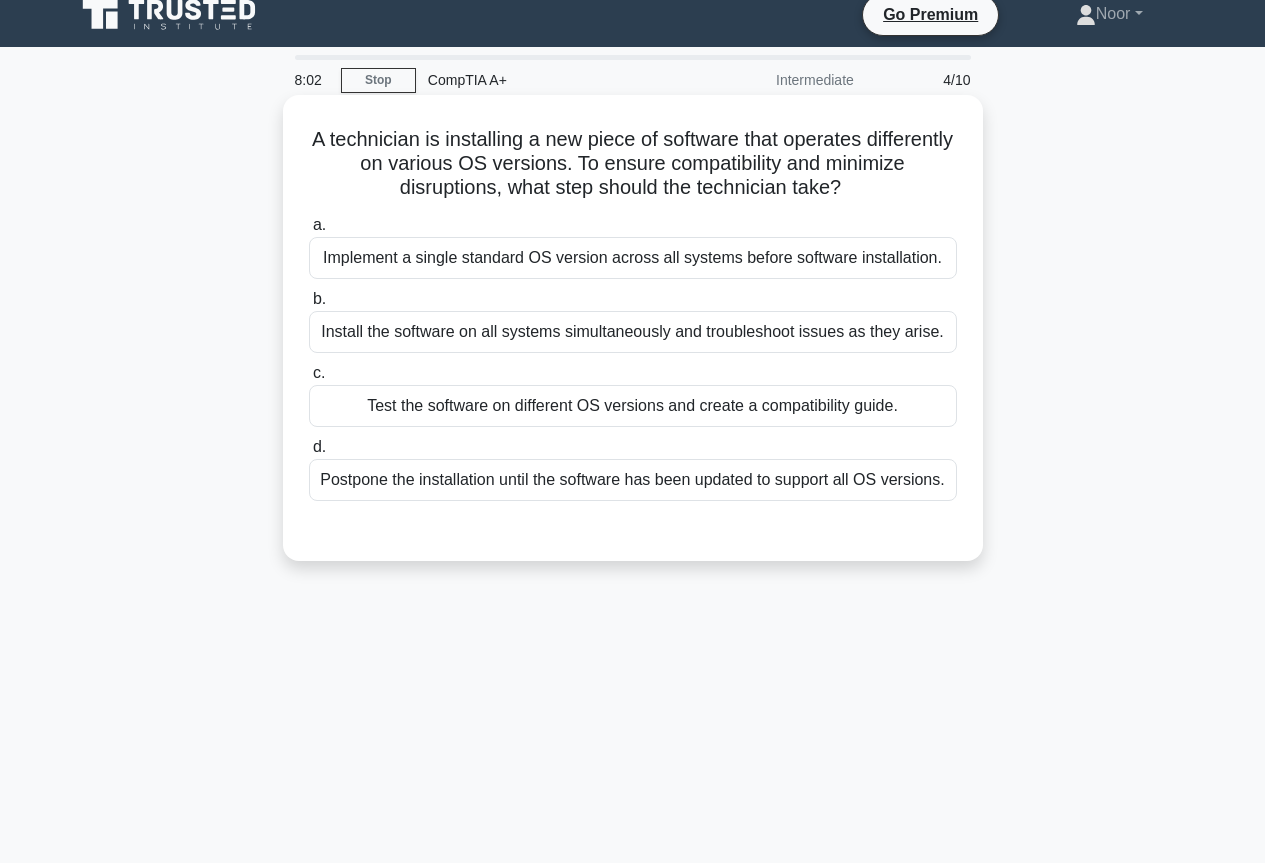 click on "Install the software on all systems simultaneously and troubleshoot issues as they arise." at bounding box center (633, 332) 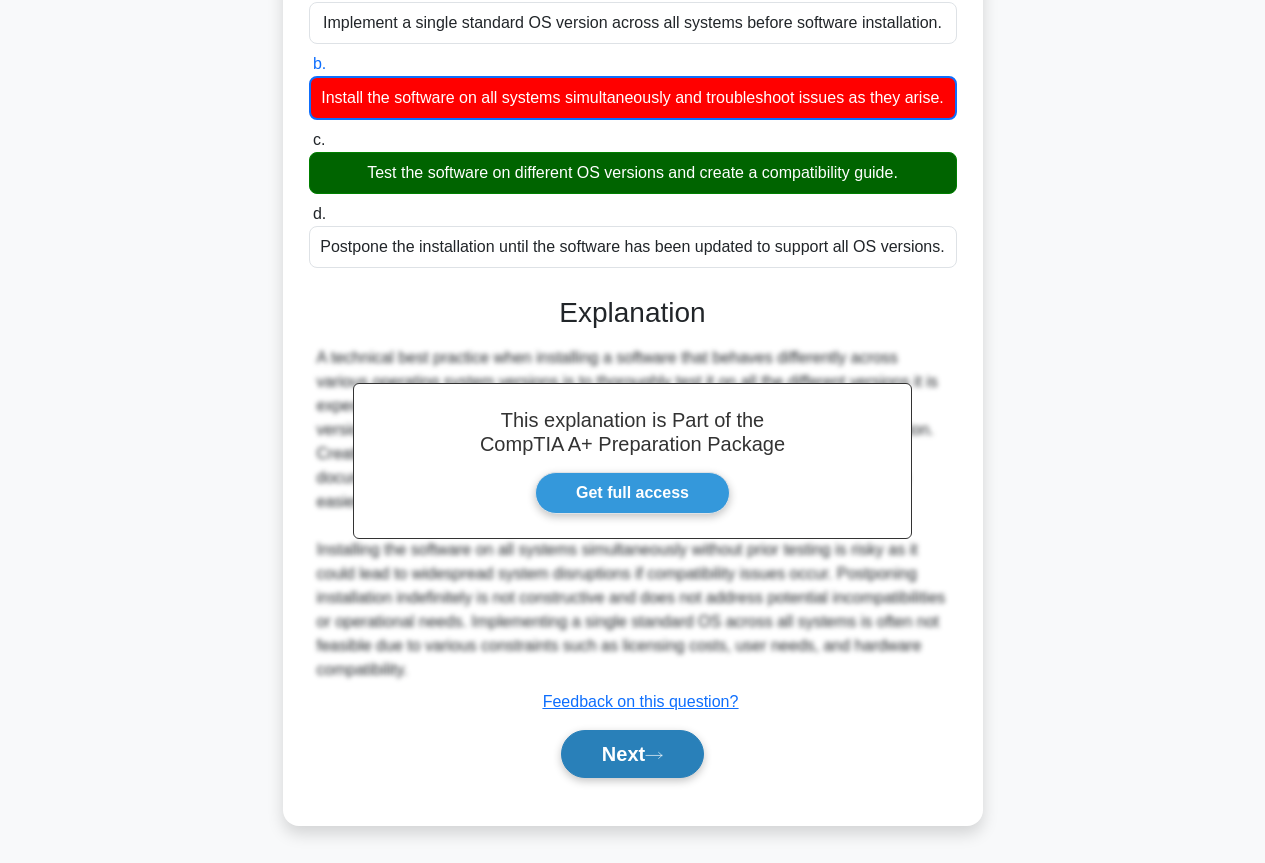 click on "Next" at bounding box center [632, 754] 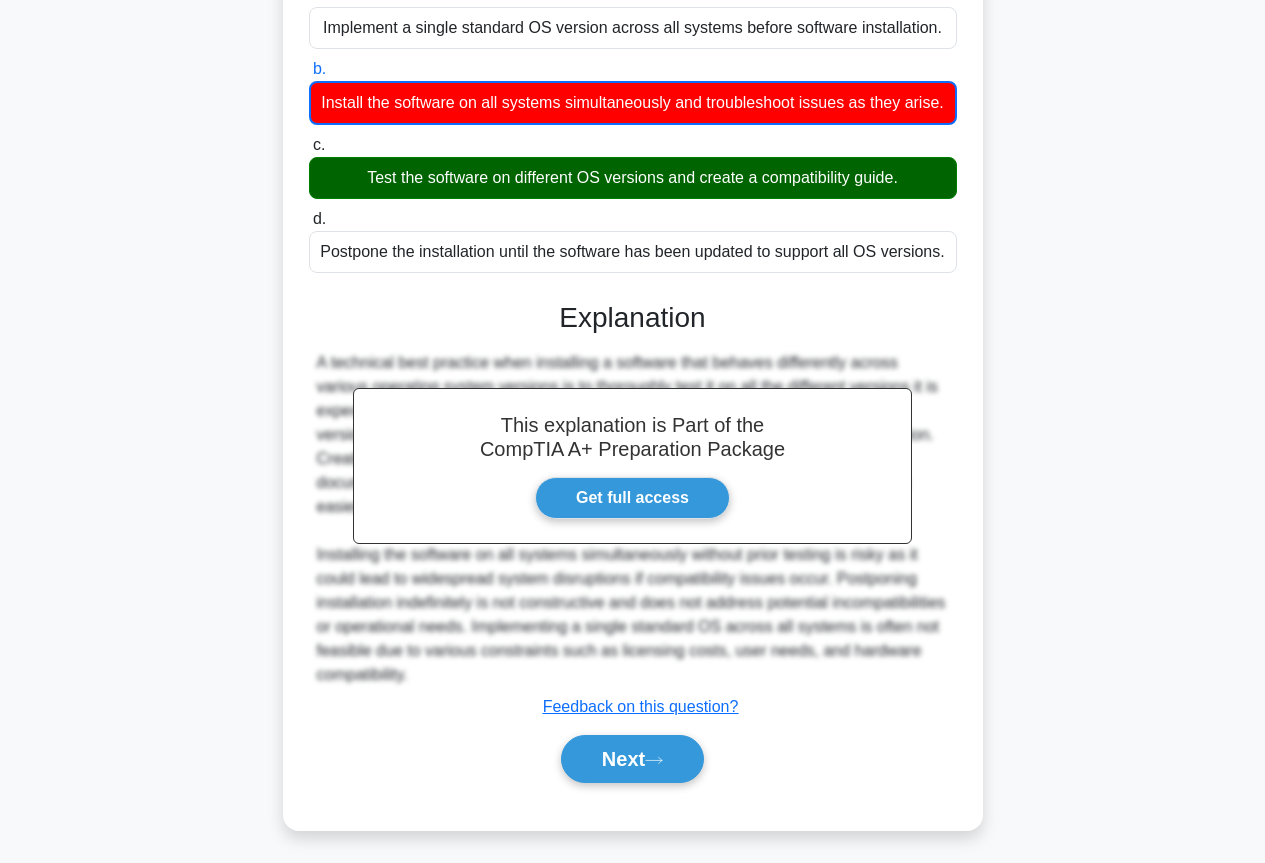 scroll, scrollTop: 217, scrollLeft: 0, axis: vertical 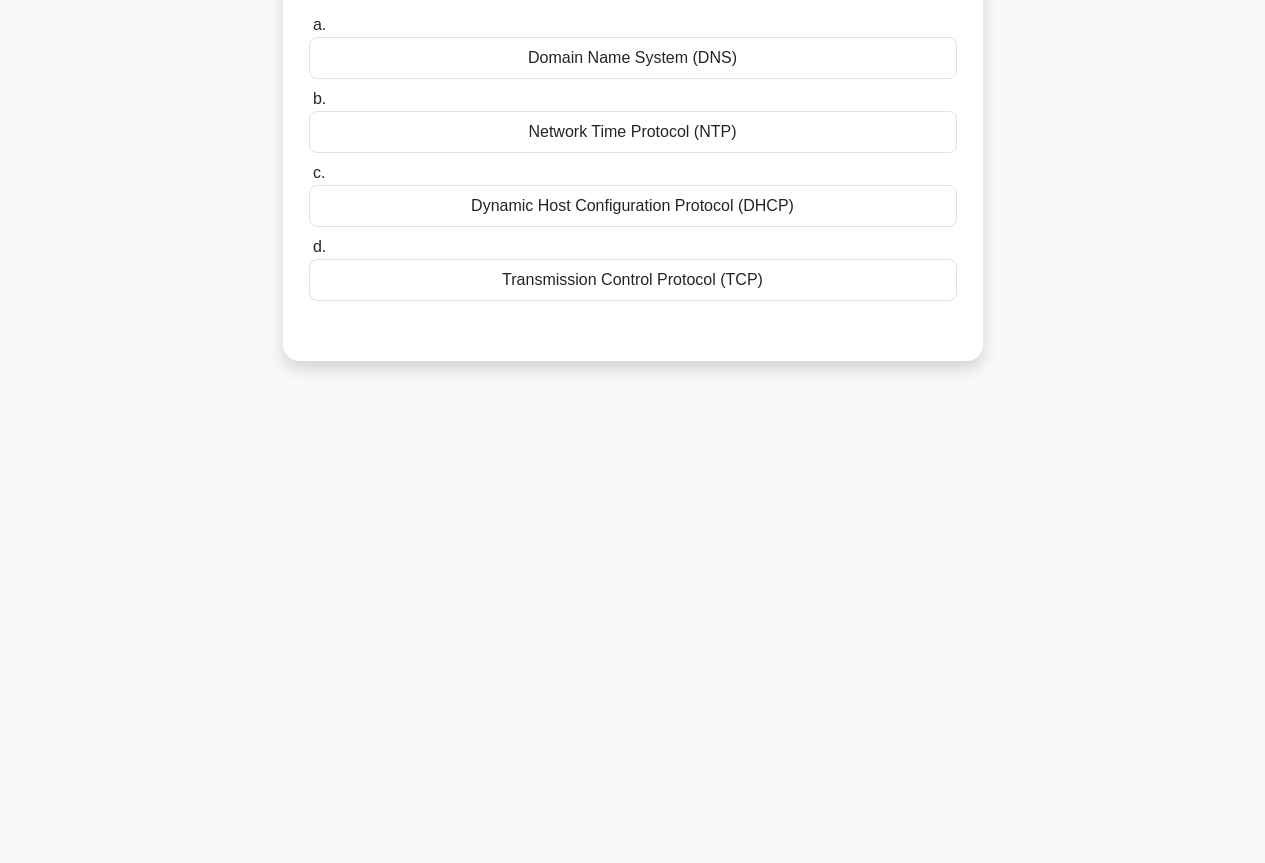 drag, startPoint x: 670, startPoint y: 294, endPoint x: 671, endPoint y: 306, distance: 12.0415945 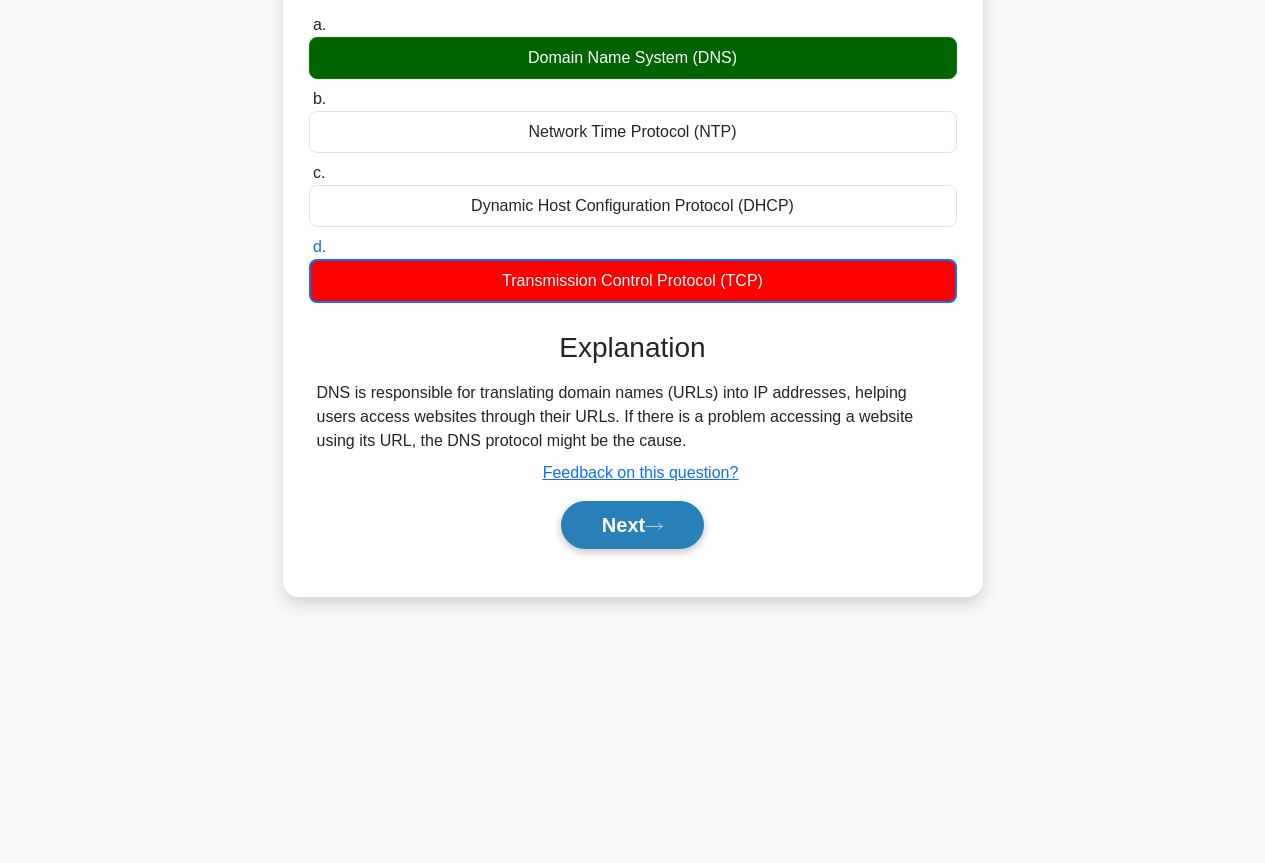 click on "Next" at bounding box center [632, 525] 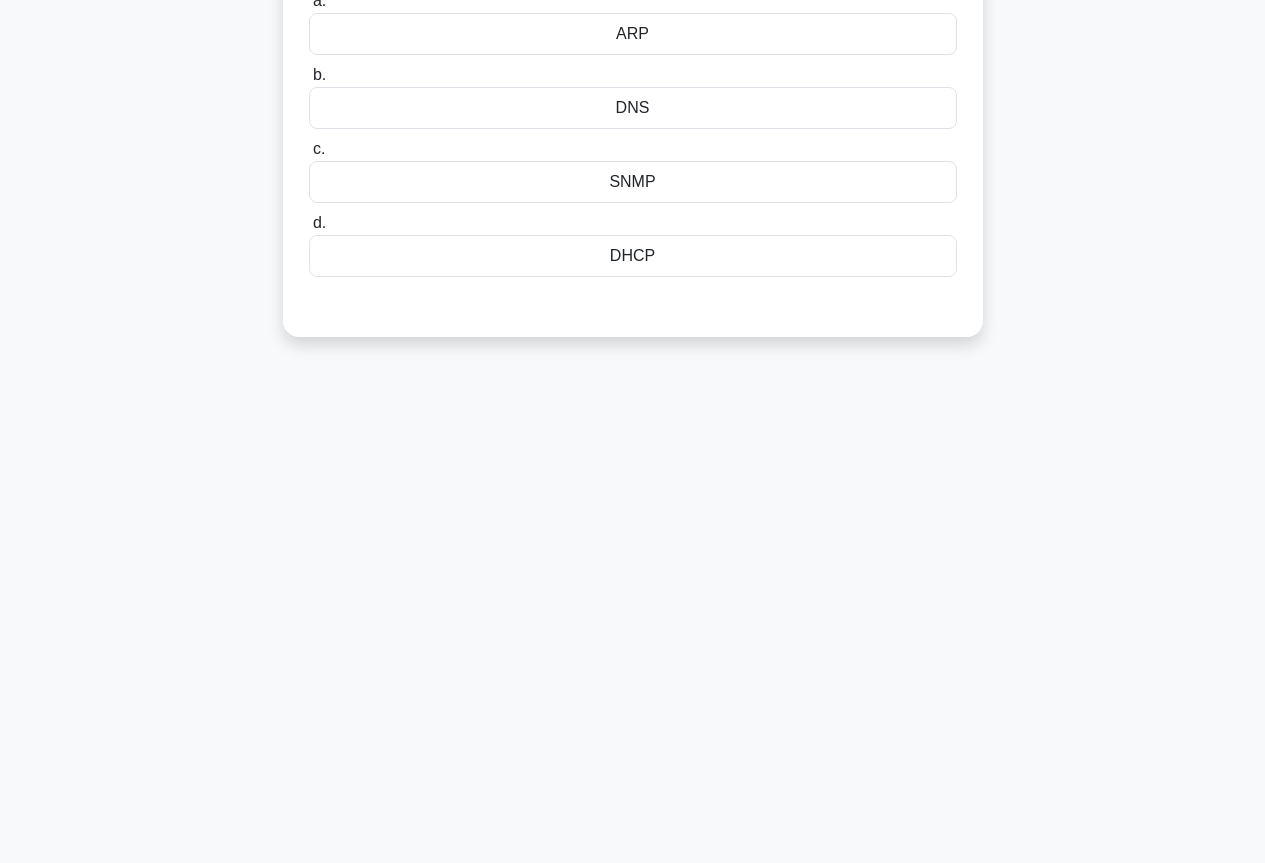 click on "SNMP" at bounding box center [633, 182] 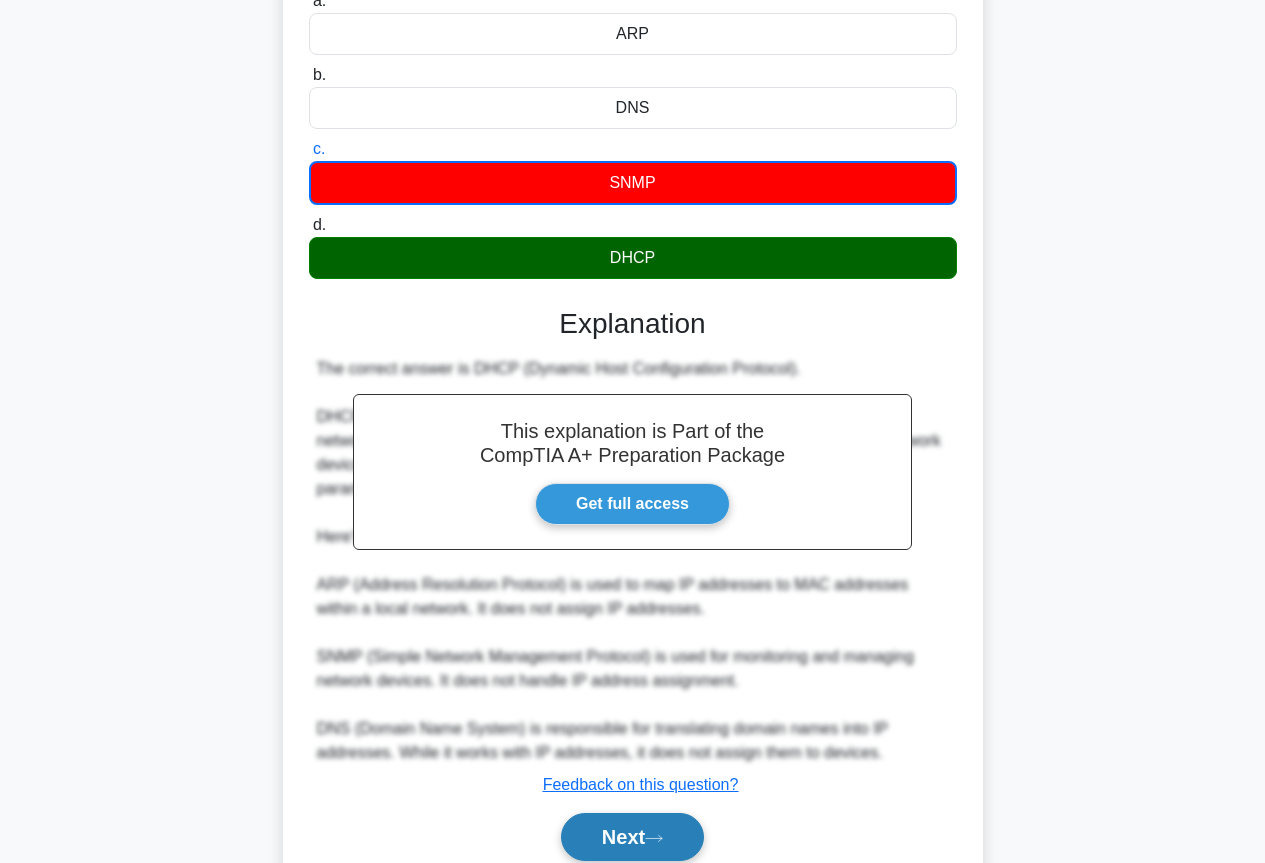 click on "Next" at bounding box center (632, 837) 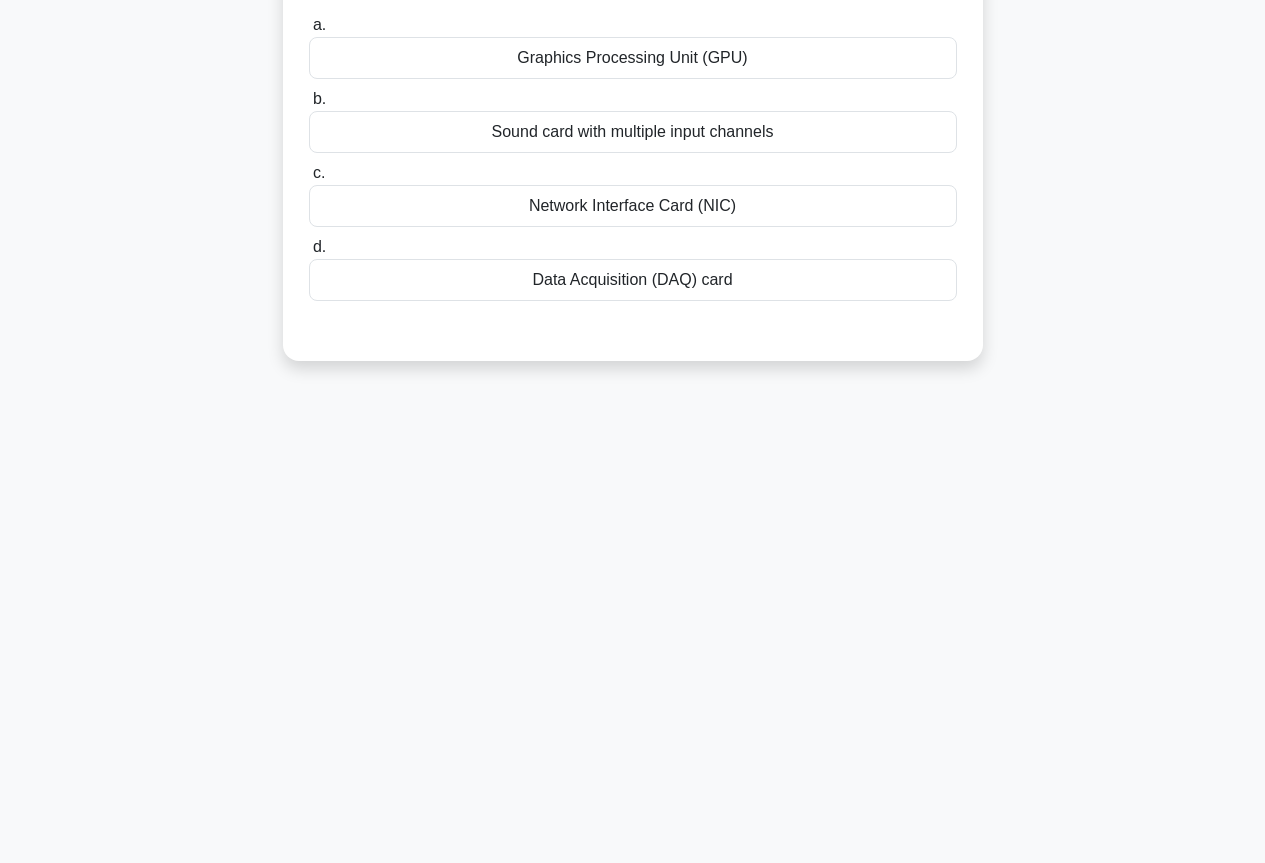 click on "Graphics Processing Unit (GPU)" at bounding box center (633, 58) 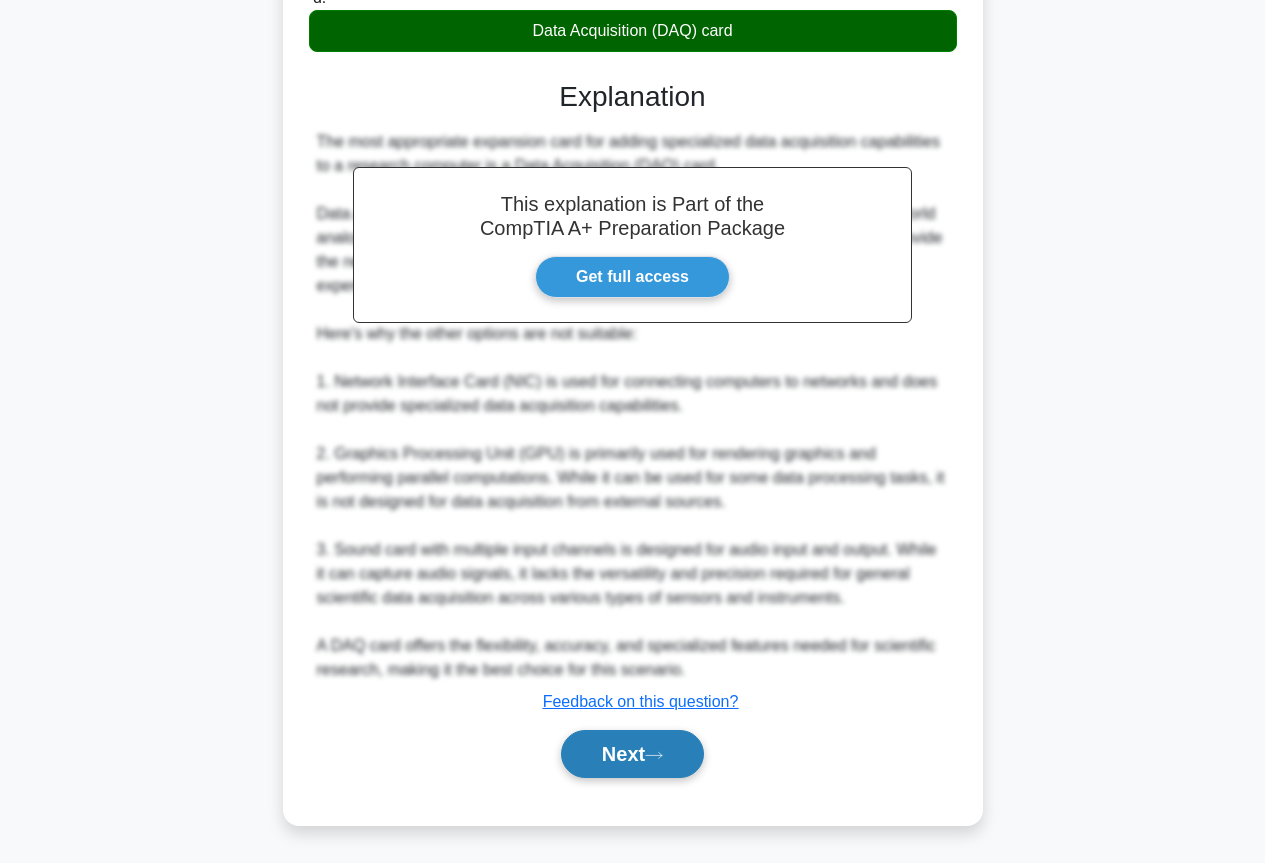 click 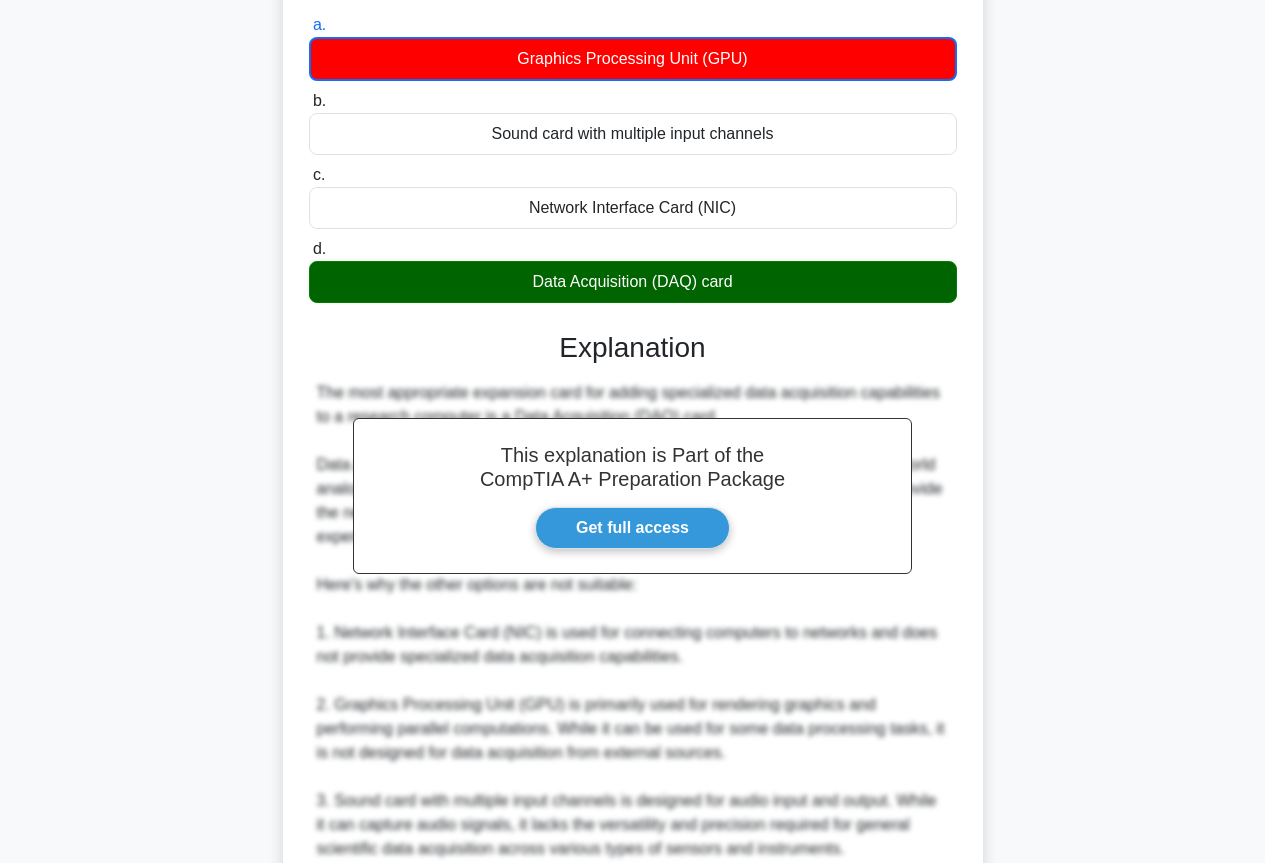 scroll, scrollTop: 0, scrollLeft: 0, axis: both 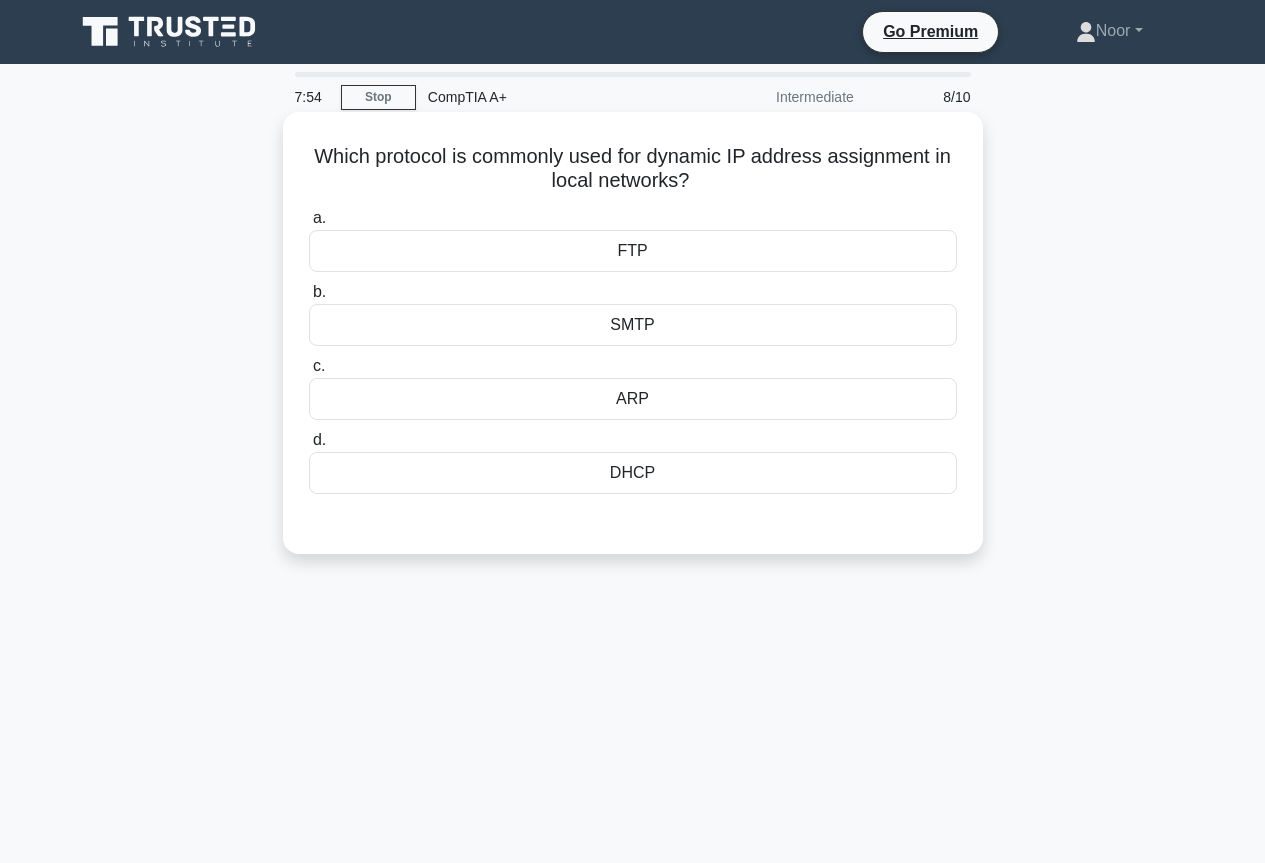 click on "SMTP" at bounding box center (633, 325) 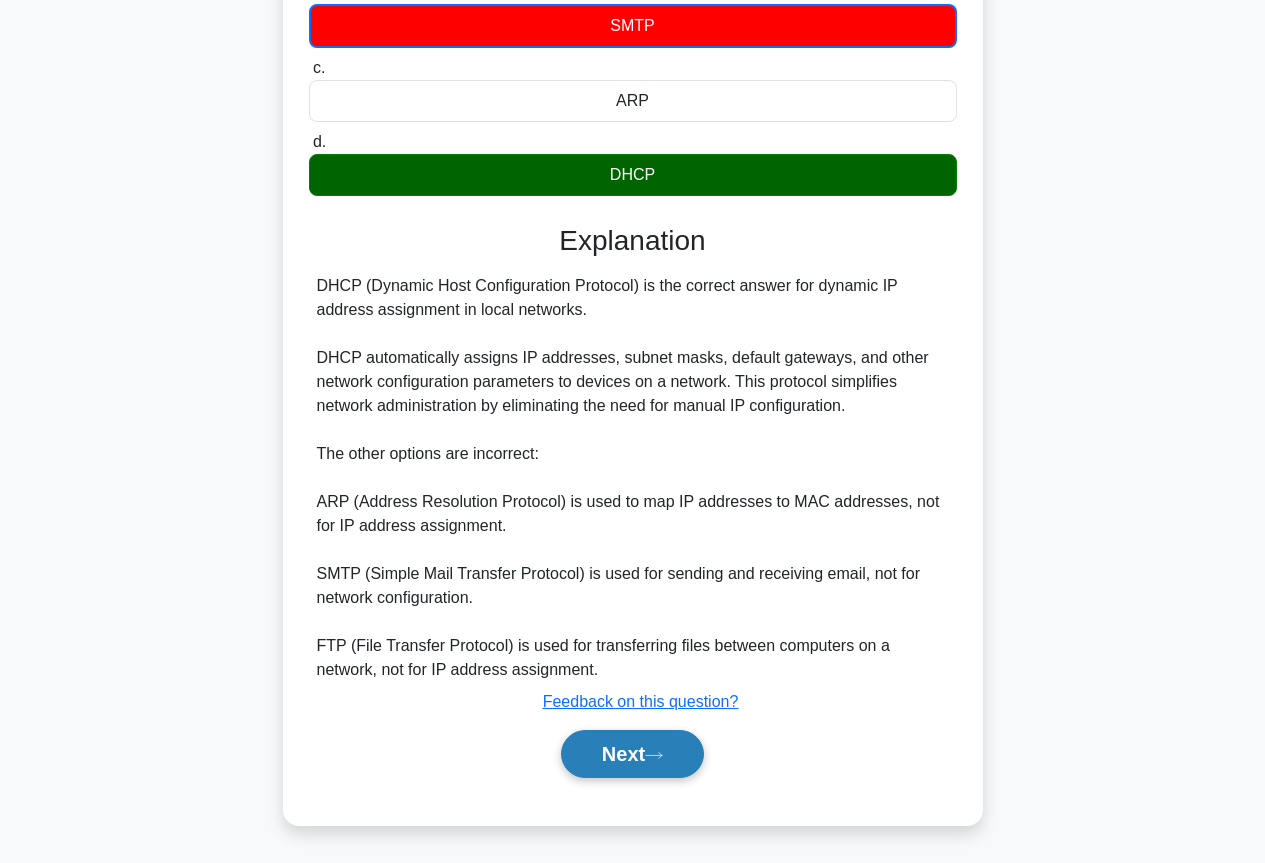 click on "Next" at bounding box center [632, 754] 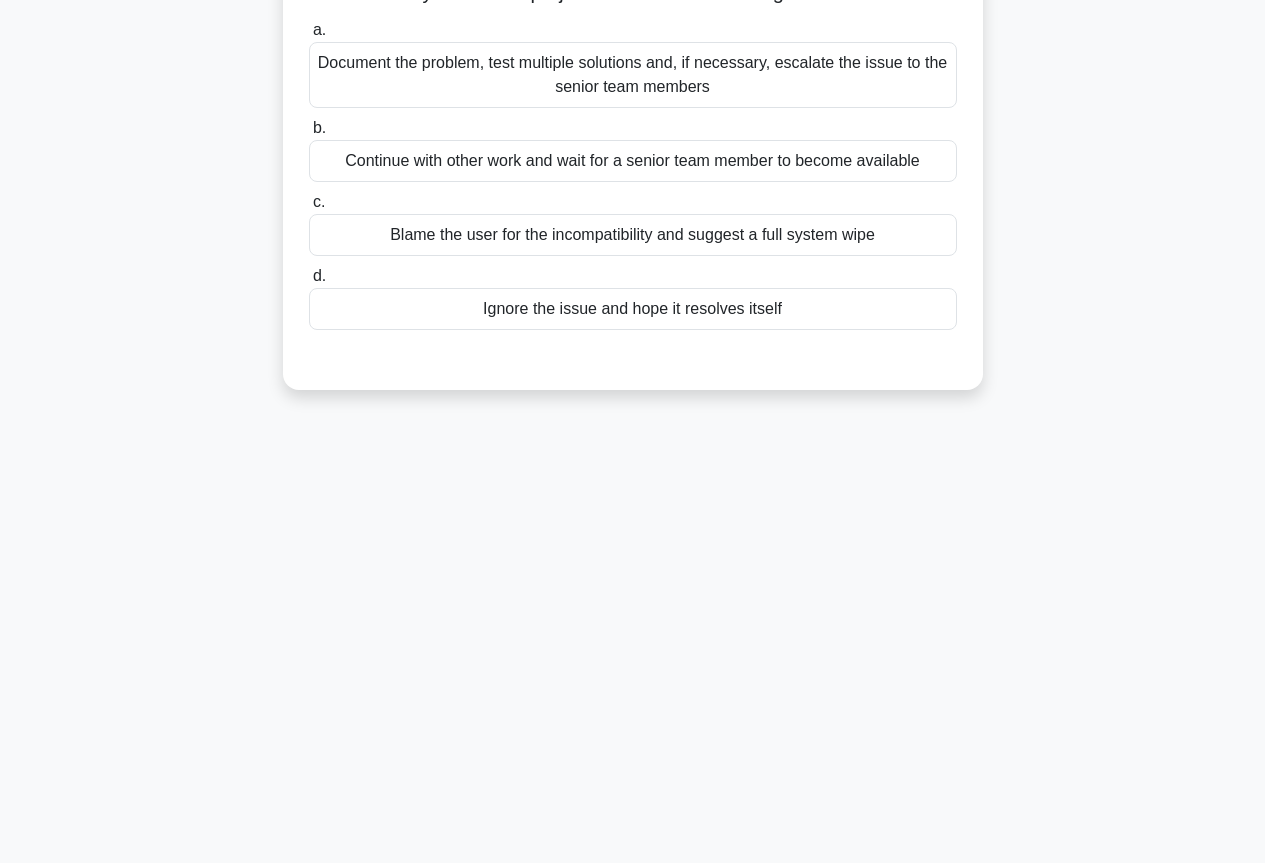scroll, scrollTop: 0, scrollLeft: 0, axis: both 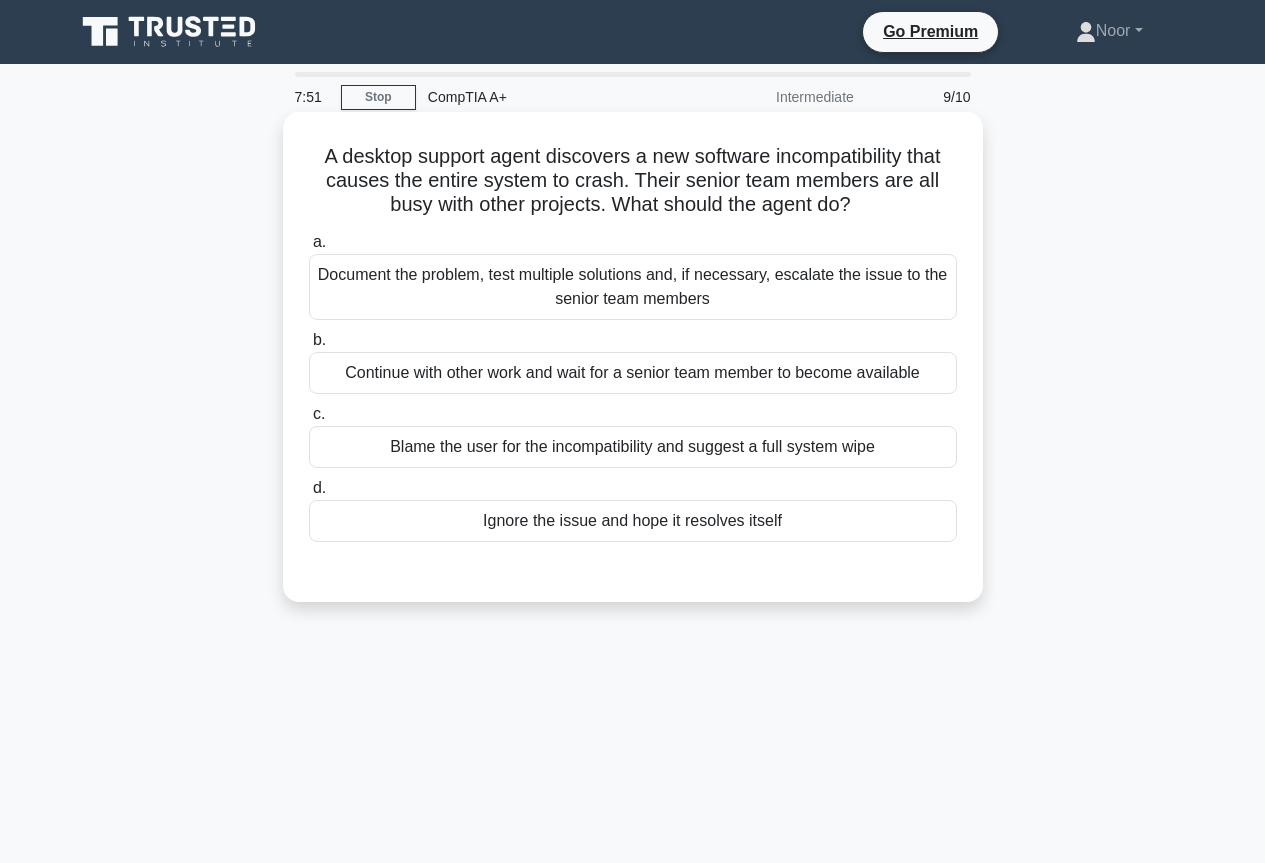 click on "Document the problem, test multiple solutions and, if necessary, escalate the issue to the senior team members" at bounding box center [633, 287] 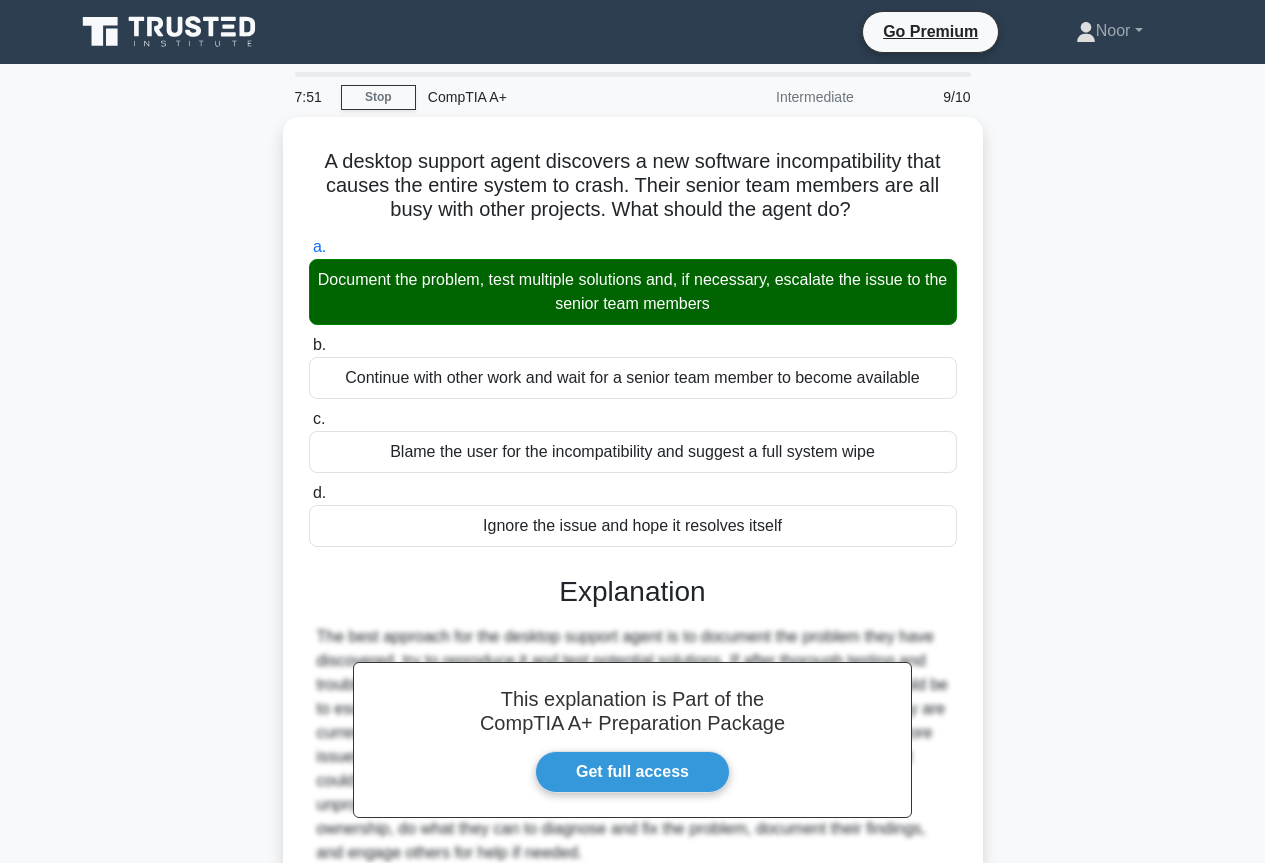 scroll, scrollTop: 217, scrollLeft: 0, axis: vertical 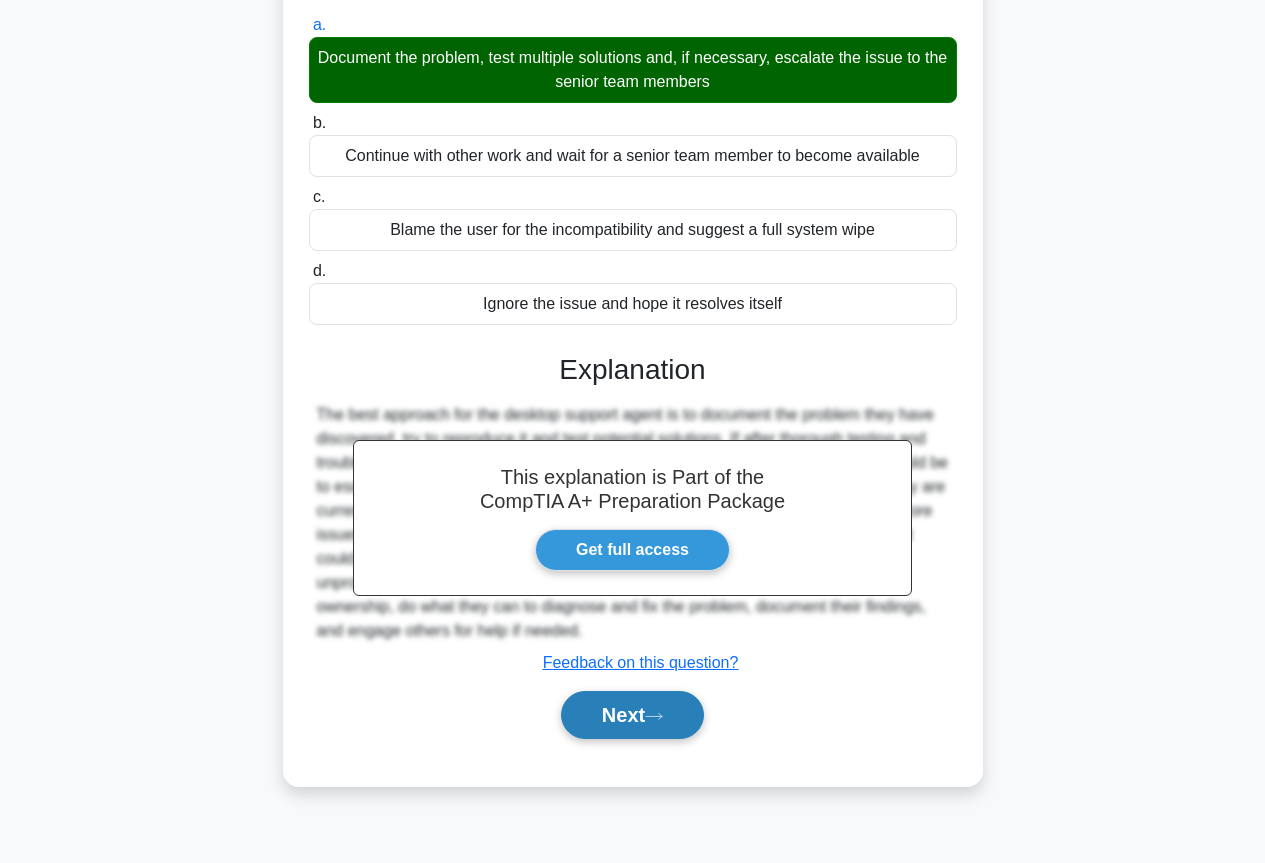 click on "Next" at bounding box center [632, 715] 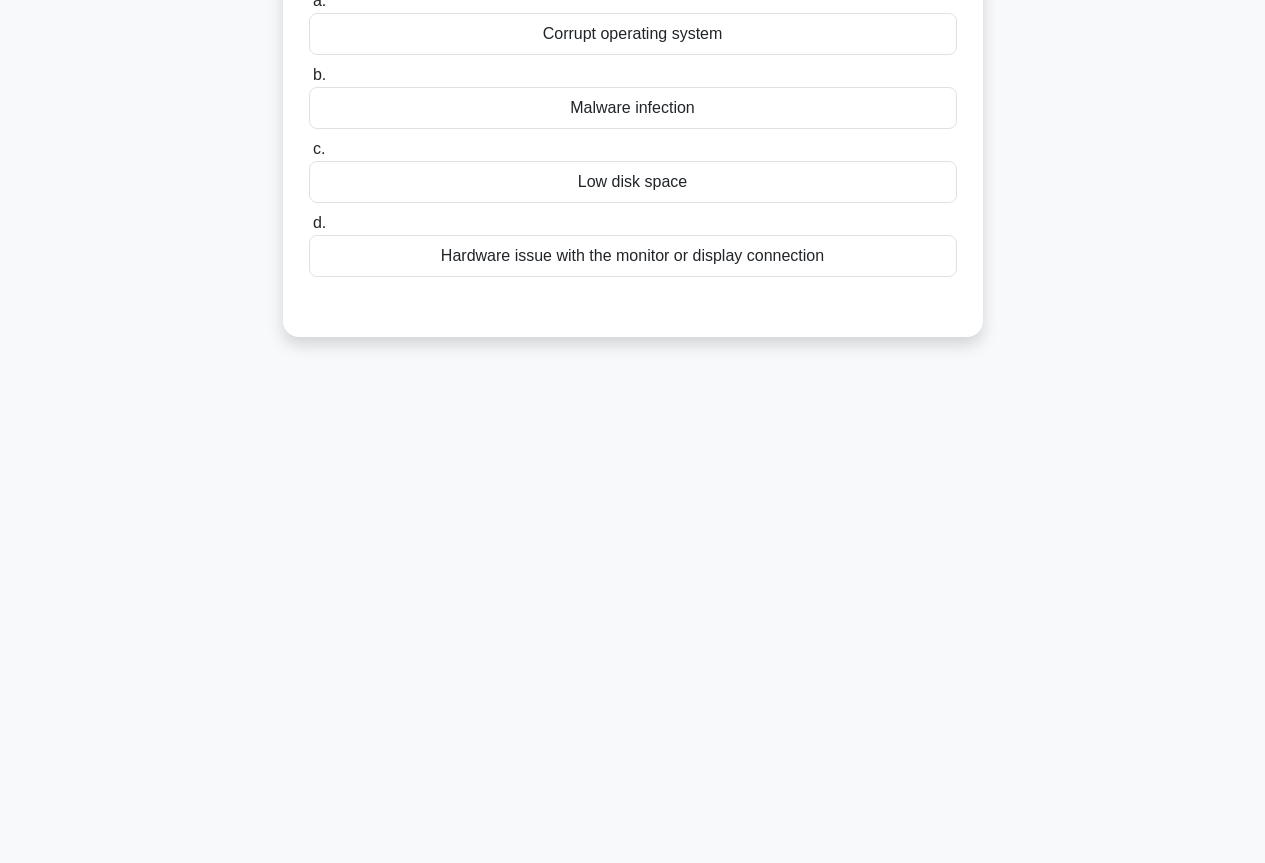 click on "Hardware issue with the monitor or display connection" at bounding box center [633, 256] 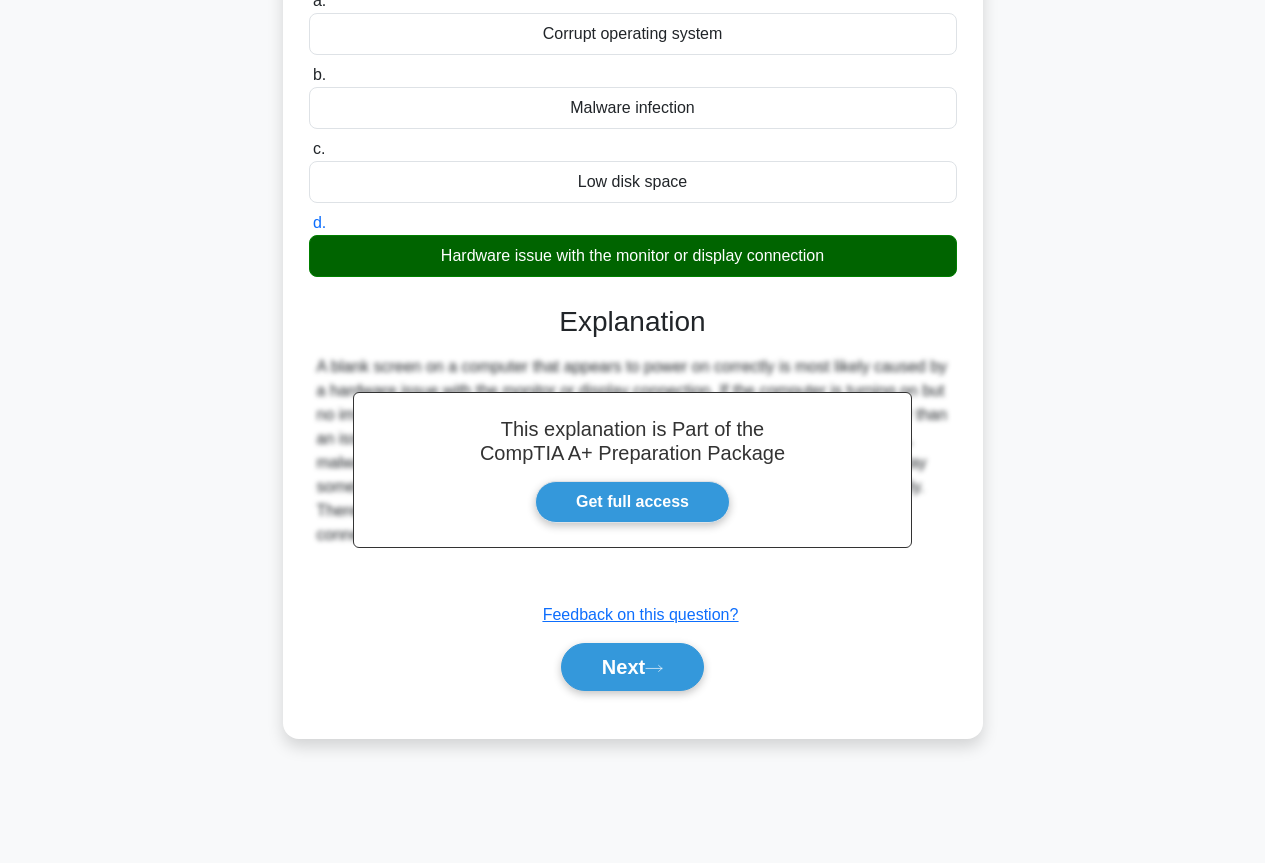 click on "a.
Corrupt operating system
b.
Malware infection
c. d." at bounding box center [633, 350] 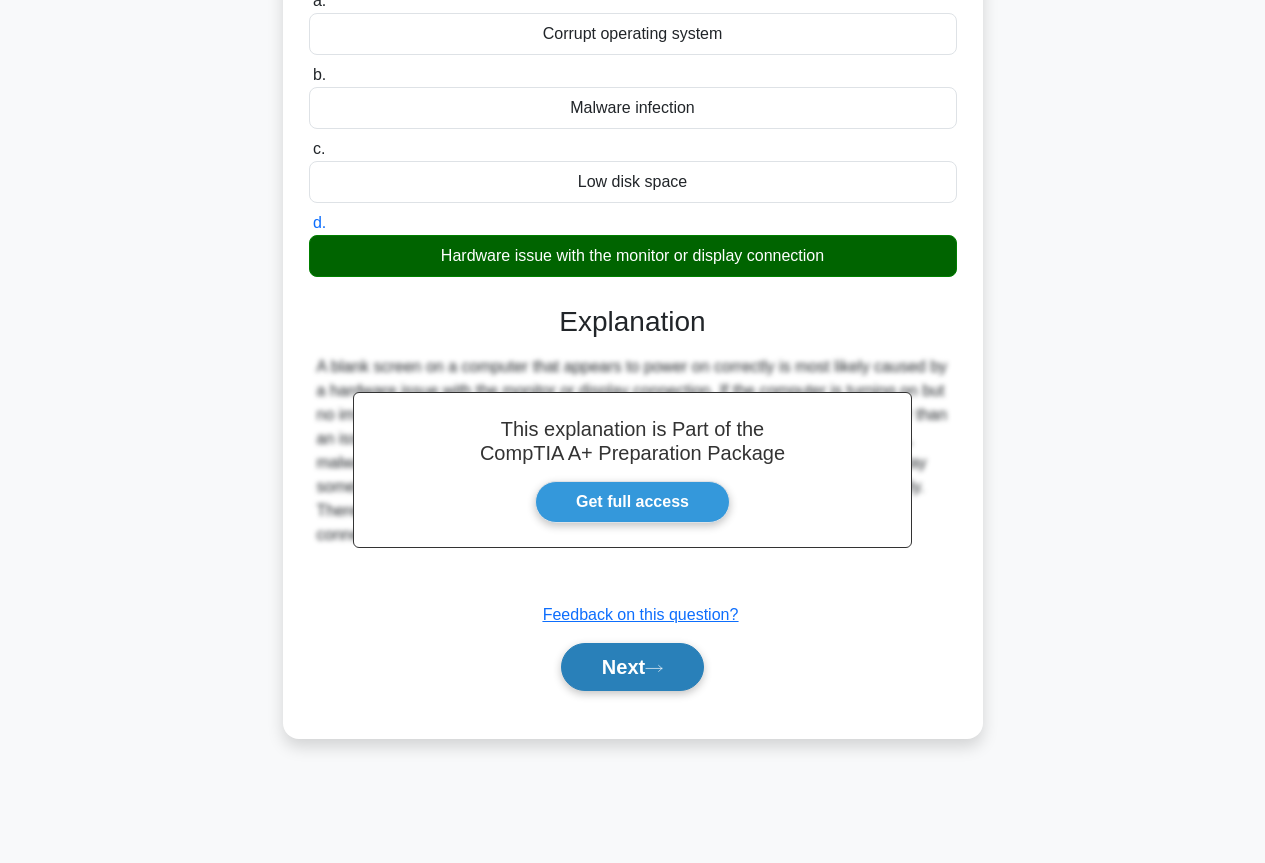 click on "Next" at bounding box center [632, 667] 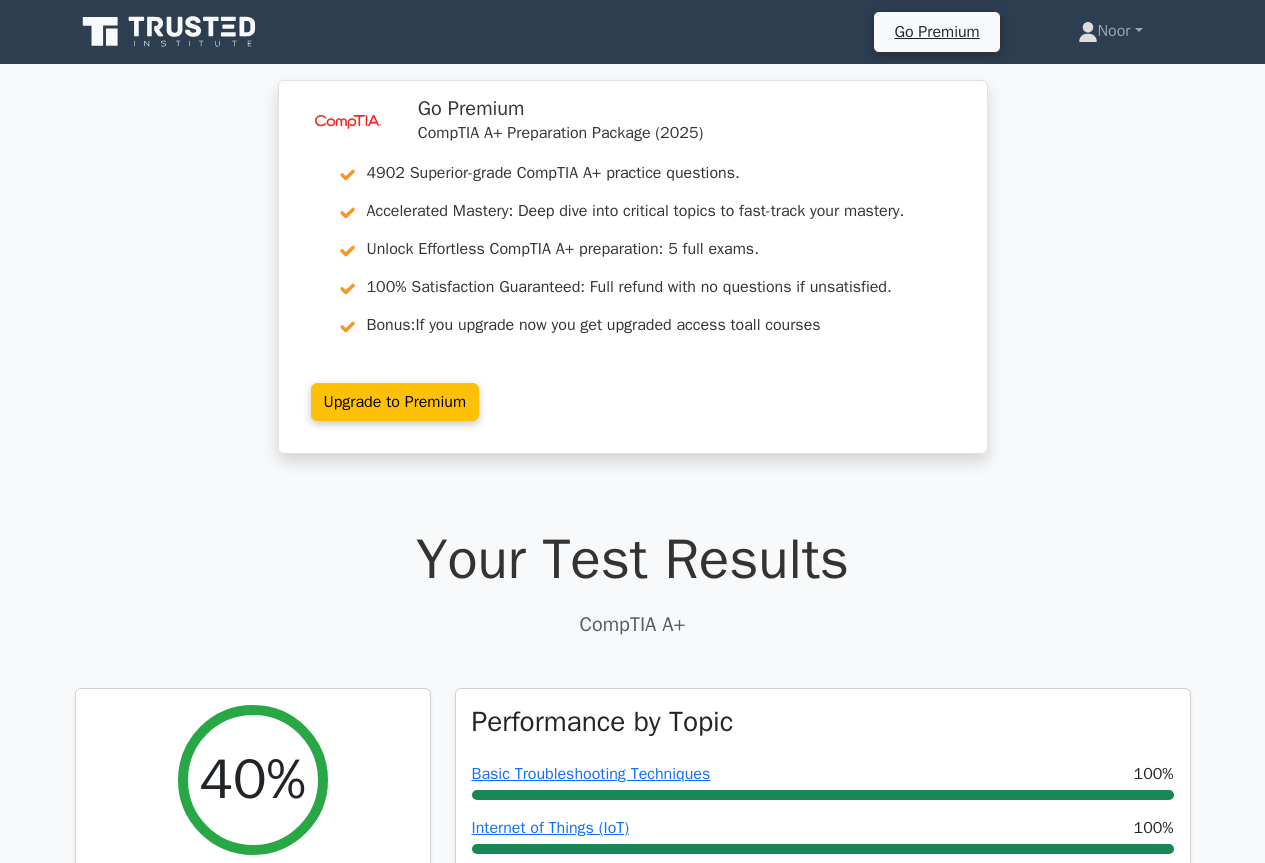 scroll, scrollTop: 0, scrollLeft: 0, axis: both 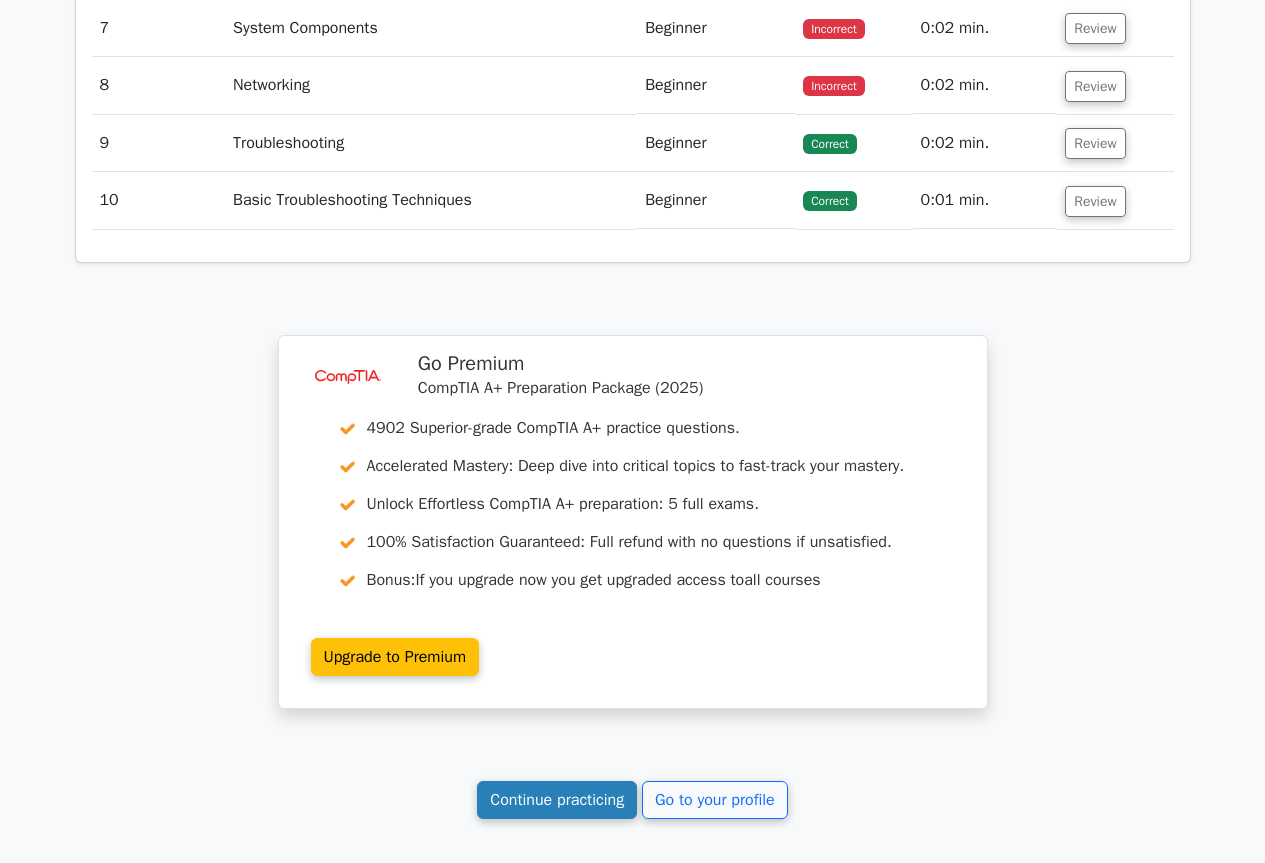 click on "Continue practicing" at bounding box center (557, 800) 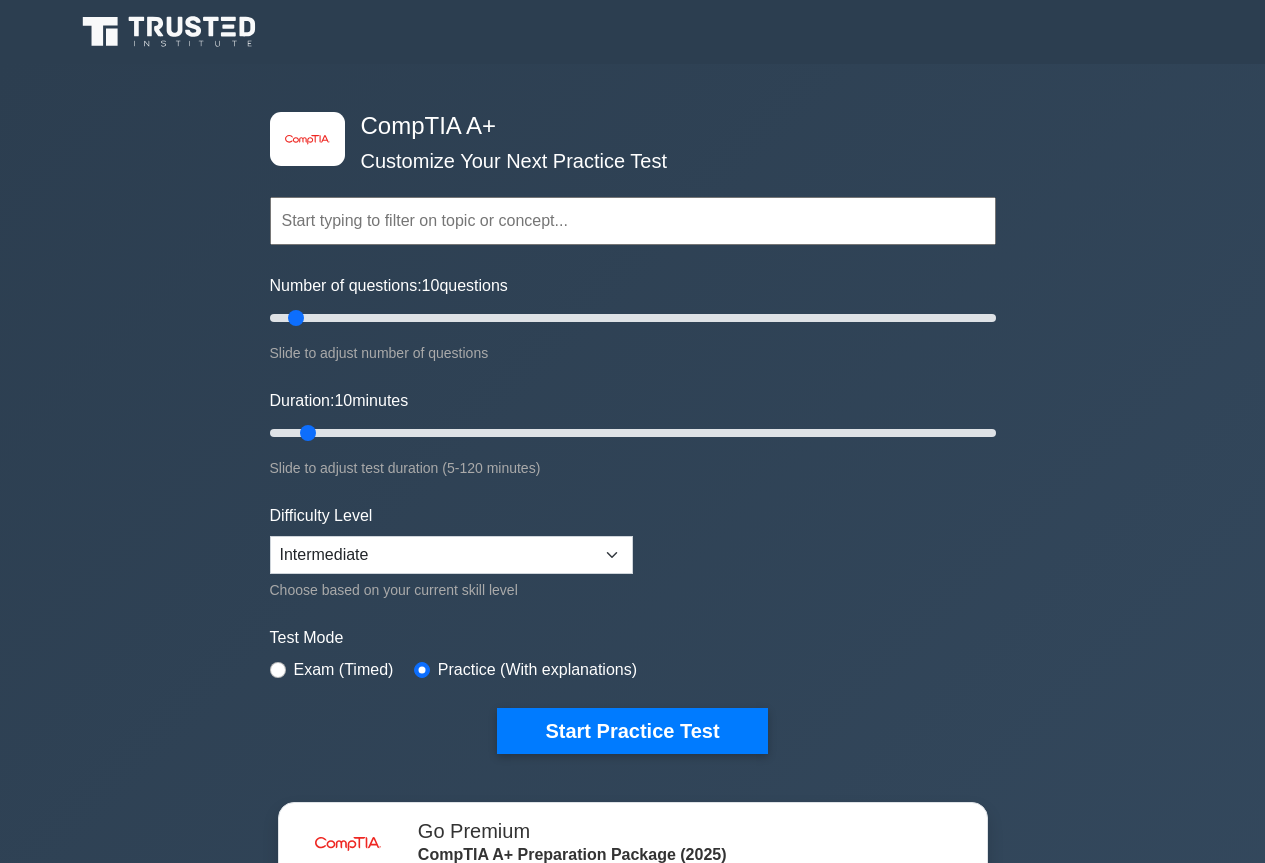 scroll, scrollTop: 0, scrollLeft: 0, axis: both 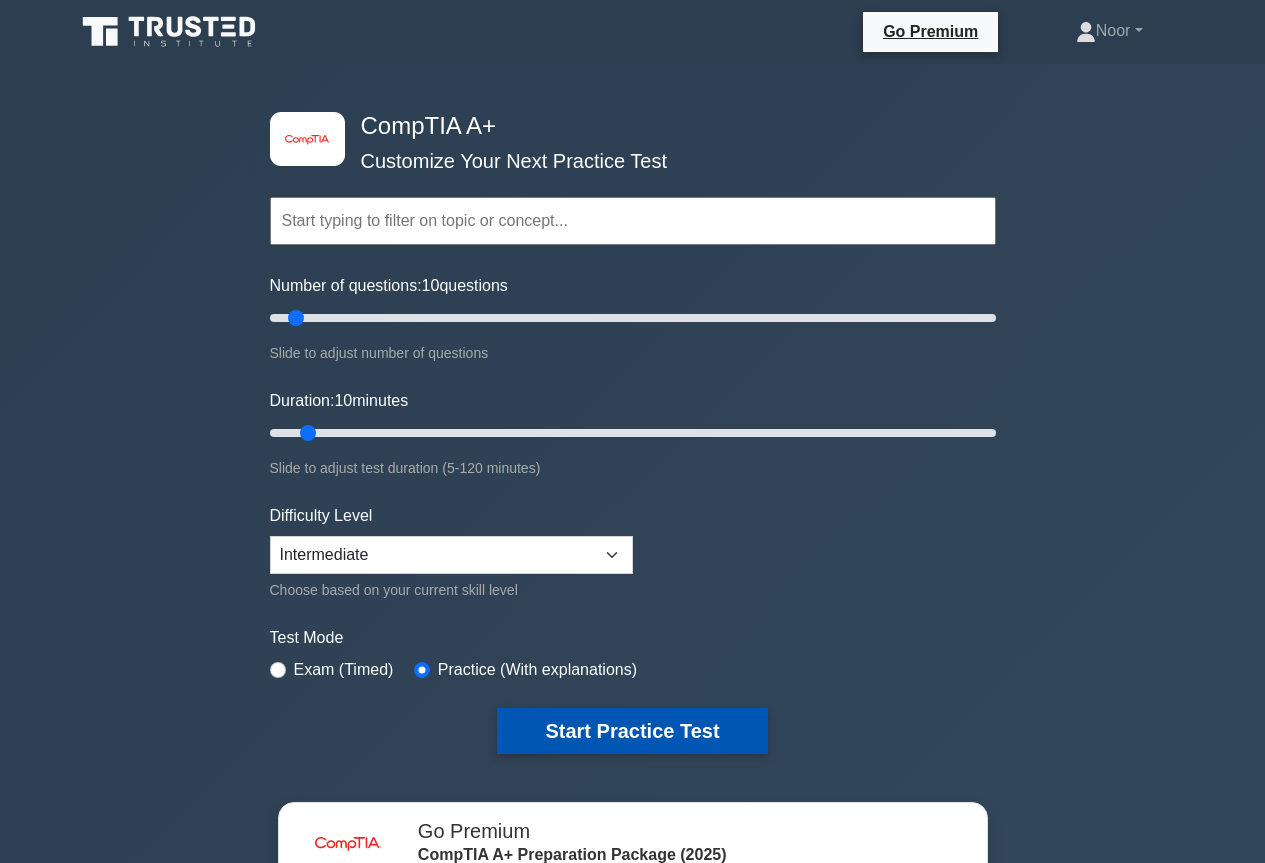 click on "Start Practice Test" at bounding box center [632, 731] 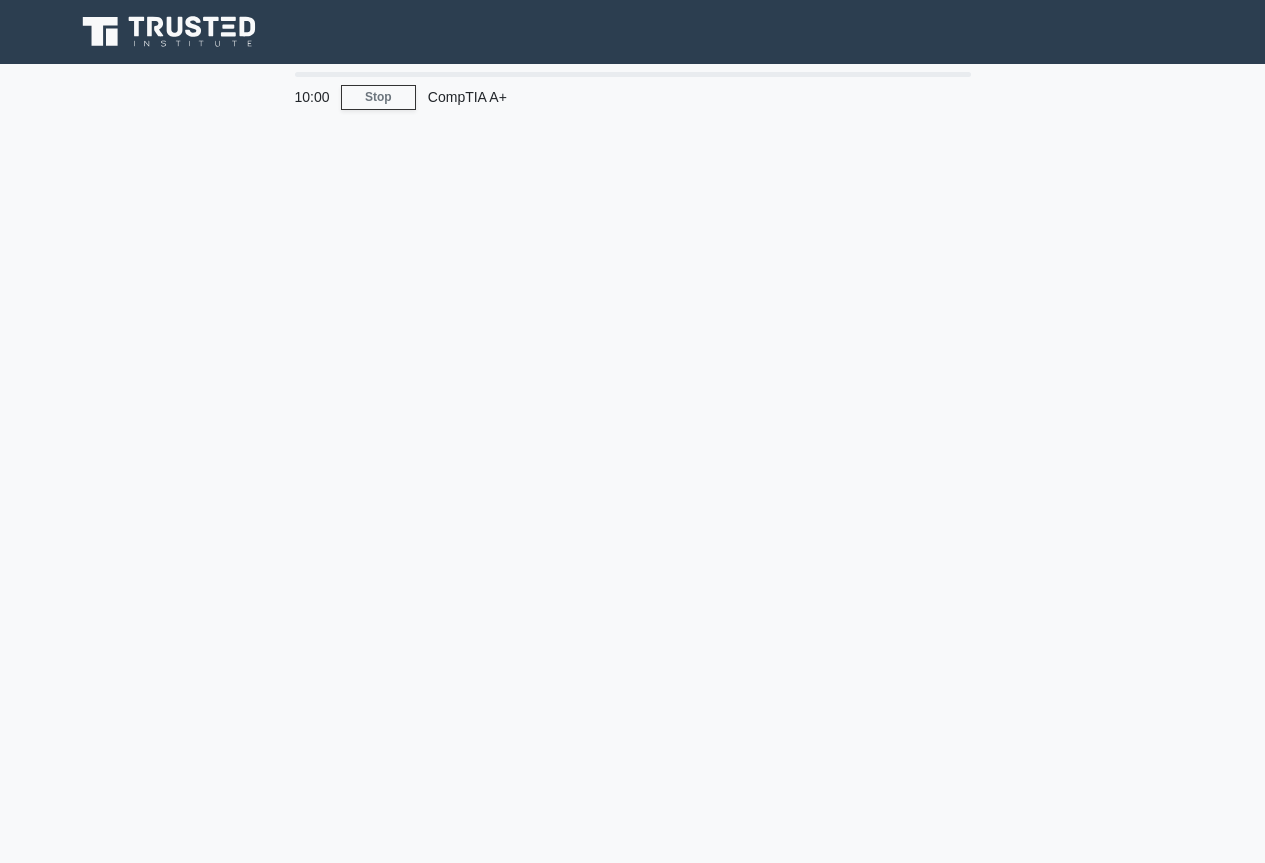 scroll, scrollTop: 0, scrollLeft: 0, axis: both 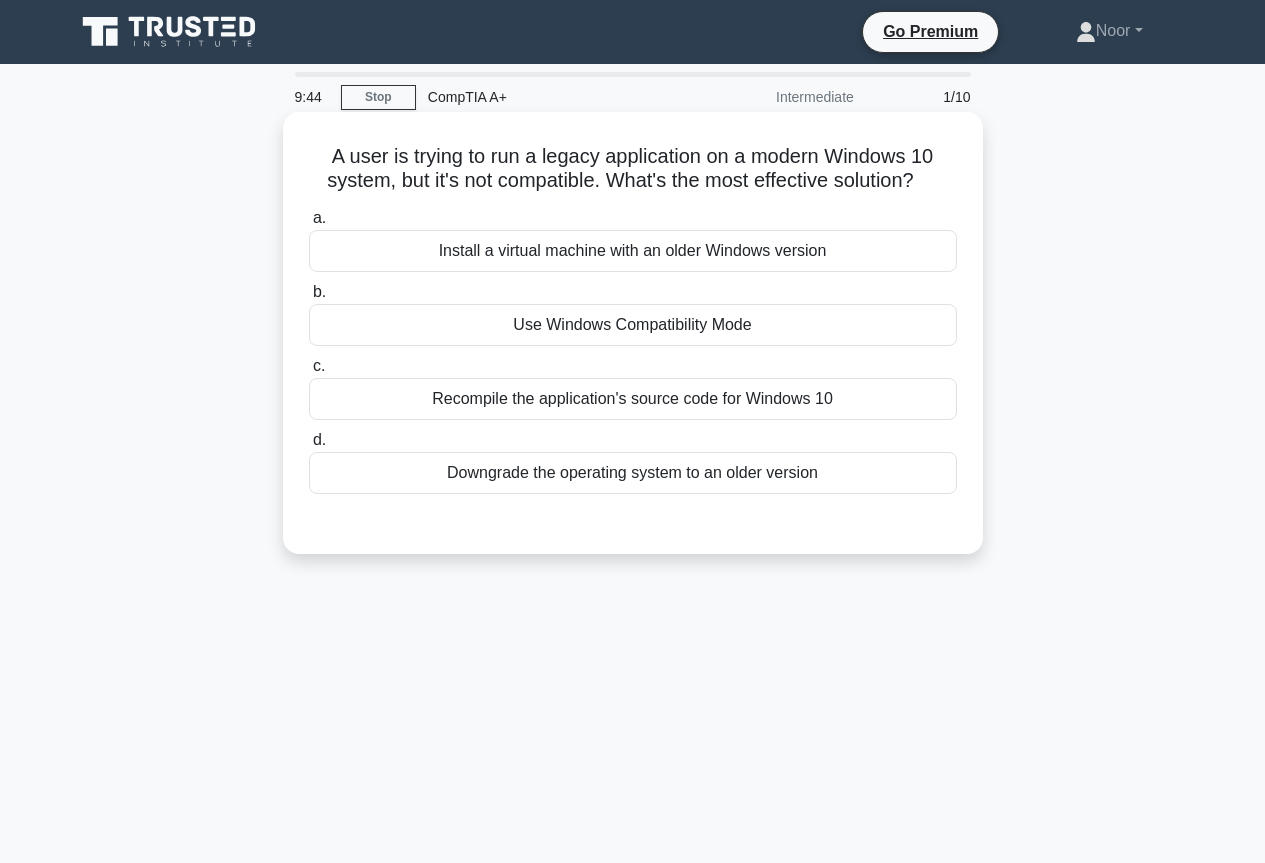 click on "Downgrade the operating system to an older version" at bounding box center [633, 473] 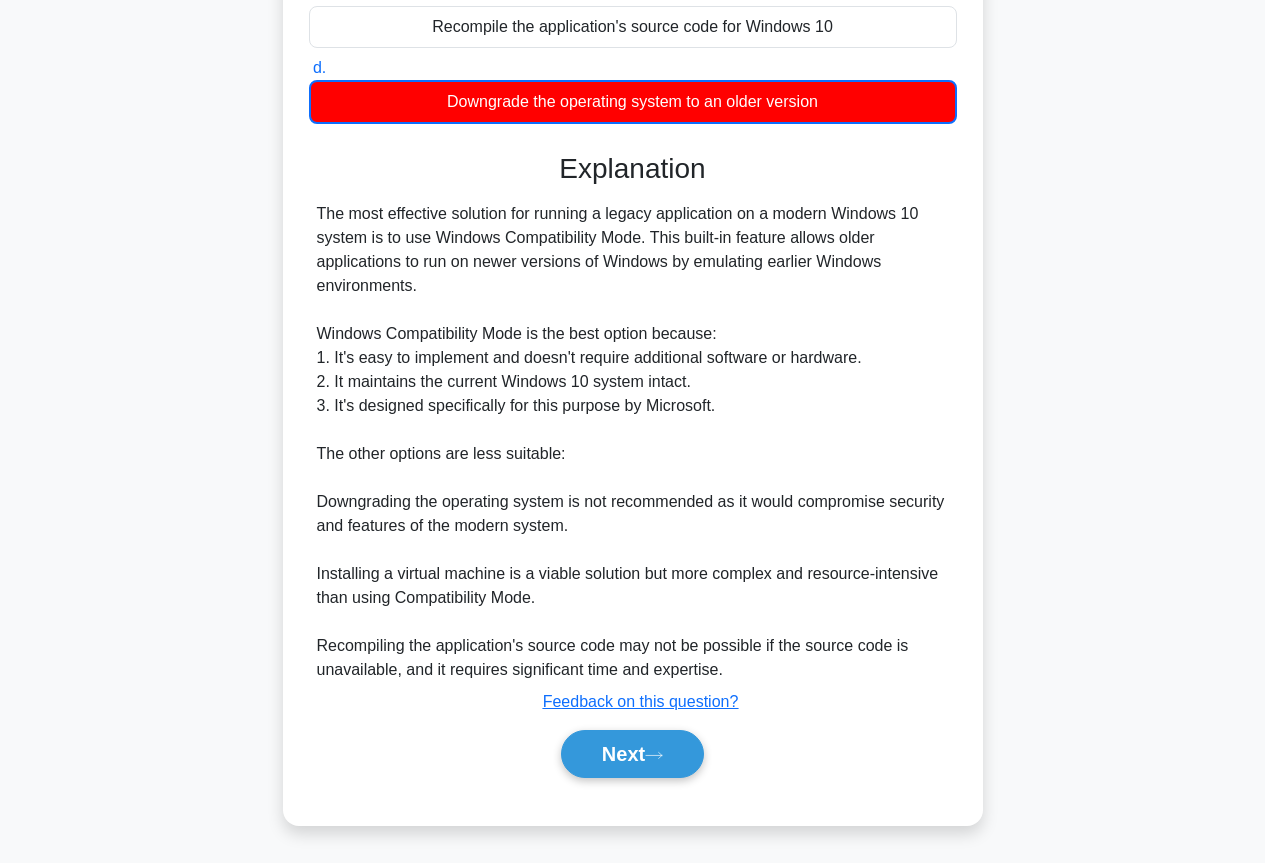 scroll, scrollTop: 0, scrollLeft: 0, axis: both 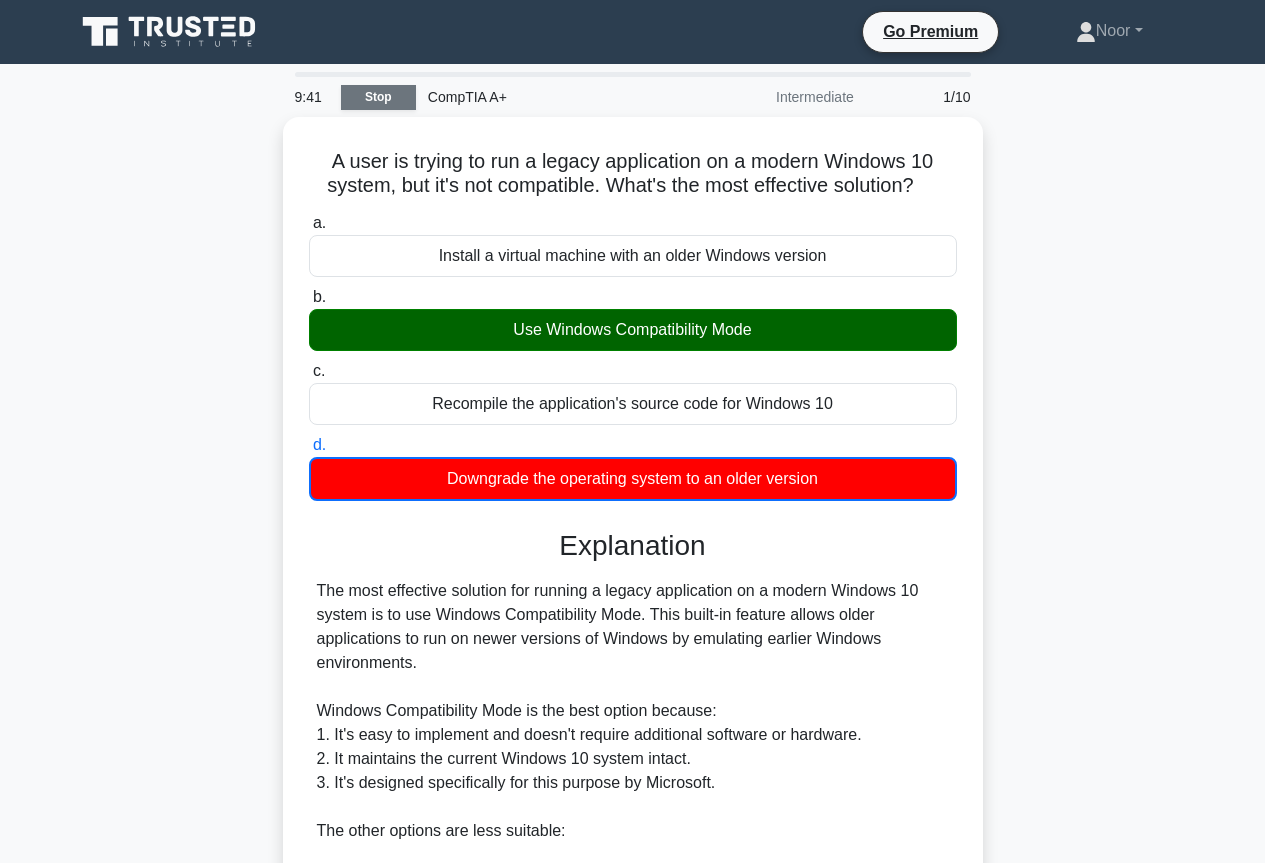 click on "Stop" at bounding box center (378, 97) 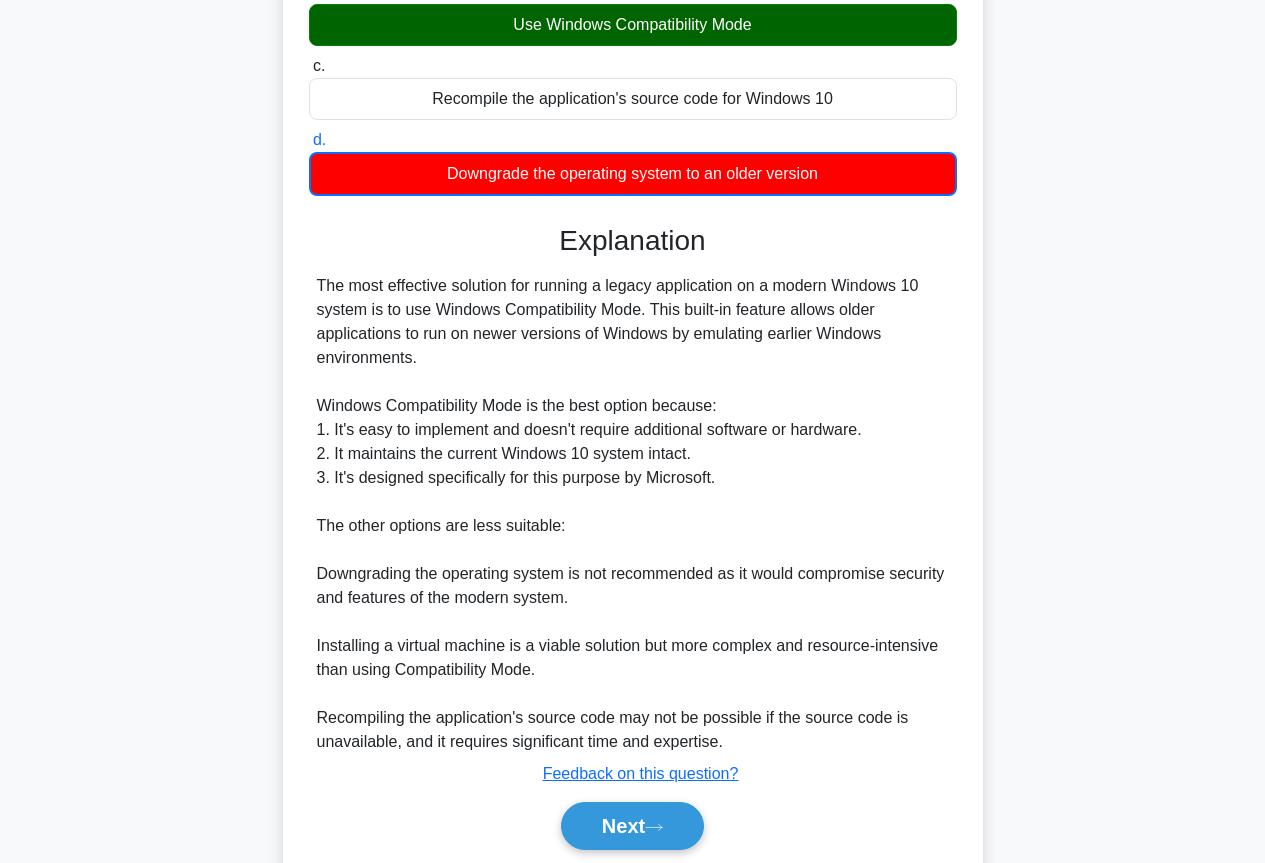 scroll, scrollTop: 373, scrollLeft: 0, axis: vertical 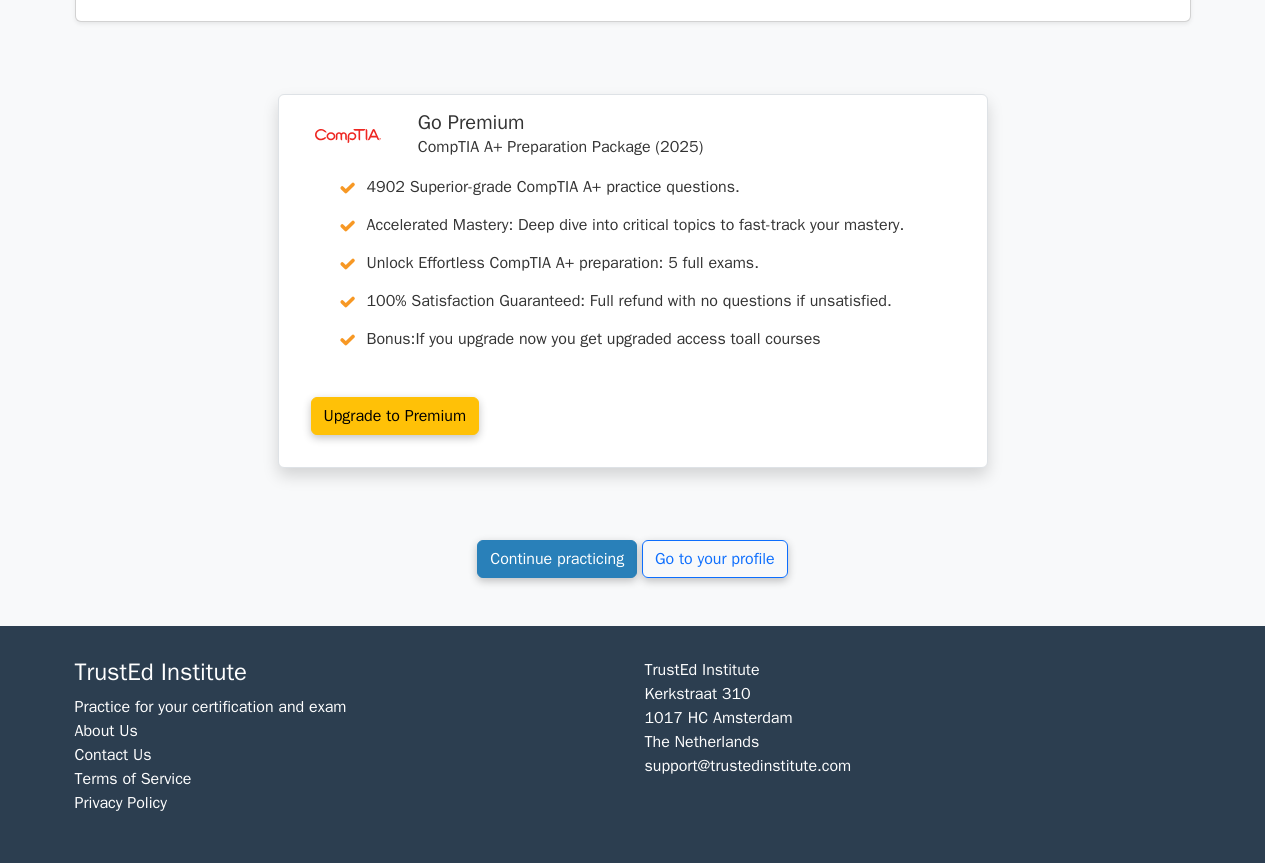 click on "Continue practicing" at bounding box center [557, 559] 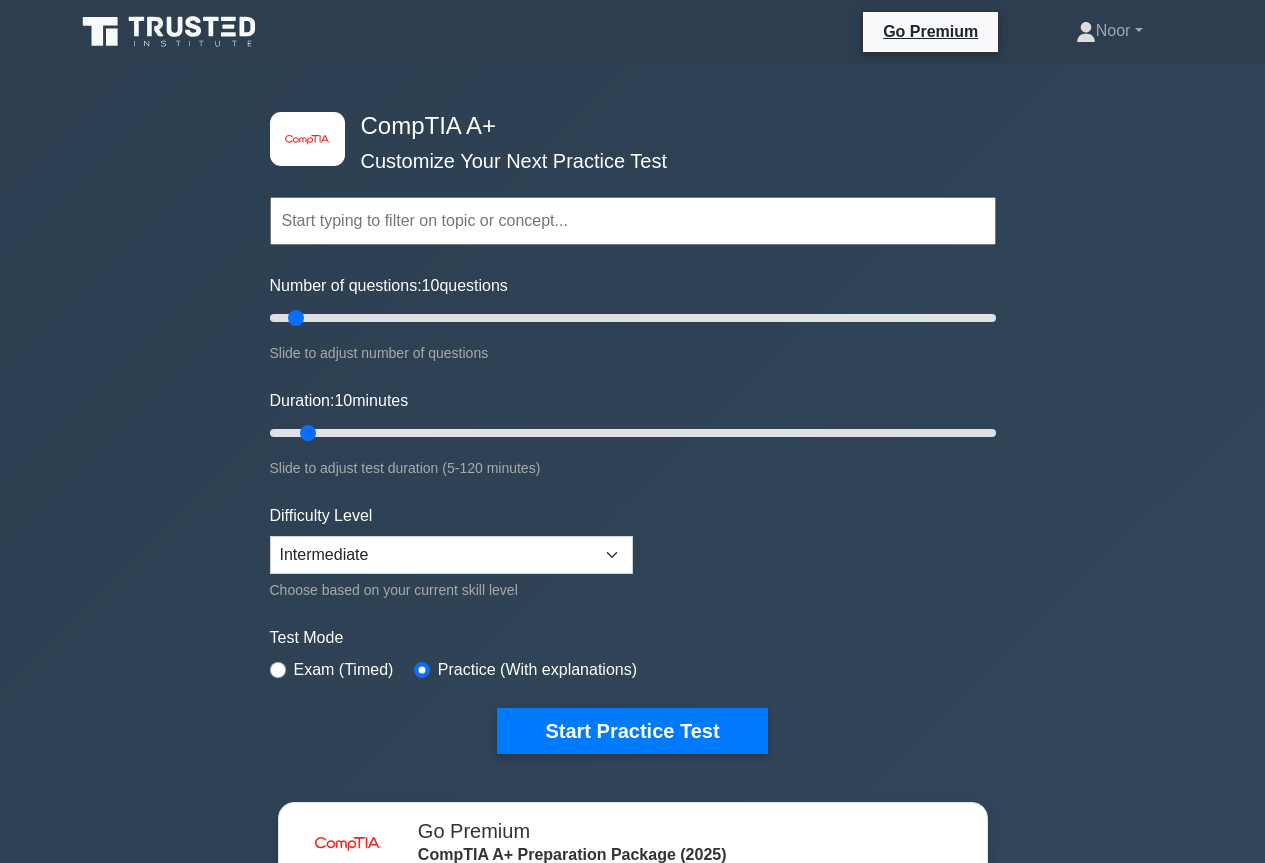 scroll, scrollTop: 0, scrollLeft: 0, axis: both 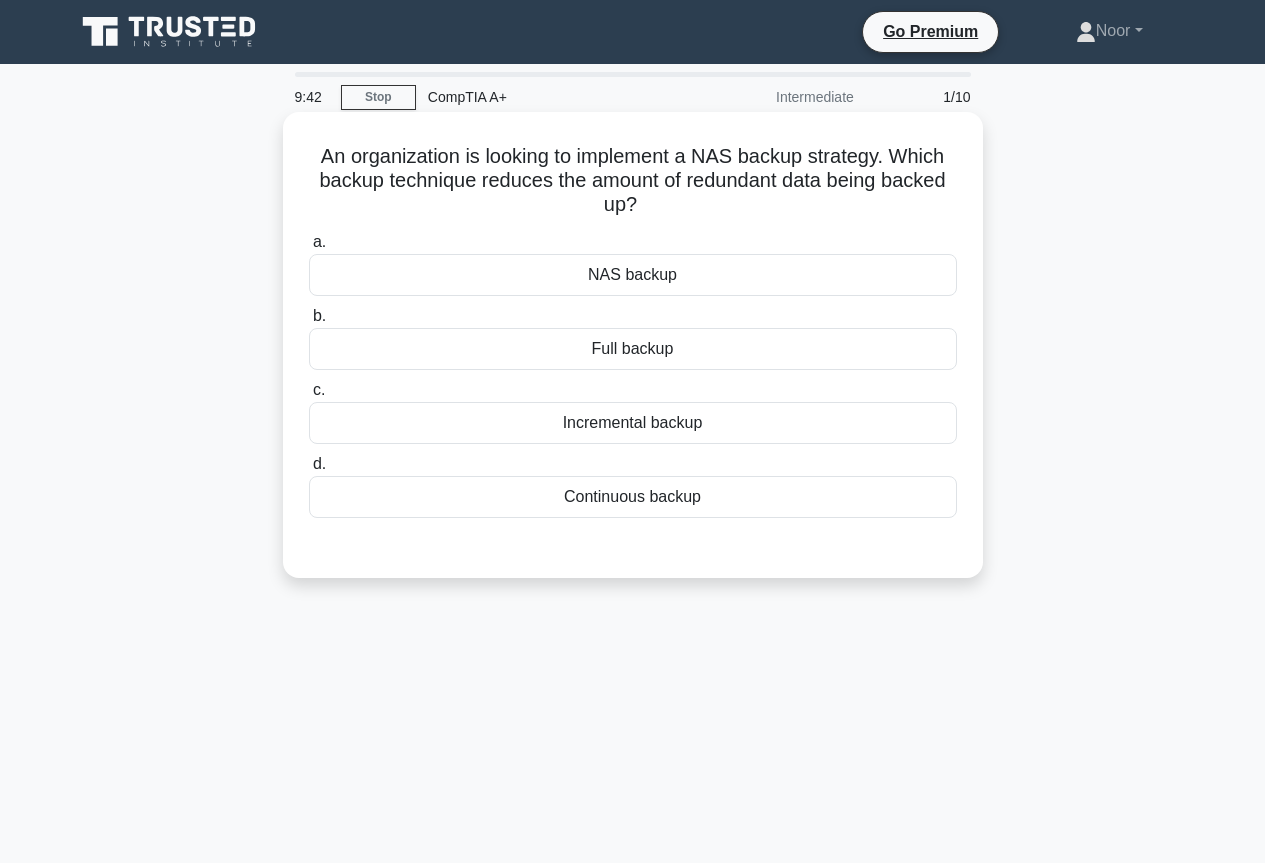 click on "Incremental backup" at bounding box center (633, 423) 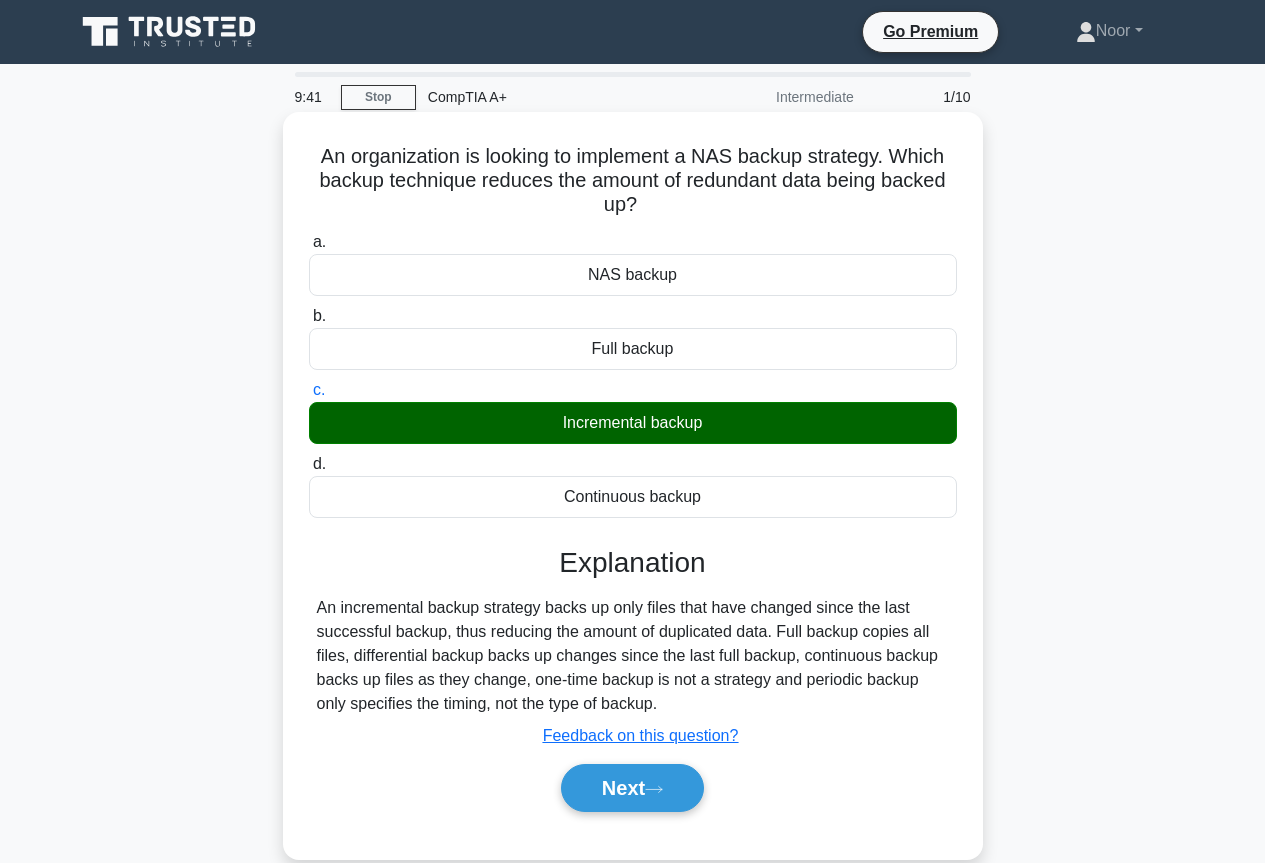 scroll, scrollTop: 217, scrollLeft: 0, axis: vertical 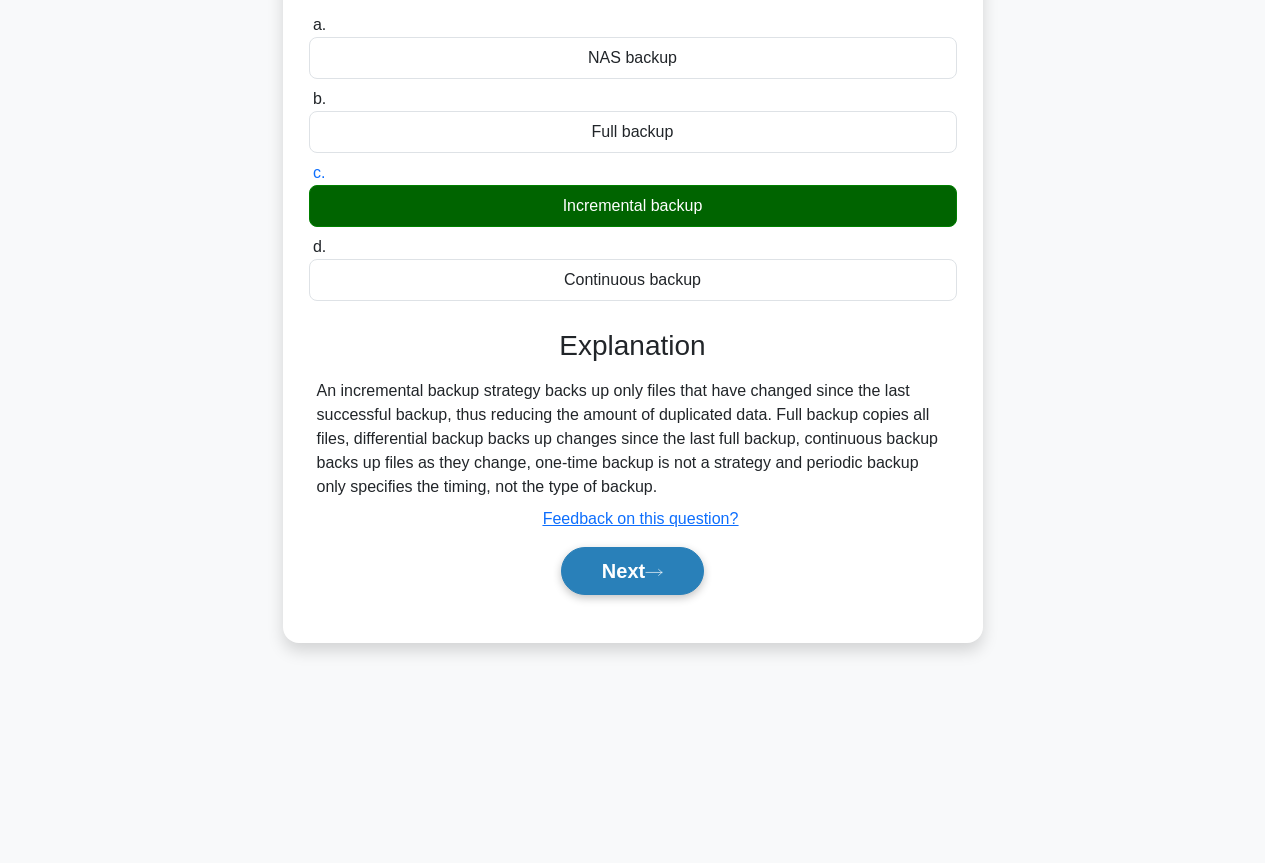 click on "Next" at bounding box center [632, 571] 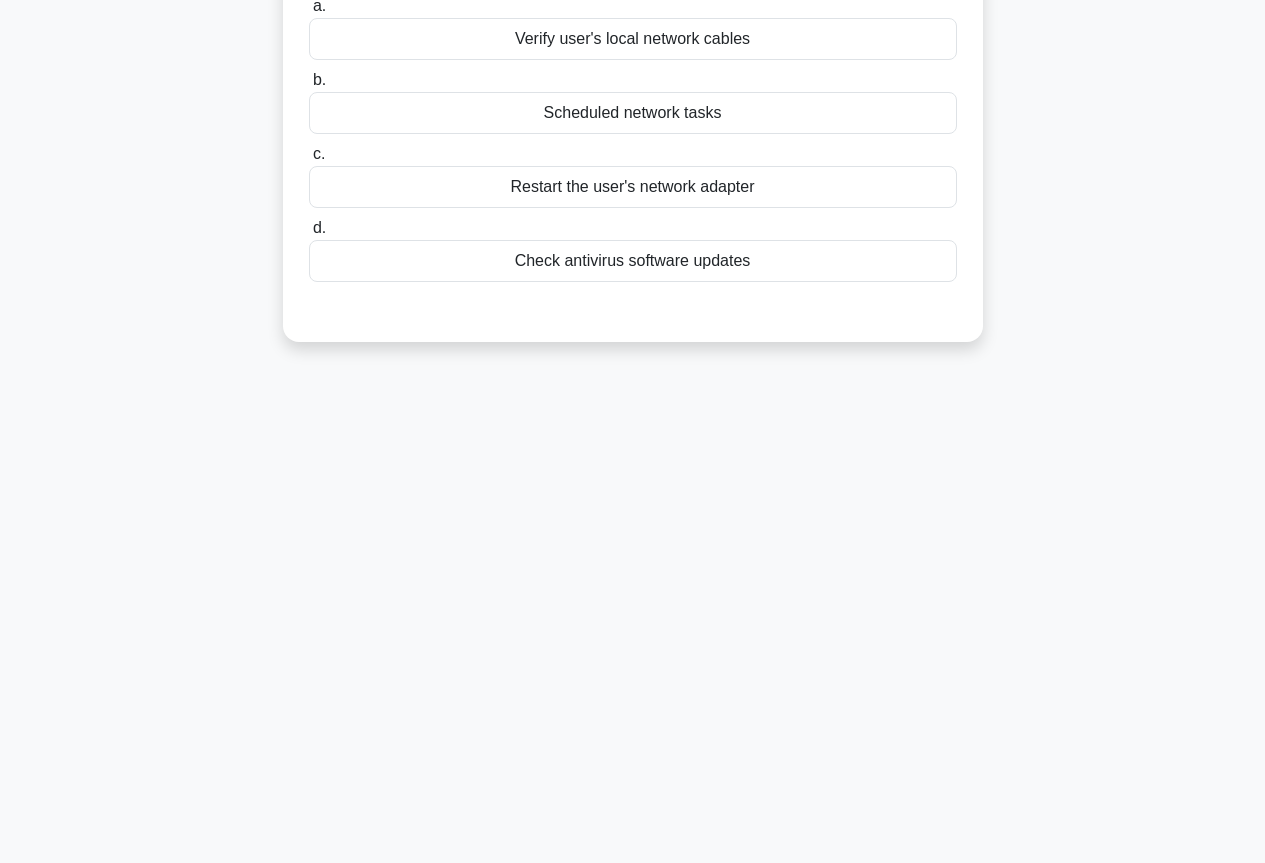 scroll, scrollTop: 0, scrollLeft: 0, axis: both 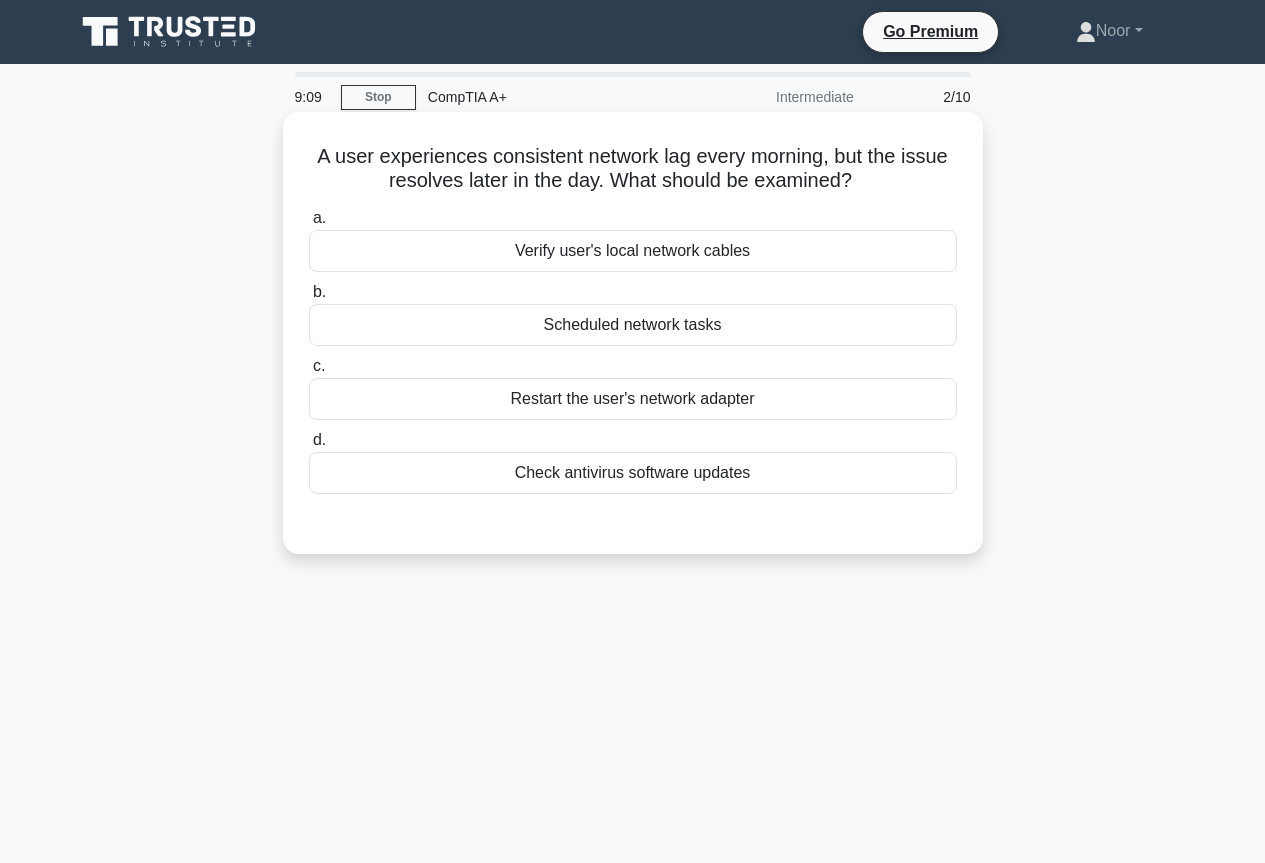click on "Scheduled network tasks" at bounding box center (633, 325) 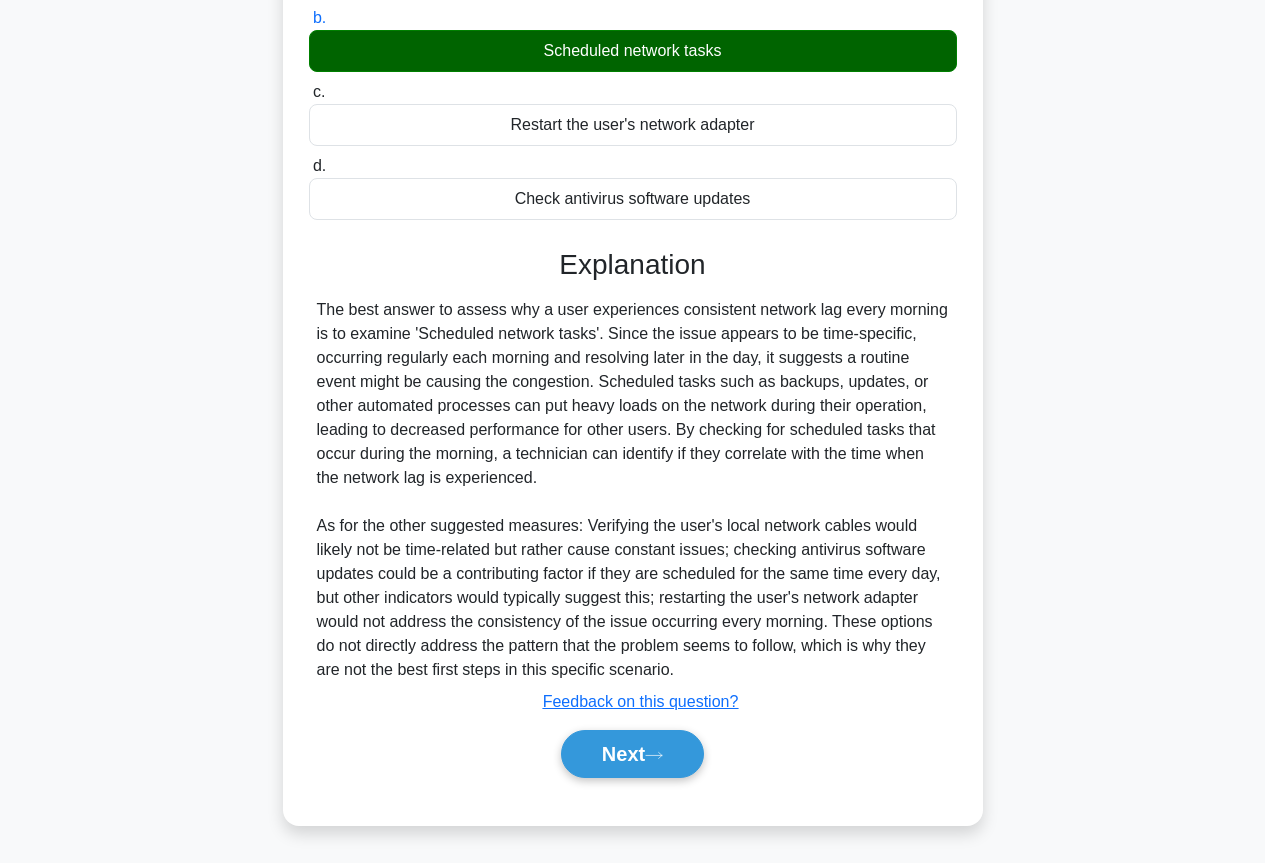 drag, startPoint x: 634, startPoint y: 754, endPoint x: 727, endPoint y: 765, distance: 93.64828 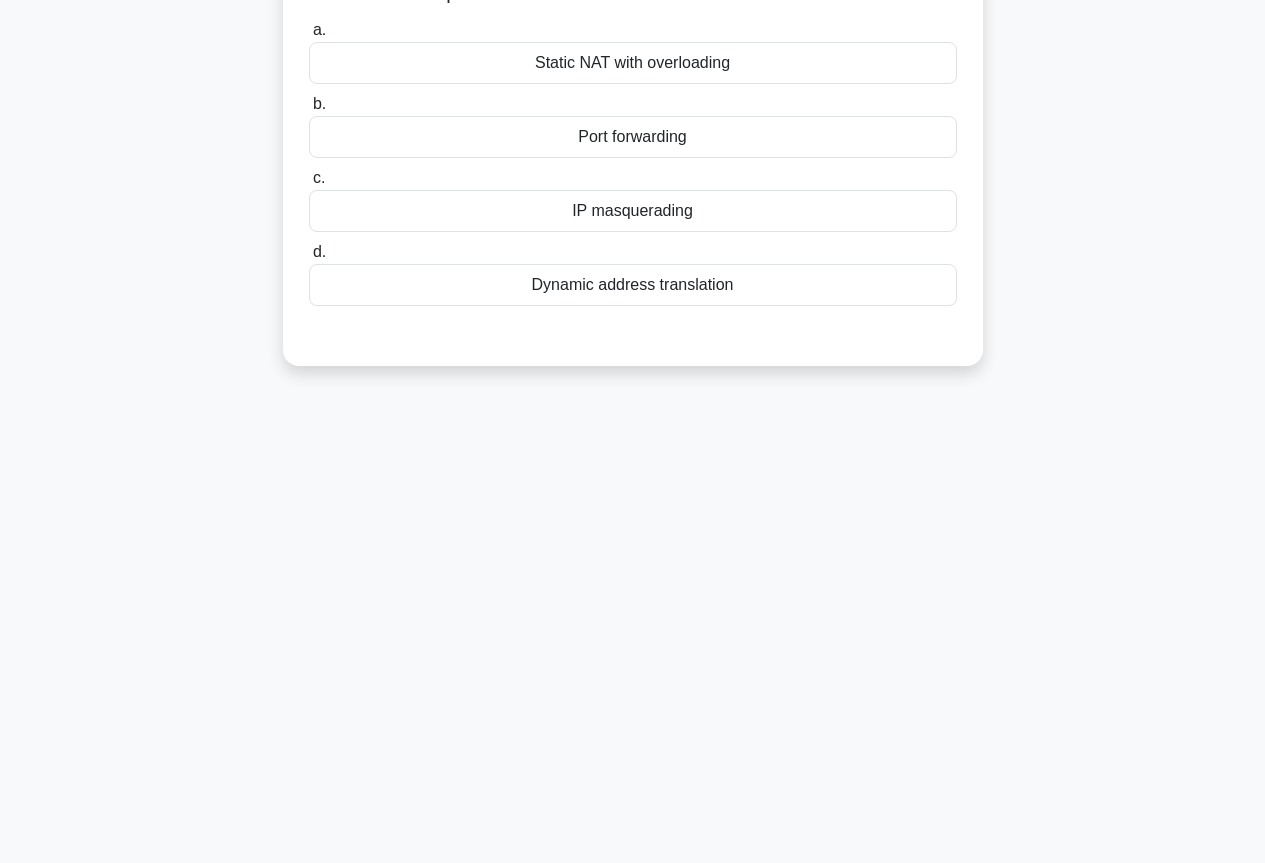 scroll, scrollTop: 0, scrollLeft: 0, axis: both 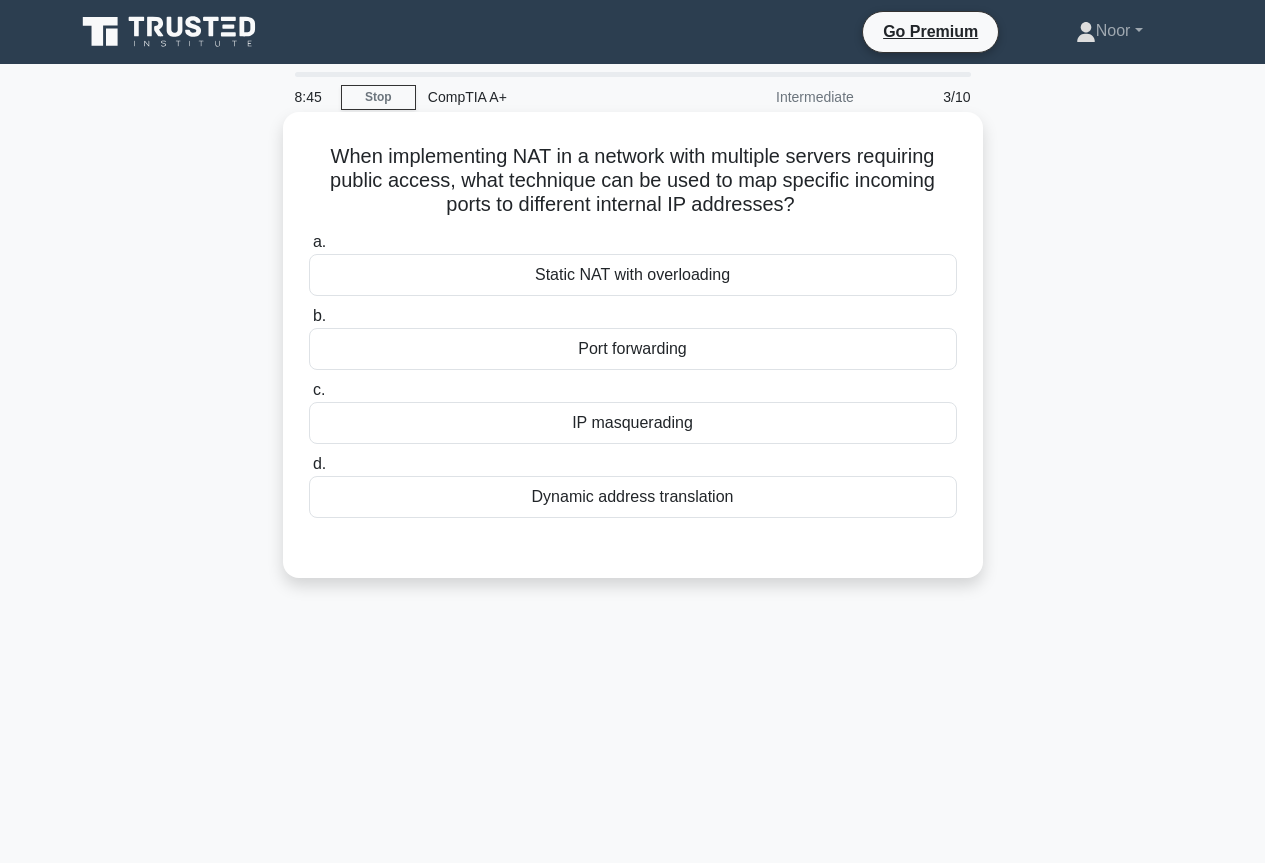 click on "Static NAT with overloading" at bounding box center (633, 275) 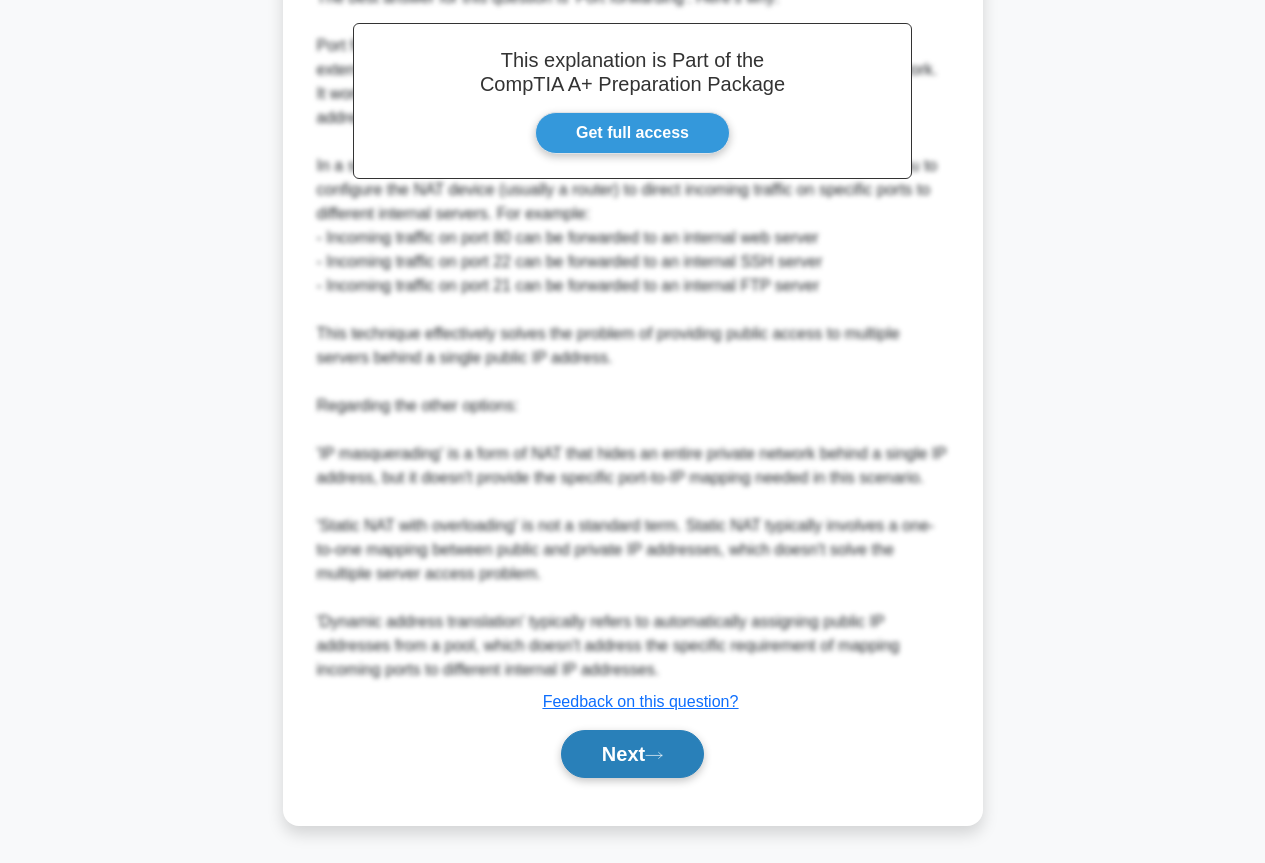 click on "Next" at bounding box center [632, 754] 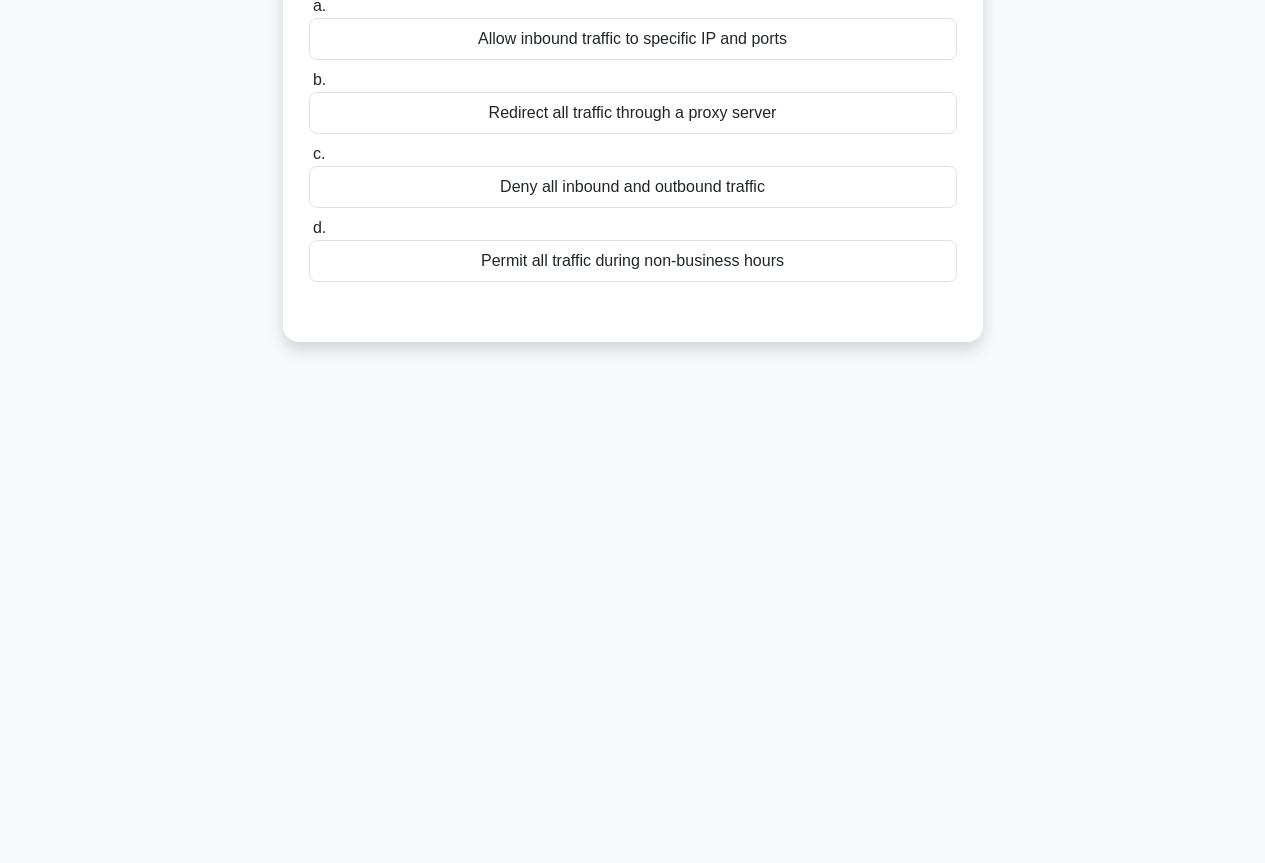scroll, scrollTop: 0, scrollLeft: 0, axis: both 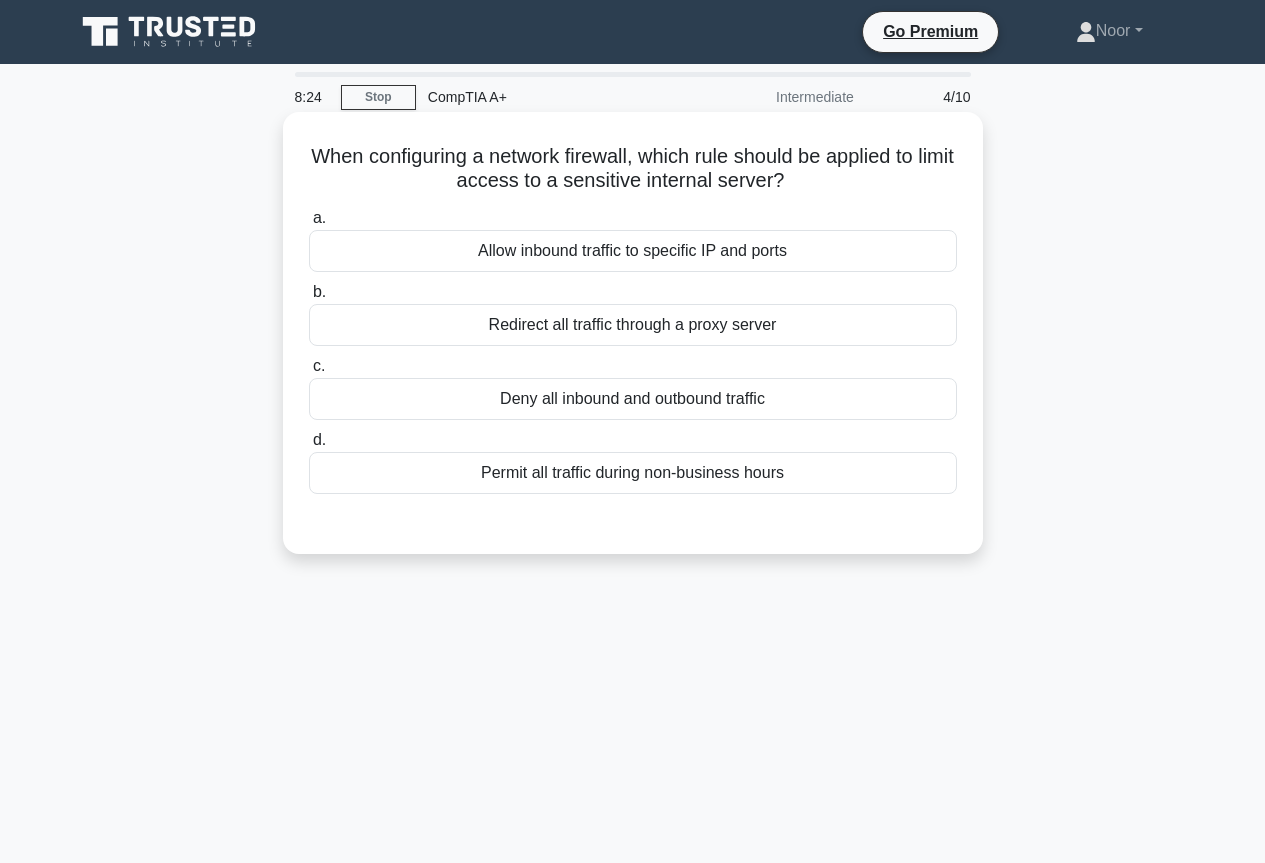 click on "Deny all inbound and outbound traffic" at bounding box center (633, 399) 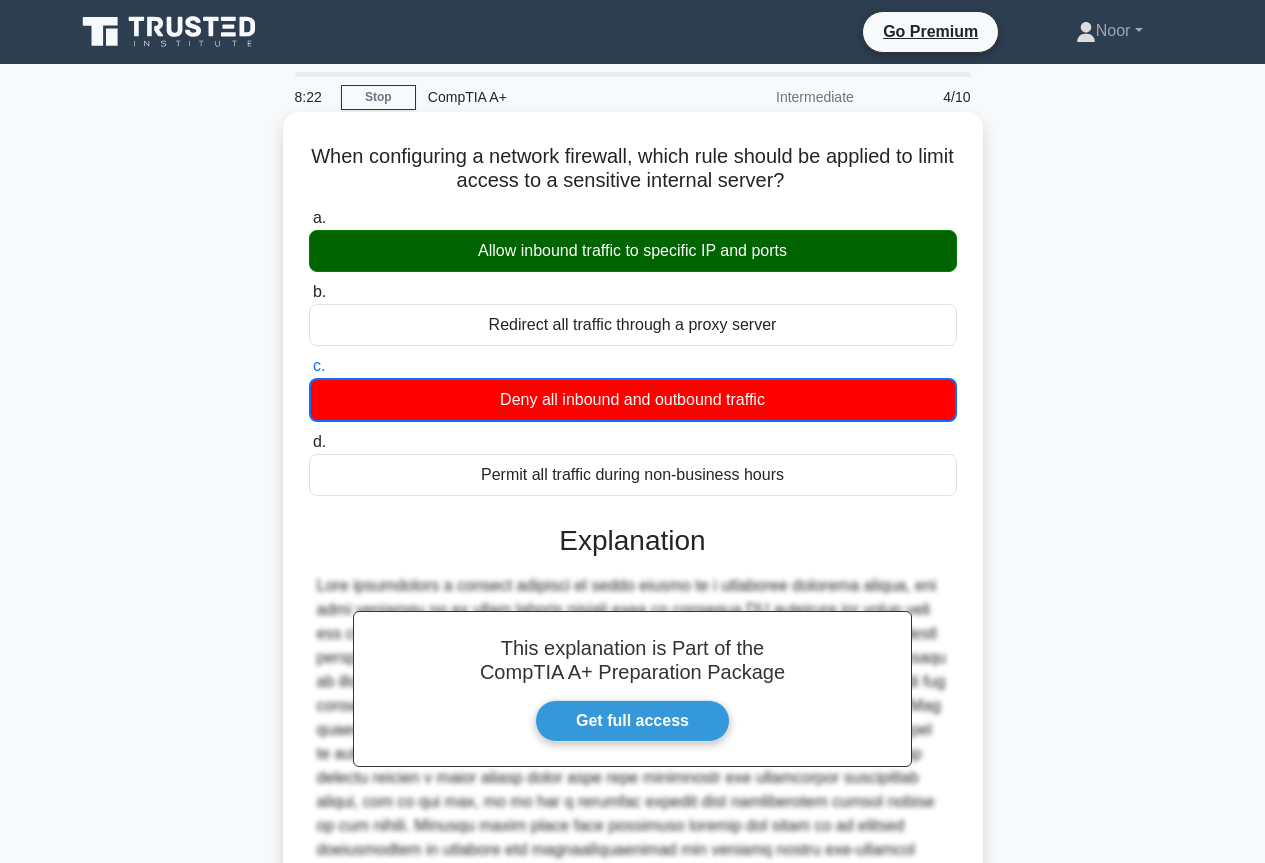 scroll, scrollTop: 253, scrollLeft: 0, axis: vertical 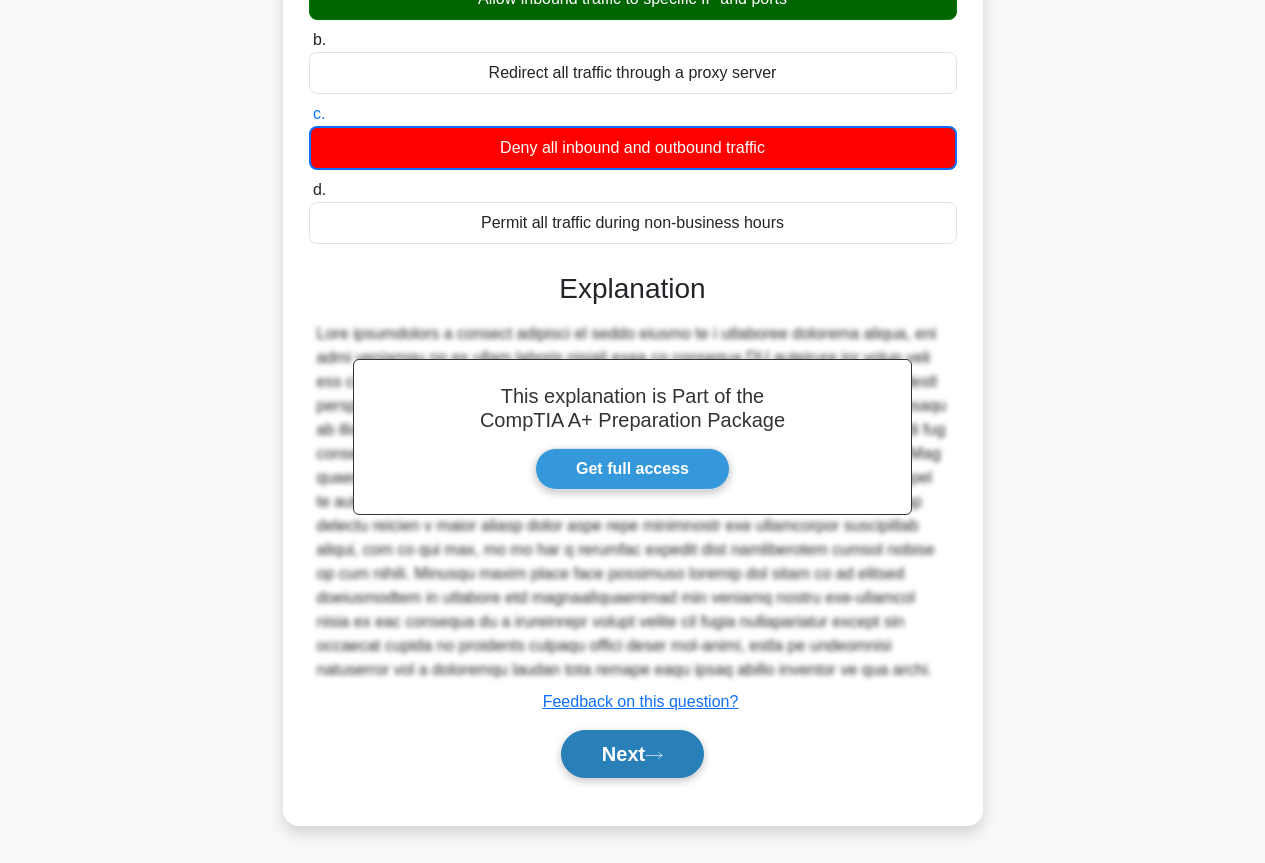 click on "Next" at bounding box center (632, 754) 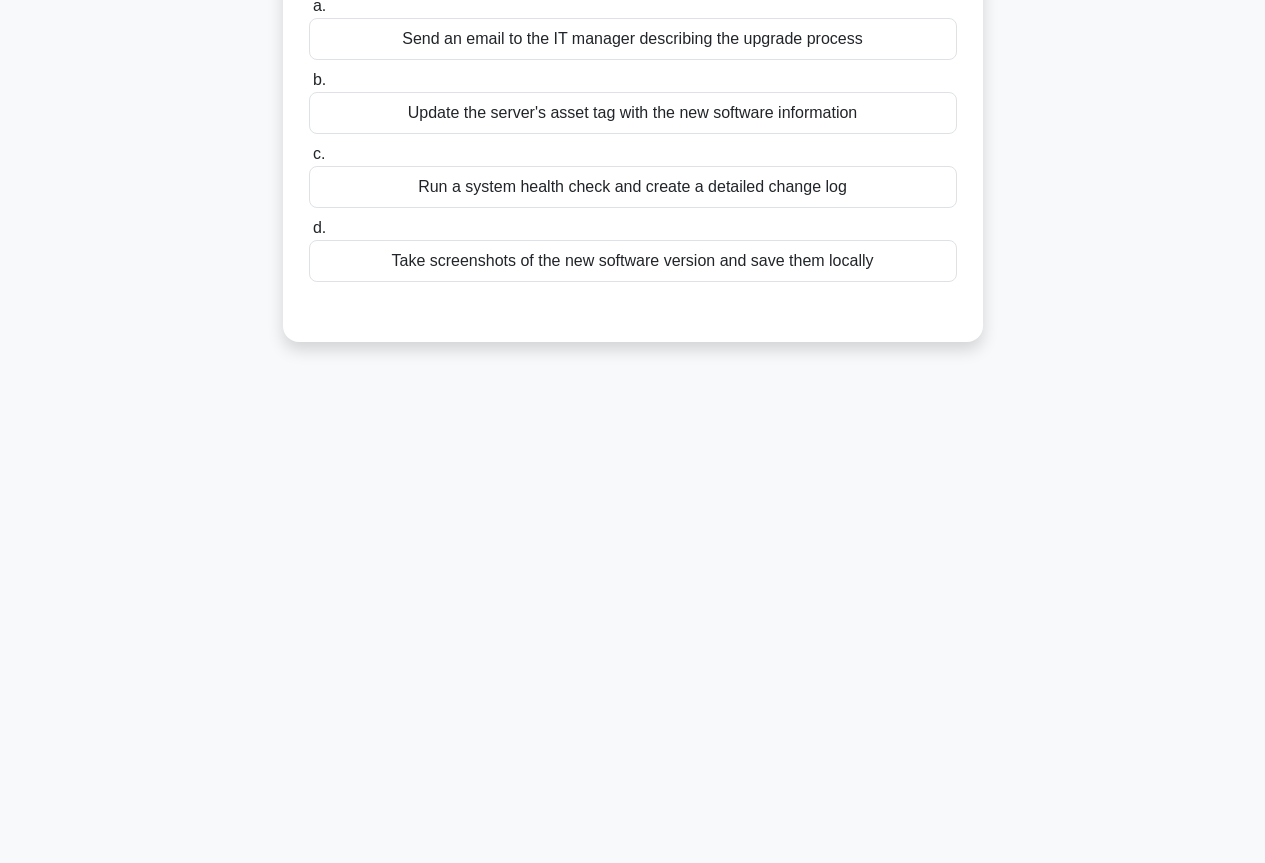 scroll, scrollTop: 0, scrollLeft: 0, axis: both 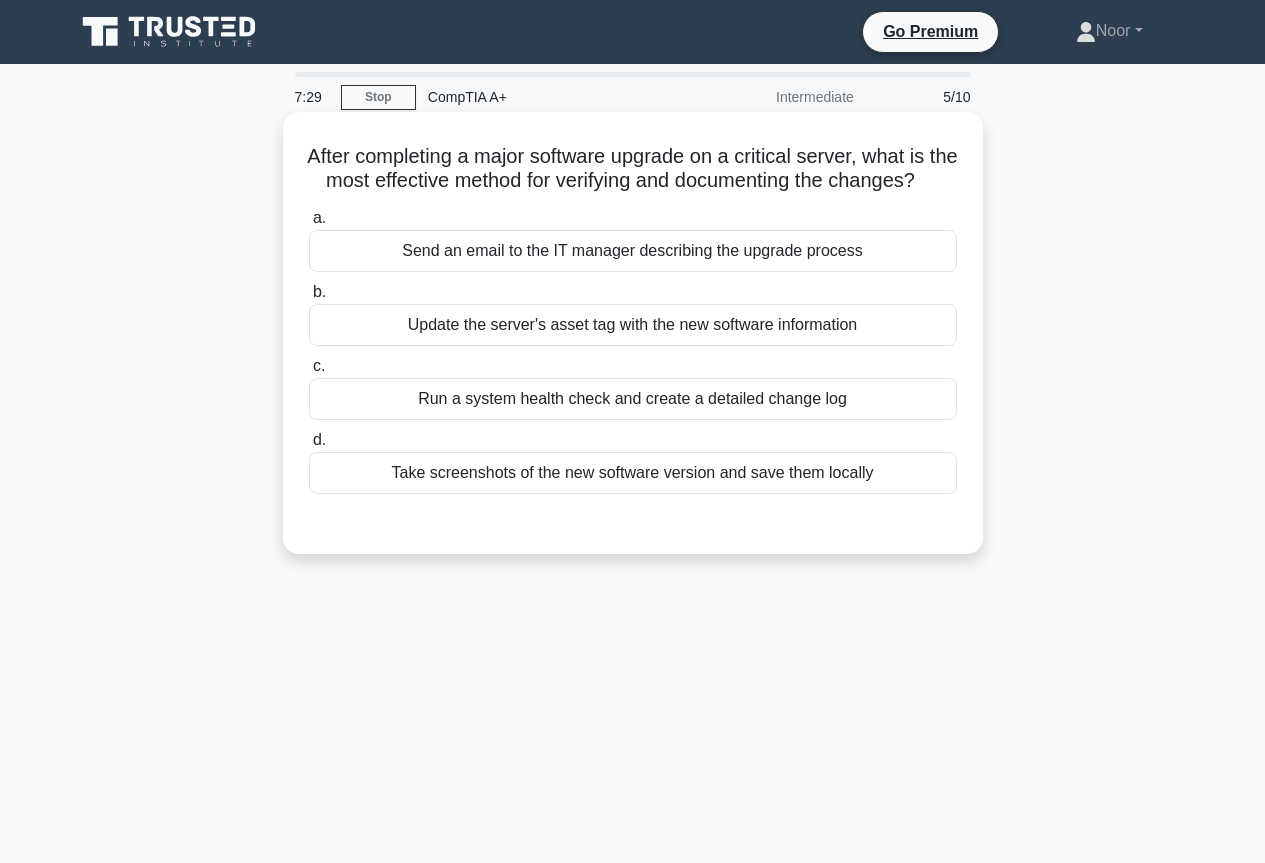 click on "Update the server's asset tag with the new software information" at bounding box center [633, 325] 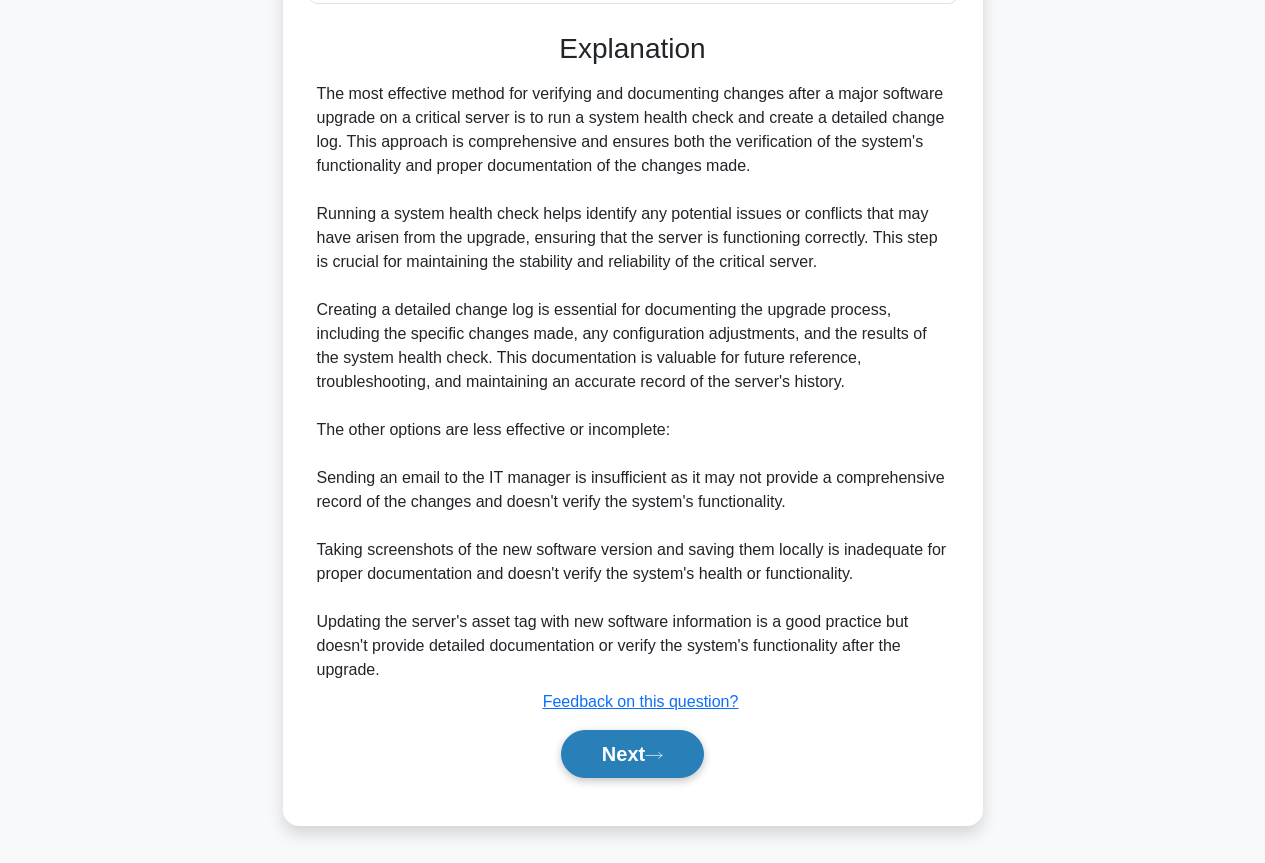 click 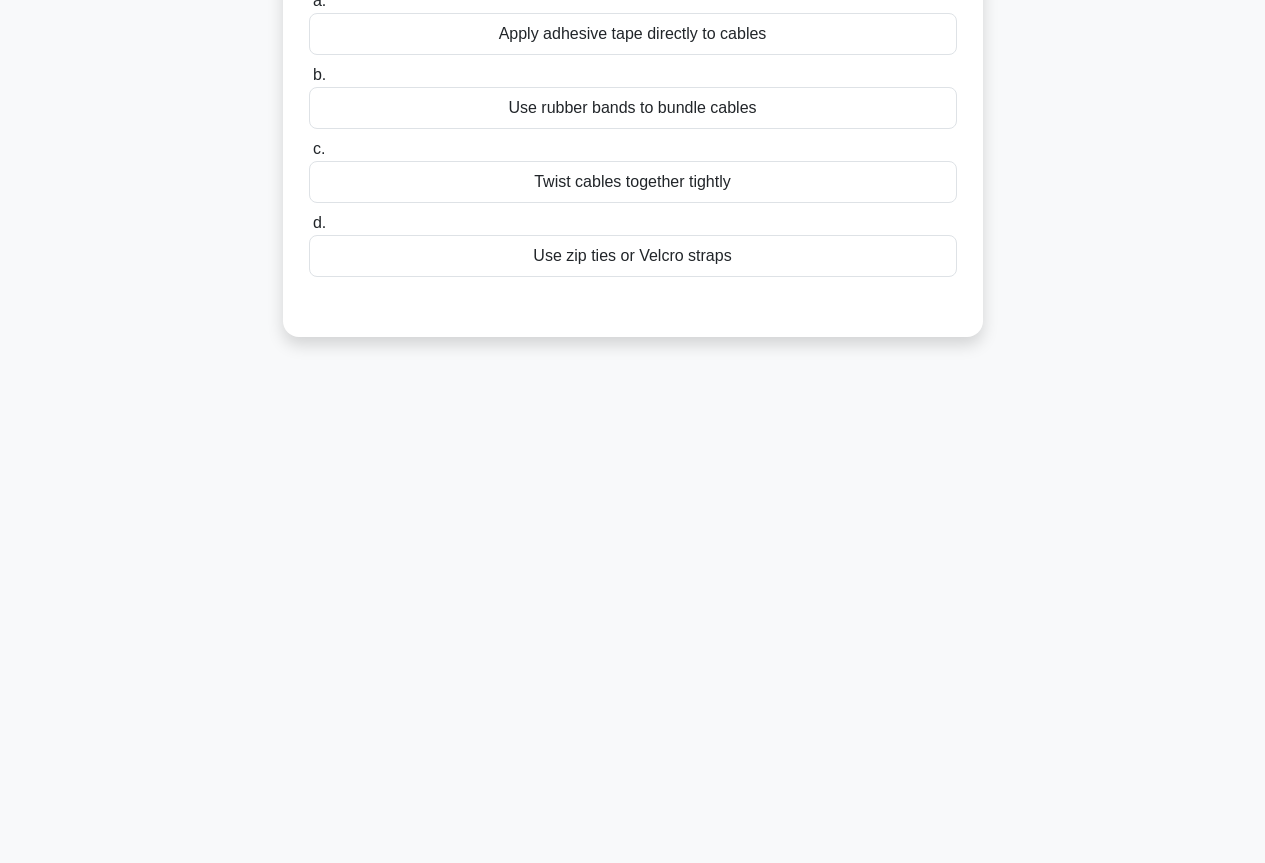 scroll, scrollTop: 0, scrollLeft: 0, axis: both 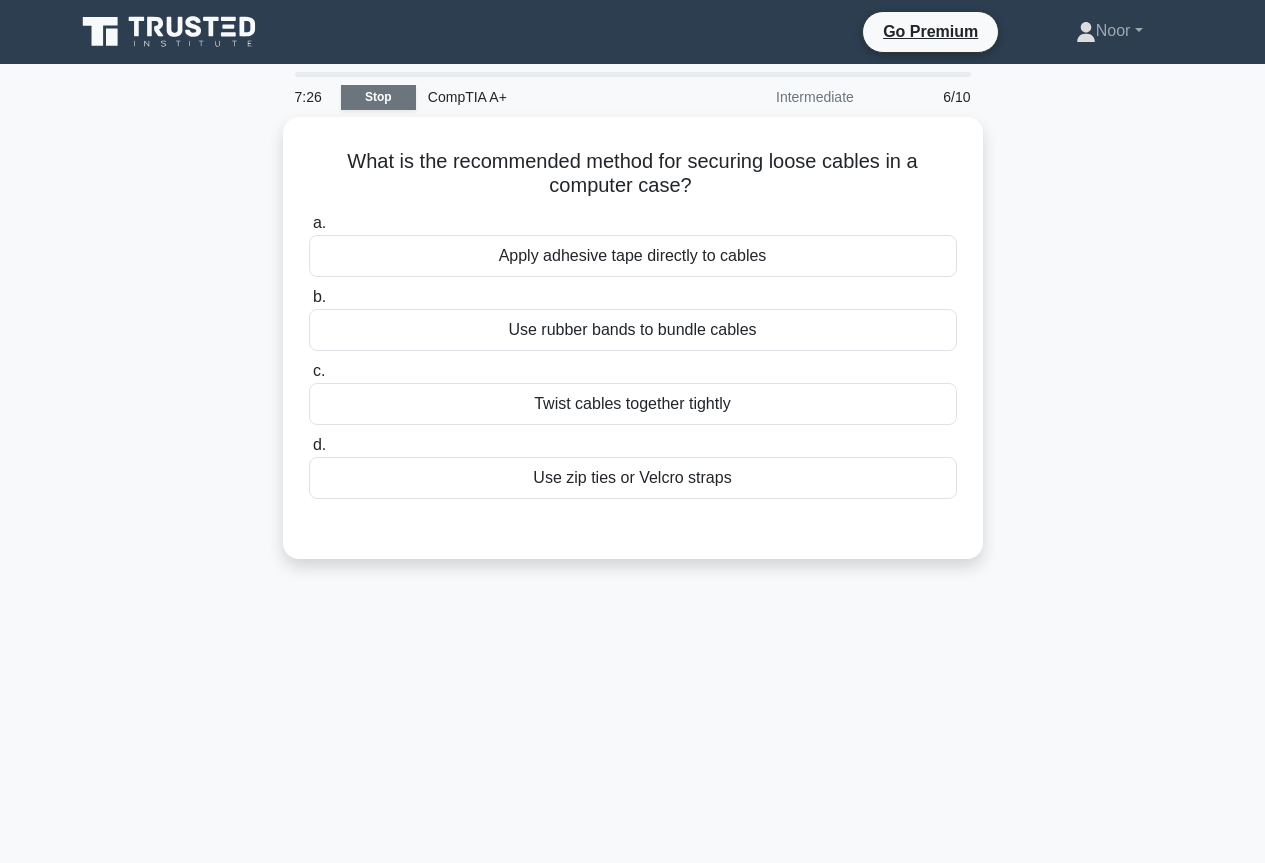 click on "Stop" at bounding box center (378, 97) 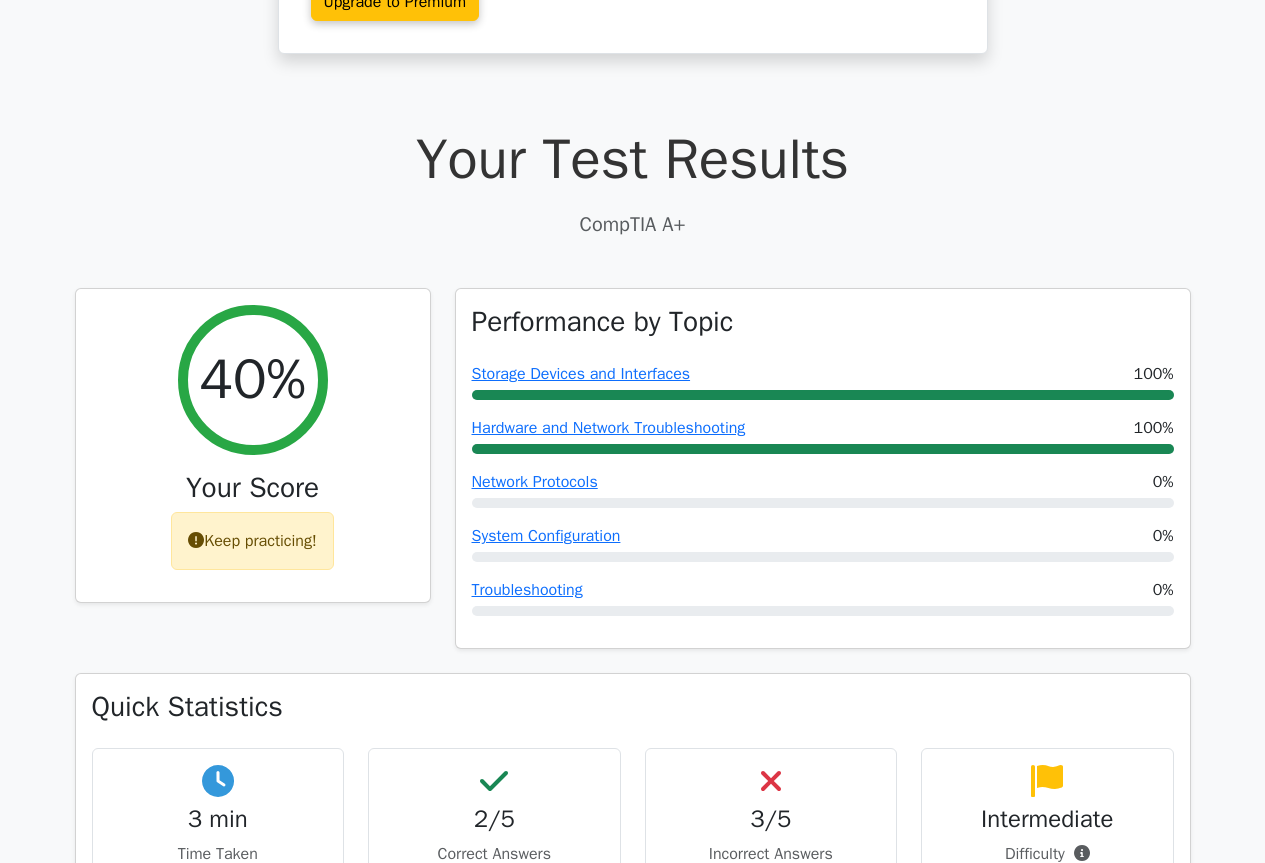scroll, scrollTop: 0, scrollLeft: 0, axis: both 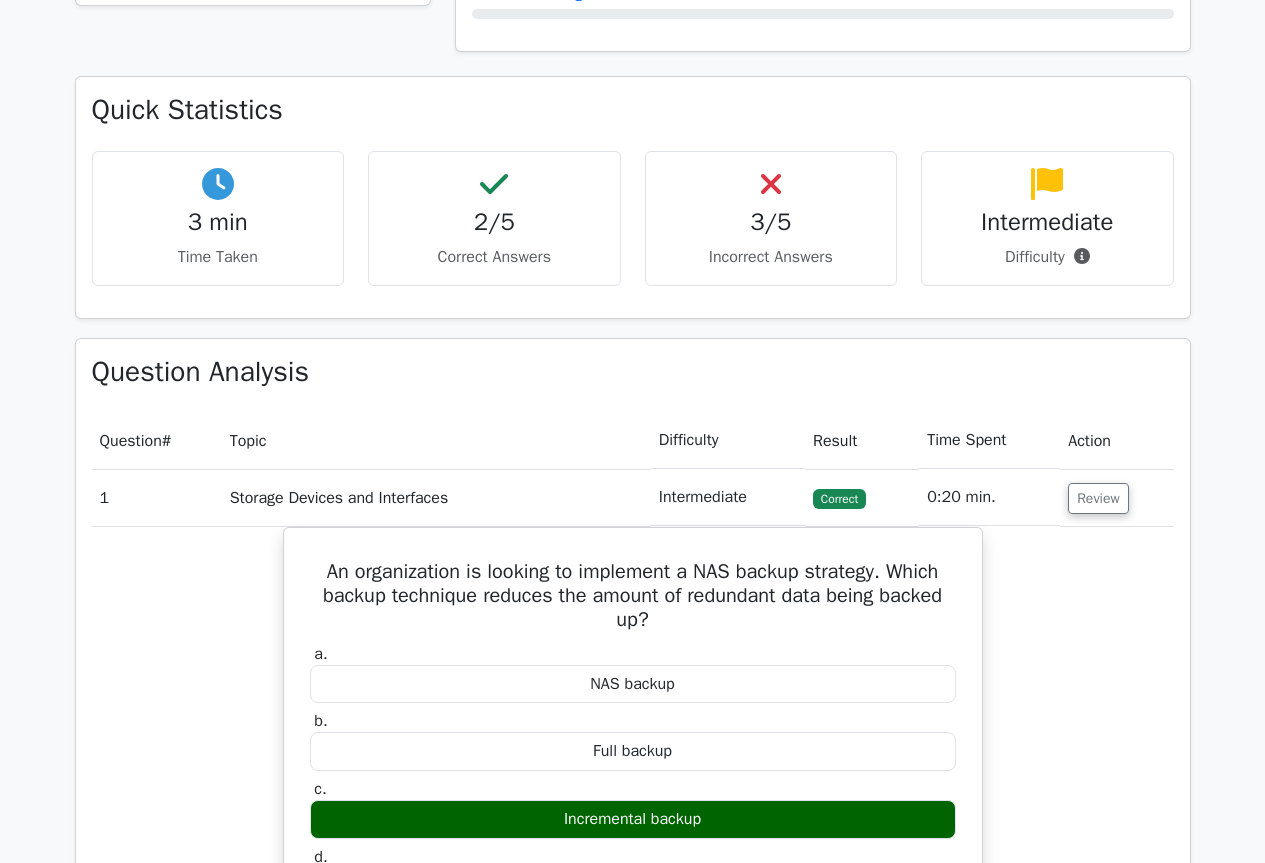 click on "Question Analysis
Question  #
Topic
Difficulty
Result
Time Spent
Action
1
Storage Devices and Interfaces
Intermediate
Correct
a. b." at bounding box center [633, 920] 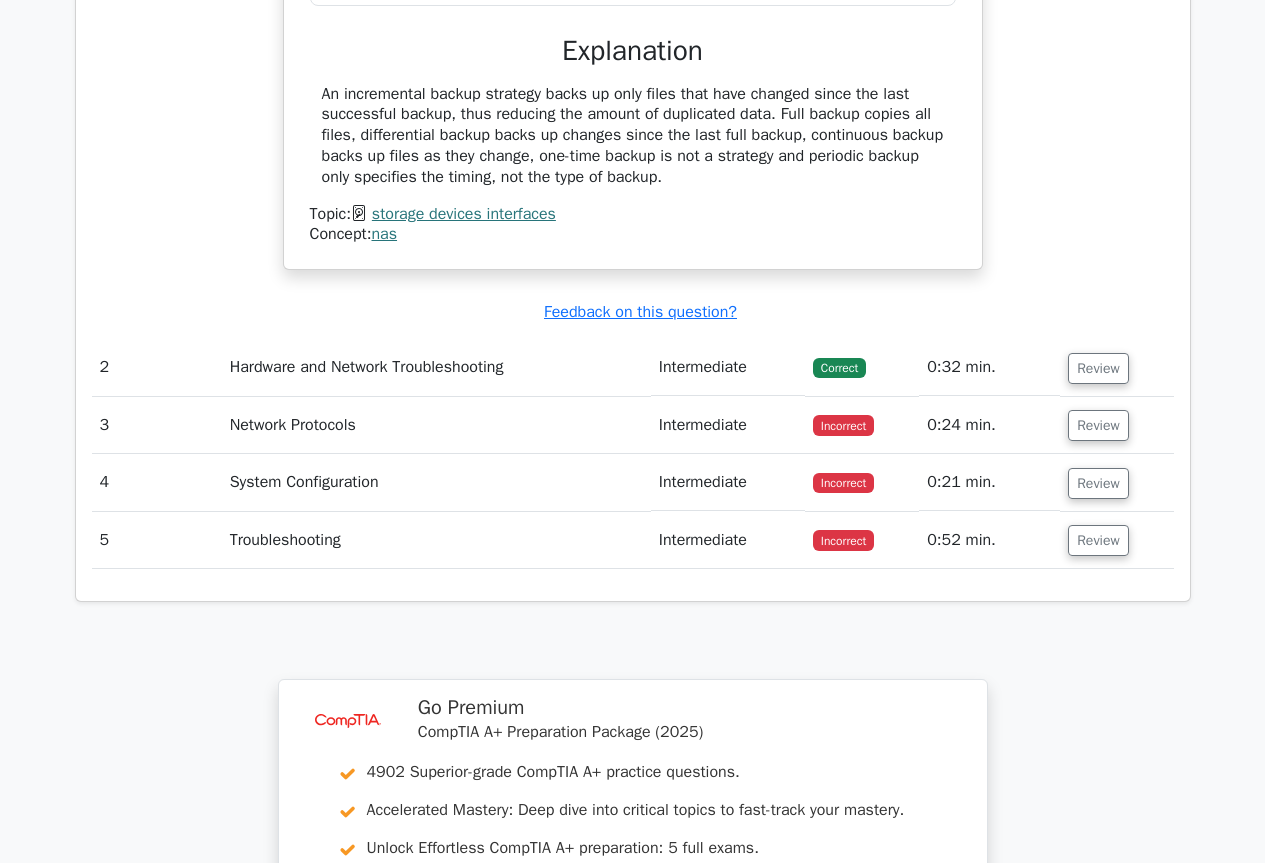 scroll, scrollTop: 2197, scrollLeft: 0, axis: vertical 